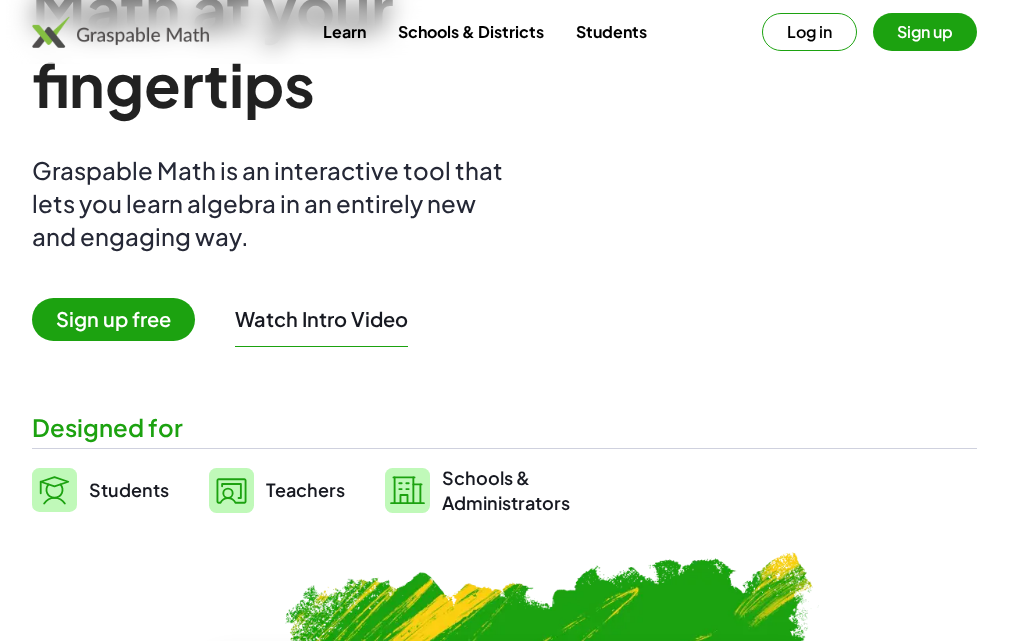 scroll, scrollTop: 300, scrollLeft: 0, axis: vertical 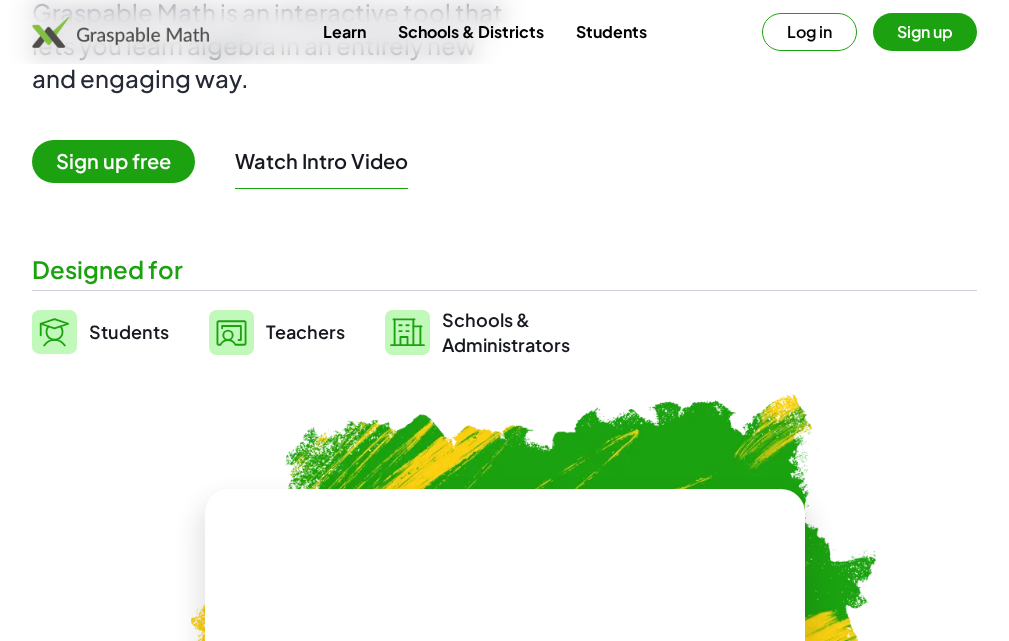 click on "Students" at bounding box center [129, 332] 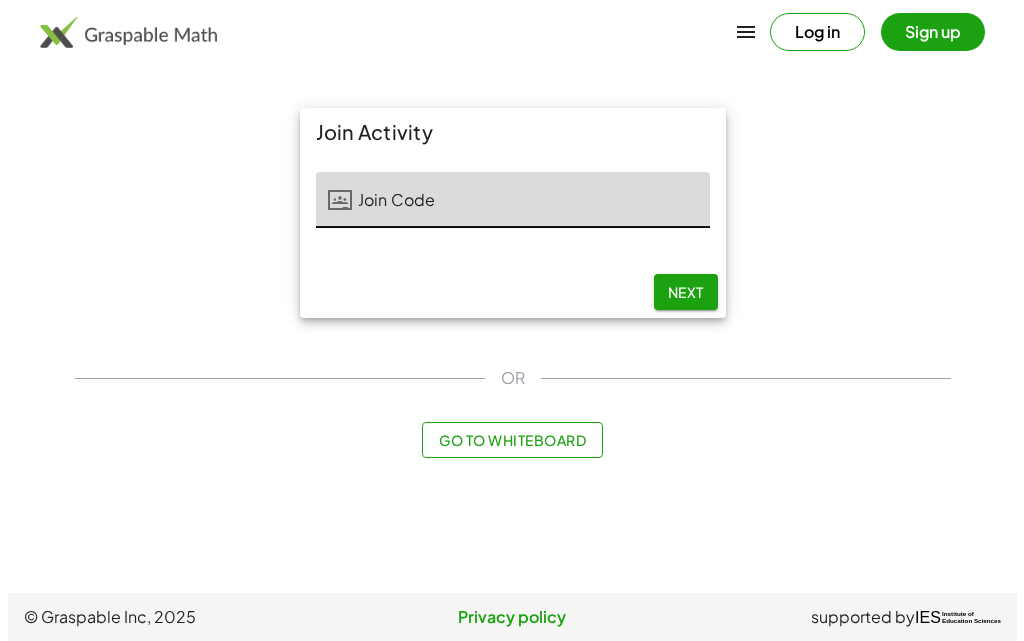 scroll, scrollTop: 0, scrollLeft: 0, axis: both 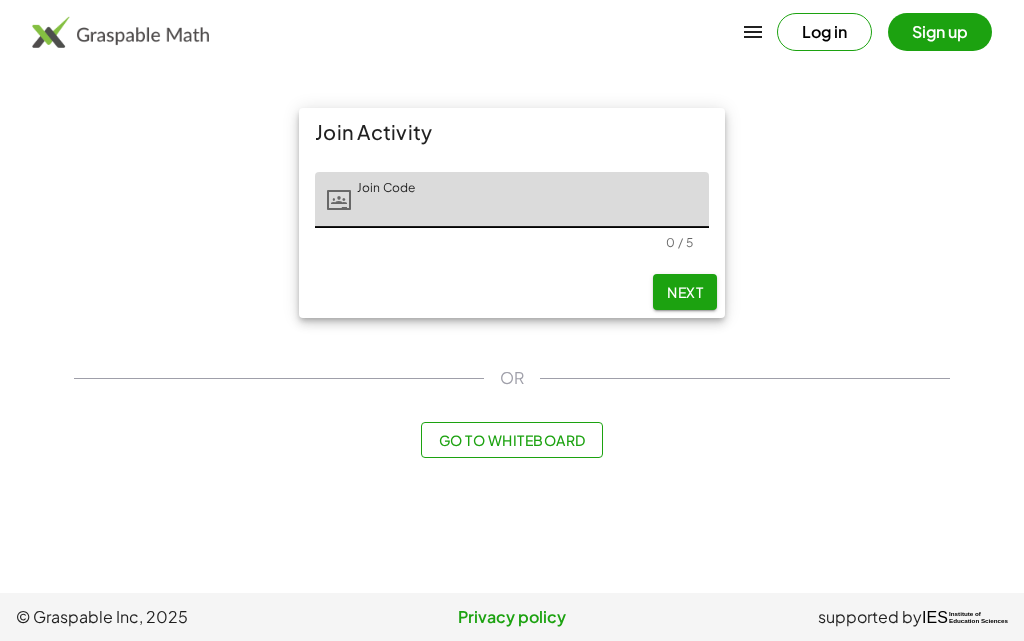 click on "Log in" at bounding box center [824, 32] 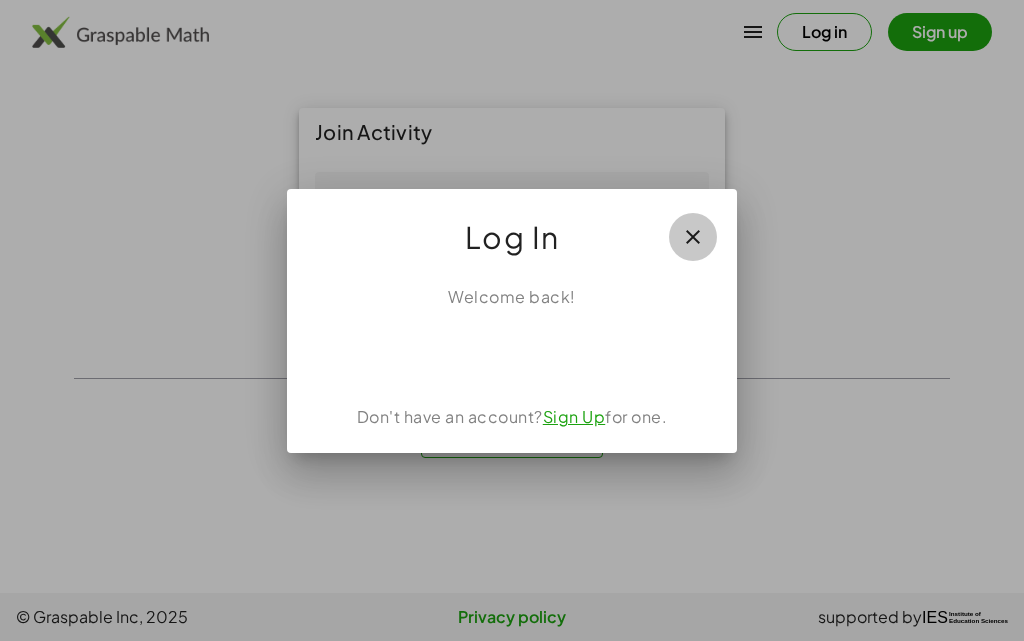 click at bounding box center [693, 237] 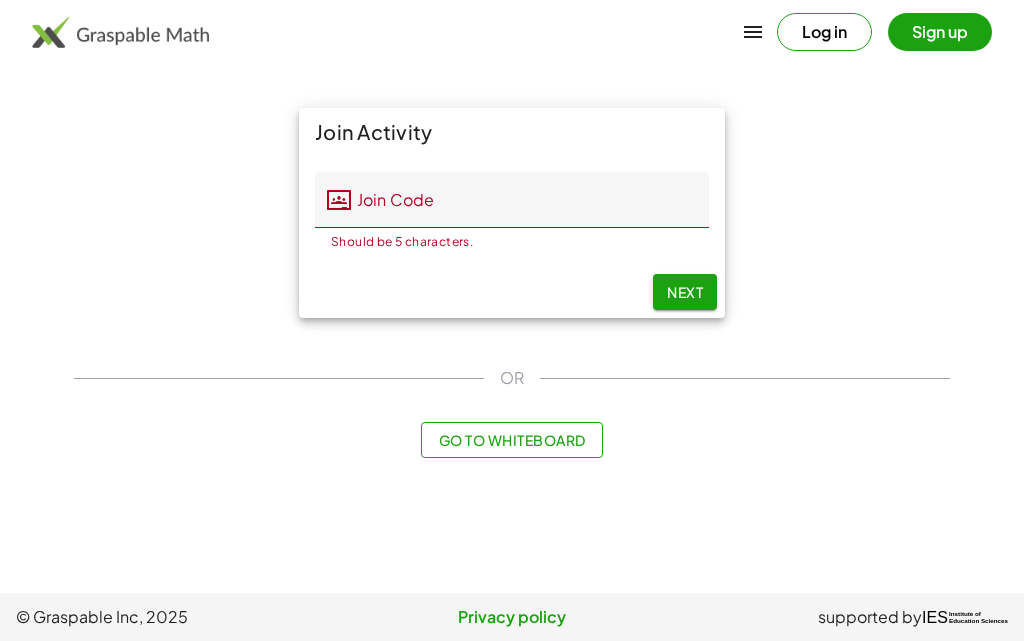 click on "Sign up" at bounding box center [940, 32] 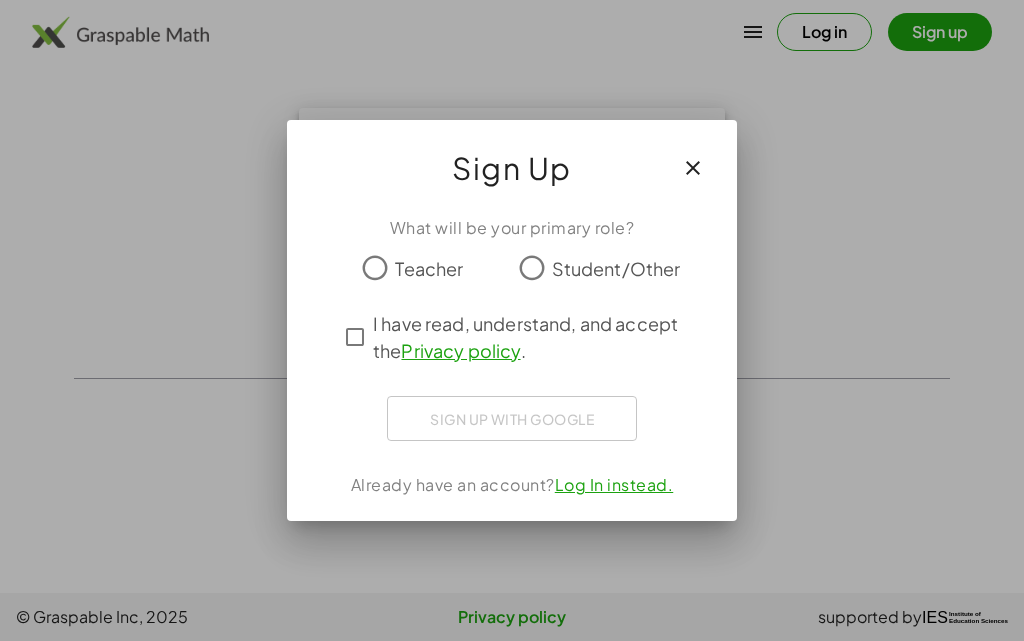 click on "Student/Other" 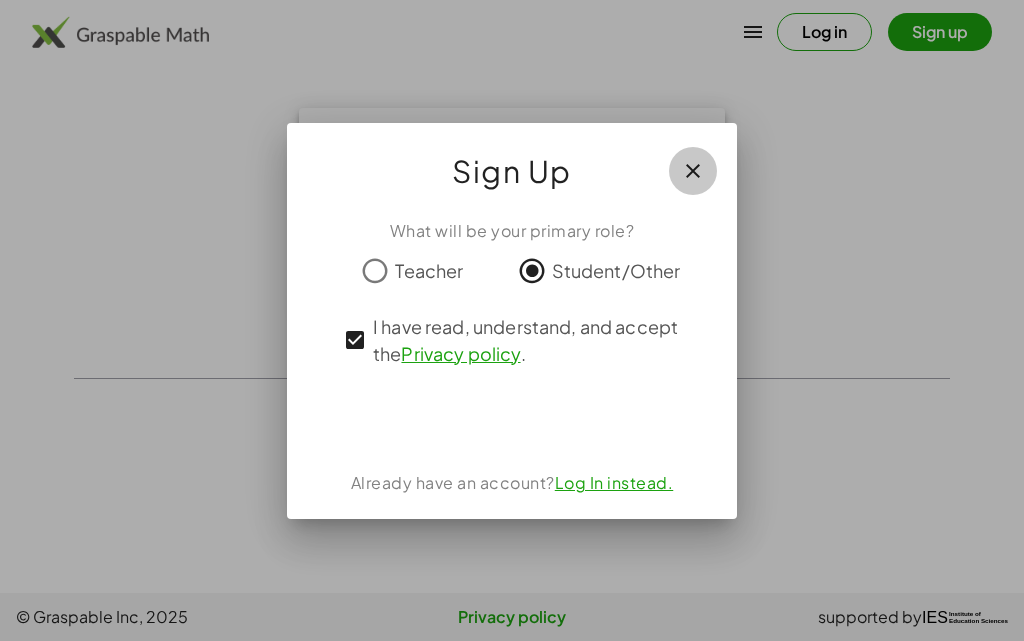 click at bounding box center [693, 171] 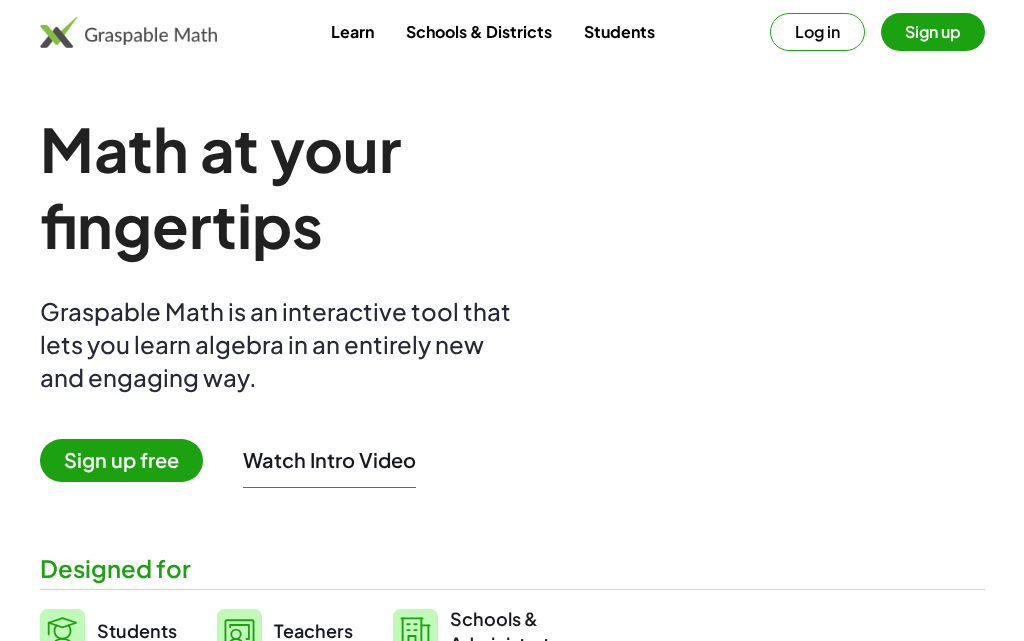 scroll, scrollTop: 0, scrollLeft: 0, axis: both 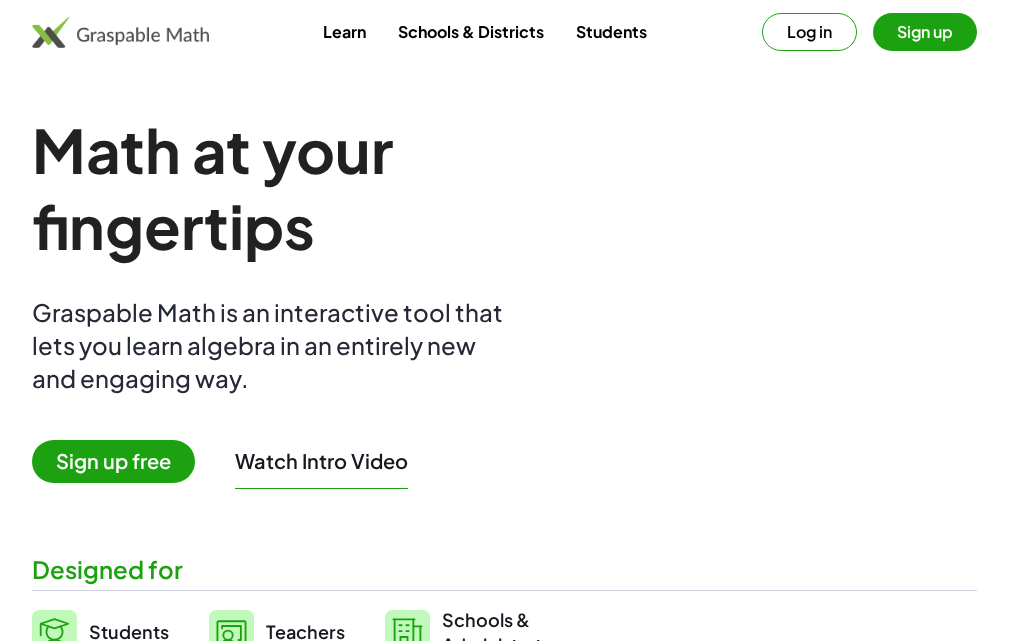 click on "Log in" at bounding box center [809, 32] 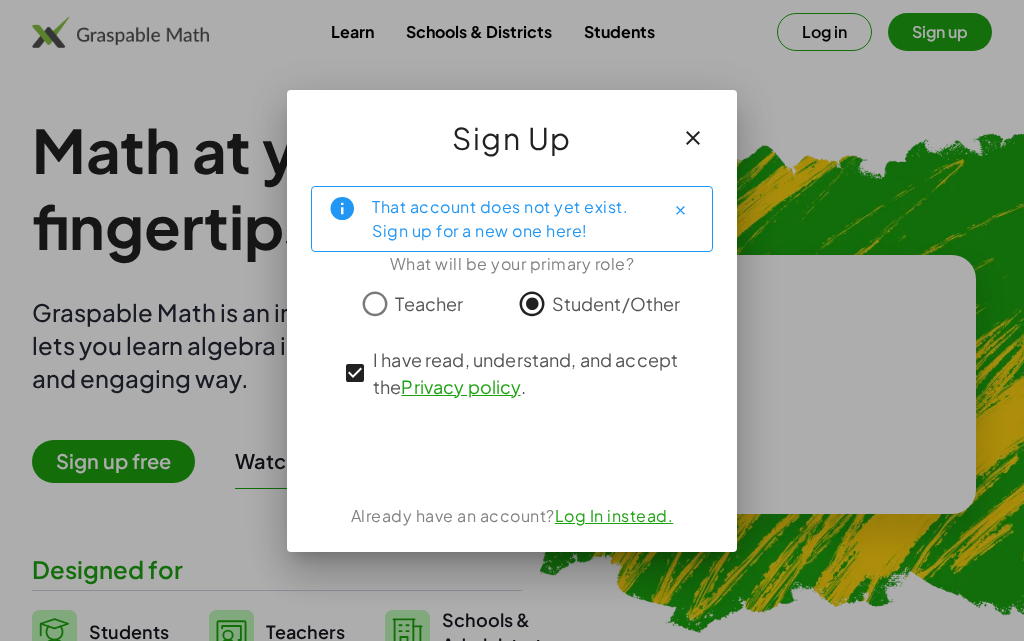 click on "Log In instead." at bounding box center (614, 515) 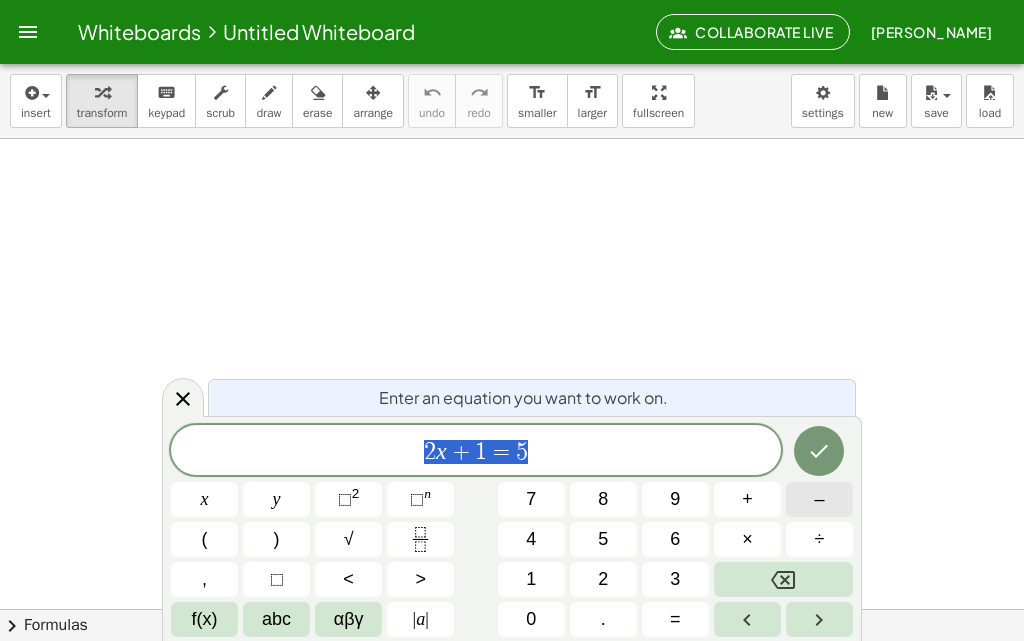 click at bounding box center (512, 619) 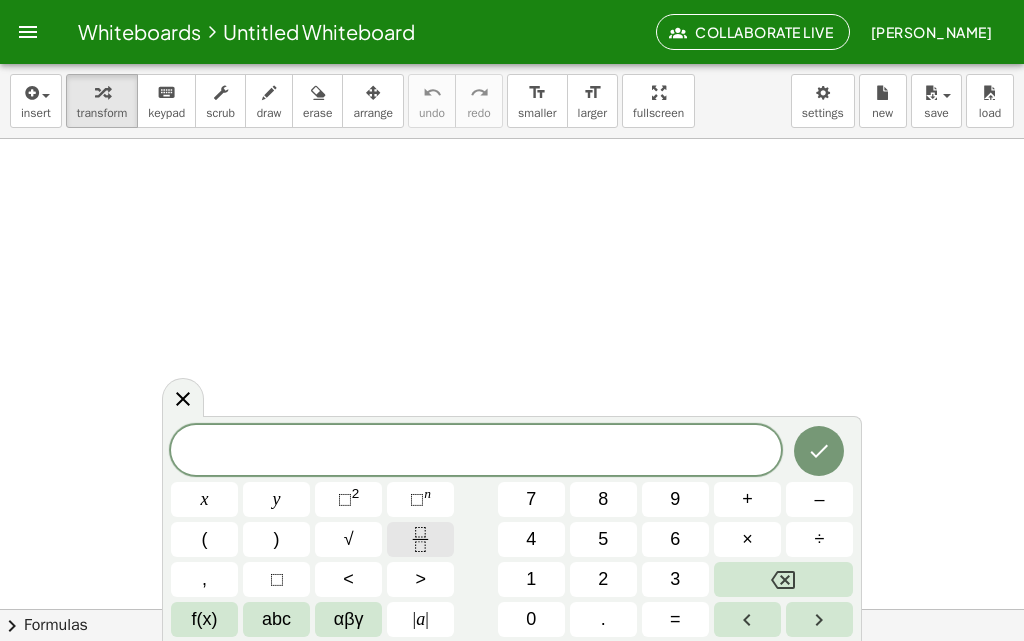 click 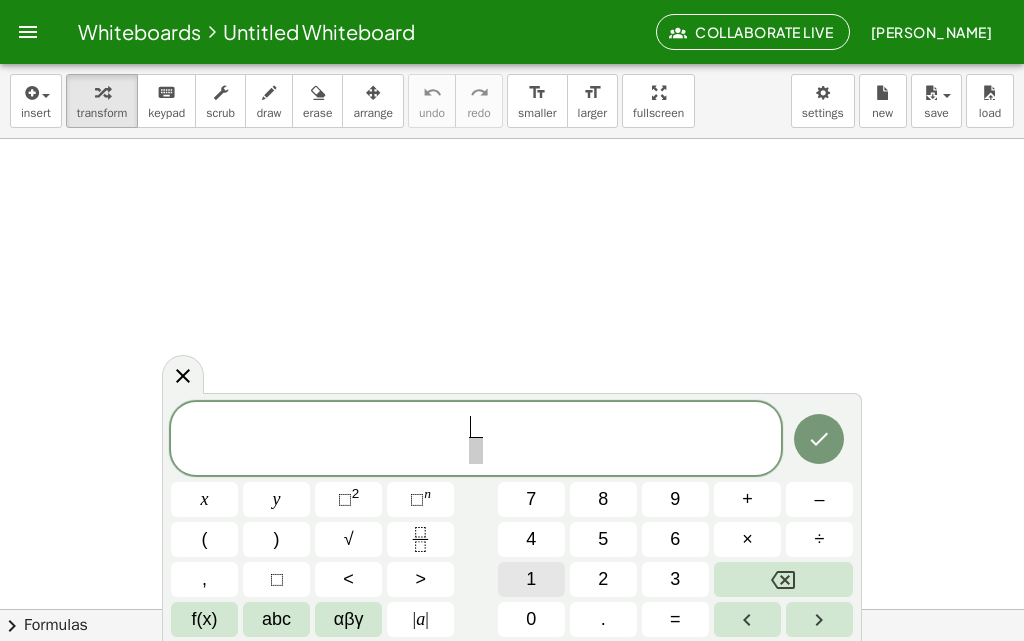 click on "1" at bounding box center [531, 579] 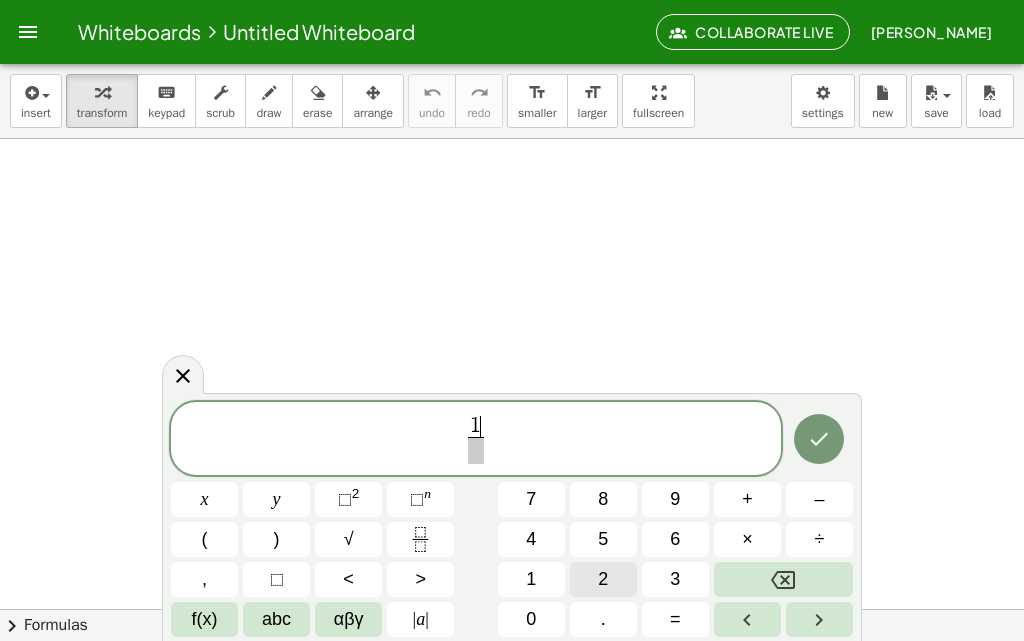 click on "2" at bounding box center [603, 579] 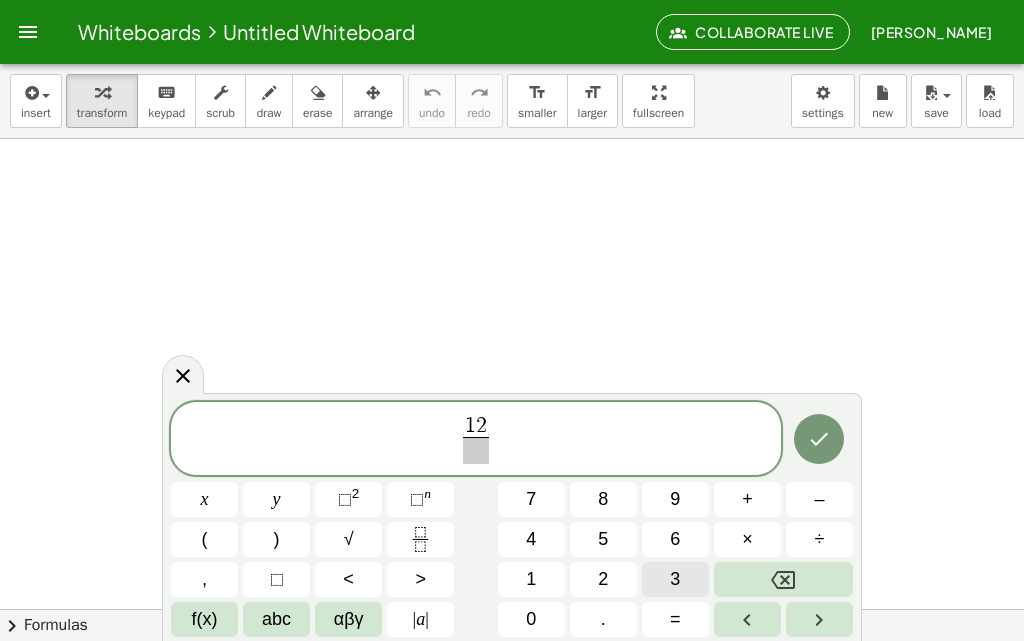 click on "3" at bounding box center (675, 579) 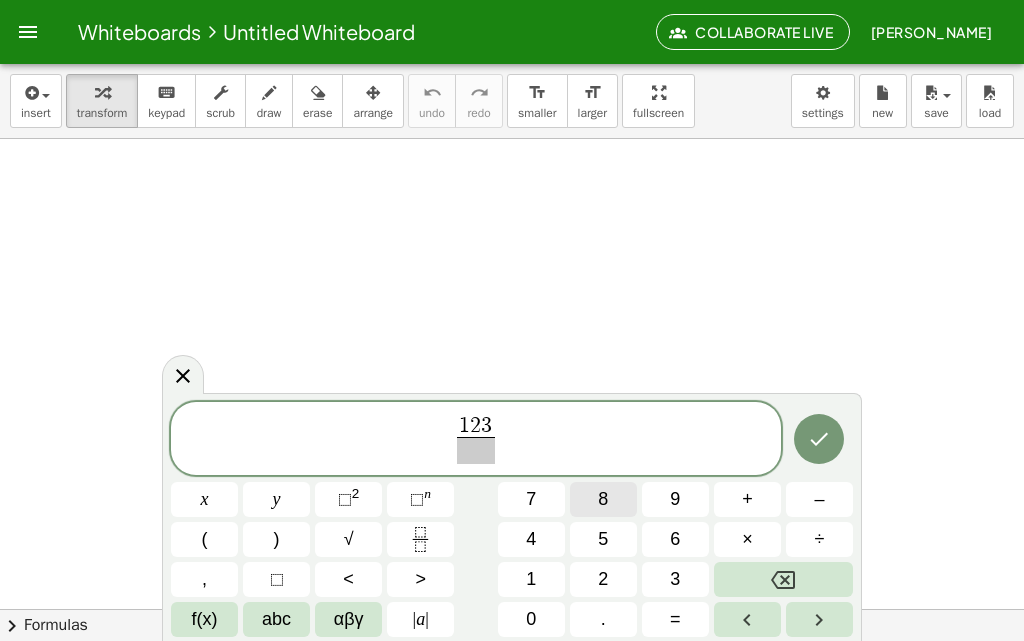 click on "8" at bounding box center [603, 499] 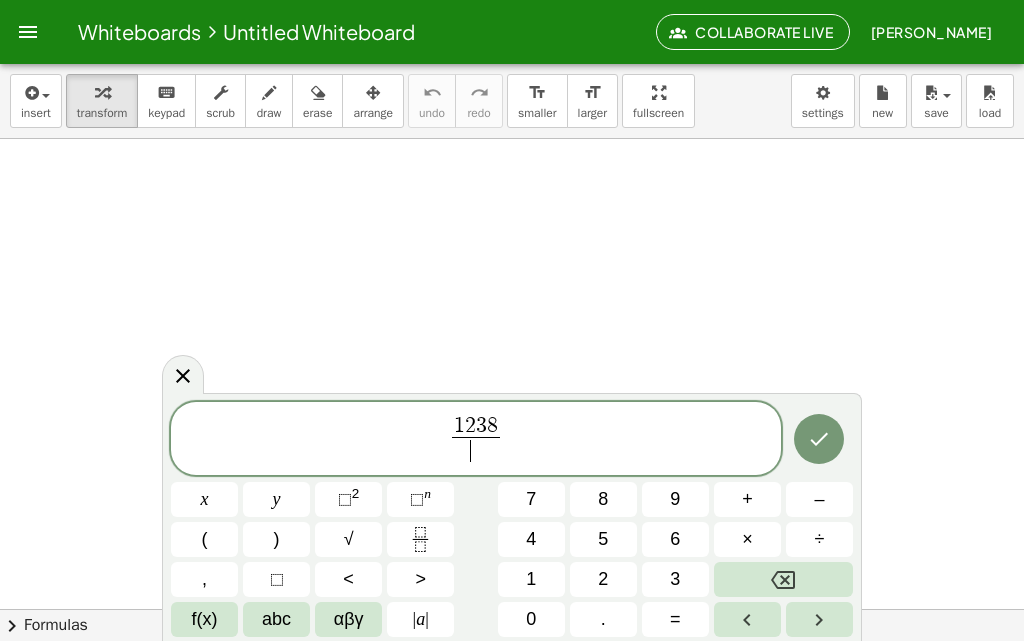 click on "​" at bounding box center (476, 450) 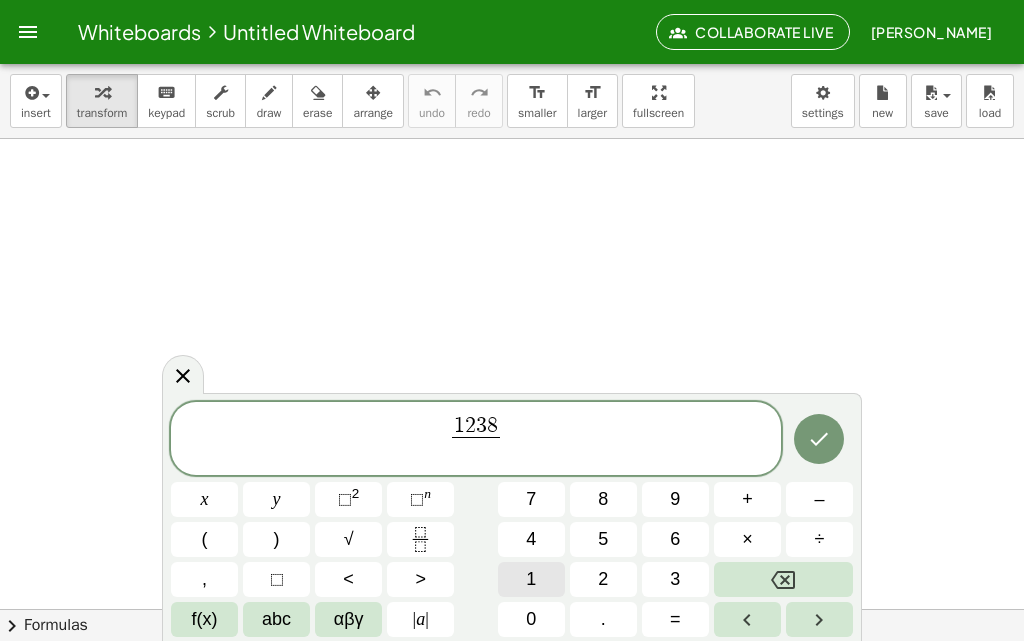 click on "1" at bounding box center [531, 579] 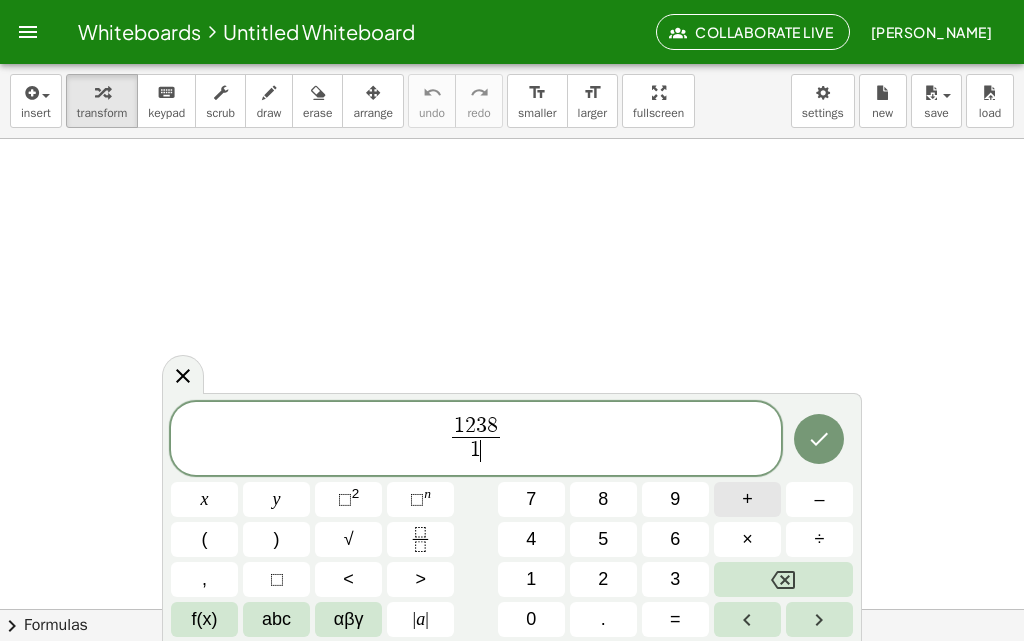 click on "+" at bounding box center [747, 499] 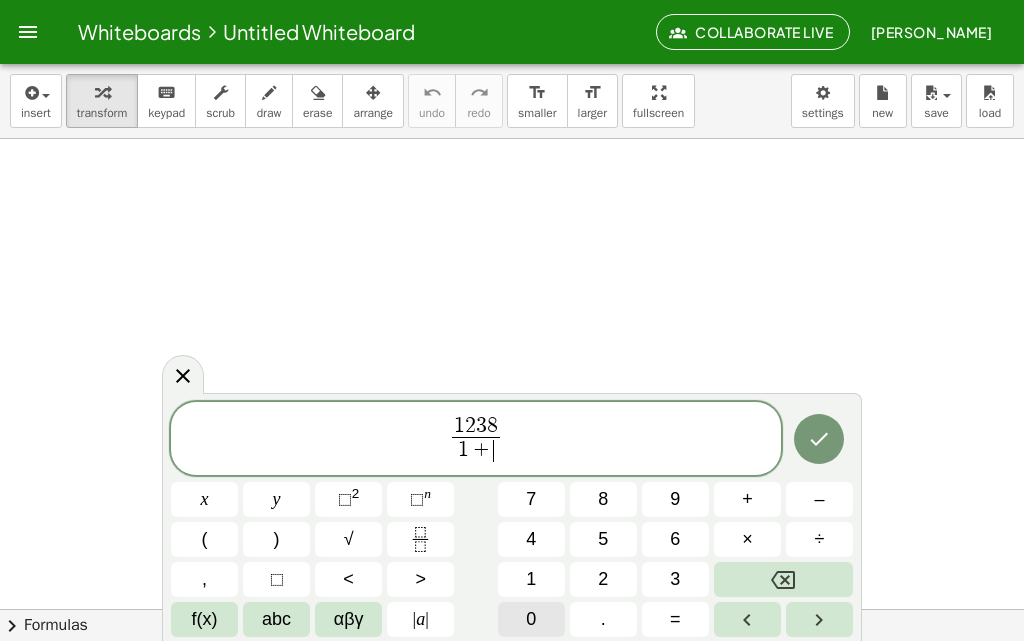click on "0" at bounding box center (531, 619) 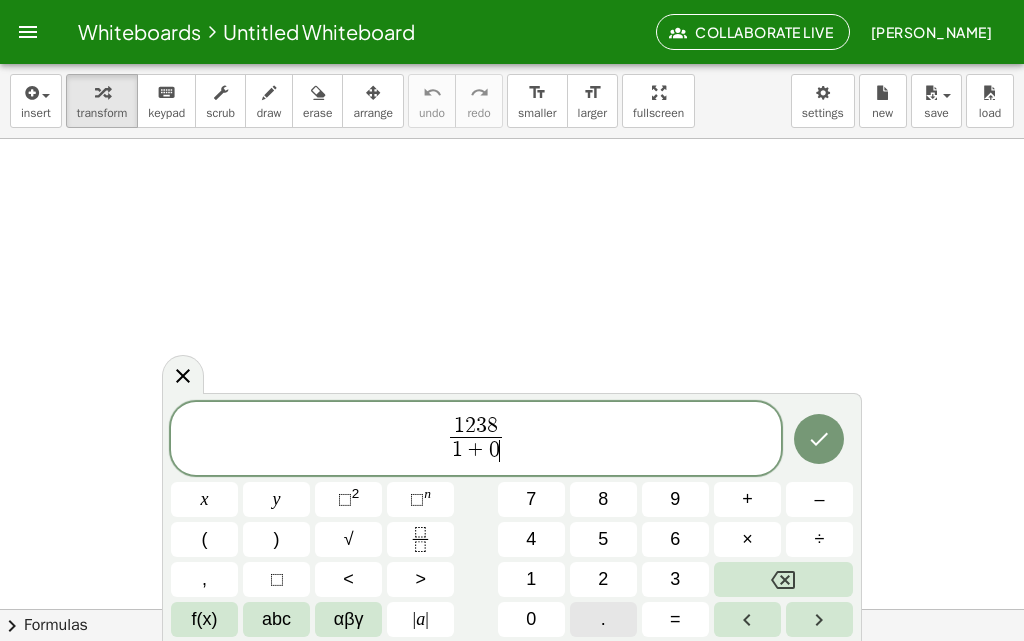 click on "." at bounding box center [603, 619] 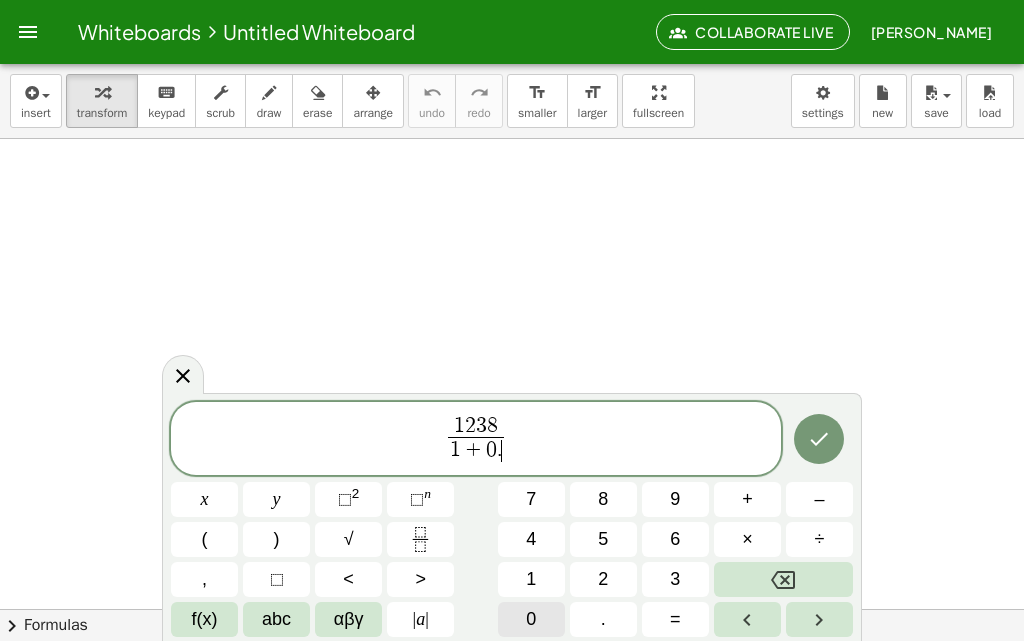 click on "0" at bounding box center [531, 619] 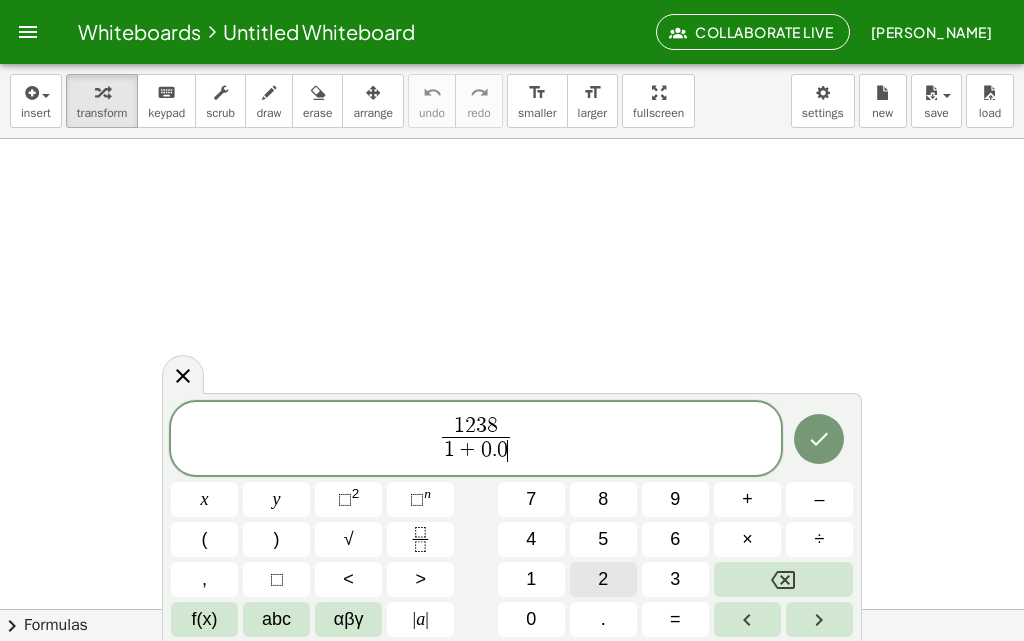 click on "4" at bounding box center [531, 539] 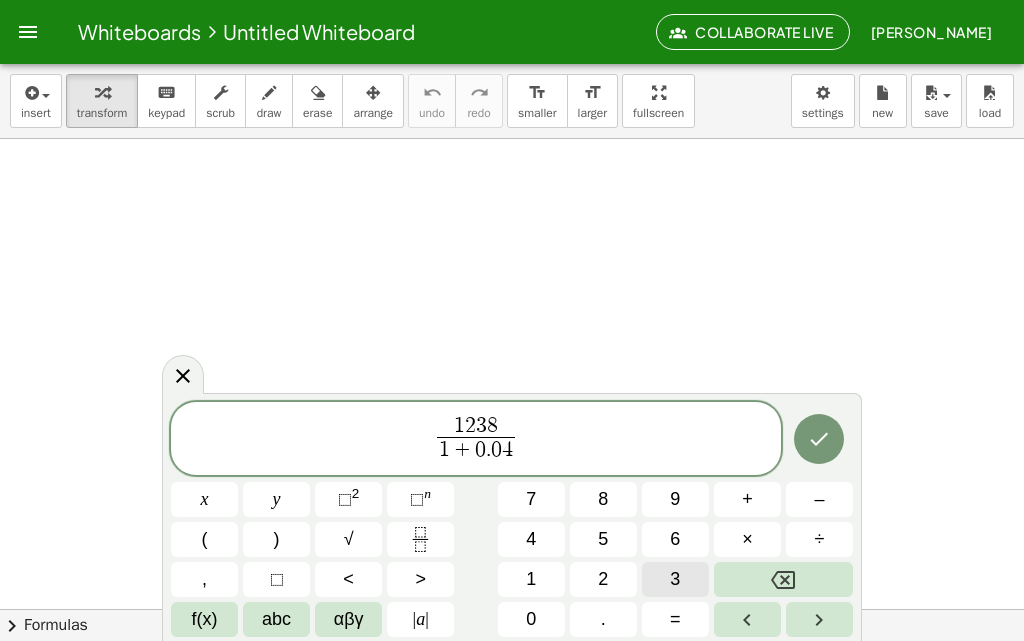 click on "3" at bounding box center (675, 579) 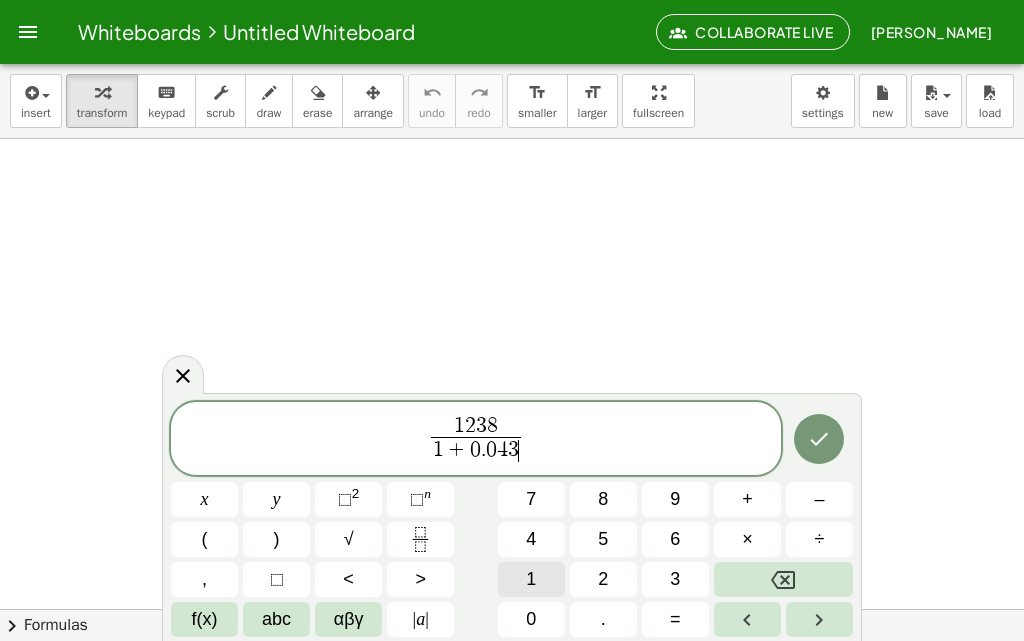 click on "1" at bounding box center [531, 579] 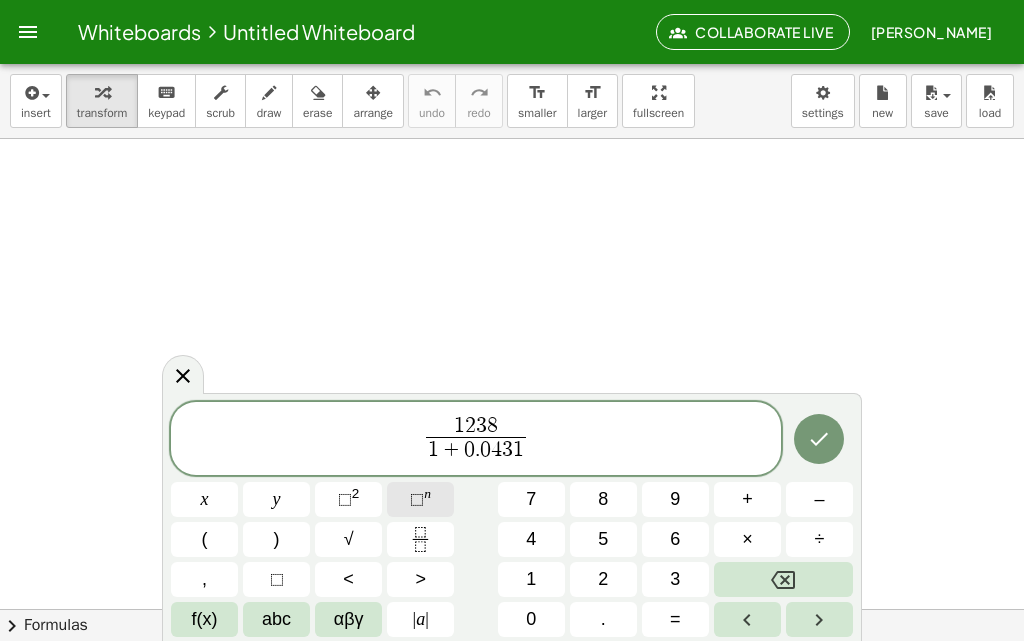 click on "n" at bounding box center [427, 493] 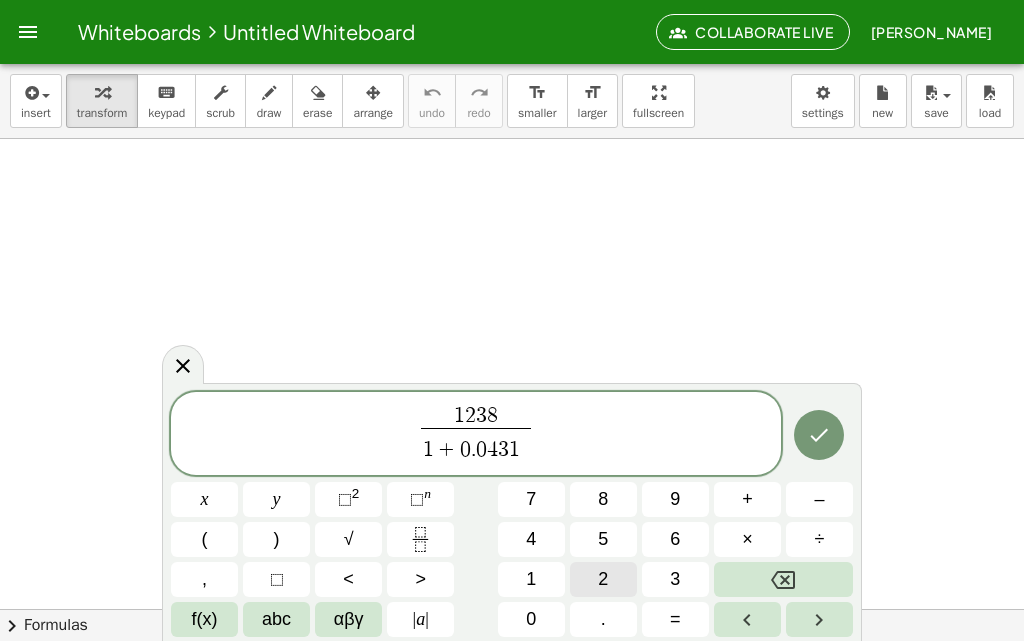 click on "2" at bounding box center [603, 579] 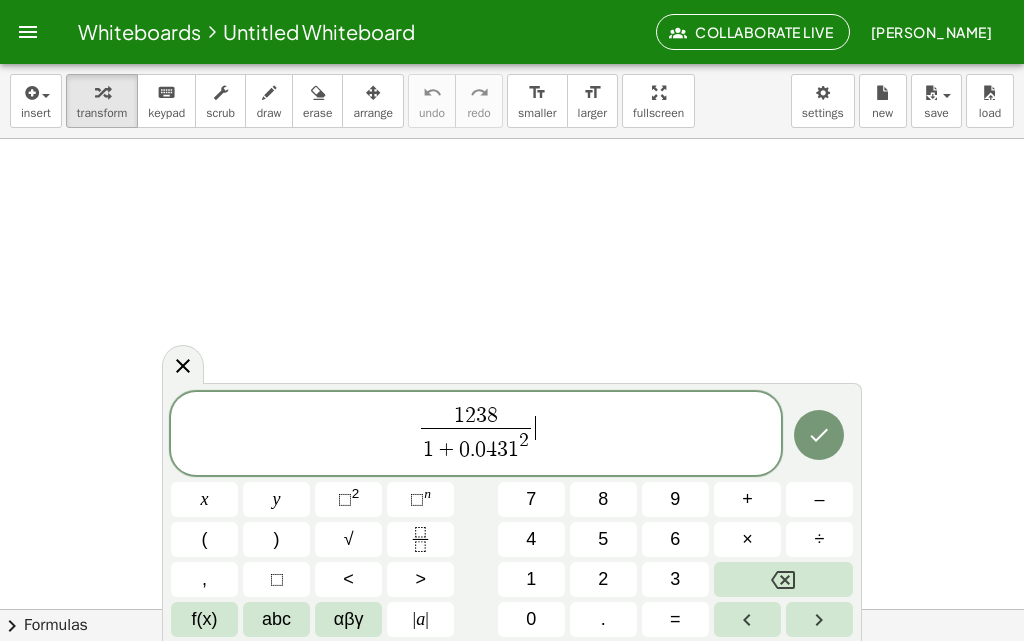 click on "1 2 3 8 1 + 0 . 0 4 3 1 2 ​ ​" at bounding box center (476, 435) 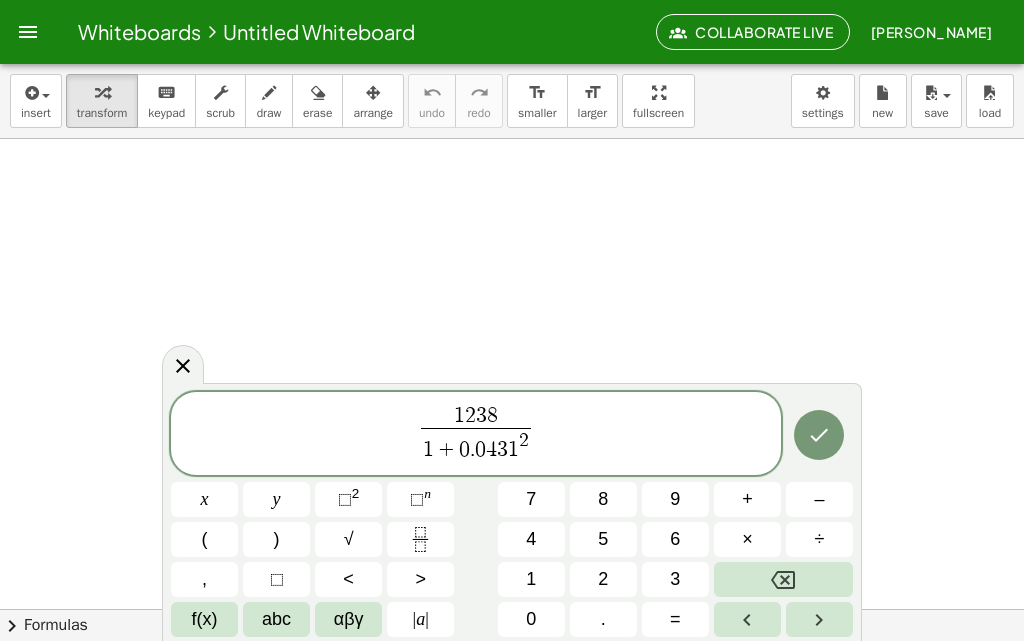 click on "1 + 0 . 0 4 3 1 2" at bounding box center [476, 446] 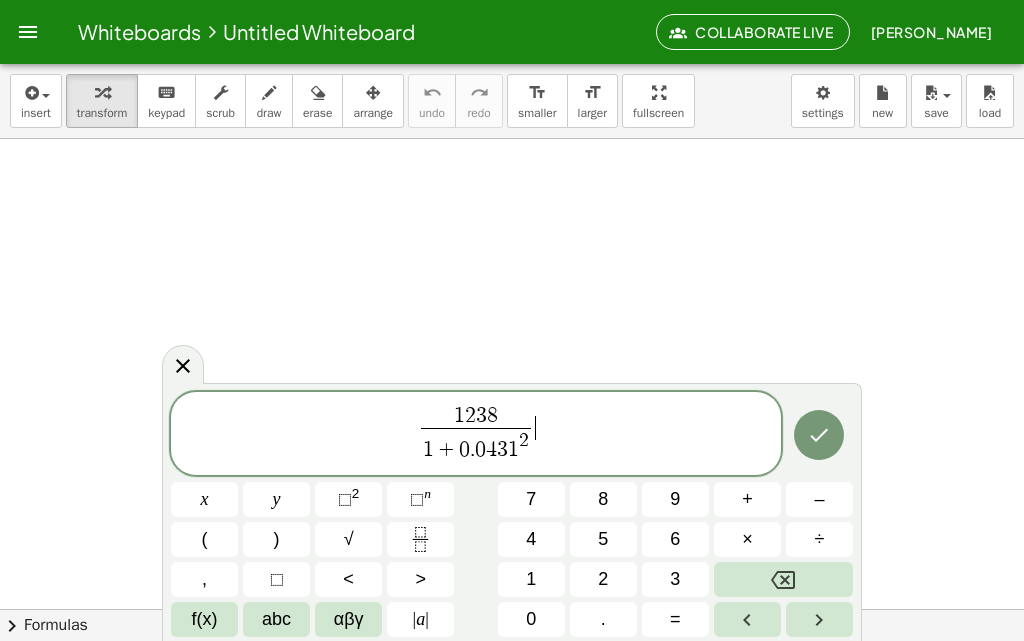 click on "1 2 3 8 1 + 0 . 0 4 3 1 2 ​ ​" at bounding box center [476, 435] 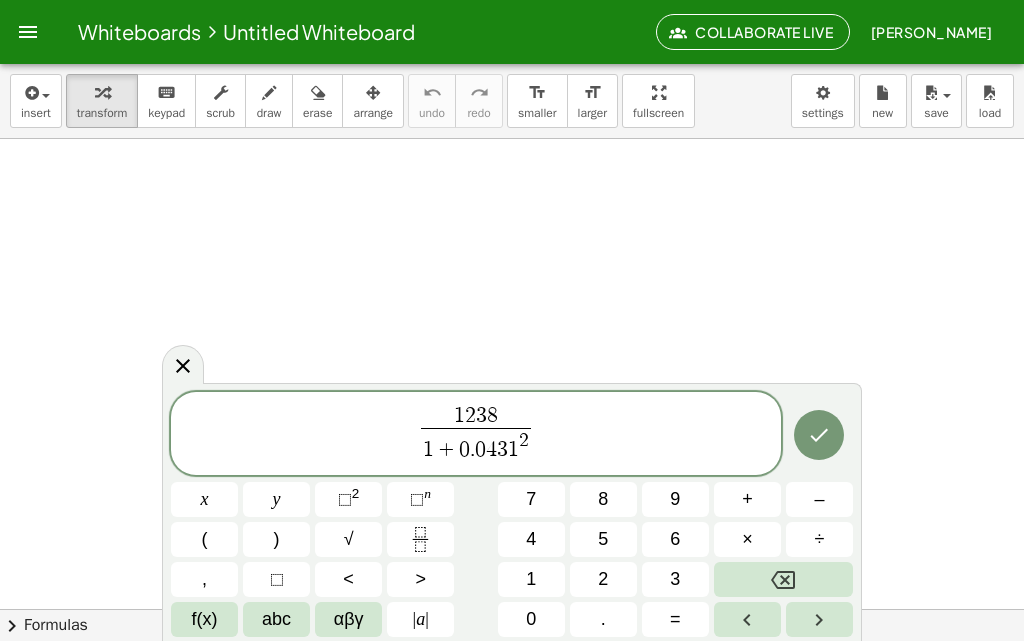 click on "2" at bounding box center [524, 440] 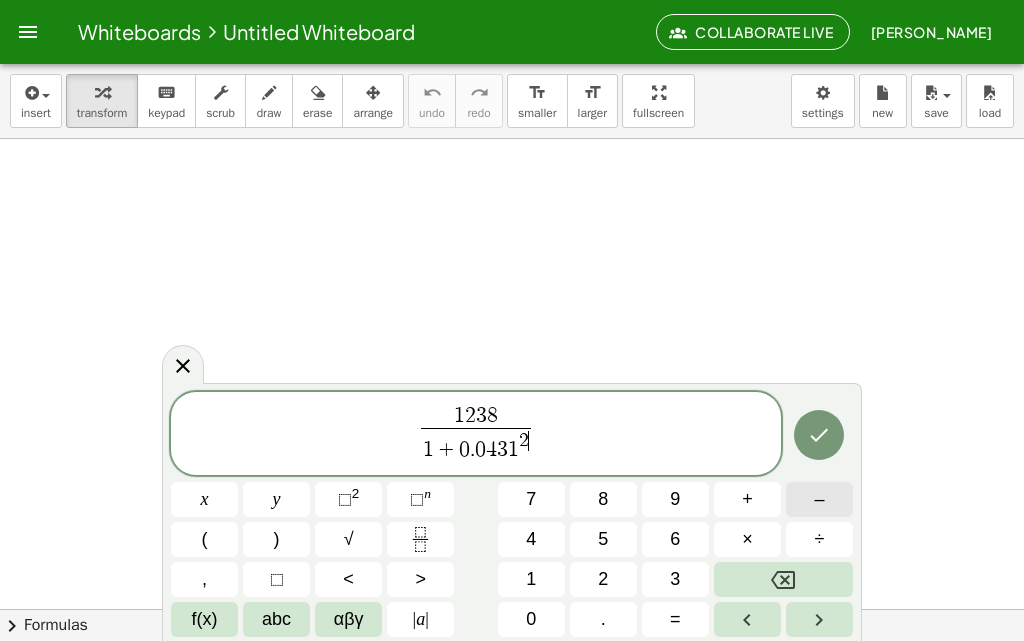 click on "–" at bounding box center [819, 499] 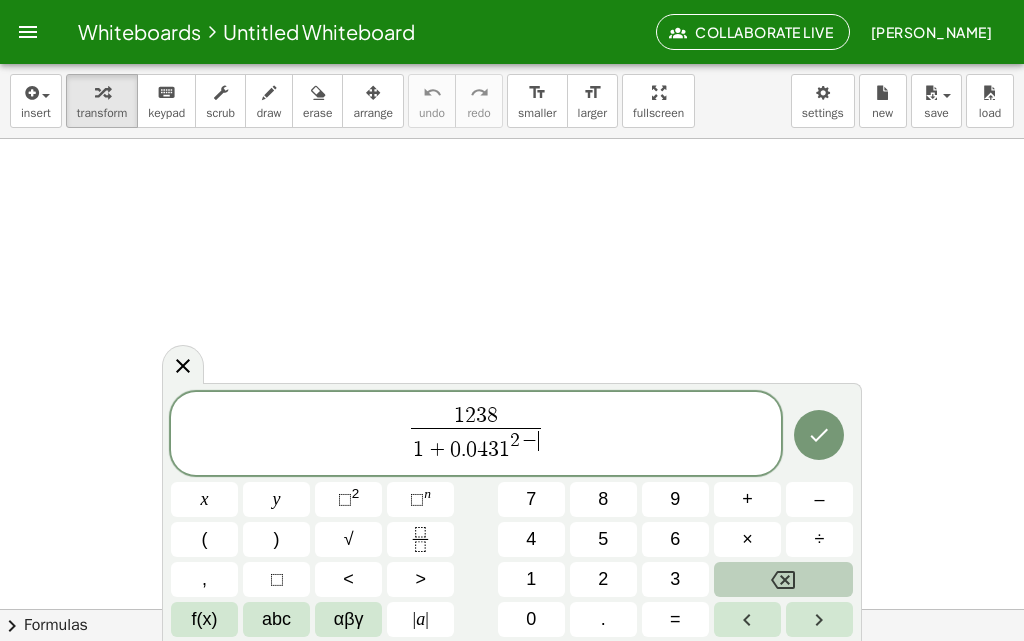 click at bounding box center (783, 579) 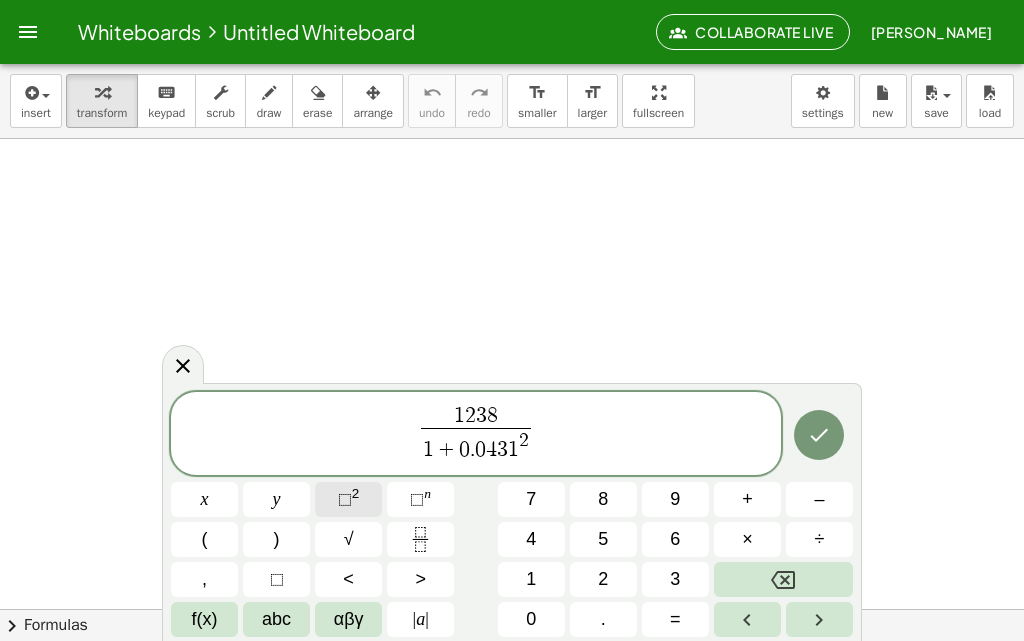 click on "⬚" at bounding box center (345, 499) 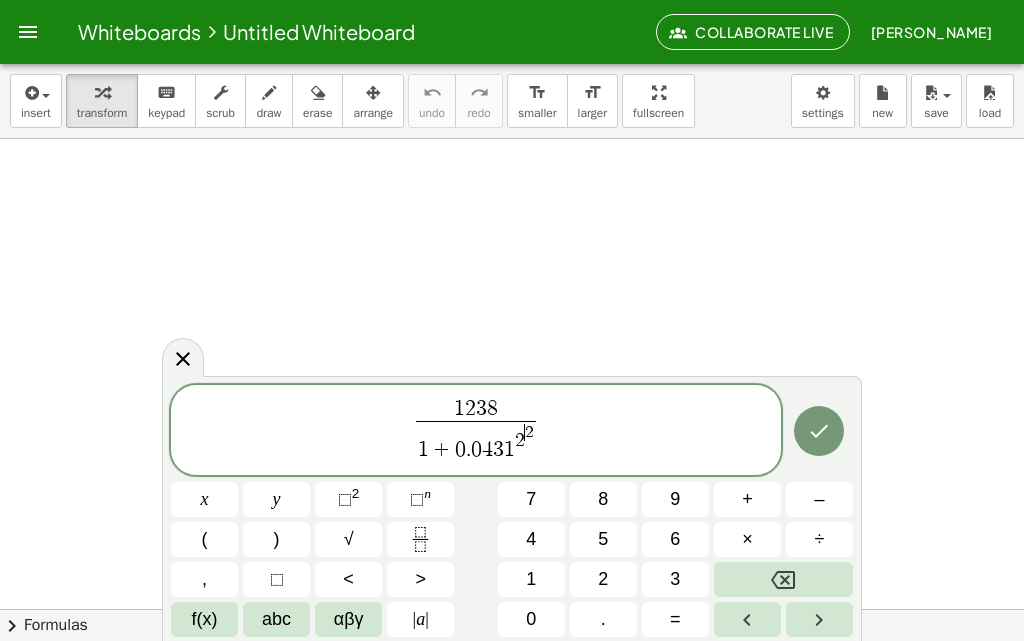 click on "2 ​ 2" at bounding box center [524, 437] 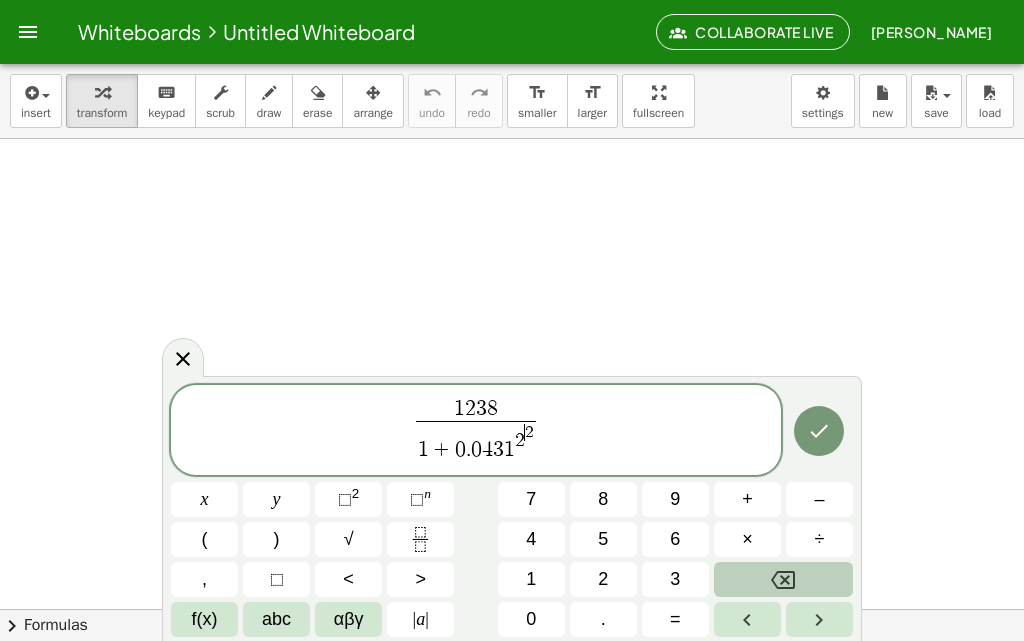 click at bounding box center (783, 579) 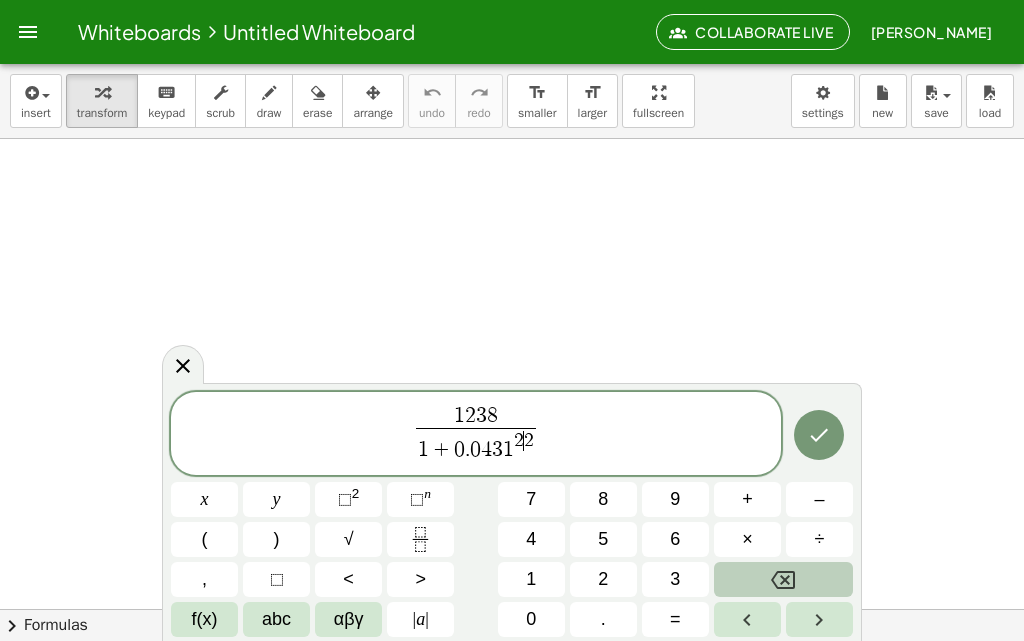 click 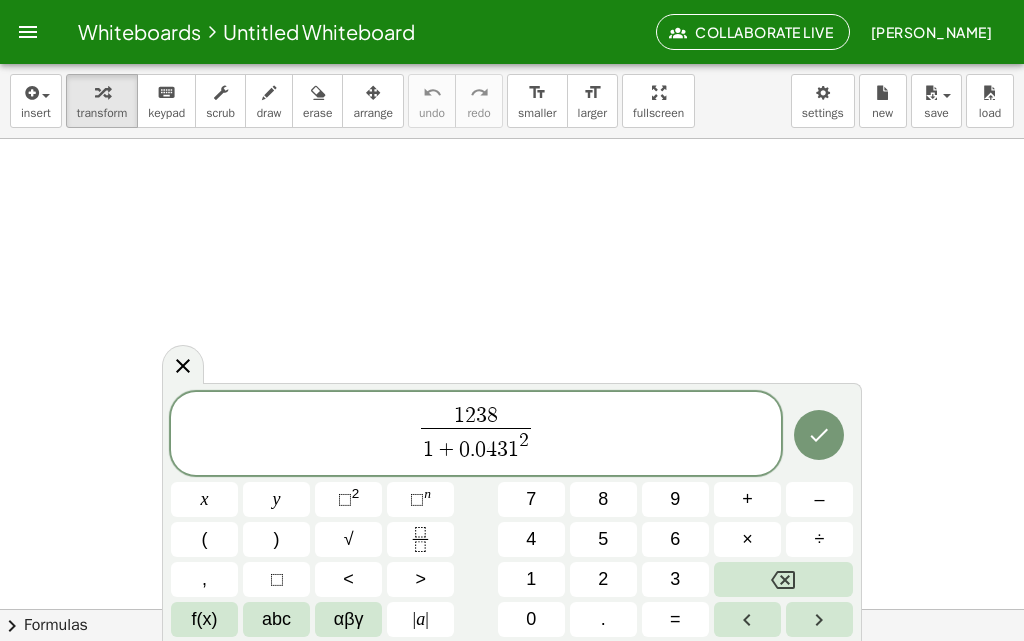 click on "1 2 3 8 1 + 0 . 0 4 3 1 ​ 2 ​" at bounding box center (476, 435) 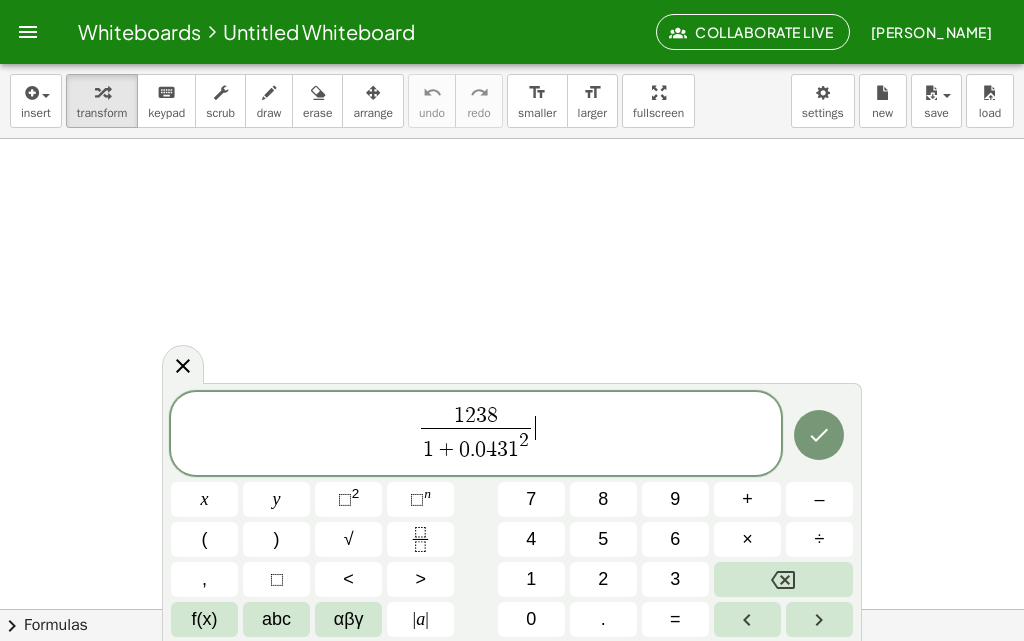 click on "1 2 3 8 1 + 0 . 0 4 3 1 2 ​ ​" at bounding box center (476, 435) 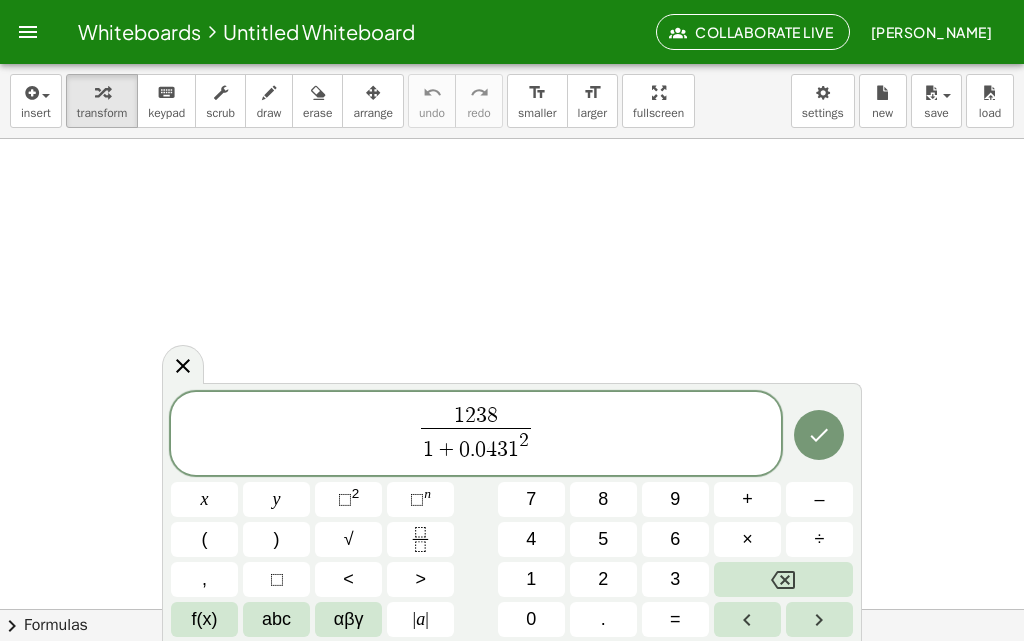 click on "1 2 3 8 1 + 0 . 0 4 3 1 2 ​ ​" at bounding box center [476, 435] 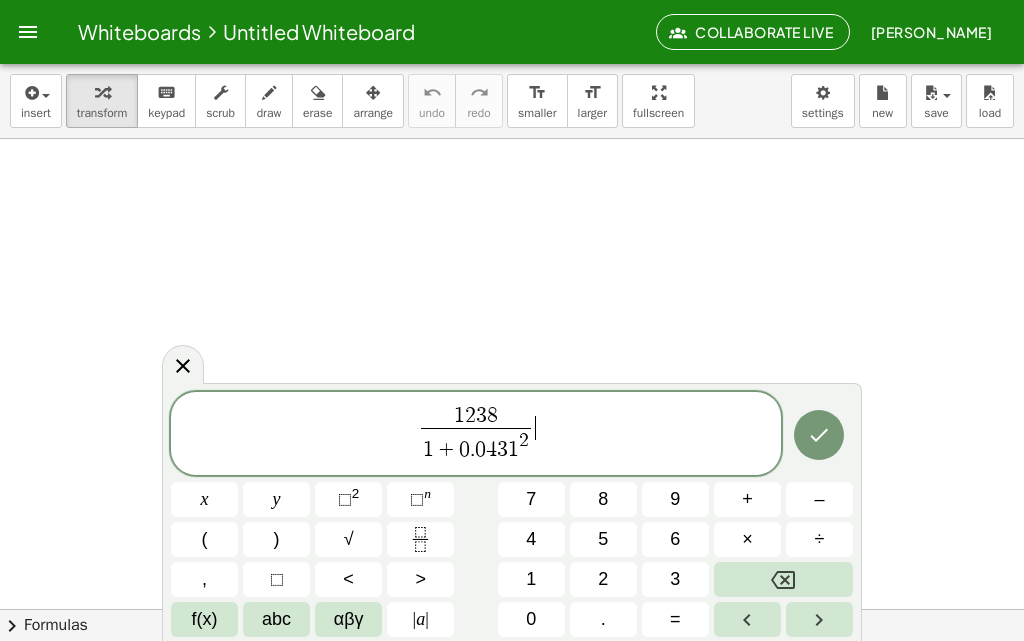 click on "1 2 3 8 1 + 0 . 0 4 3 1 2 ​ ​" at bounding box center (476, 435) 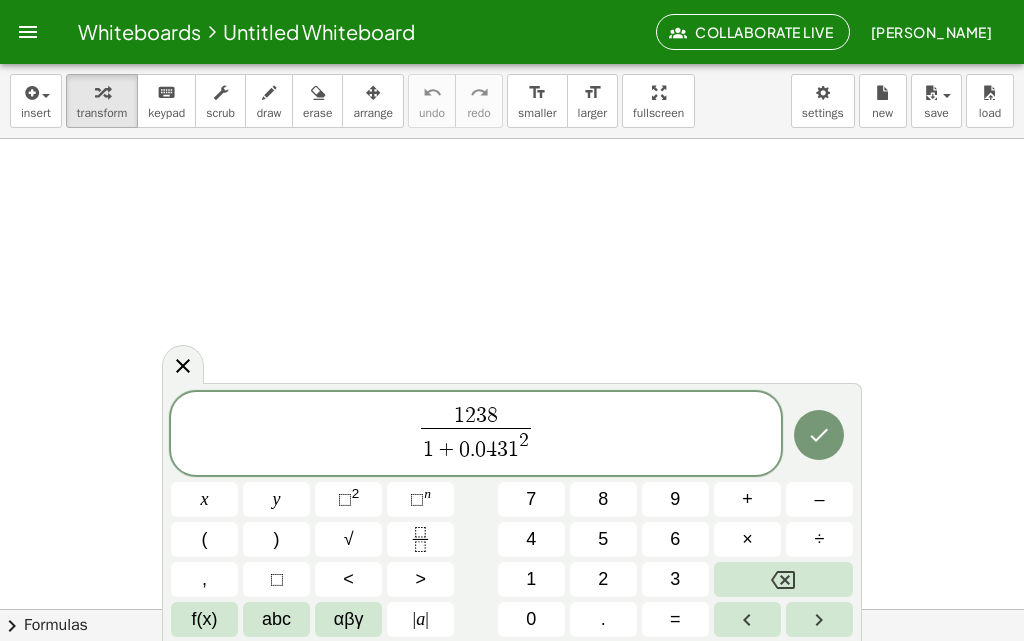 click on "2" at bounding box center (524, 440) 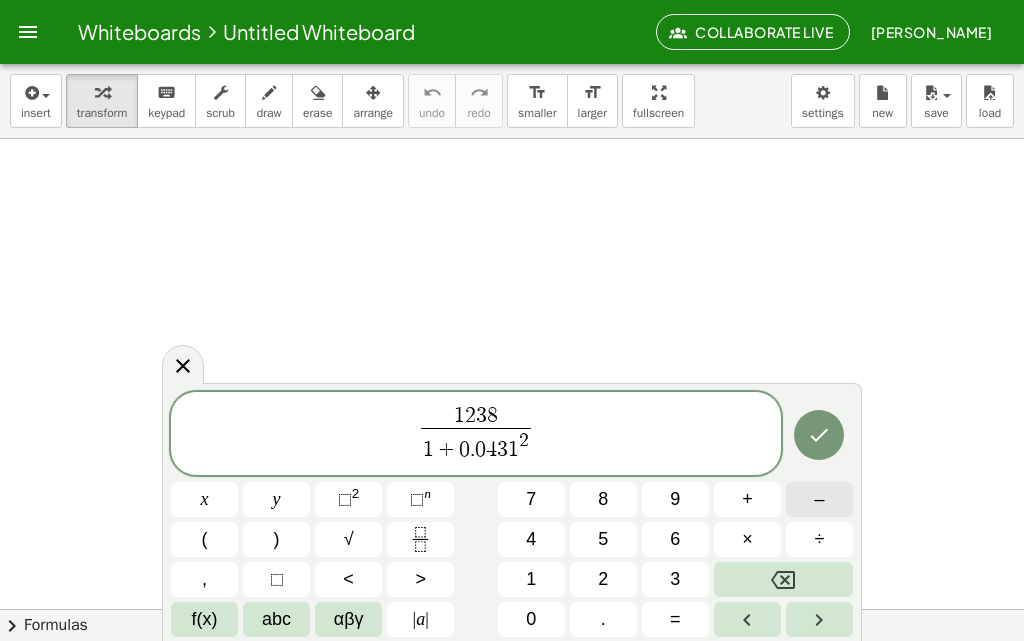 click on "–" at bounding box center [819, 499] 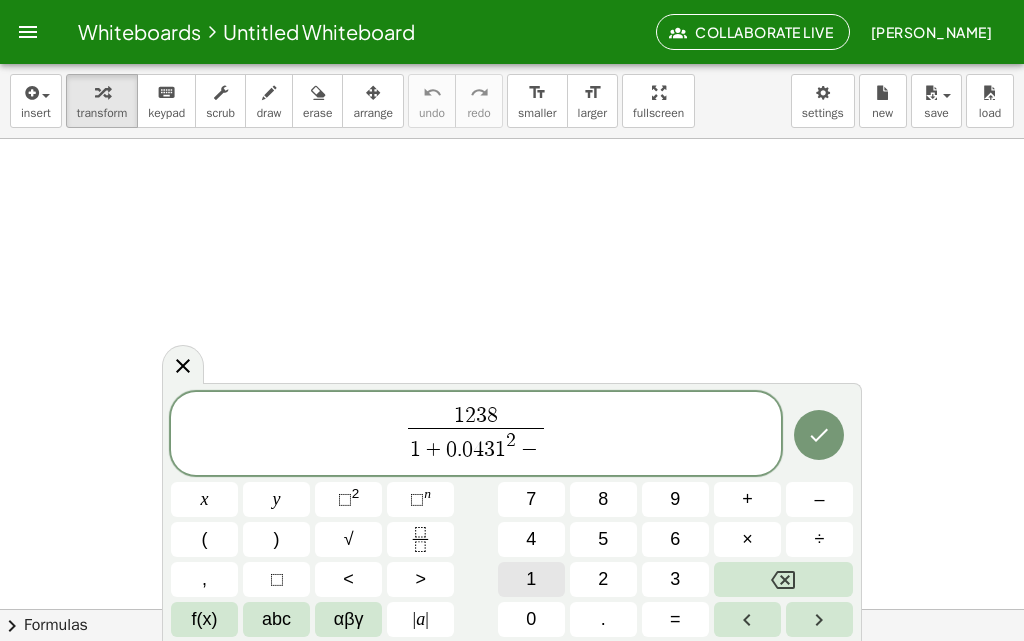 click on "1" at bounding box center [531, 579] 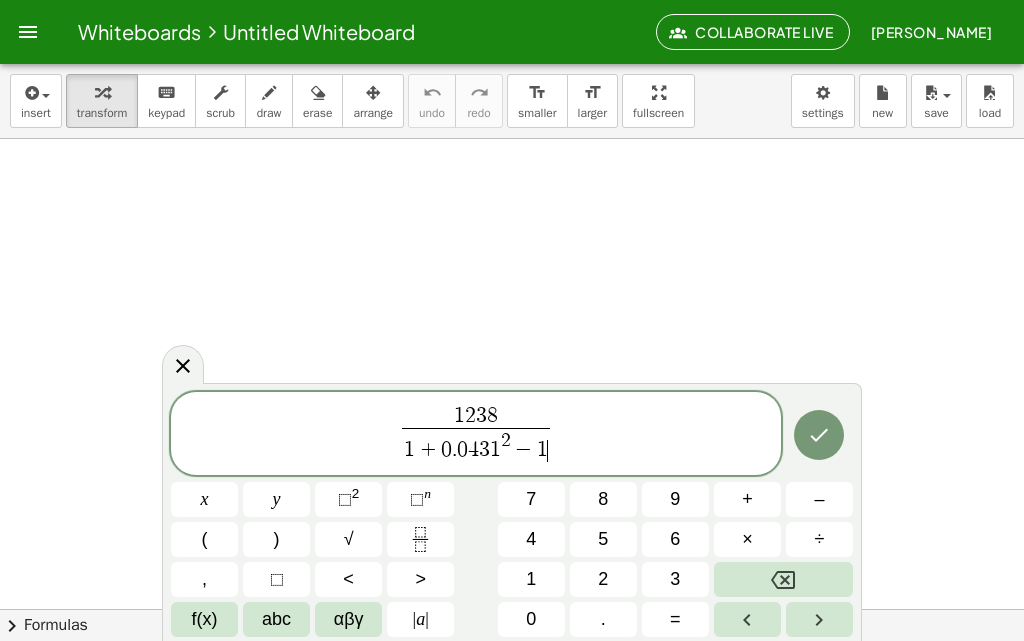 click on "1 2 3 8 1 + 0 . 0 4 3 1 2 − 1 ​ ​" at bounding box center [476, 435] 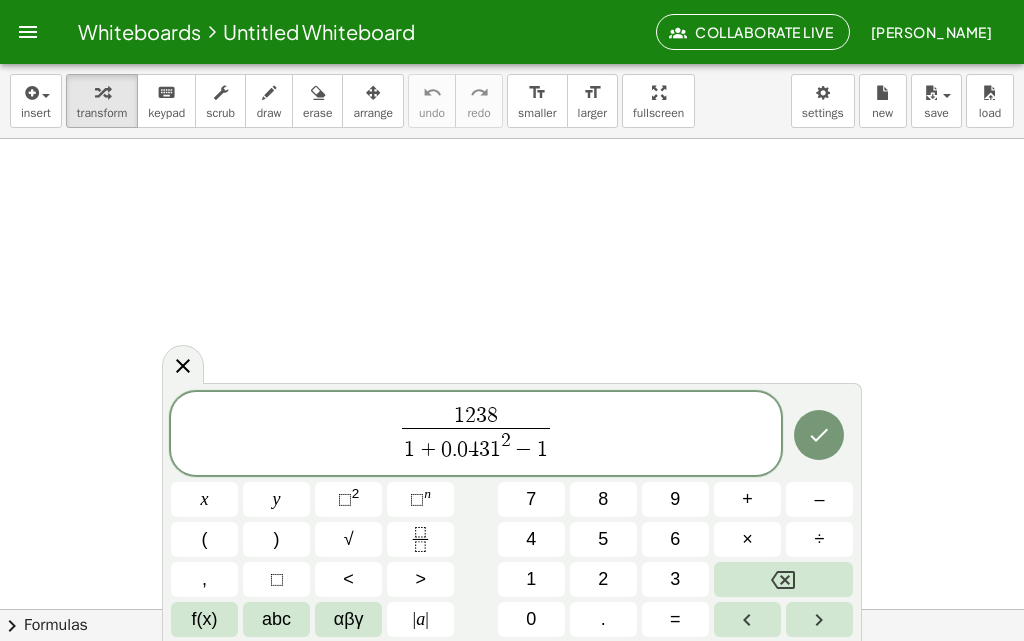 click on "1 + 0 . 0 4 3 1 2 − 1" at bounding box center [476, 446] 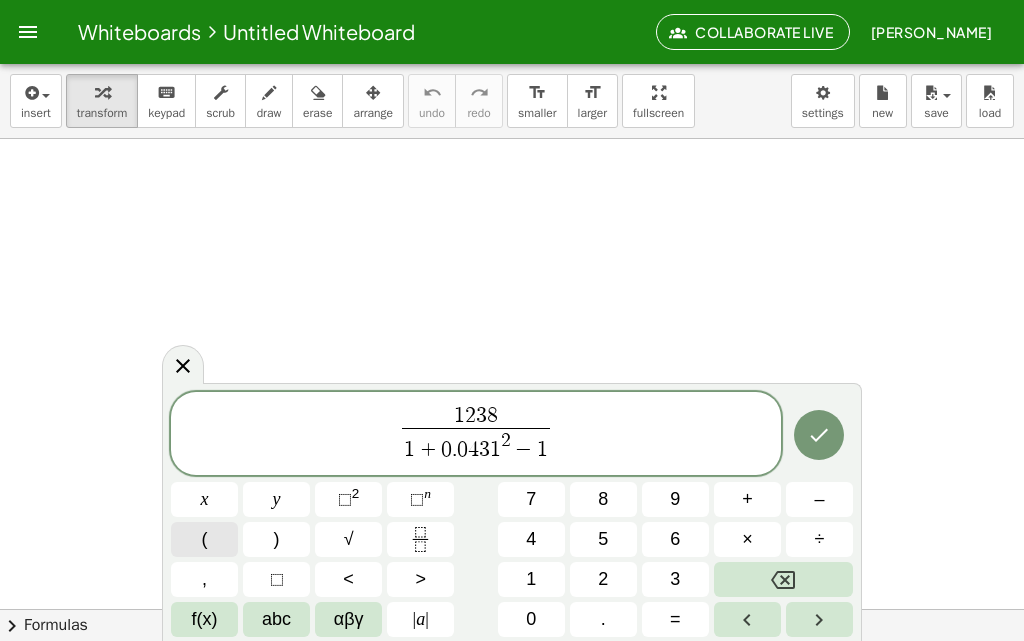 click on "(" at bounding box center (204, 539) 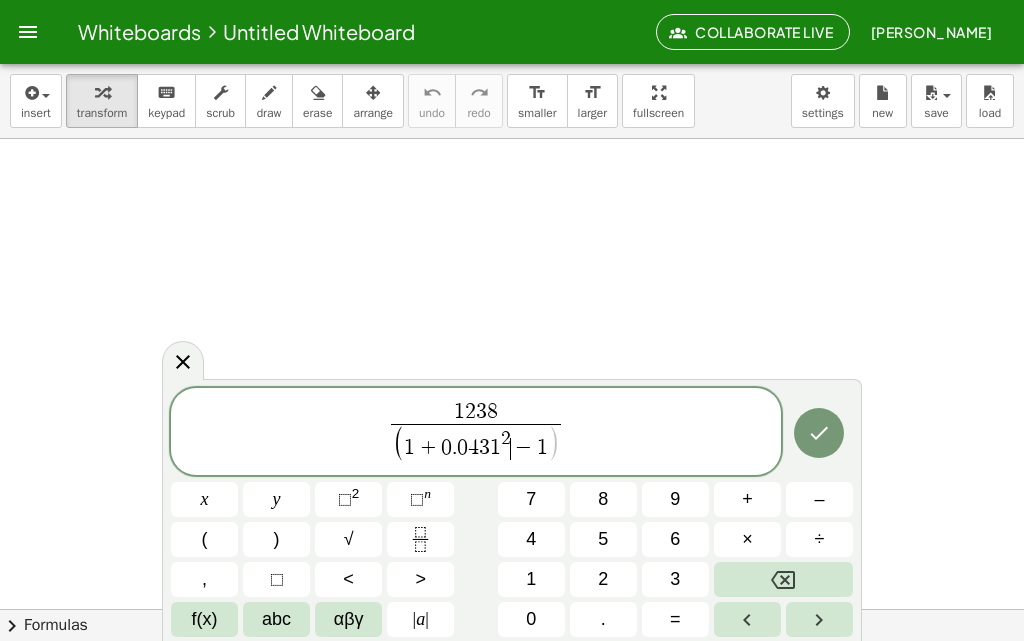 click on "−" at bounding box center [524, 449] 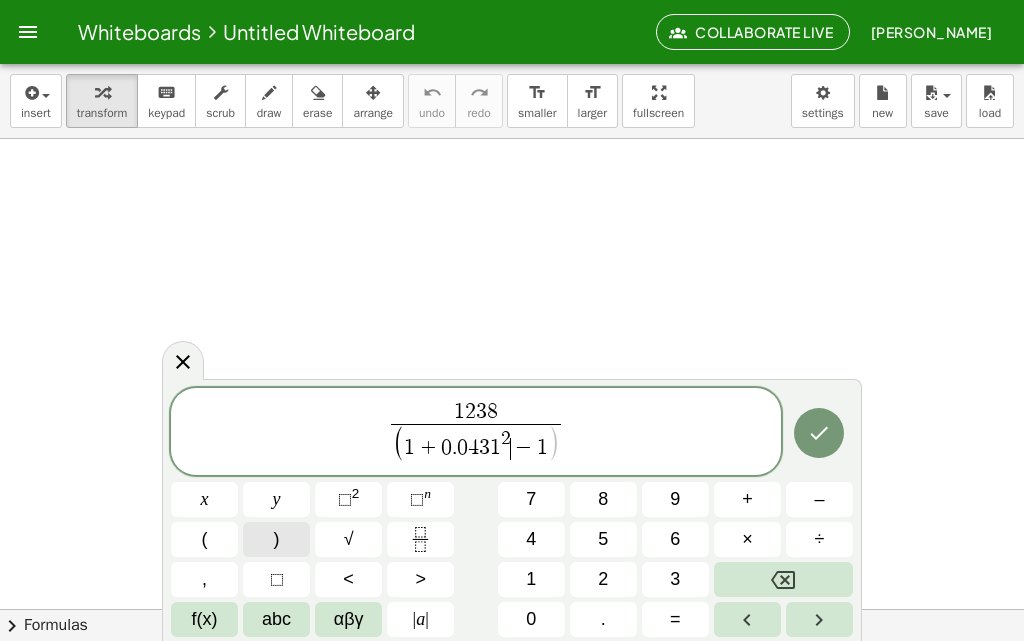 click on ")" at bounding box center (276, 539) 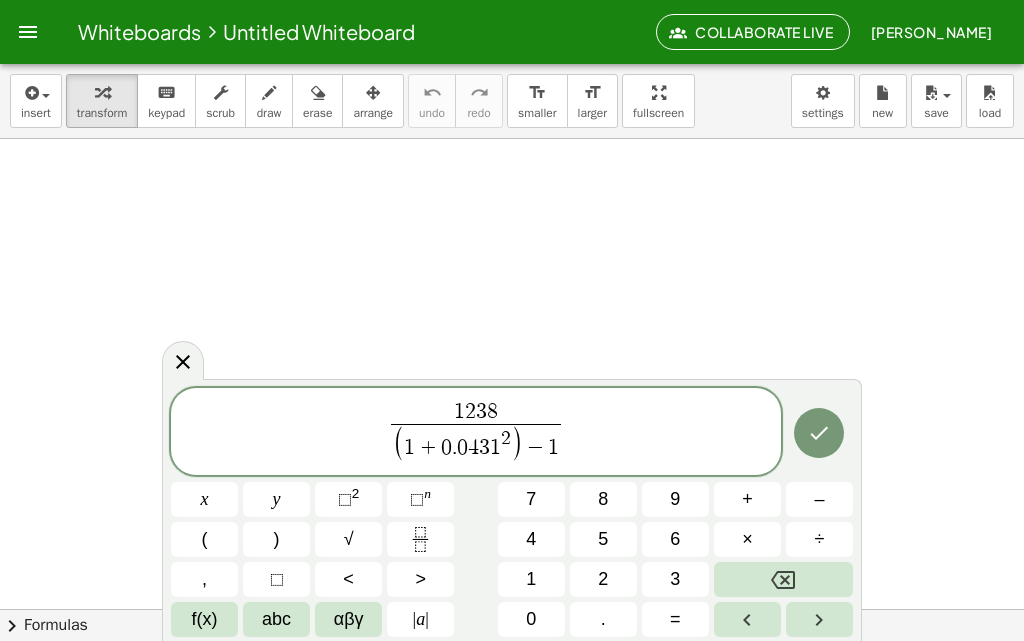 click on "( 1 + 0 . 0 4 3 1 2 ) ​ − 1" at bounding box center [476, 444] 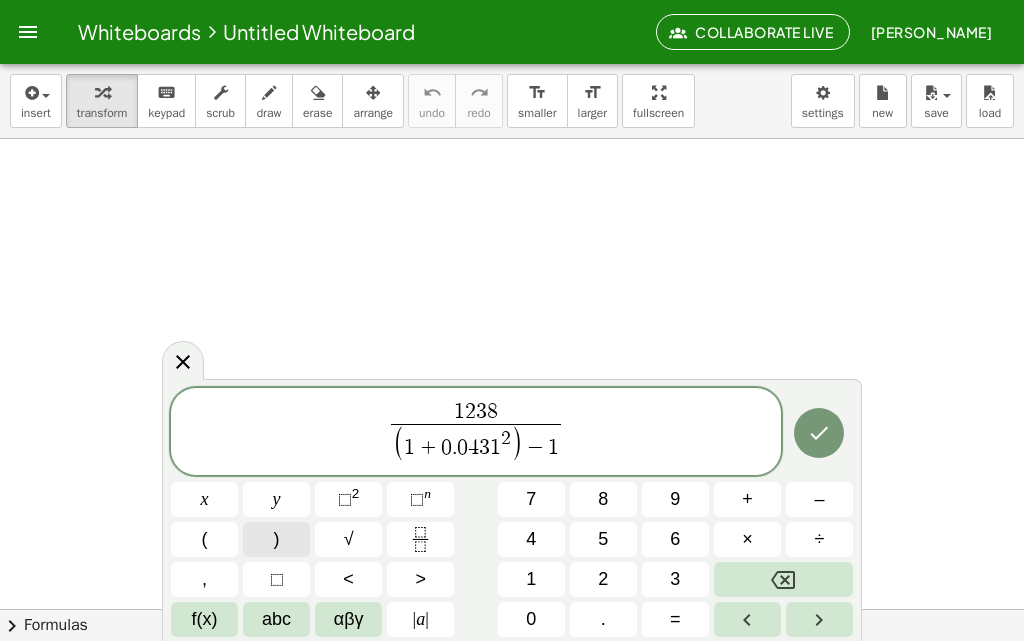 click on "****** 1 2 3 8 ​ ( 1 + 0 . 0 4 3 1 2 ) − 1 ​ x y ⬚ 2 ⬚ n 7 8 9 + – ( ) √ 4 5 6 × ÷ , ⬚ < > 1 2 3 f(x) abc αβγ | a | 0 . =" at bounding box center [512, 512] 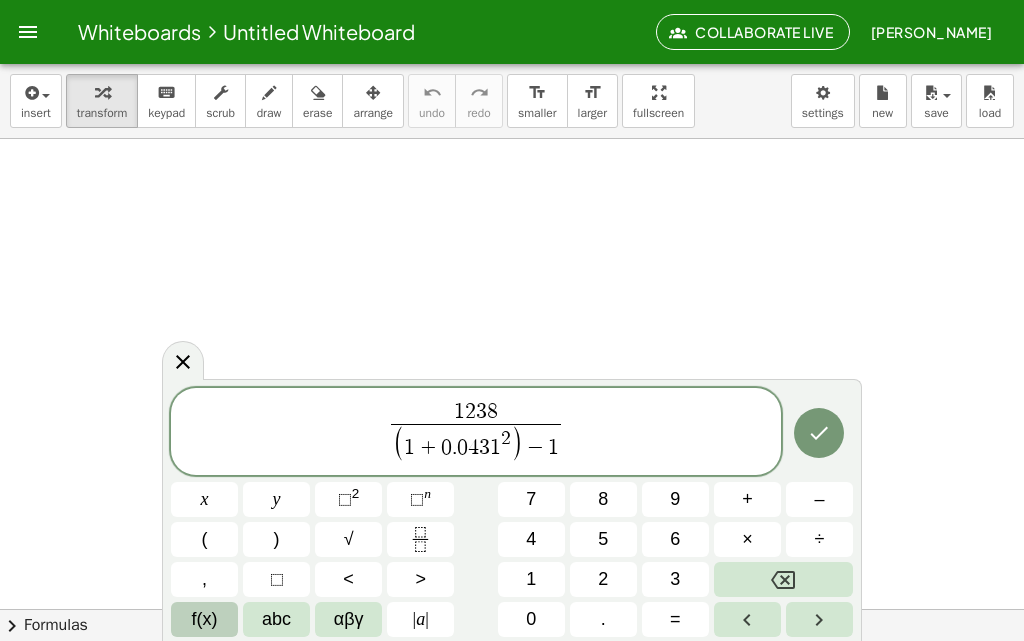 click on "f(x)" at bounding box center [204, 619] 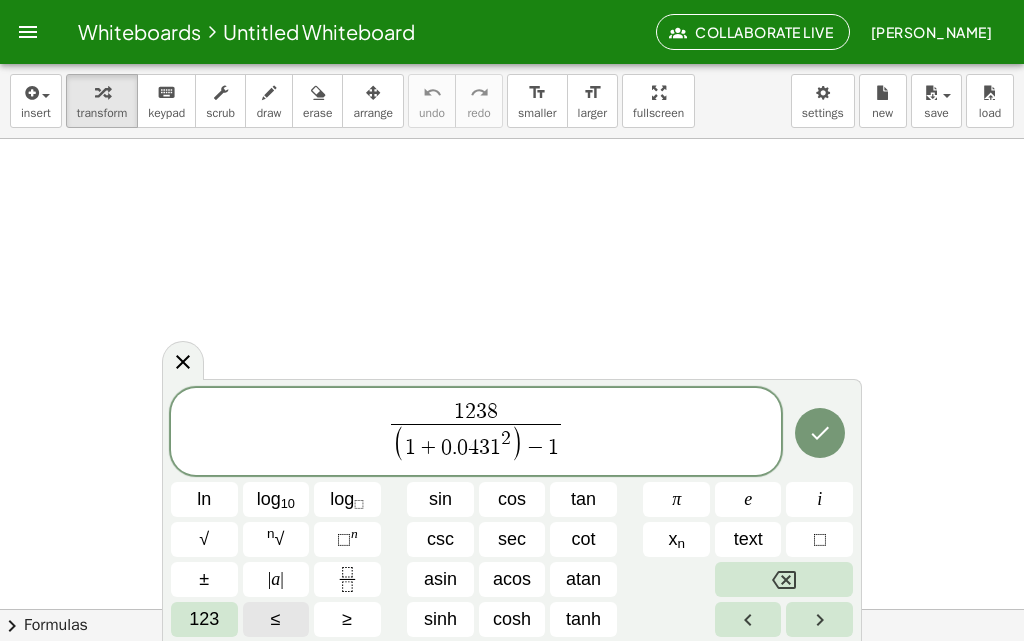 click on "123" at bounding box center [204, 619] 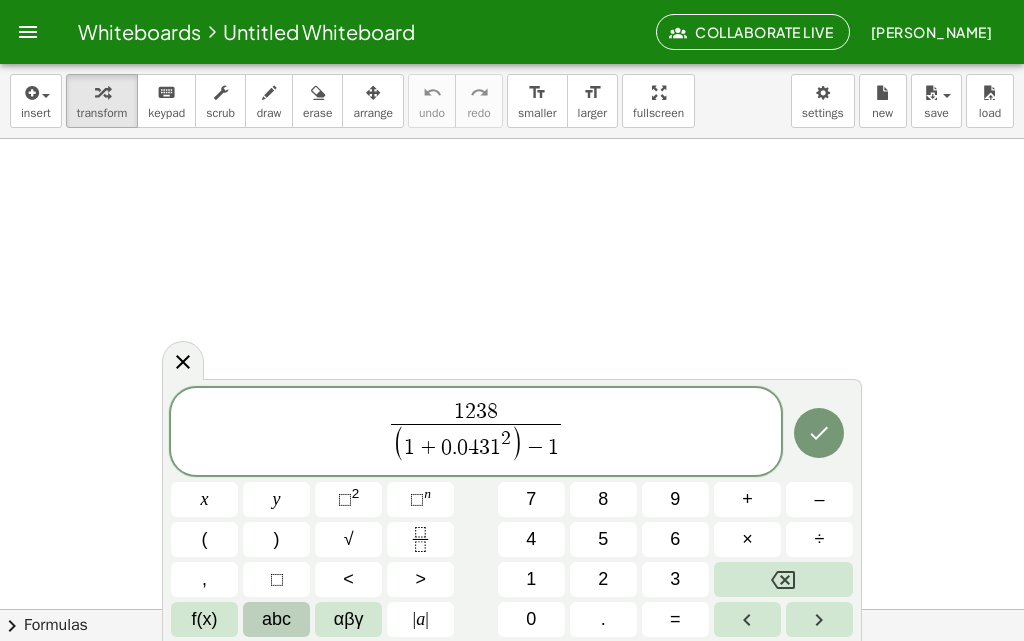 click on "abc" at bounding box center (276, 619) 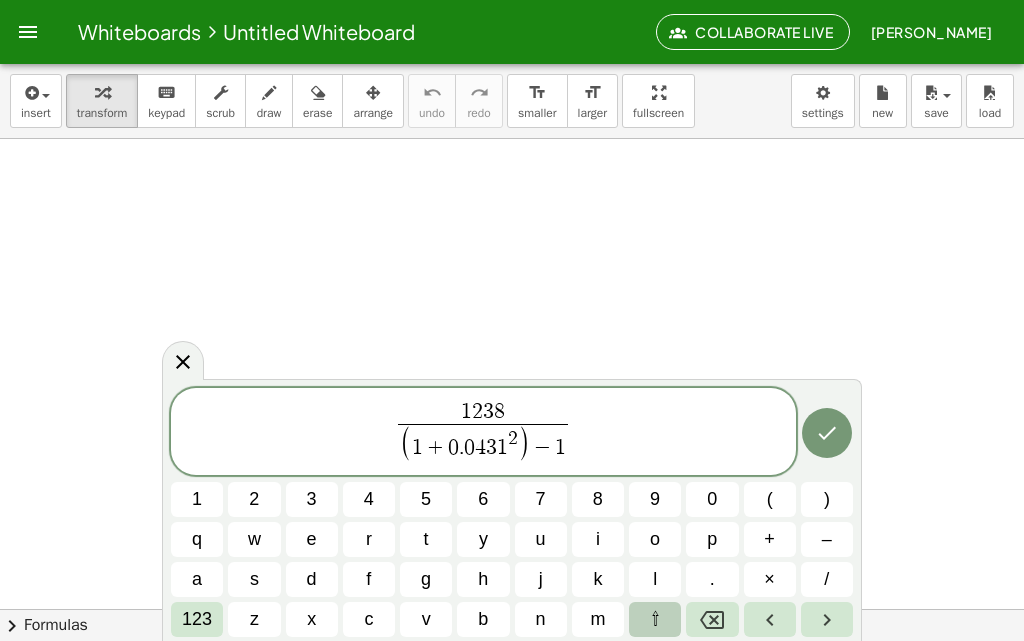 click on "⇧" at bounding box center [655, 619] 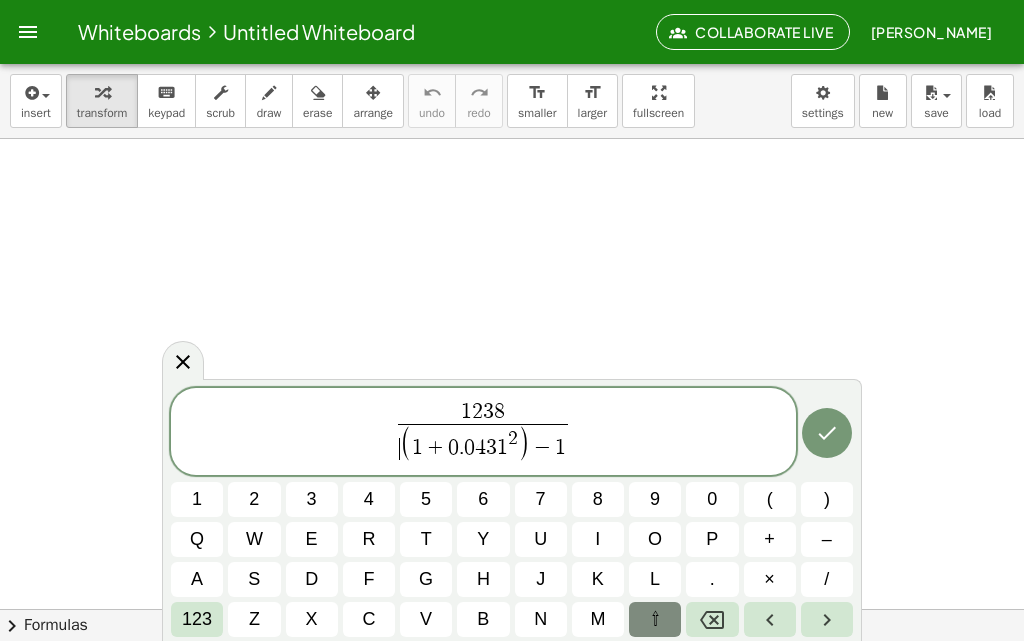 click on "⇧" at bounding box center (655, 619) 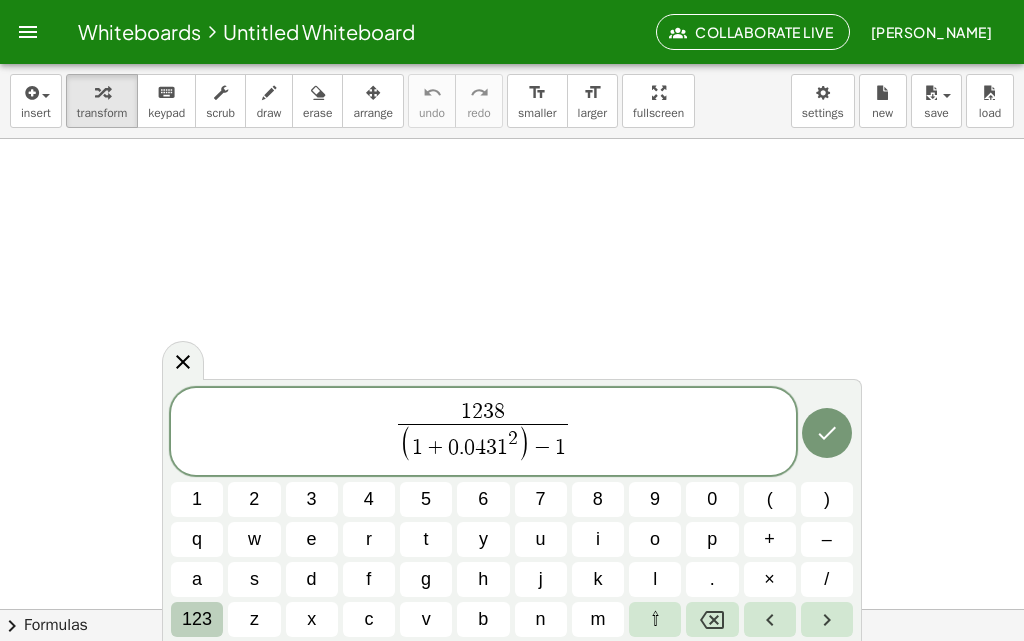 click on "123" at bounding box center (197, 619) 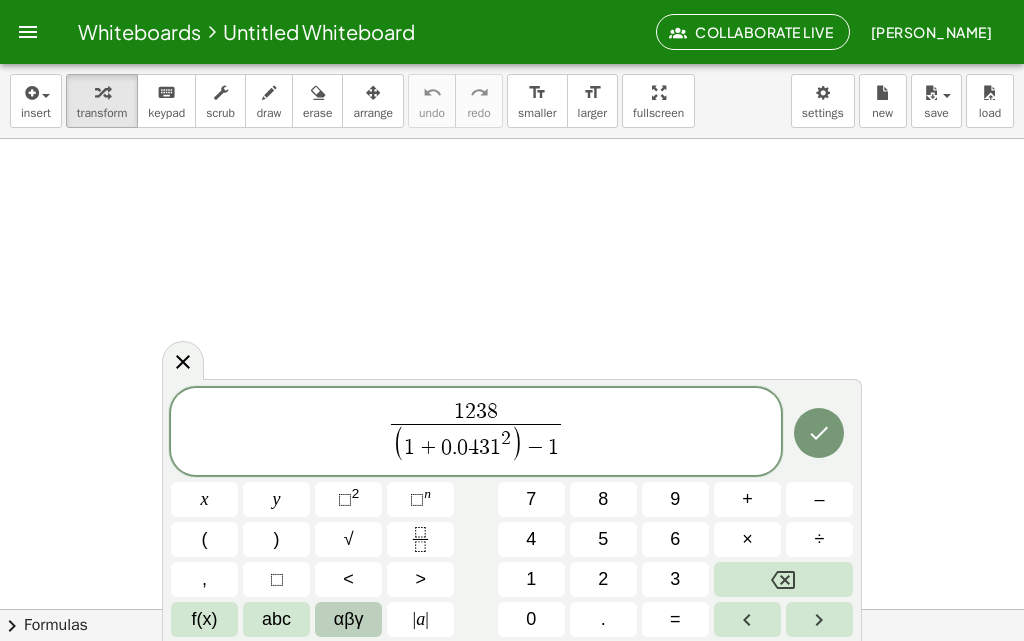 click on "αβγ" at bounding box center (349, 619) 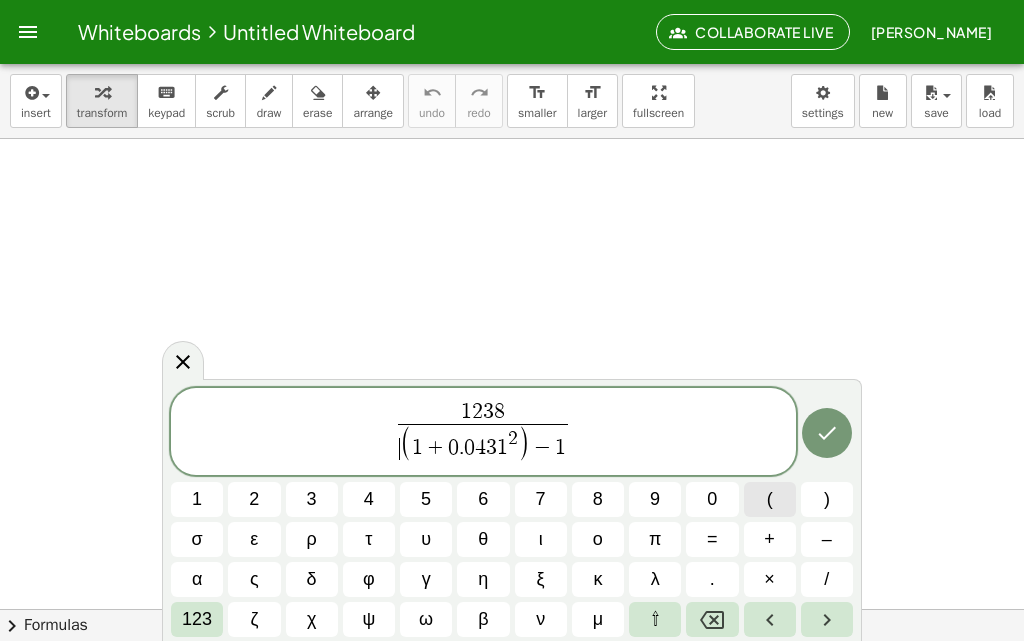 click on "(" at bounding box center (770, 499) 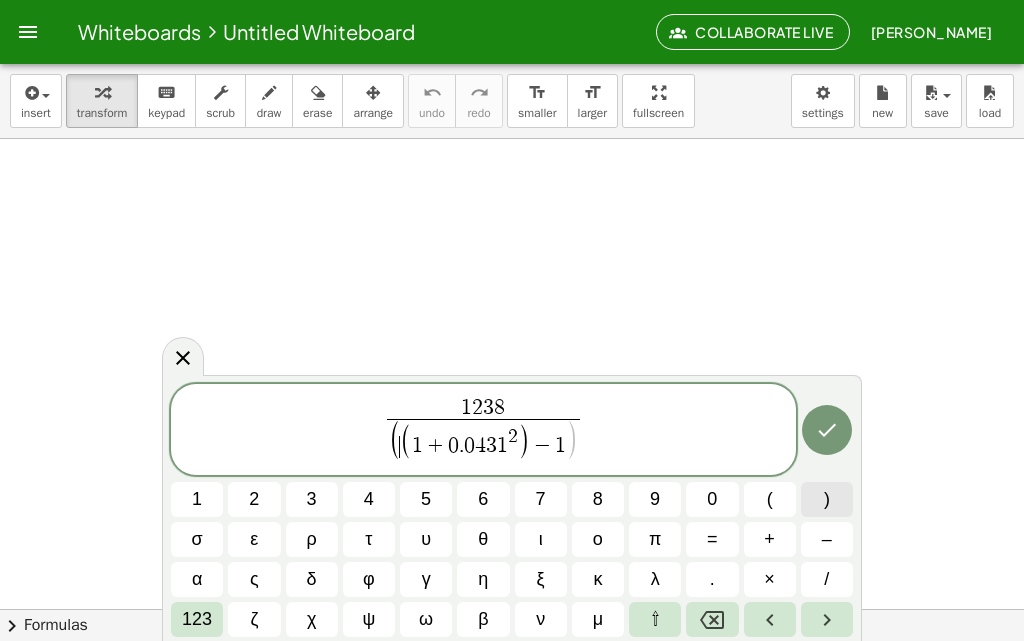 click on ")" at bounding box center (827, 499) 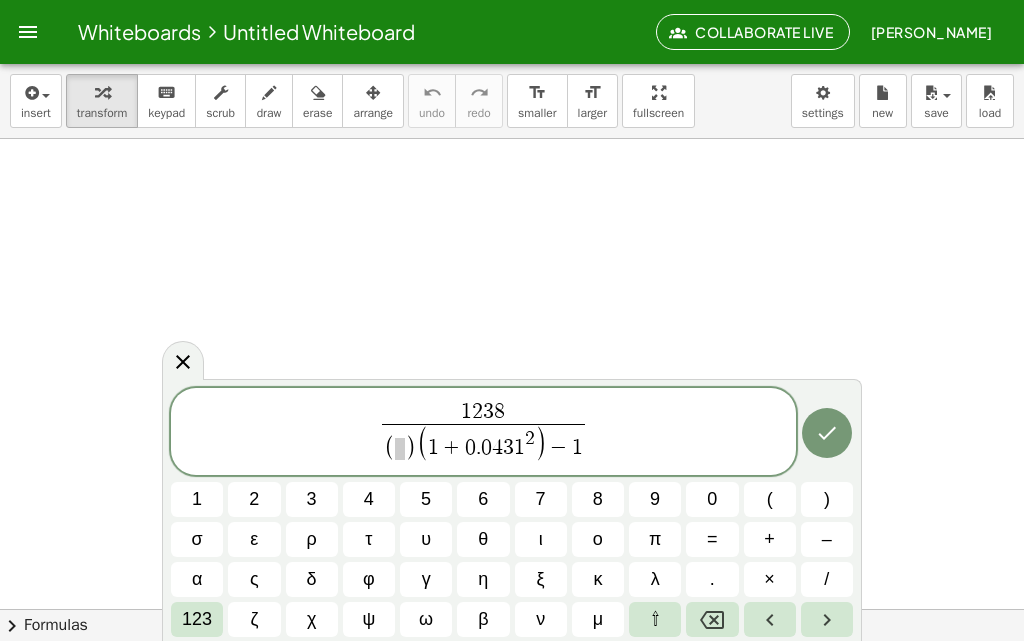 click at bounding box center [512, 619] 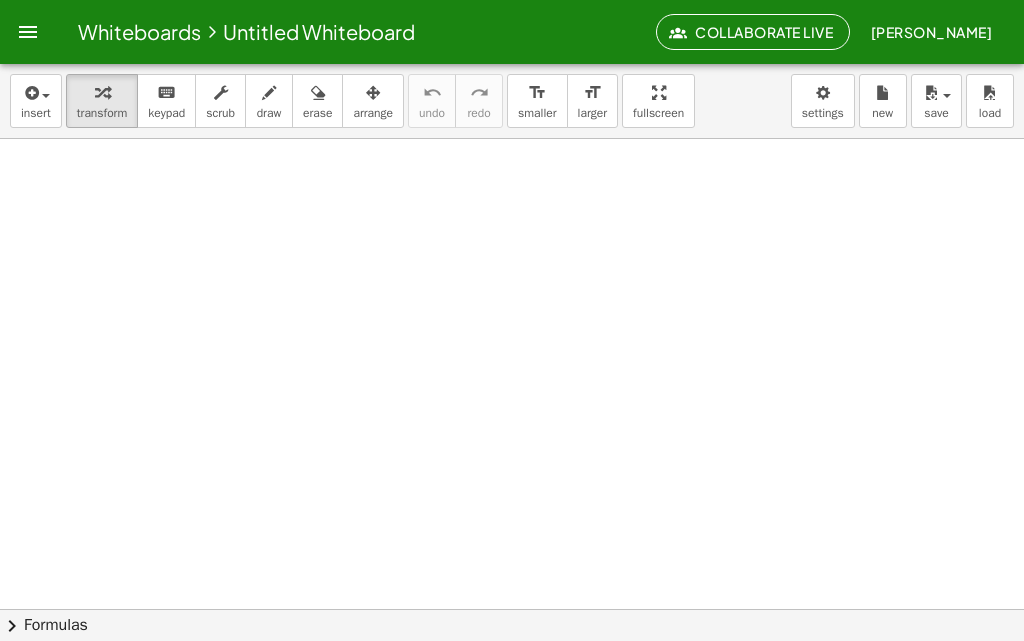 drag, startPoint x: 666, startPoint y: 472, endPoint x: 676, endPoint y: 456, distance: 18.867962 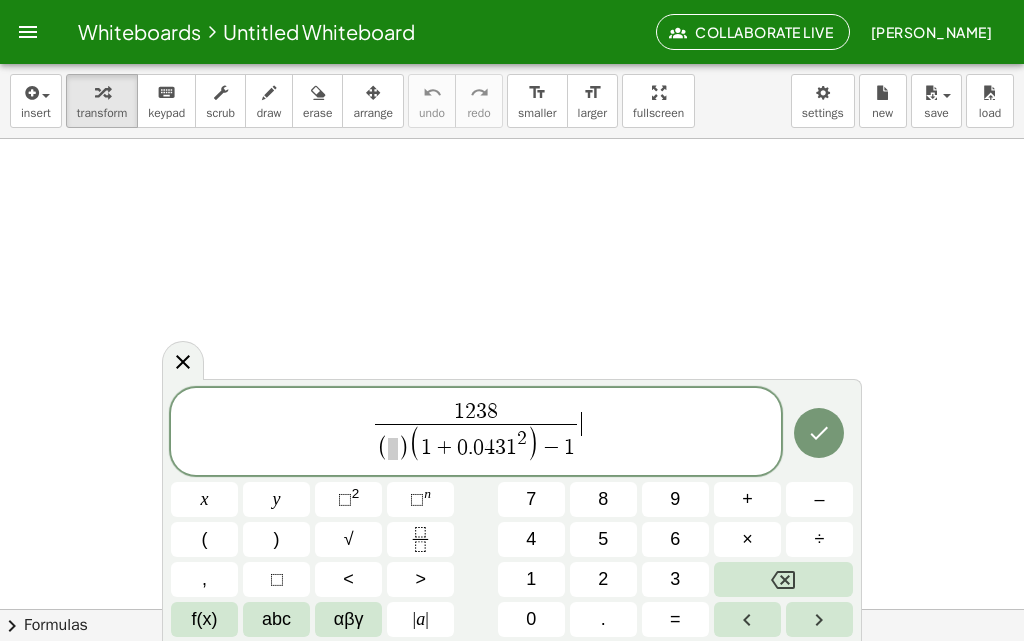 click on ")" at bounding box center (403, 449) 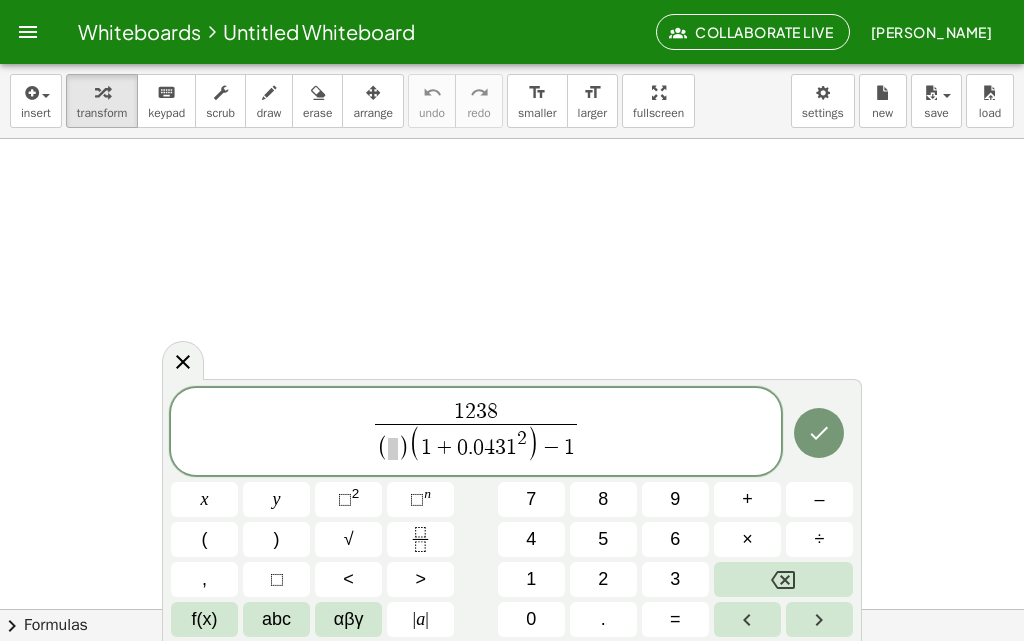 click on ")" at bounding box center [403, 449] 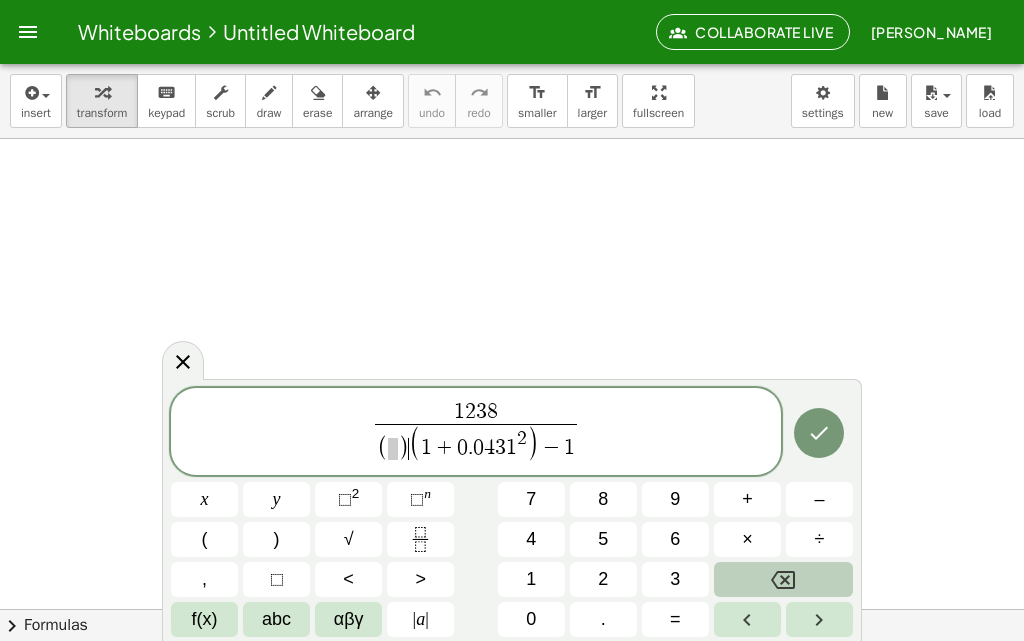 click at bounding box center (783, 579) 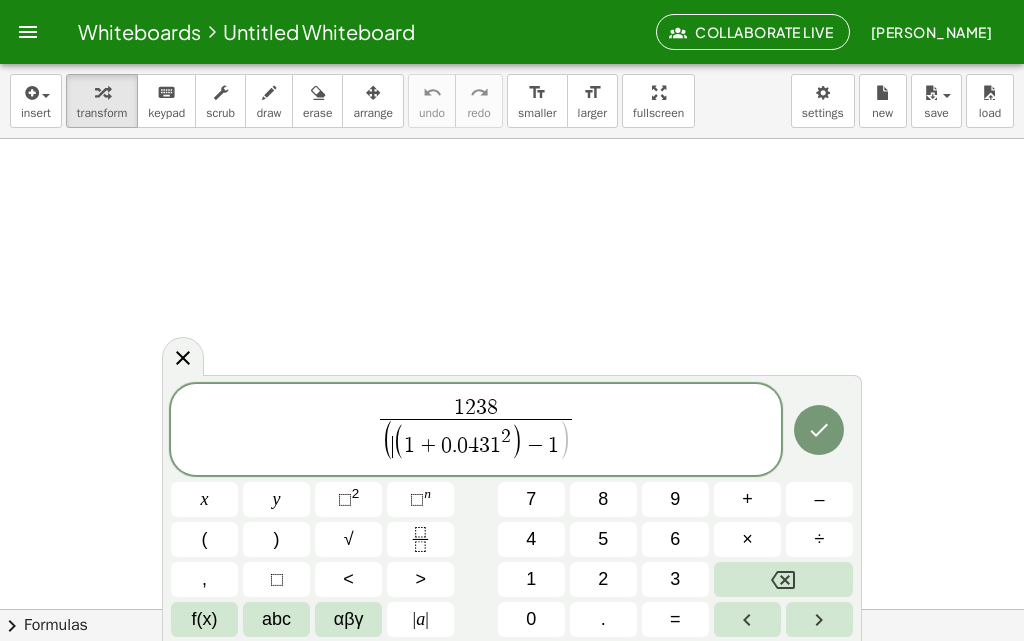 click on "1 2 3 8 ( ​ ( 1 + 0 . 0 4 3 1 2 ) − 1 ) ​" at bounding box center [476, 431] 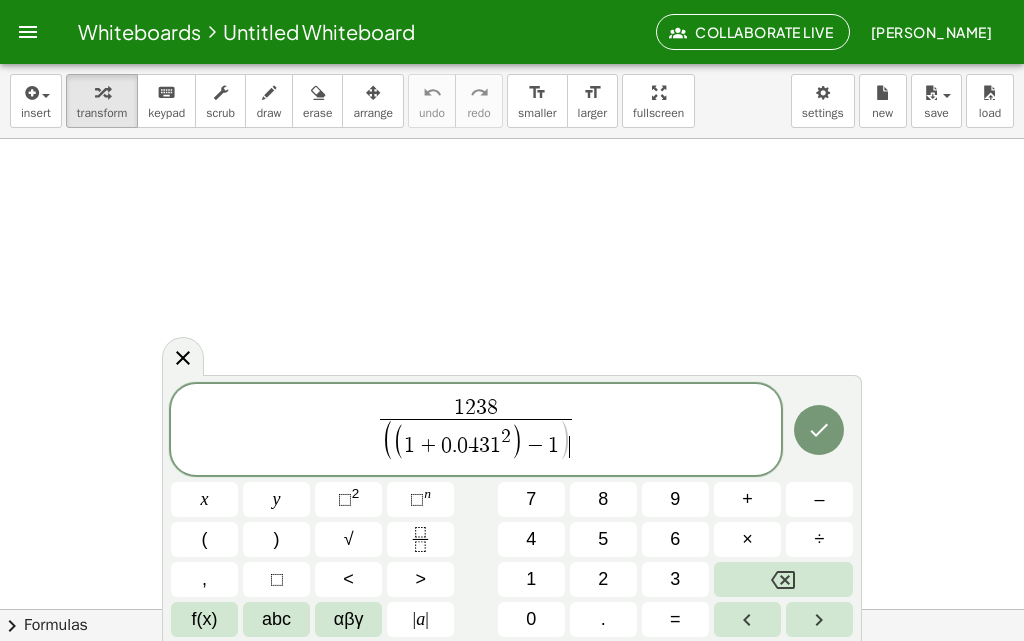 click on "1 2 3 8 ( ( 1 + 0 . 0 4 3 1 2 ) − 1 ) ​ ​" at bounding box center [475, 431] 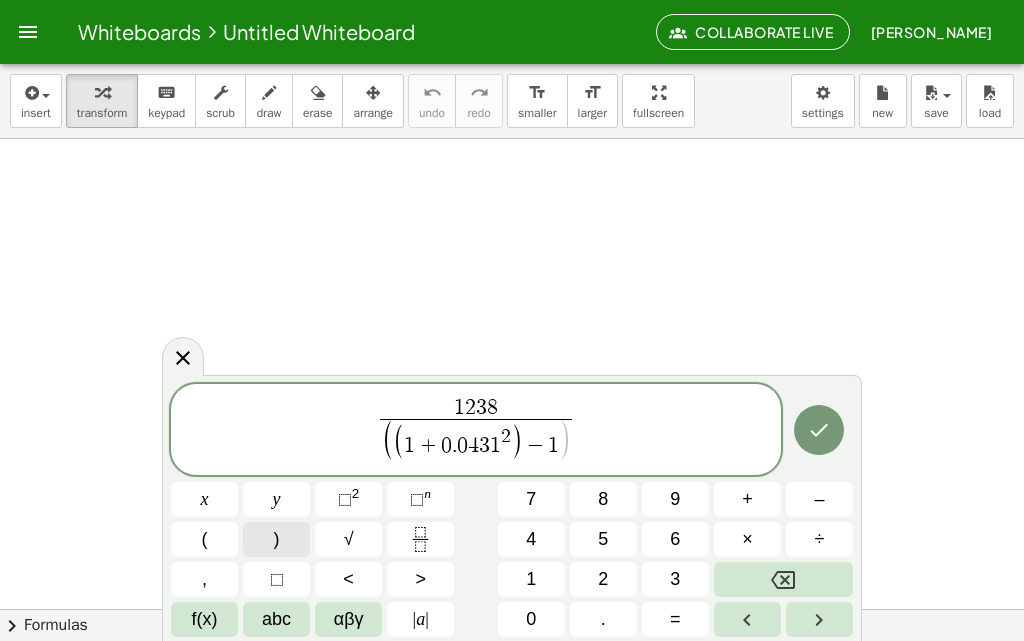 click on ")" at bounding box center (276, 539) 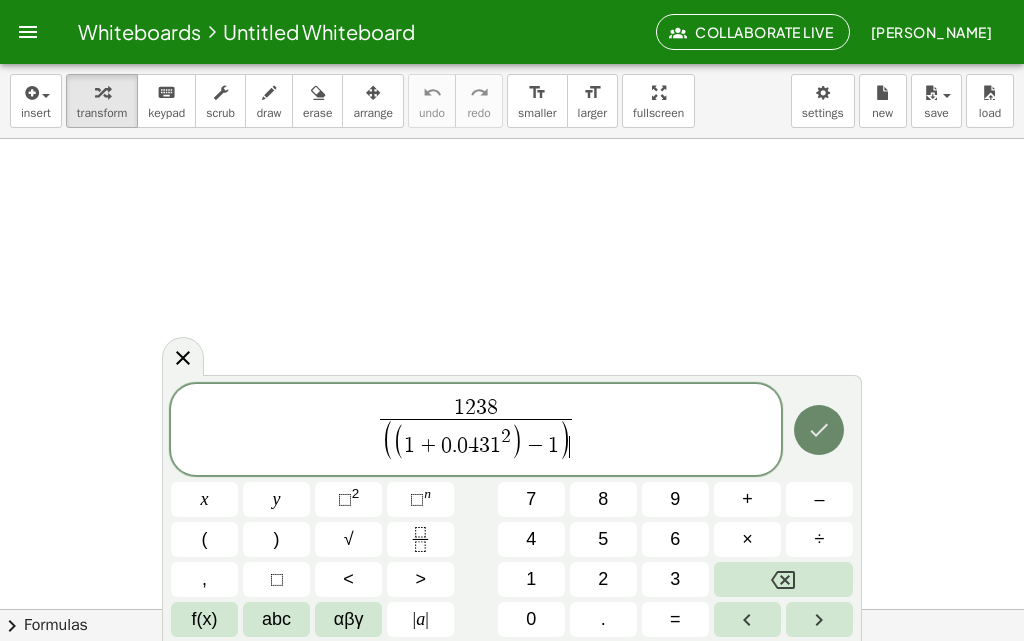 click 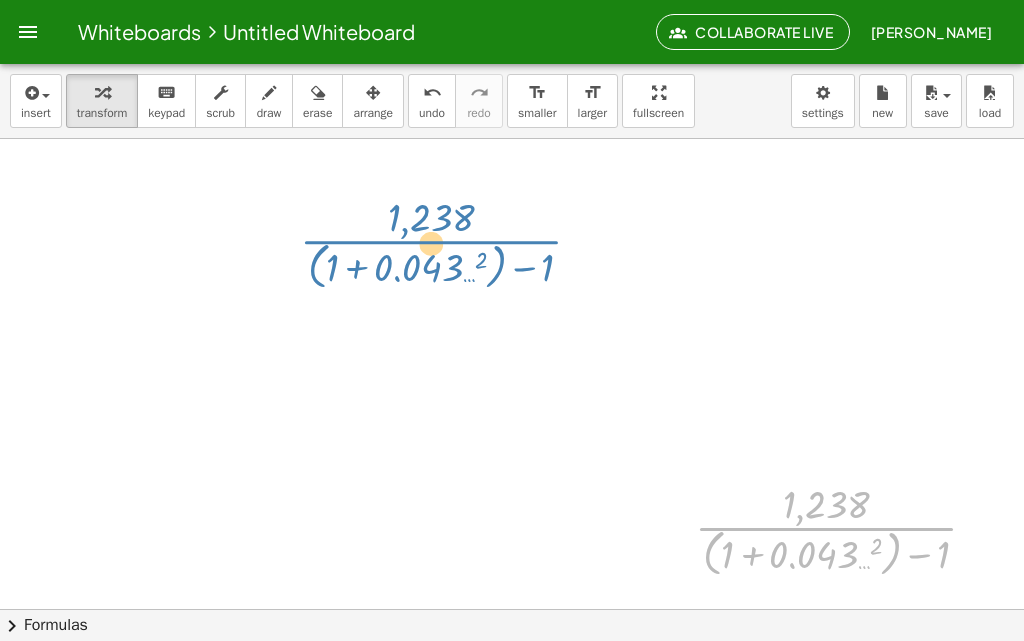 drag, startPoint x: 816, startPoint y: 527, endPoint x: 422, endPoint y: 240, distance: 487.44742 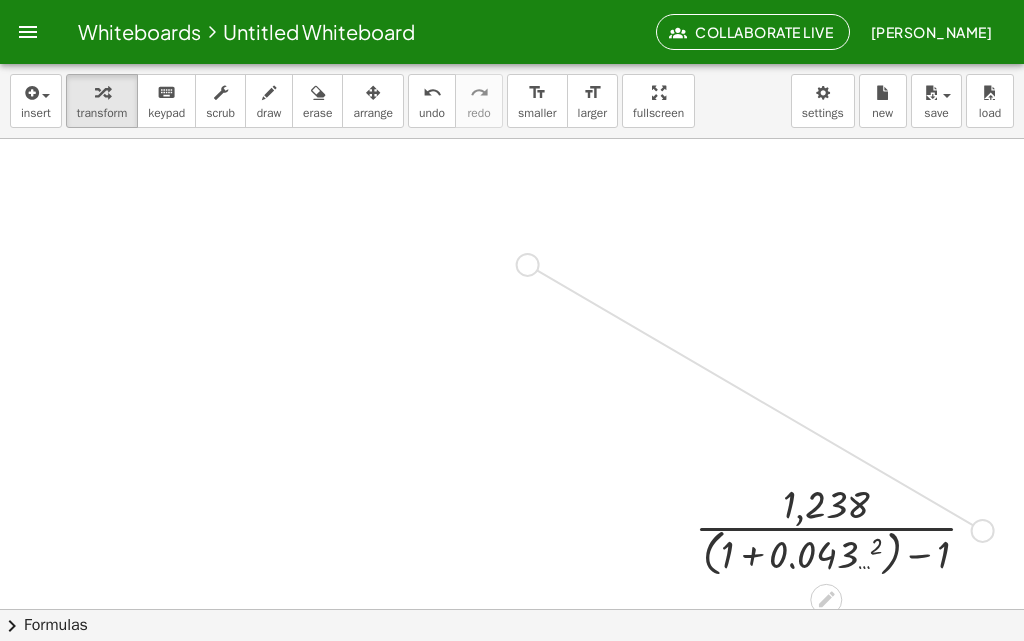 drag, startPoint x: 985, startPoint y: 532, endPoint x: 525, endPoint y: 263, distance: 532.8799 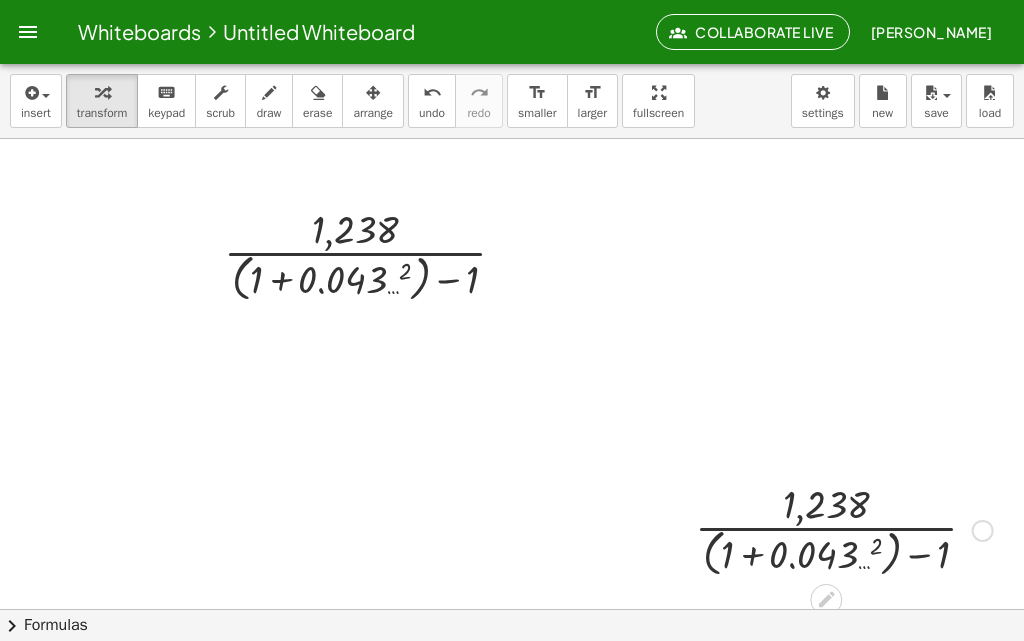click at bounding box center [983, 531] 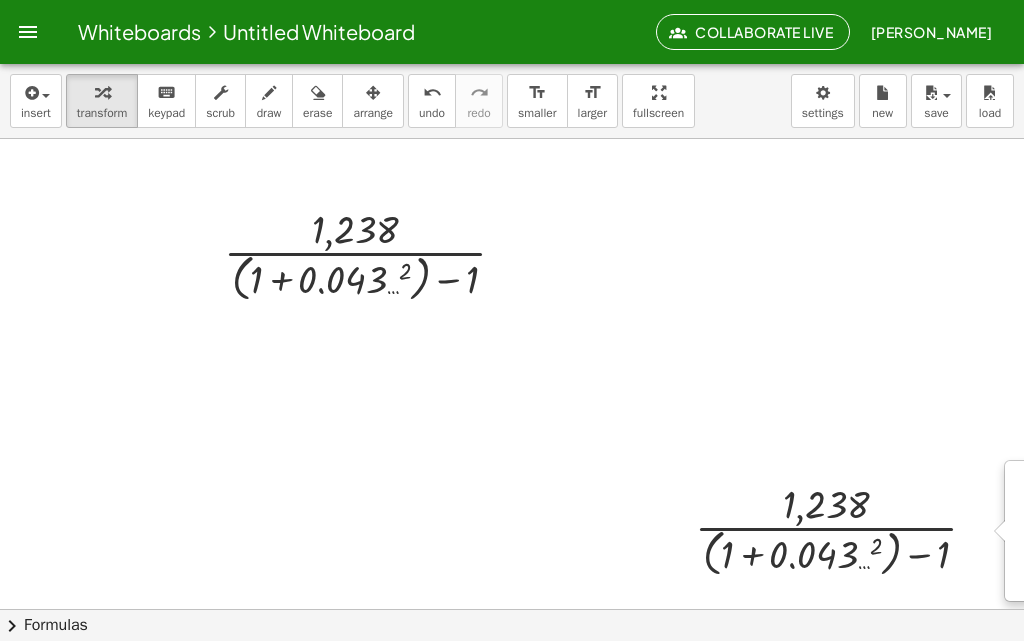 click at bounding box center (512, 619) 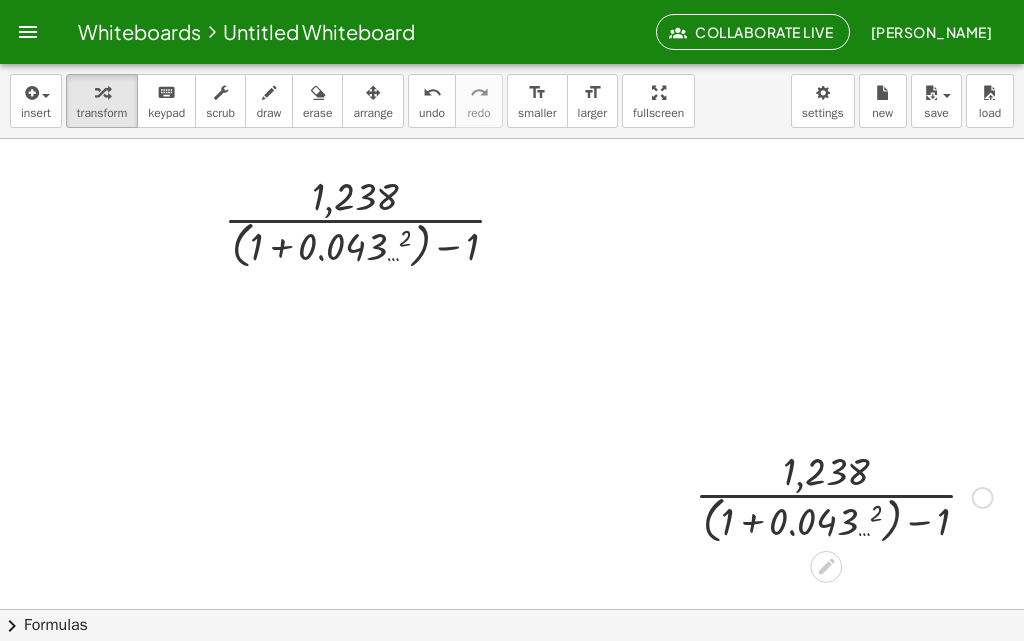 scroll, scrollTop: 0, scrollLeft: 0, axis: both 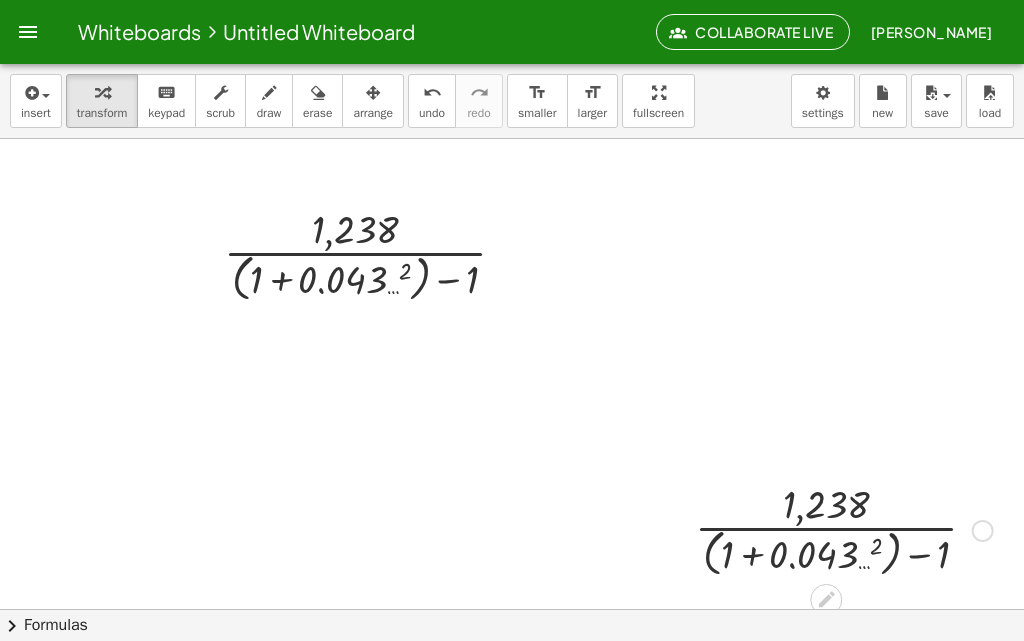 click on "Transform line Copy line as LaTeX Copy derivation as LaTeX Expand new lines: On" at bounding box center [983, 531] 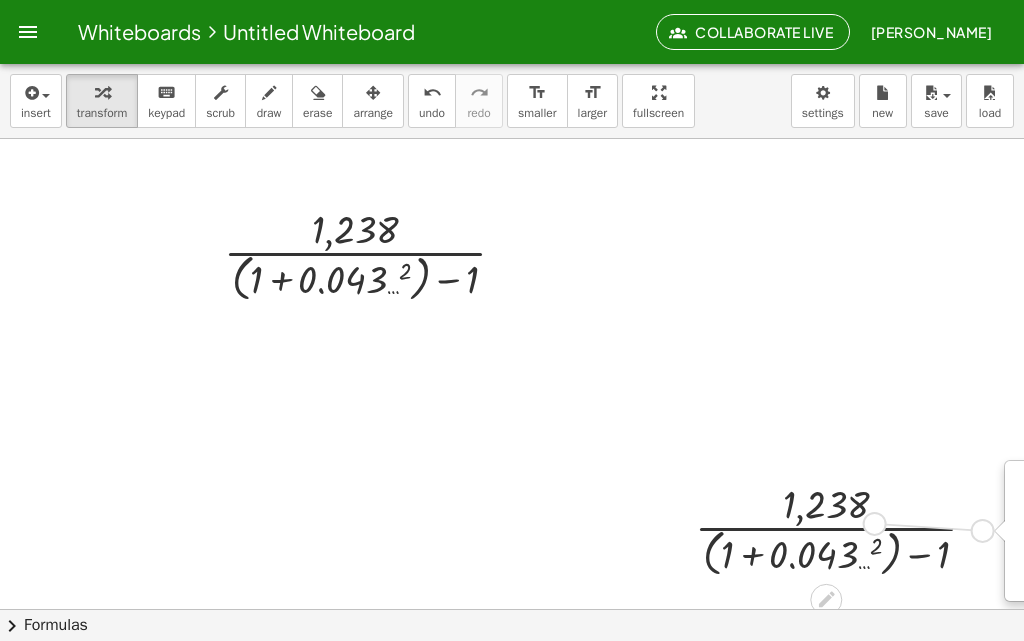 drag, startPoint x: 987, startPoint y: 533, endPoint x: 870, endPoint y: 526, distance: 117.20921 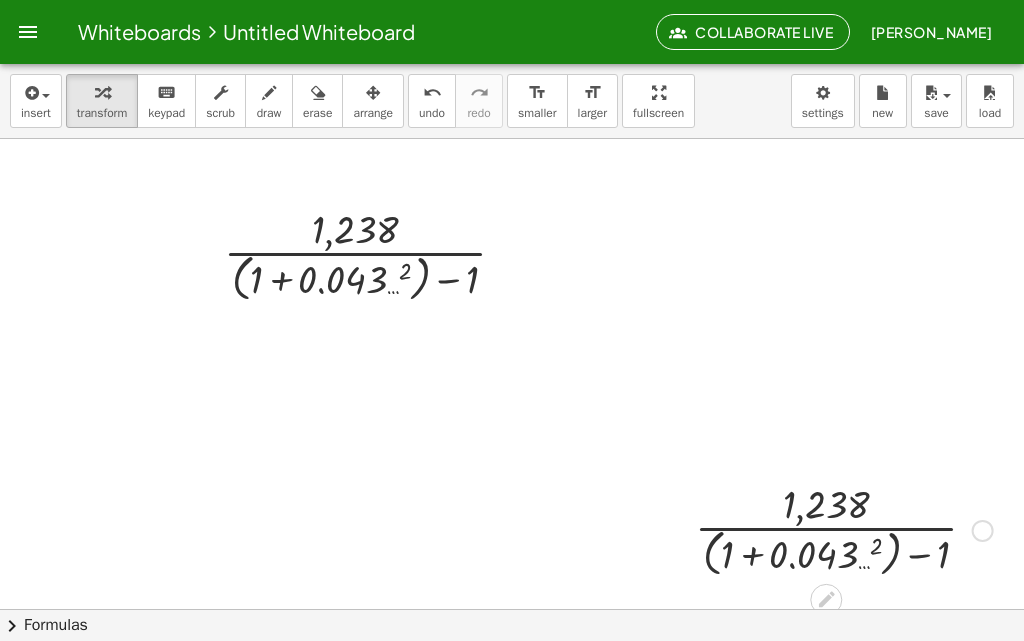 click at bounding box center [844, 529] 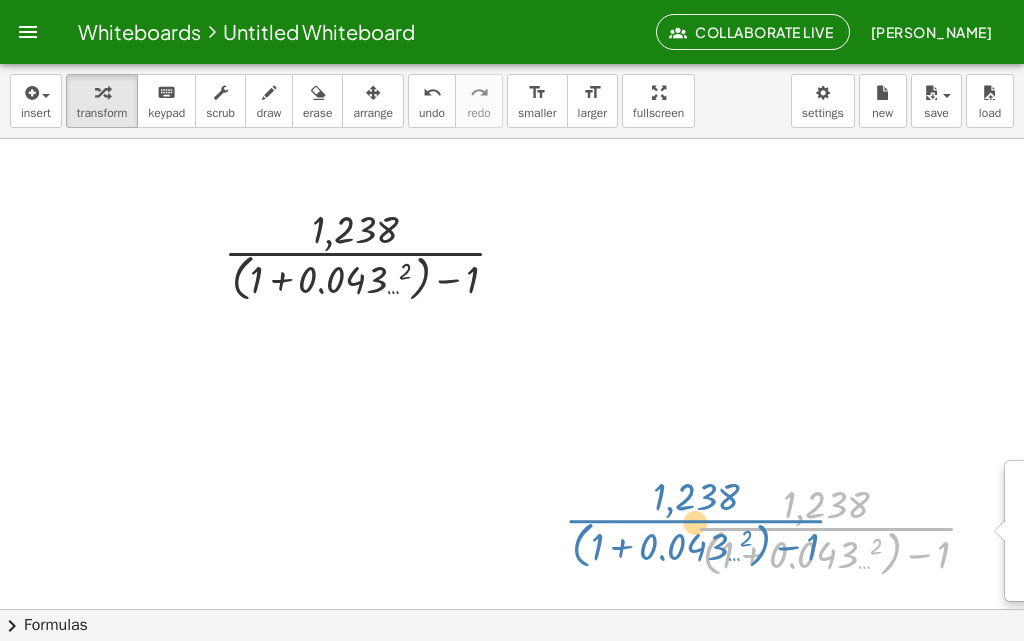 drag, startPoint x: 930, startPoint y: 531, endPoint x: 801, endPoint y: 514, distance: 130.11533 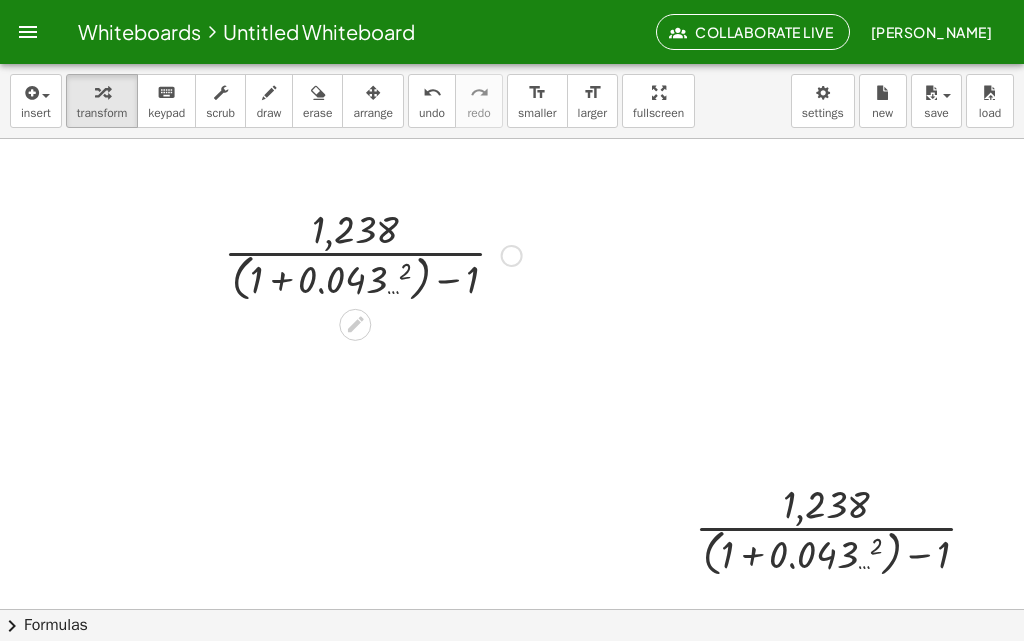 click at bounding box center (373, 254) 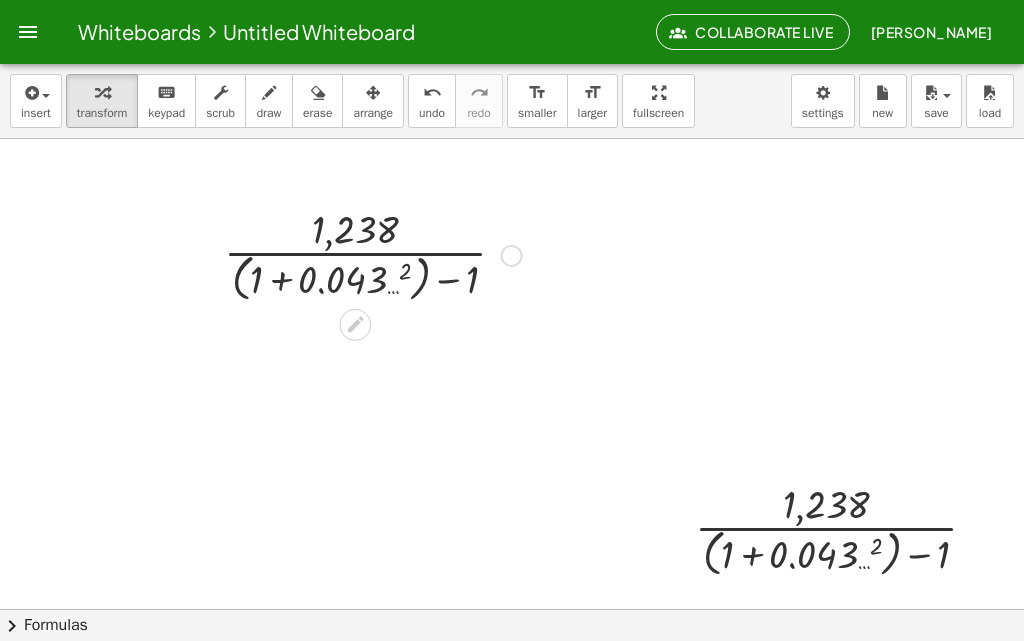 click at bounding box center (373, 254) 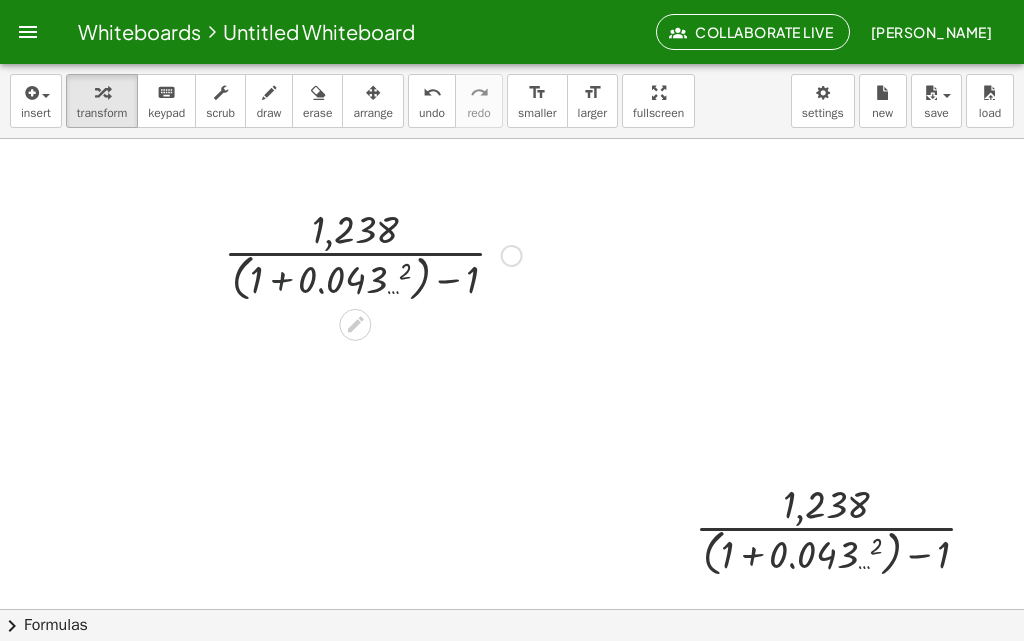 click at bounding box center (373, 254) 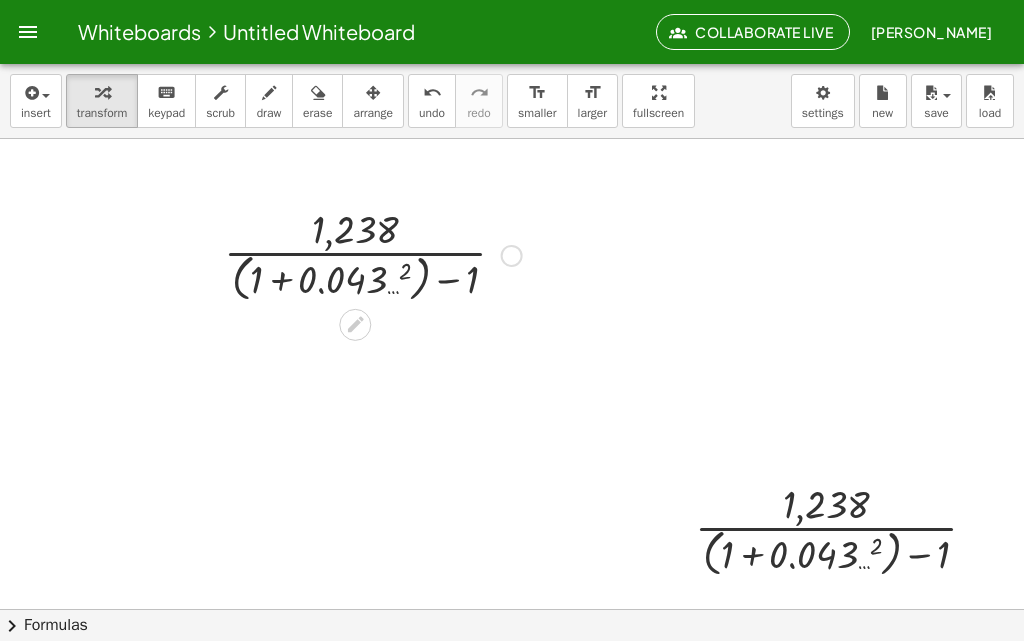 click at bounding box center (373, 254) 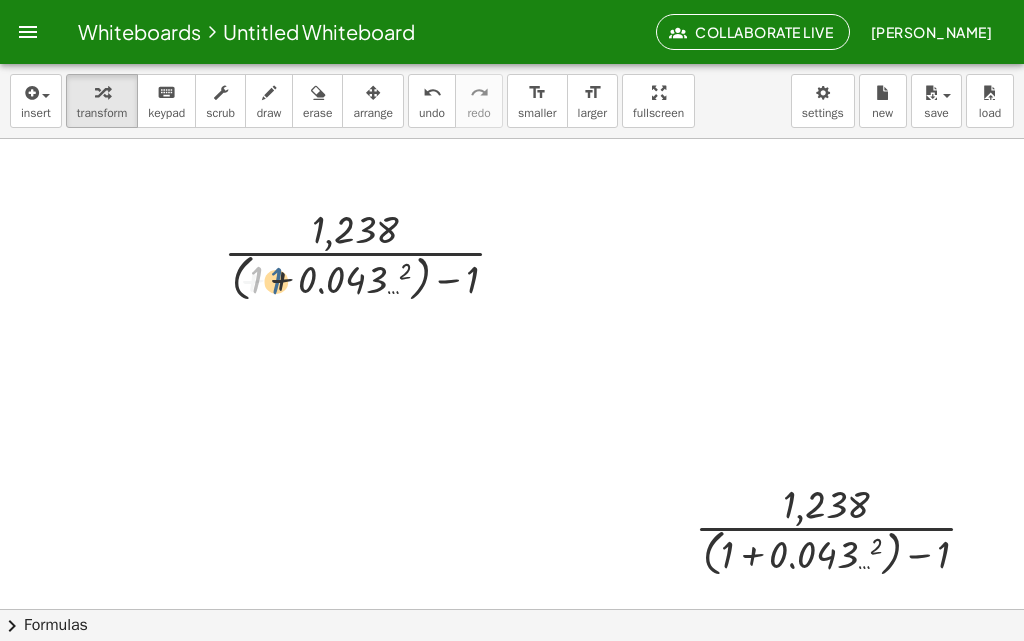 drag, startPoint x: 257, startPoint y: 279, endPoint x: 285, endPoint y: 281, distance: 28.071337 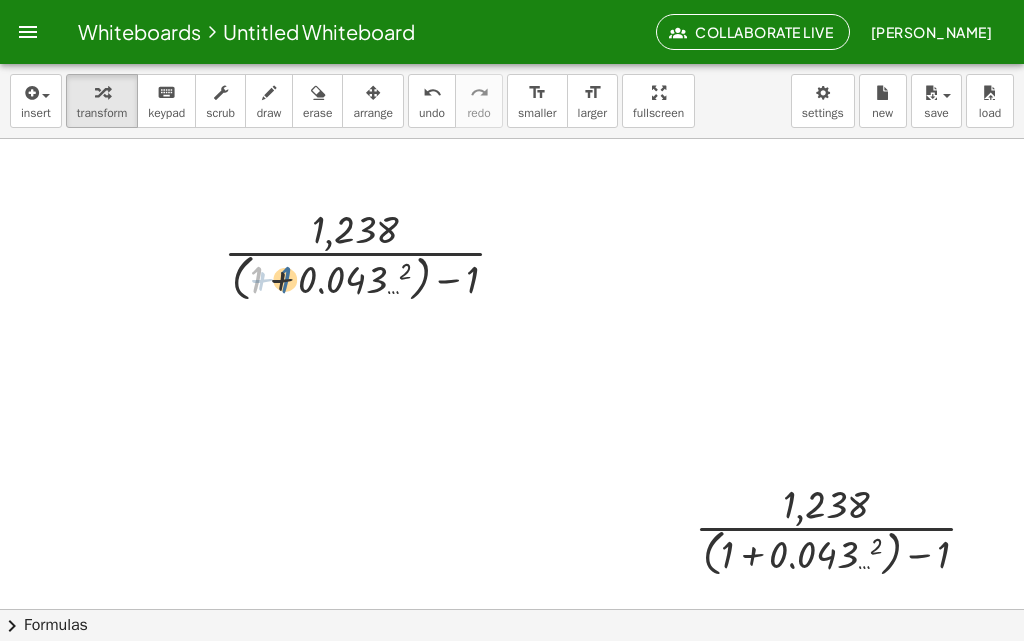 drag, startPoint x: 258, startPoint y: 275, endPoint x: 287, endPoint y: 275, distance: 29 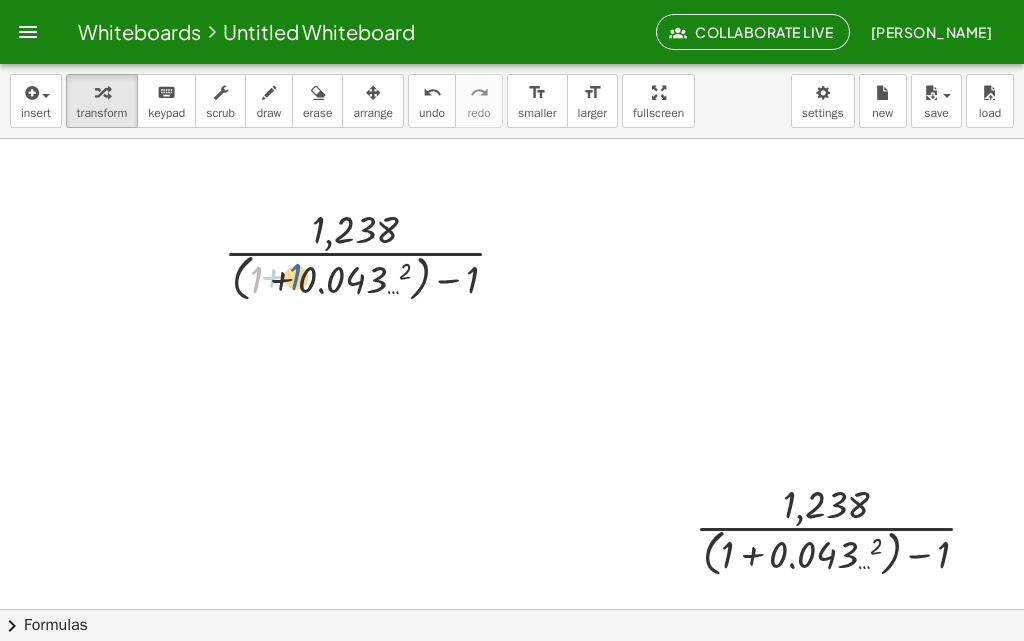 drag, startPoint x: 262, startPoint y: 277, endPoint x: 303, endPoint y: 274, distance: 41.109608 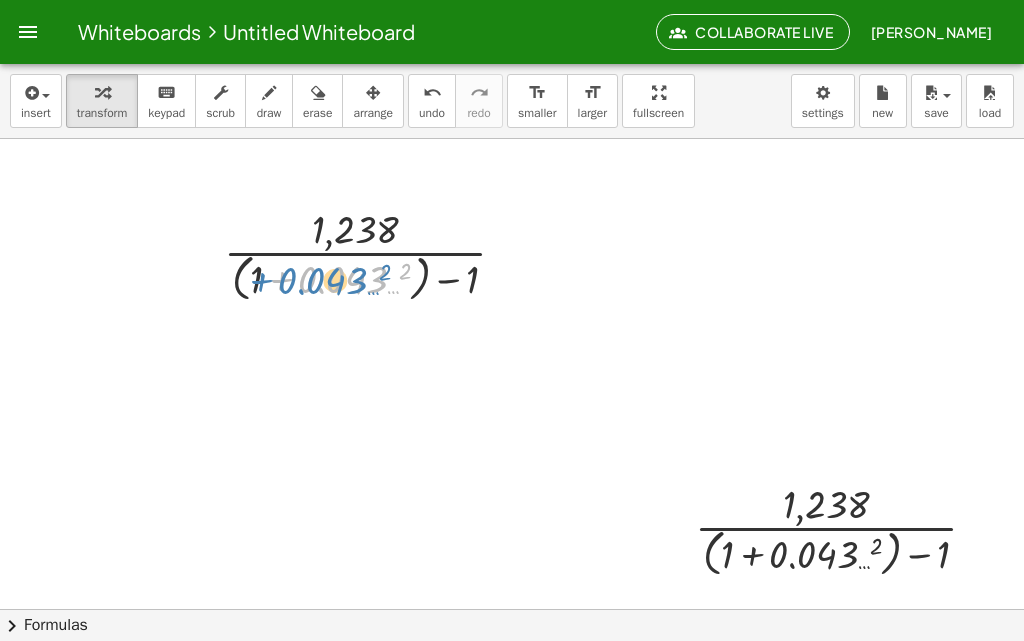 drag, startPoint x: 307, startPoint y: 279, endPoint x: 282, endPoint y: 277, distance: 25.079872 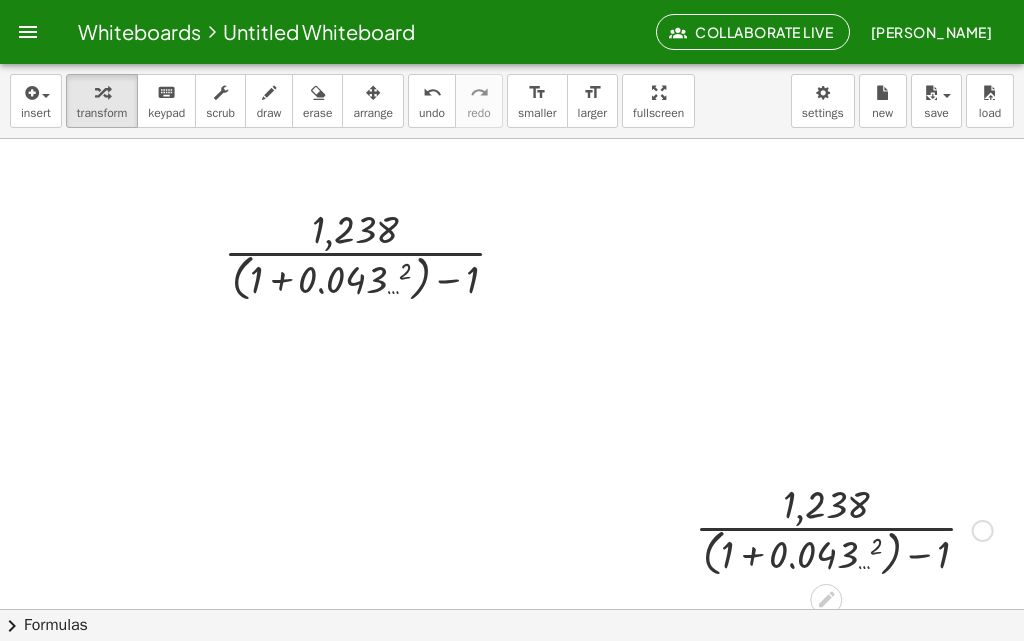click at bounding box center [844, 529] 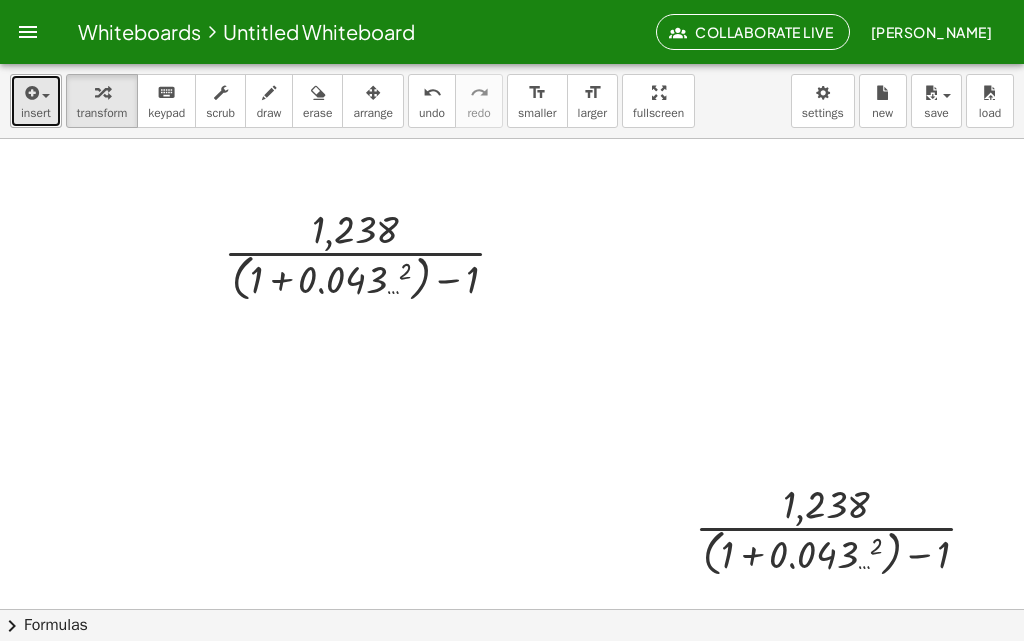 click on "insert" at bounding box center [36, 113] 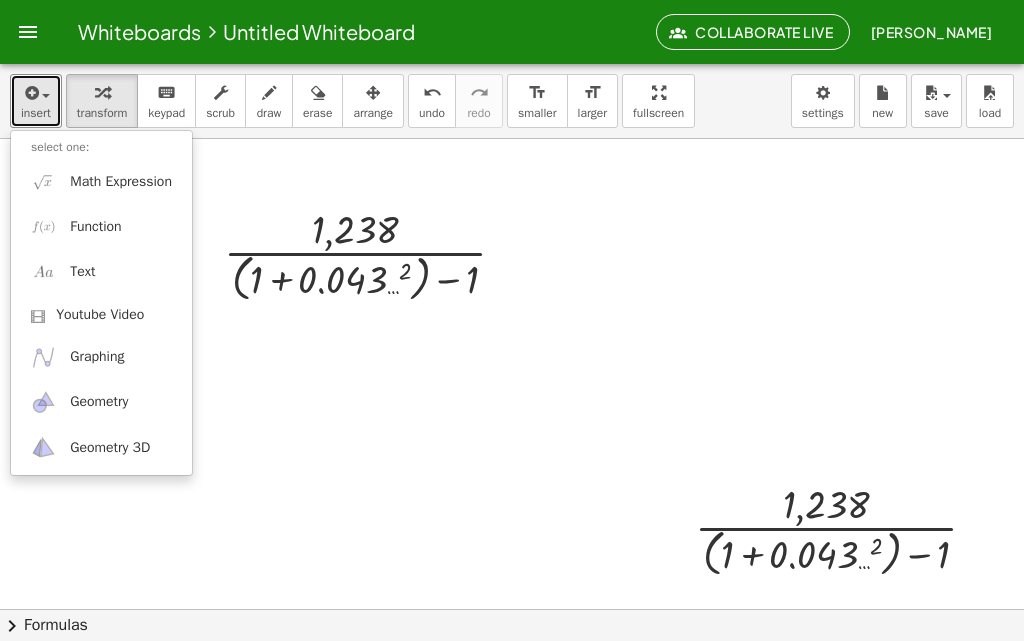 click at bounding box center (512, 619) 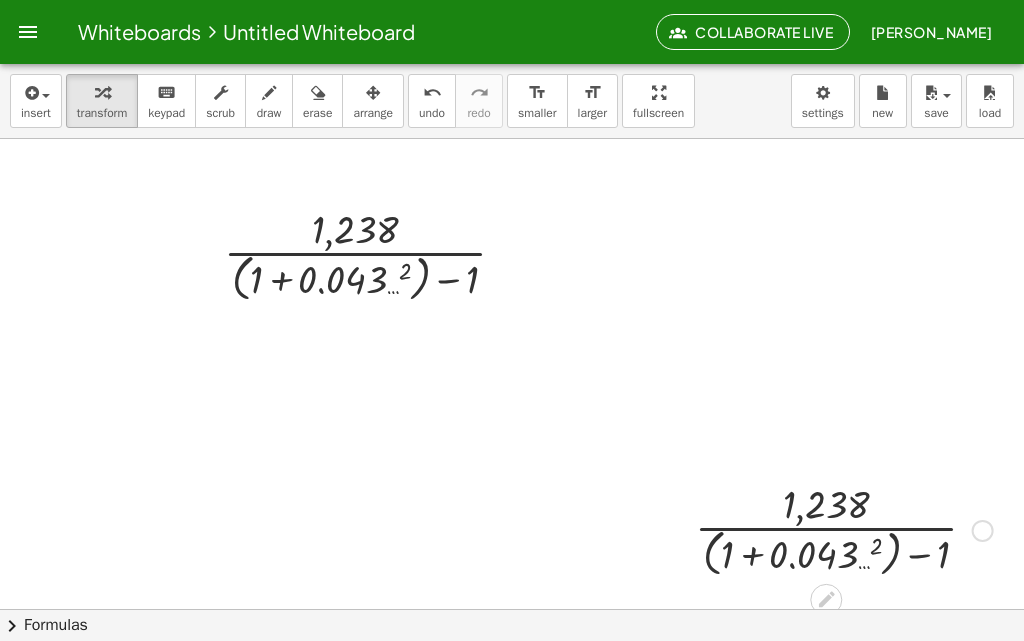 click 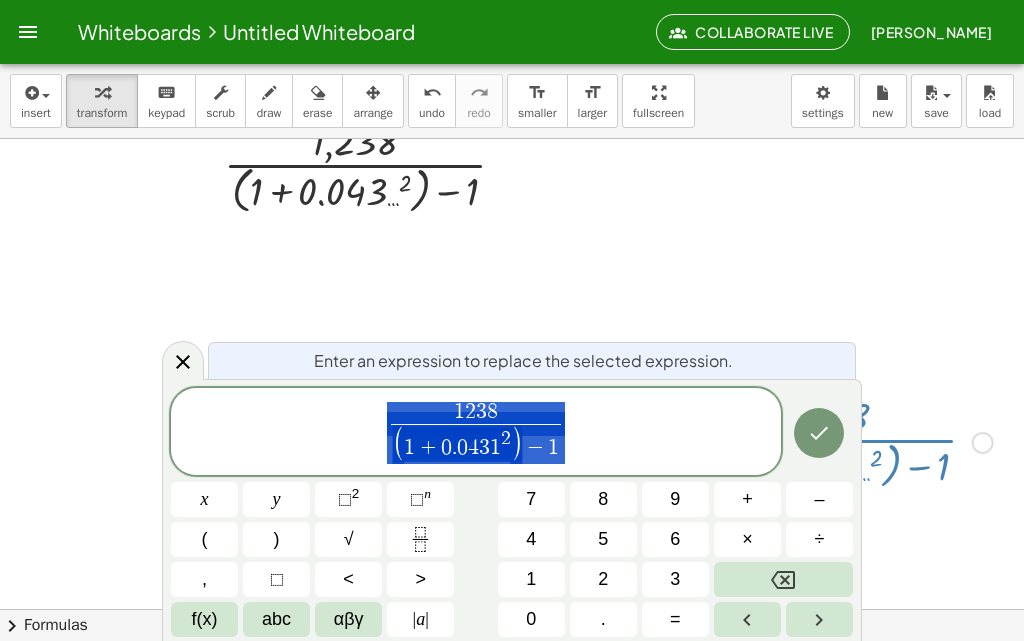 scroll, scrollTop: 121, scrollLeft: 0, axis: vertical 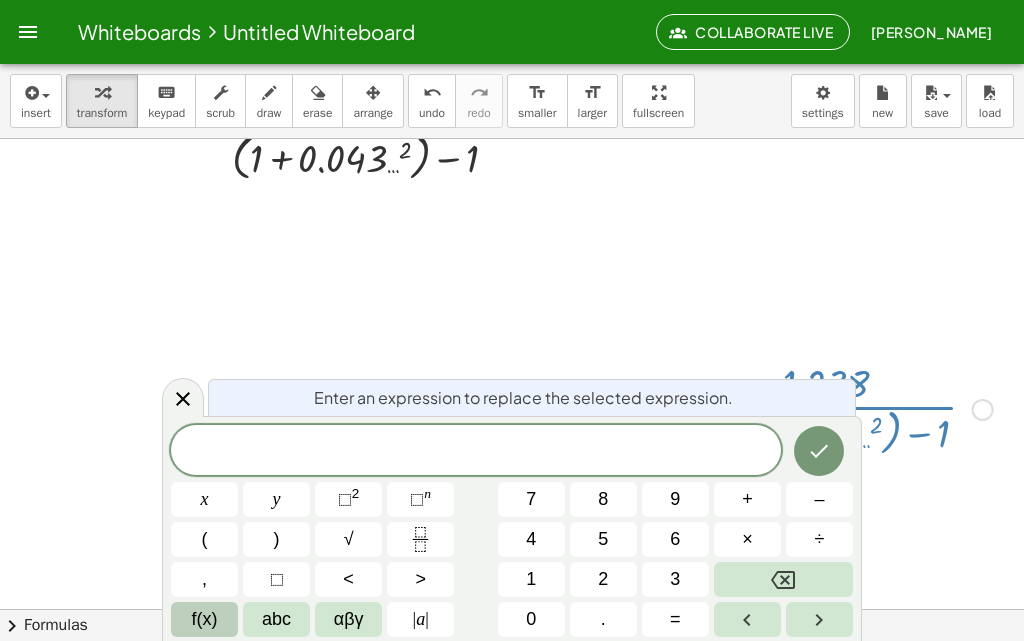 click on "f(x)" at bounding box center (205, 619) 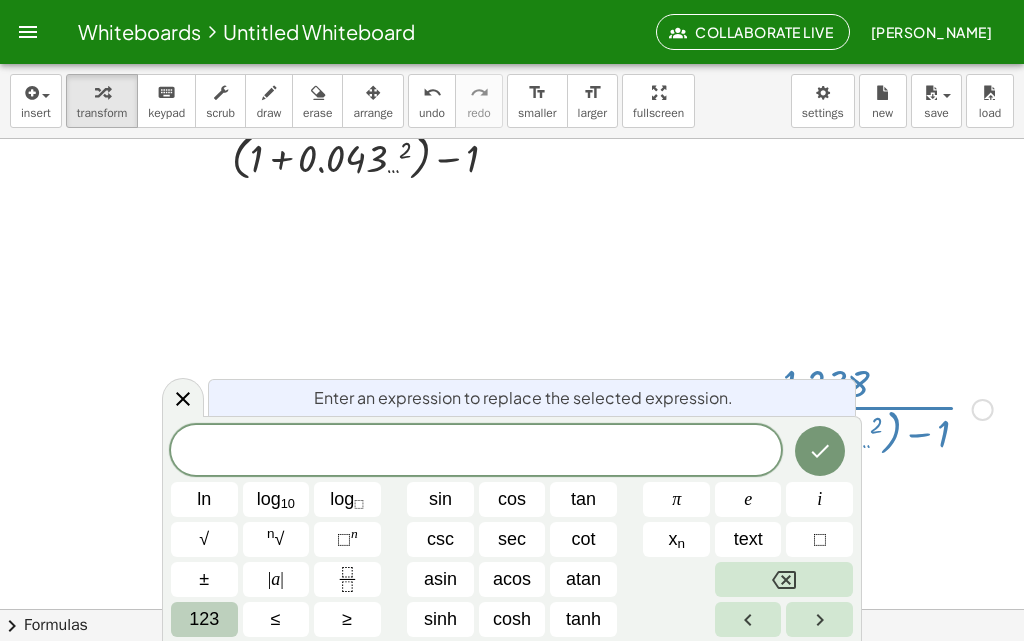 click on "123" at bounding box center (204, 619) 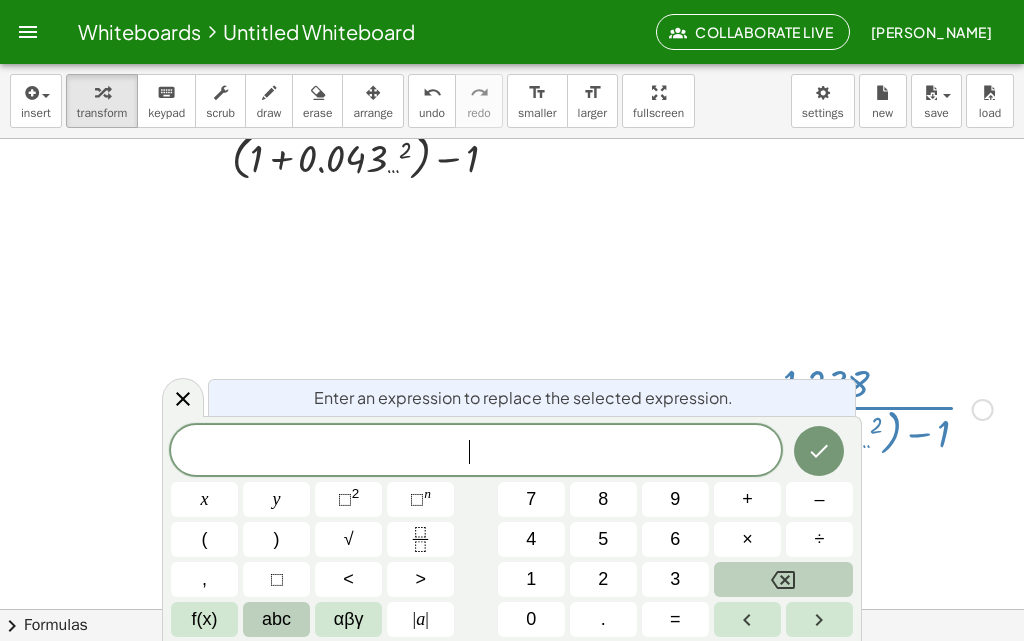 click on "abc" at bounding box center (276, 619) 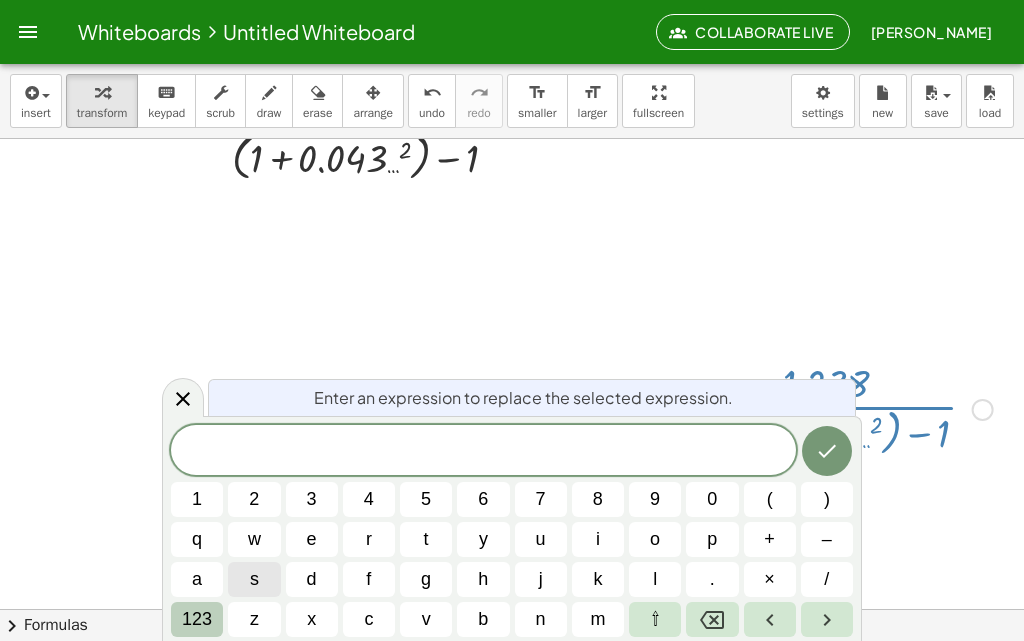 click on "123" at bounding box center (197, 619) 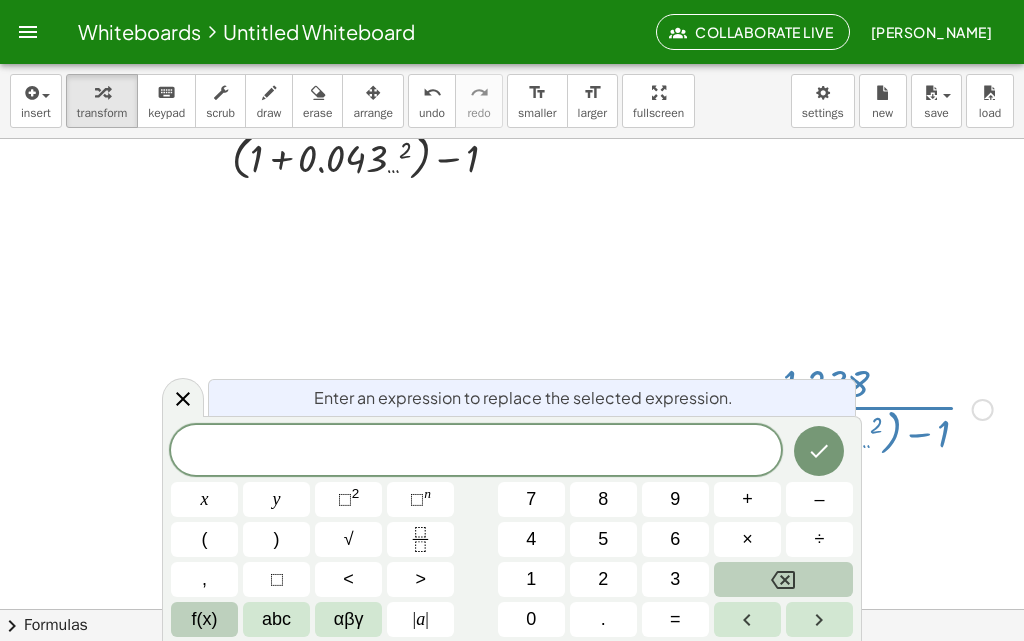 click on "f(x)" at bounding box center [205, 619] 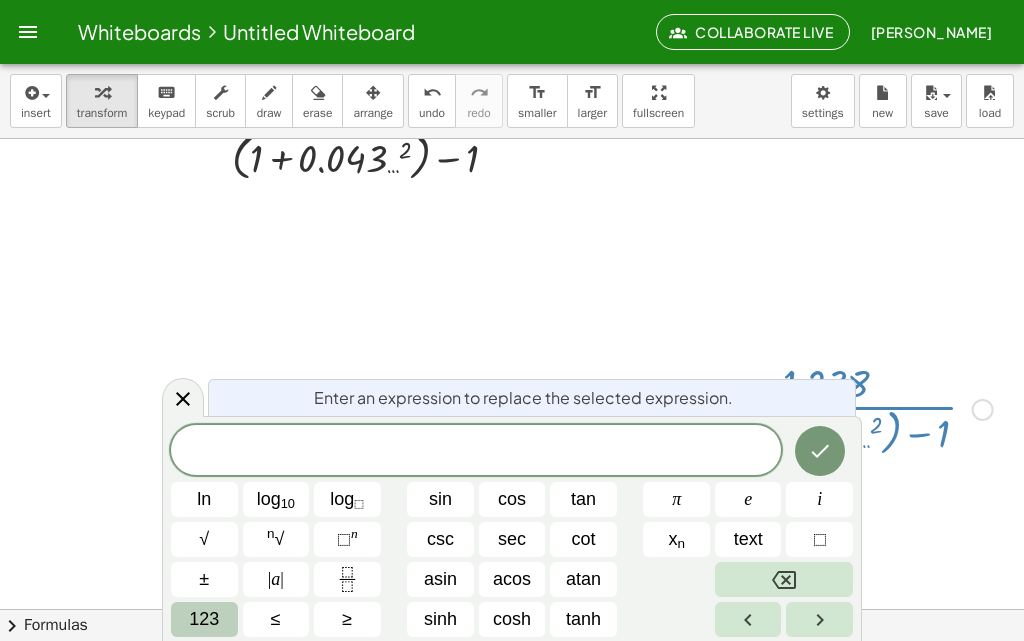 click on "123" at bounding box center [204, 619] 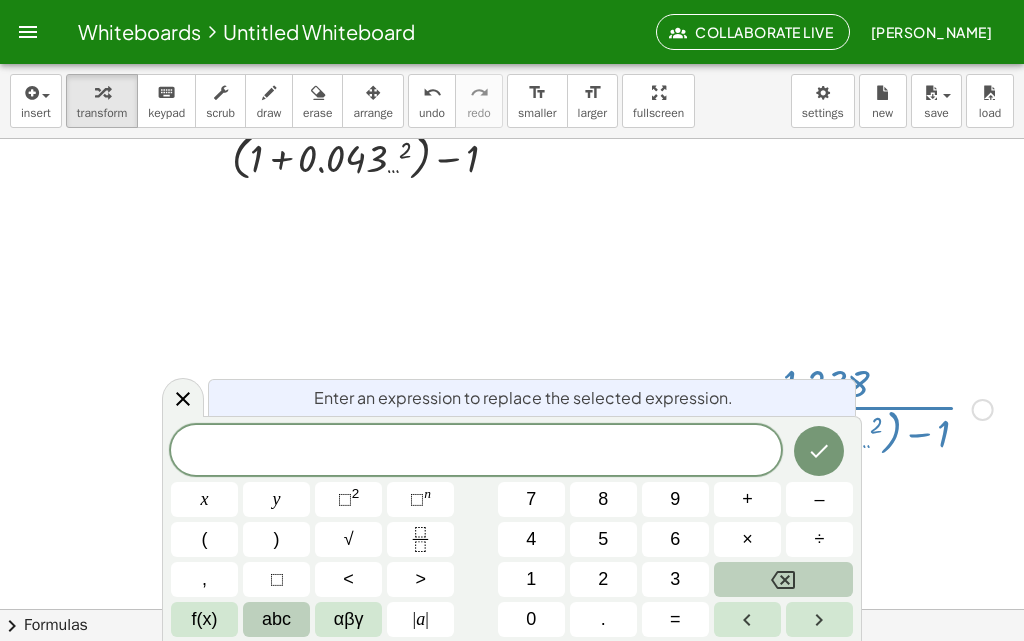 click on "abc" at bounding box center (276, 619) 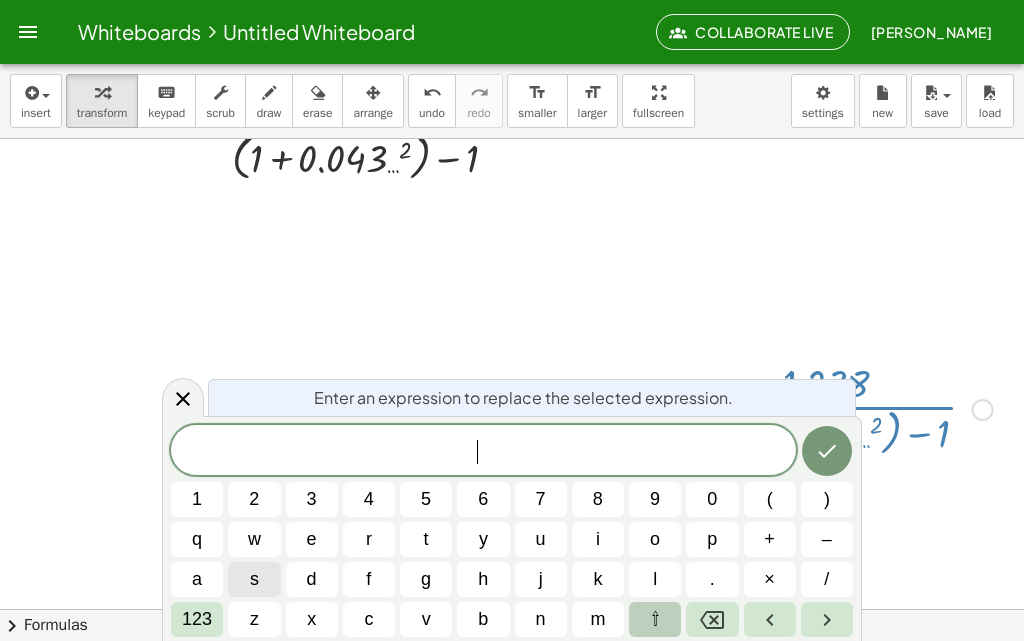 click on "⇧" at bounding box center [655, 619] 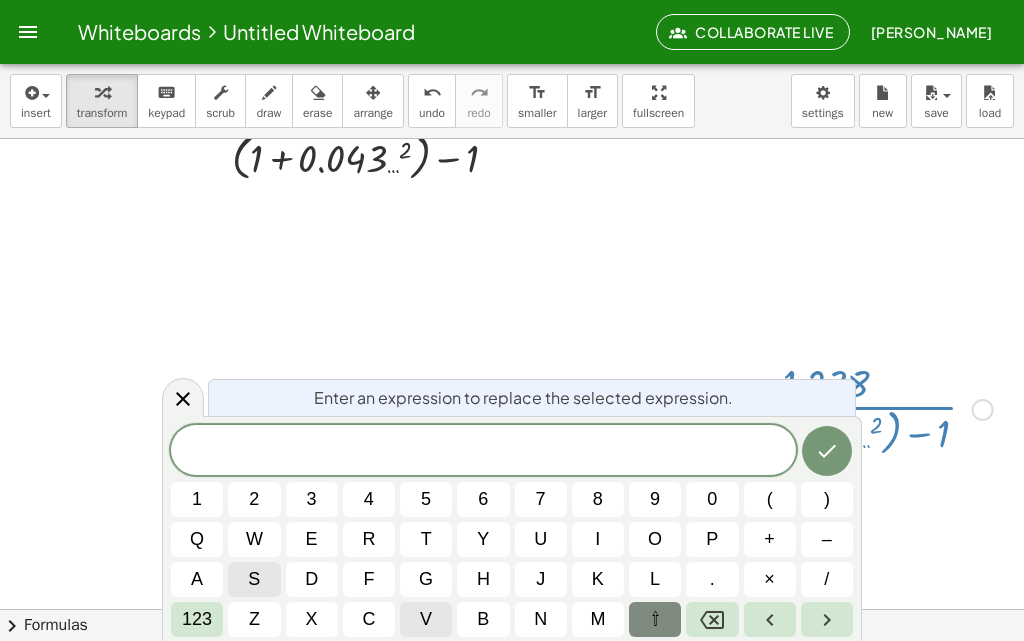 click on "v" at bounding box center (426, 619) 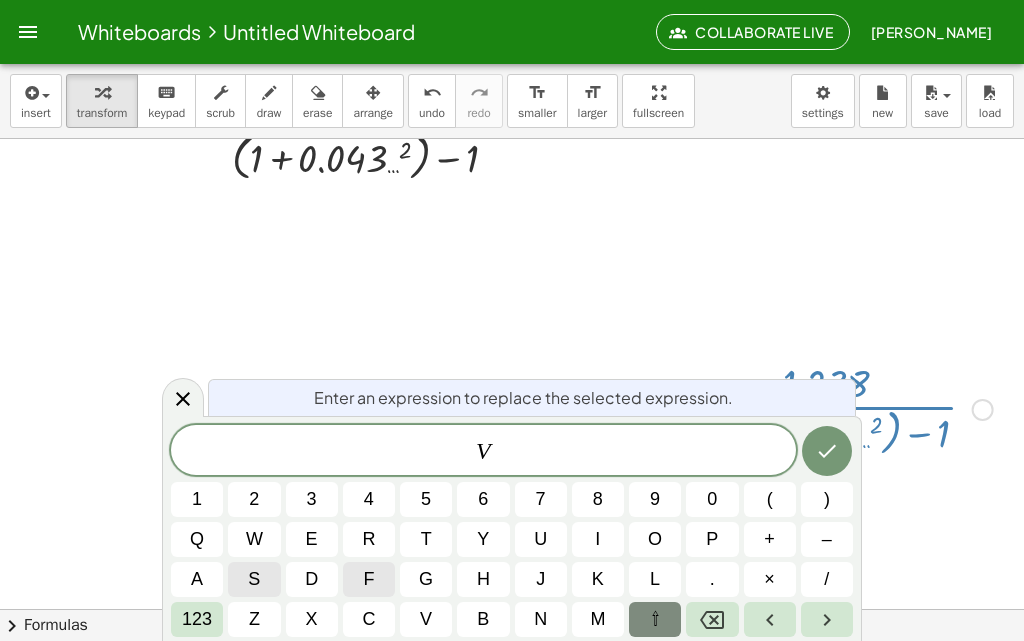 click on "f" at bounding box center [368, 579] 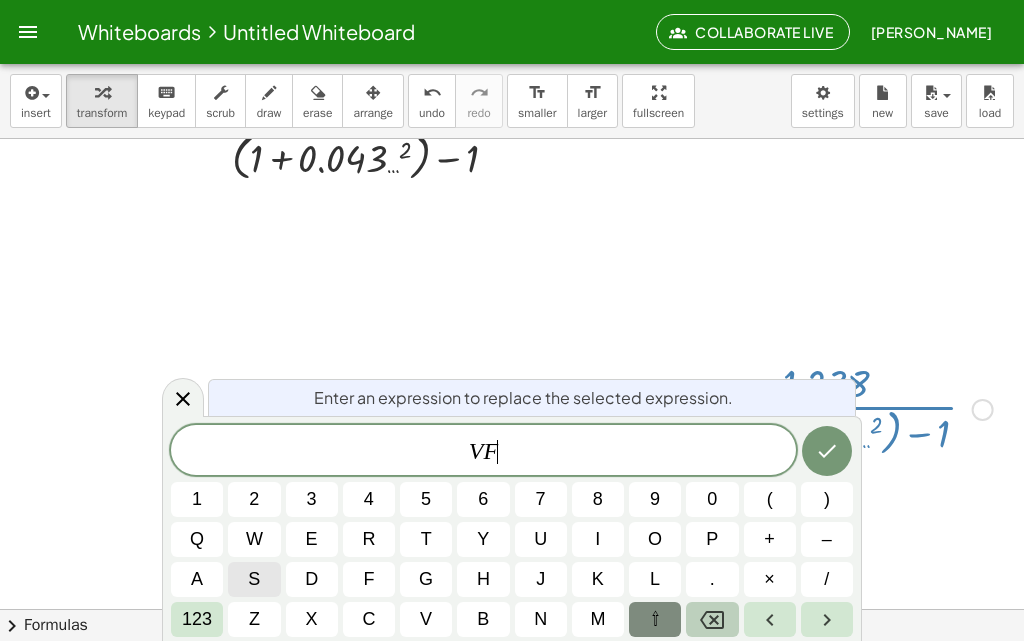 click 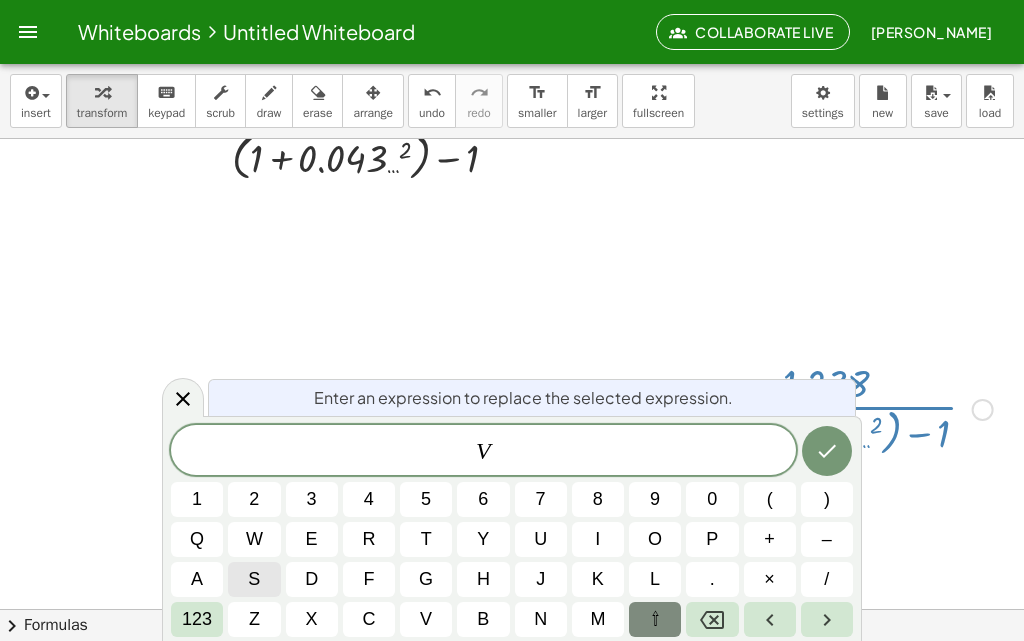 click on "V 1 2 3 4 5 6 7 8 9 0 ( ) q w e r t y u i o p + – a s d f g h j k l . × / 123 z x c v b n m ⇧" at bounding box center (512, 531) 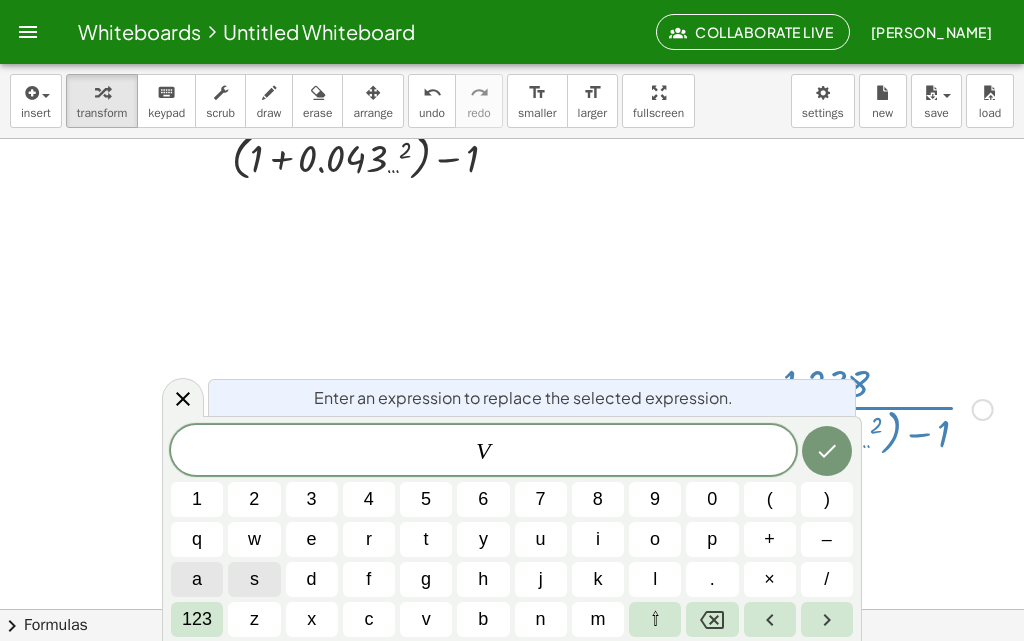 click on "a" at bounding box center [197, 579] 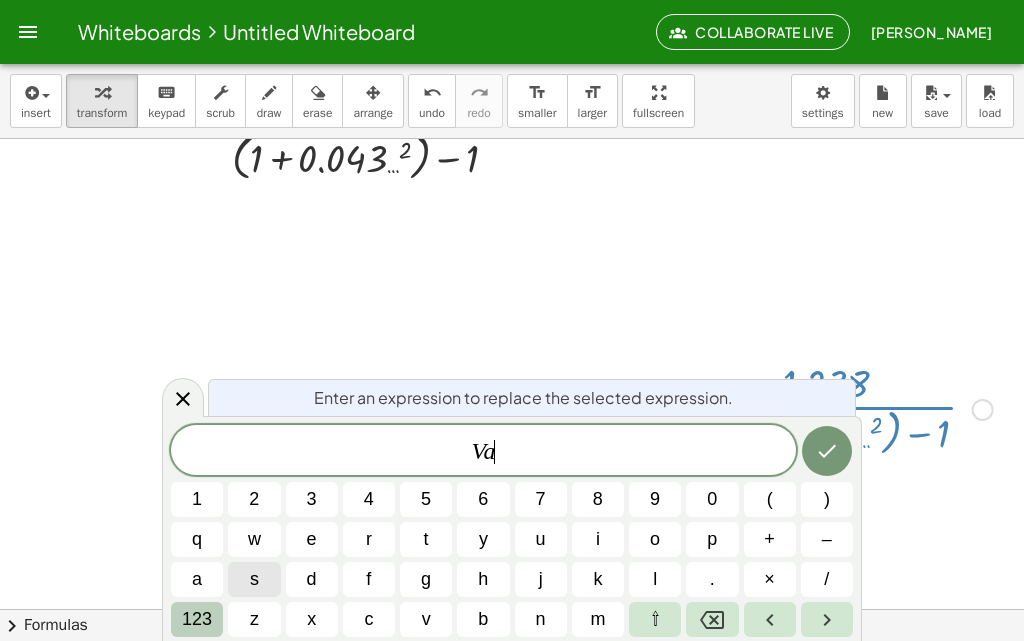 click on "123" at bounding box center [197, 619] 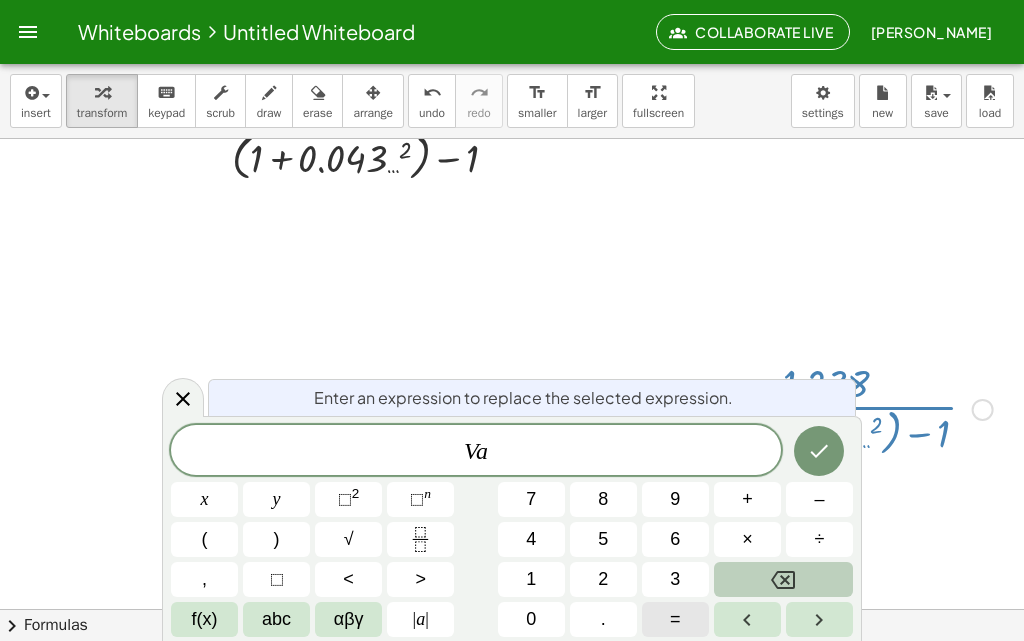 click on "=" at bounding box center (675, 619) 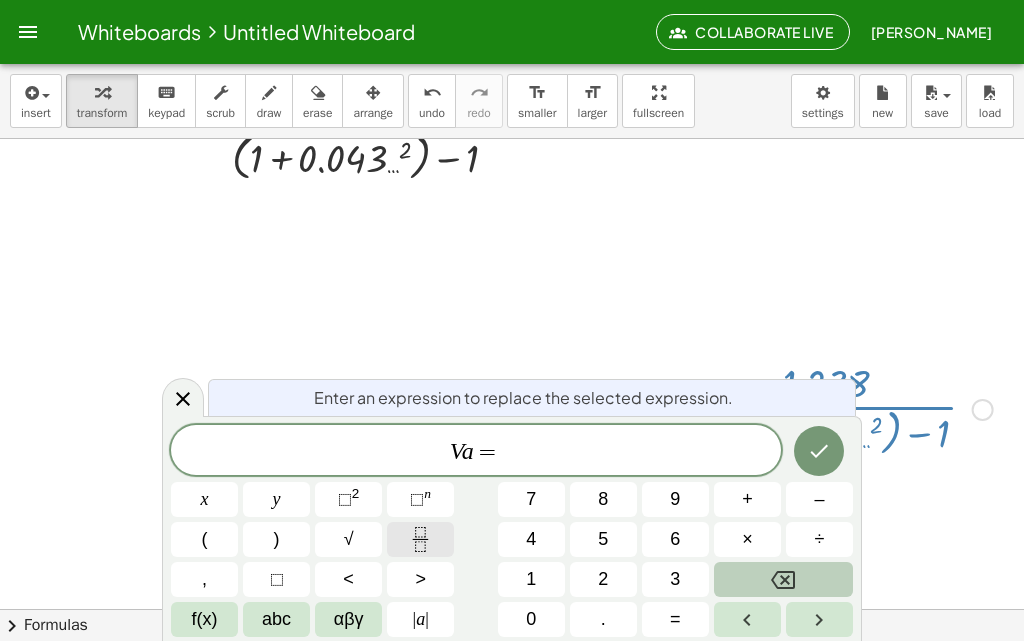 click 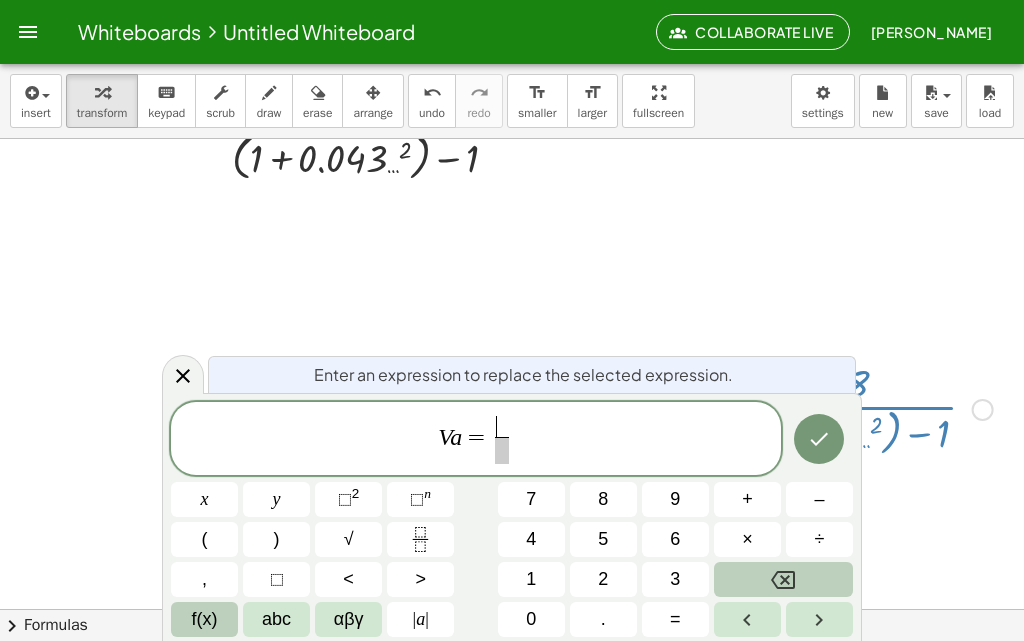 click on "f(x)" at bounding box center [205, 619] 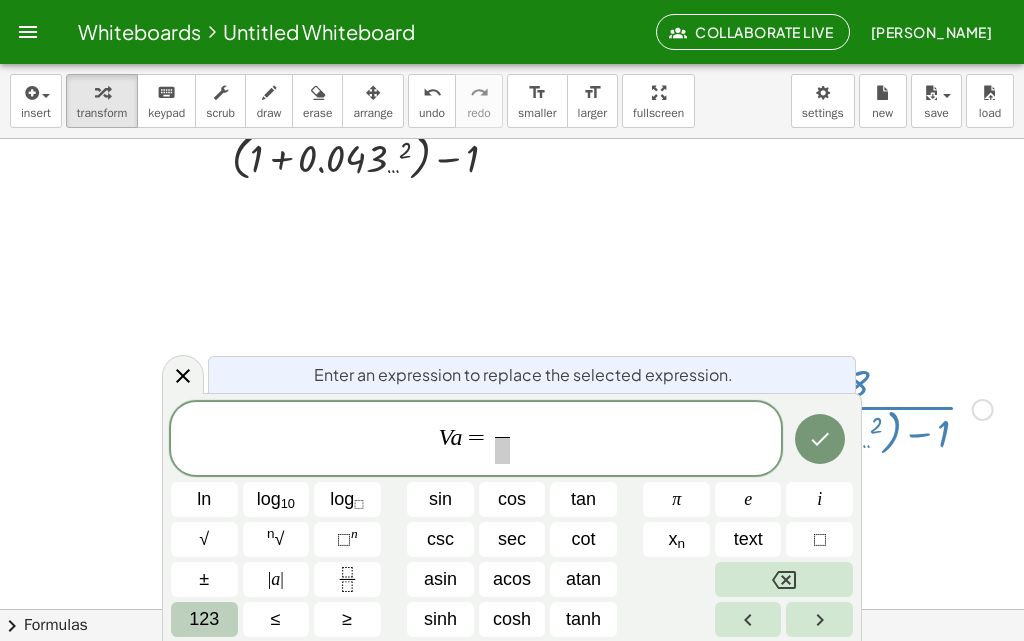 click on "123" at bounding box center (204, 619) 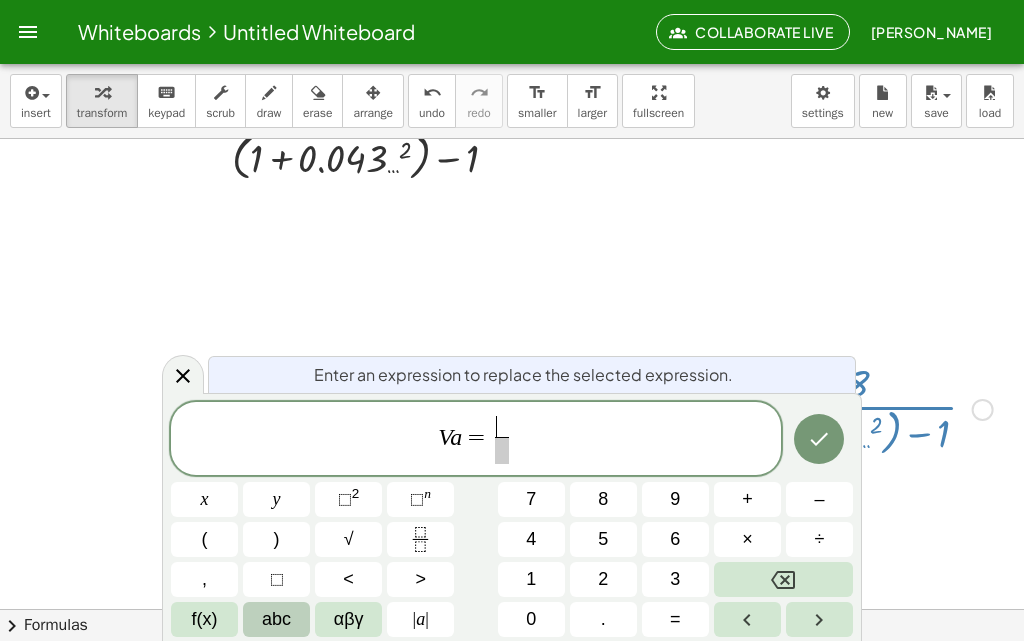 click on "abc" at bounding box center [276, 619] 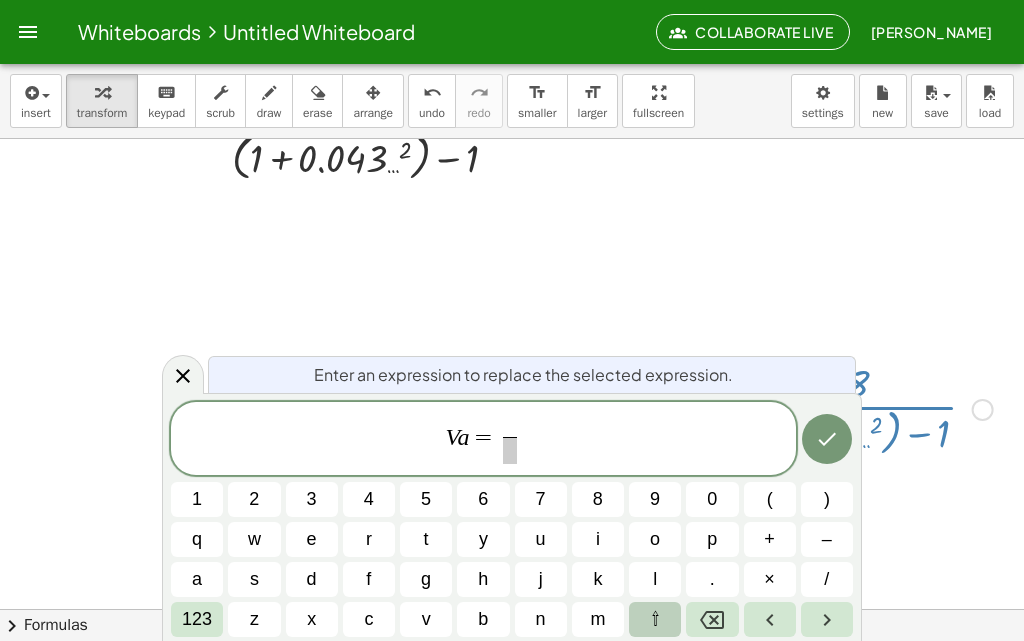 click on "⇧" at bounding box center (655, 619) 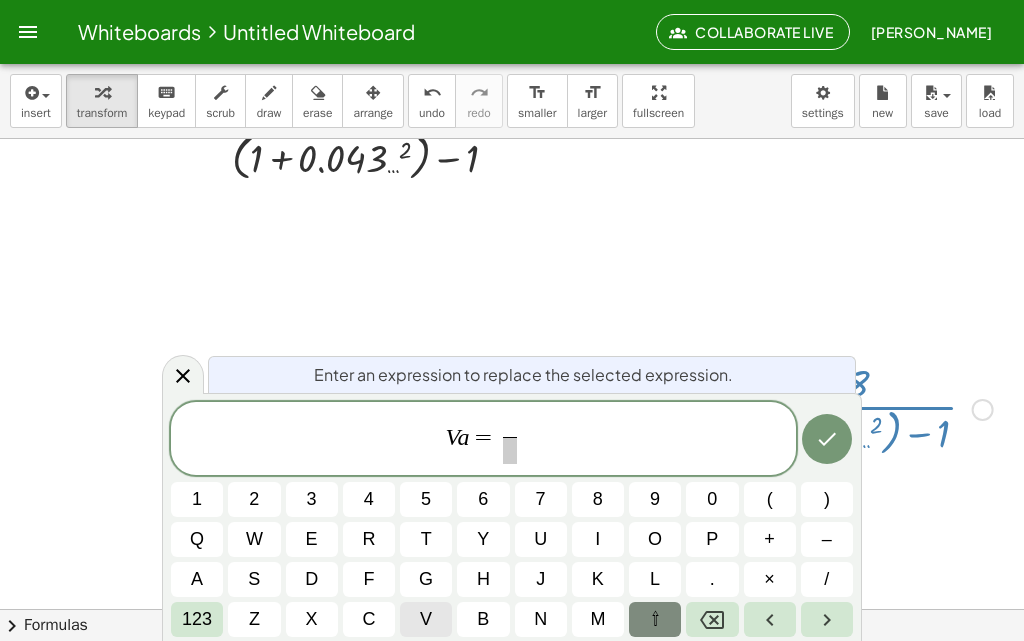 click on "v" at bounding box center (426, 619) 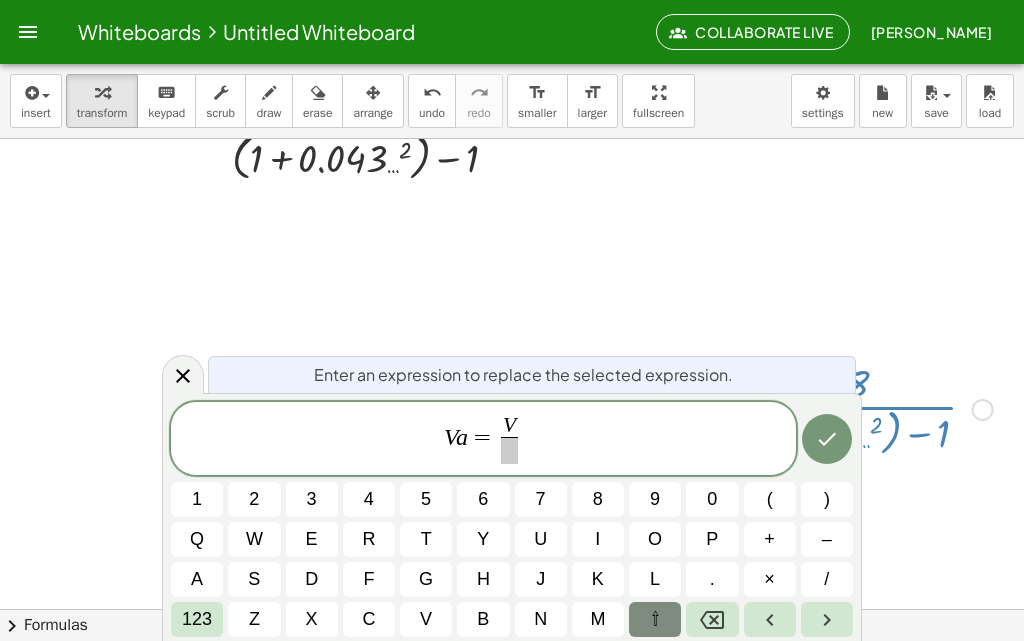 click on "⇧" at bounding box center [655, 619] 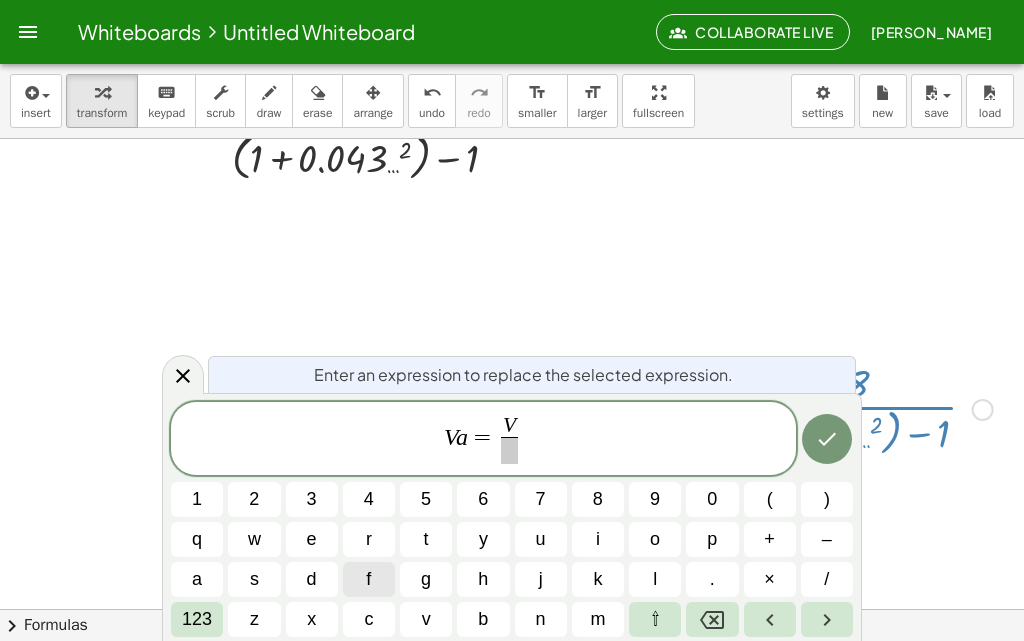 click on "f" at bounding box center (369, 579) 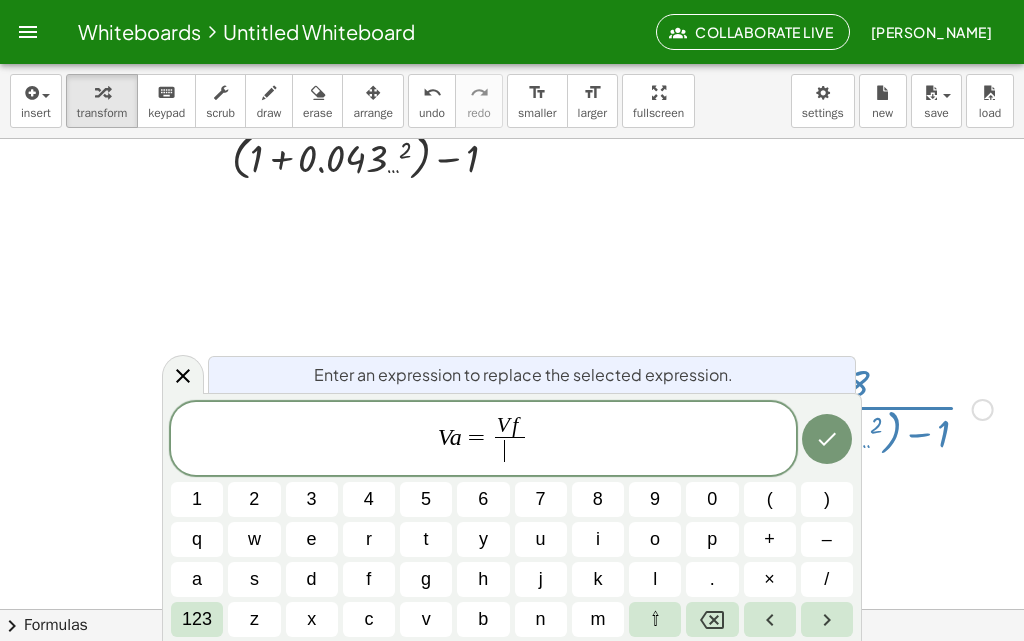 click on "​" at bounding box center [510, 450] 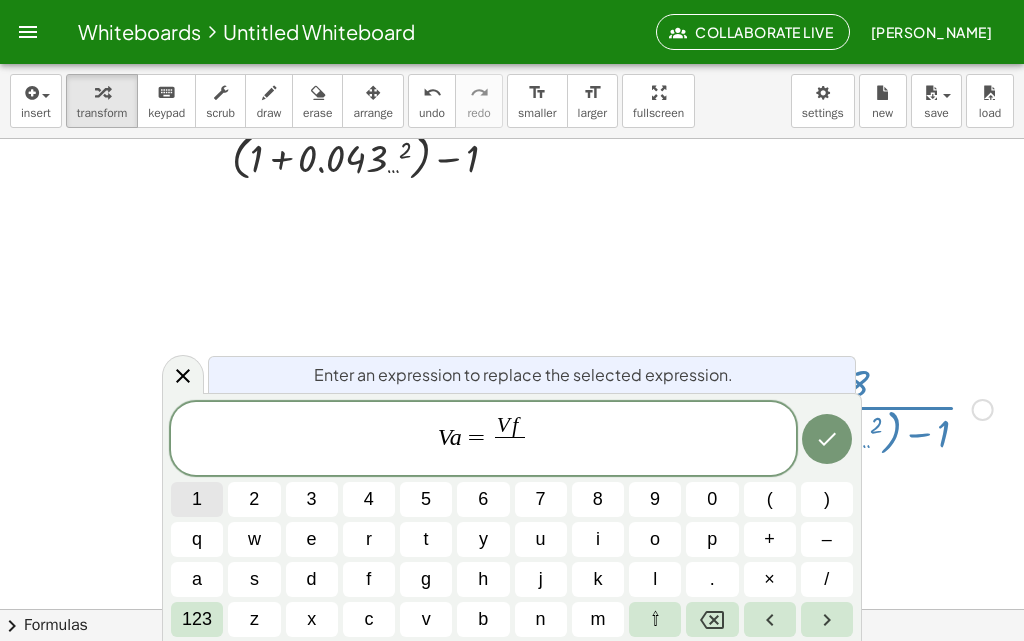click on "1" at bounding box center (197, 499) 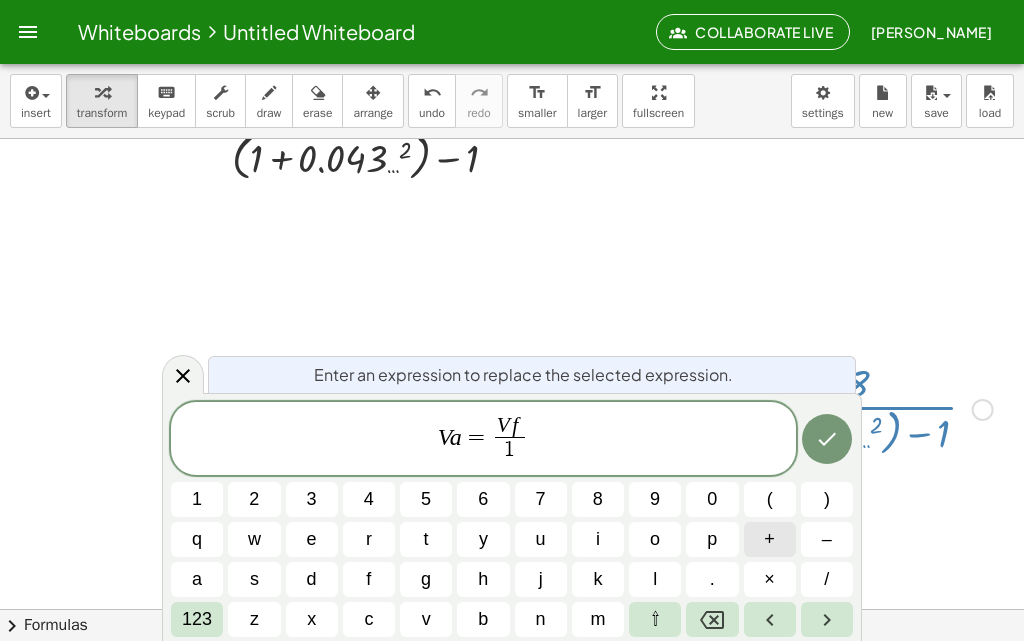click on "+" at bounding box center (770, 539) 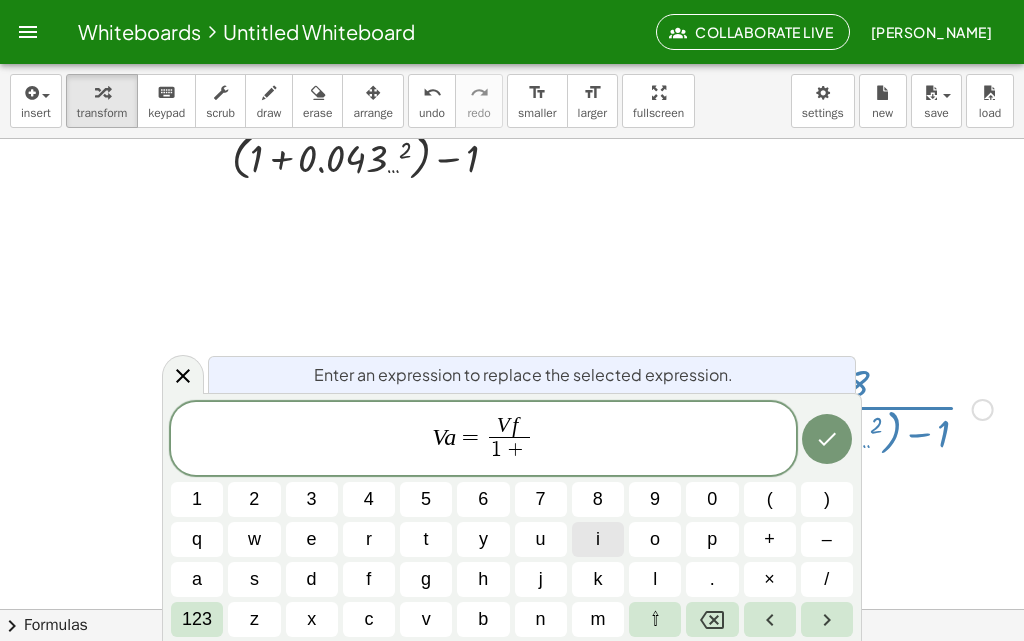 click on "i" at bounding box center (598, 539) 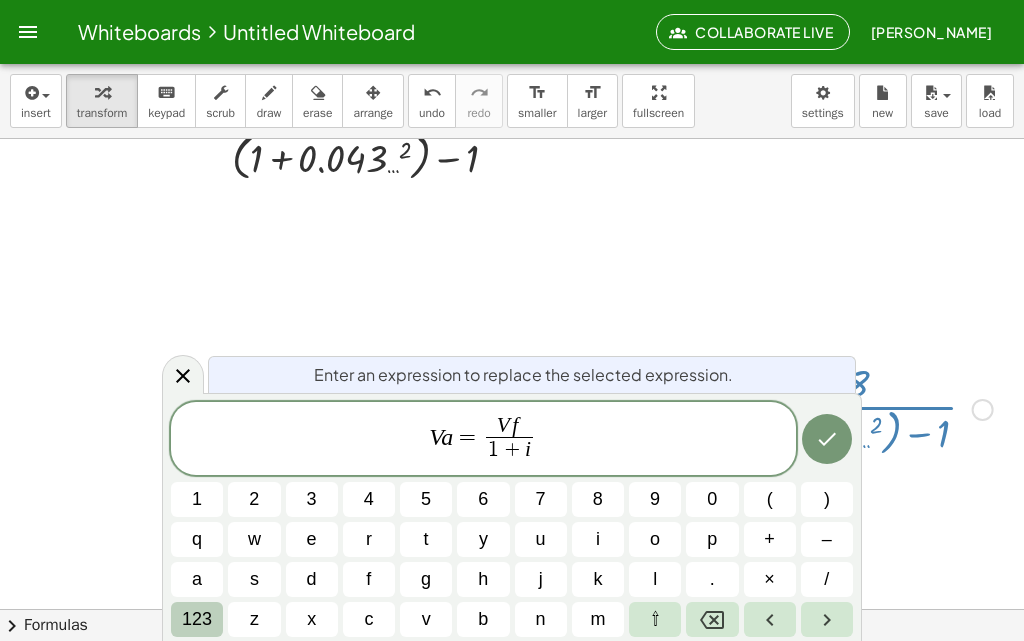 click on "123" at bounding box center (197, 619) 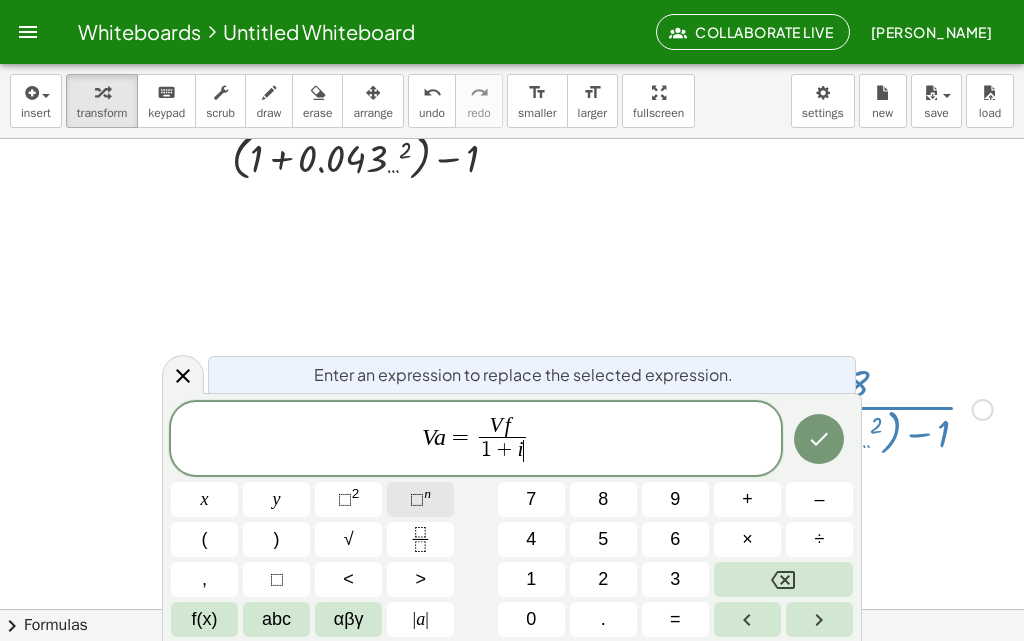 click on "⬚" at bounding box center [417, 499] 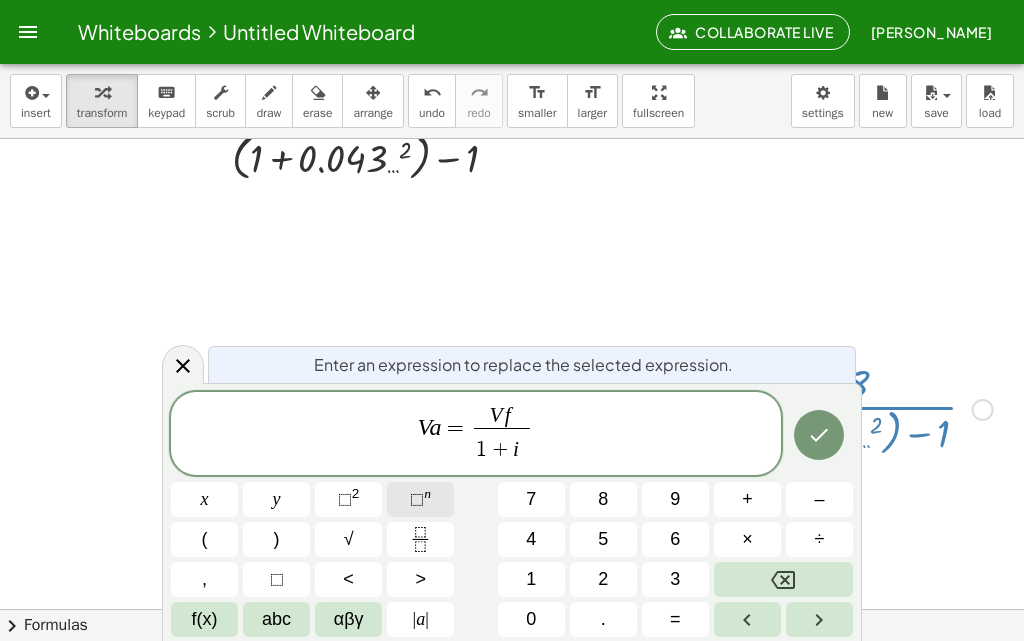 click on "⬚ n" at bounding box center (420, 499) 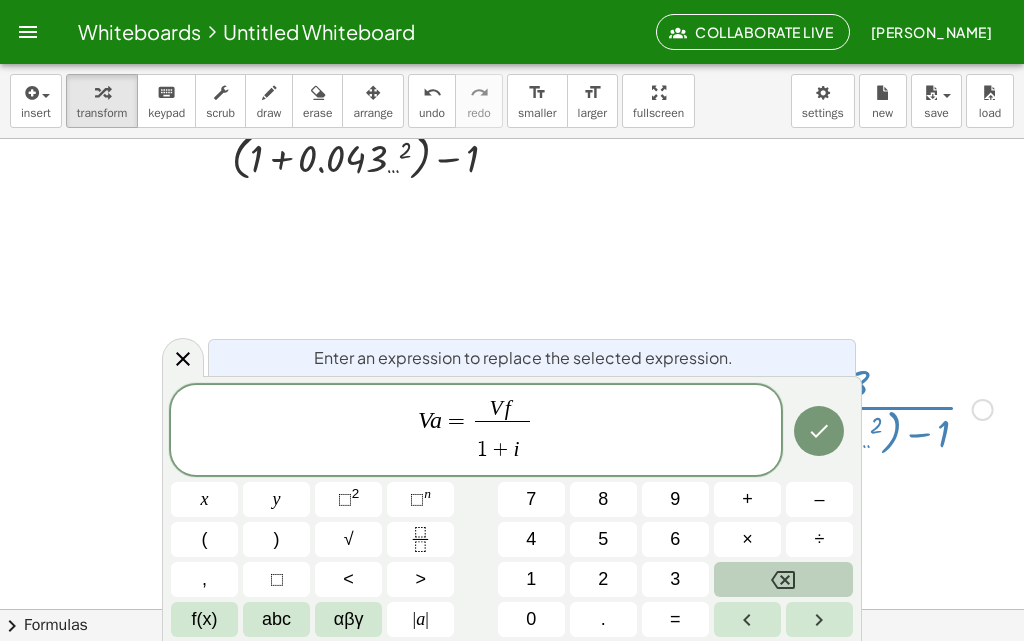 click 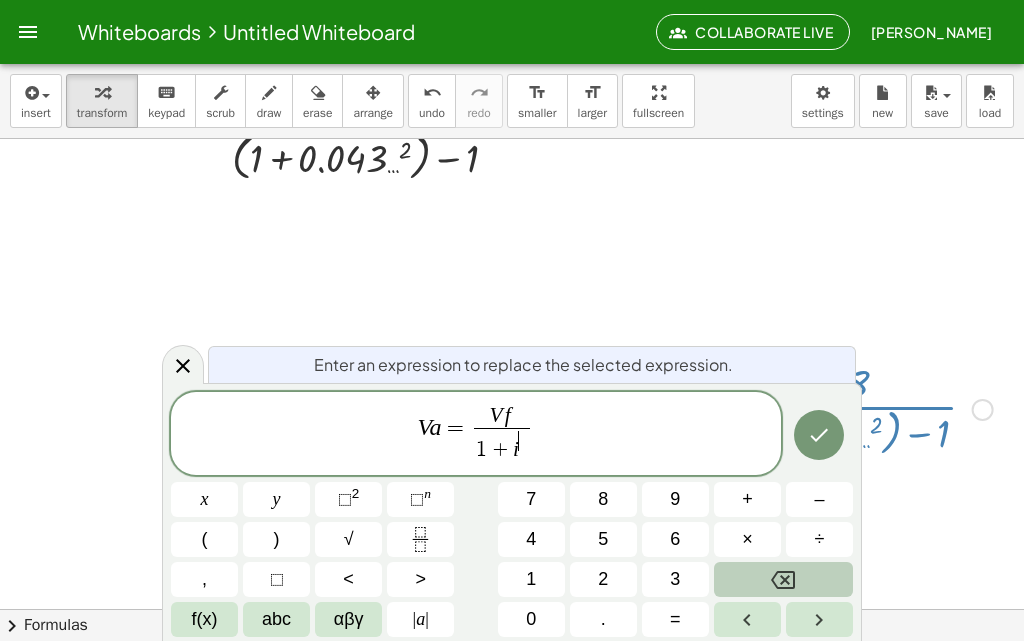 click 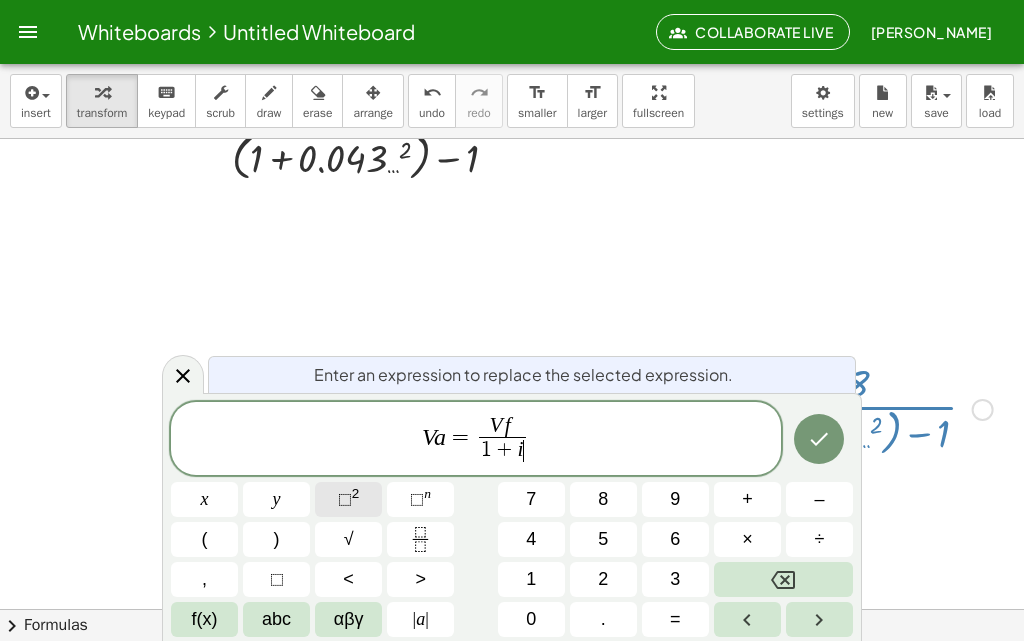 click on "⬚ 2" at bounding box center (348, 499) 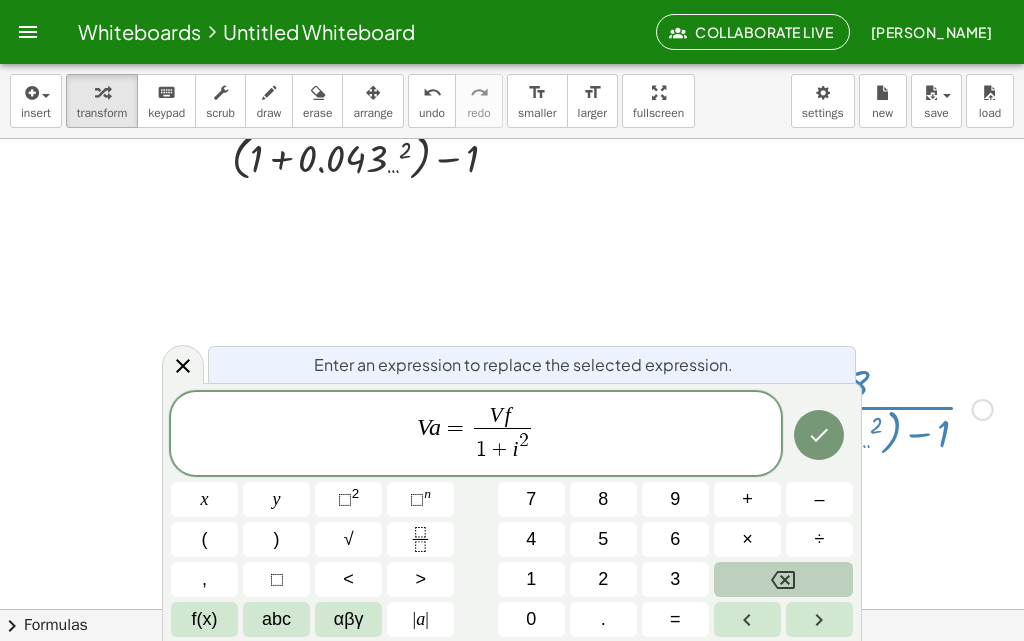 click at bounding box center (783, 579) 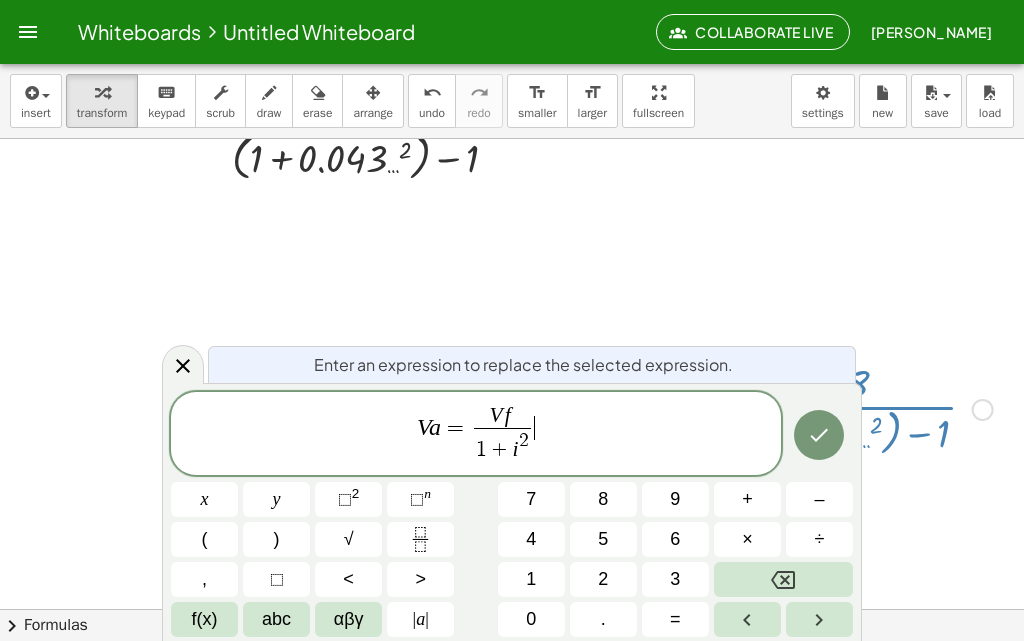 click on "V a = V f 1 + i 2 ​ ​" at bounding box center [476, 435] 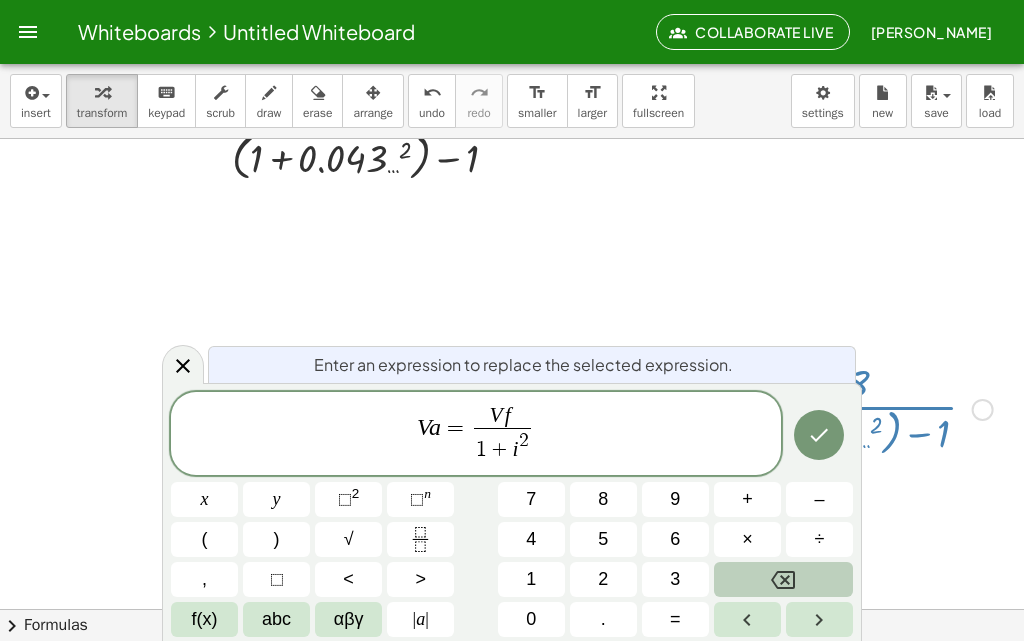 click 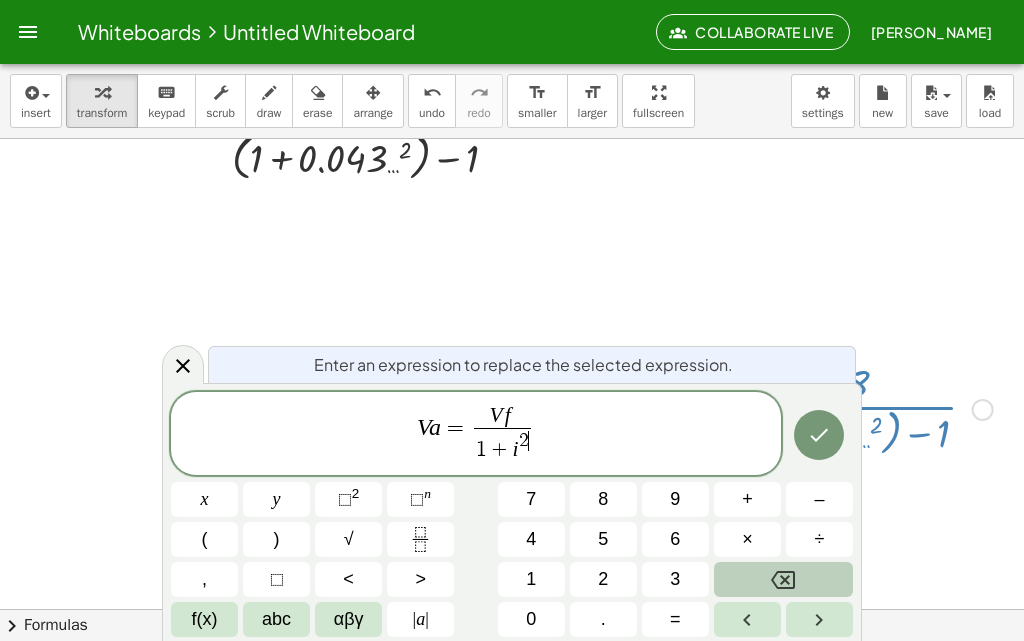 click 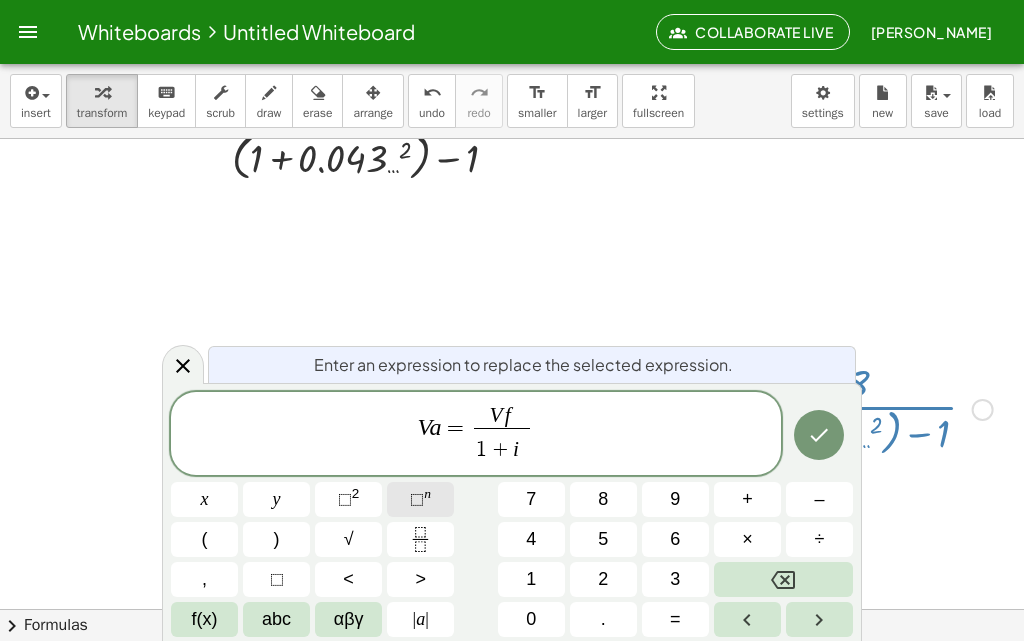 click on "⬚ n" 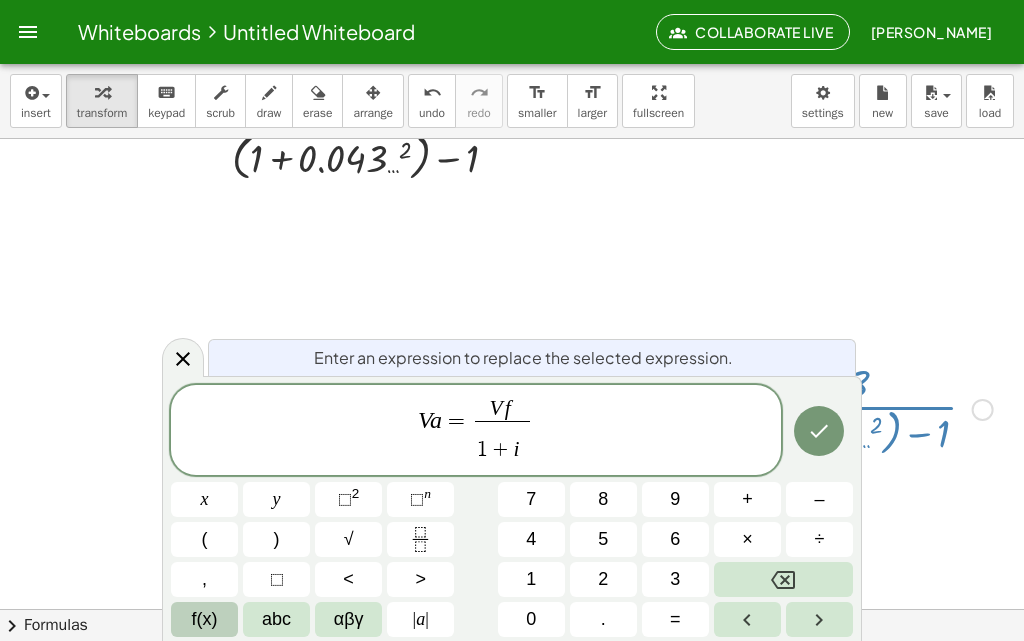 click on "f(x)" at bounding box center (204, 619) 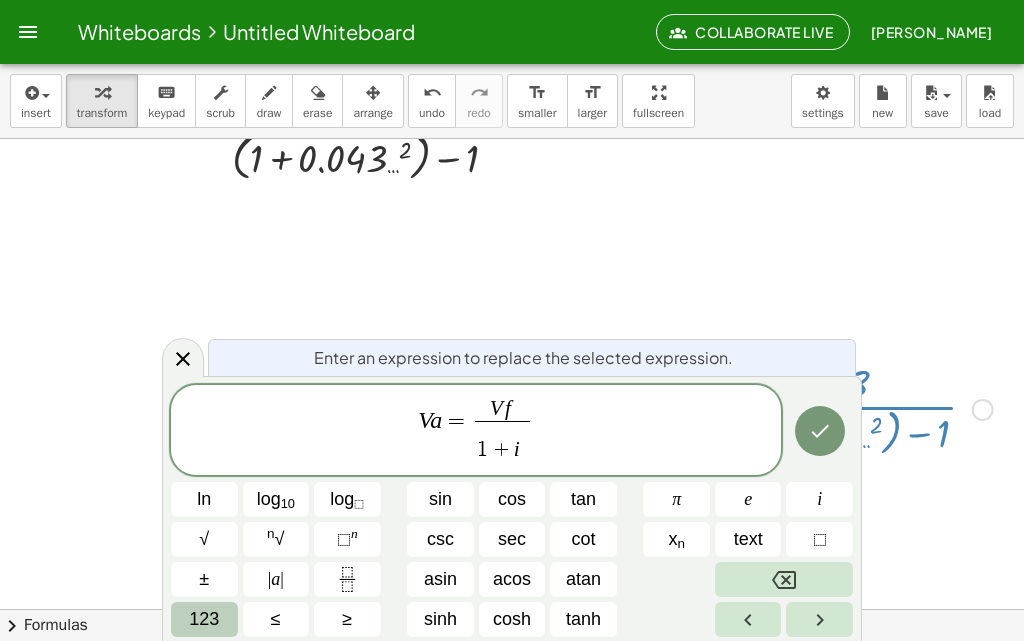 click on "123" at bounding box center [204, 619] 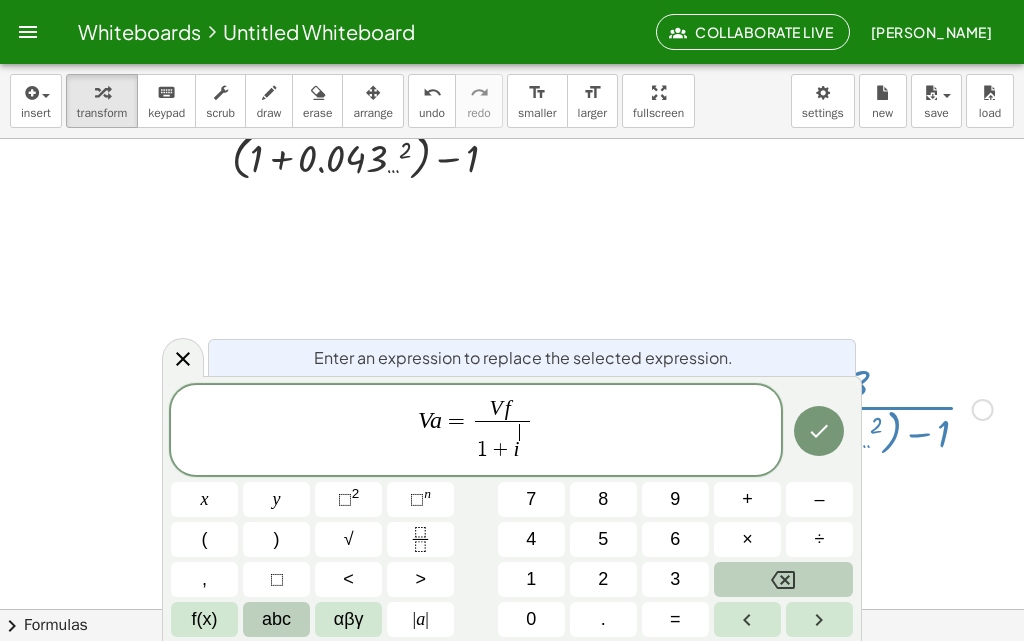 click on "abc" at bounding box center (276, 619) 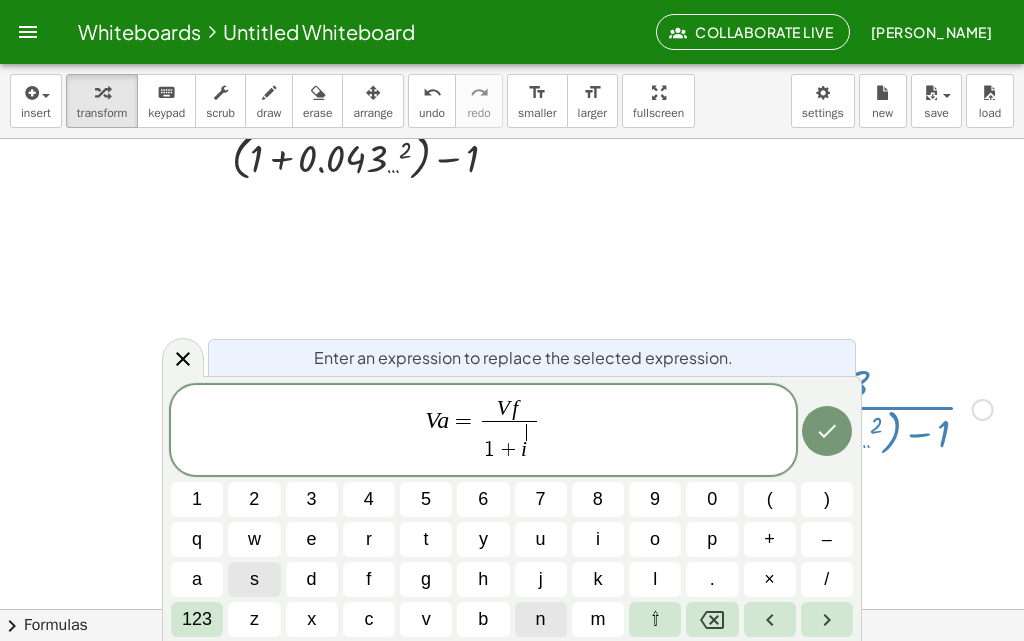 click on "n" at bounding box center [541, 619] 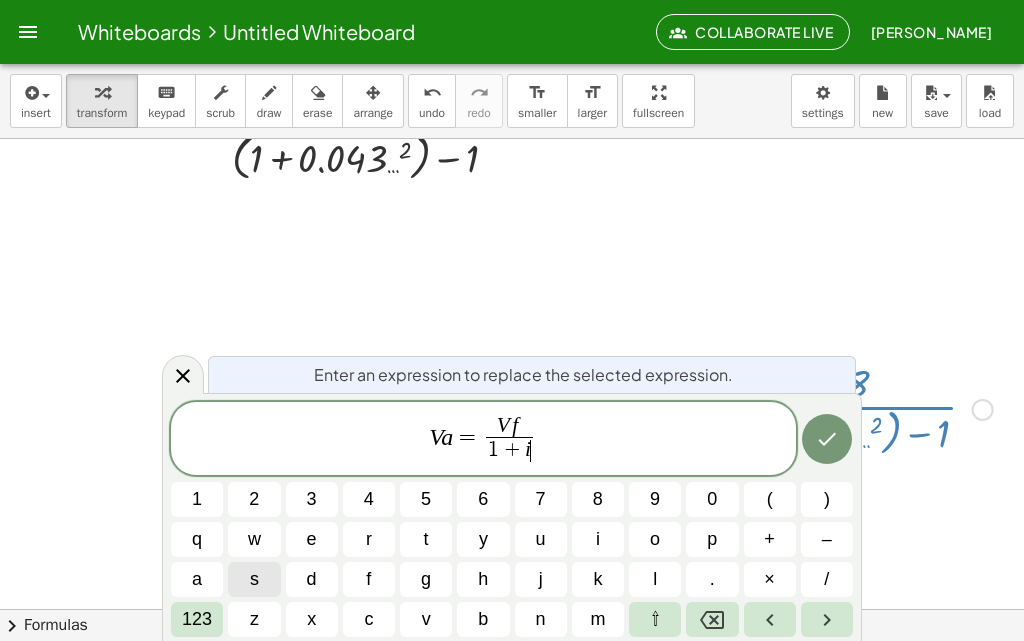 click on "Enter an expression to replace the selected expression. V a = V f 1 + i ​ ​ 1 2 3 4 5 6 7 8 9 0 ( ) q w e r t y u i o p + – a s d f g h j k l . × / 123 z x c v b n m ⇧" at bounding box center (512, 517) 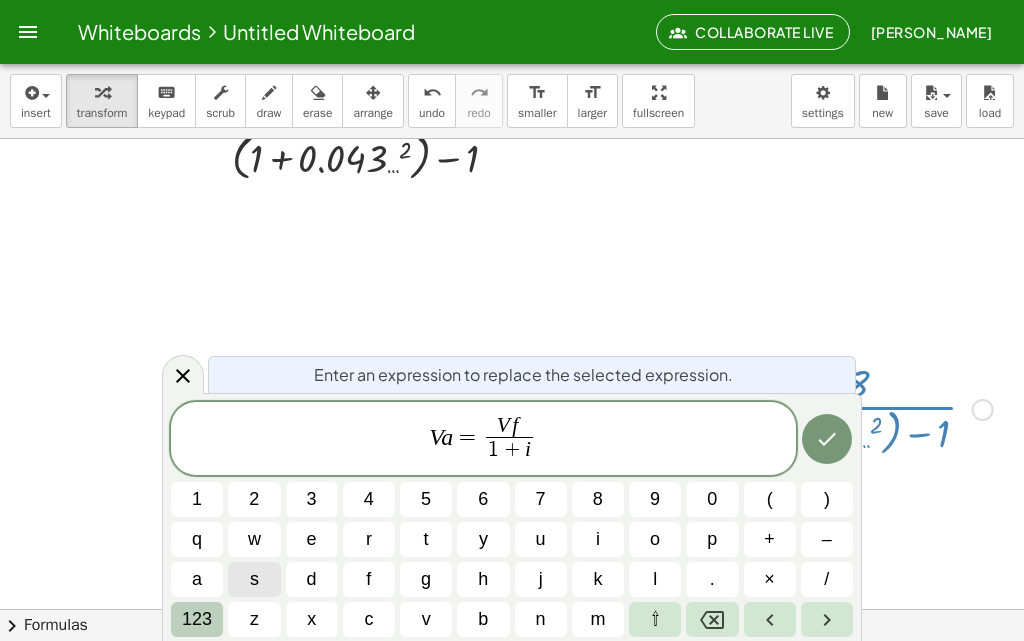 click on "123" at bounding box center [197, 619] 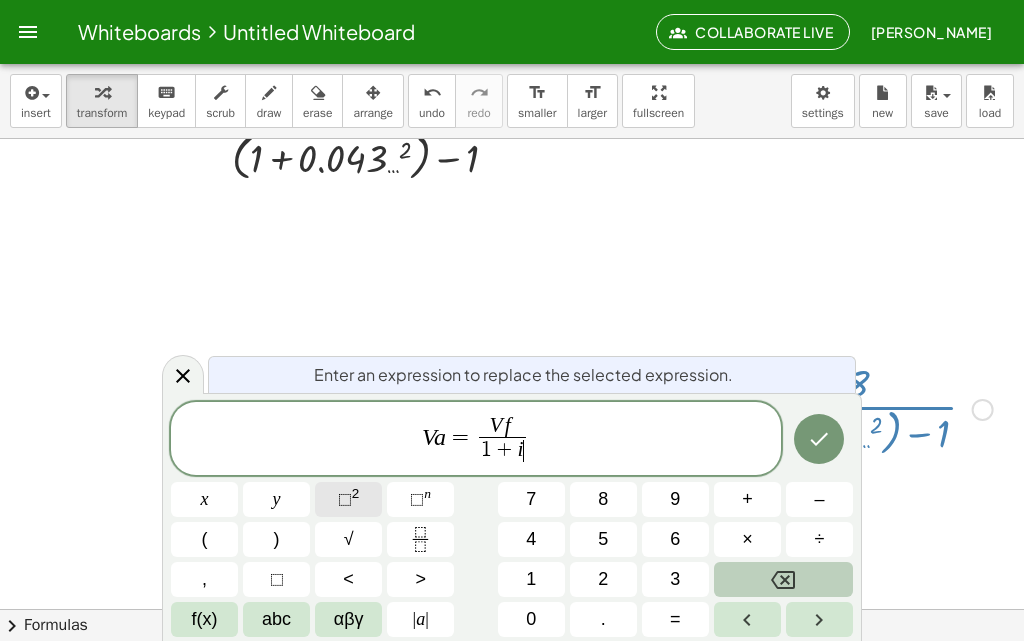 click on "⬚" at bounding box center (345, 499) 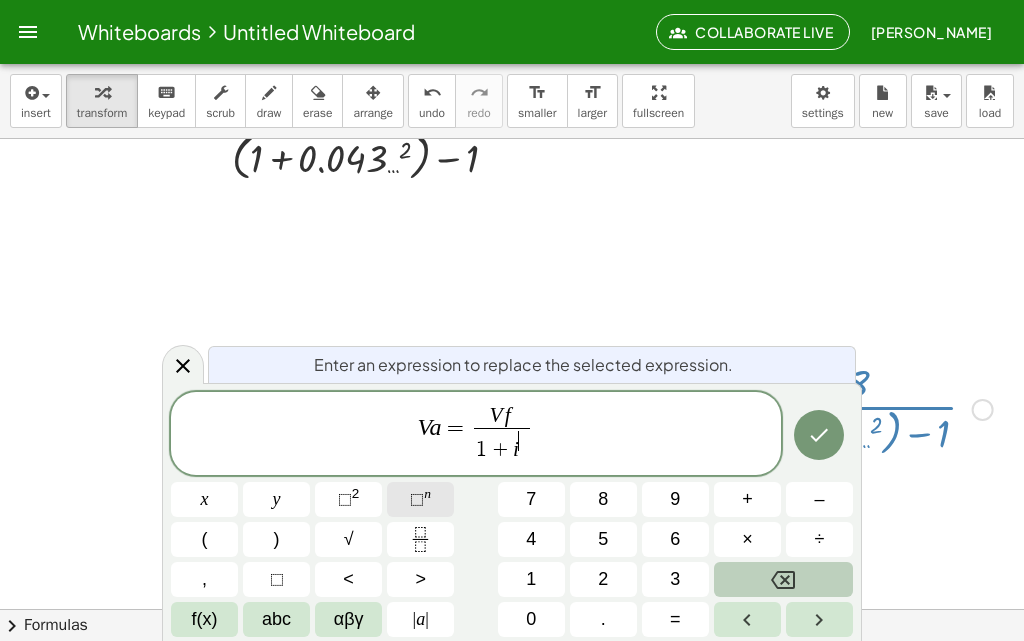 click on "⬚ n" at bounding box center (420, 499) 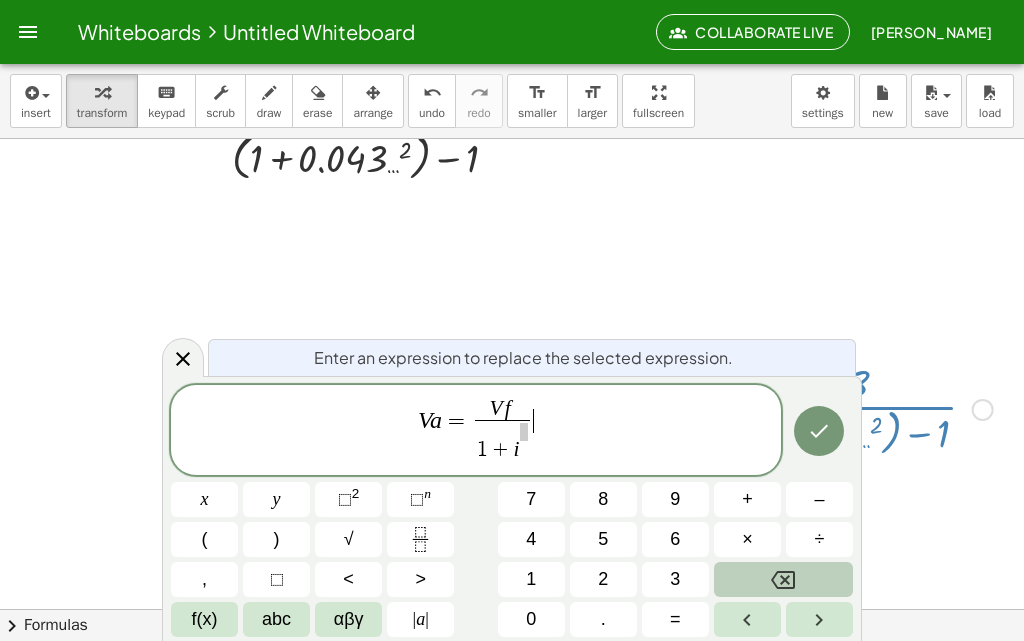 click on "V f 1 + i ​" at bounding box center [502, 431] 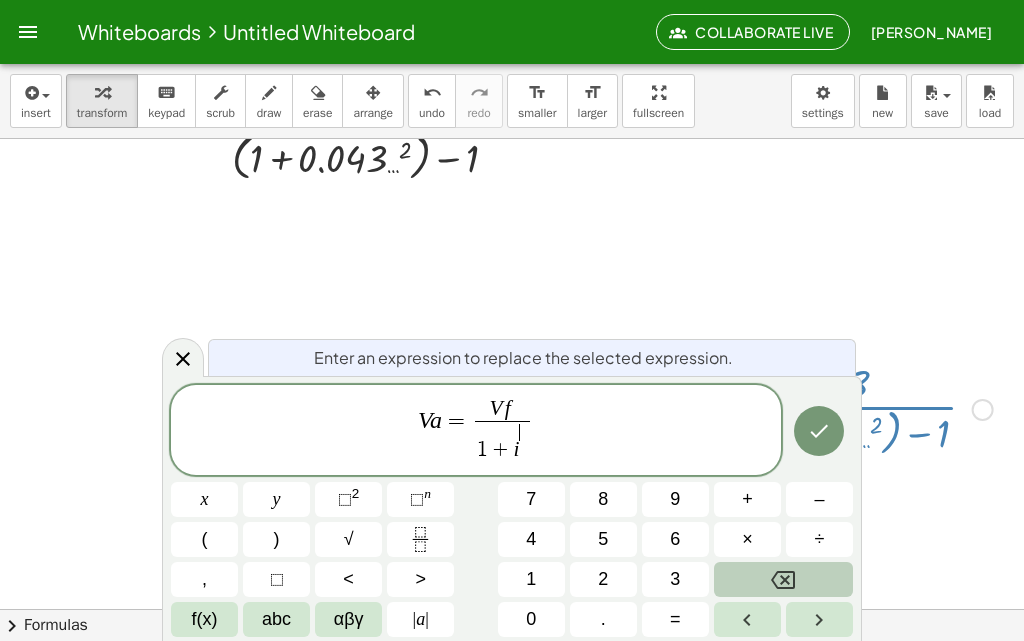 click on "1 + i ​" at bounding box center [502, 442] 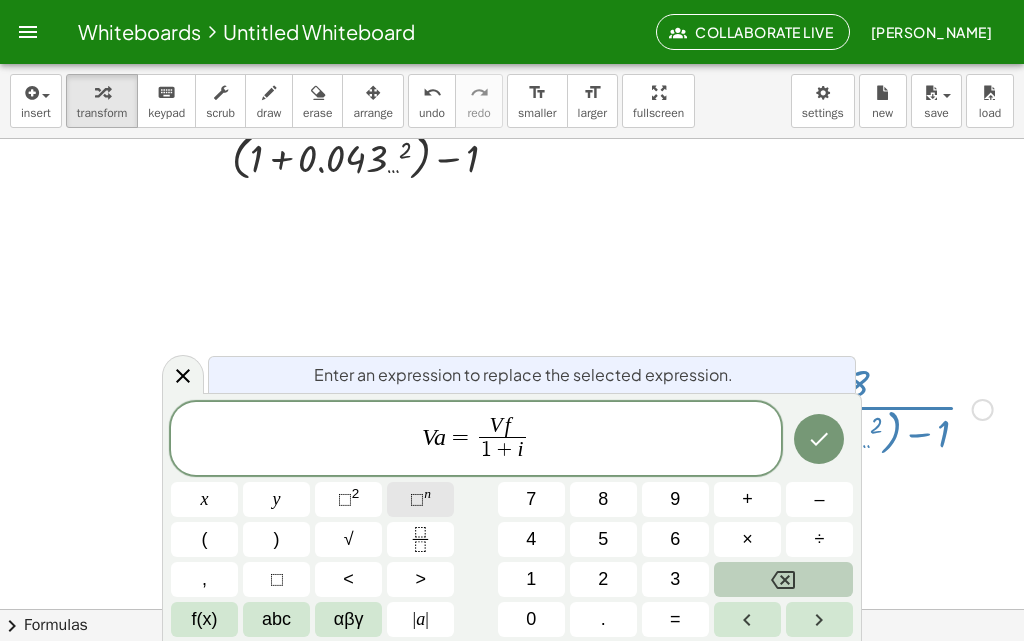 click on "⬚ n" 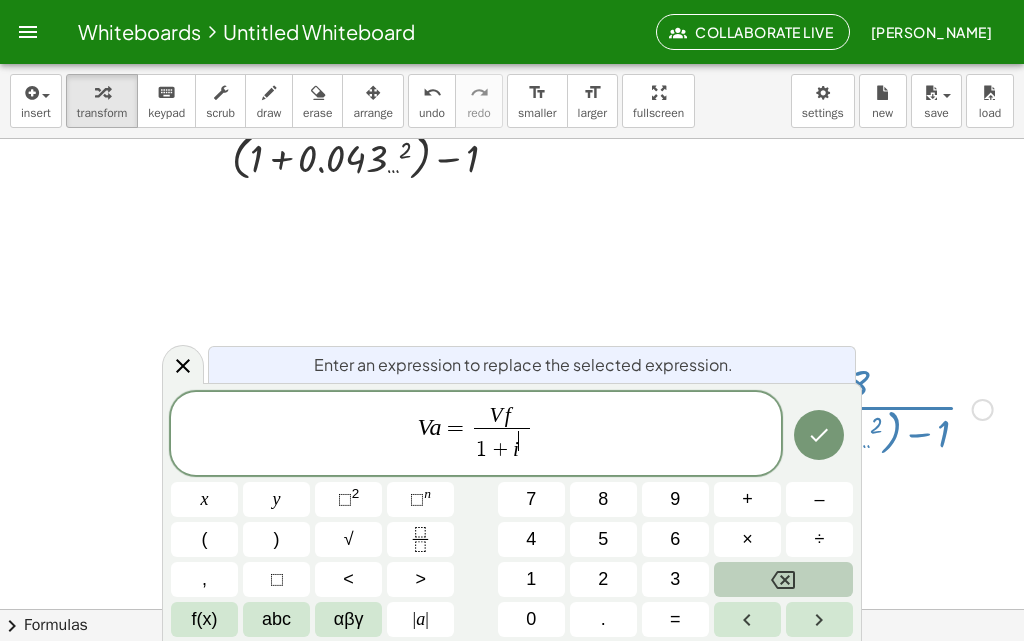 click at bounding box center [783, 579] 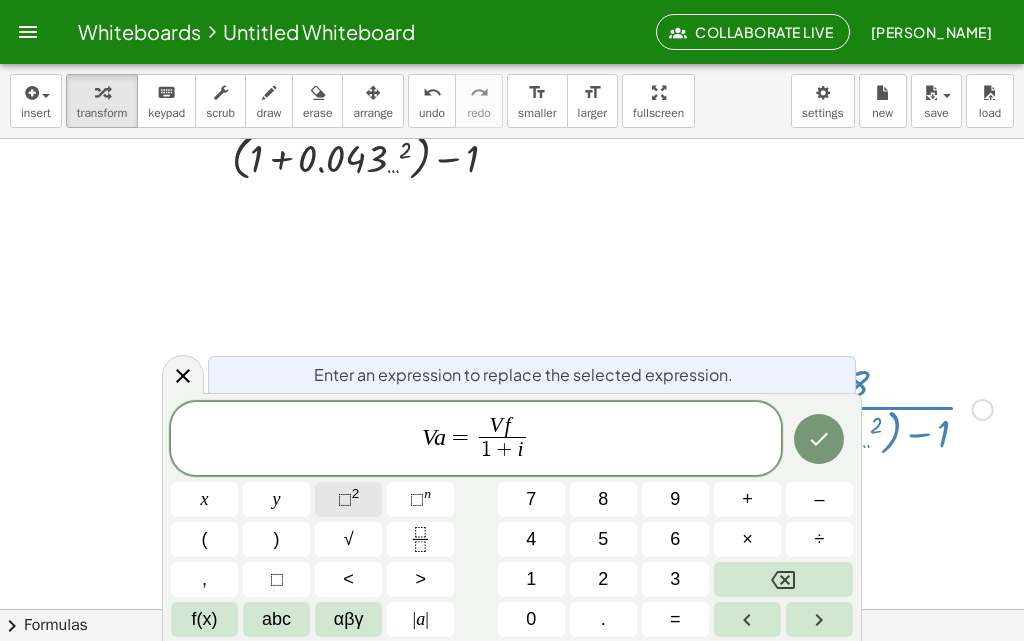 click on "⬚ 2" 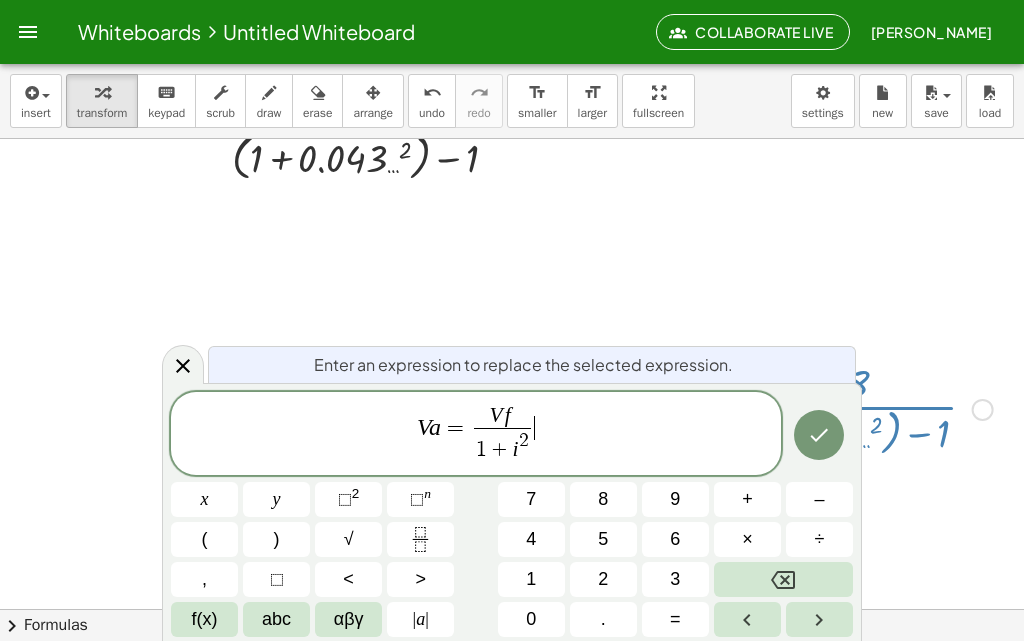 click on "V a = V f 1 + i 2 ​ ​" at bounding box center [476, 435] 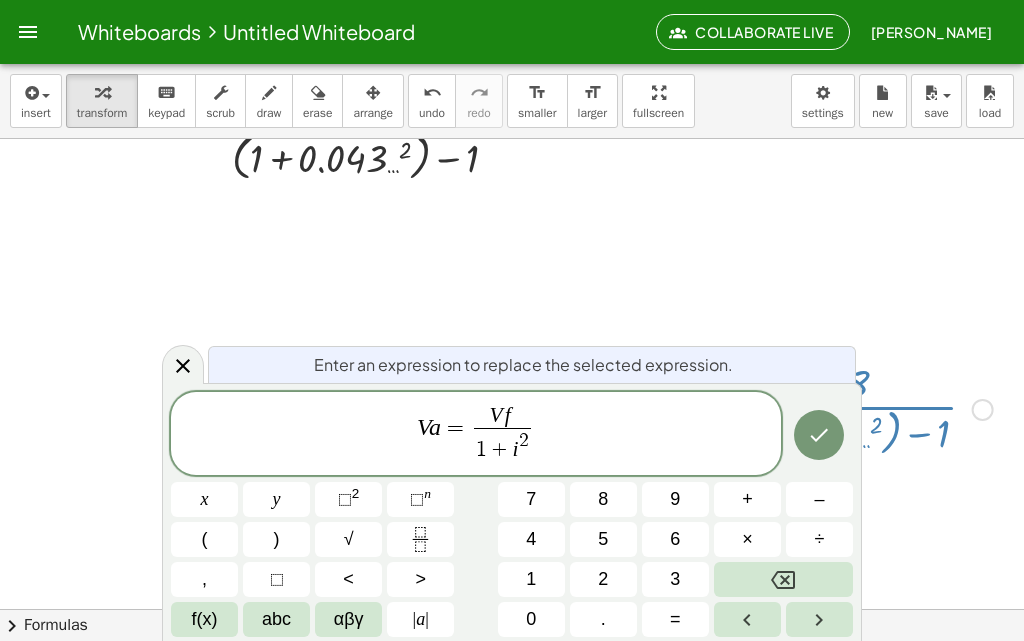 click on "2" at bounding box center (524, 440) 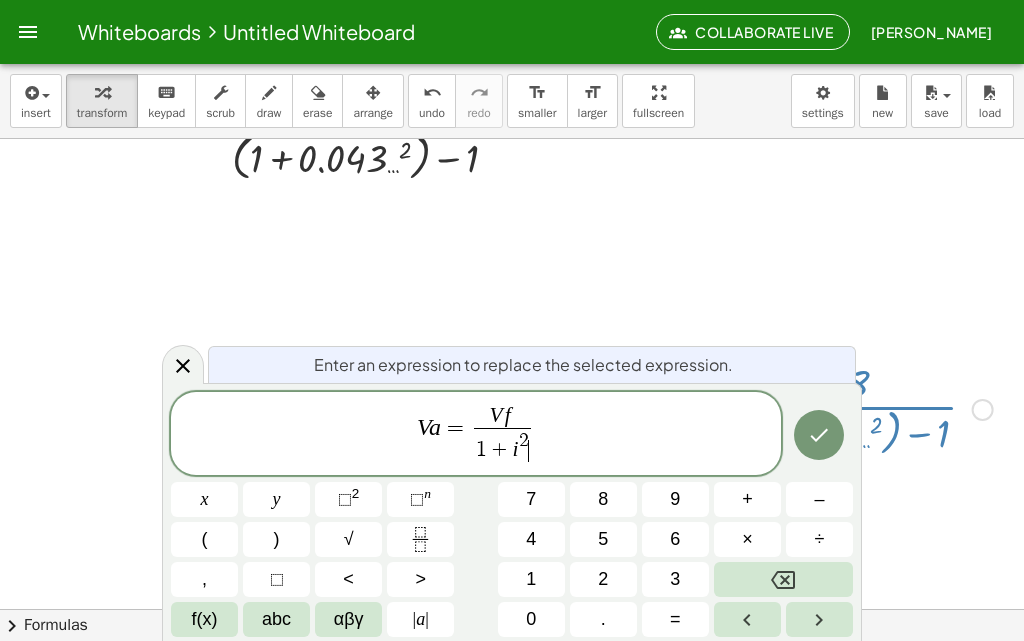 click on "1 + i 2 ​" at bounding box center (502, 446) 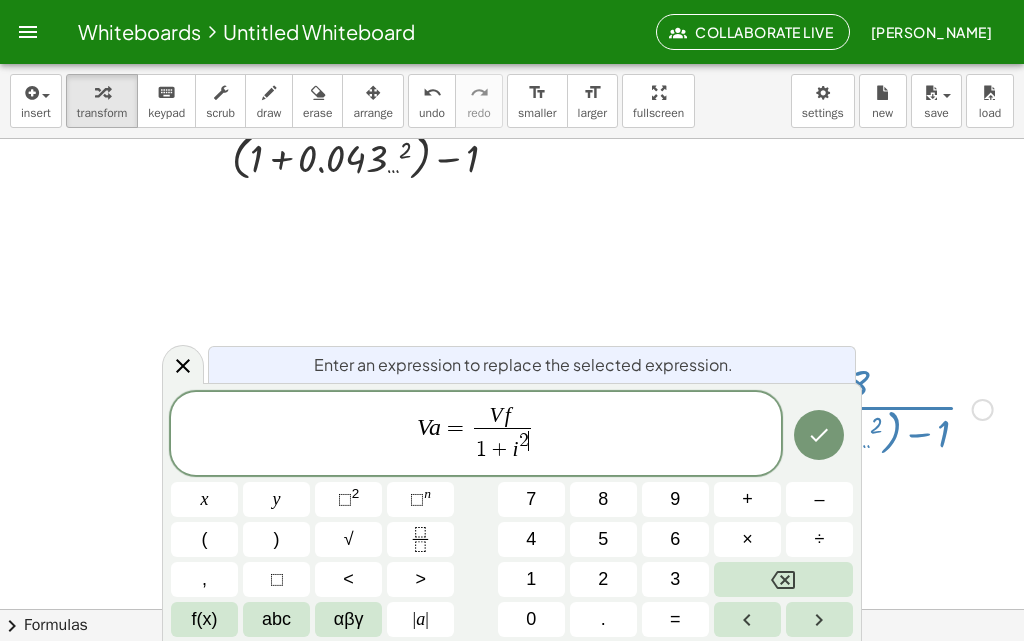 click on "2 ​" at bounding box center (524, 440) 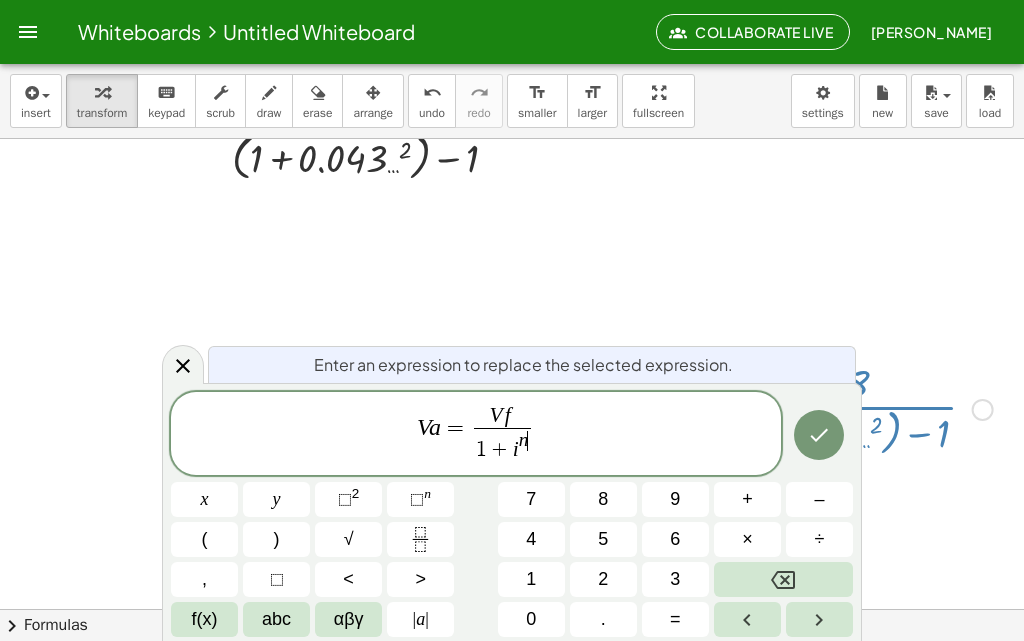click on "V a = V f 1 + i n ​ ​" at bounding box center [476, 435] 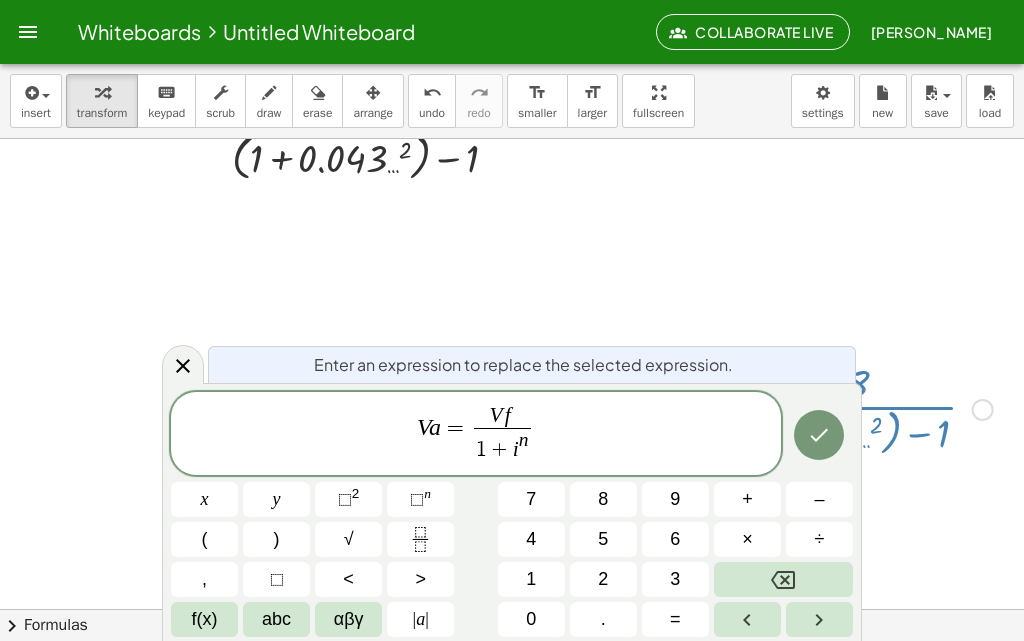 click on "V a = V f 1 + i n ​ ​" at bounding box center (476, 435) 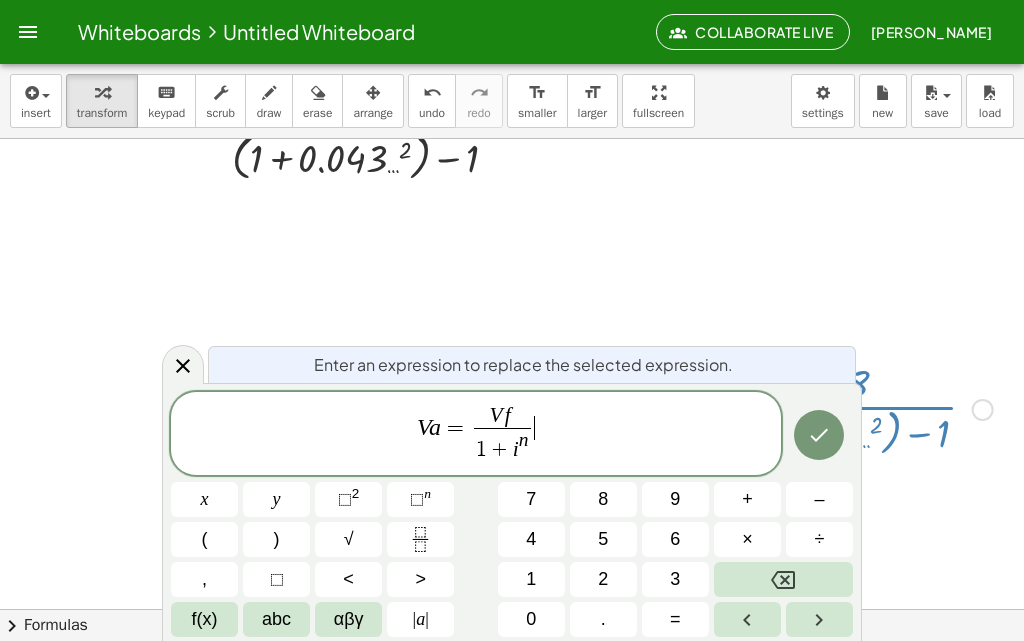 click on "V a = V f 1 + i n ​ ​" at bounding box center (476, 435) 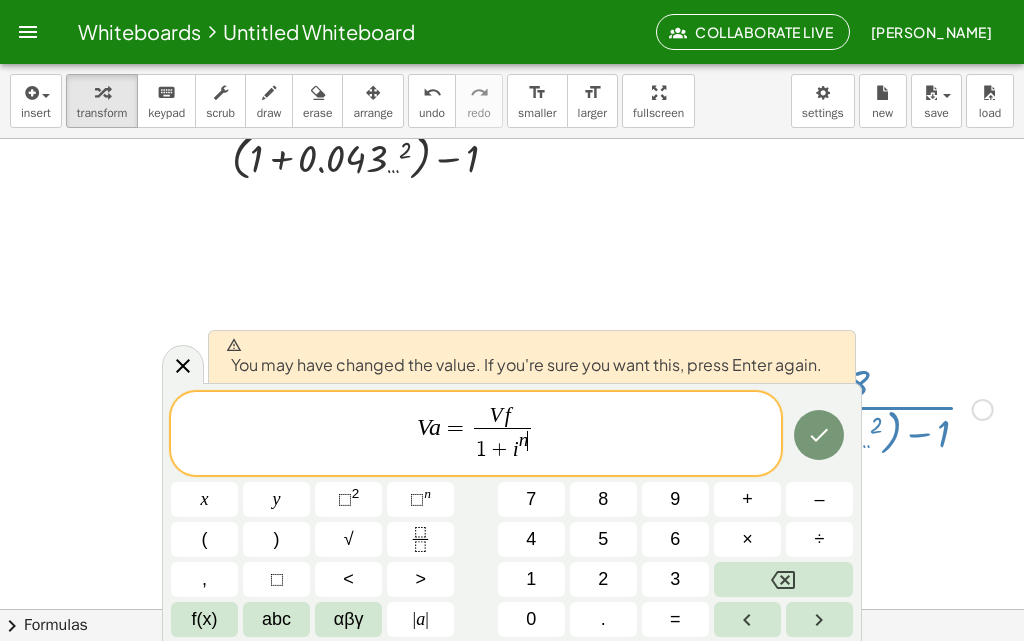 click on "1 + i n ​" at bounding box center (502, 446) 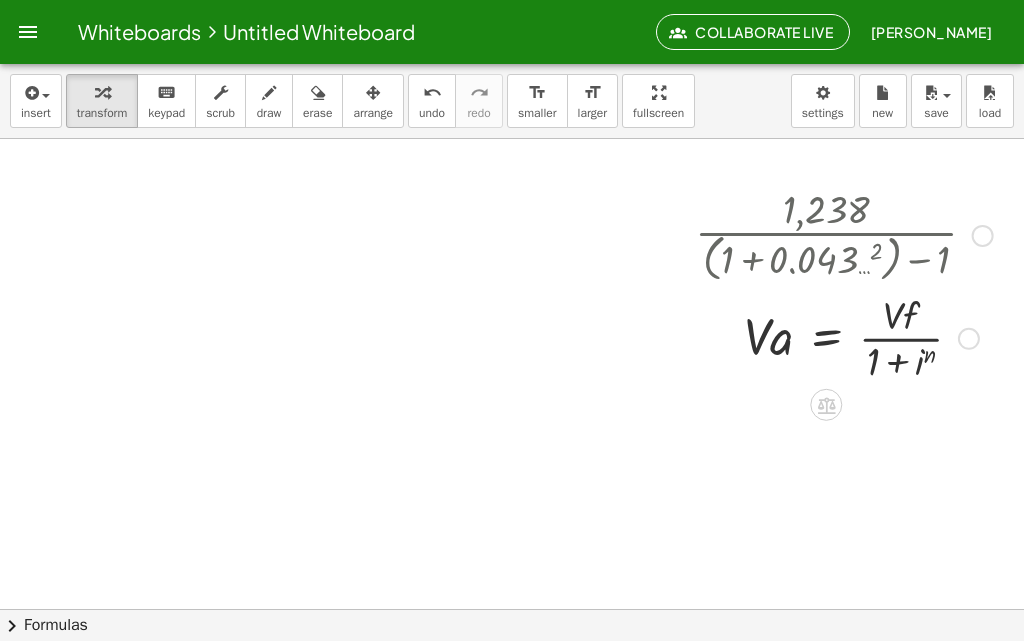 scroll, scrollTop: 300, scrollLeft: 0, axis: vertical 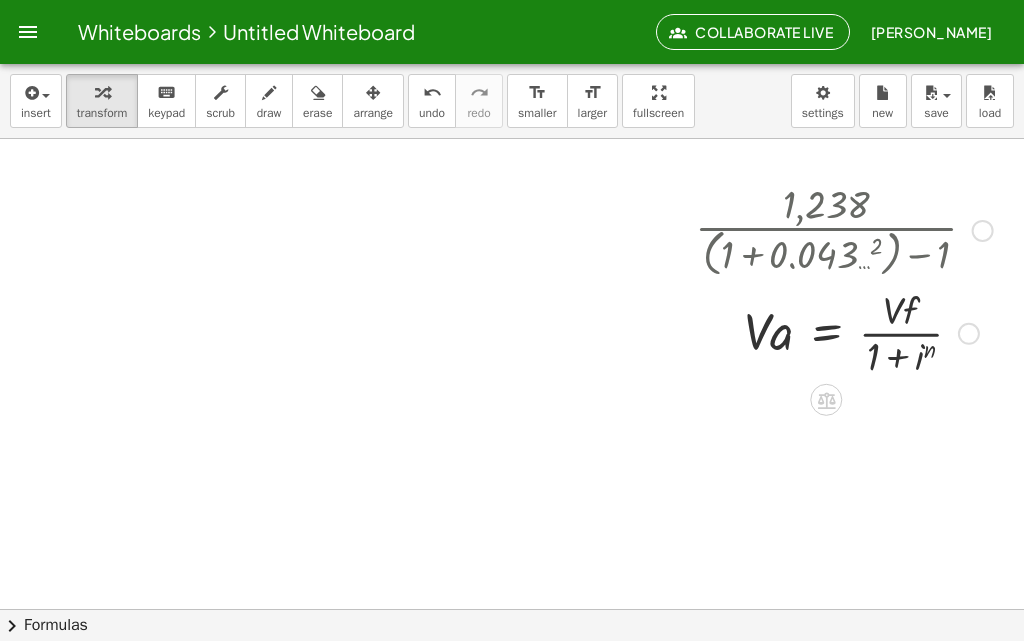 click at bounding box center (844, 332) 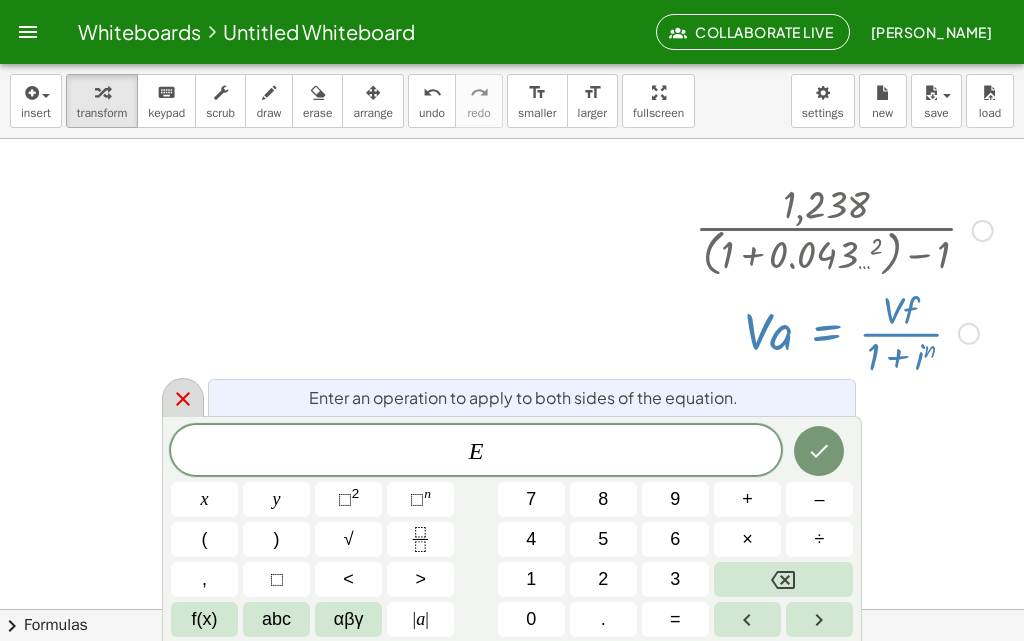 click 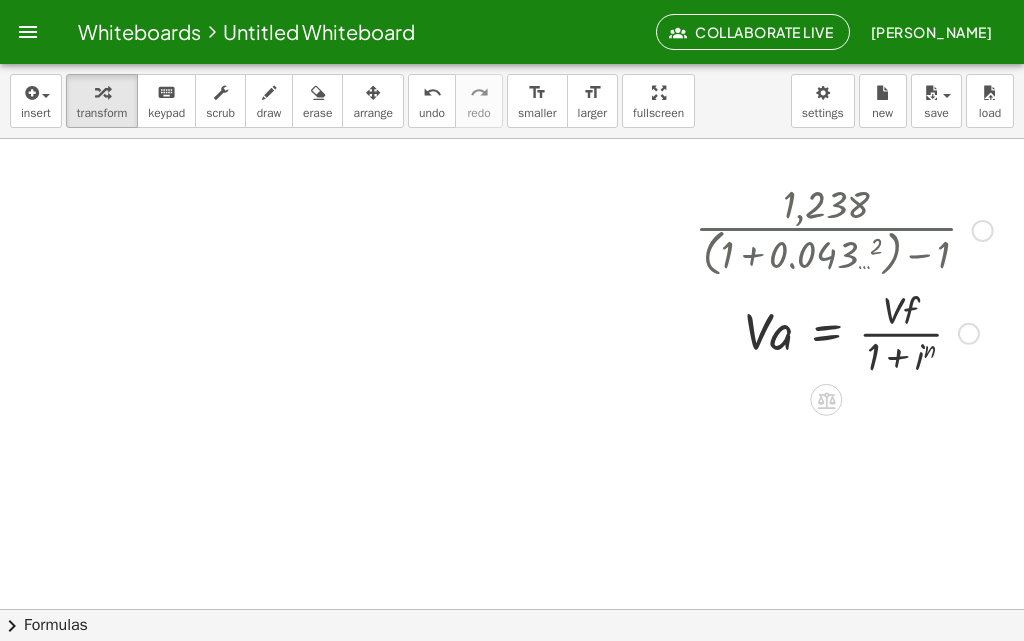 click at bounding box center (844, 332) 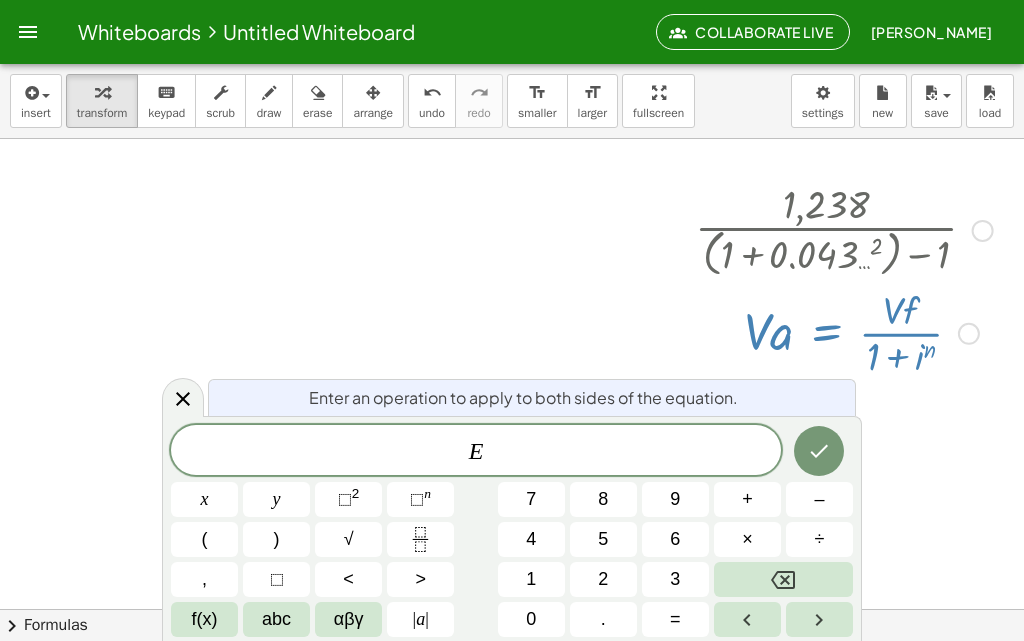 click at bounding box center (844, 332) 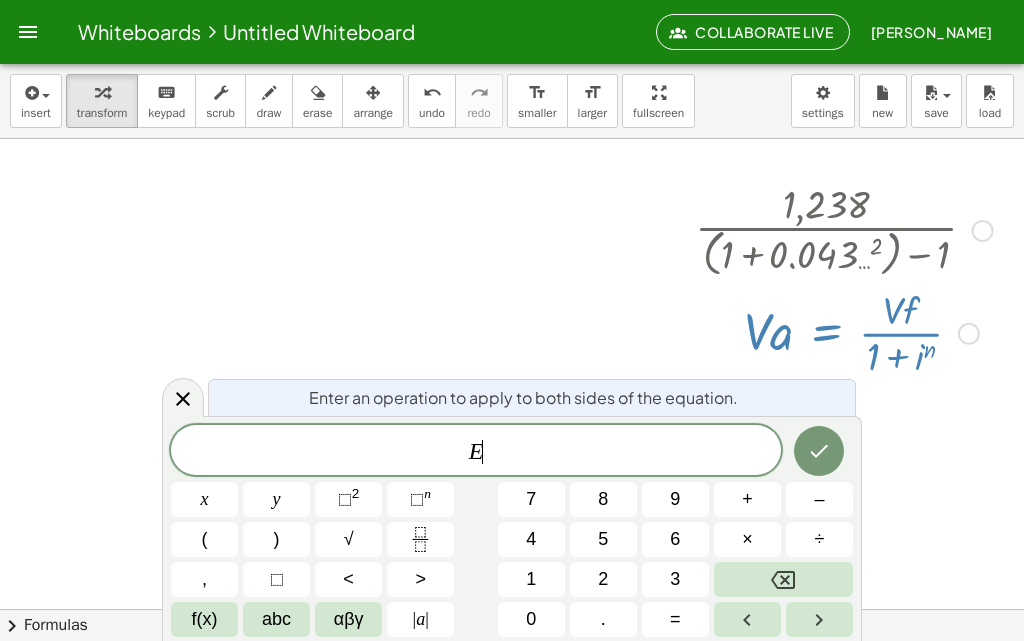 click at bounding box center (844, 332) 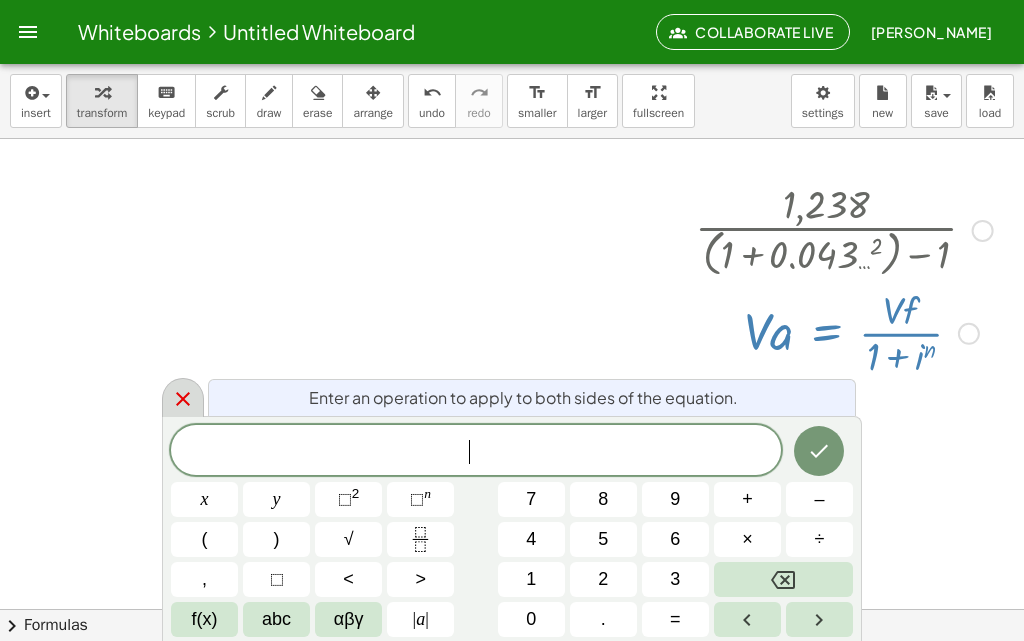 click 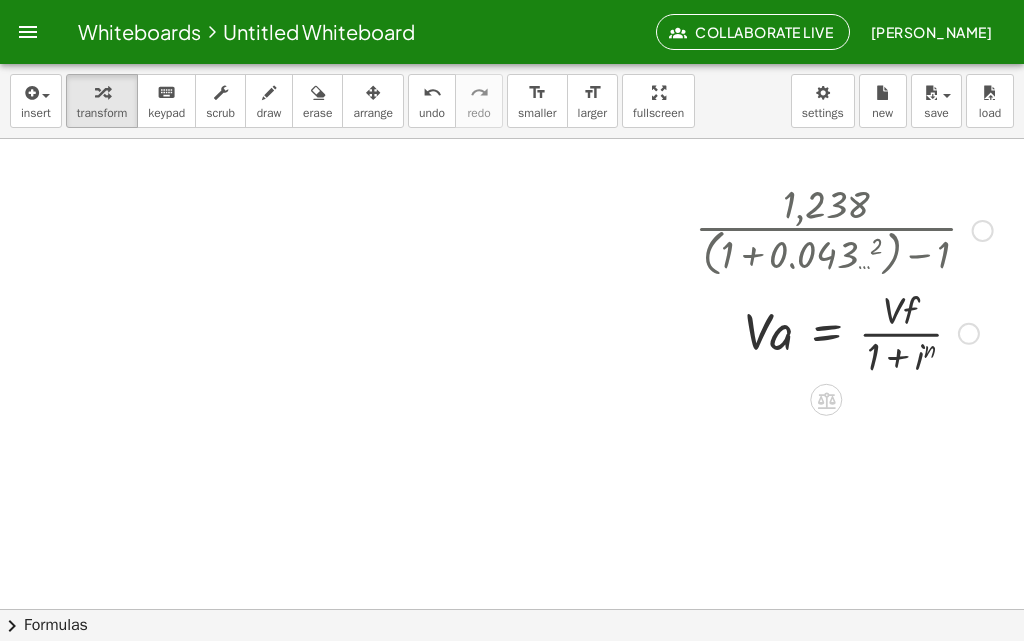 click on "Transform line Copy line as LaTeX Copy derivation as LaTeX Expand new lines: On" at bounding box center [969, 334] 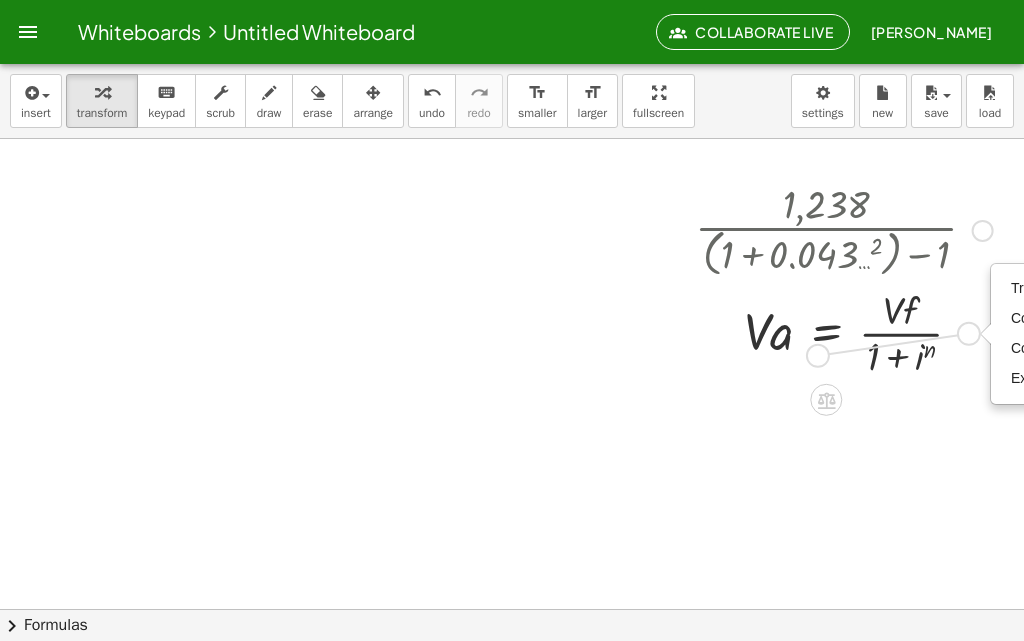 drag, startPoint x: 966, startPoint y: 342, endPoint x: 810, endPoint y: 365, distance: 157.6864 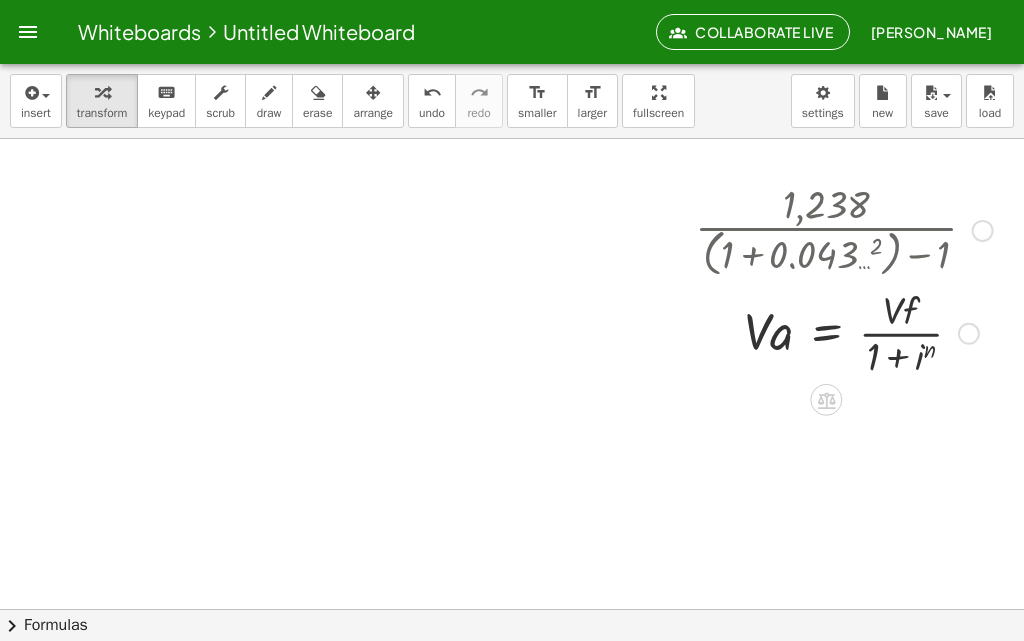 click at bounding box center (844, 332) 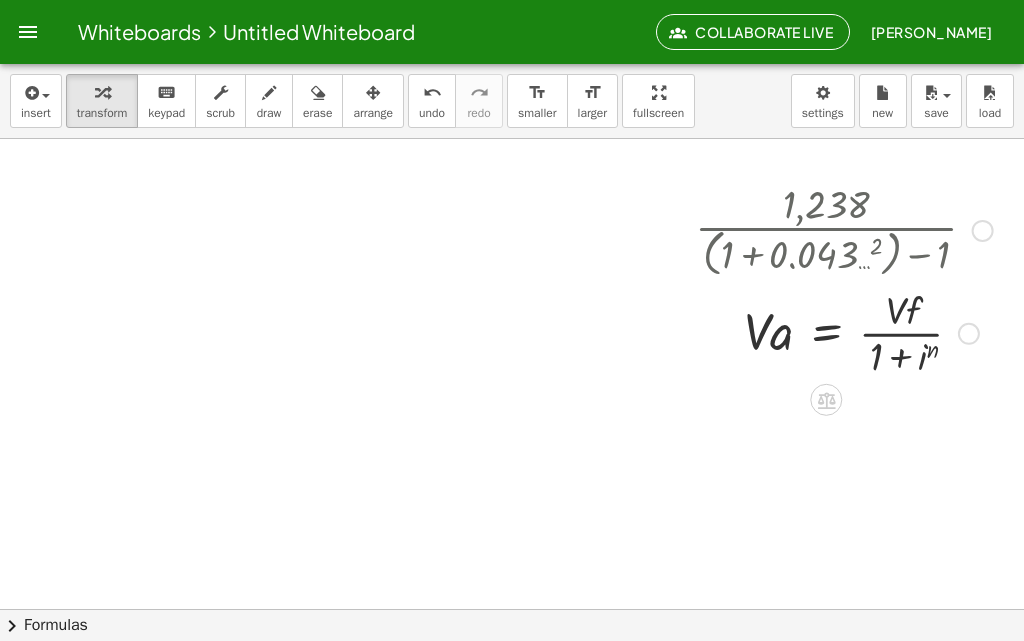 click at bounding box center [844, 332] 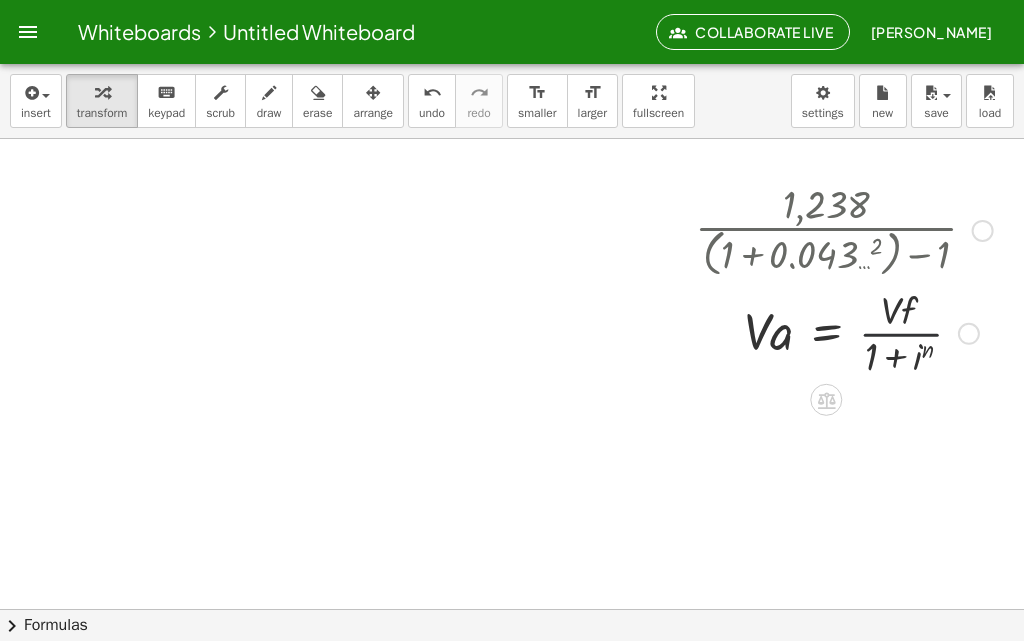 click at bounding box center [844, 332] 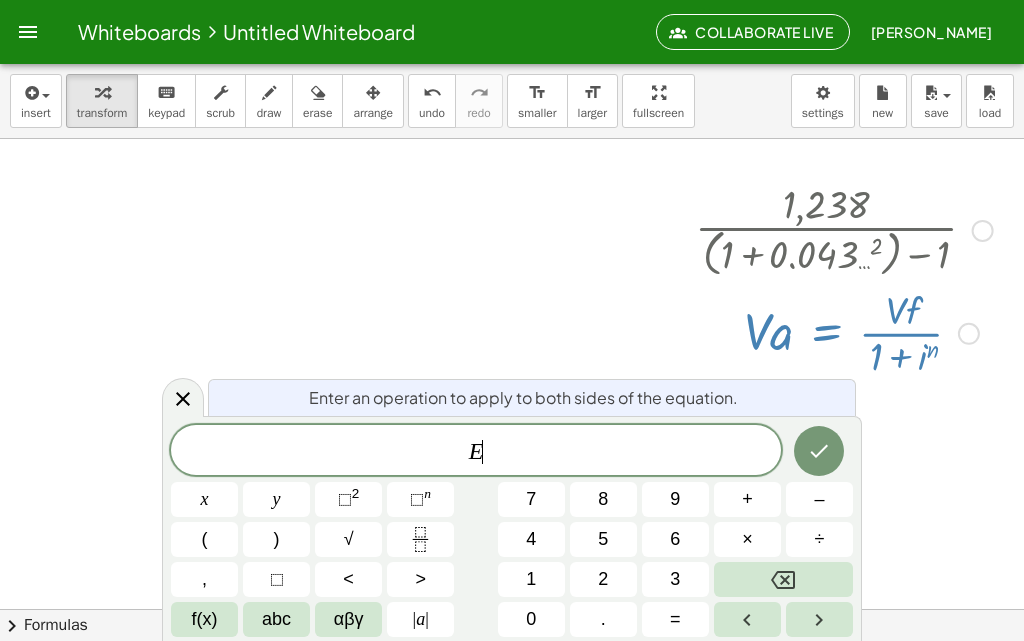 click at bounding box center (844, 332) 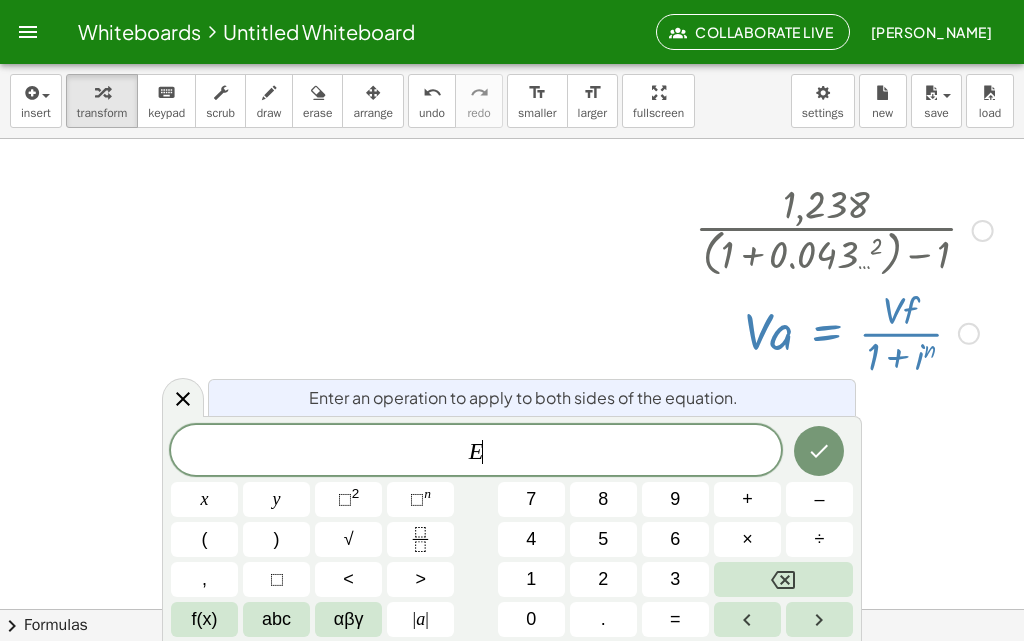 click at bounding box center [844, 332] 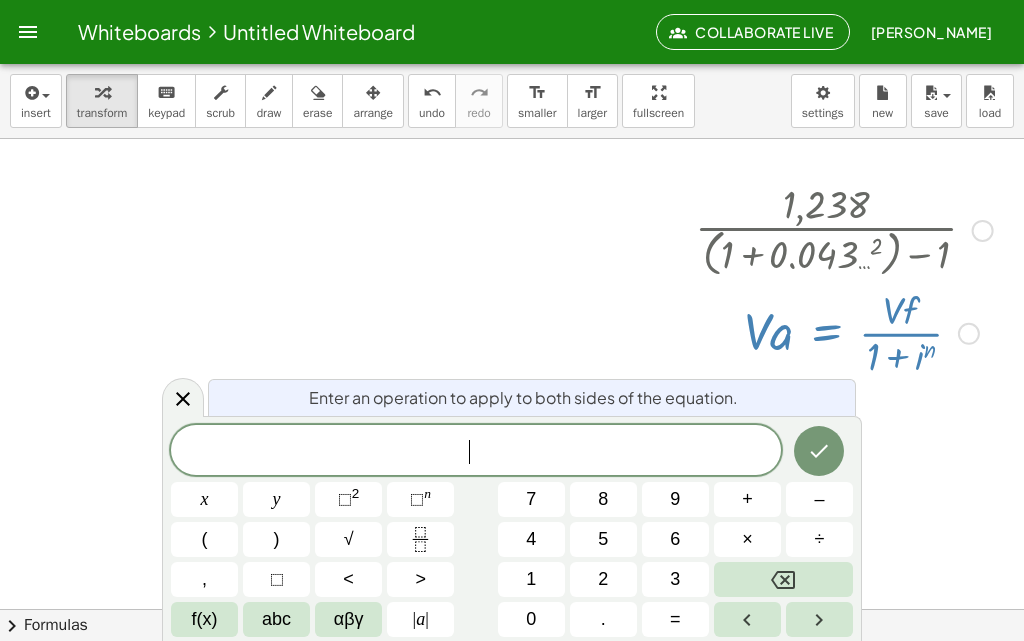 click at bounding box center [844, 332] 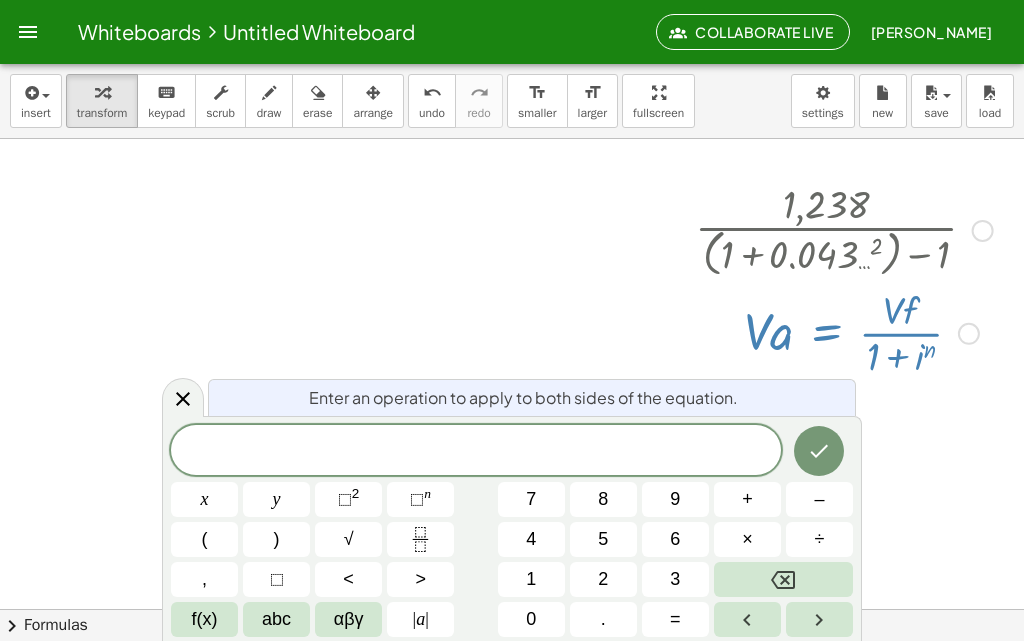 click at bounding box center (844, 332) 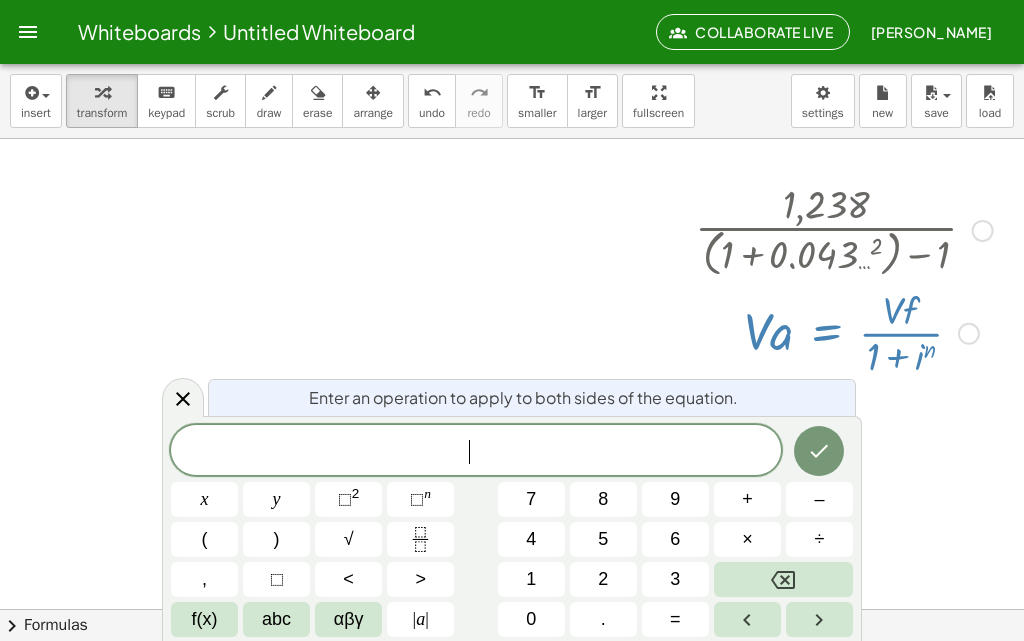 click at bounding box center [844, 332] 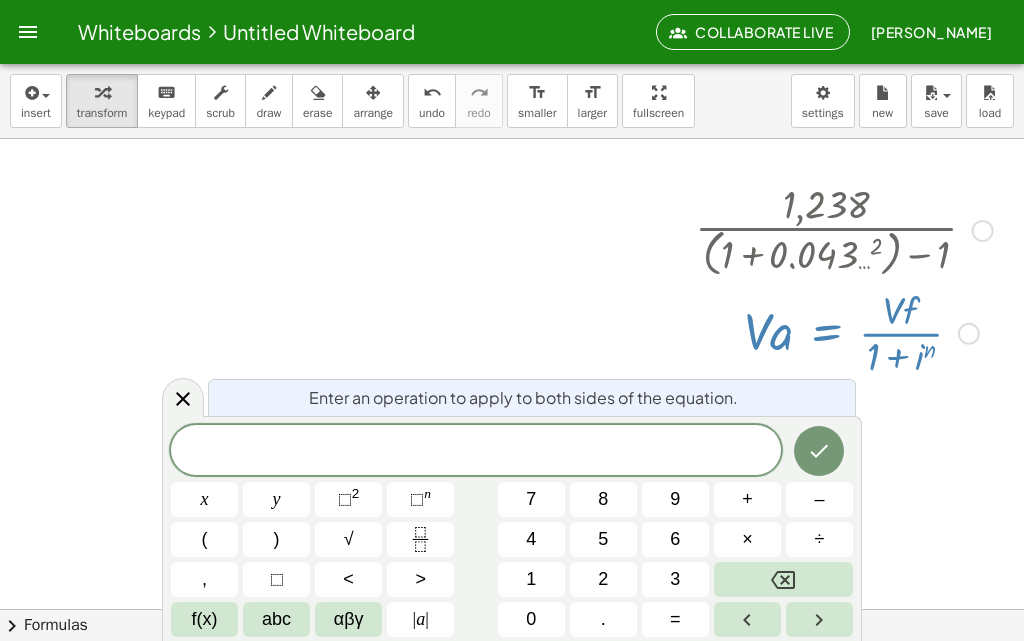 drag, startPoint x: 881, startPoint y: 441, endPoint x: 899, endPoint y: 420, distance: 27.658634 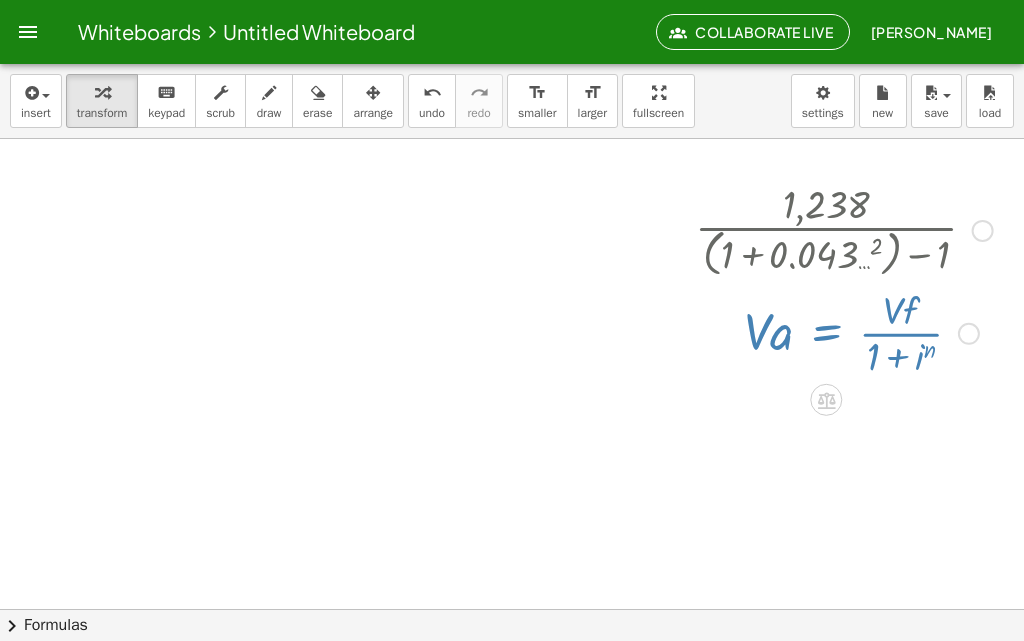 click at bounding box center [512, 319] 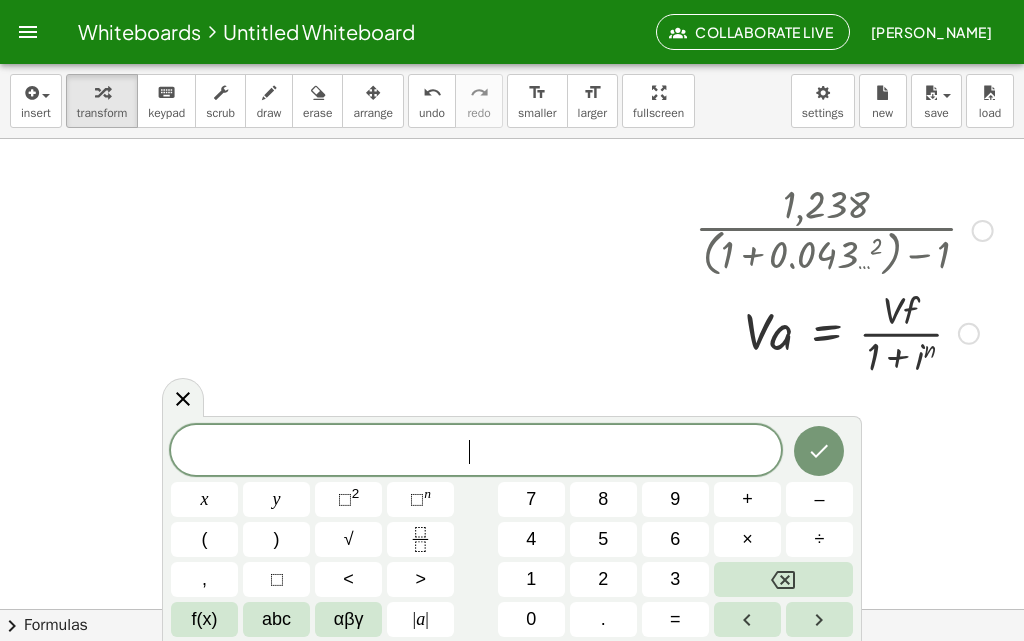 click at bounding box center (844, 332) 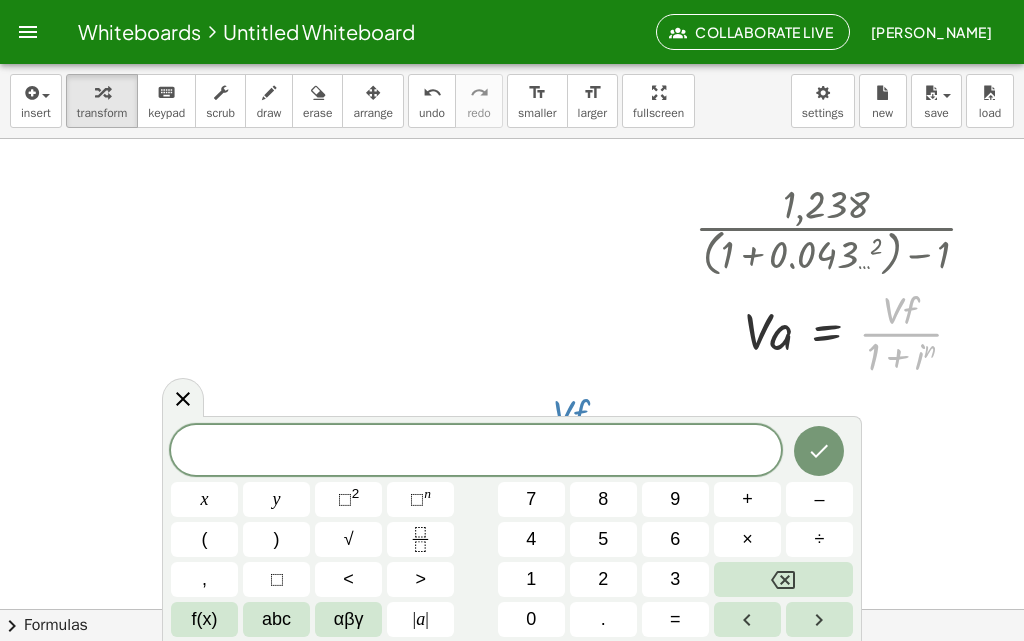 drag, startPoint x: 910, startPoint y: 326, endPoint x: 799, endPoint y: 333, distance: 111.220505 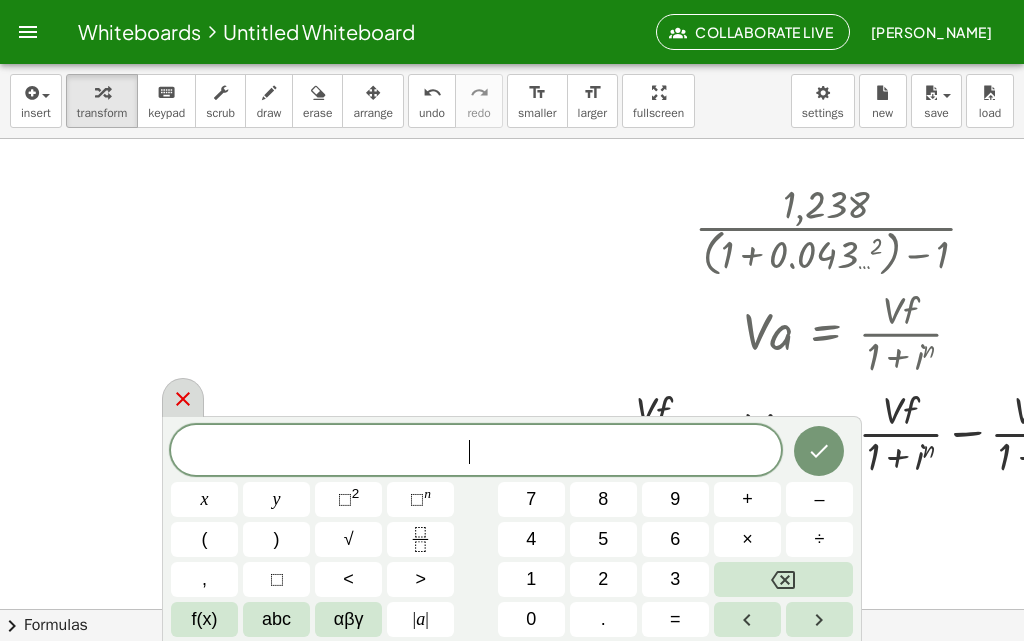click 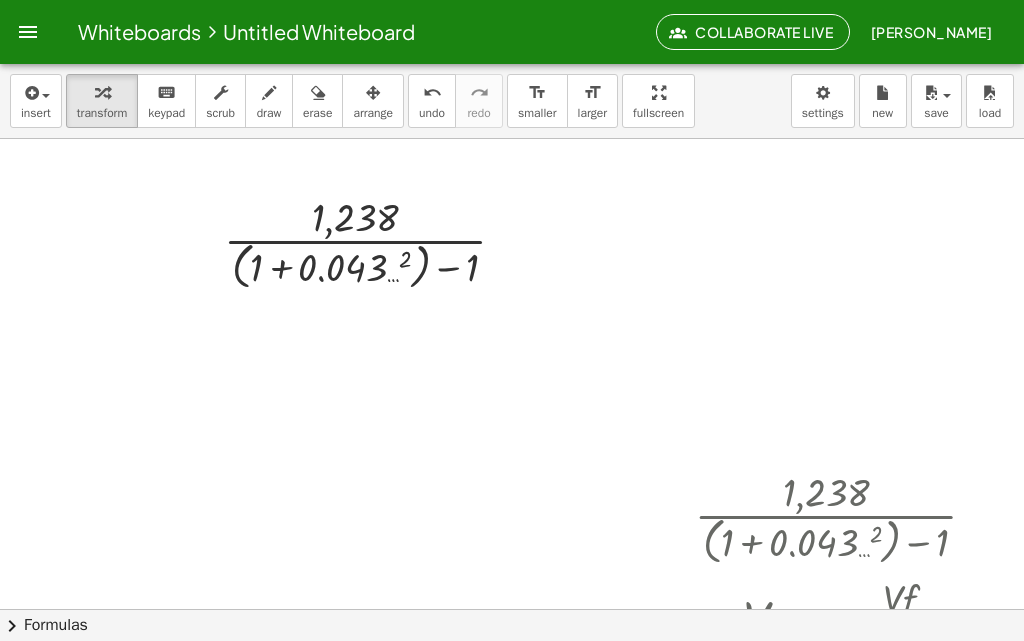 scroll, scrollTop: 0, scrollLeft: 0, axis: both 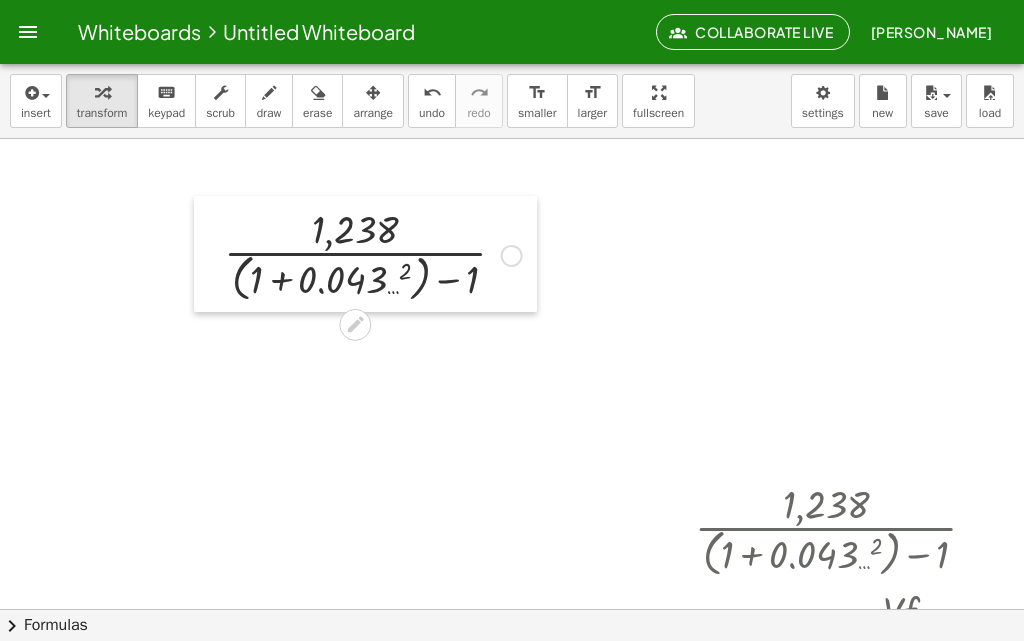 click at bounding box center (209, 254) 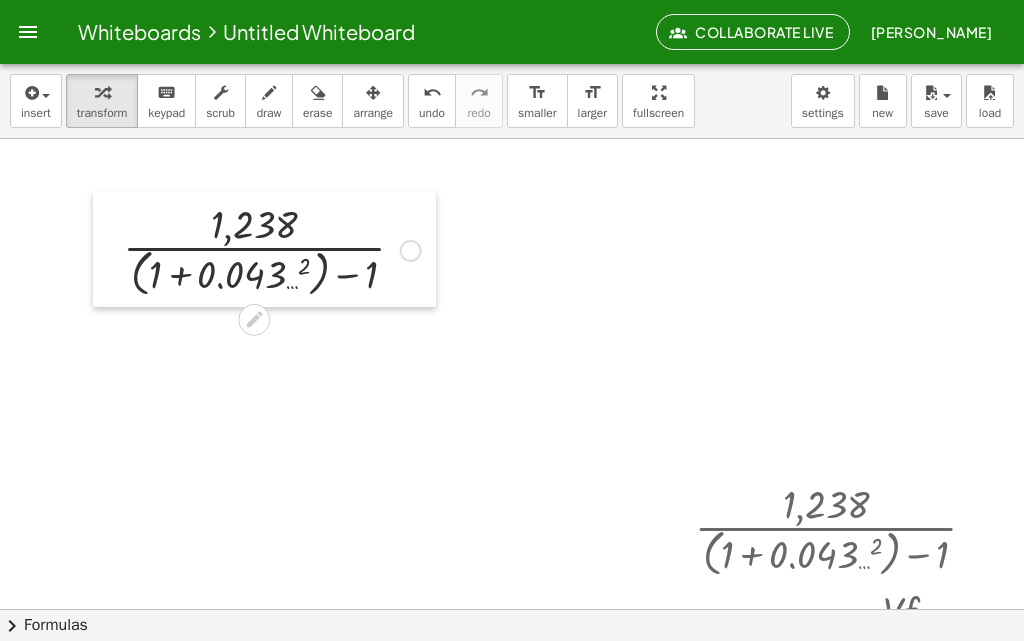 drag, startPoint x: 208, startPoint y: 252, endPoint x: 107, endPoint y: 247, distance: 101.12369 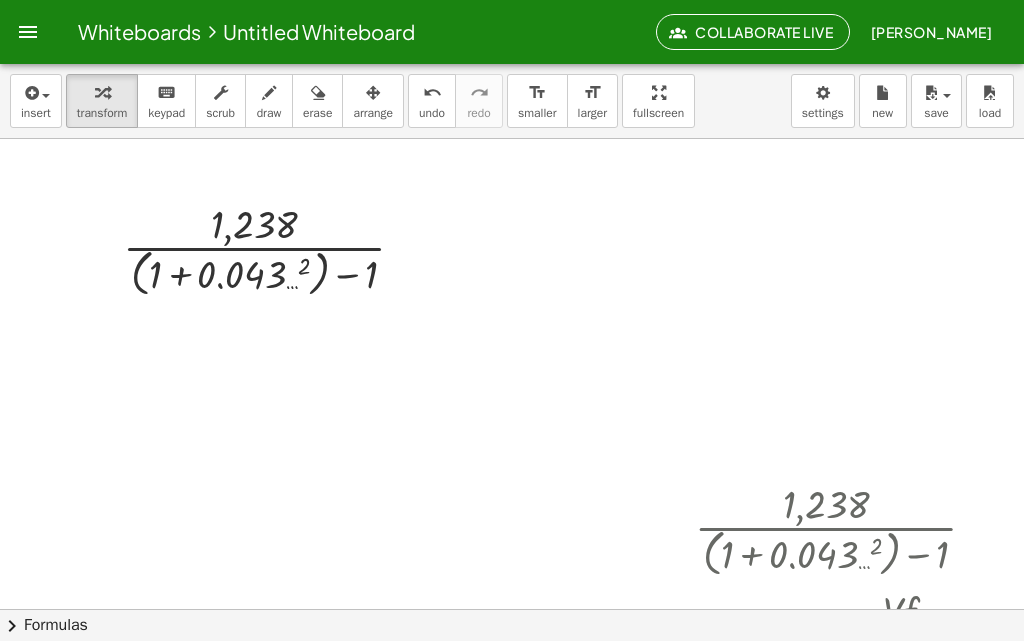 click at bounding box center (561, 619) 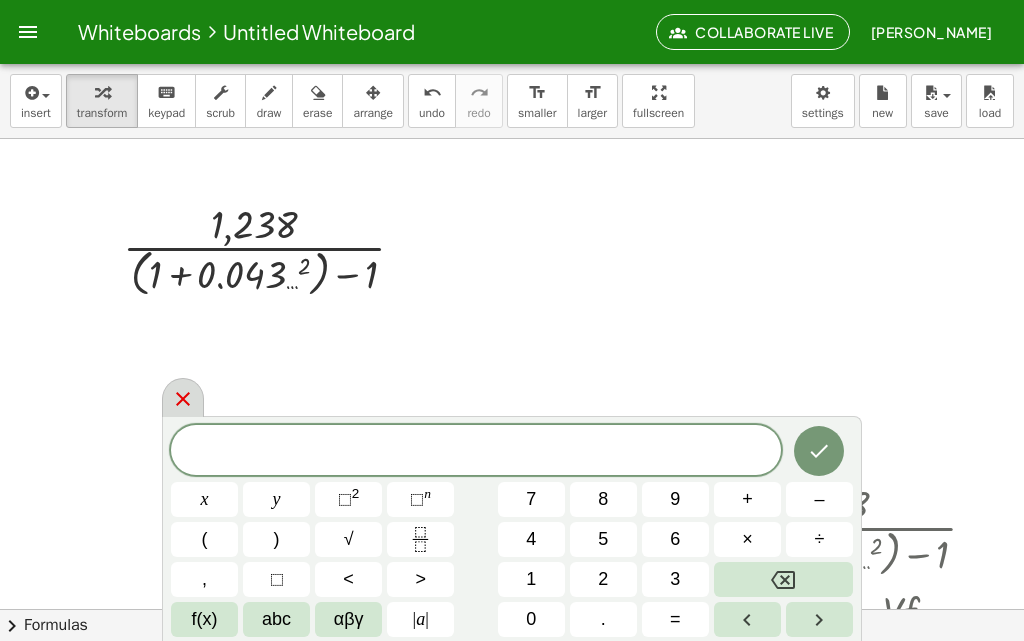 click 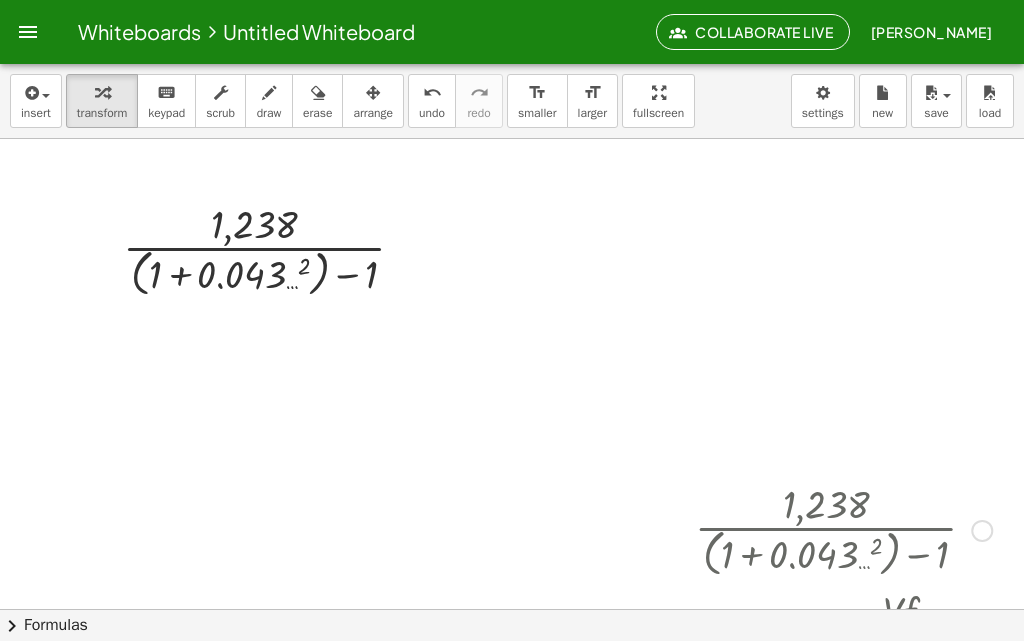 scroll, scrollTop: 200, scrollLeft: 0, axis: vertical 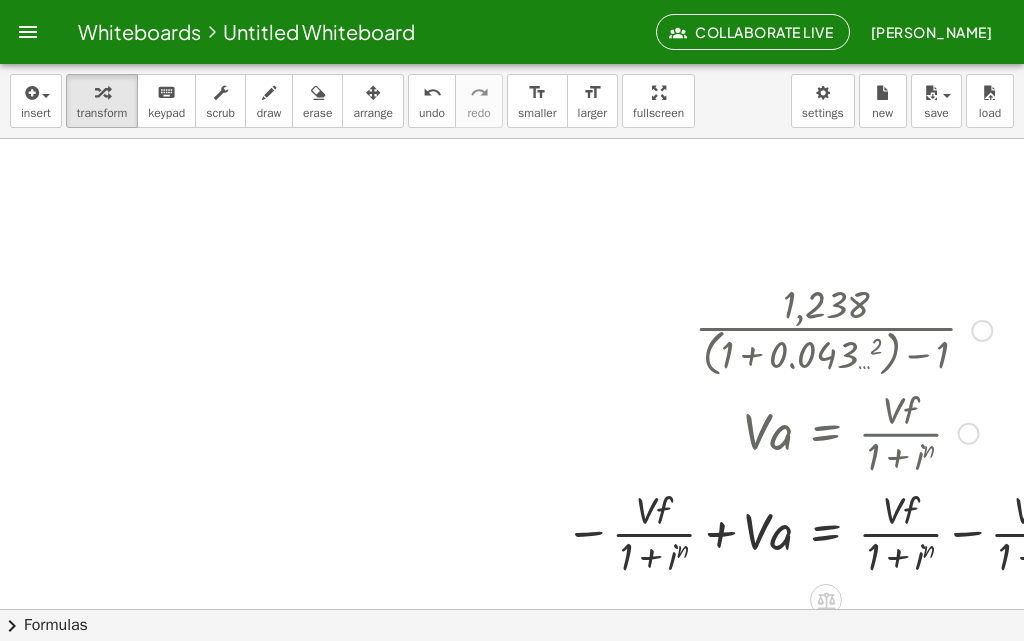 click at bounding box center [833, 432] 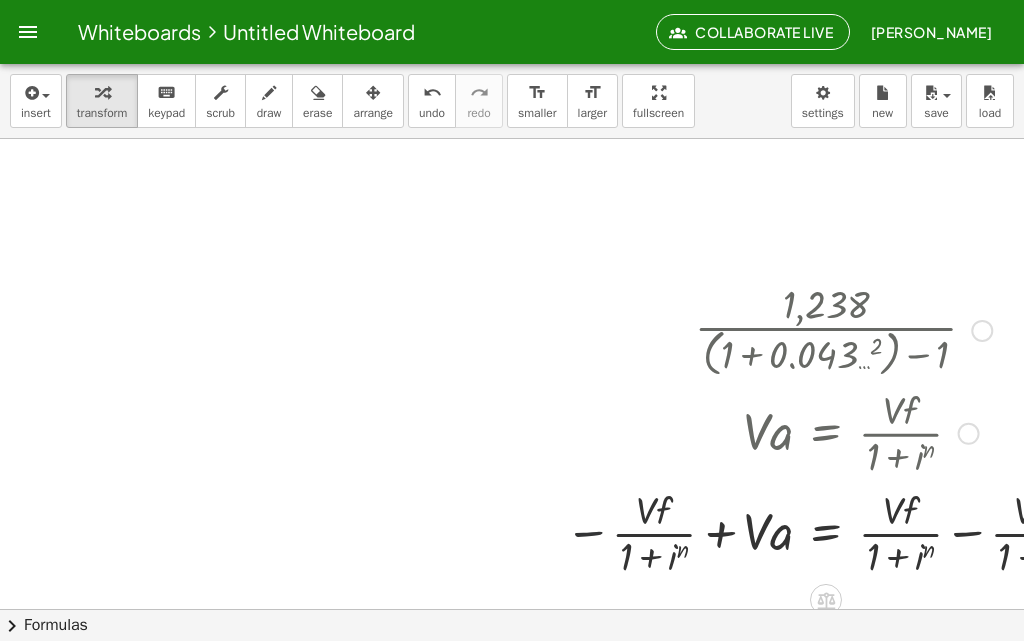 click at bounding box center [833, 532] 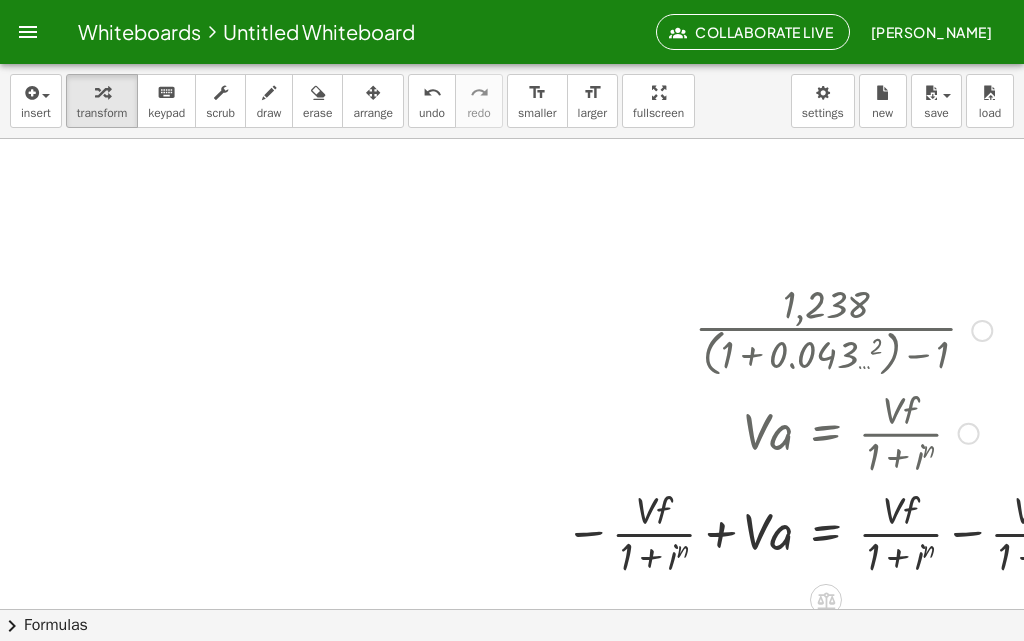 click at bounding box center (833, 432) 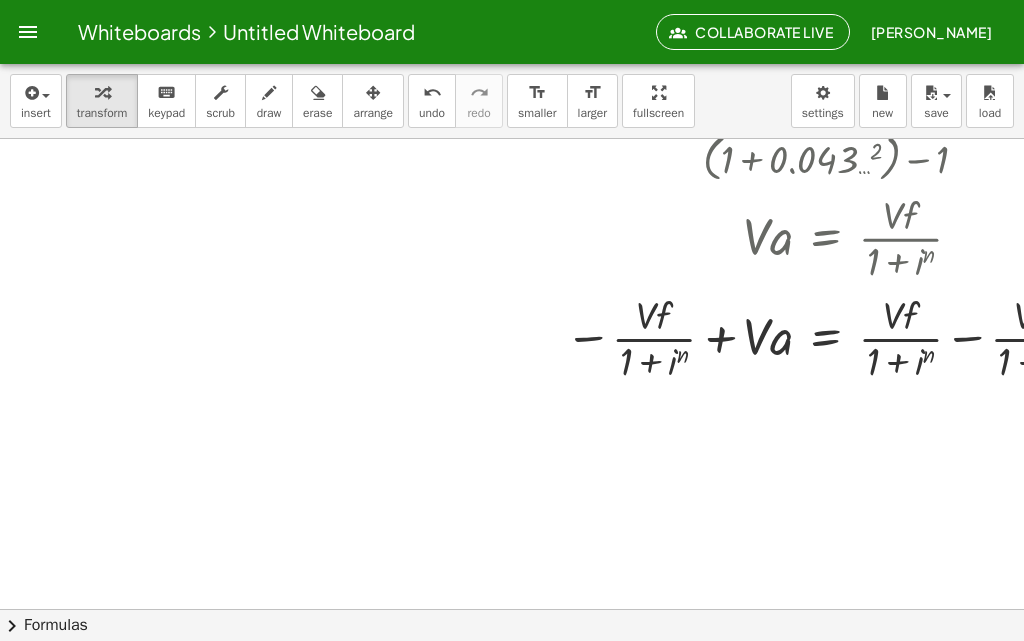 scroll, scrollTop: 400, scrollLeft: 0, axis: vertical 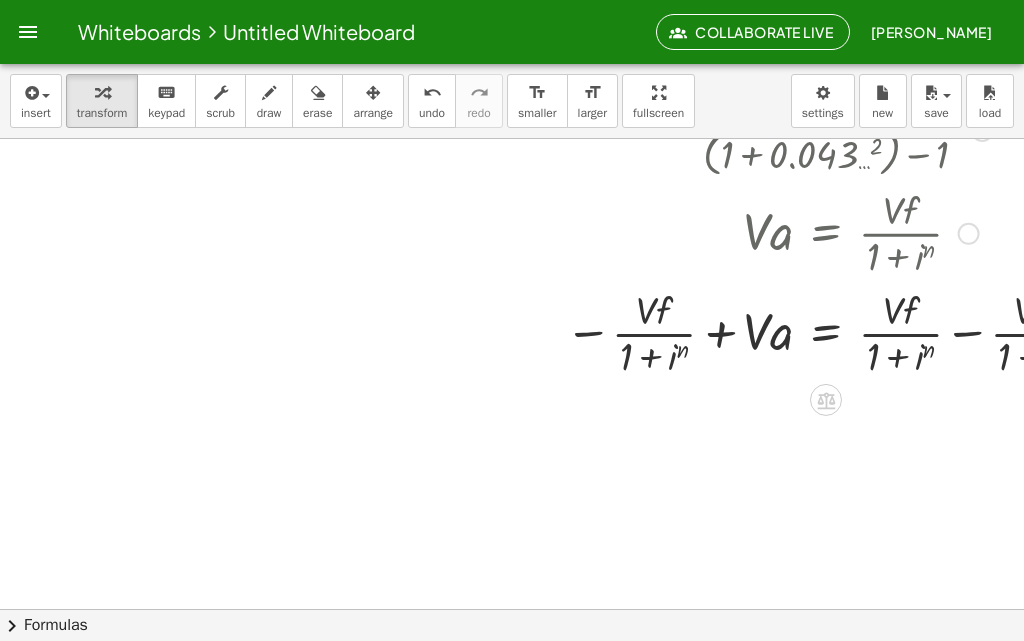click at bounding box center (833, 332) 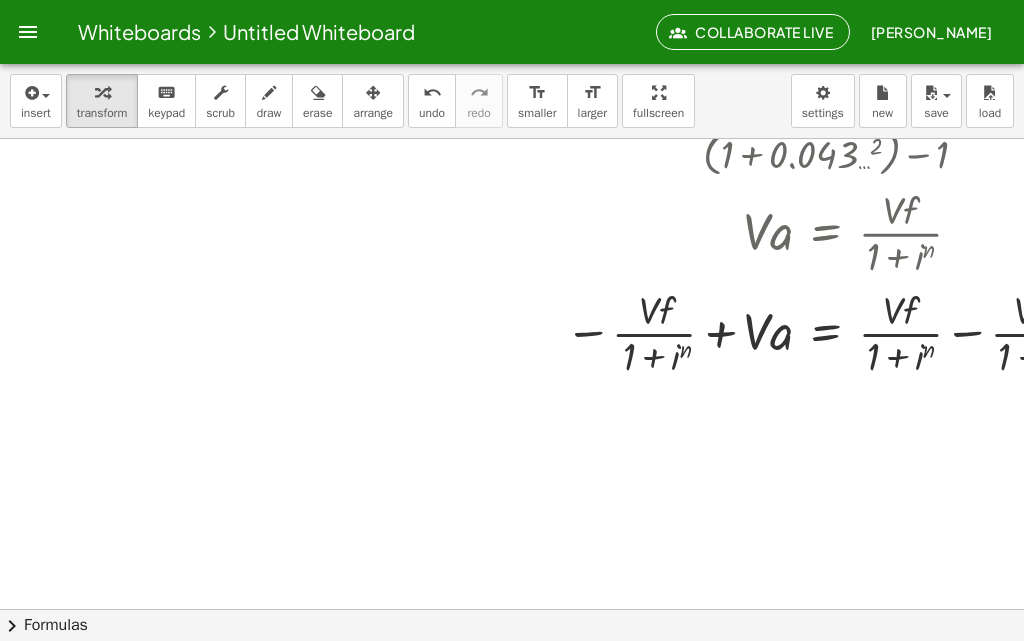 click at bounding box center [561, 219] 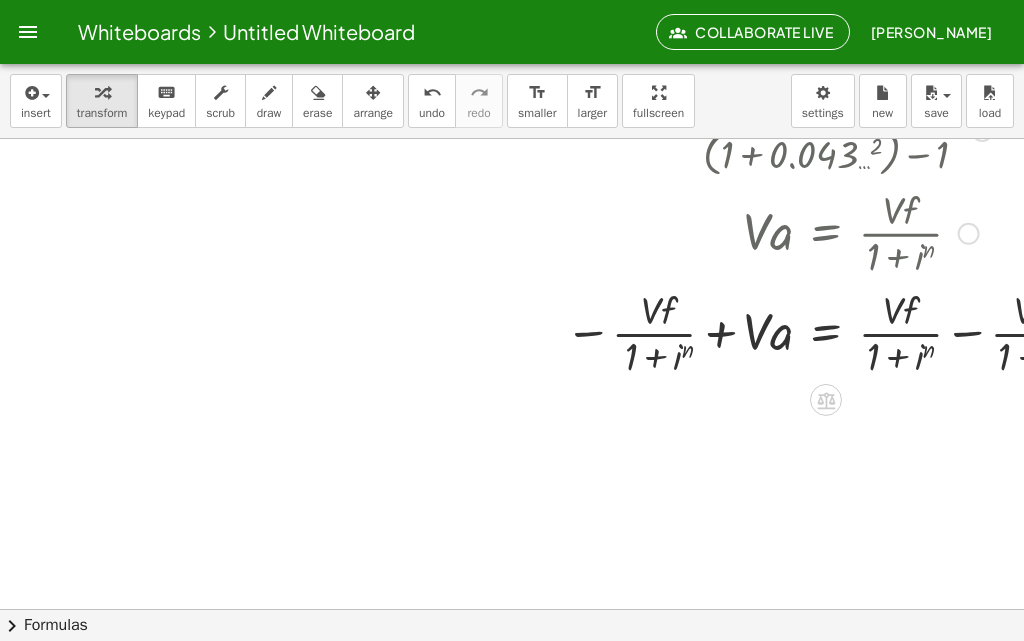 click at bounding box center [833, 332] 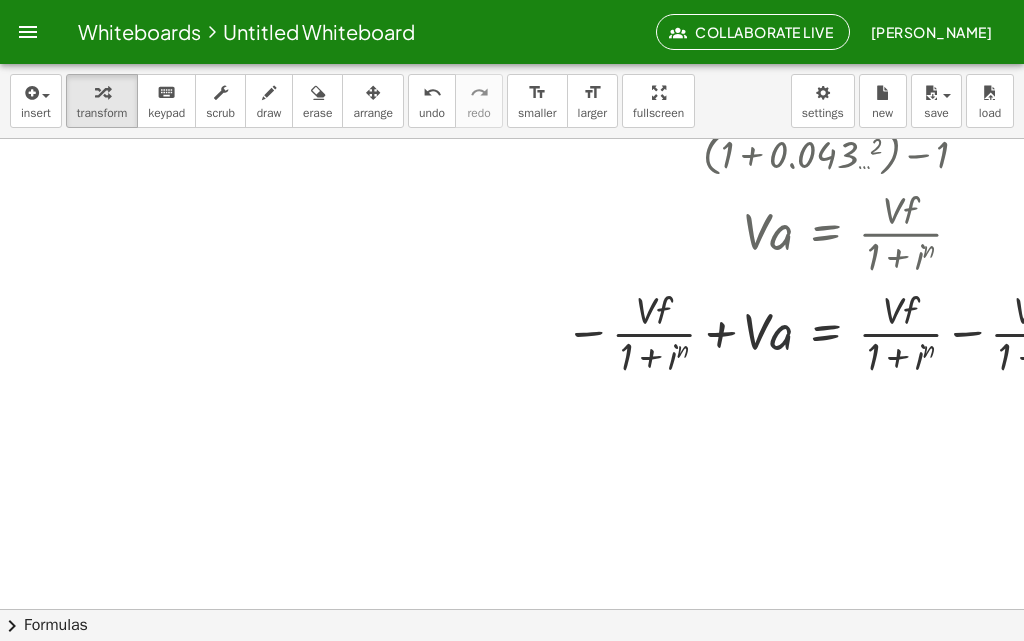 click at bounding box center [561, 219] 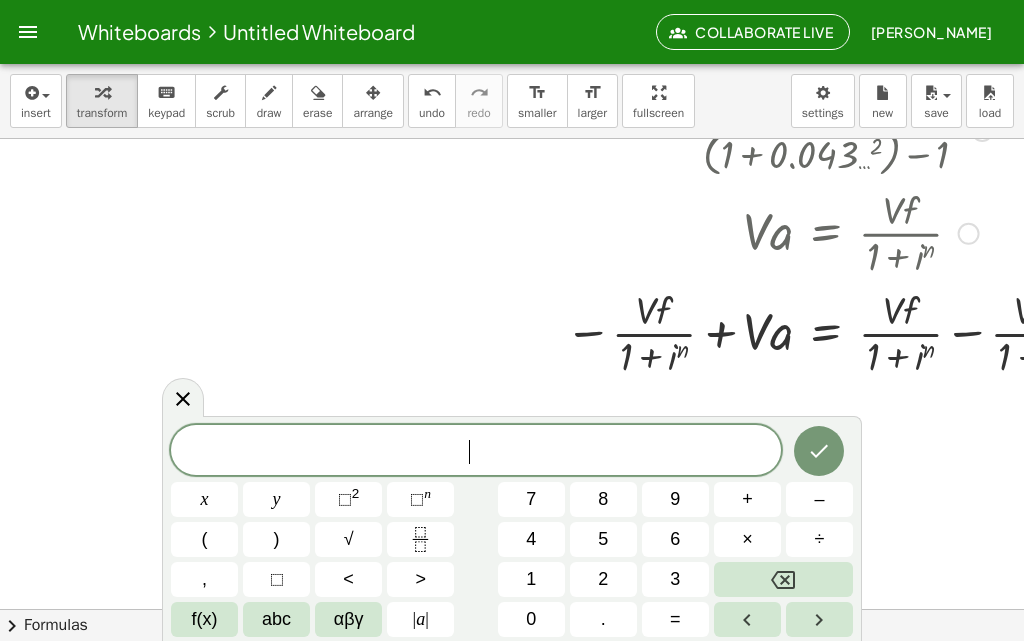 click at bounding box center (833, 332) 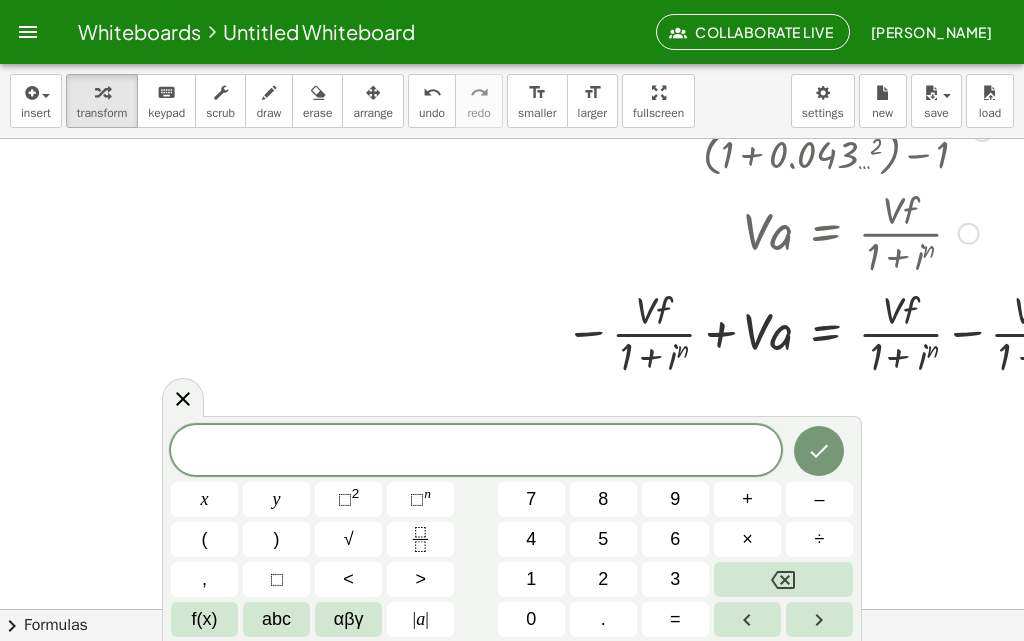 click at bounding box center (833, 332) 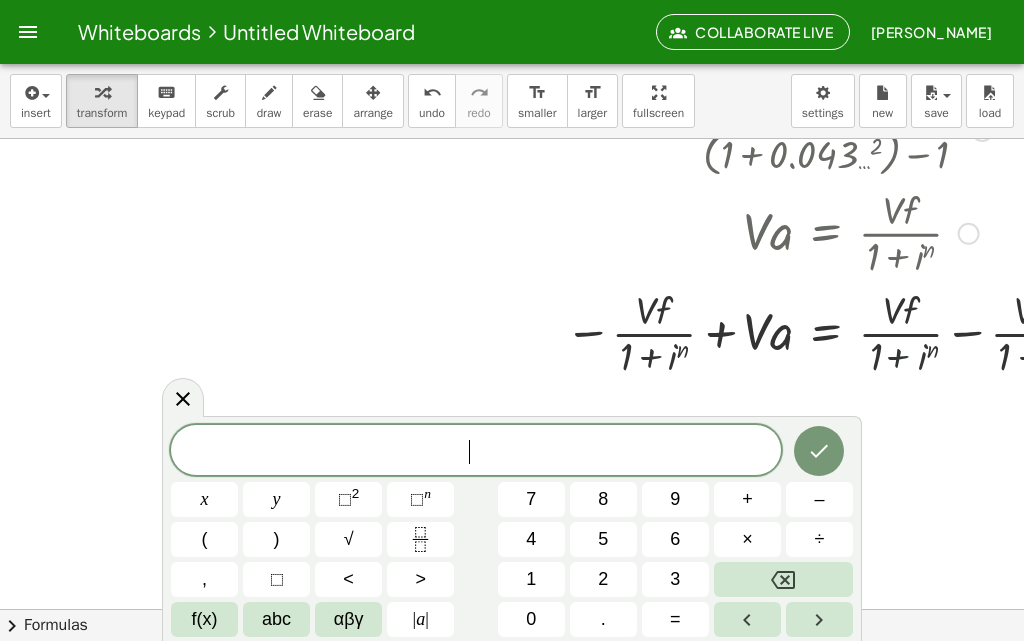 click at bounding box center (833, 332) 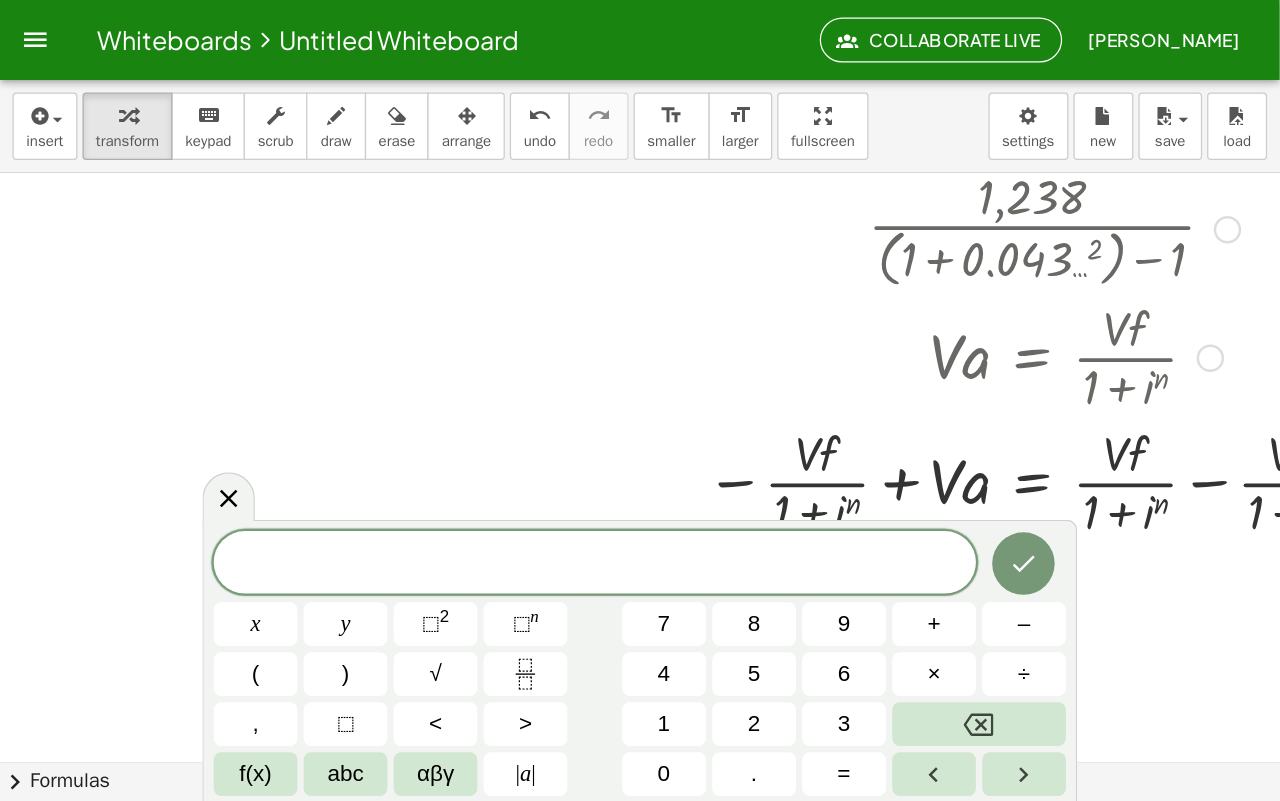 scroll, scrollTop: 300, scrollLeft: 0, axis: vertical 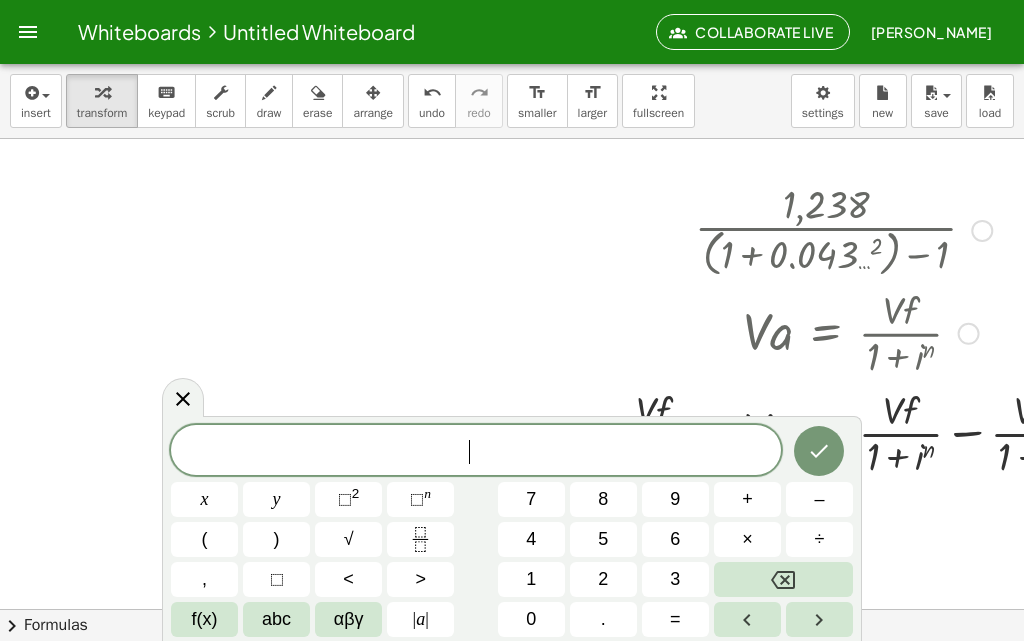 click at bounding box center (833, 332) 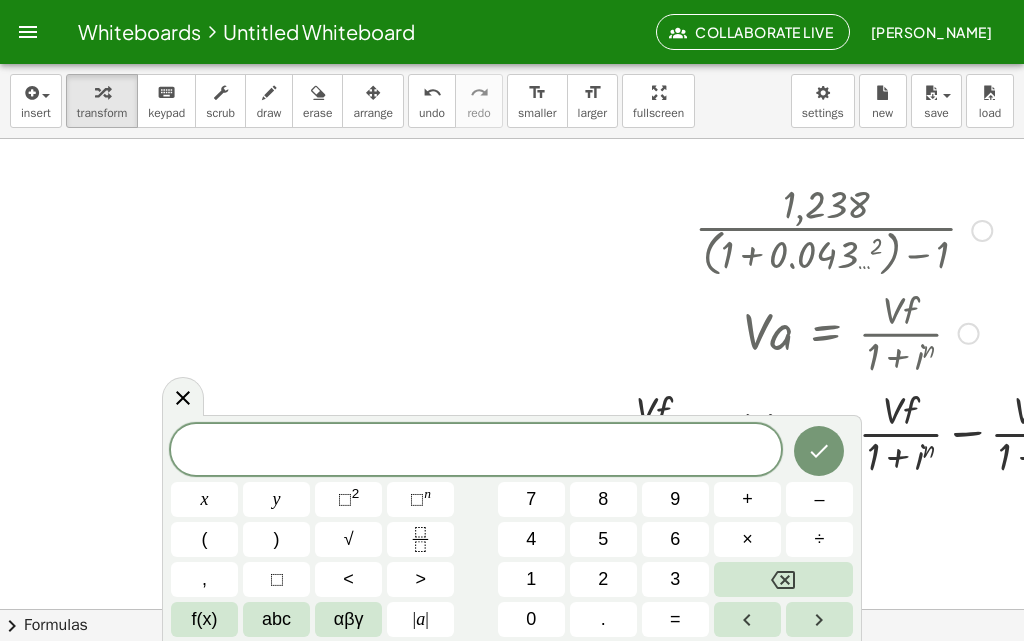click at bounding box center (833, 332) 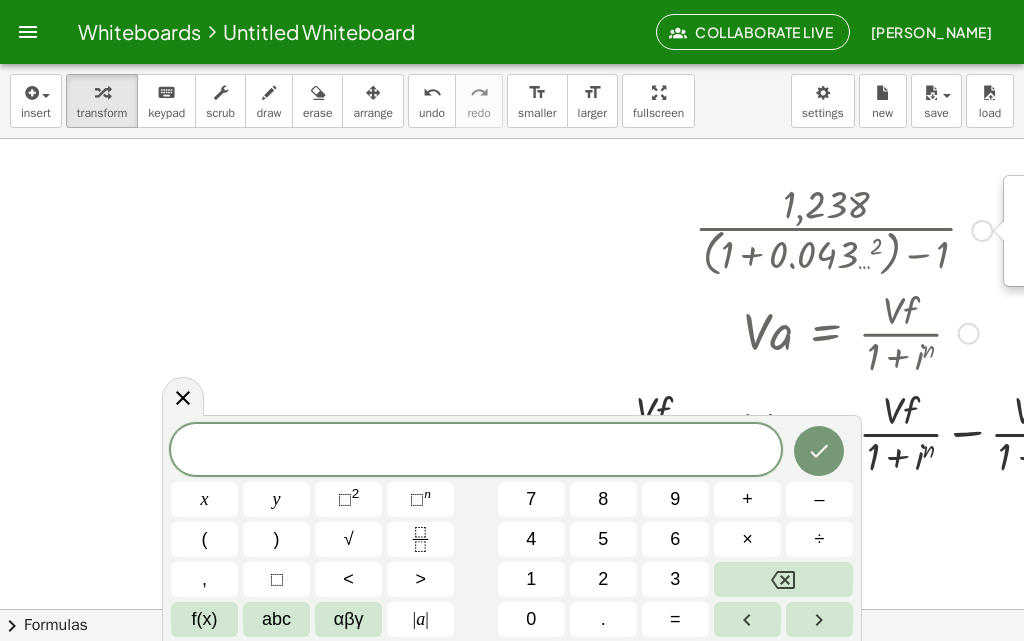 click at bounding box center (969, 334) 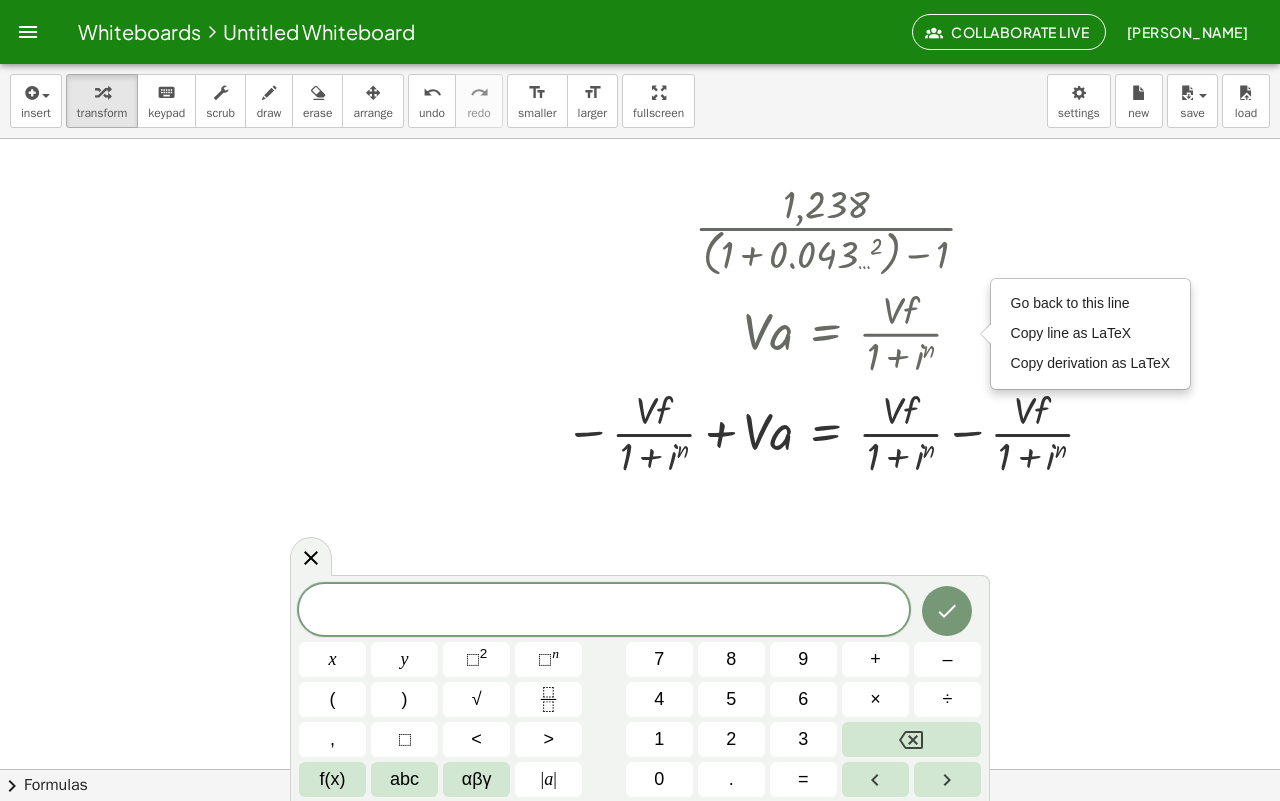 scroll, scrollTop: 300, scrollLeft: 0, axis: vertical 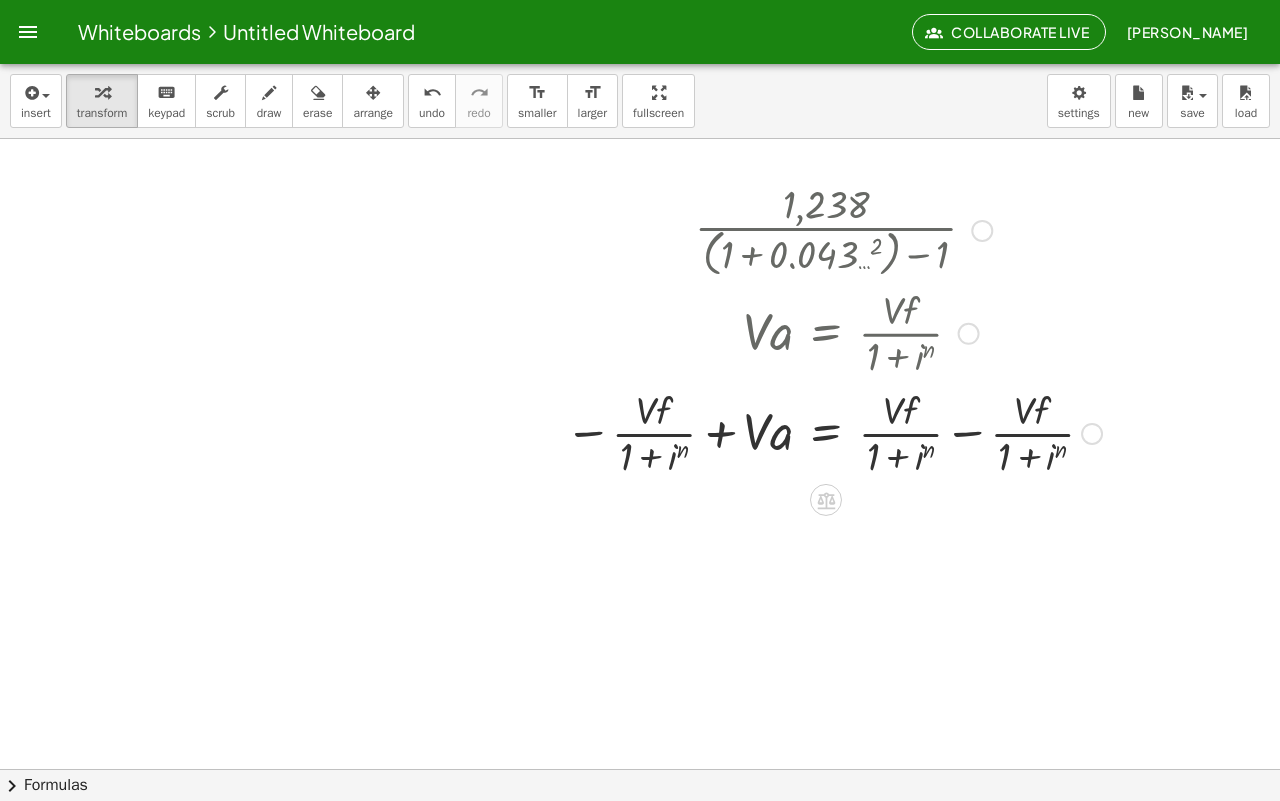 click at bounding box center (833, 432) 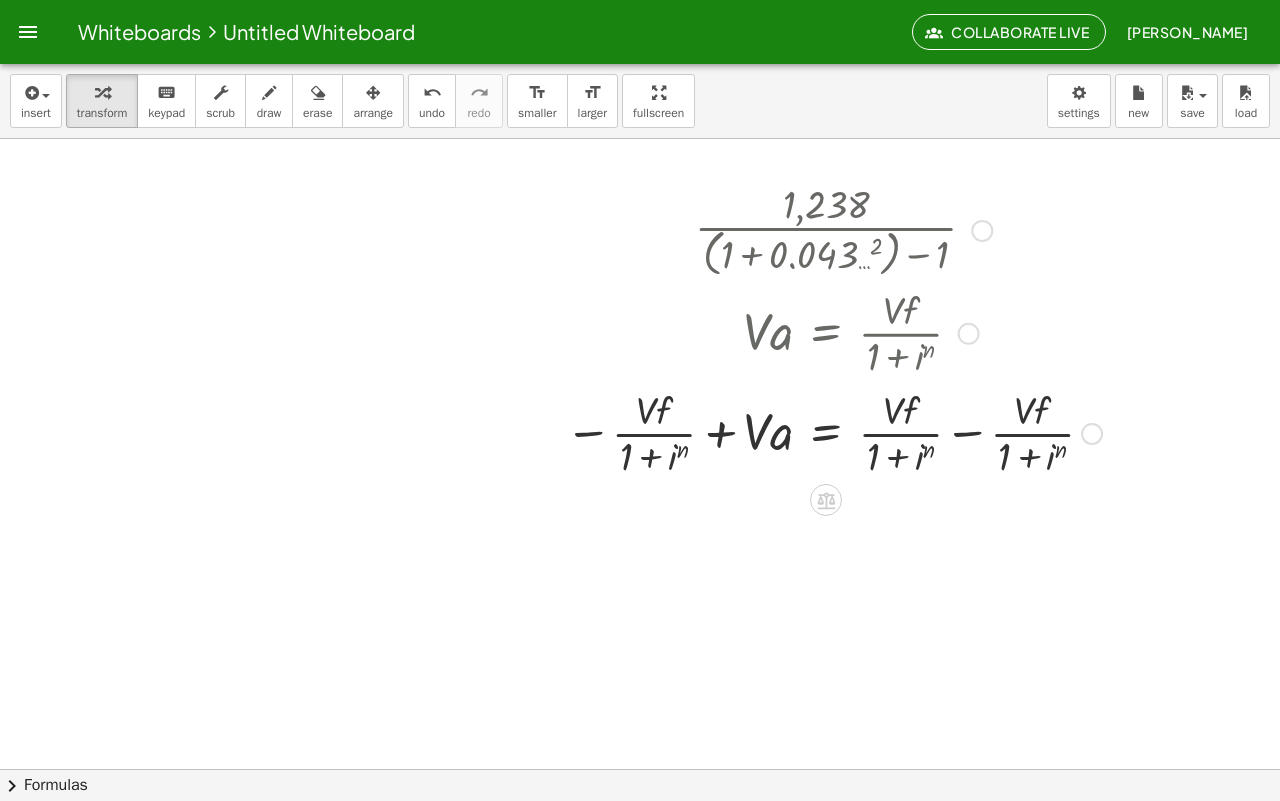 click on "Transform line Copy line as LaTeX Copy derivation as LaTeX Expand new lines: On" at bounding box center [1092, 434] 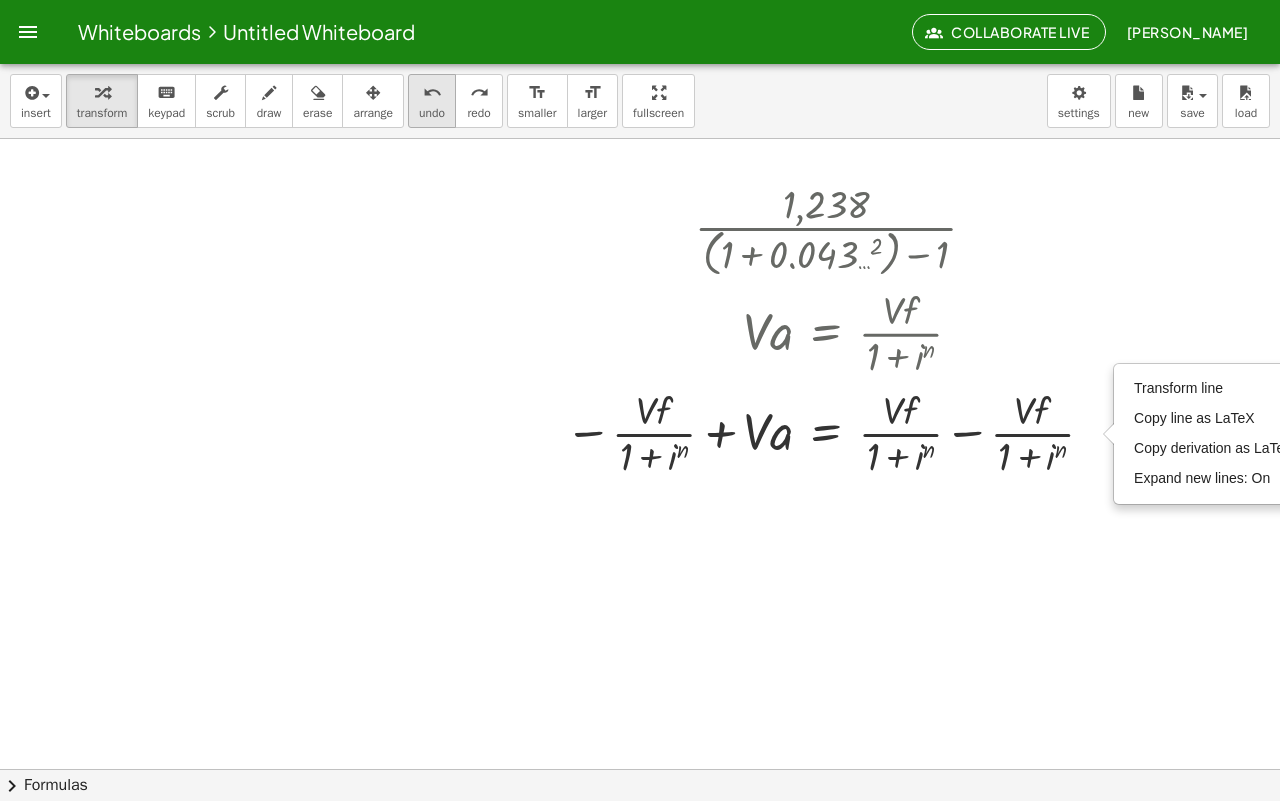 click on "undo undo" at bounding box center [432, 101] 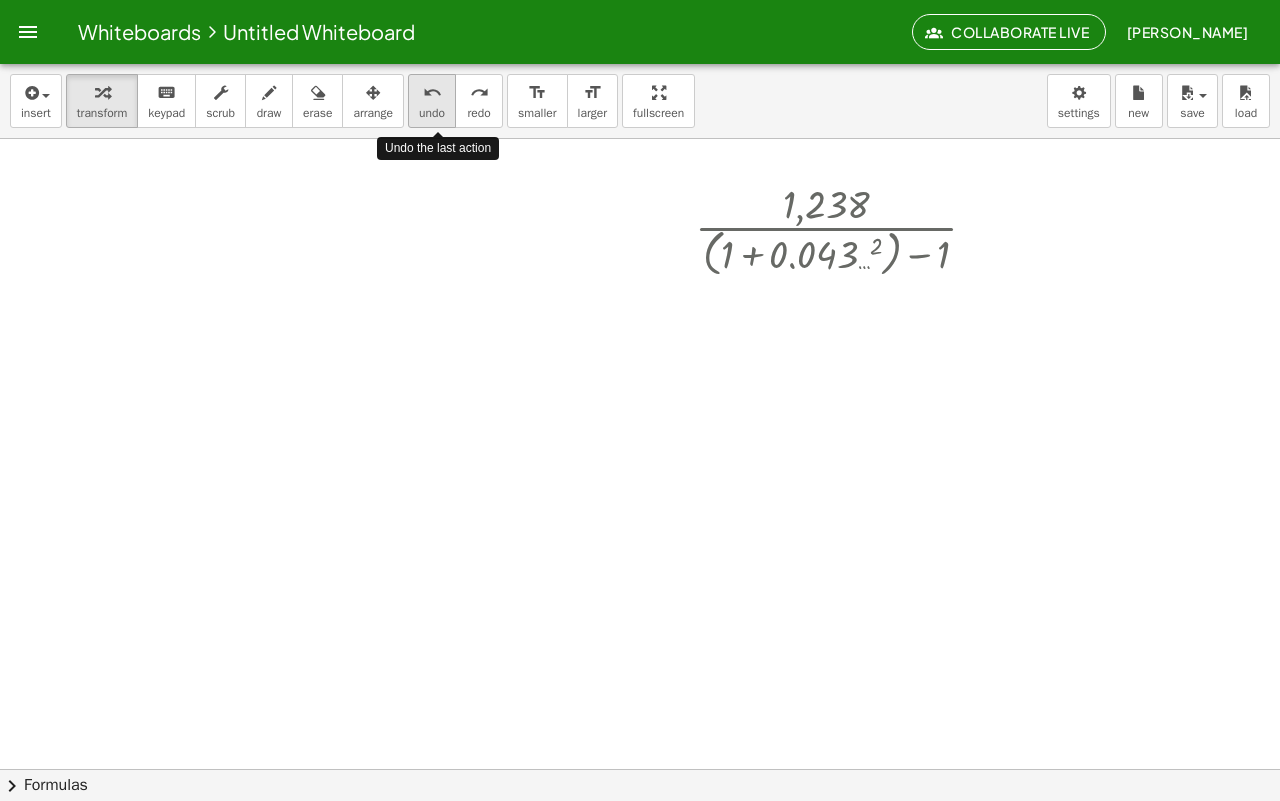click on "undo undo" at bounding box center (432, 101) 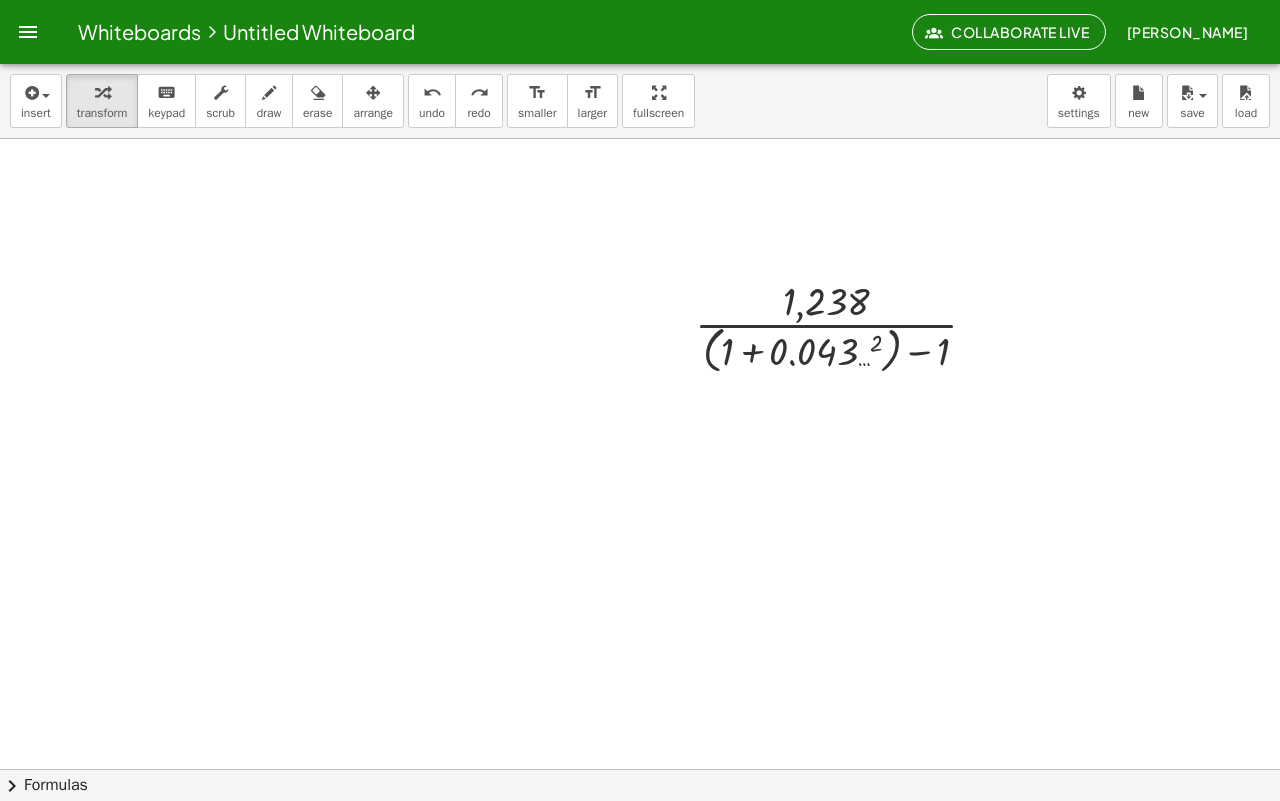 scroll, scrollTop: 50, scrollLeft: 0, axis: vertical 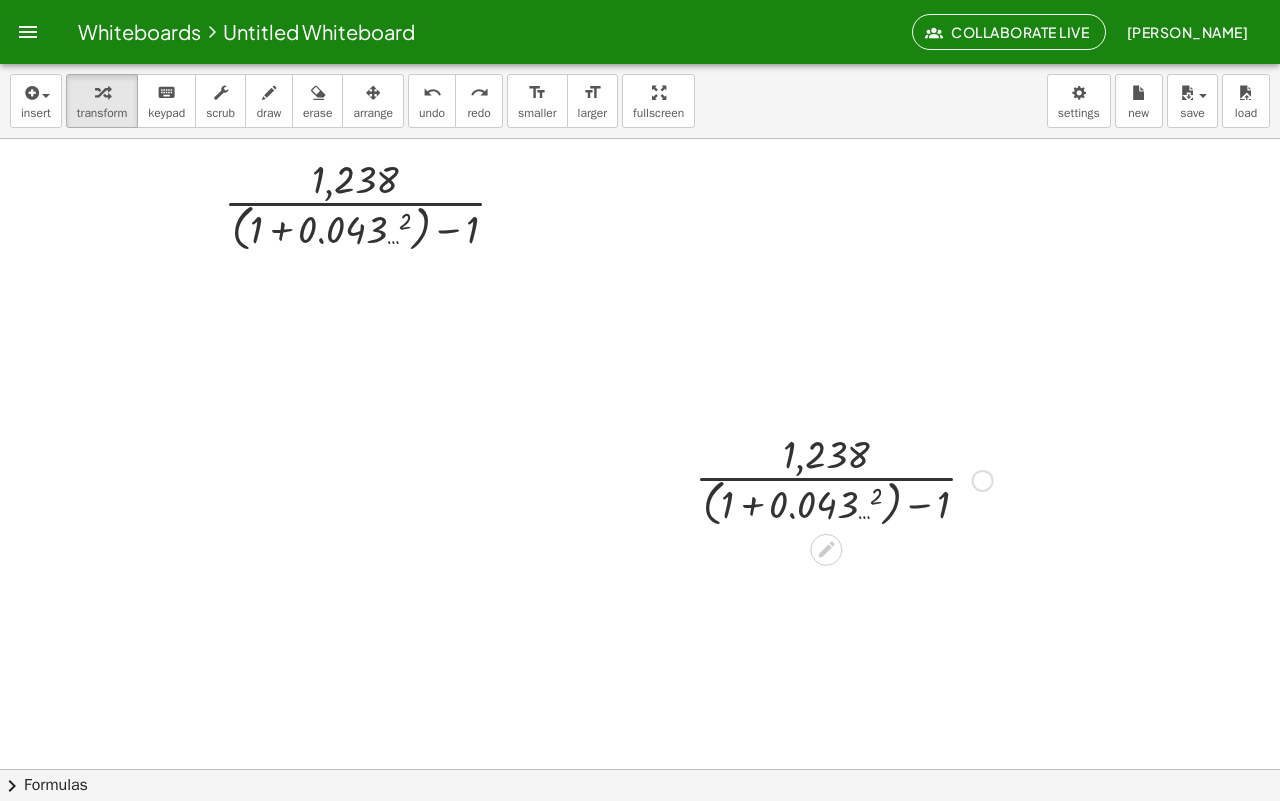 click at bounding box center [680, 479] 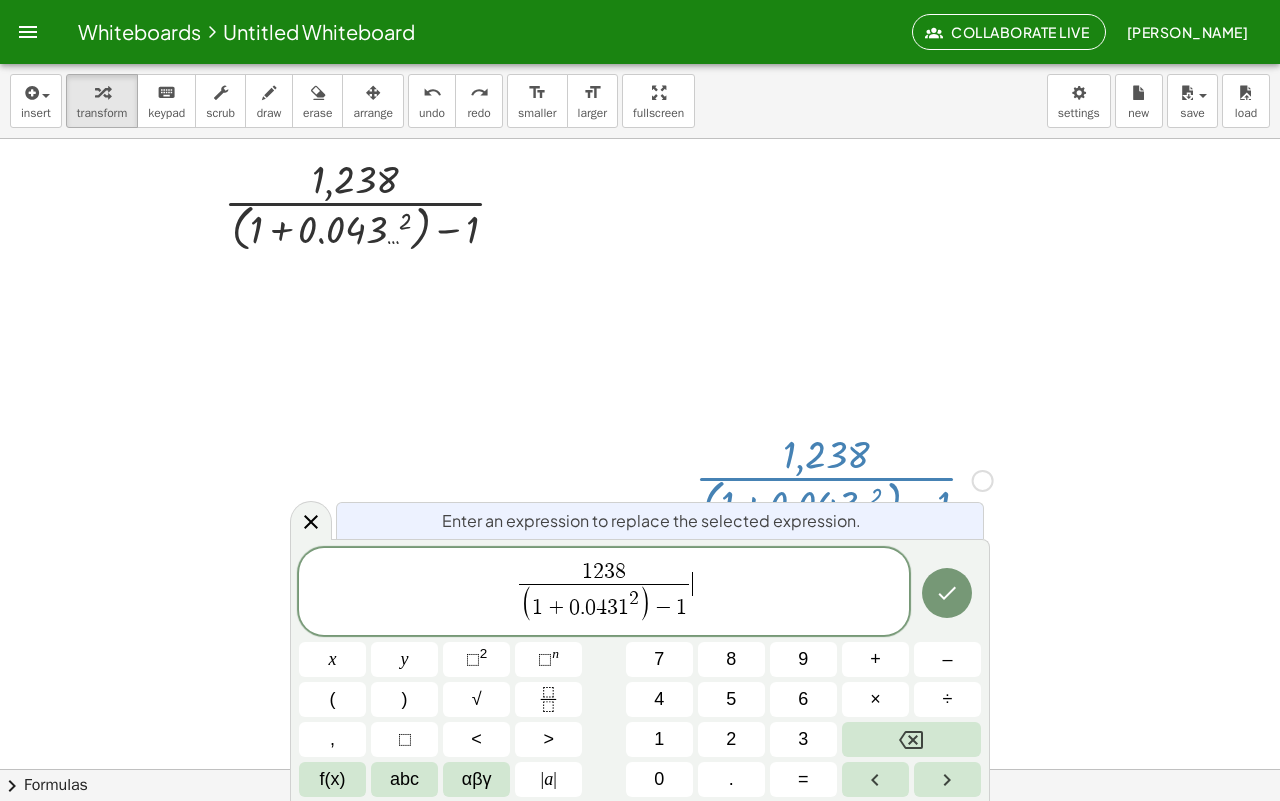 click on "1 2 3 8 ( 1 + 0 . 0 4 3 1 2 ) − 1 ​ ​" at bounding box center [604, 593] 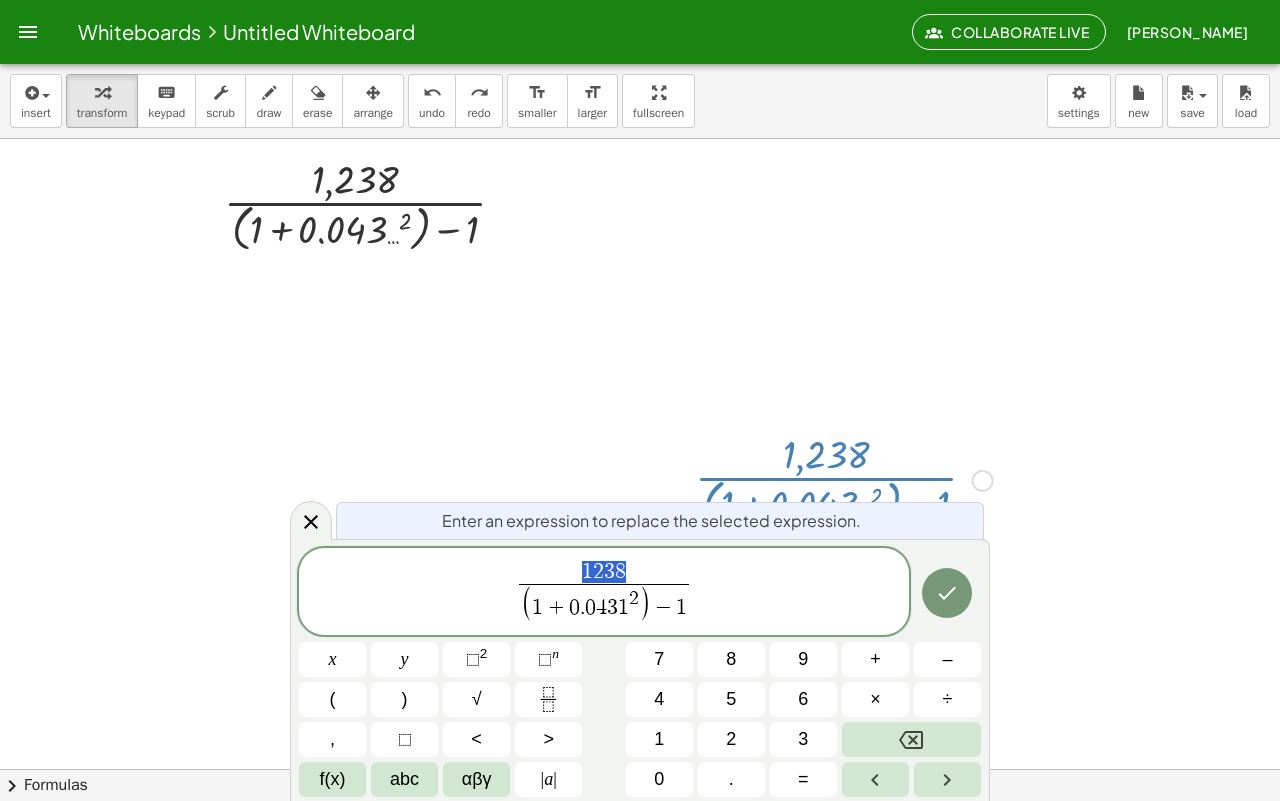 drag, startPoint x: 633, startPoint y: 570, endPoint x: 578, endPoint y: 567, distance: 55.081757 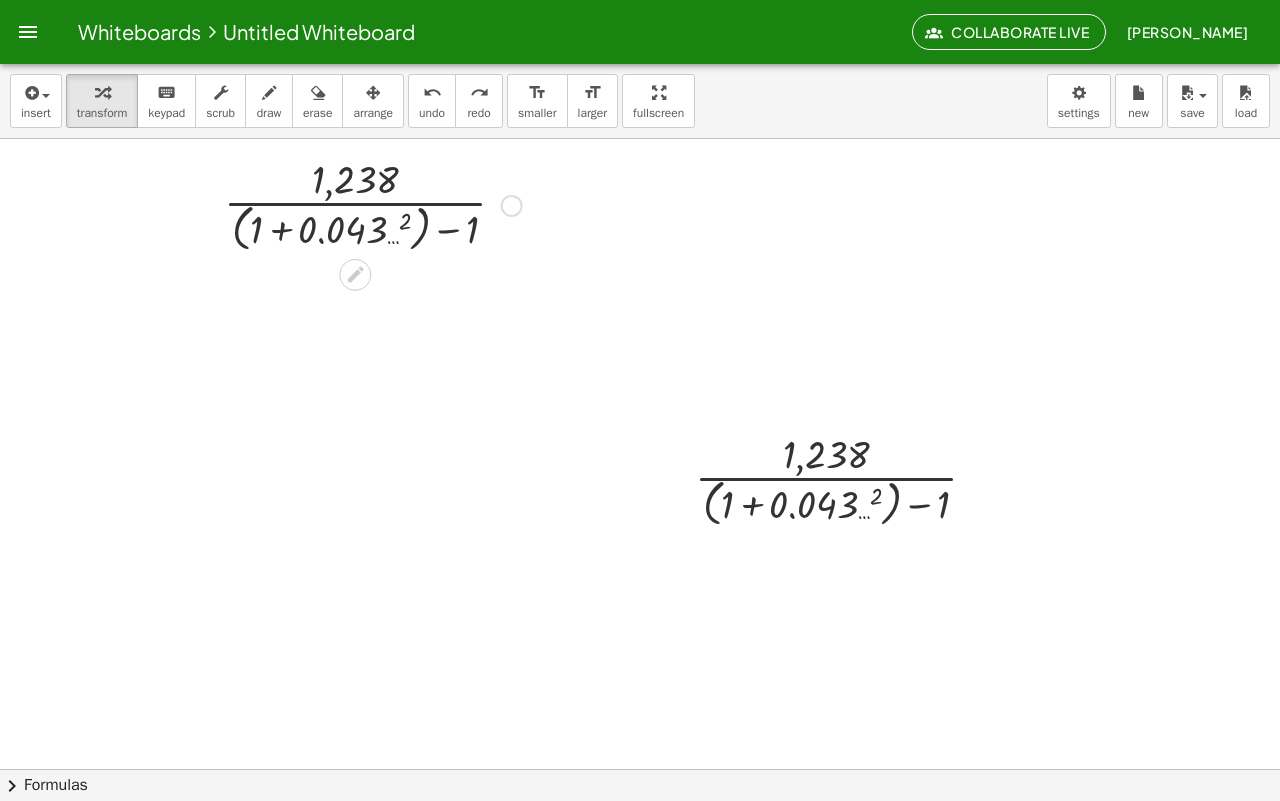click at bounding box center [373, 204] 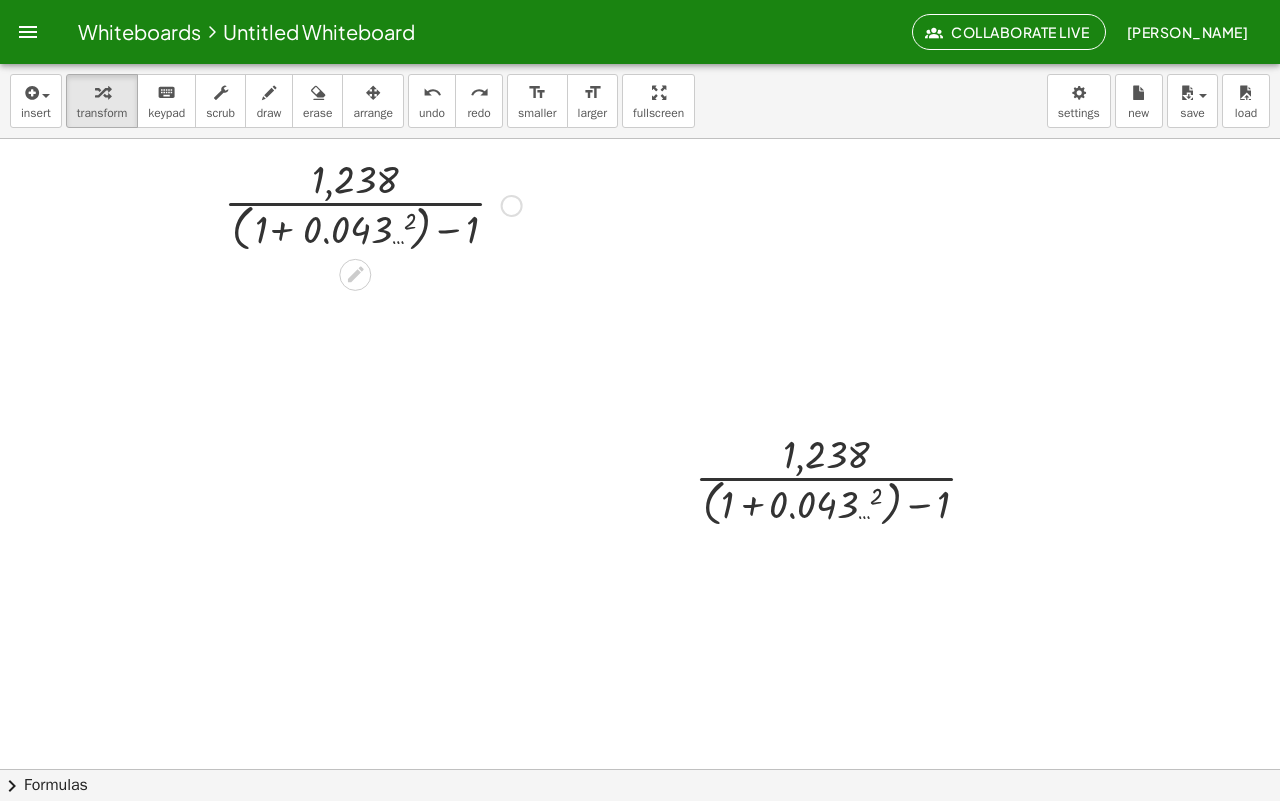 click at bounding box center [373, 204] 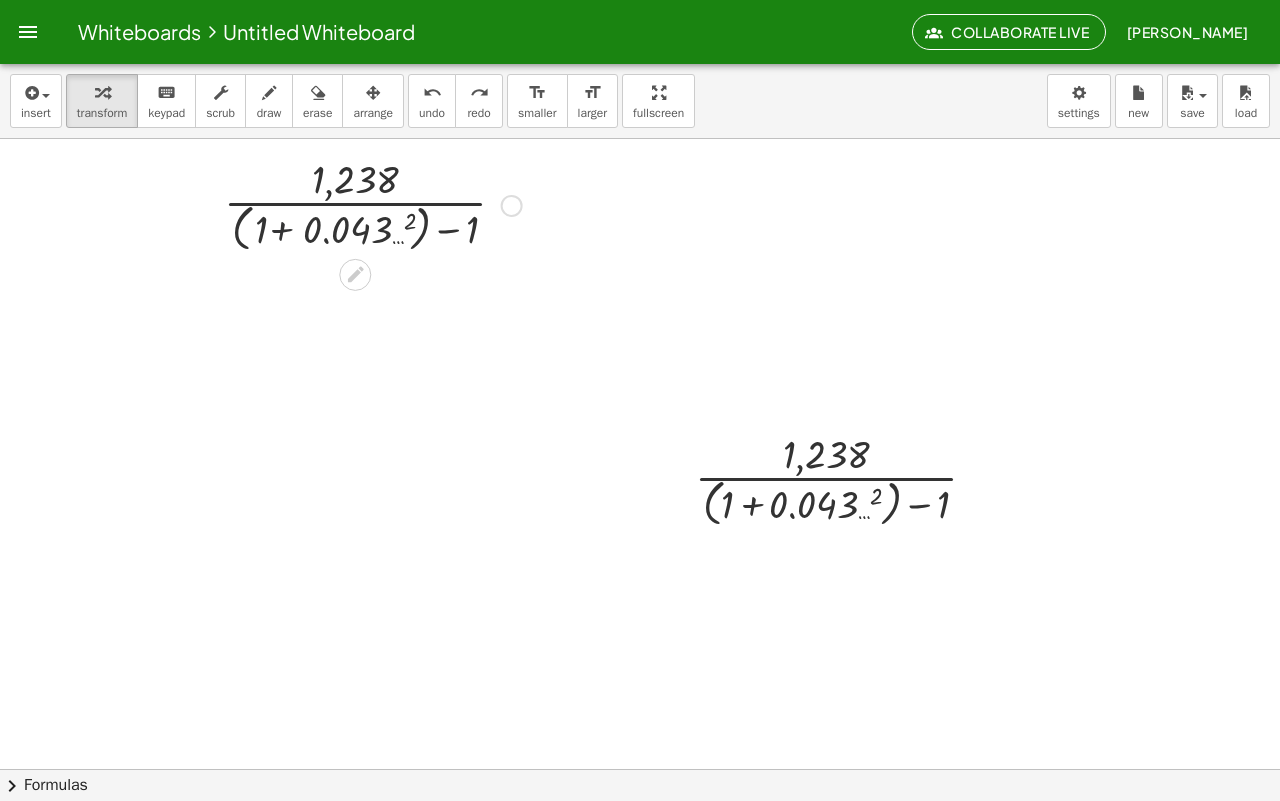 click at bounding box center (373, 204) 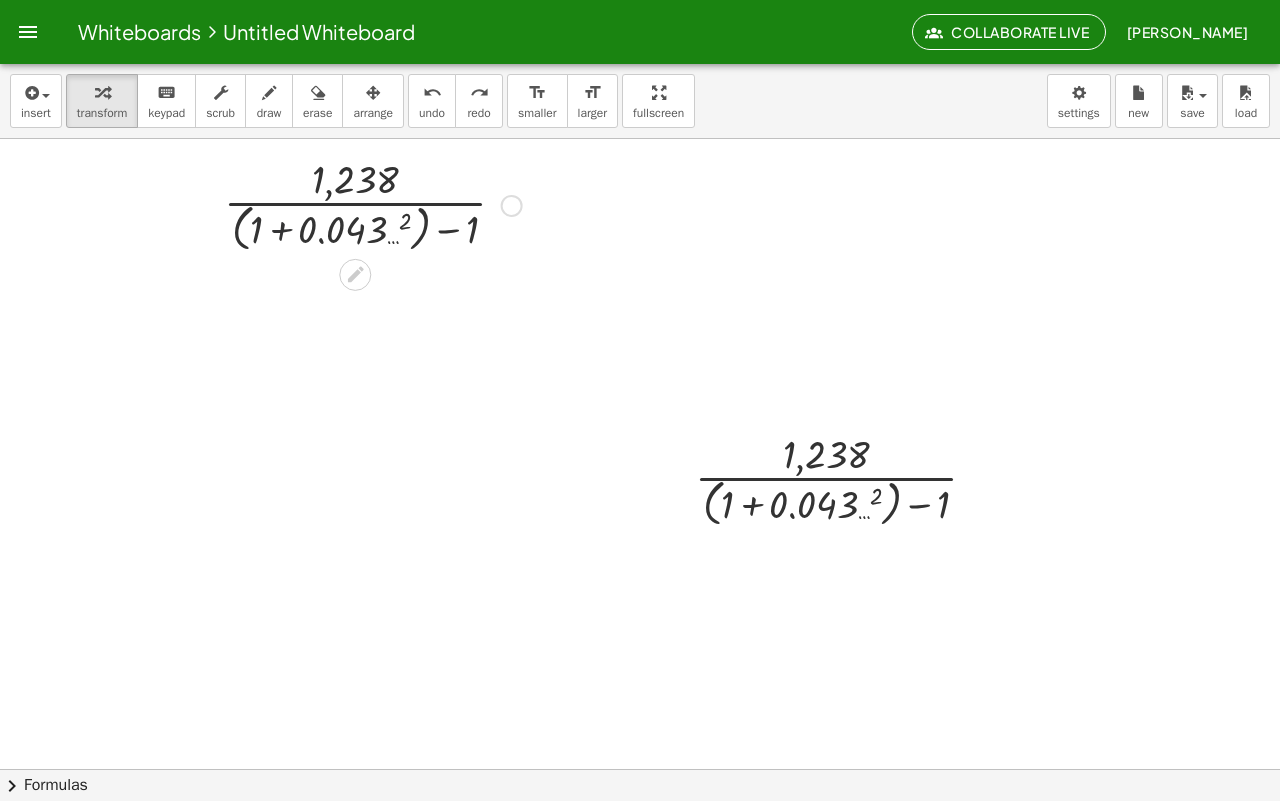 click at bounding box center (373, 204) 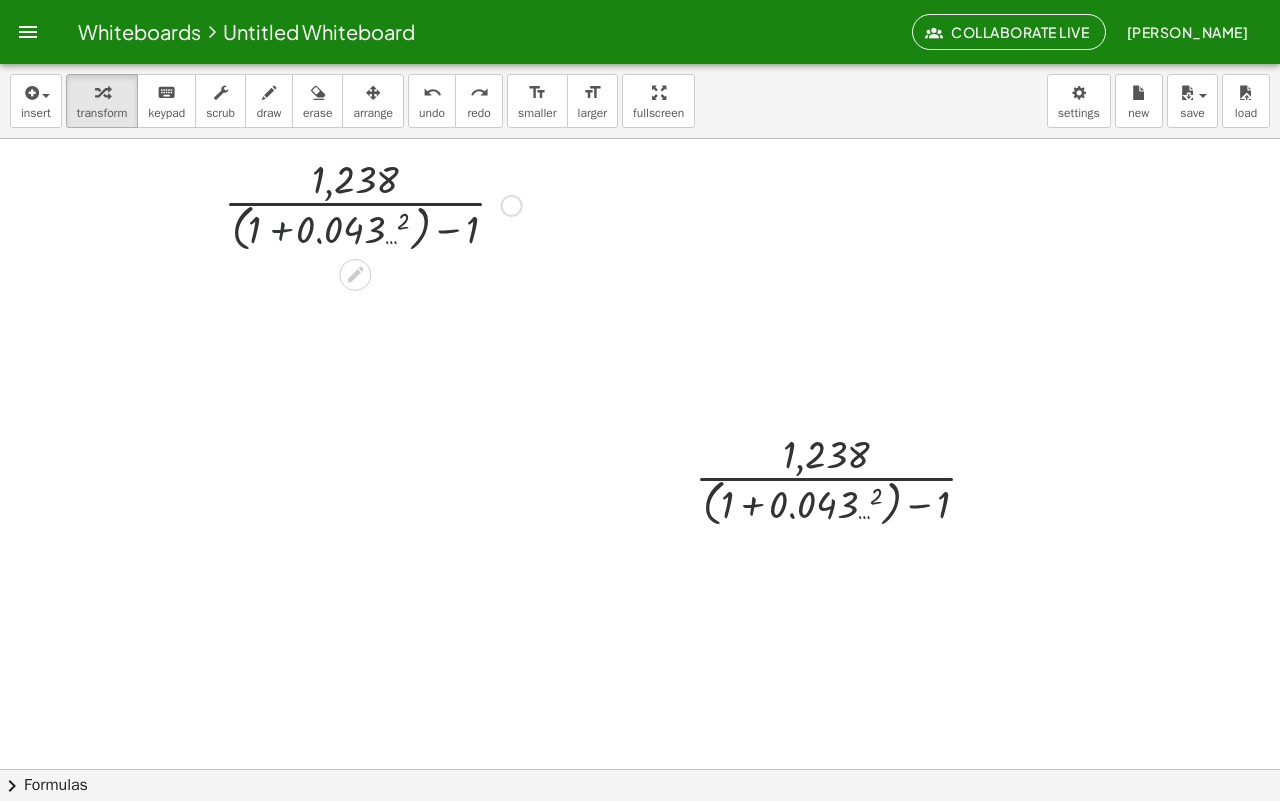 click at bounding box center [373, 204] 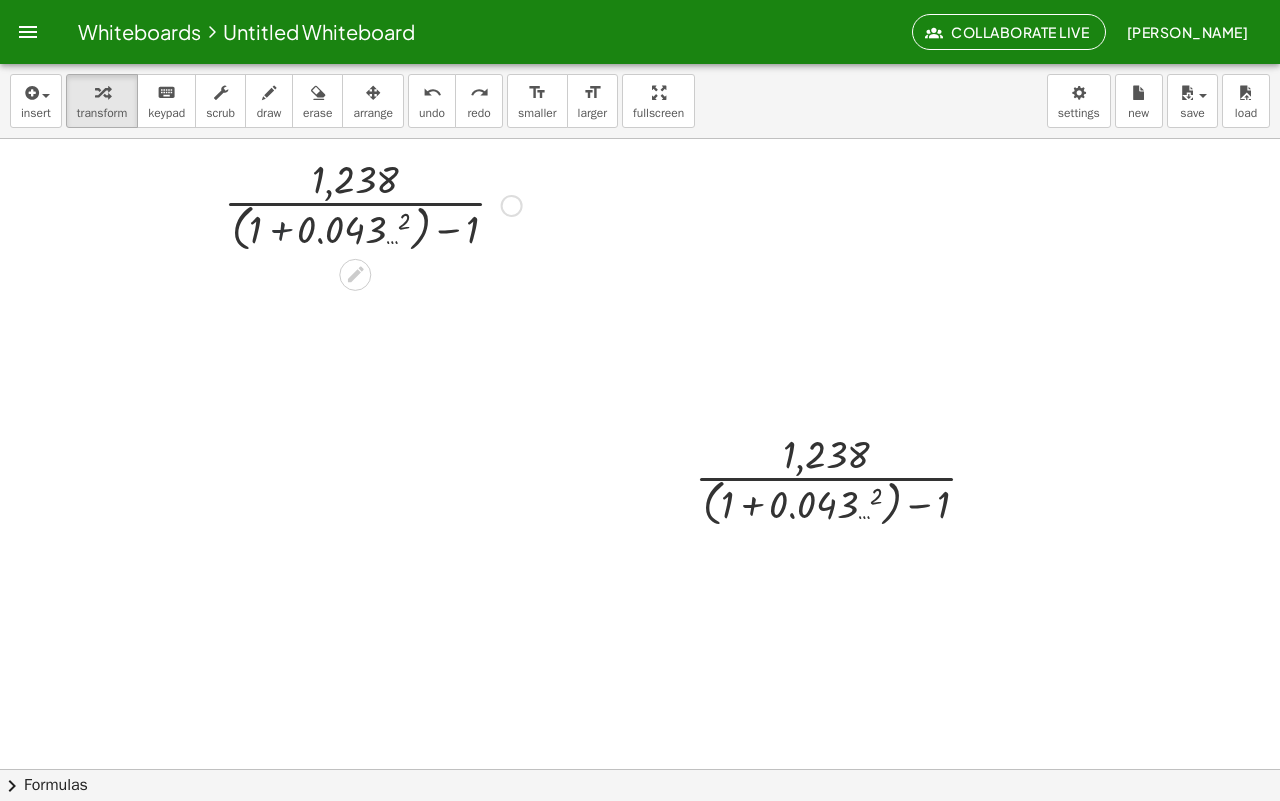click at bounding box center [373, 204] 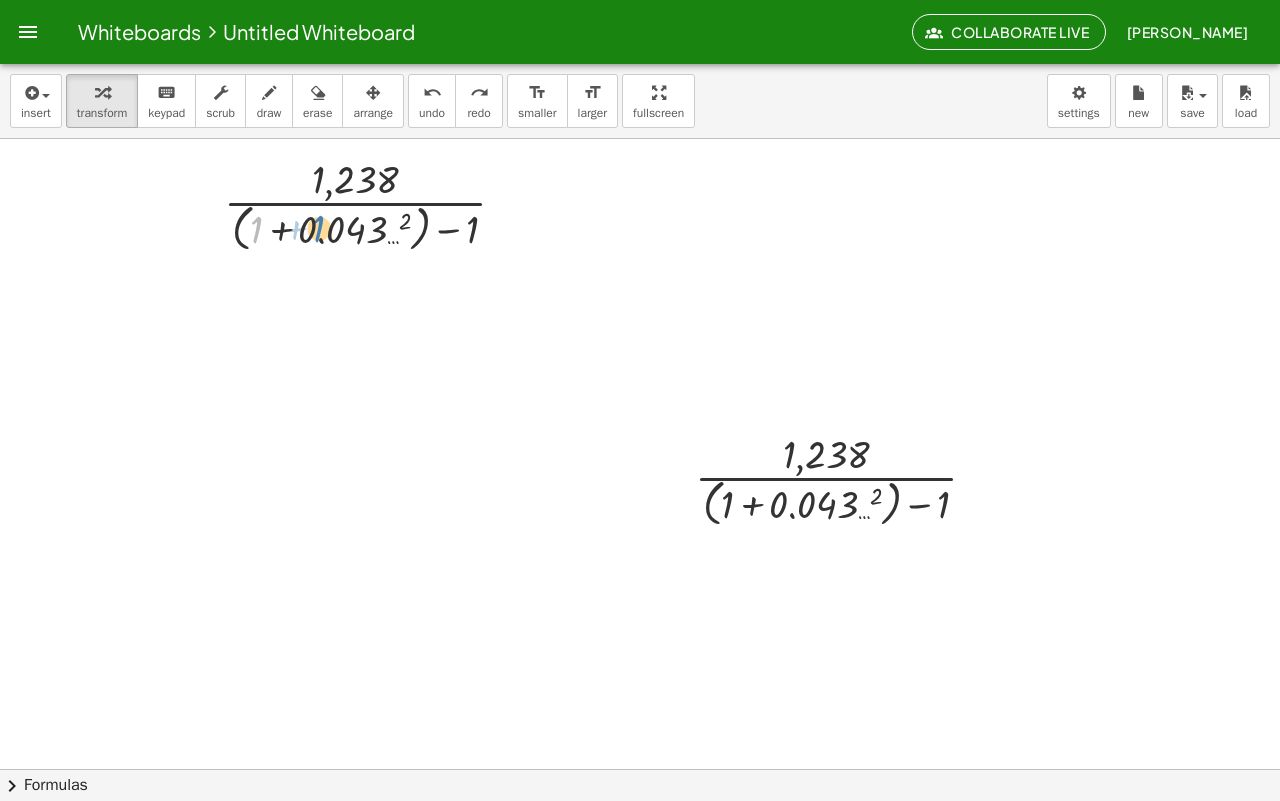 drag, startPoint x: 253, startPoint y: 218, endPoint x: 320, endPoint y: 217, distance: 67.00746 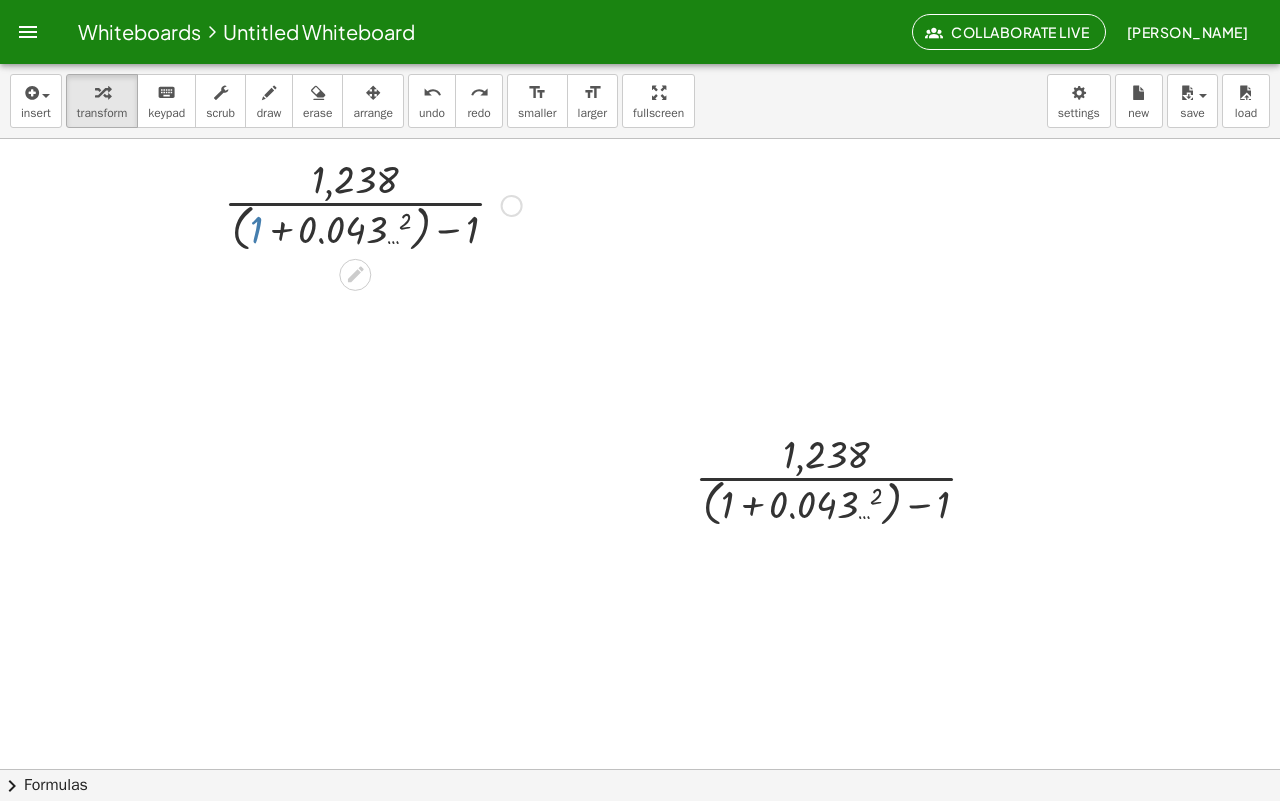 click at bounding box center [373, 204] 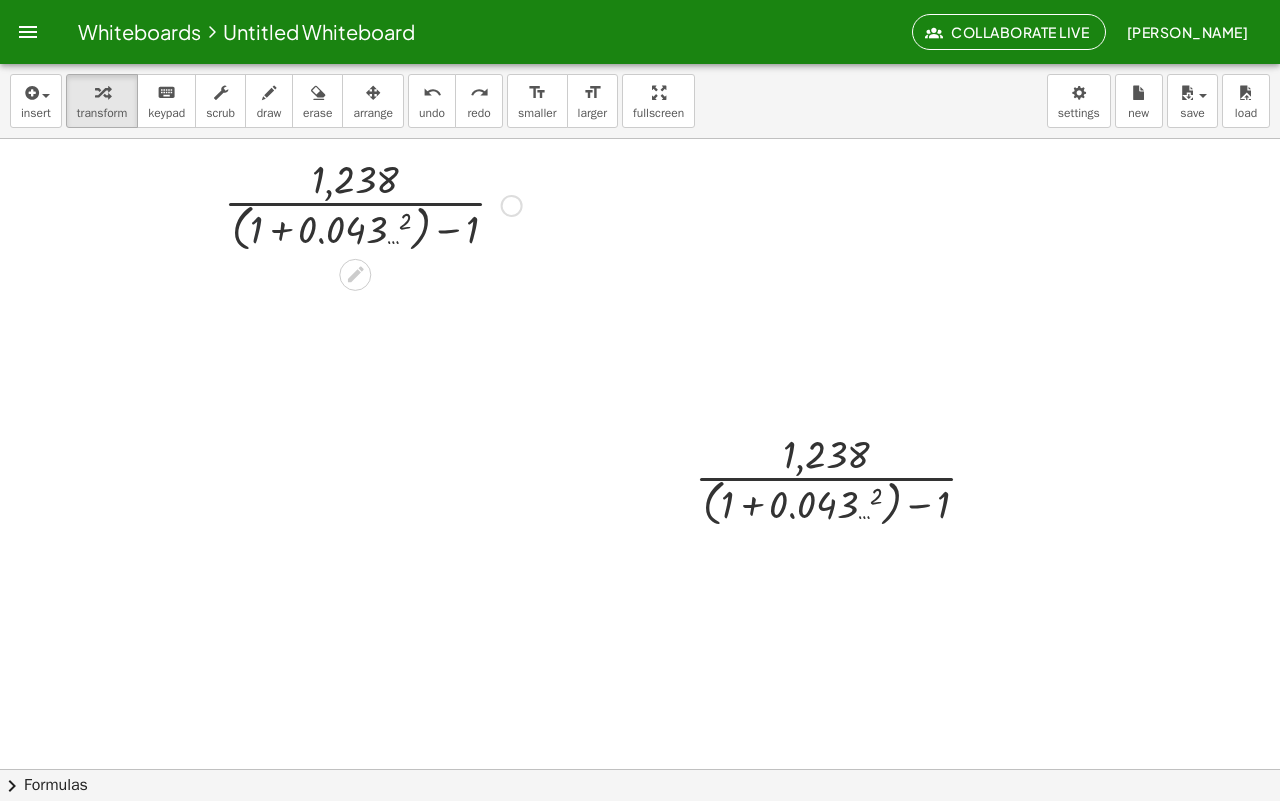 click at bounding box center [373, 204] 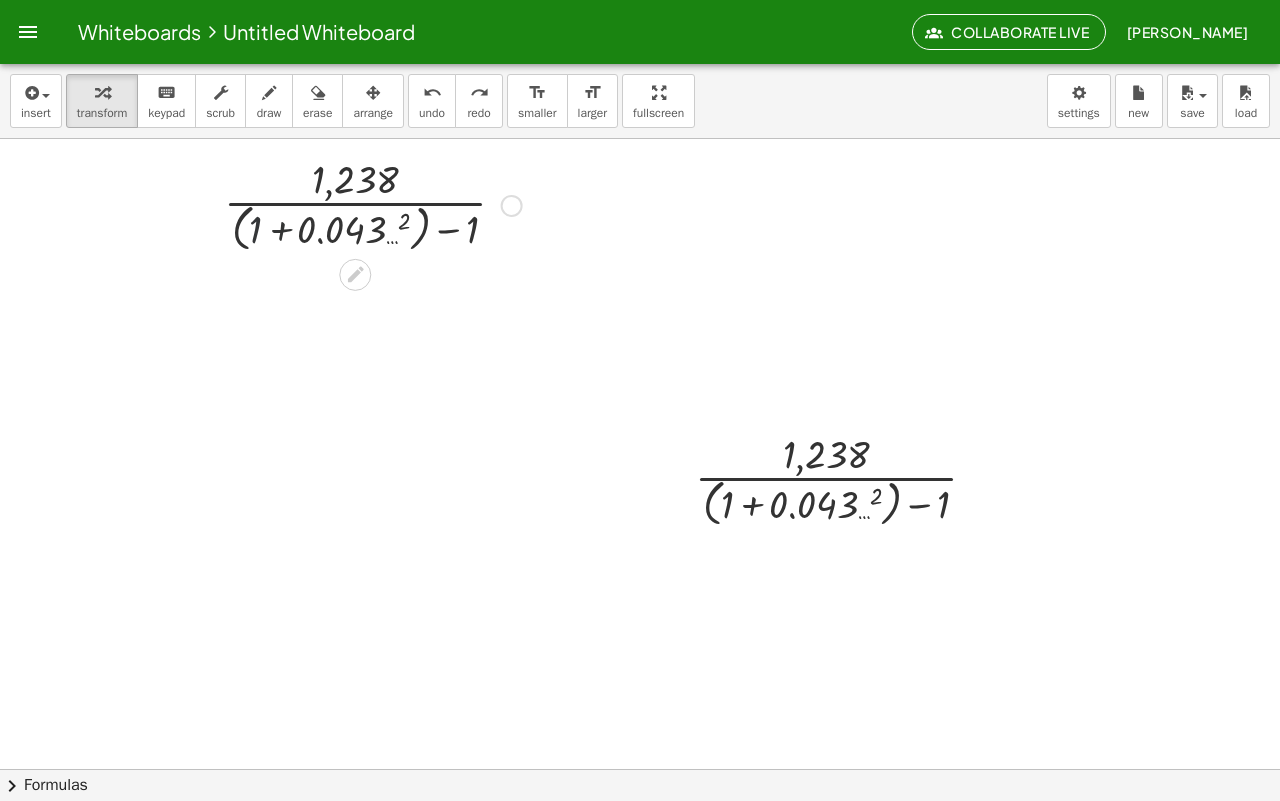 click at bounding box center (373, 204) 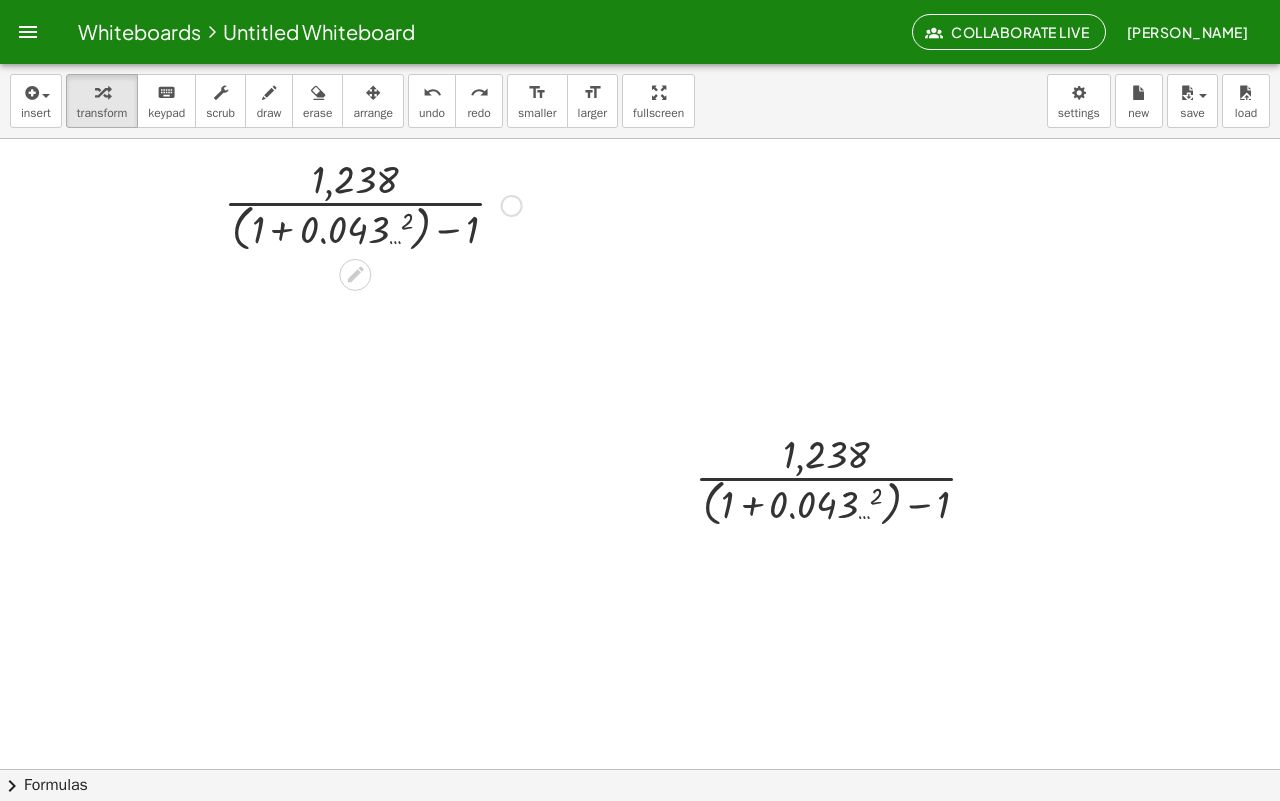 click at bounding box center [373, 204] 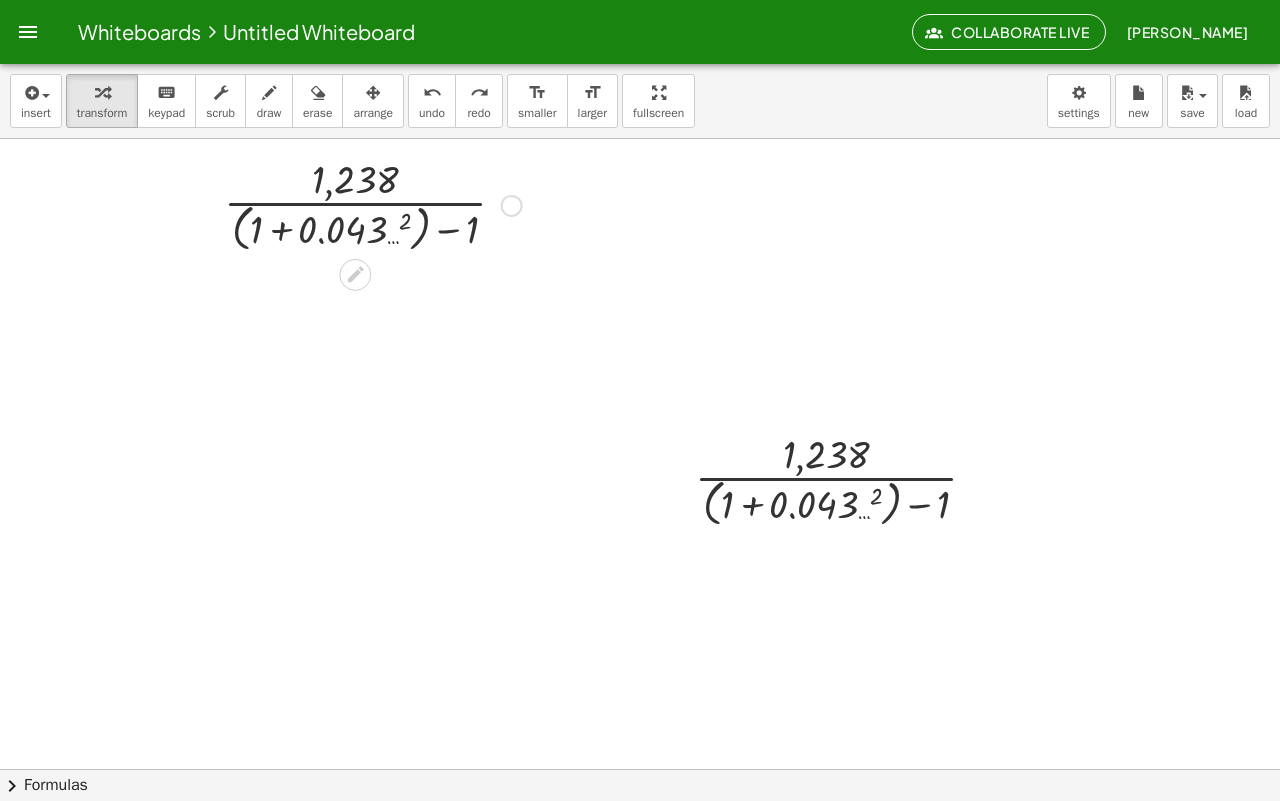 click at bounding box center [373, 204] 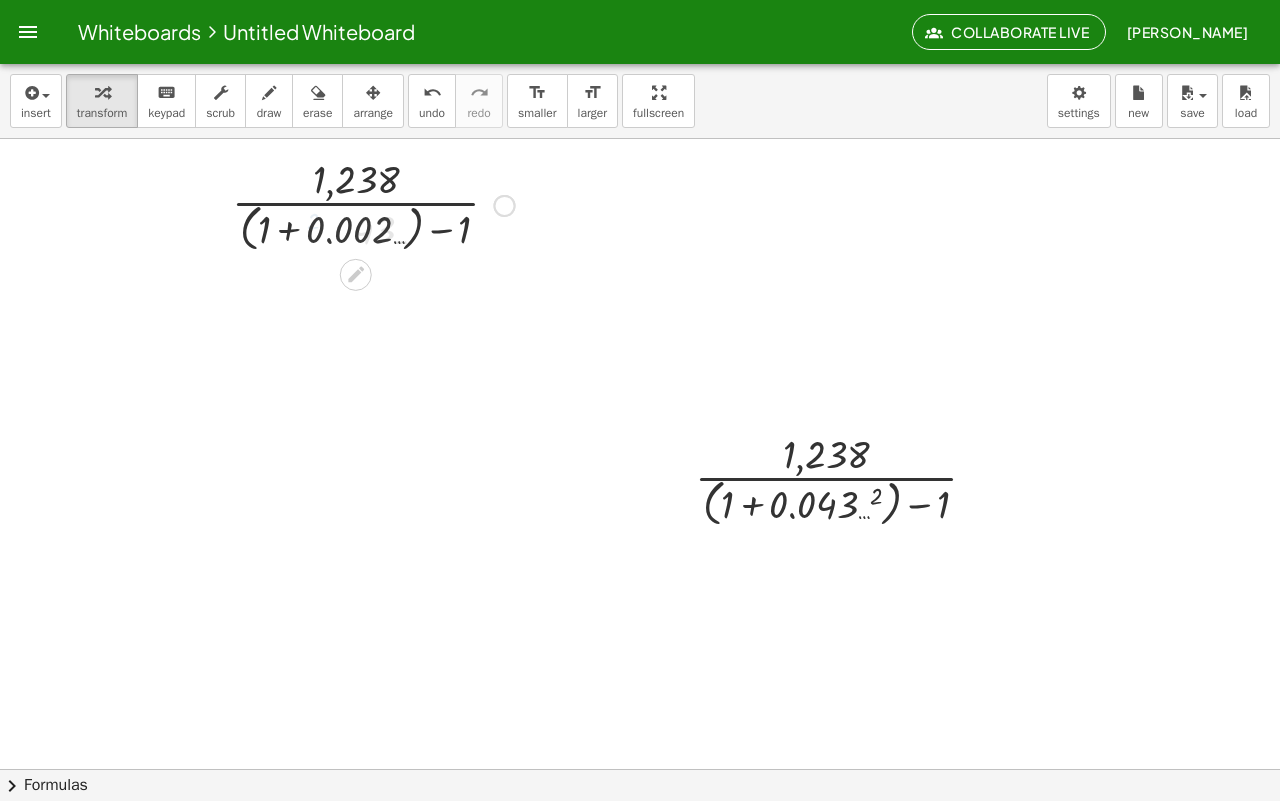 click at bounding box center [373, 204] 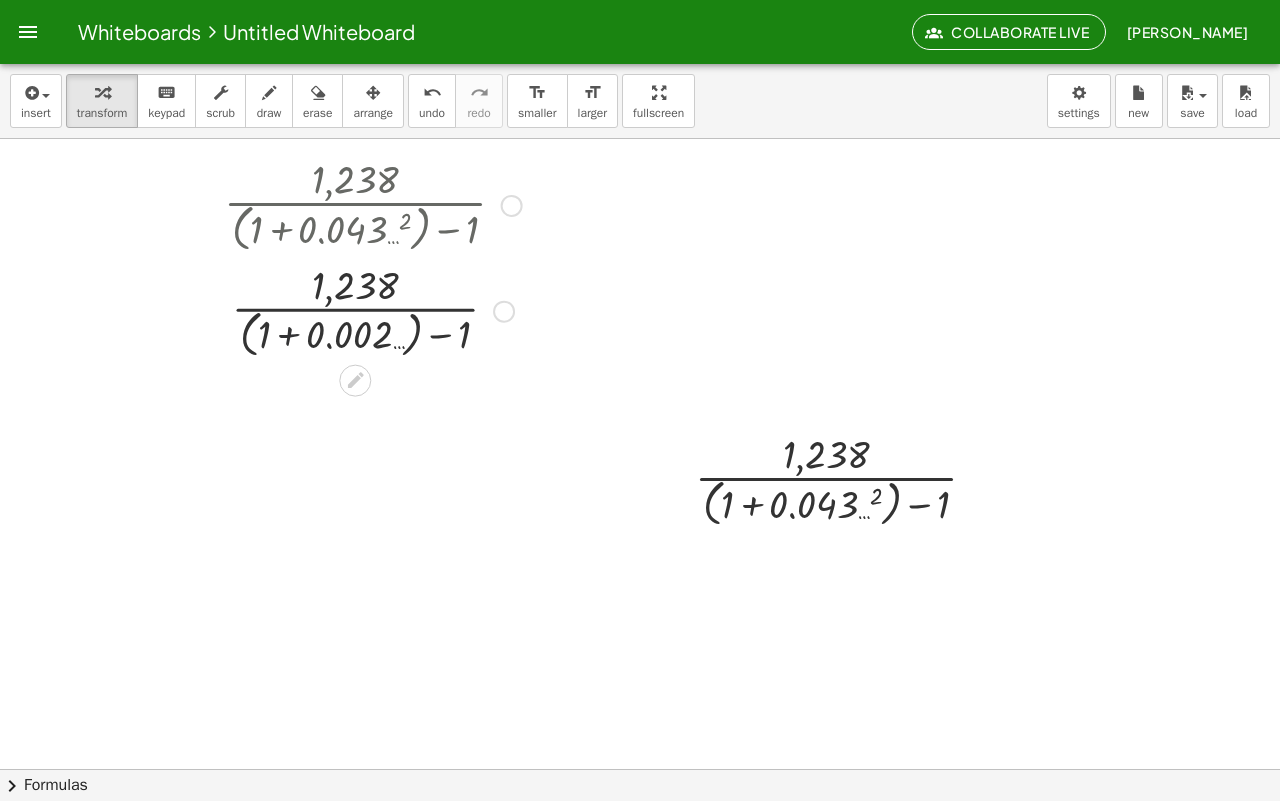 click at bounding box center [373, 310] 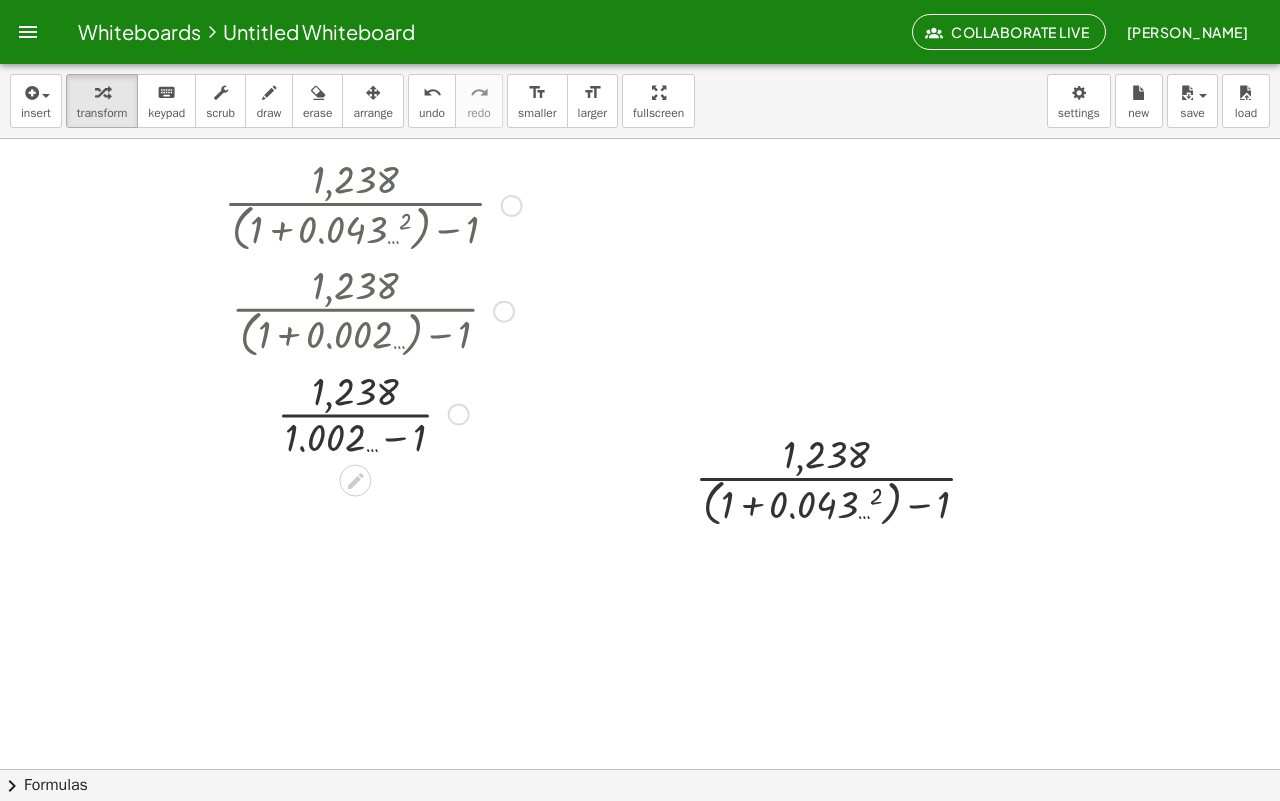 click at bounding box center [373, 413] 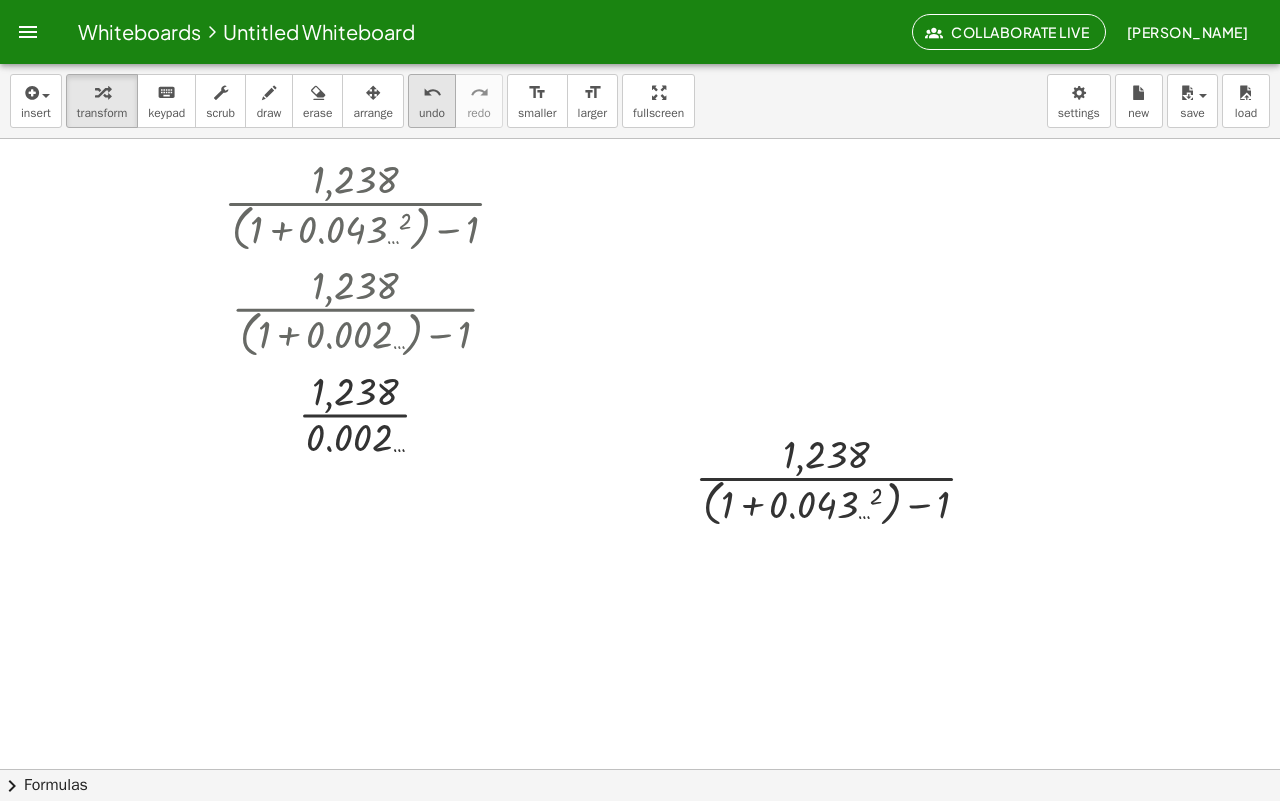 click on "undo" at bounding box center (432, 93) 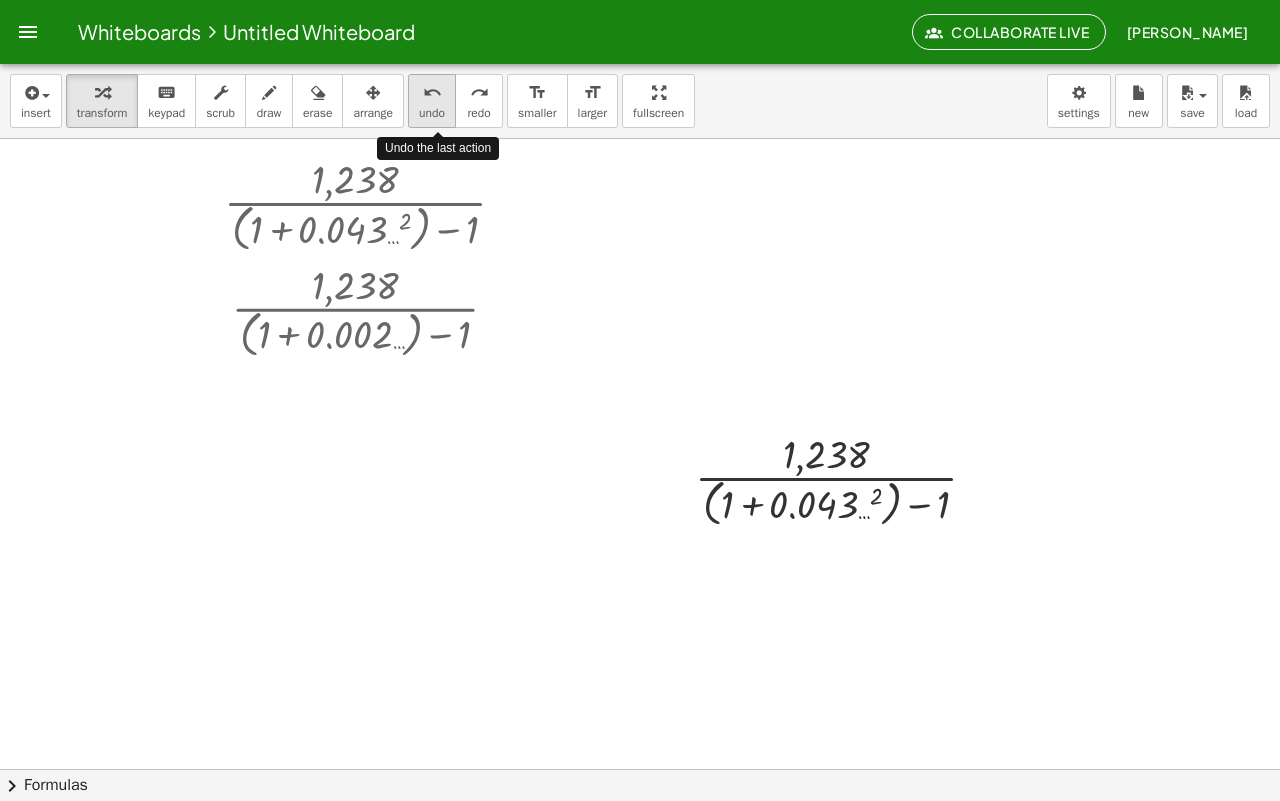 click on "undo" at bounding box center [432, 93] 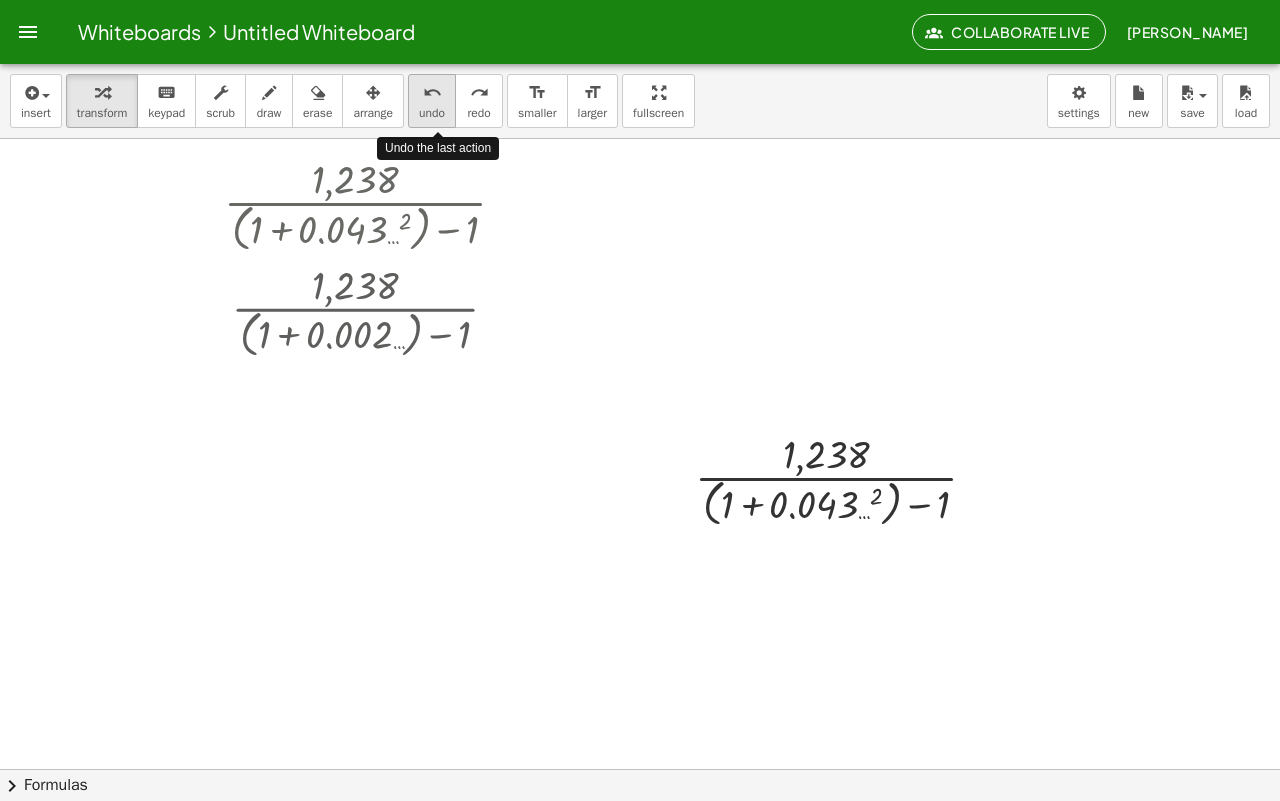 click on "undo" at bounding box center (432, 93) 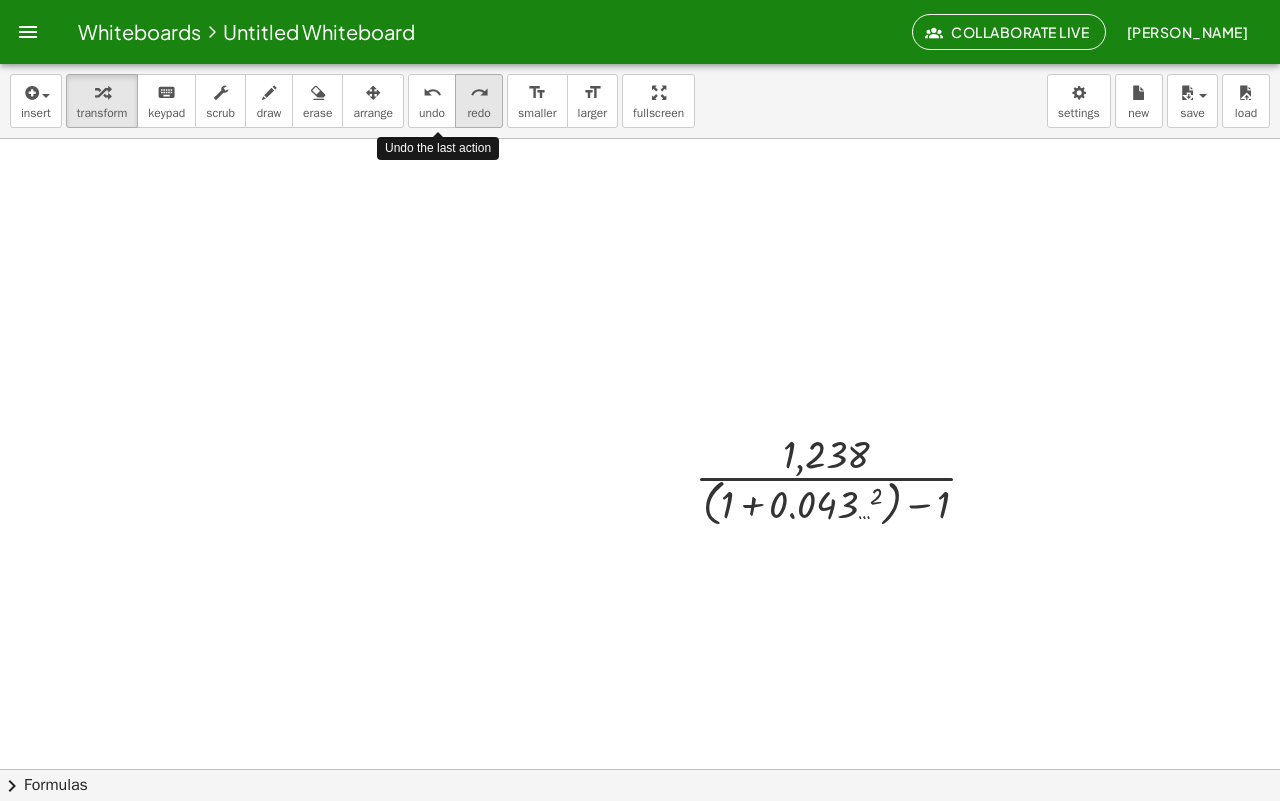 click on "redo" at bounding box center [479, 93] 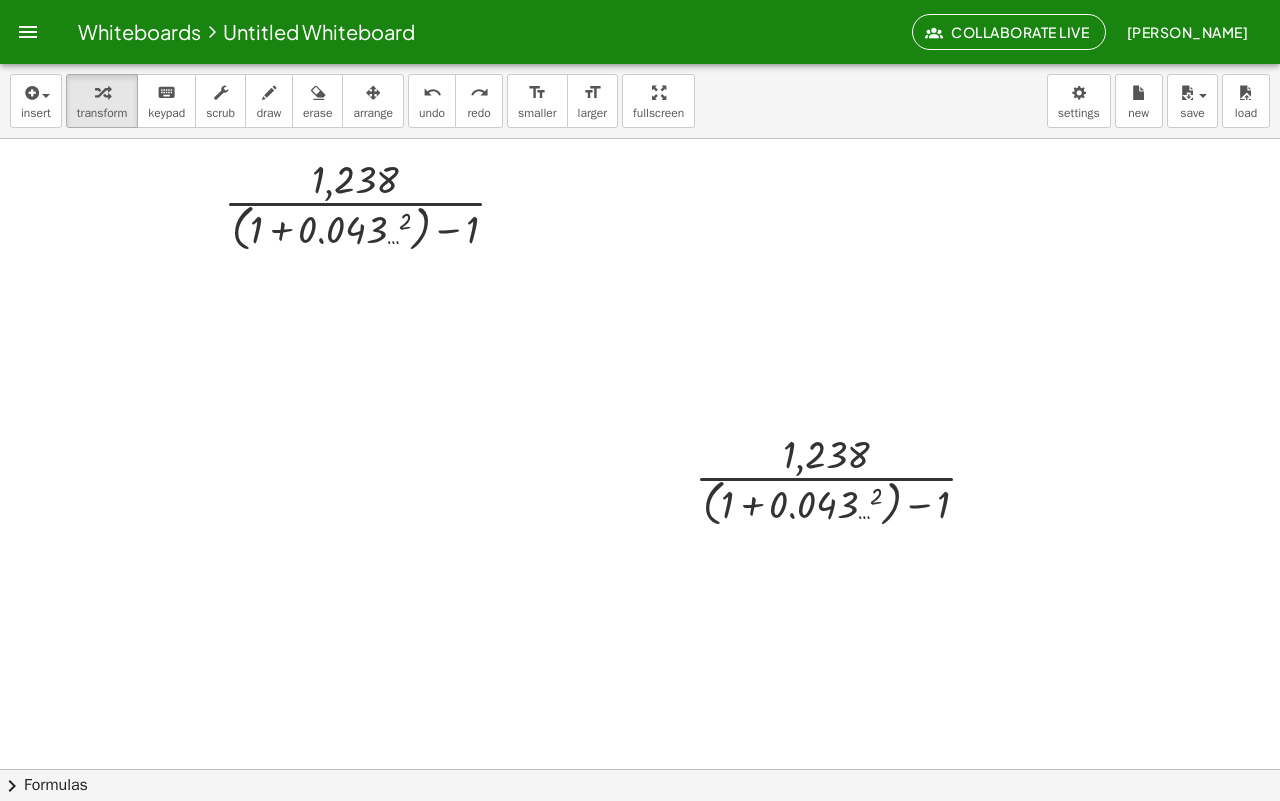 click at bounding box center [640, 719] 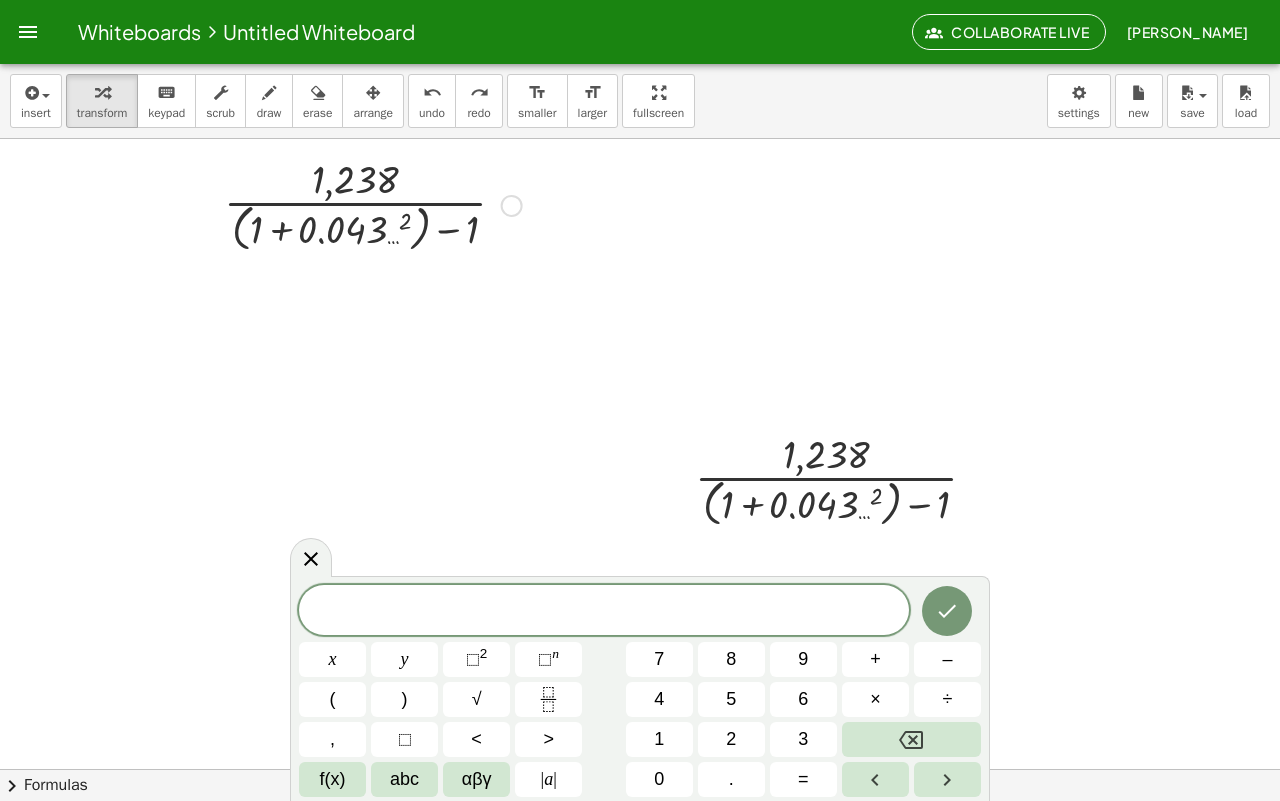 click at bounding box center [373, 204] 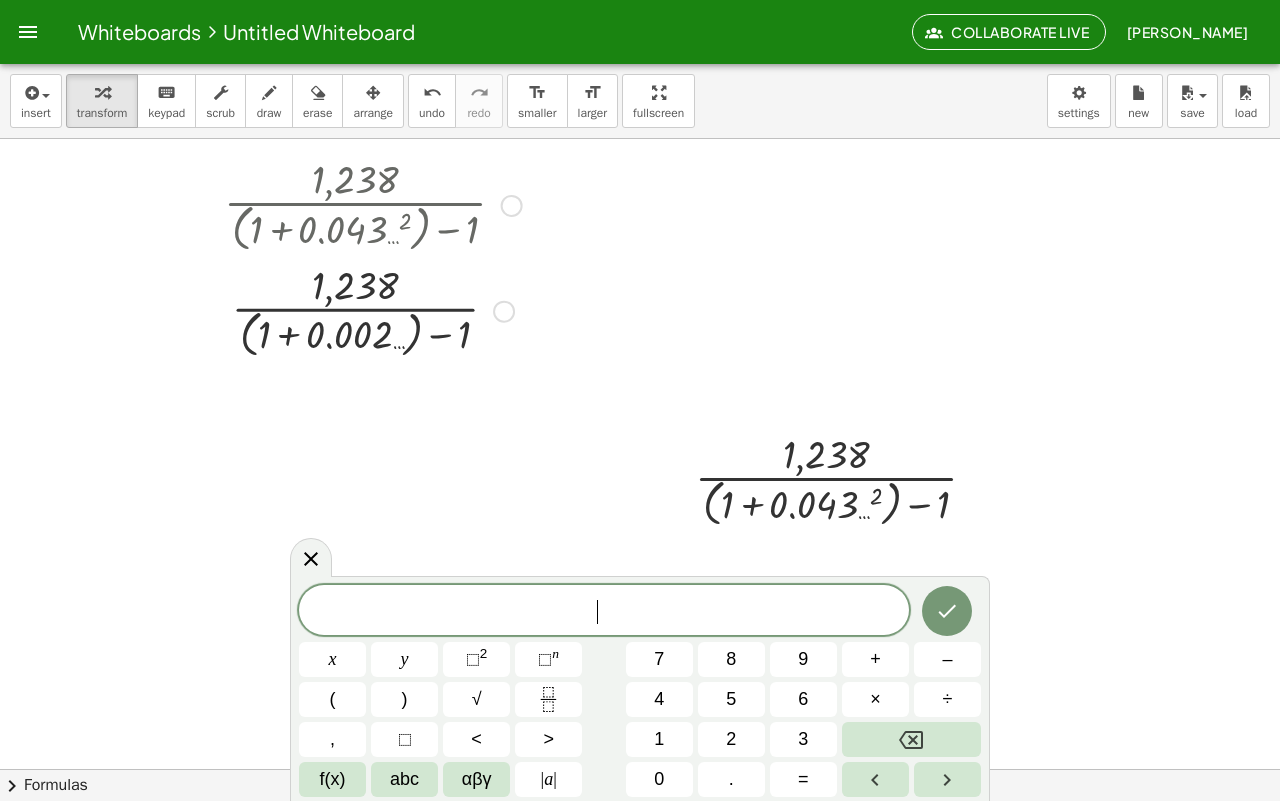 click at bounding box center (373, 310) 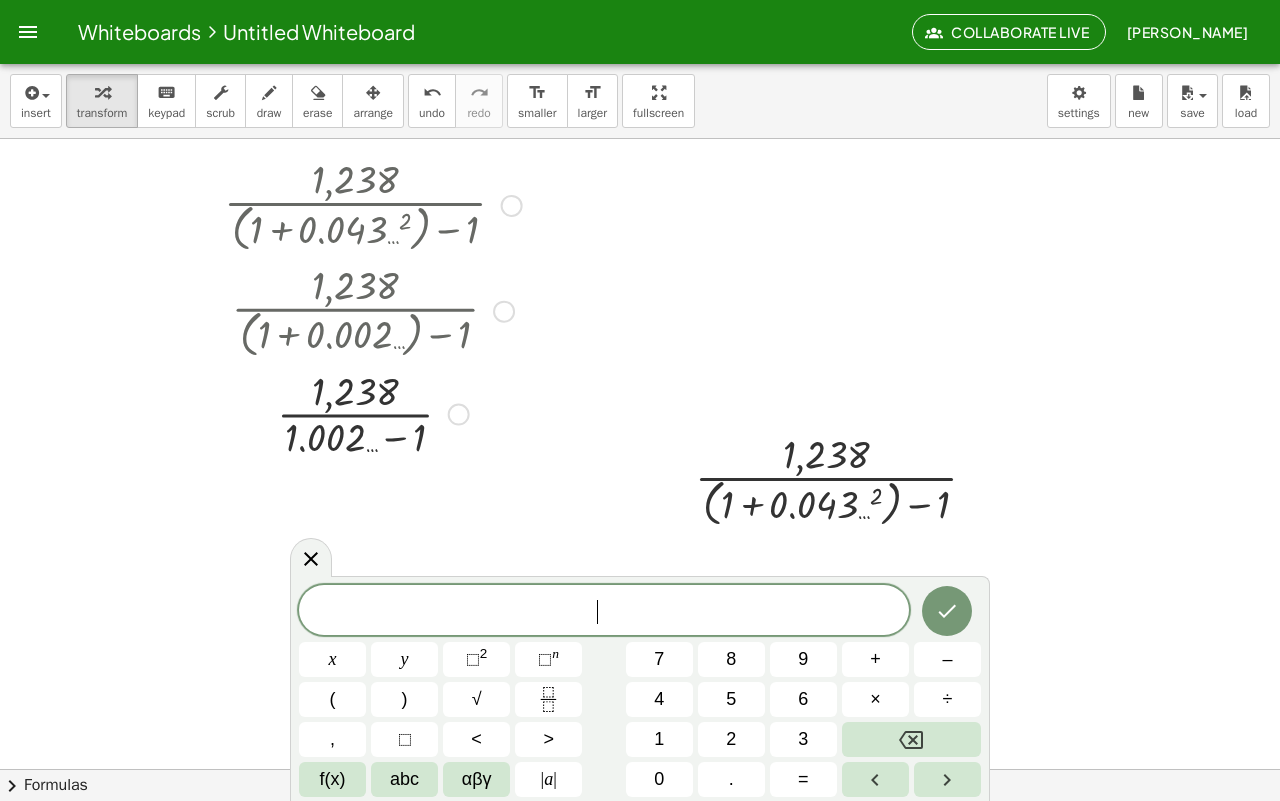 click at bounding box center (373, 413) 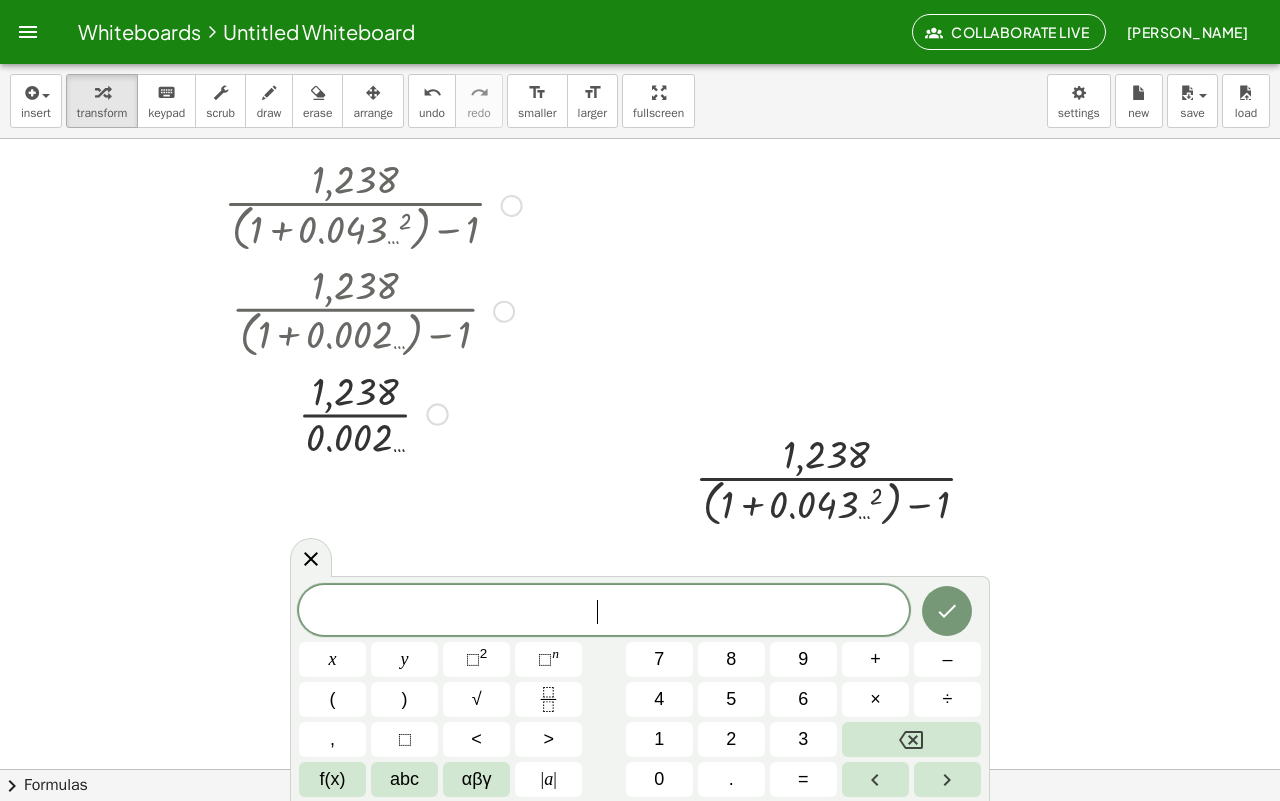 click at bounding box center (373, 413) 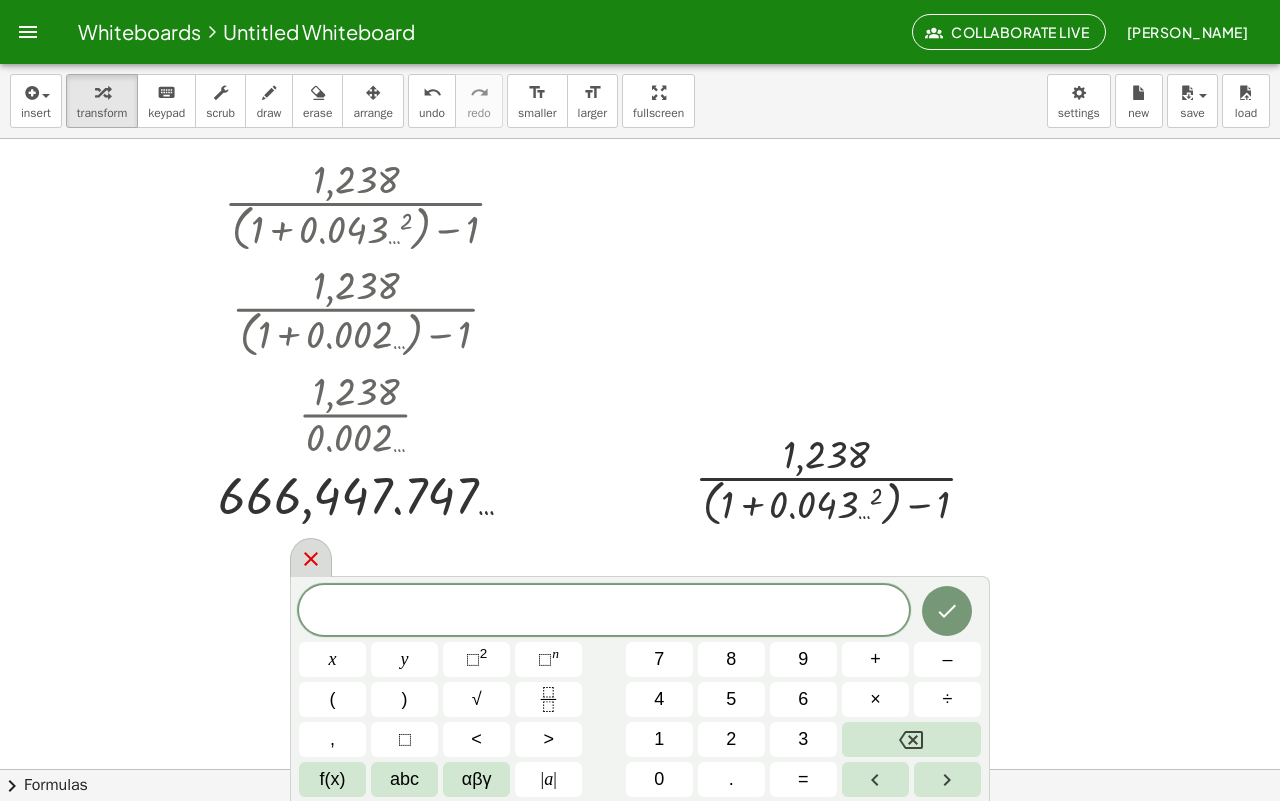 click 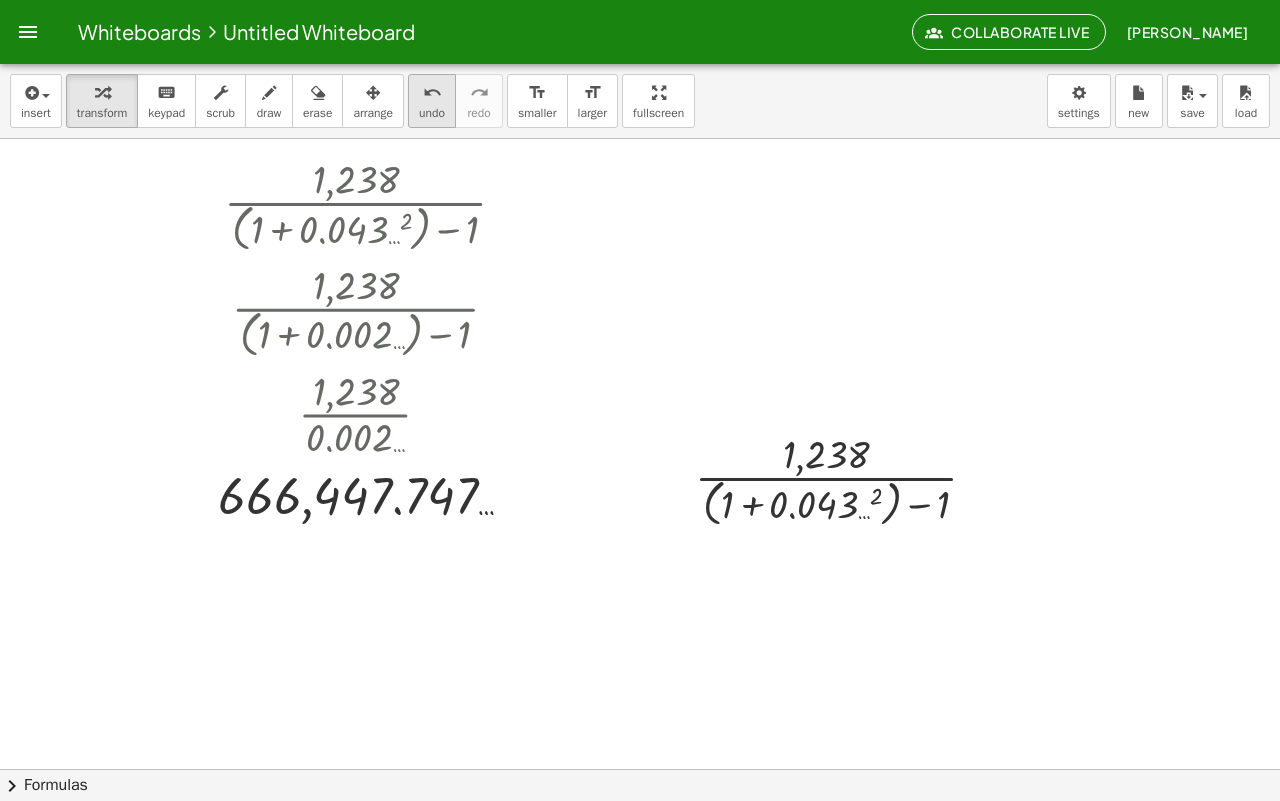 click on "undo" at bounding box center (432, 93) 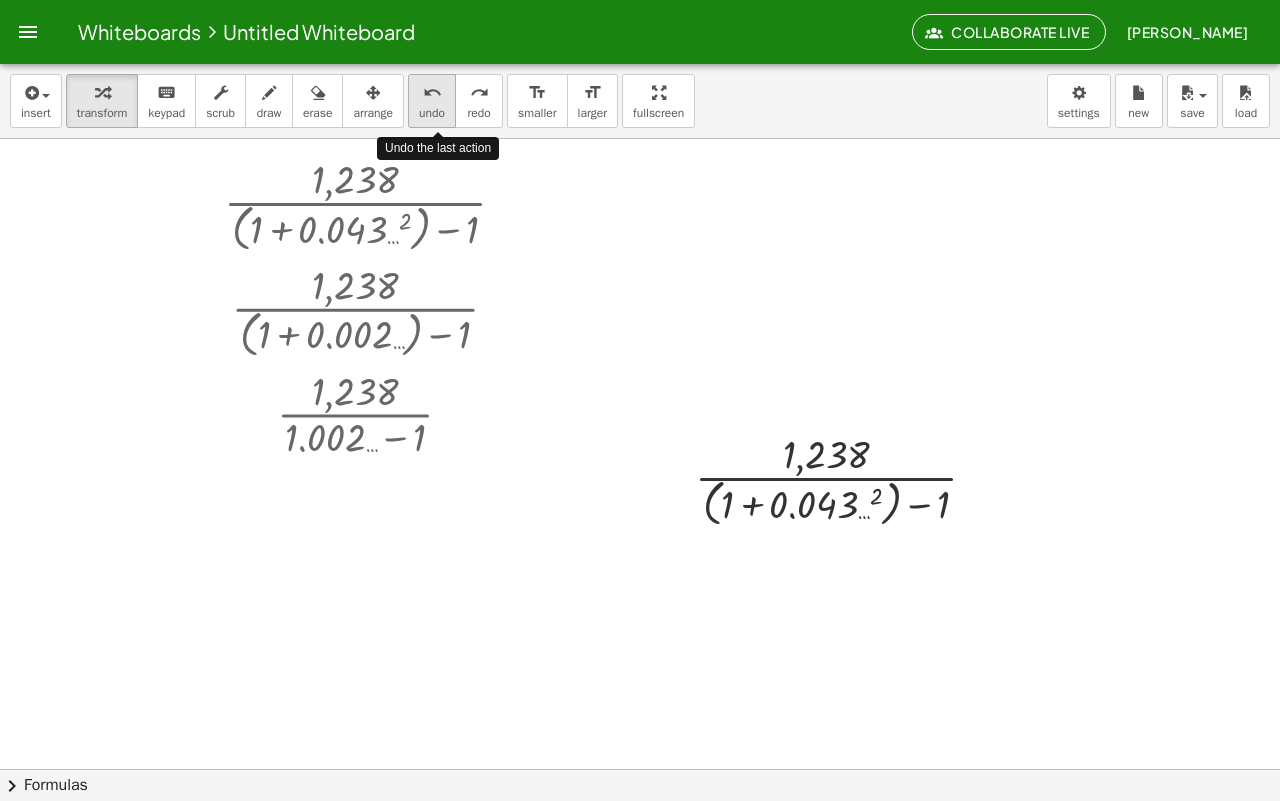 click on "undo" at bounding box center (432, 93) 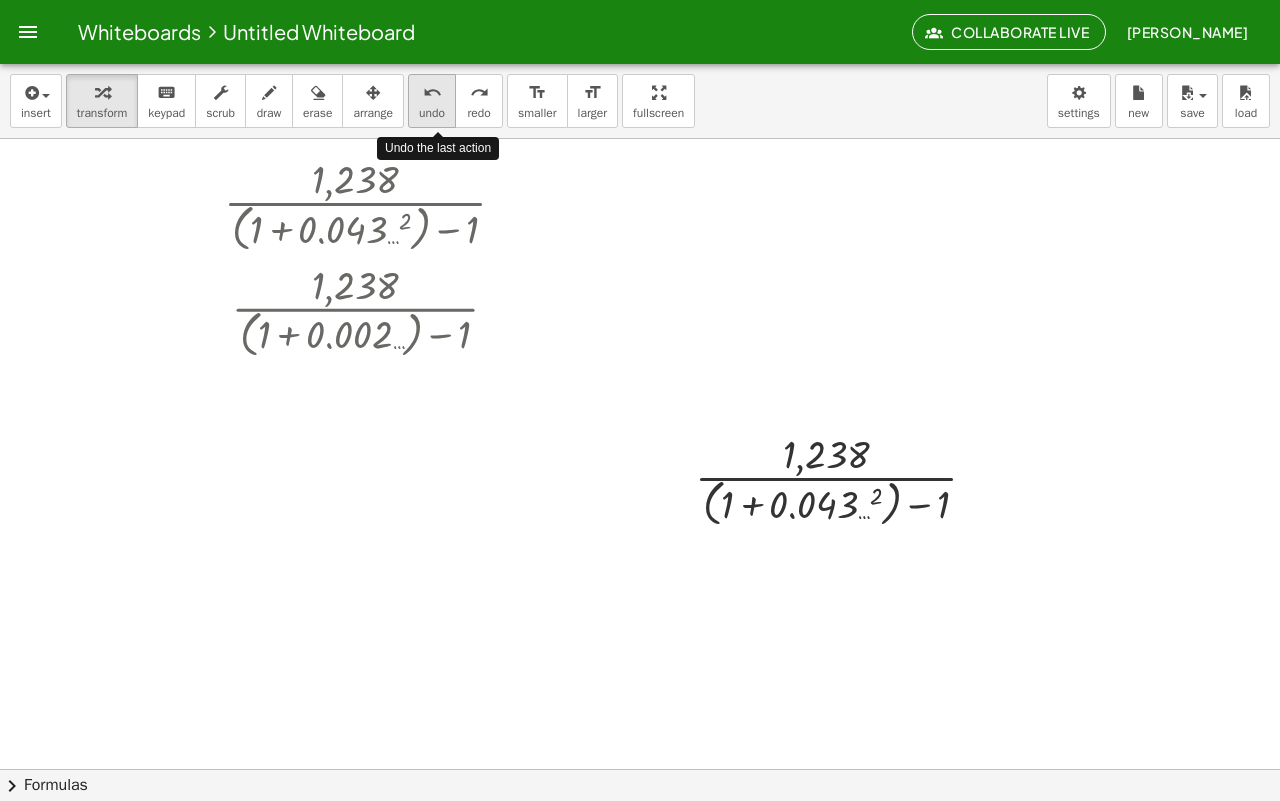 click on "undo" at bounding box center (432, 93) 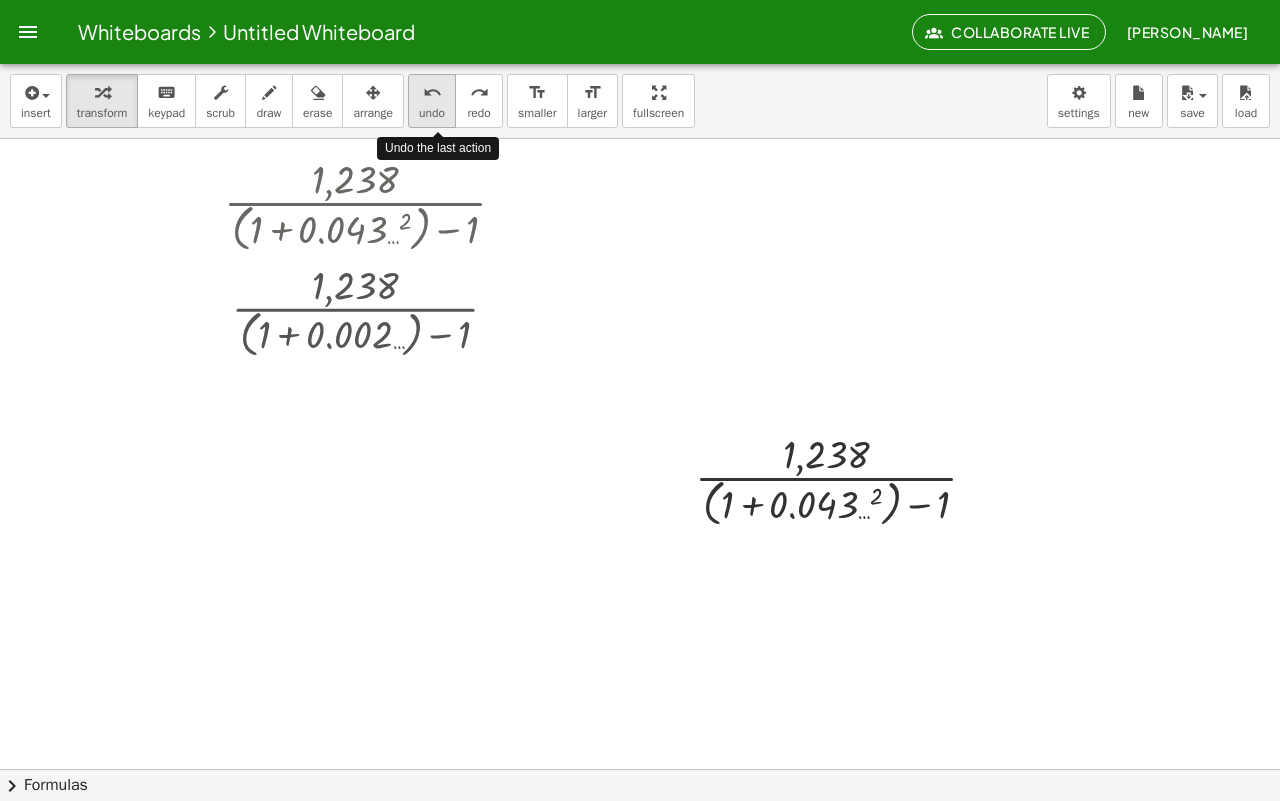 click on "undo" at bounding box center (432, 93) 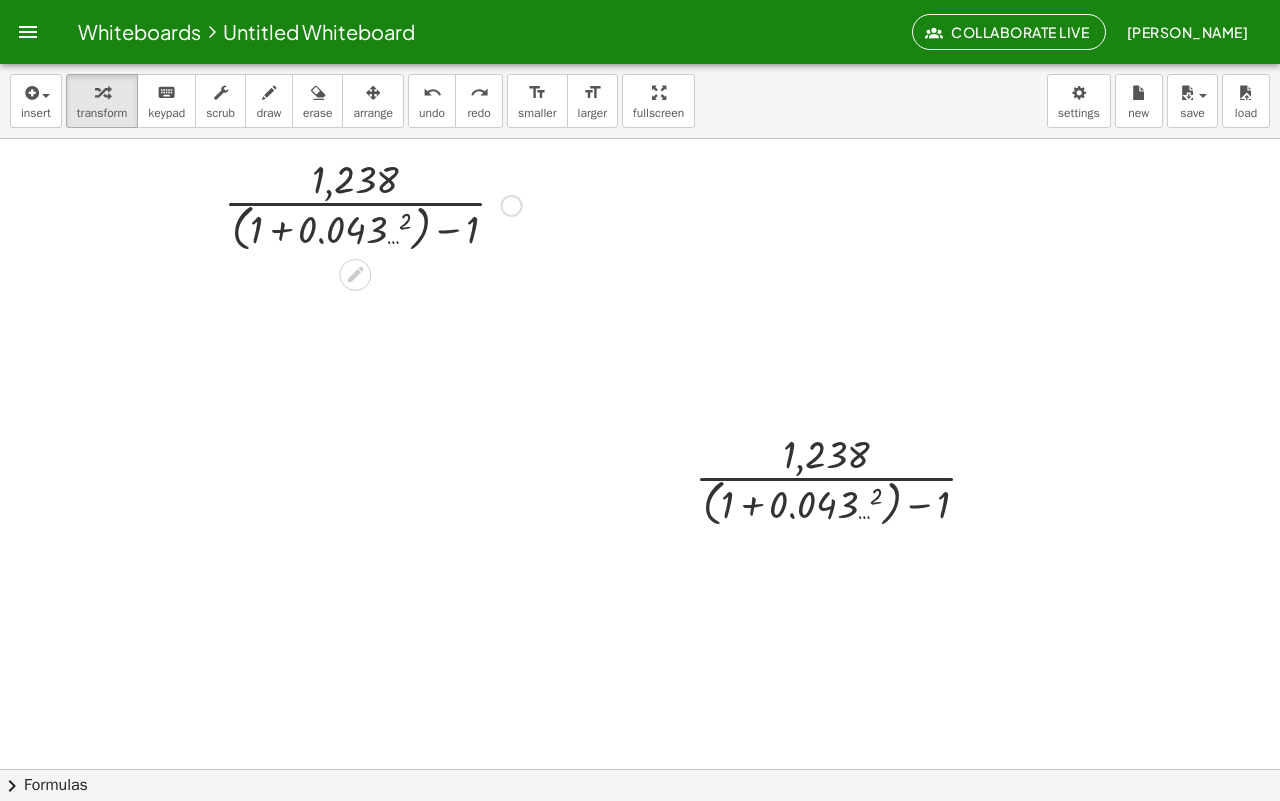 click at bounding box center [373, 204] 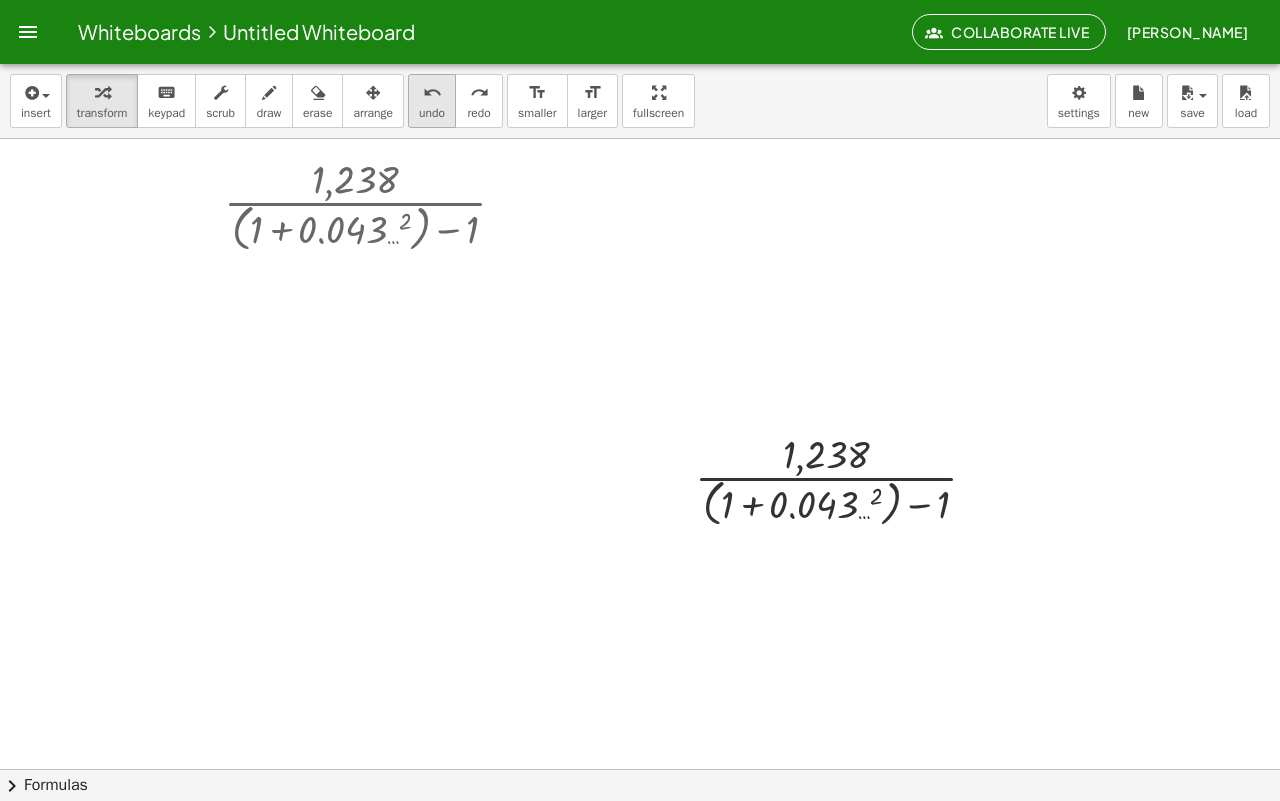 click on "undo" at bounding box center (432, 93) 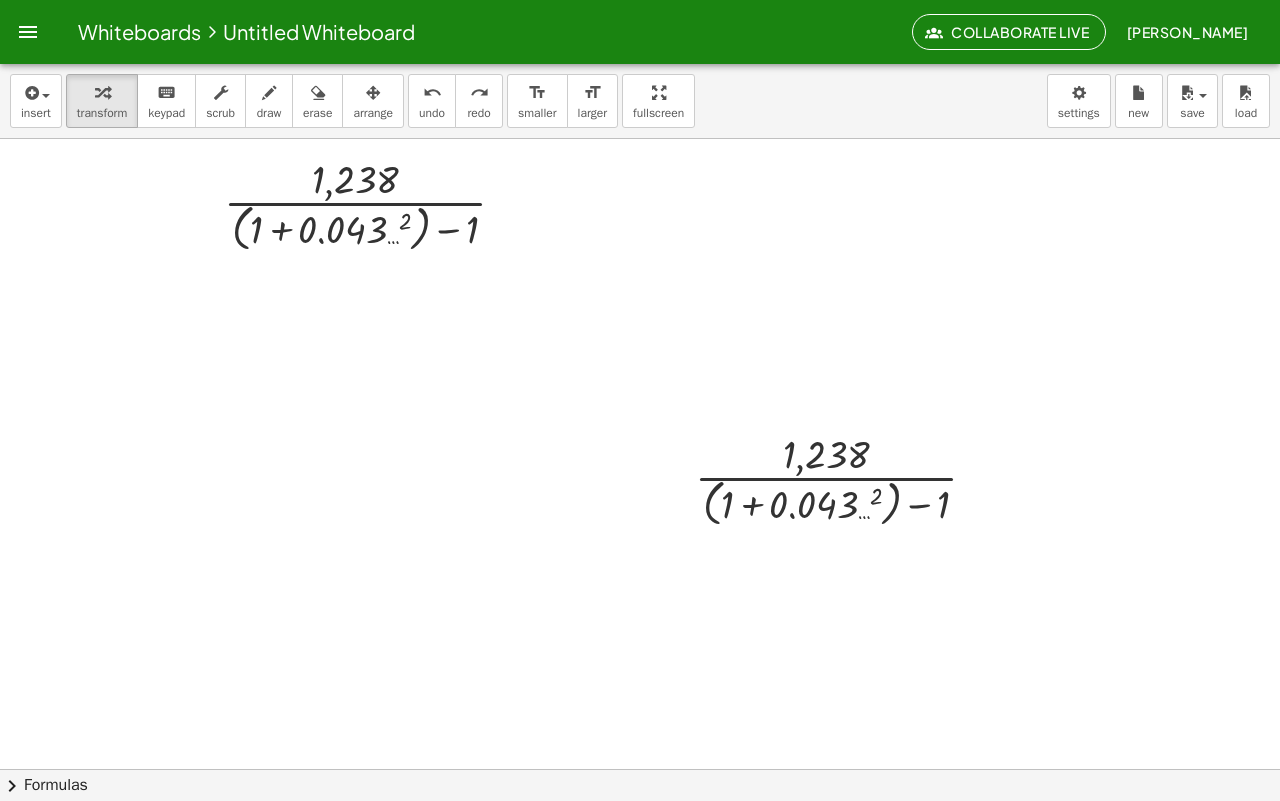 click at bounding box center (640, 719) 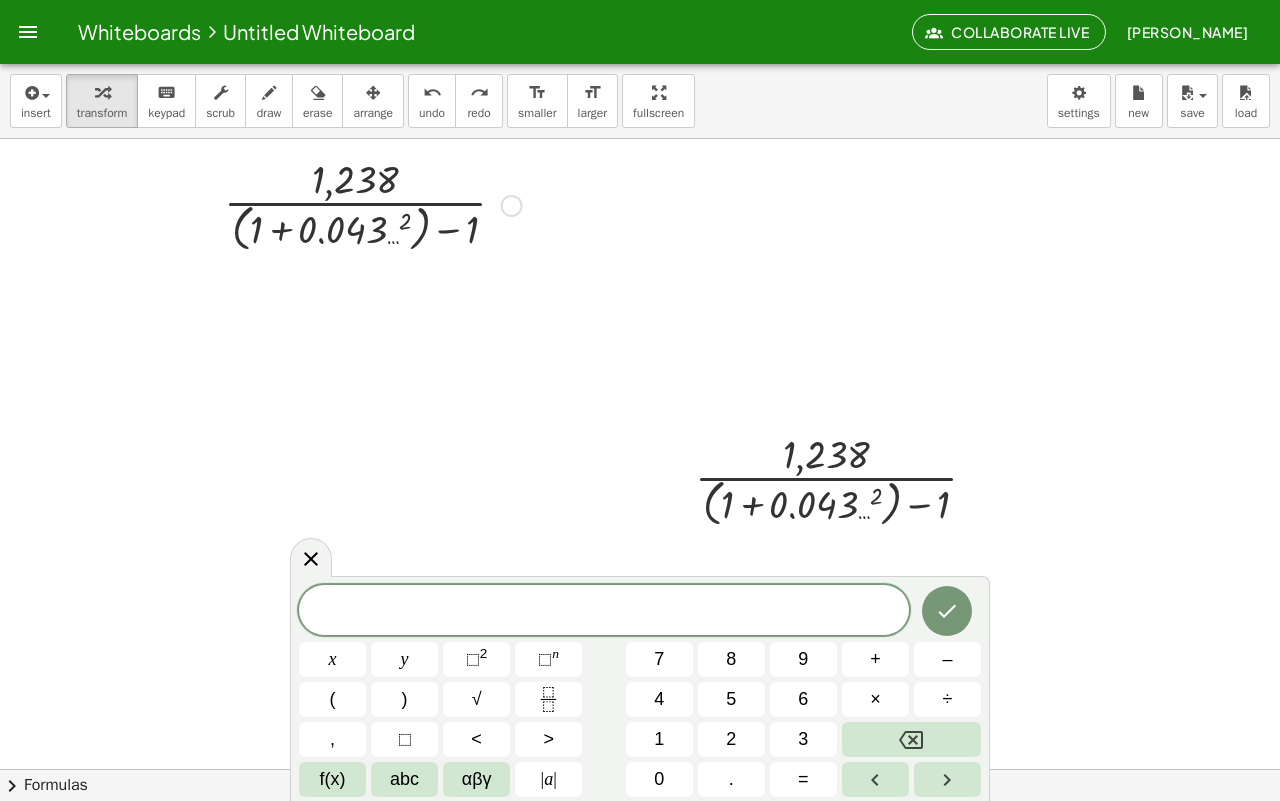 click at bounding box center (373, 204) 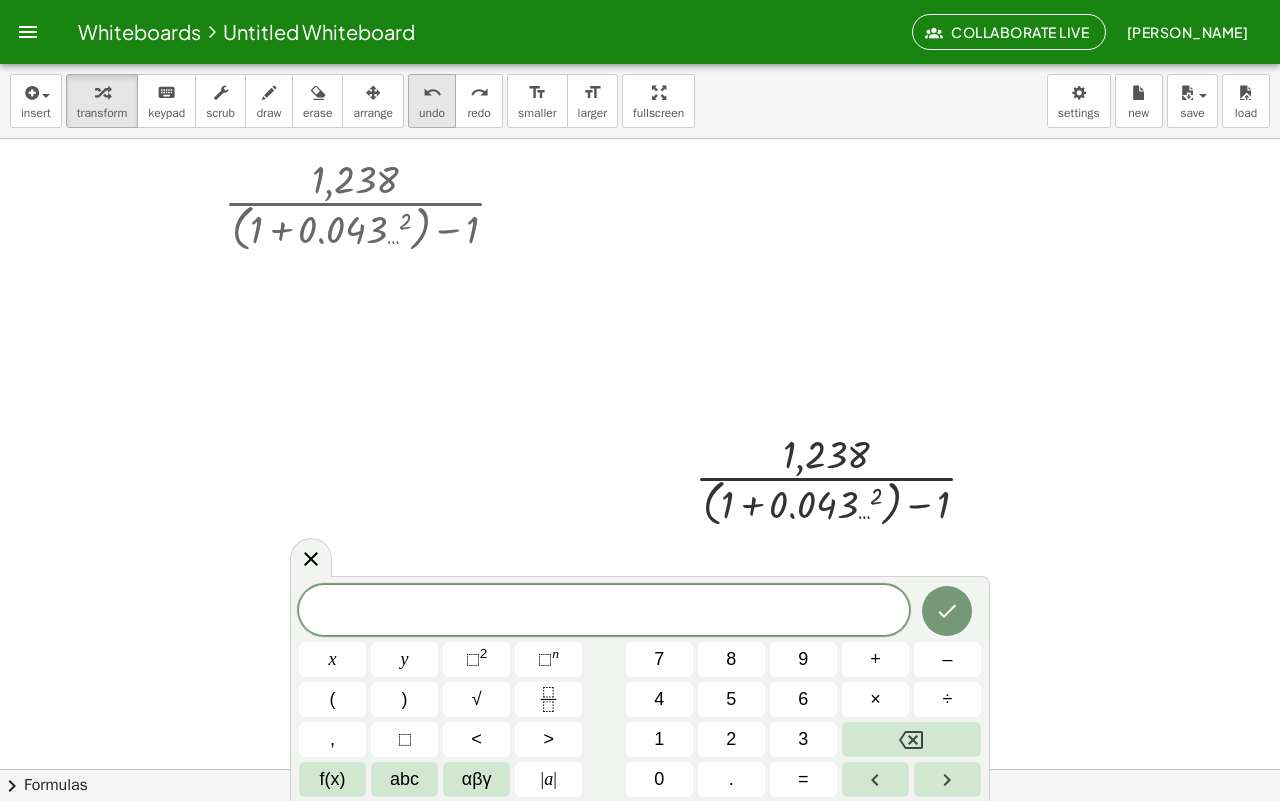 click on "undo" at bounding box center (432, 93) 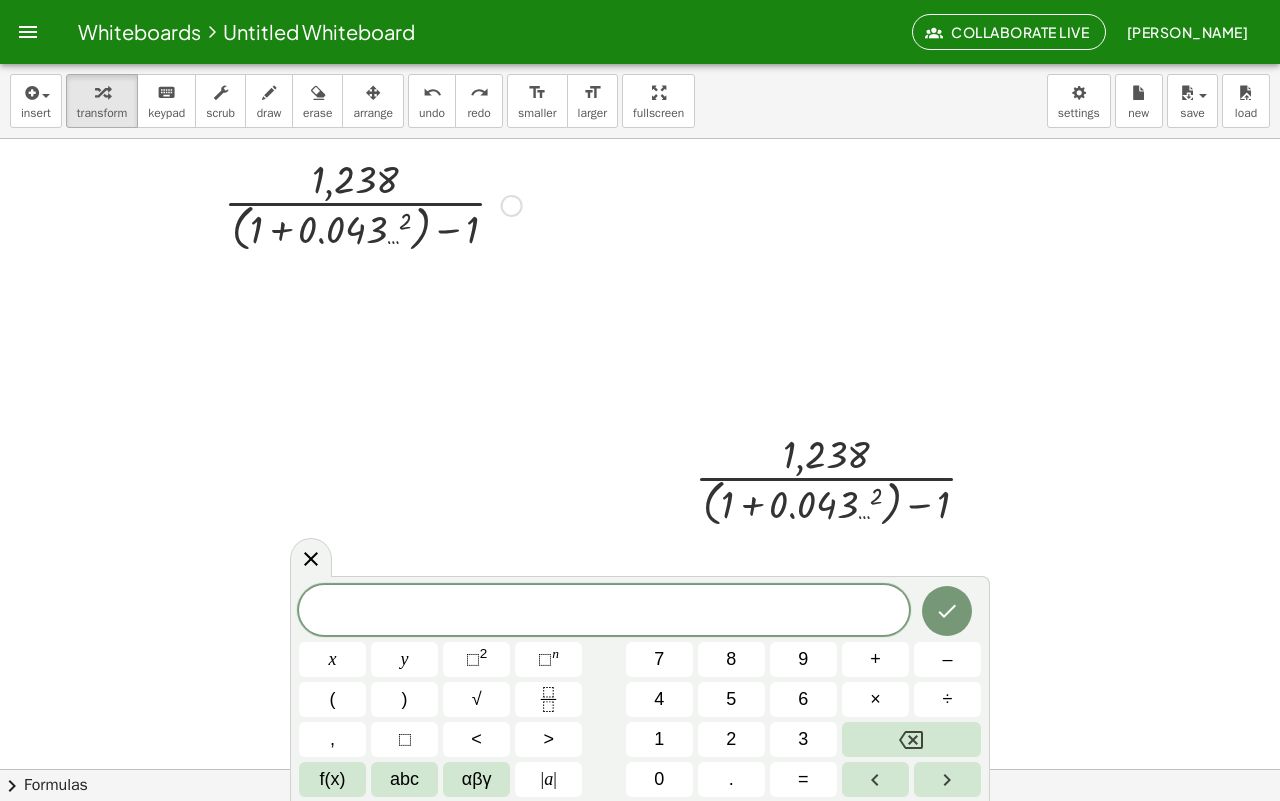click at bounding box center [373, 204] 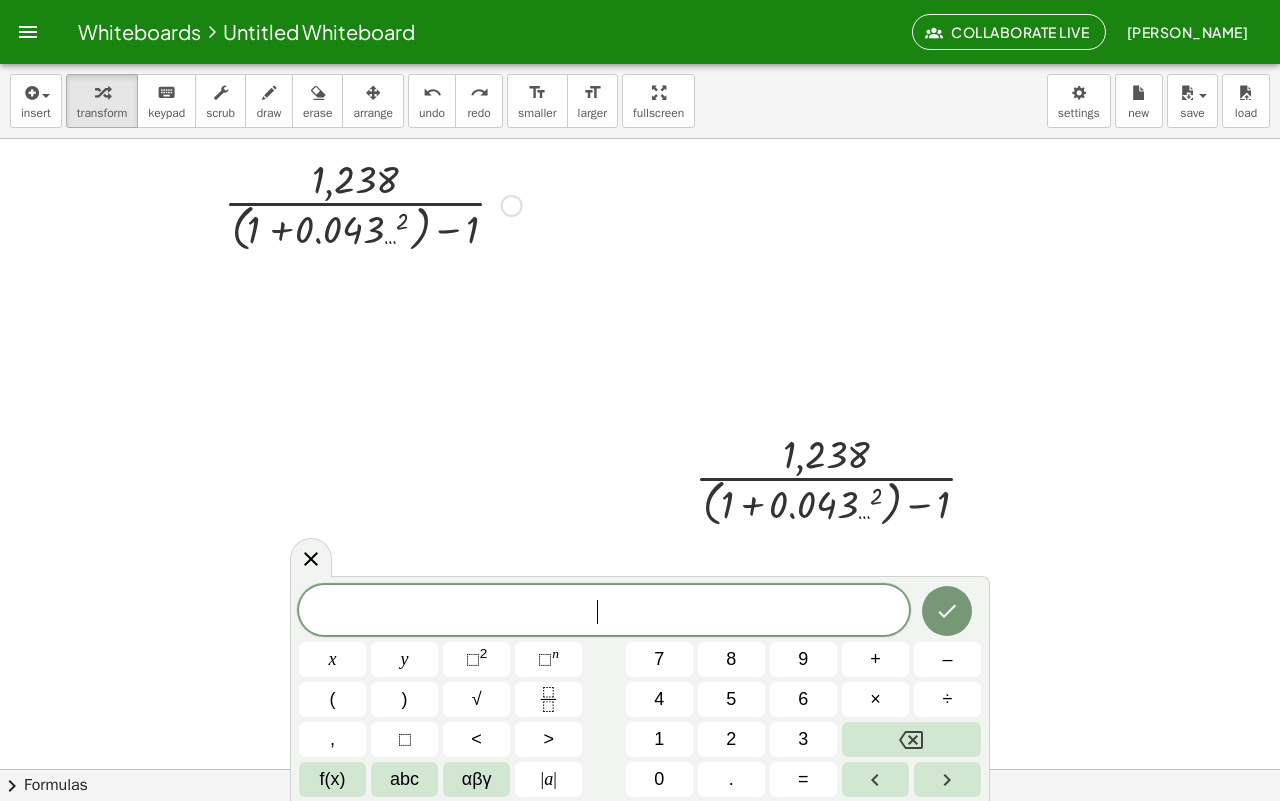 click at bounding box center [373, 204] 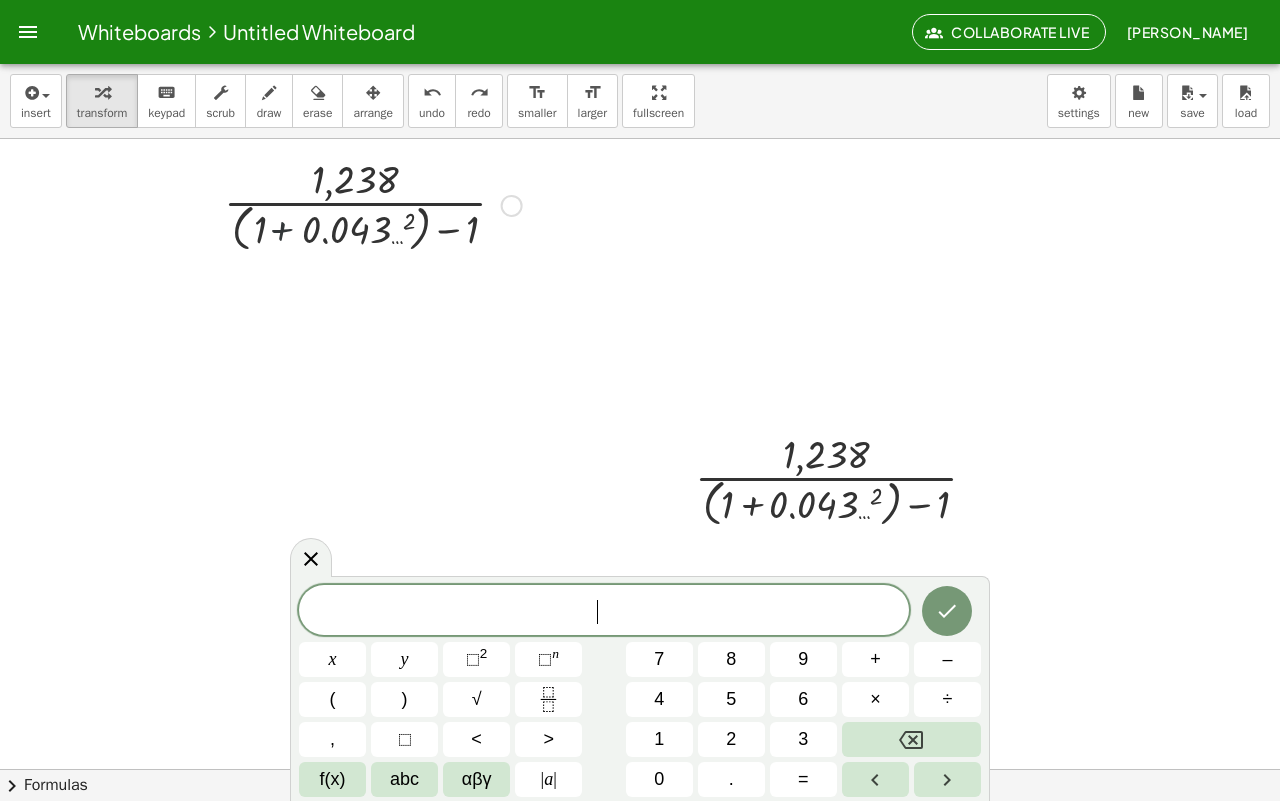 click at bounding box center (373, 204) 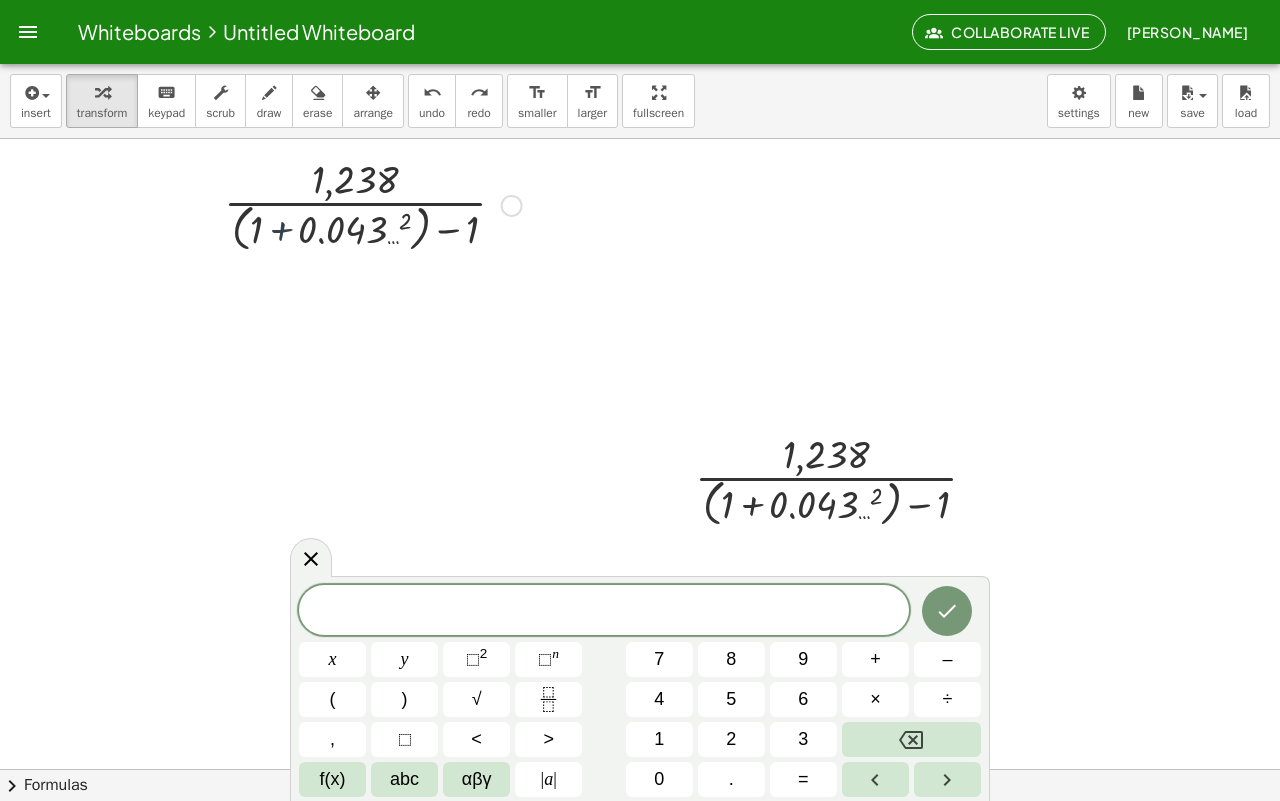 click at bounding box center (373, 204) 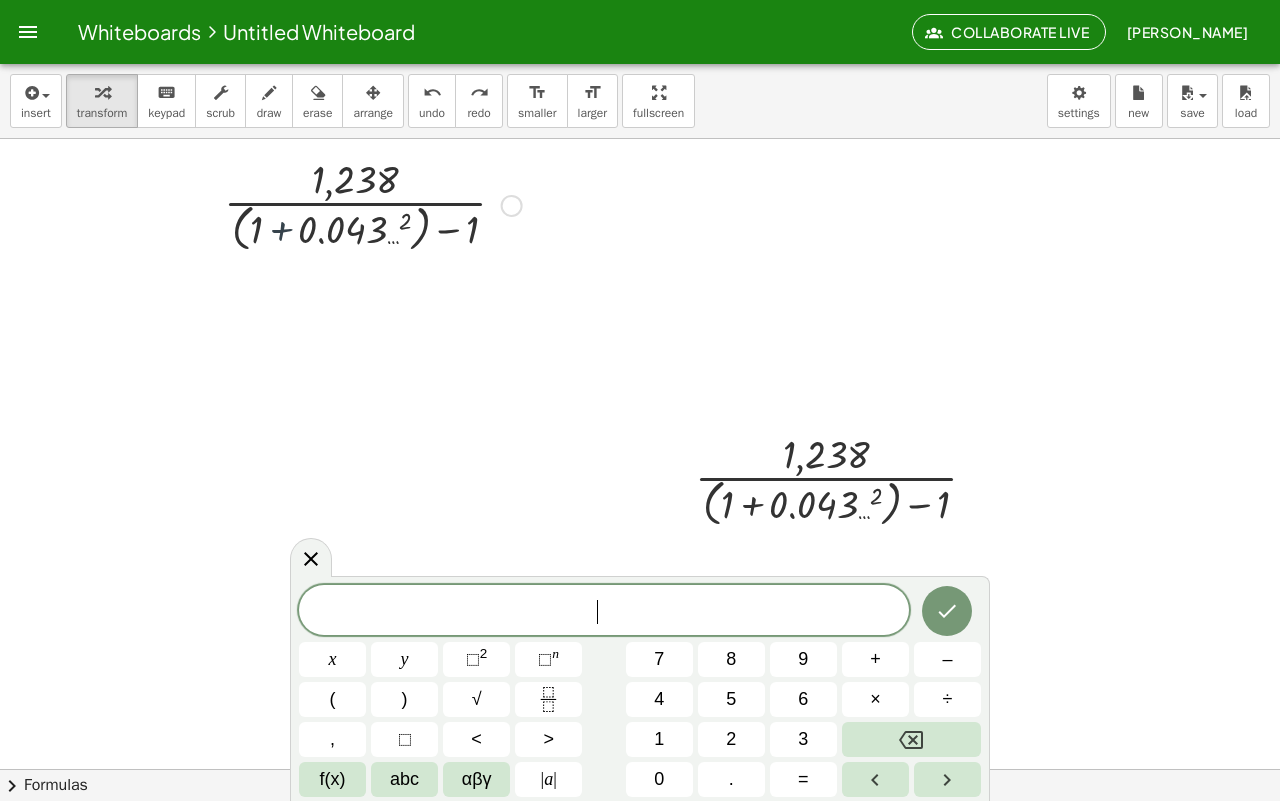 click at bounding box center [373, 204] 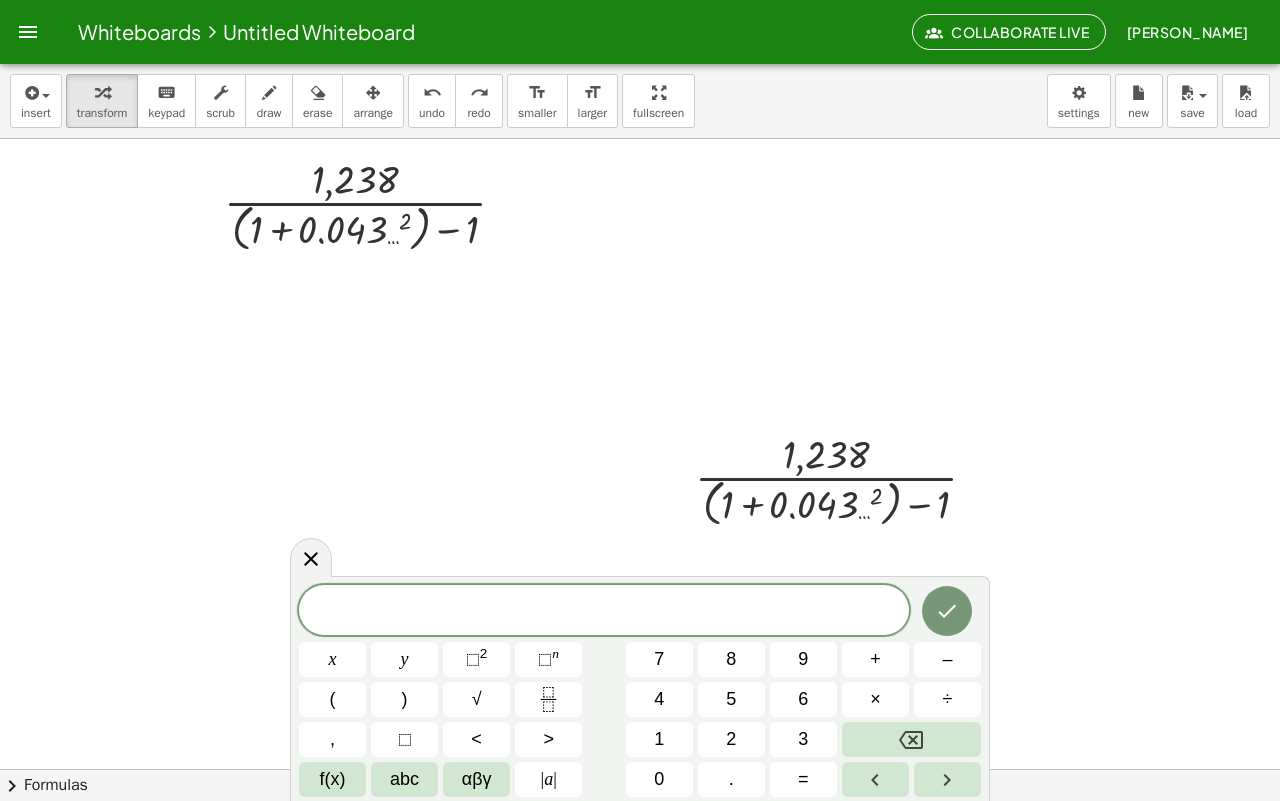 click at bounding box center [640, 719] 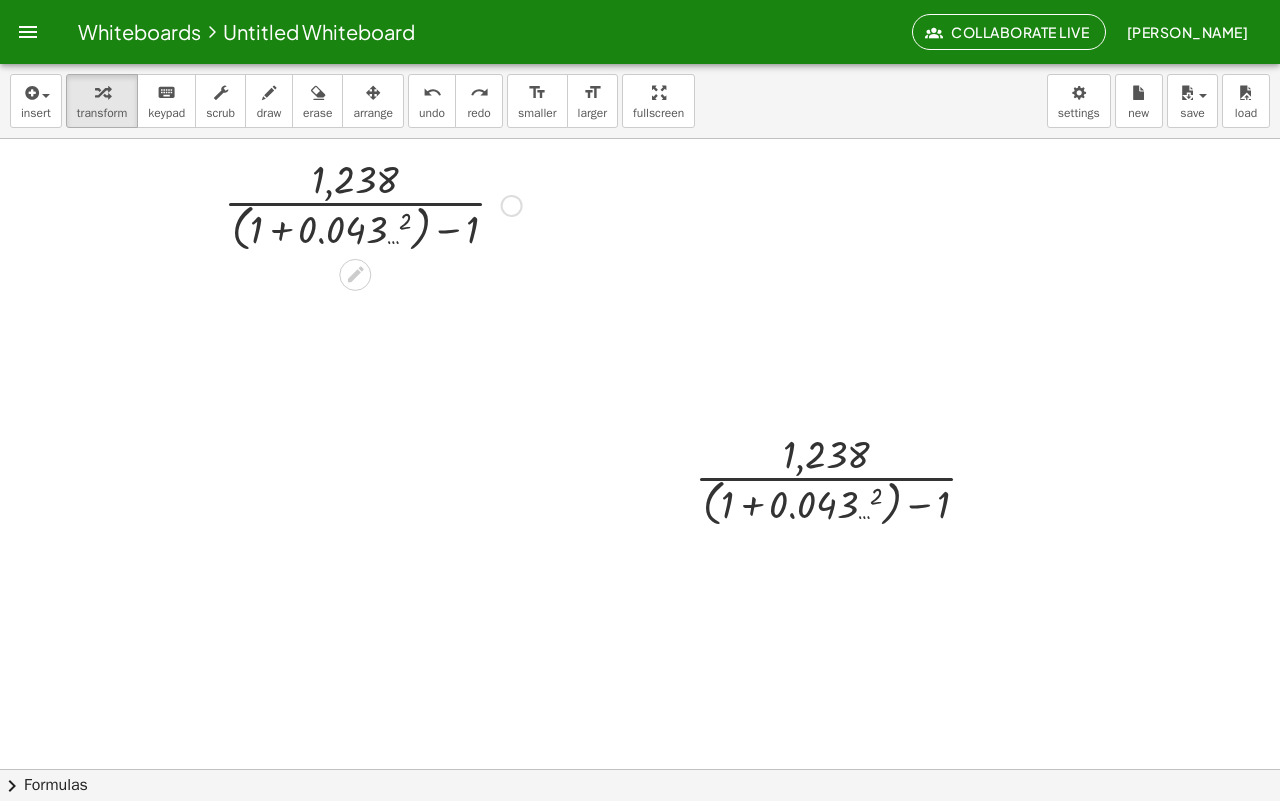 click at bounding box center [209, 204] 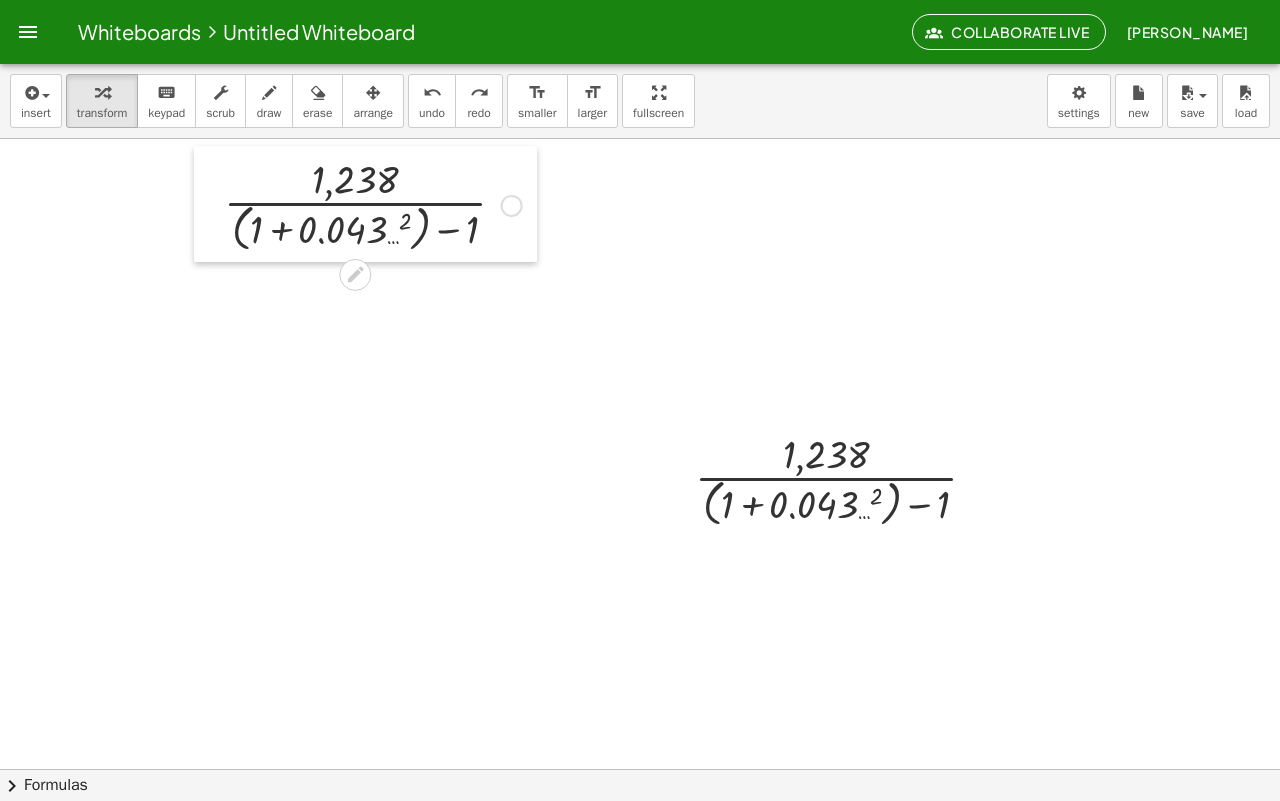 click at bounding box center (209, 204) 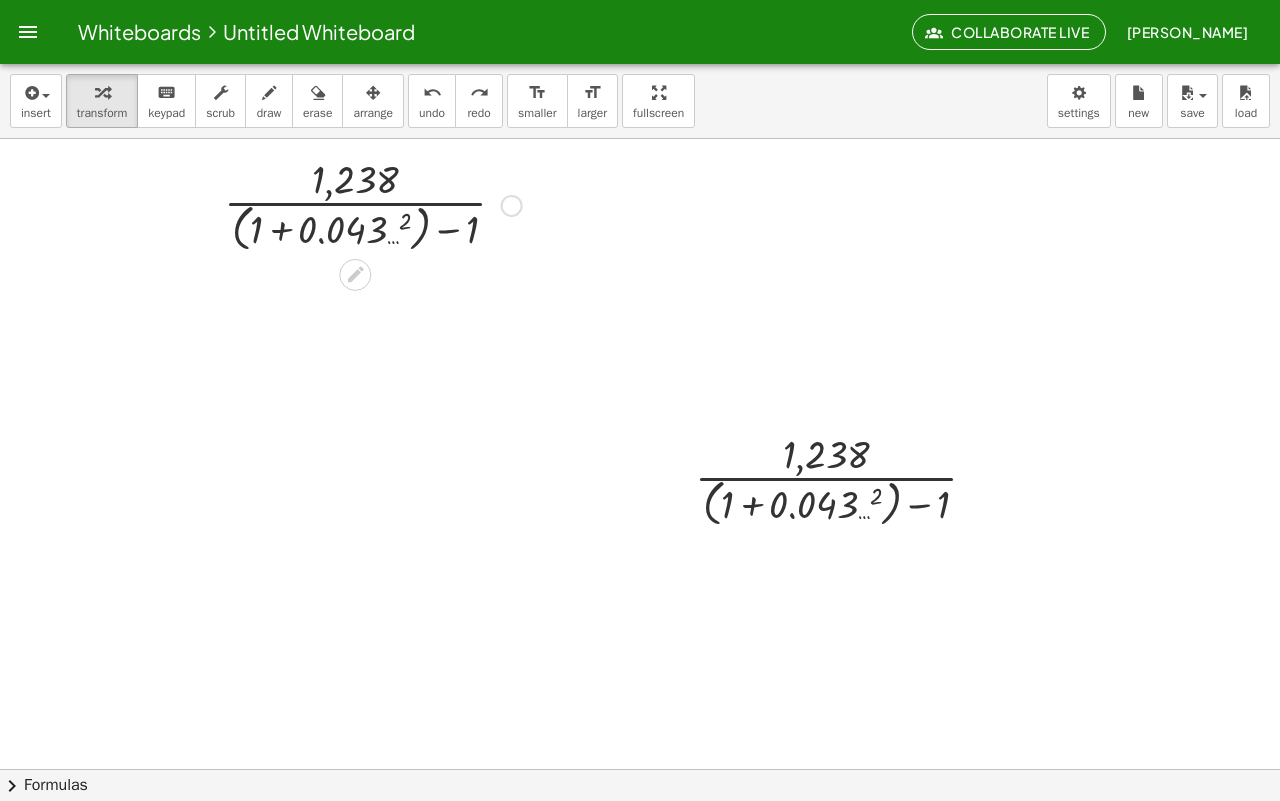 click at bounding box center [209, 204] 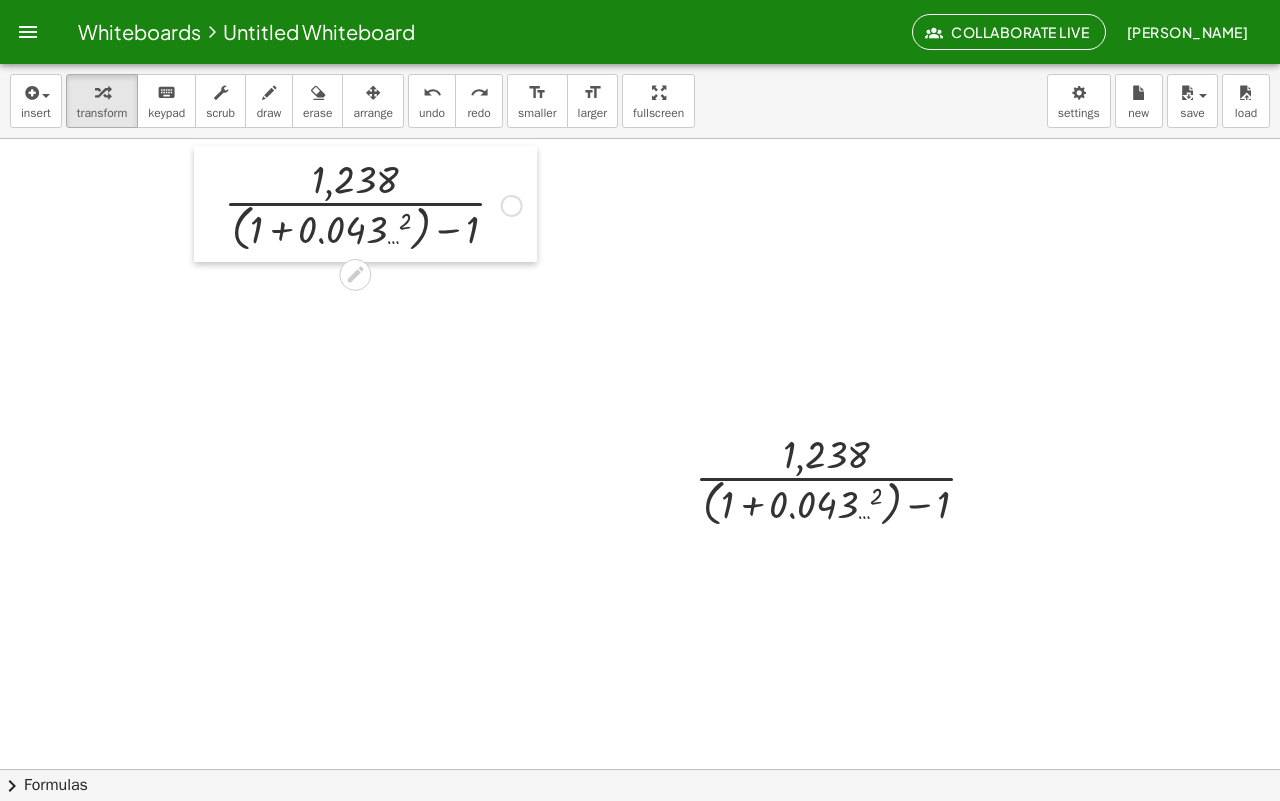 click at bounding box center (209, 204) 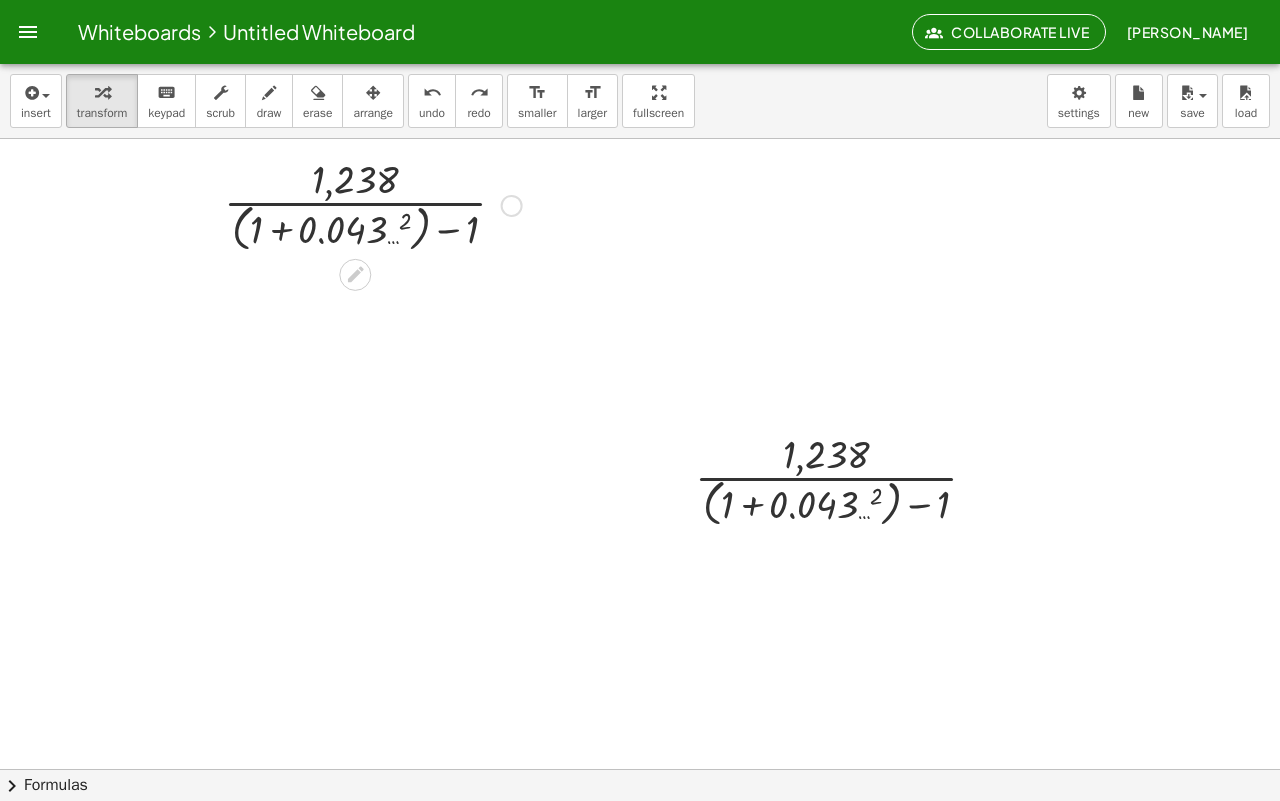 drag, startPoint x: 211, startPoint y: 248, endPoint x: 192, endPoint y: 233, distance: 24.207438 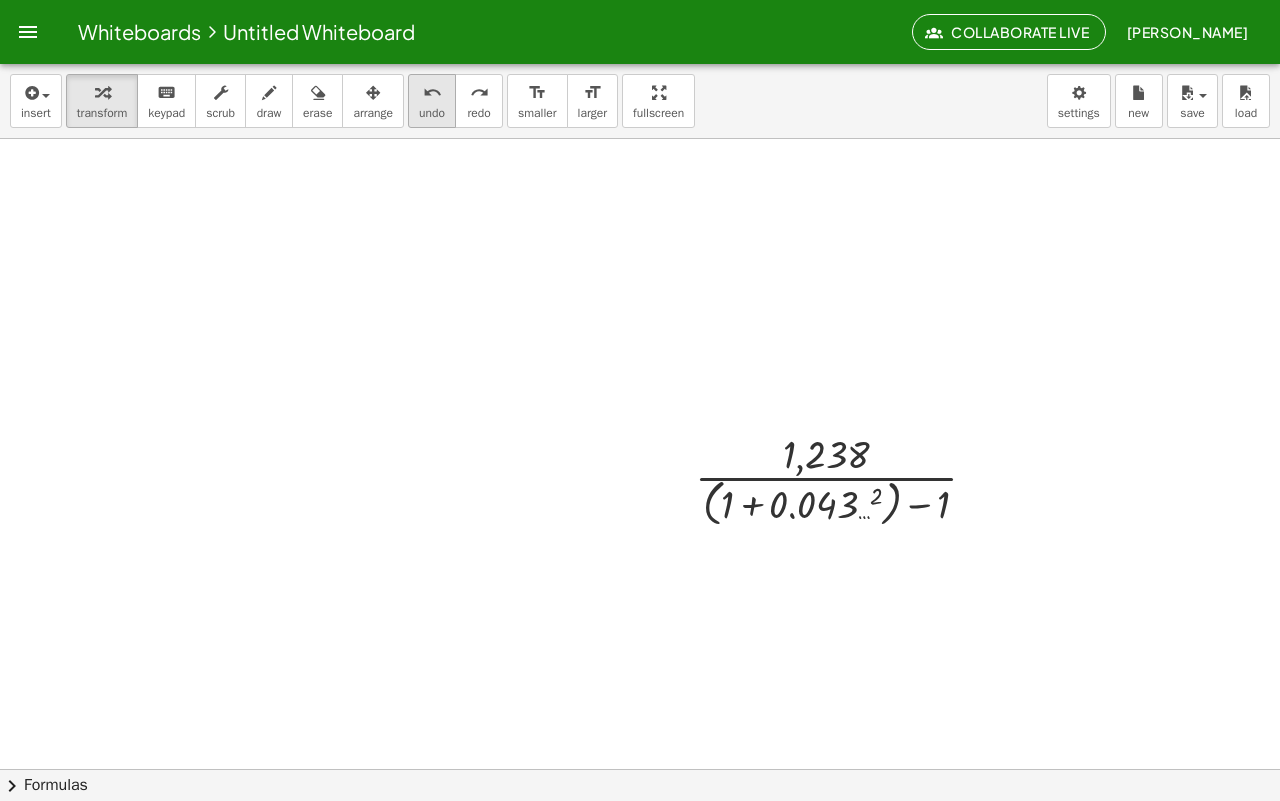 click on "undo" at bounding box center (432, 92) 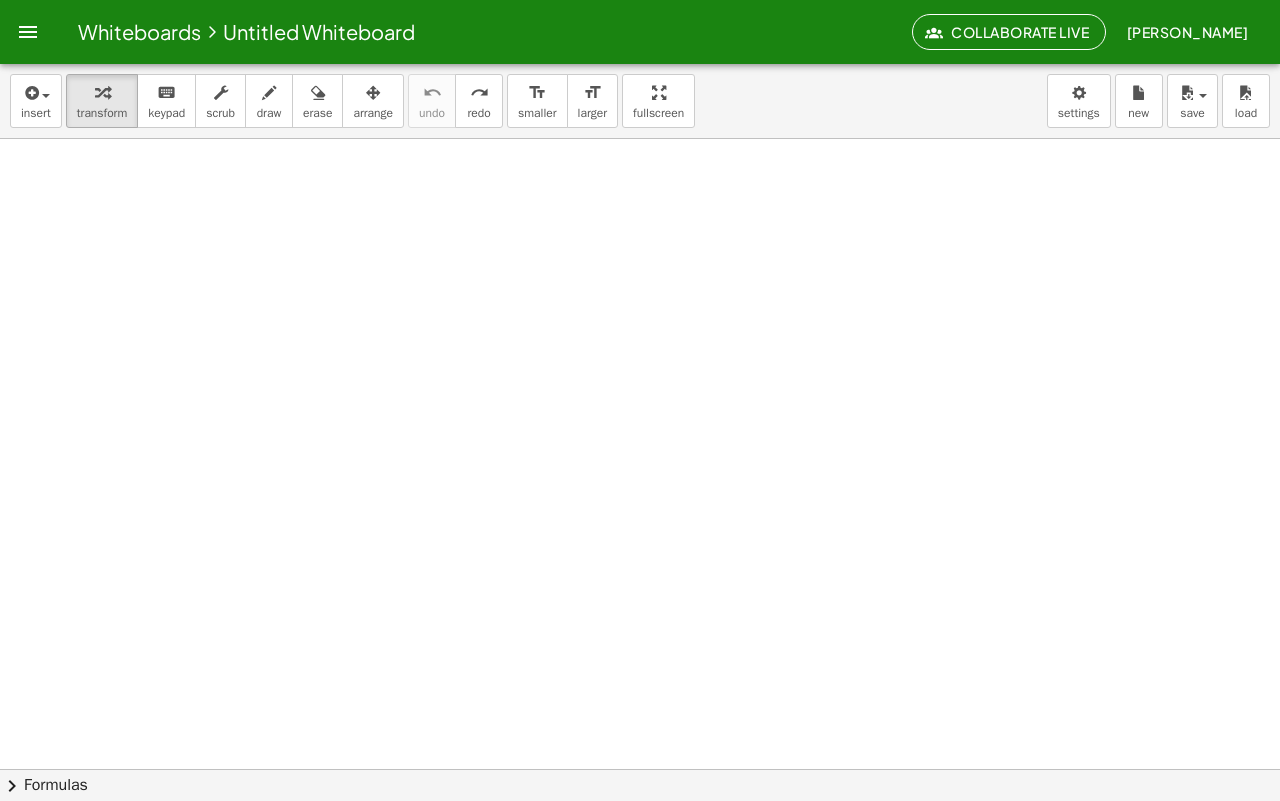 click at bounding box center [640, 719] 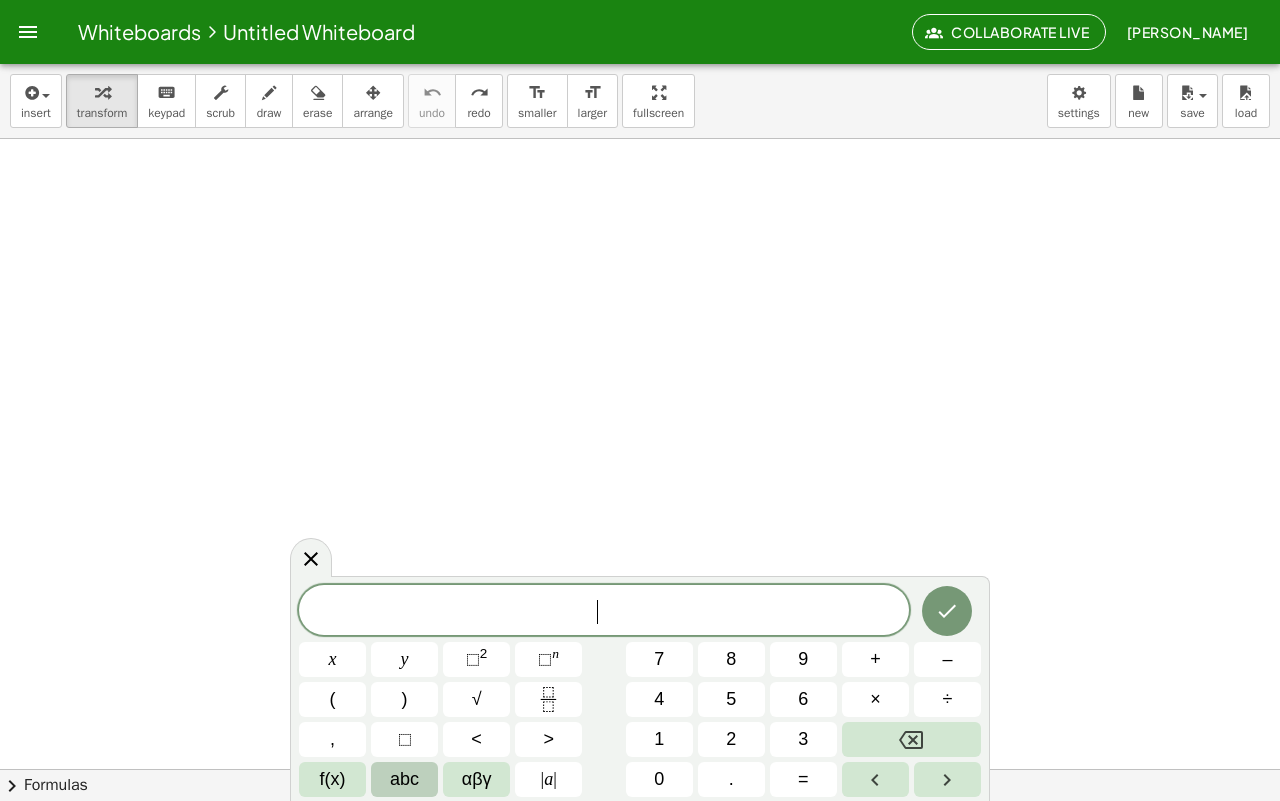 click on "abc" at bounding box center [404, 779] 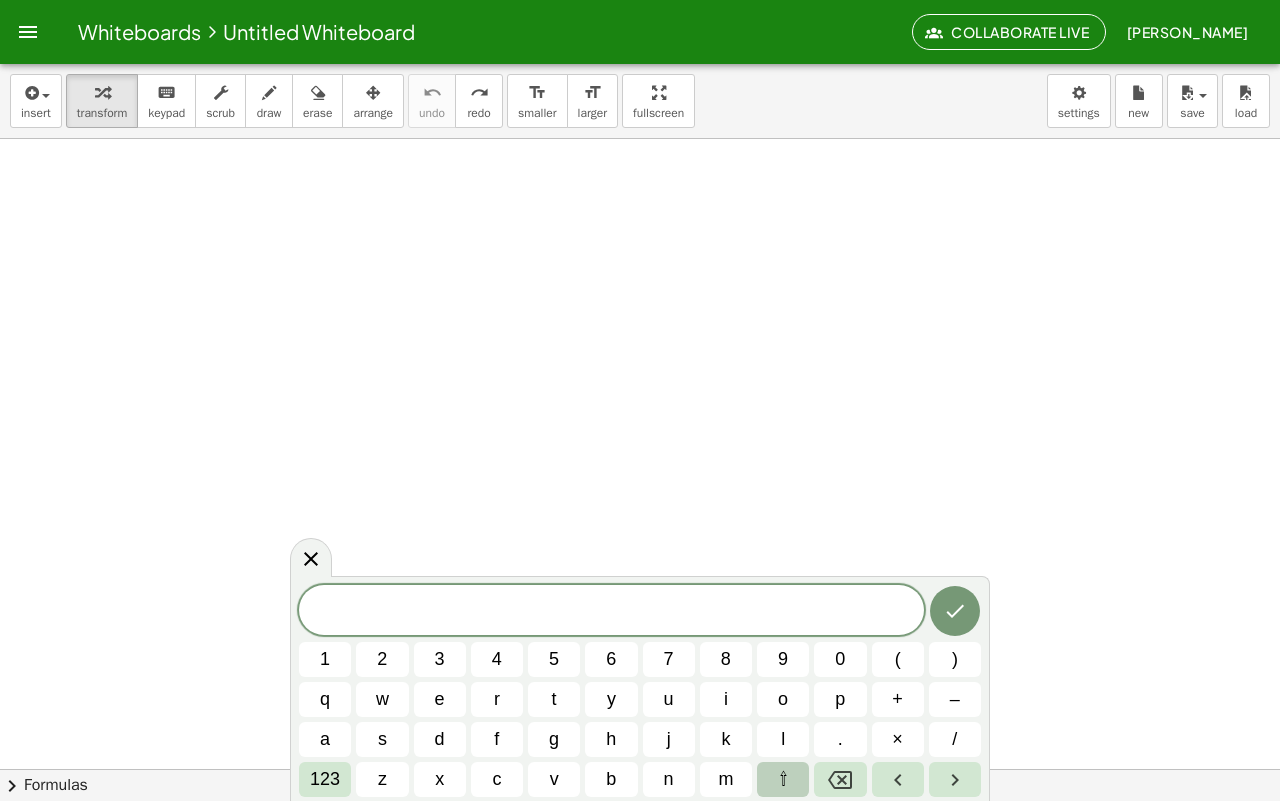 click on "⇧" at bounding box center (783, 779) 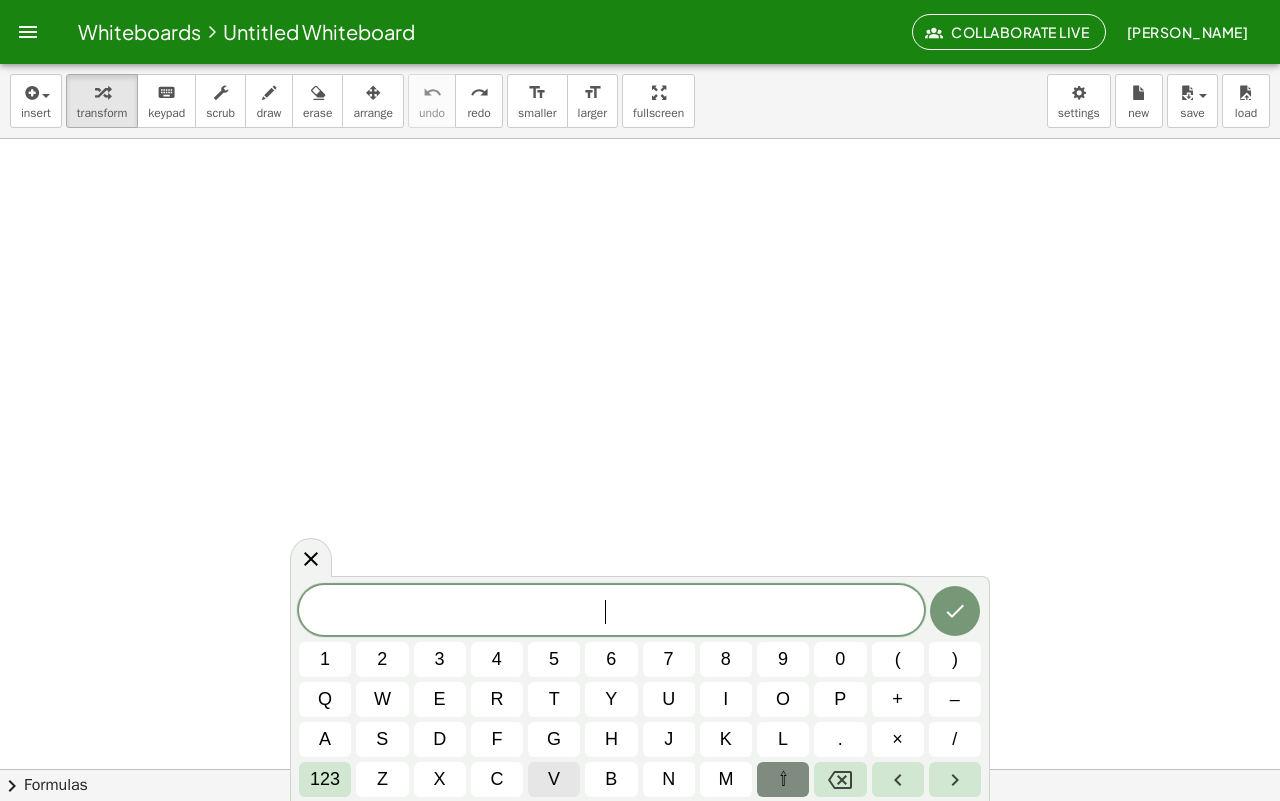 click on "v" at bounding box center [554, 779] 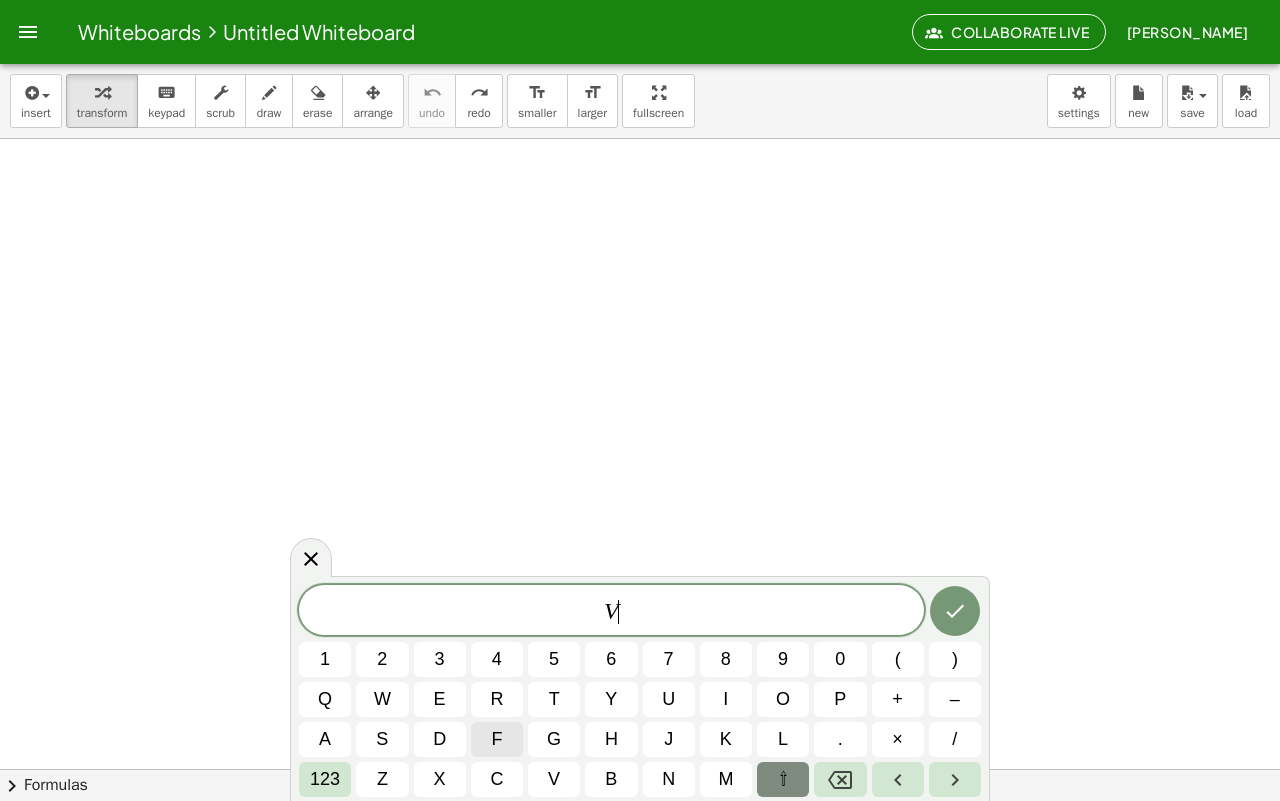 click on "f" at bounding box center [497, 739] 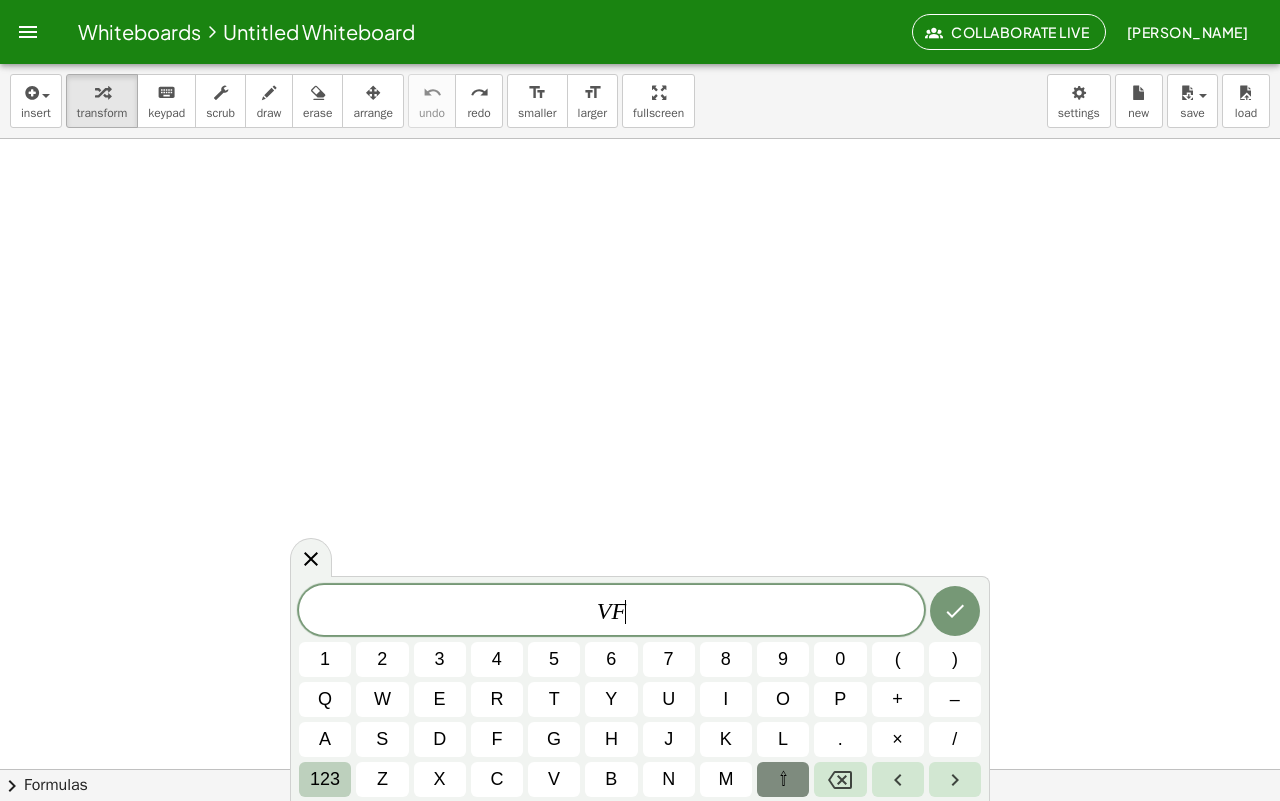 click on "123" at bounding box center [325, 779] 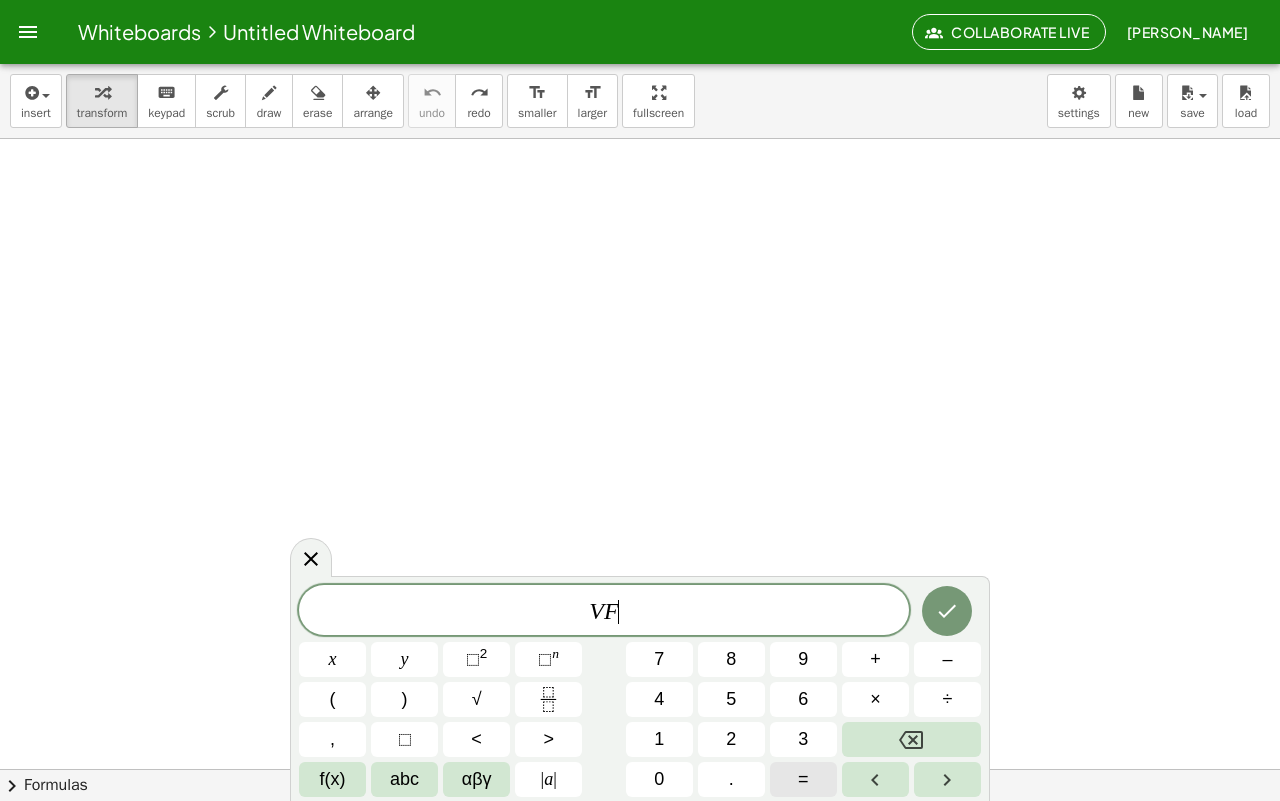 click on "=" at bounding box center (803, 779) 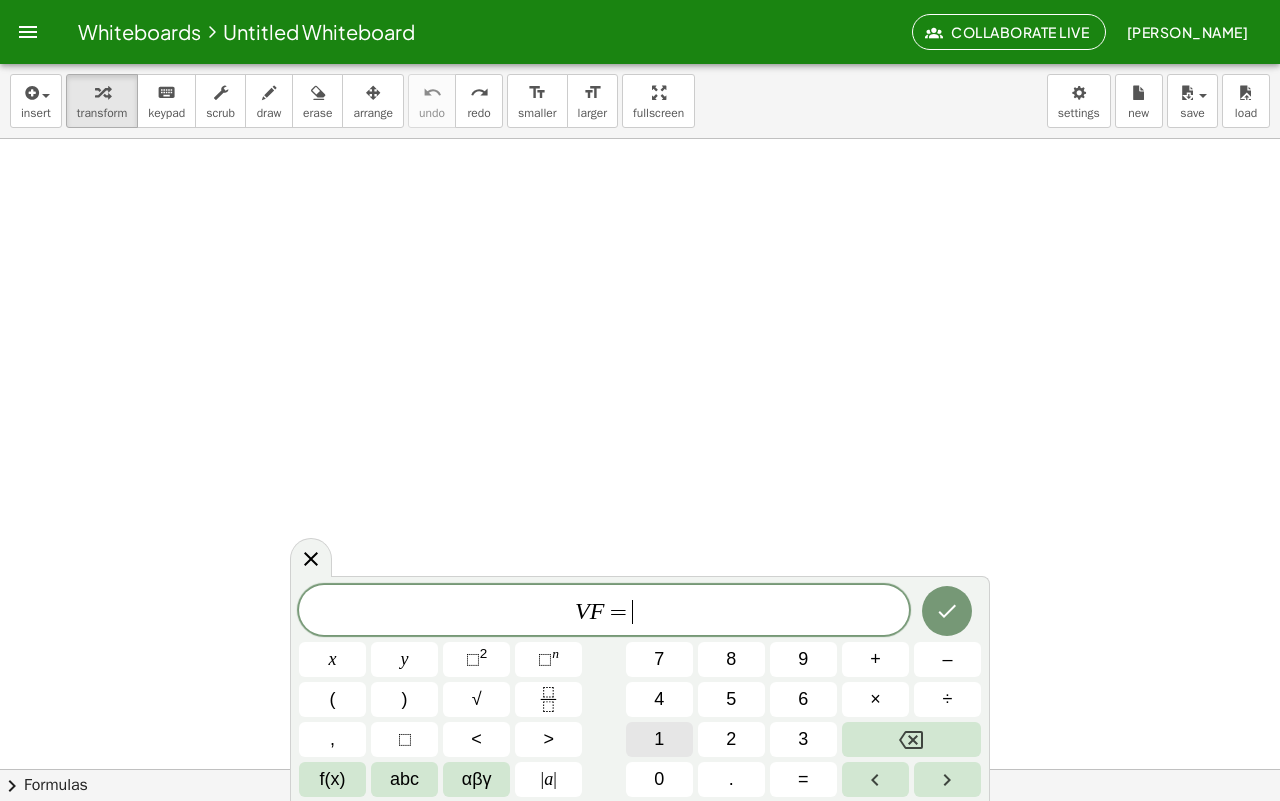 click on "1" at bounding box center [659, 739] 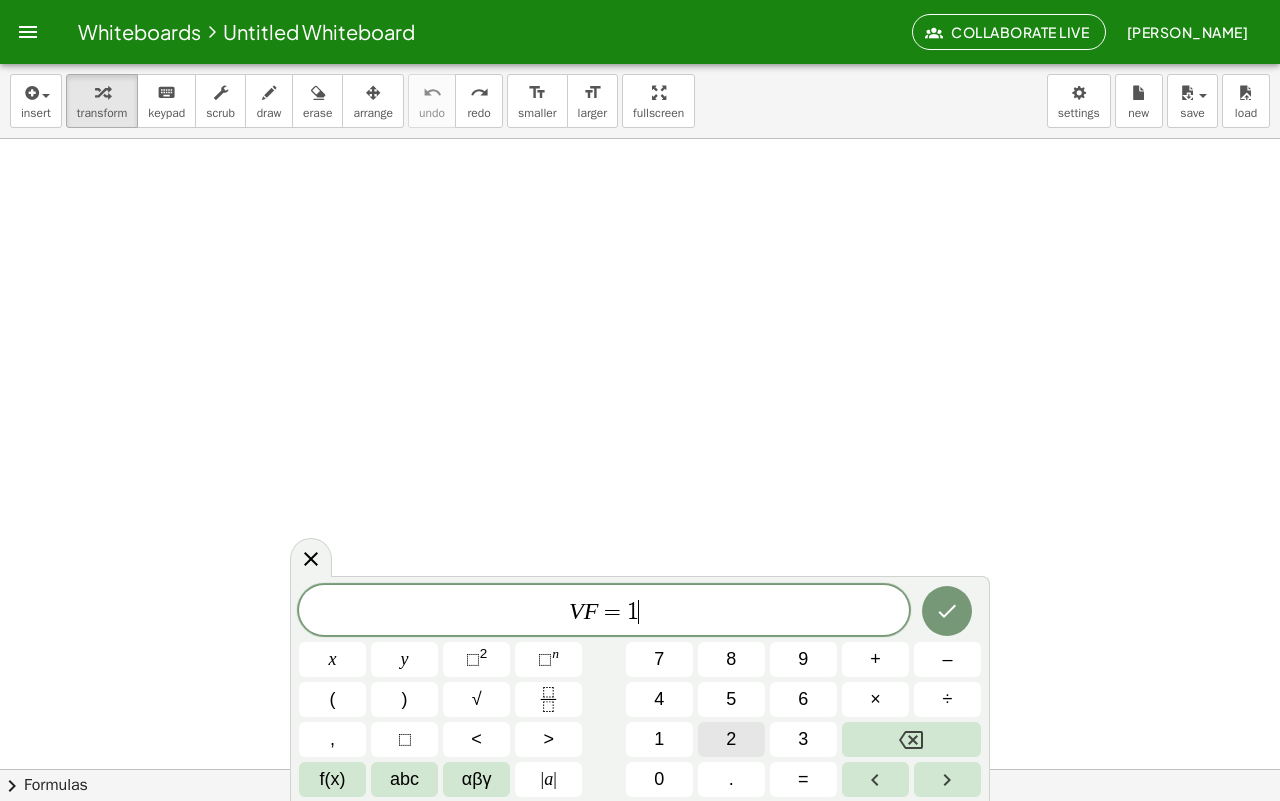 click on "2" at bounding box center [731, 739] 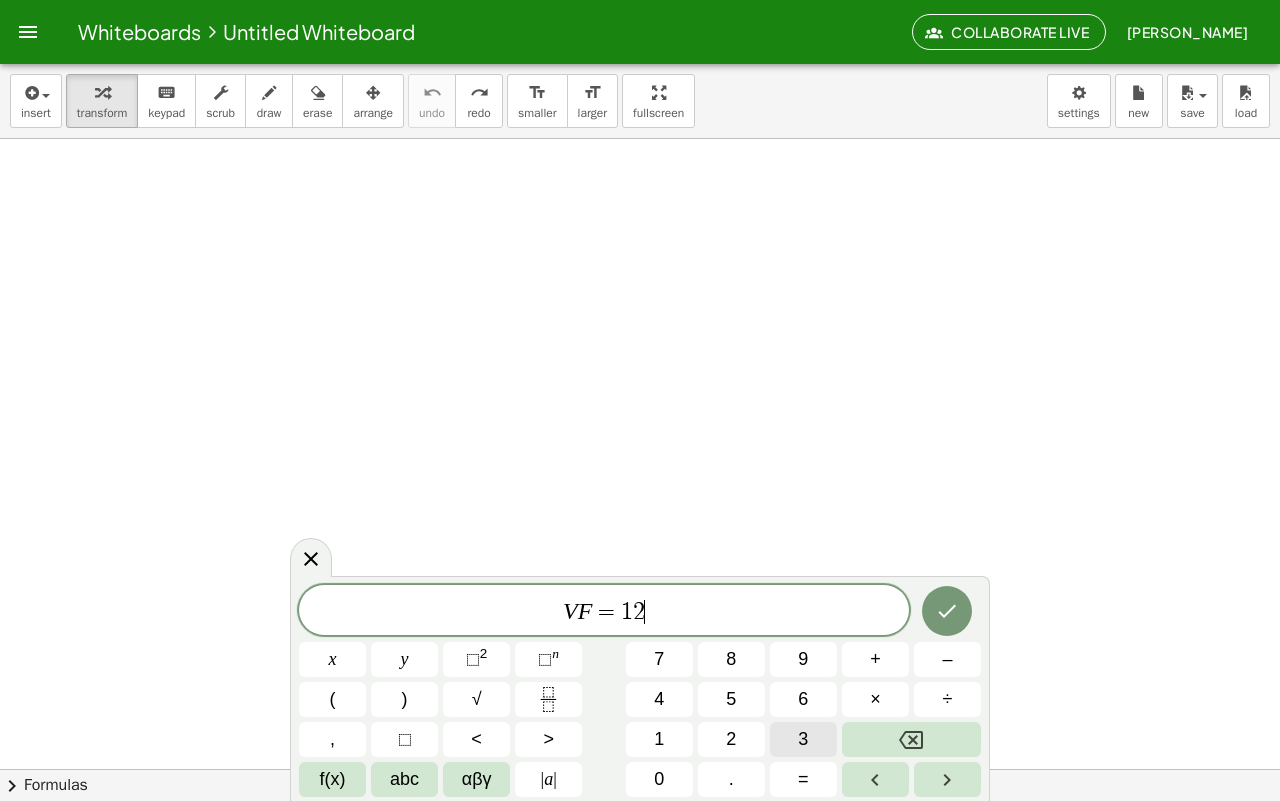 click on "3" at bounding box center [803, 739] 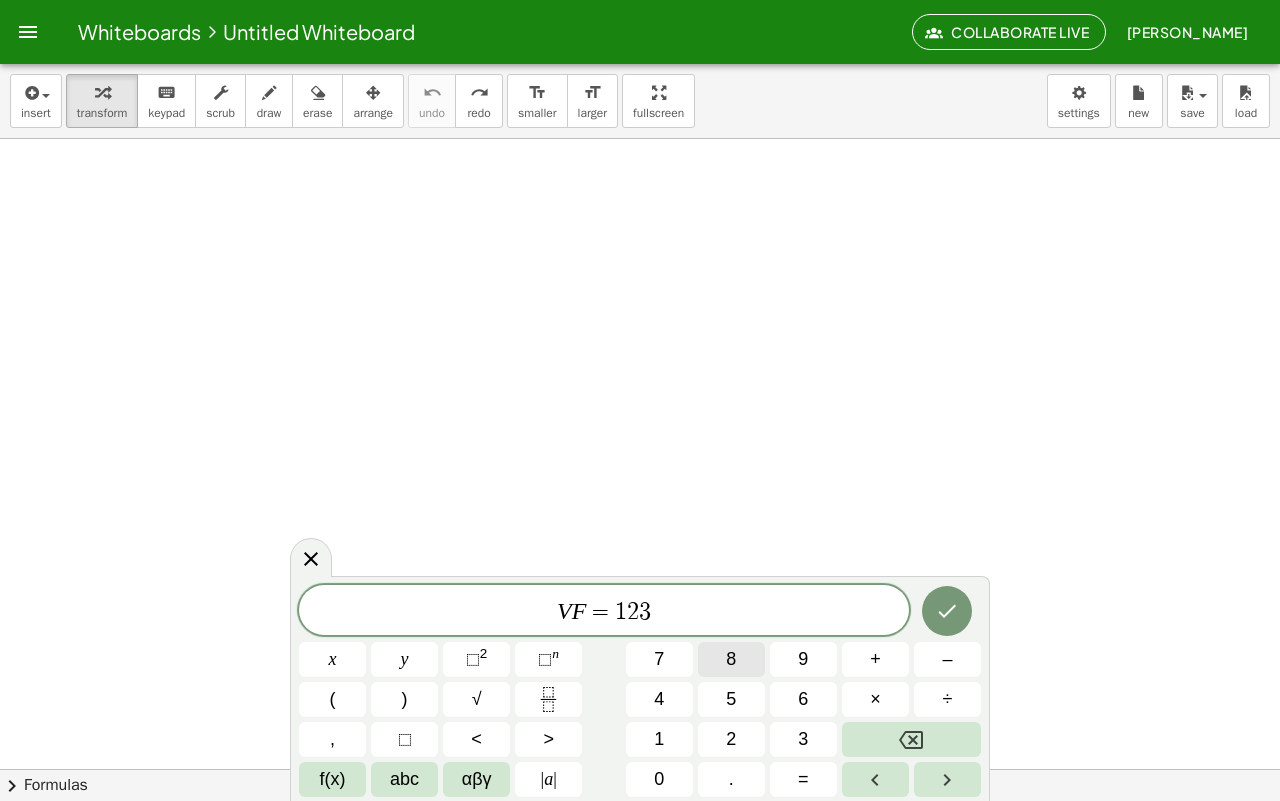 click on "8" at bounding box center (731, 659) 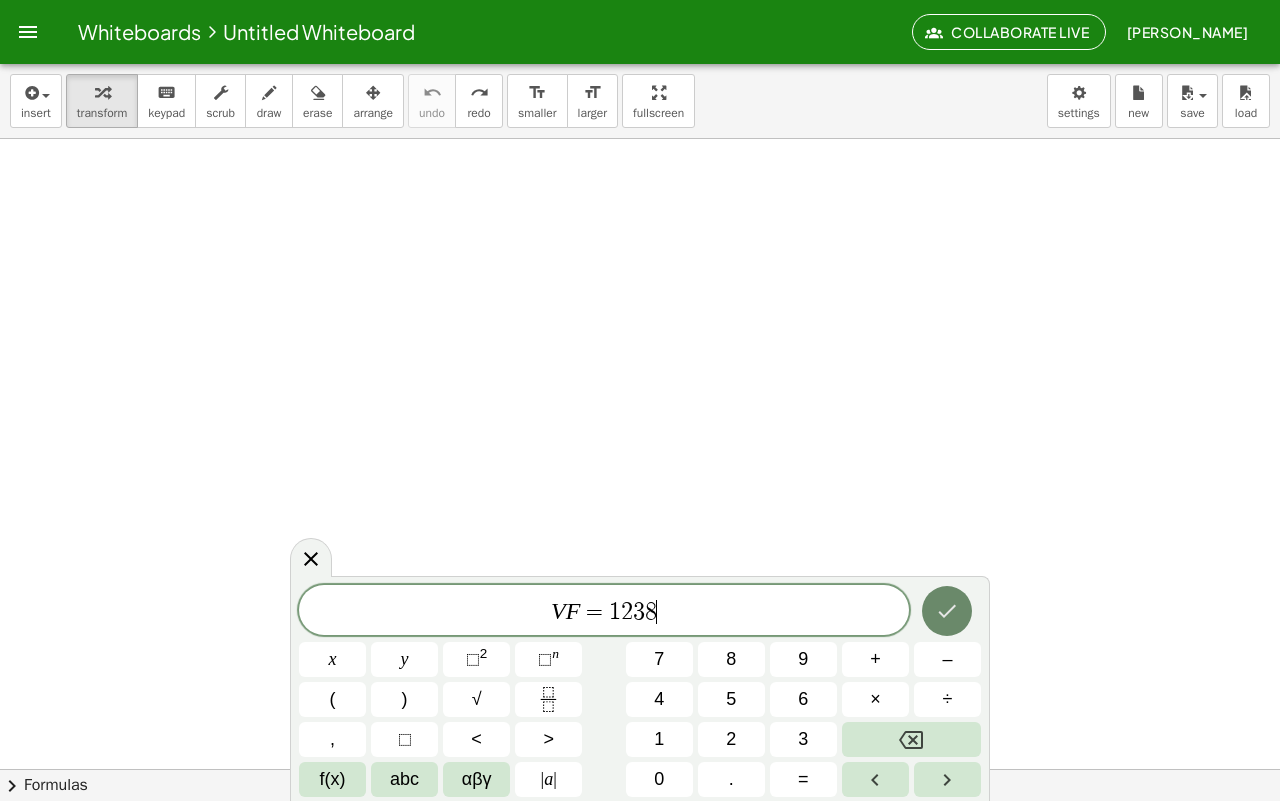 click 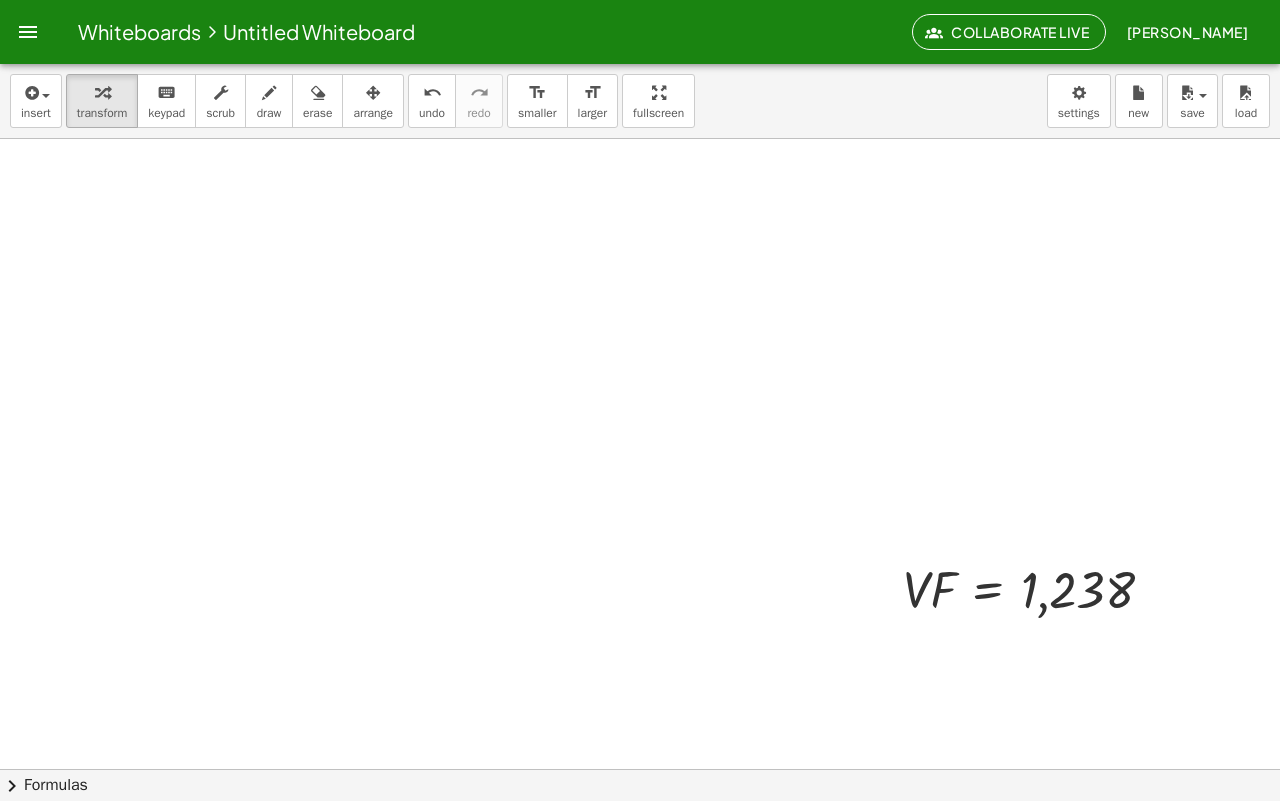 click at bounding box center (640, 719) 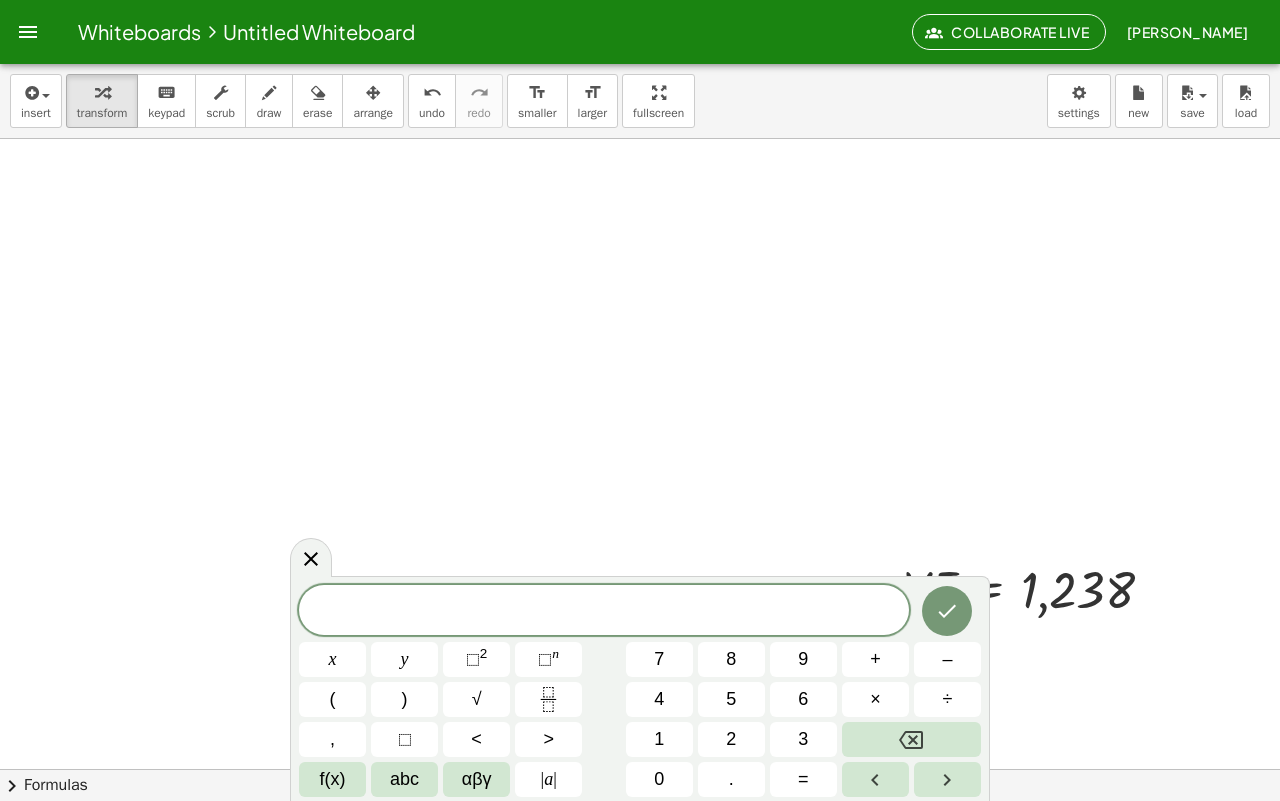 click at bounding box center [640, 719] 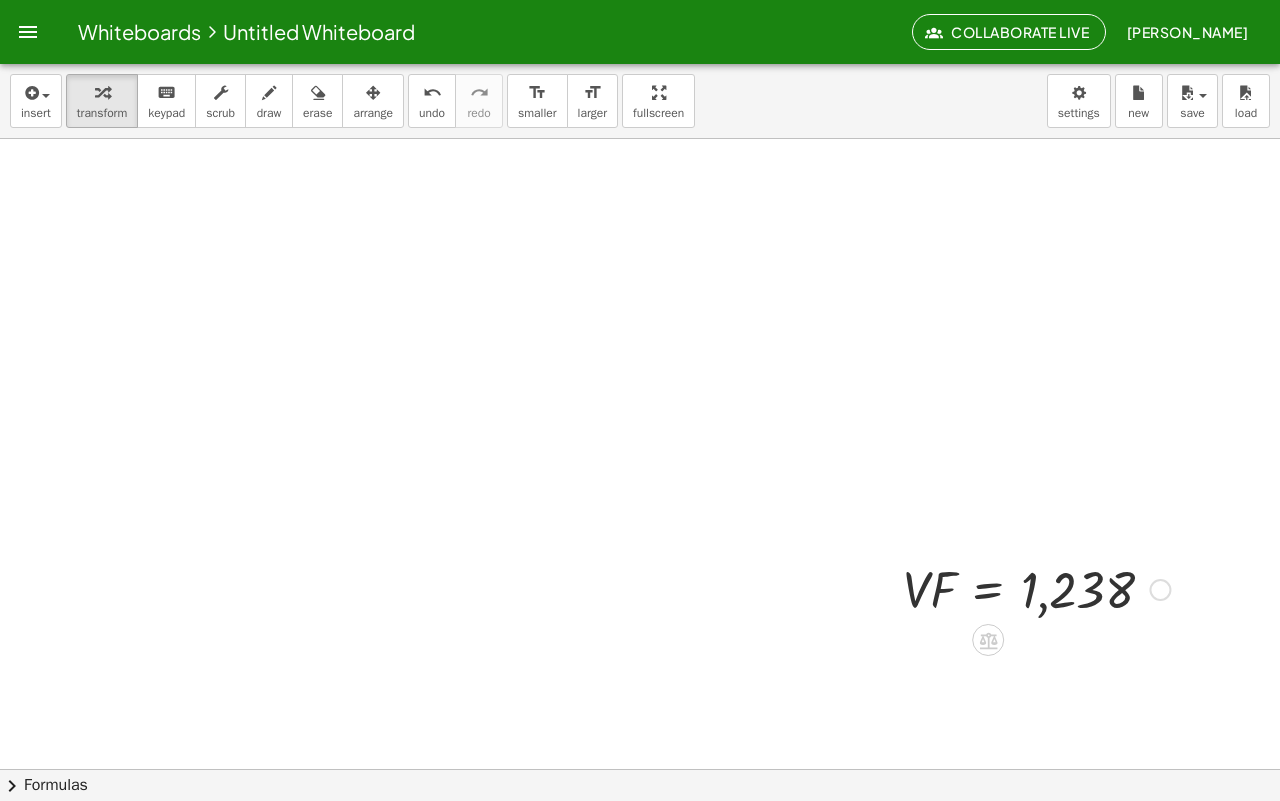 click on "· V · F = 1,238" at bounding box center (1029, 588) 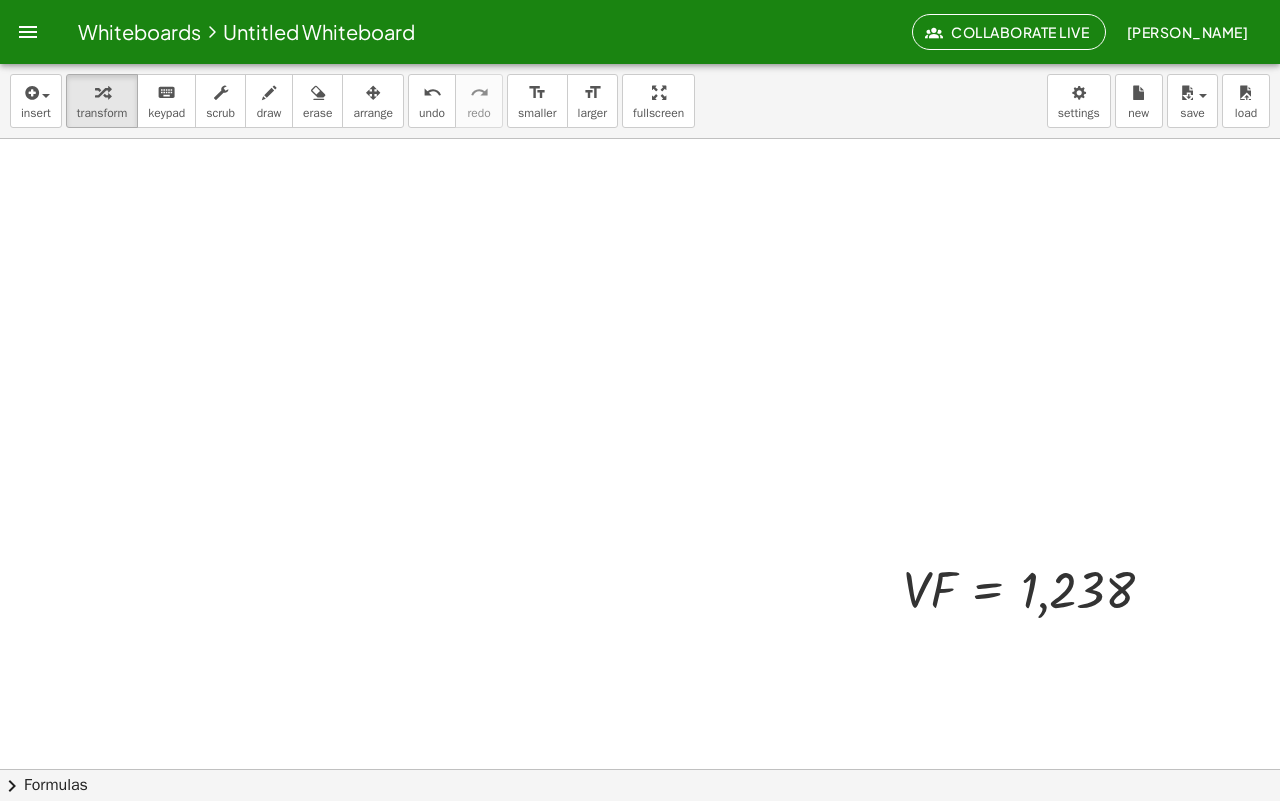 drag, startPoint x: 921, startPoint y: 631, endPoint x: 802, endPoint y: 560, distance: 138.57127 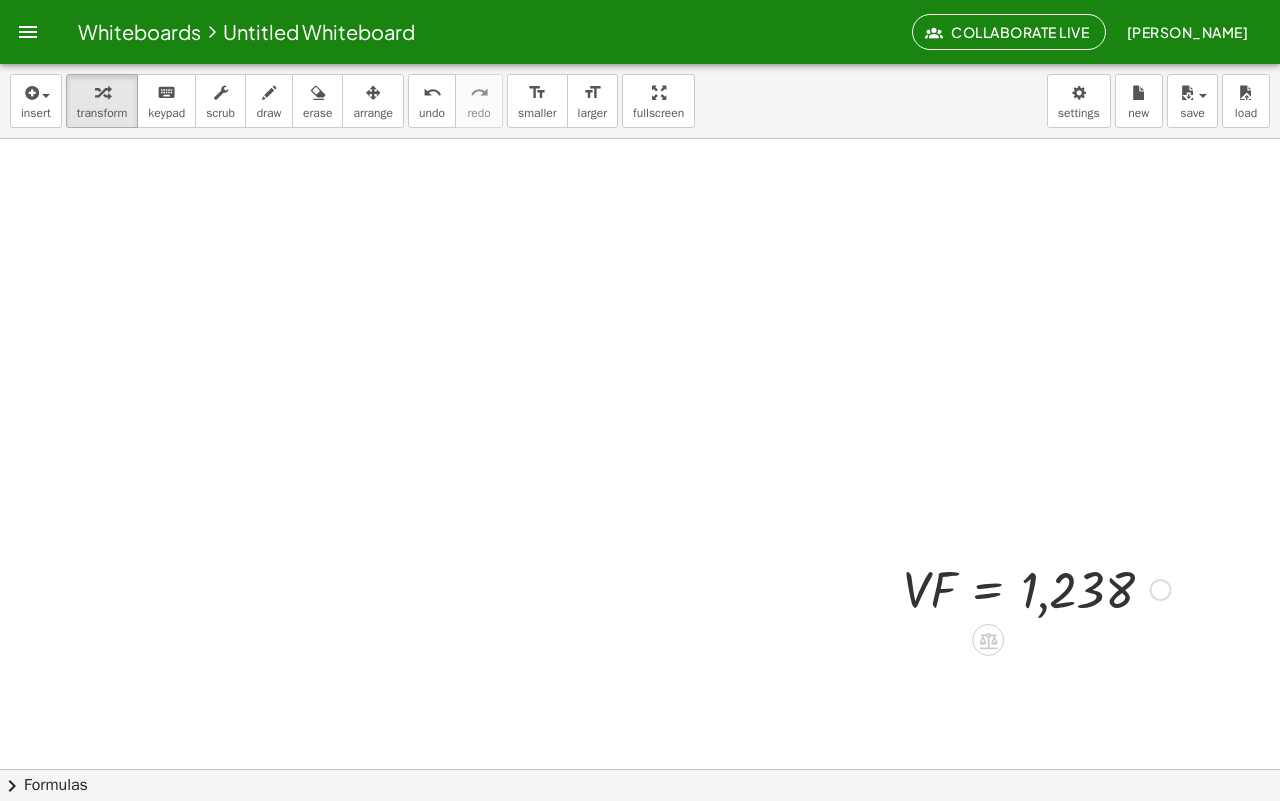 click on "· V · F = 1,238" at bounding box center [1029, 588] 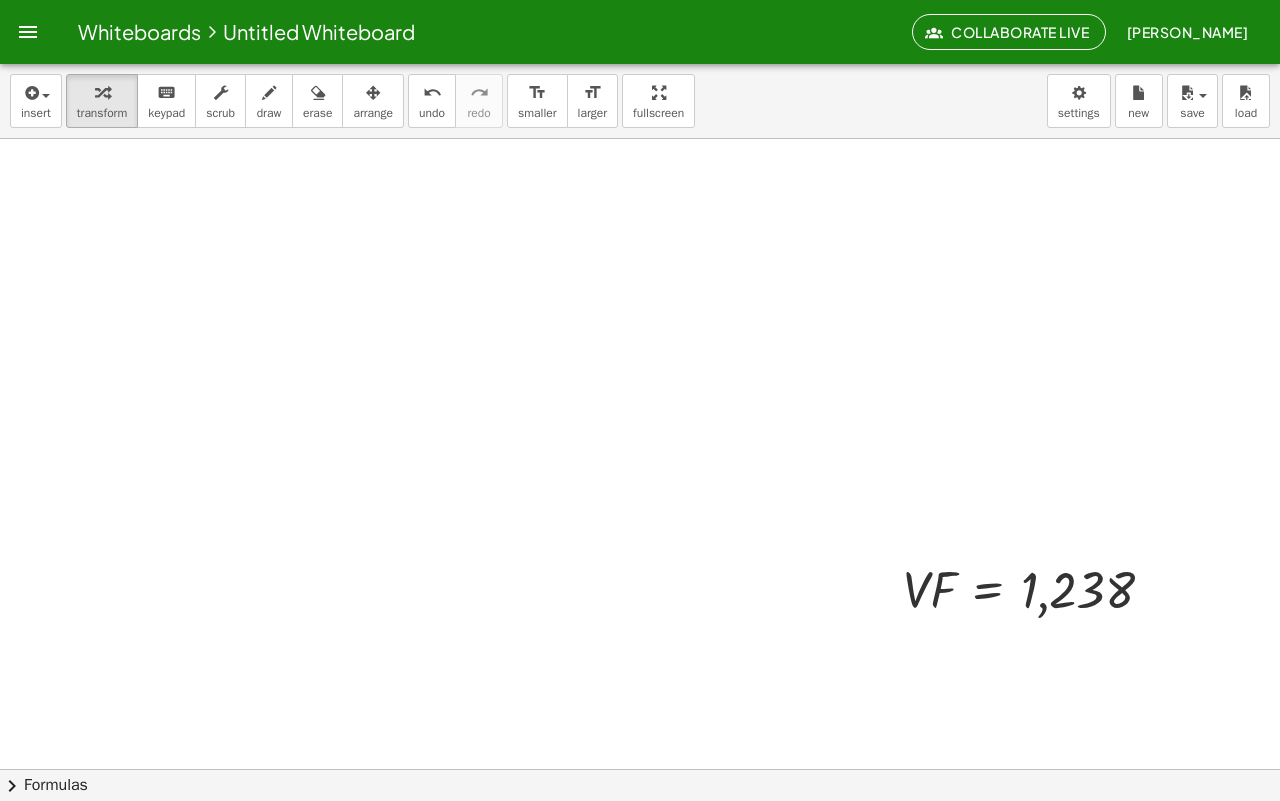 click at bounding box center [640, 719] 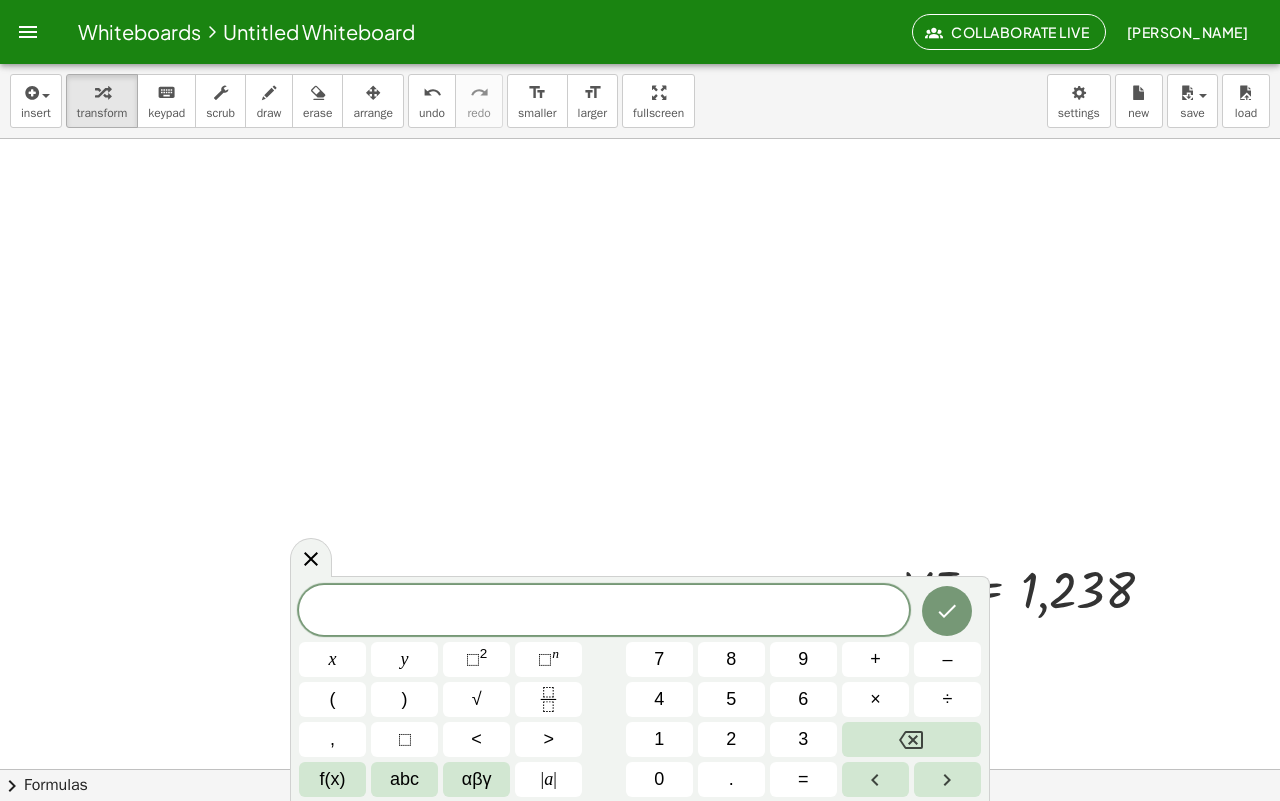 click at bounding box center (640, 719) 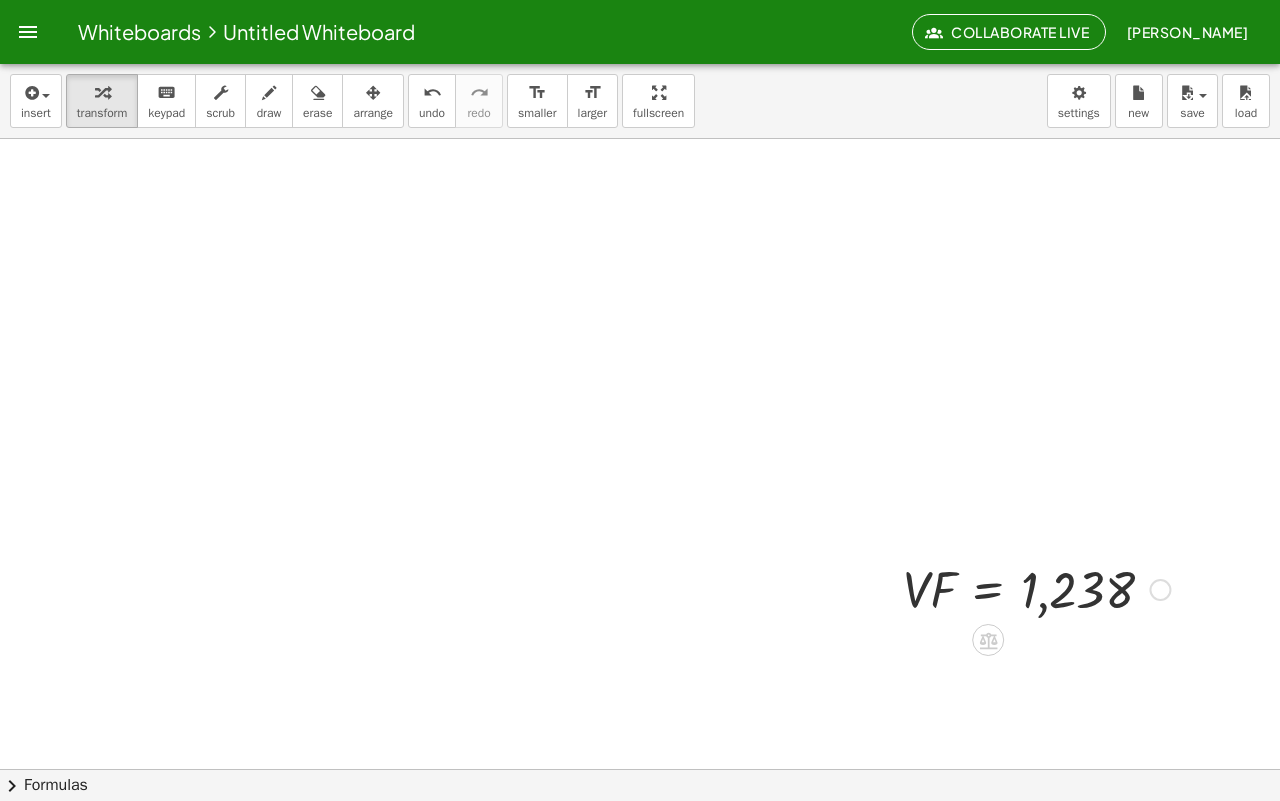 click at bounding box center [1036, 588] 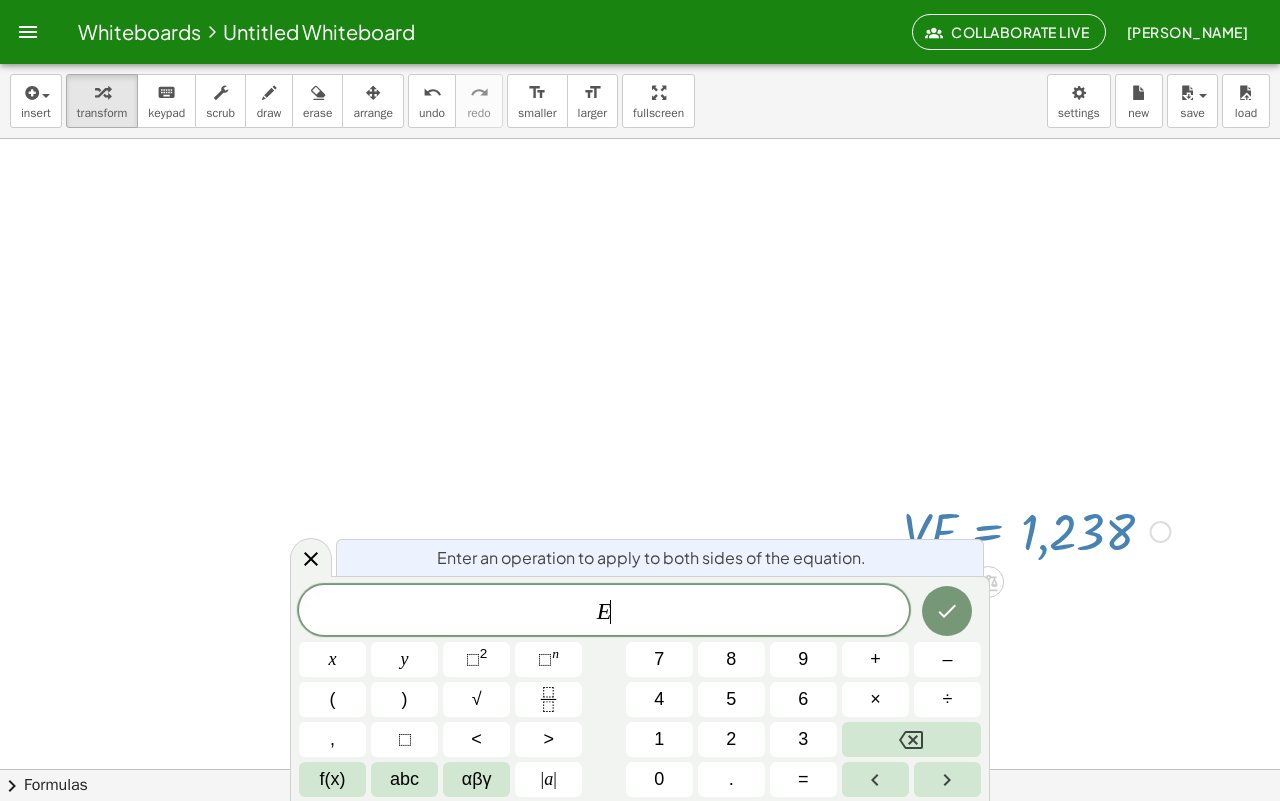 scroll, scrollTop: 151, scrollLeft: 0, axis: vertical 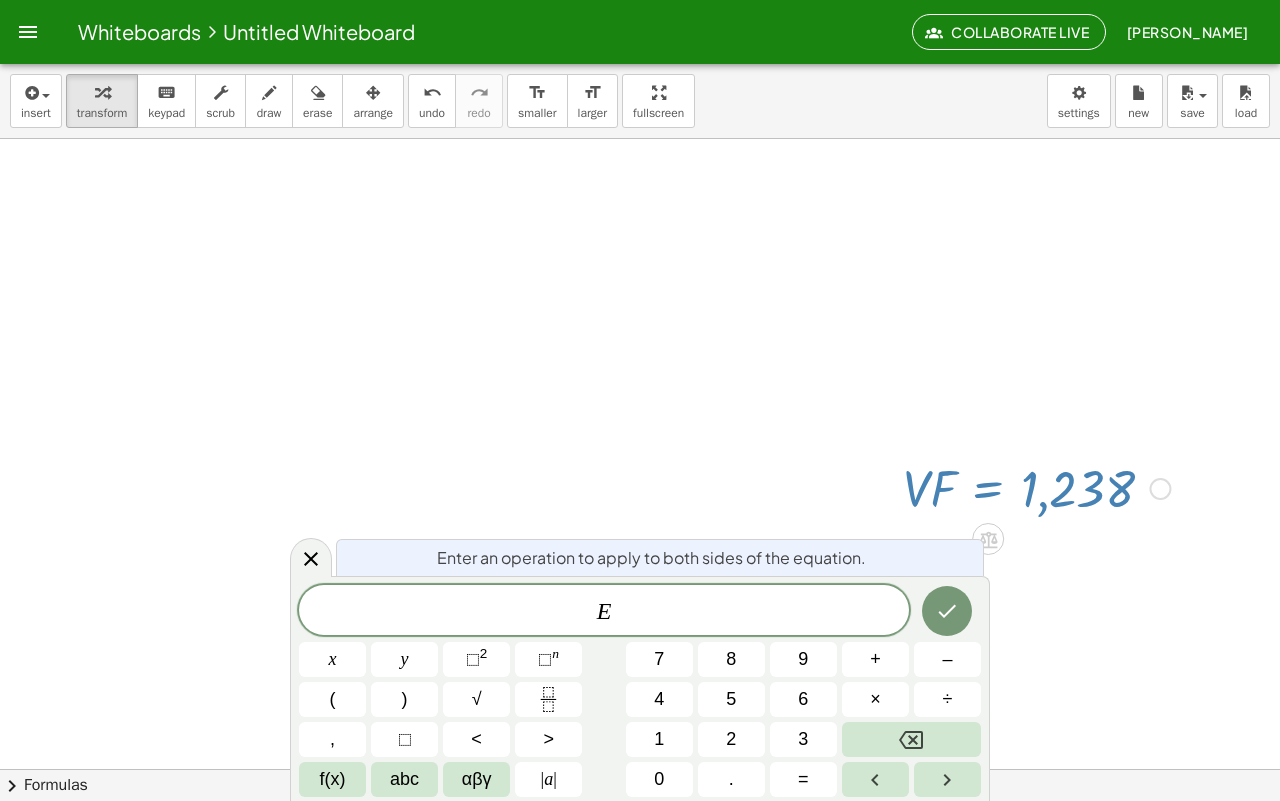 click on "· V · F = 1,238" at bounding box center [1029, 487] 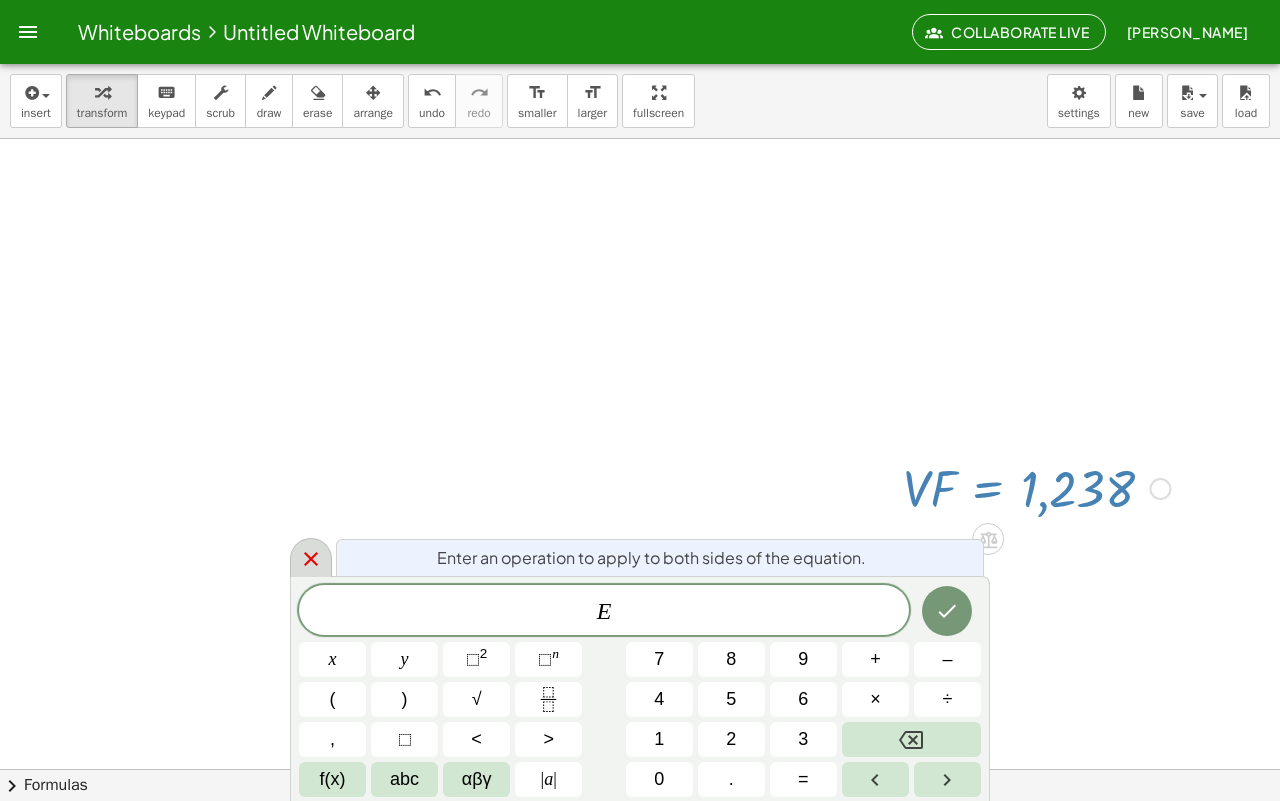 click 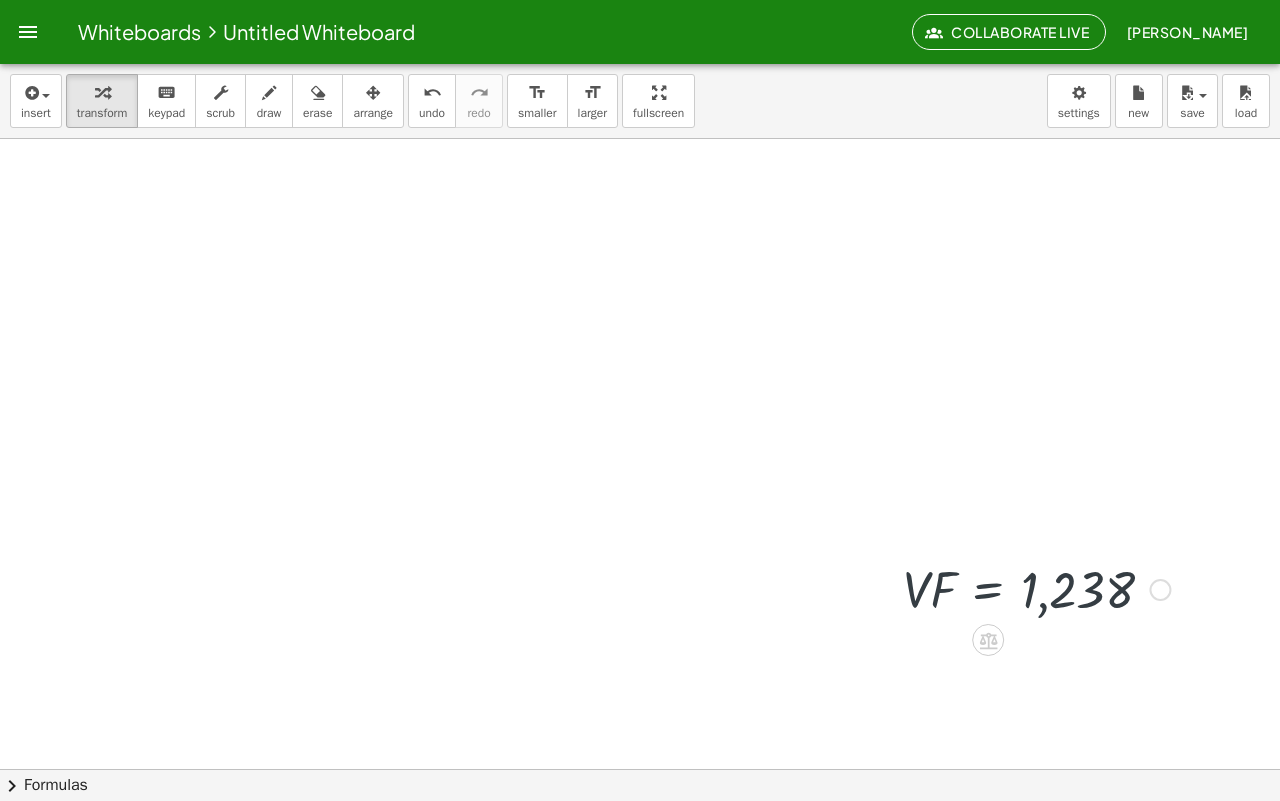 scroll, scrollTop: 50, scrollLeft: 0, axis: vertical 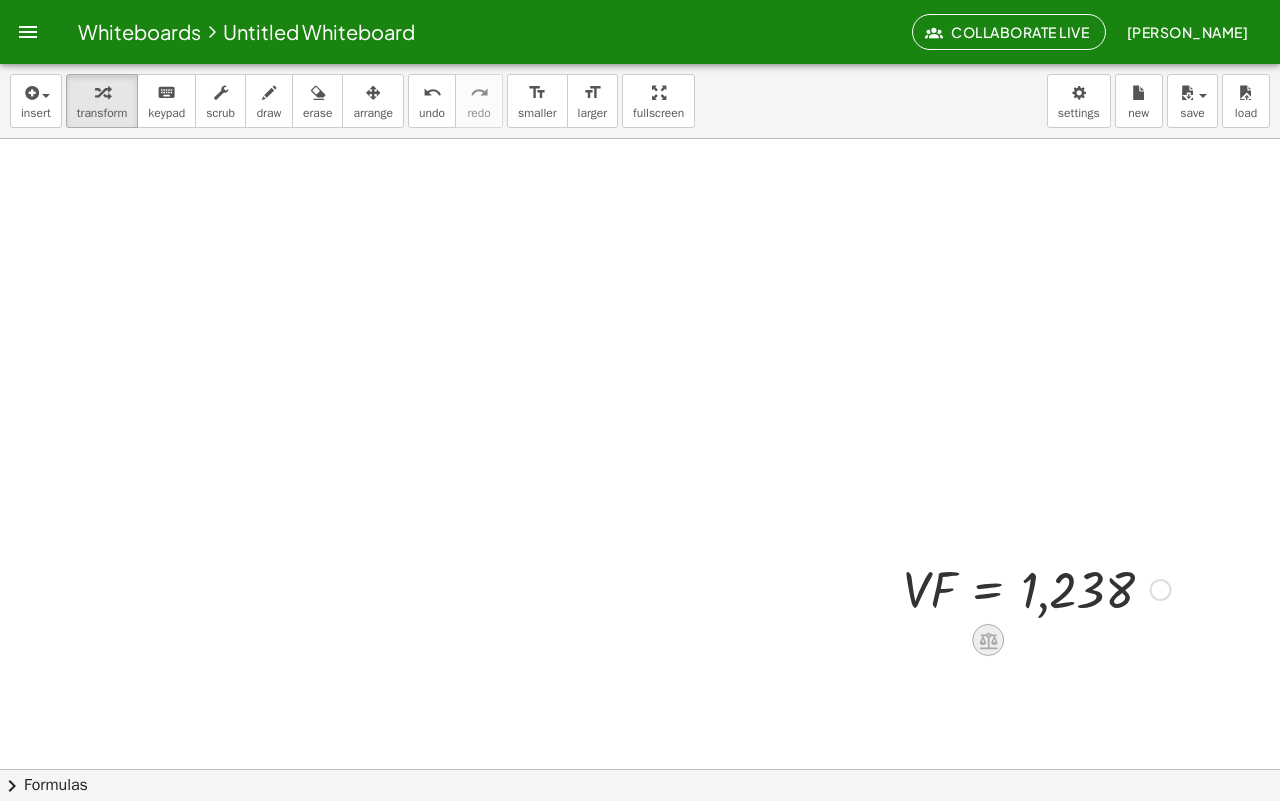 click 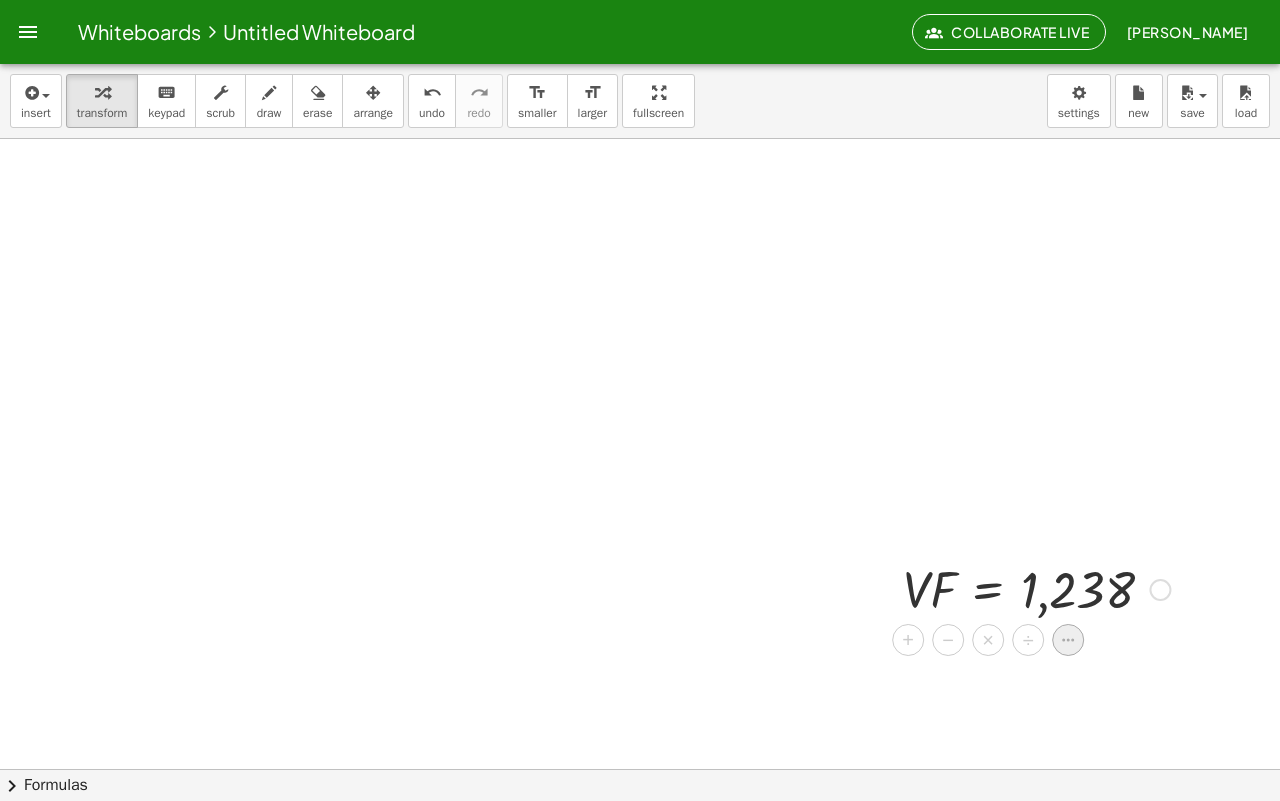 click 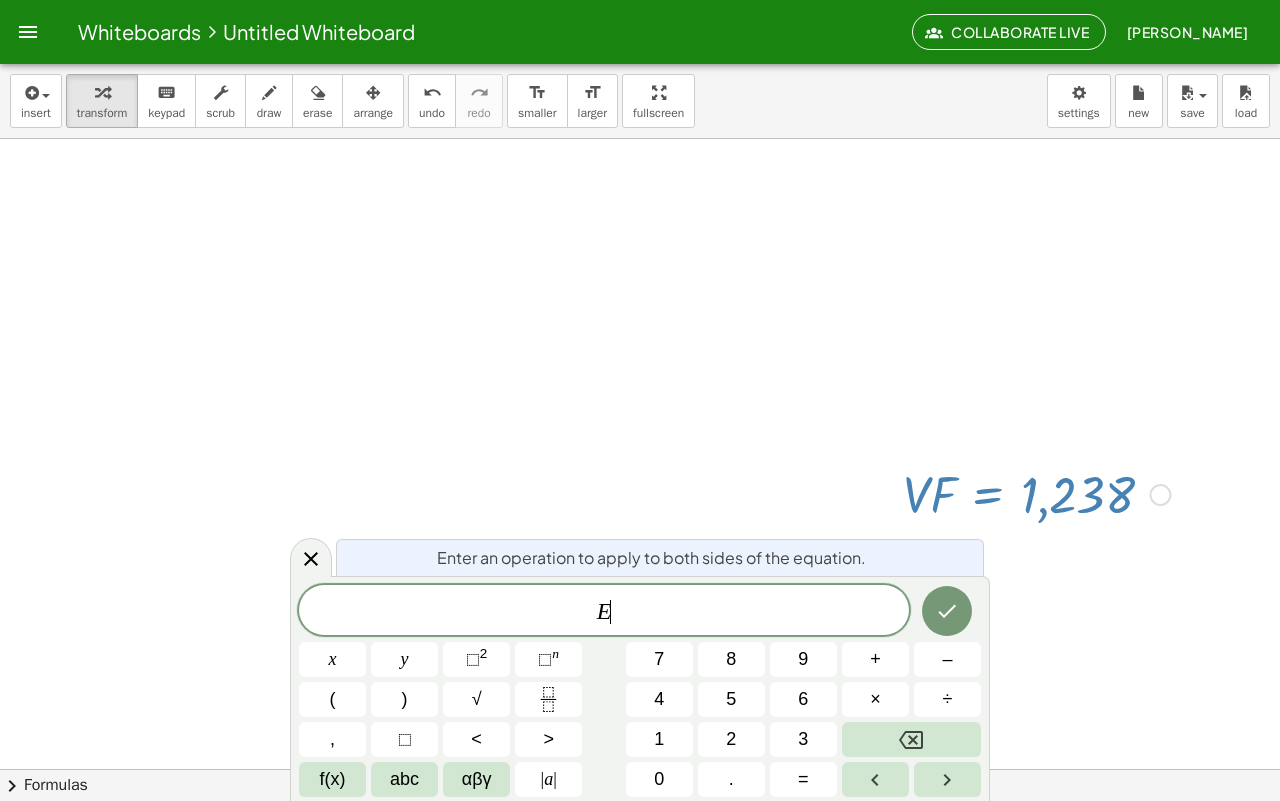 scroll, scrollTop: 151, scrollLeft: 0, axis: vertical 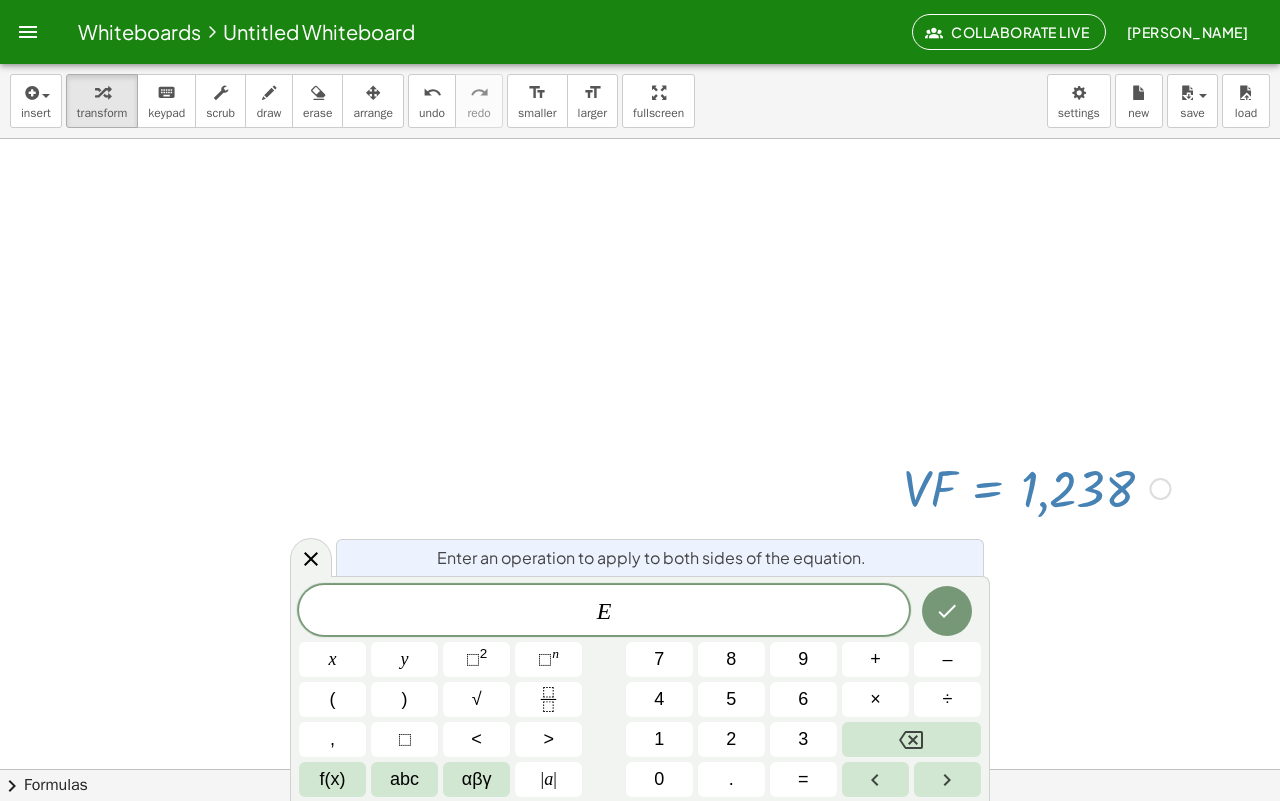 click at bounding box center [640, 618] 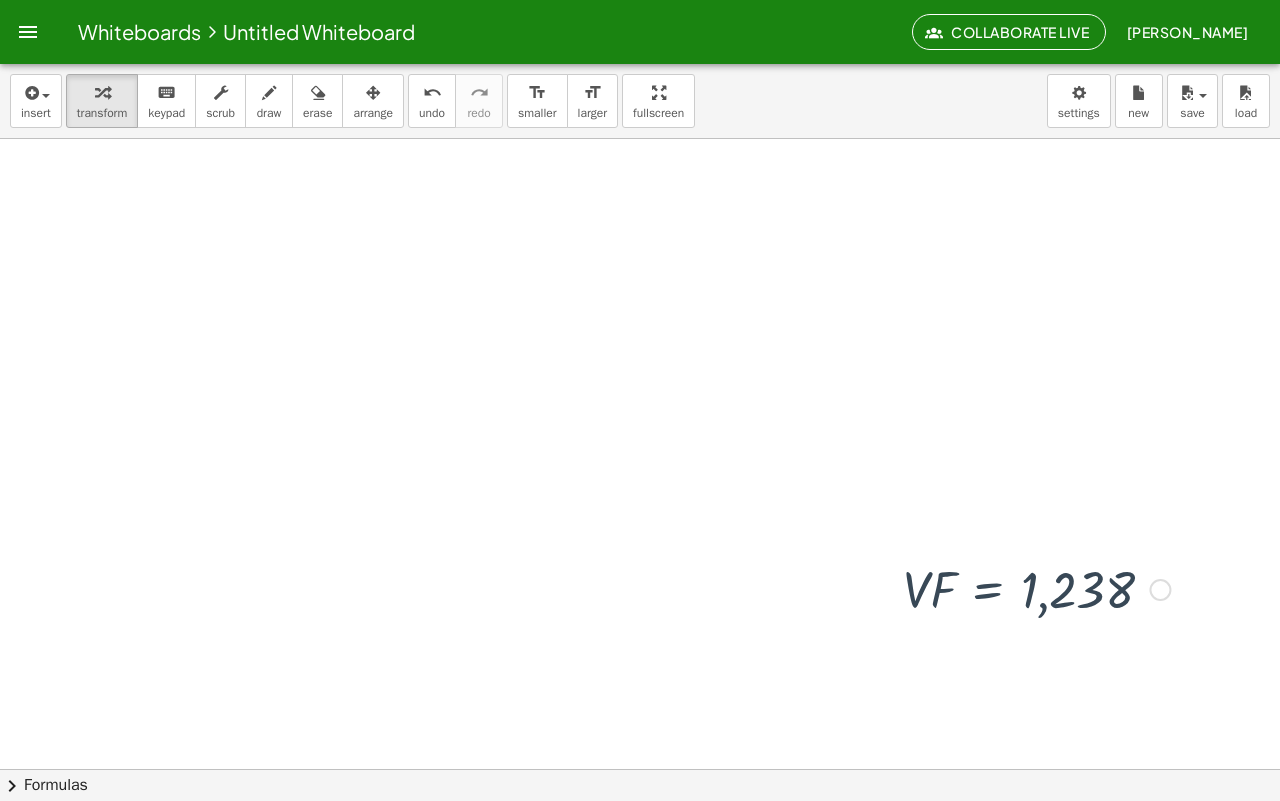scroll, scrollTop: 50, scrollLeft: 0, axis: vertical 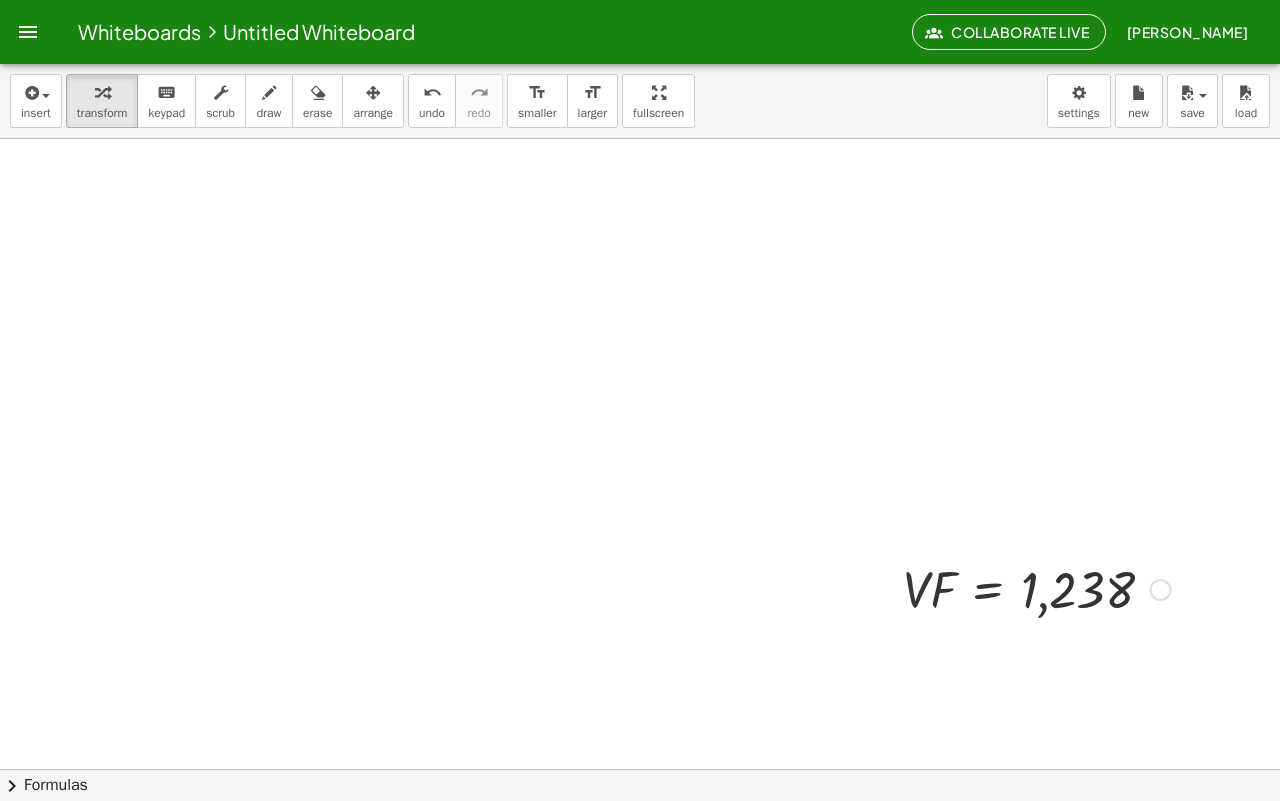 click on "· V · F = 1,238" at bounding box center [1029, 588] 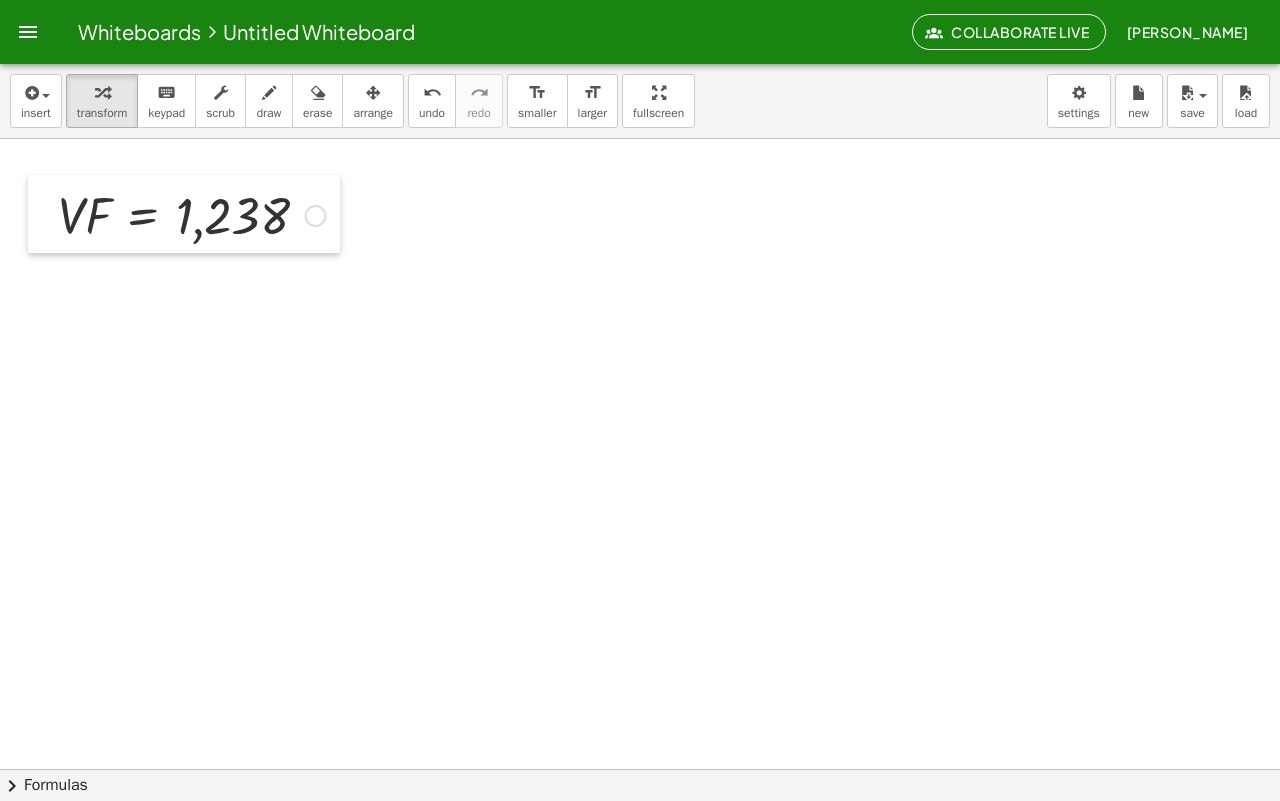 drag, startPoint x: 902, startPoint y: 590, endPoint x: 57, endPoint y: 216, distance: 924.0676 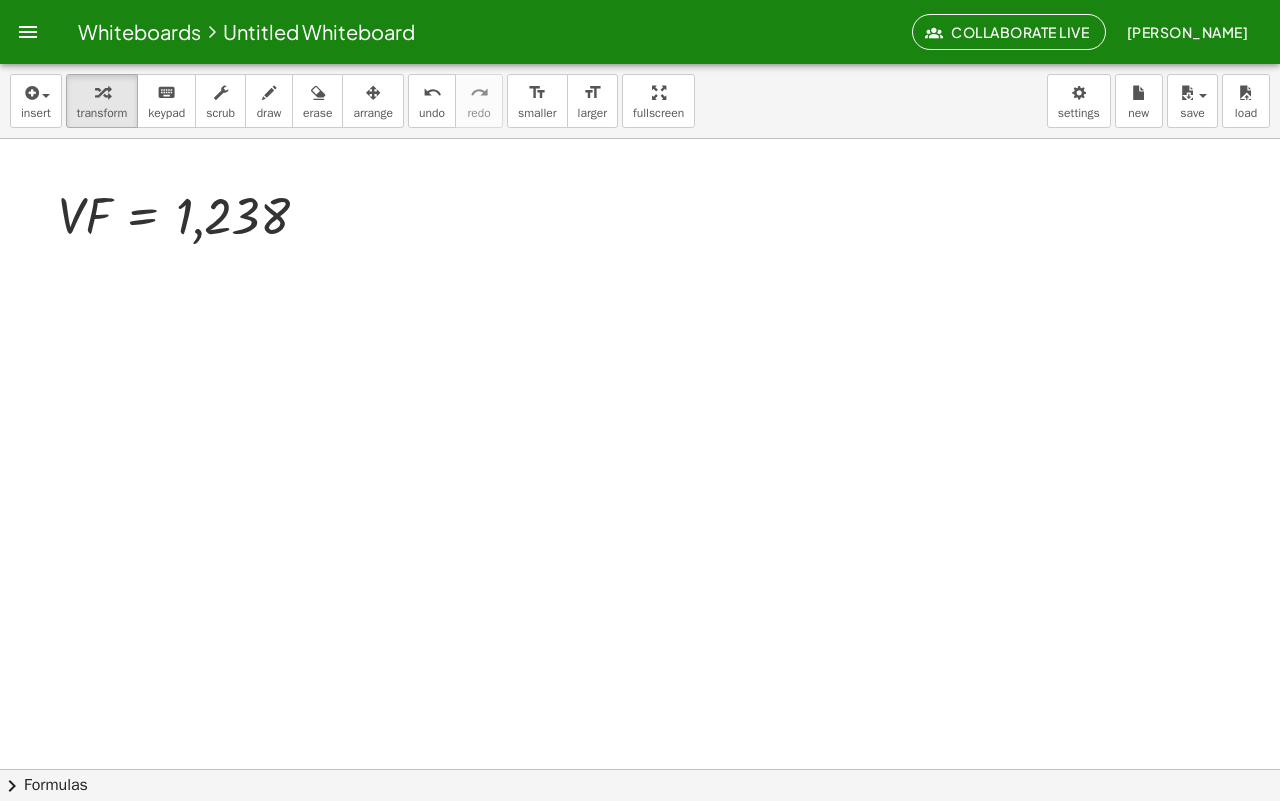 click at bounding box center [640, 719] 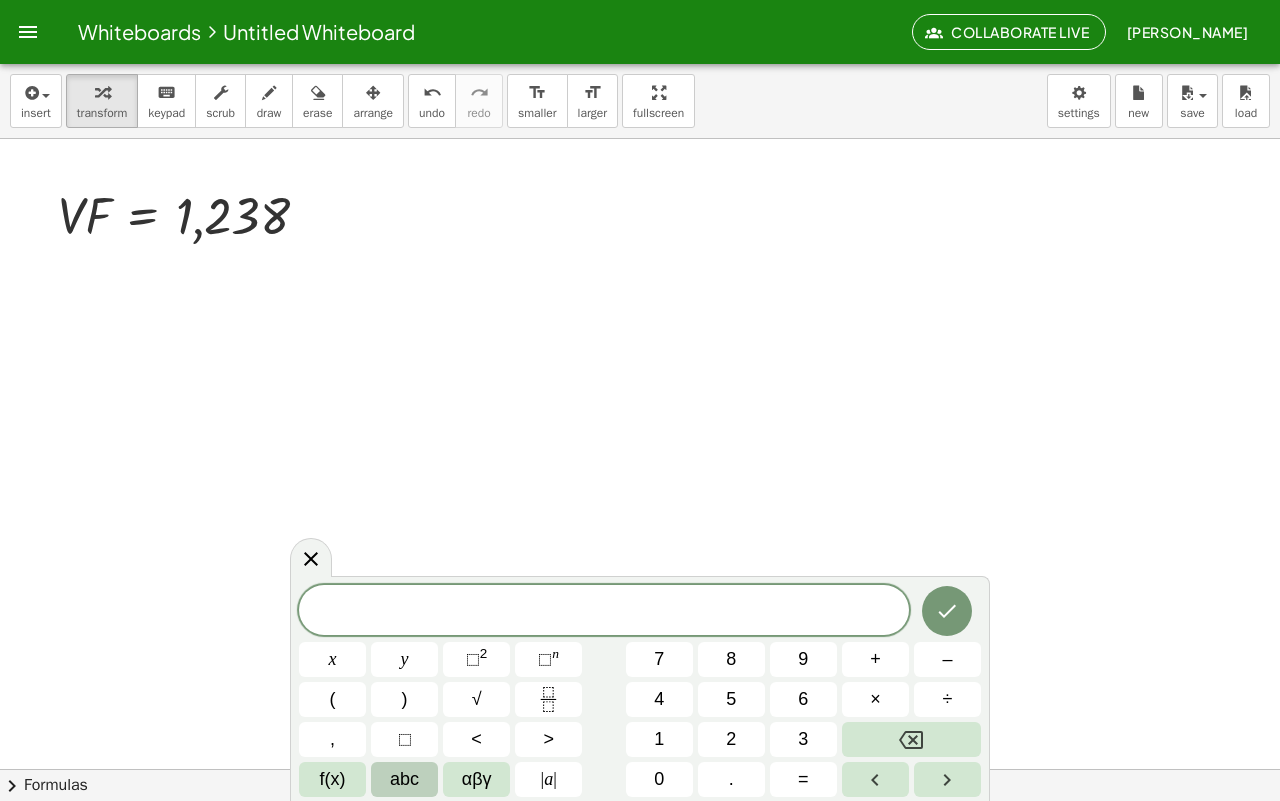 click on "abc" at bounding box center [404, 779] 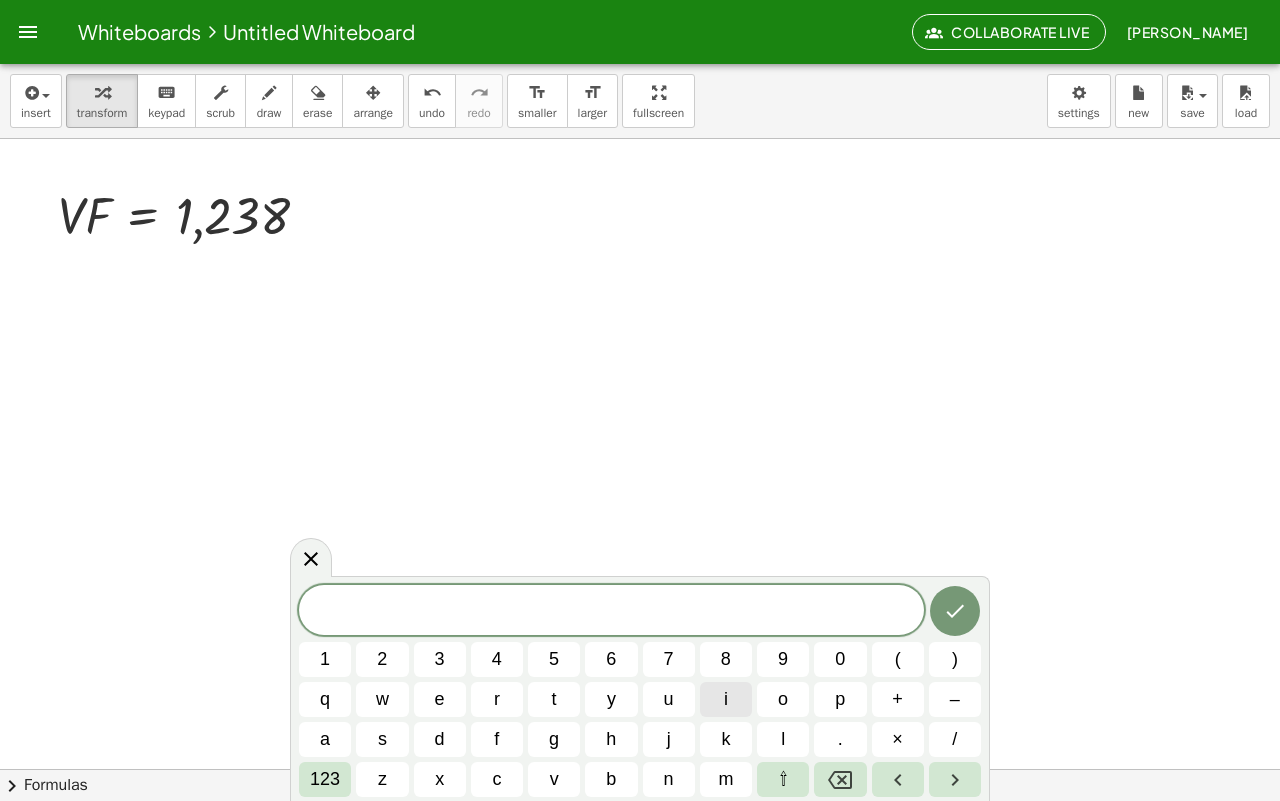 click on "i" at bounding box center [726, 699] 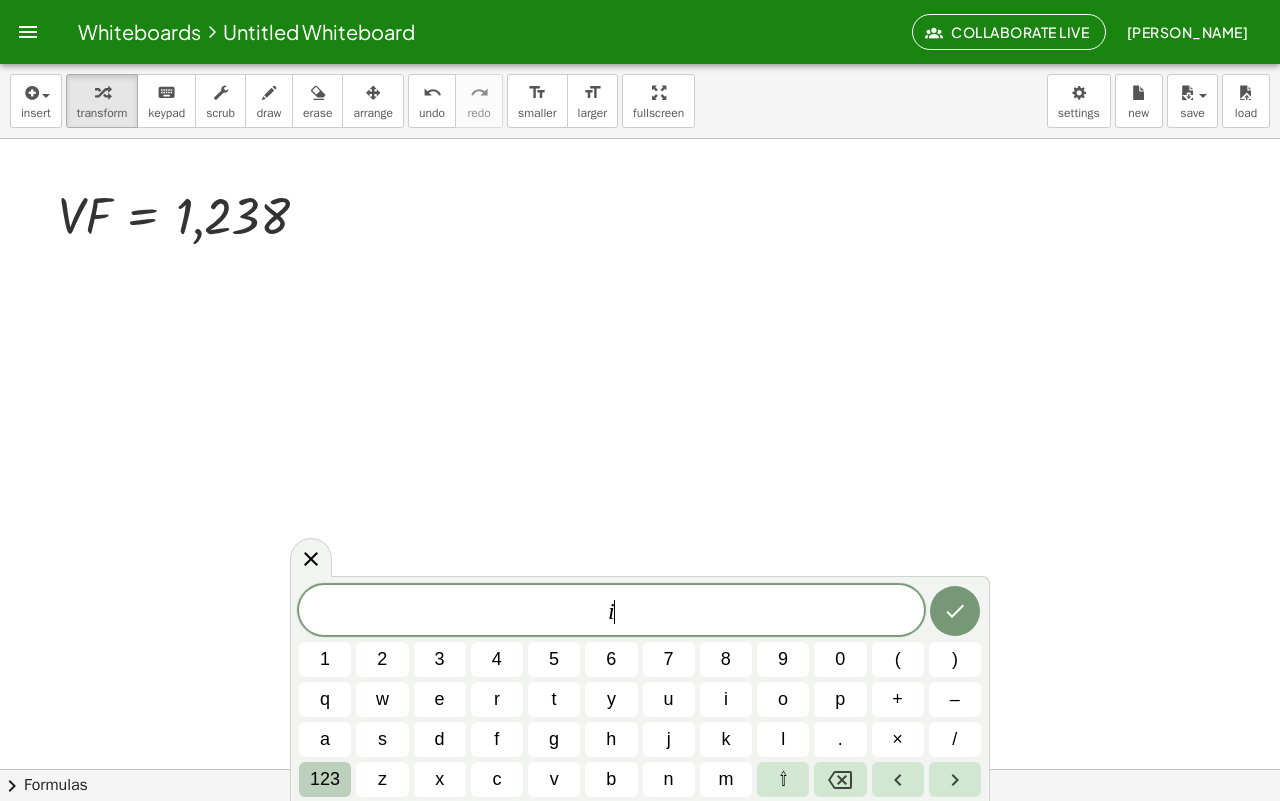 click on "123" at bounding box center [325, 779] 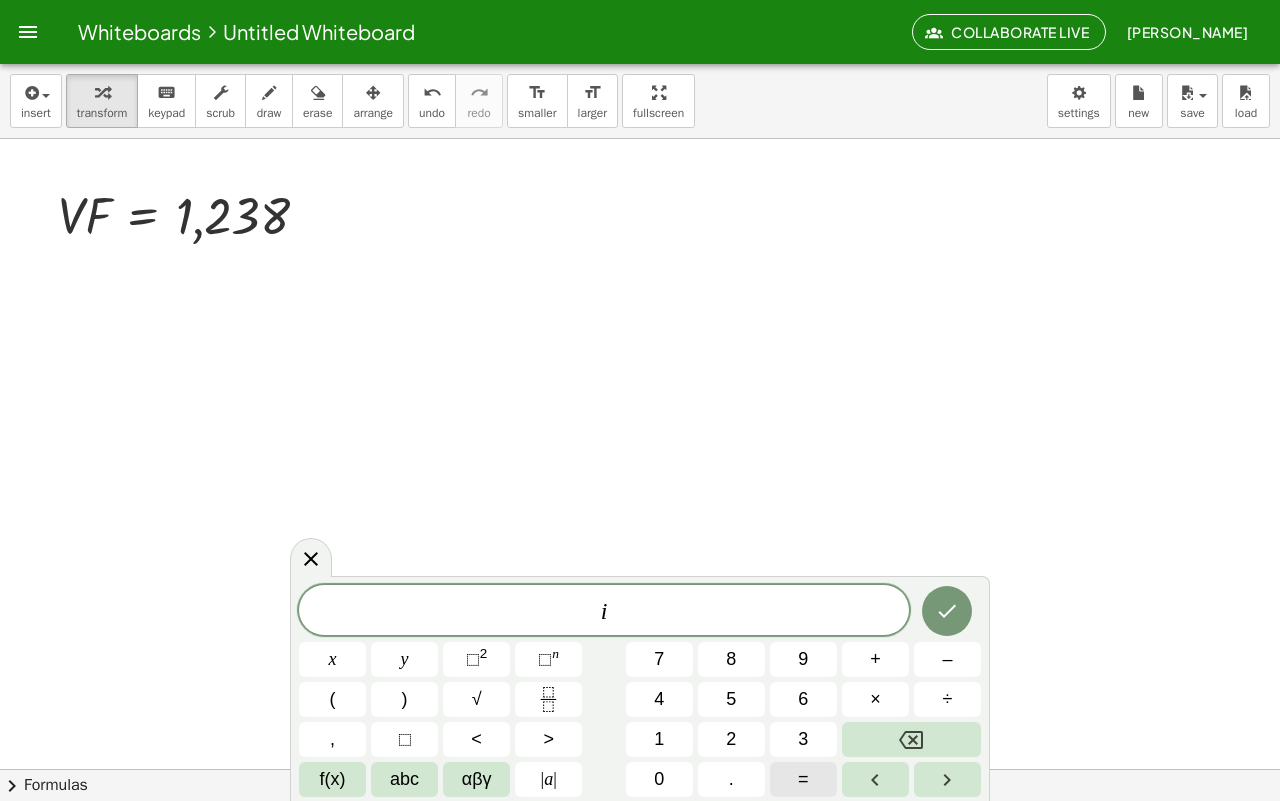 click on "=" at bounding box center [803, 779] 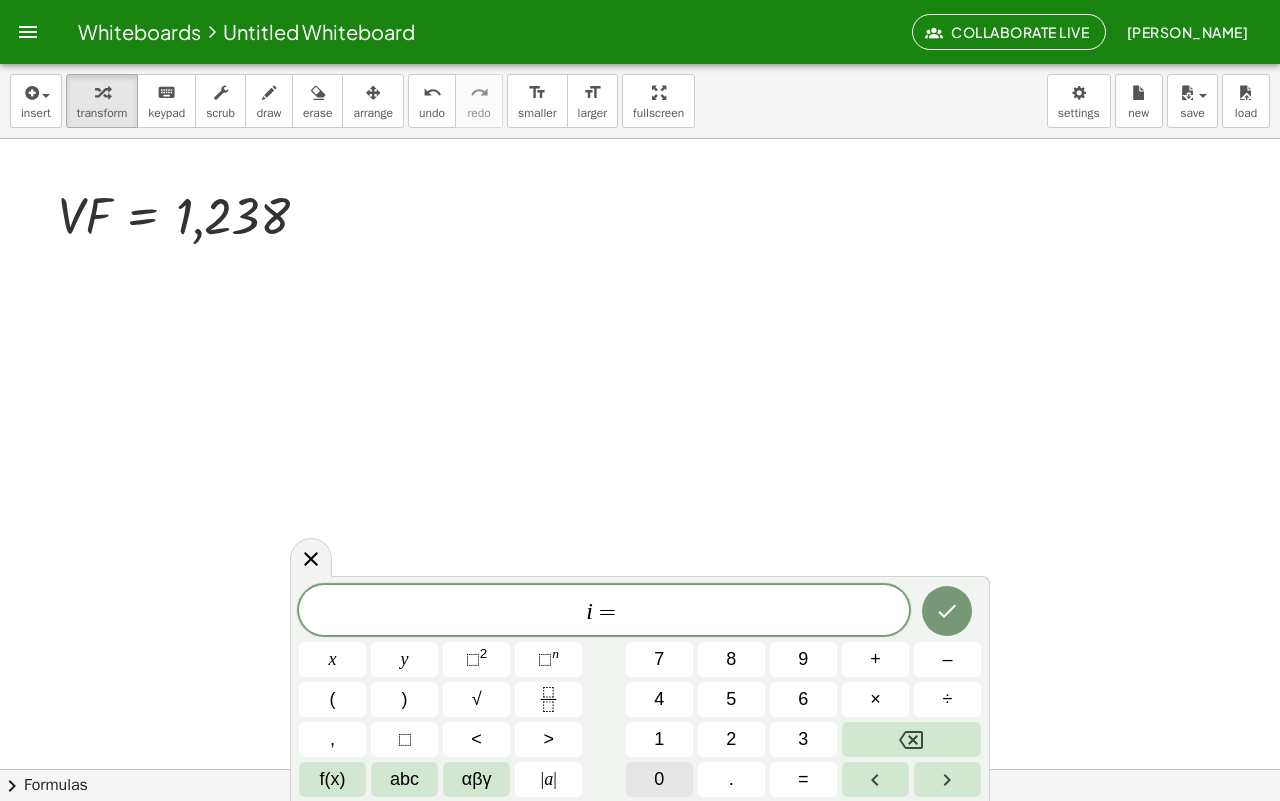 click on "0" at bounding box center (659, 779) 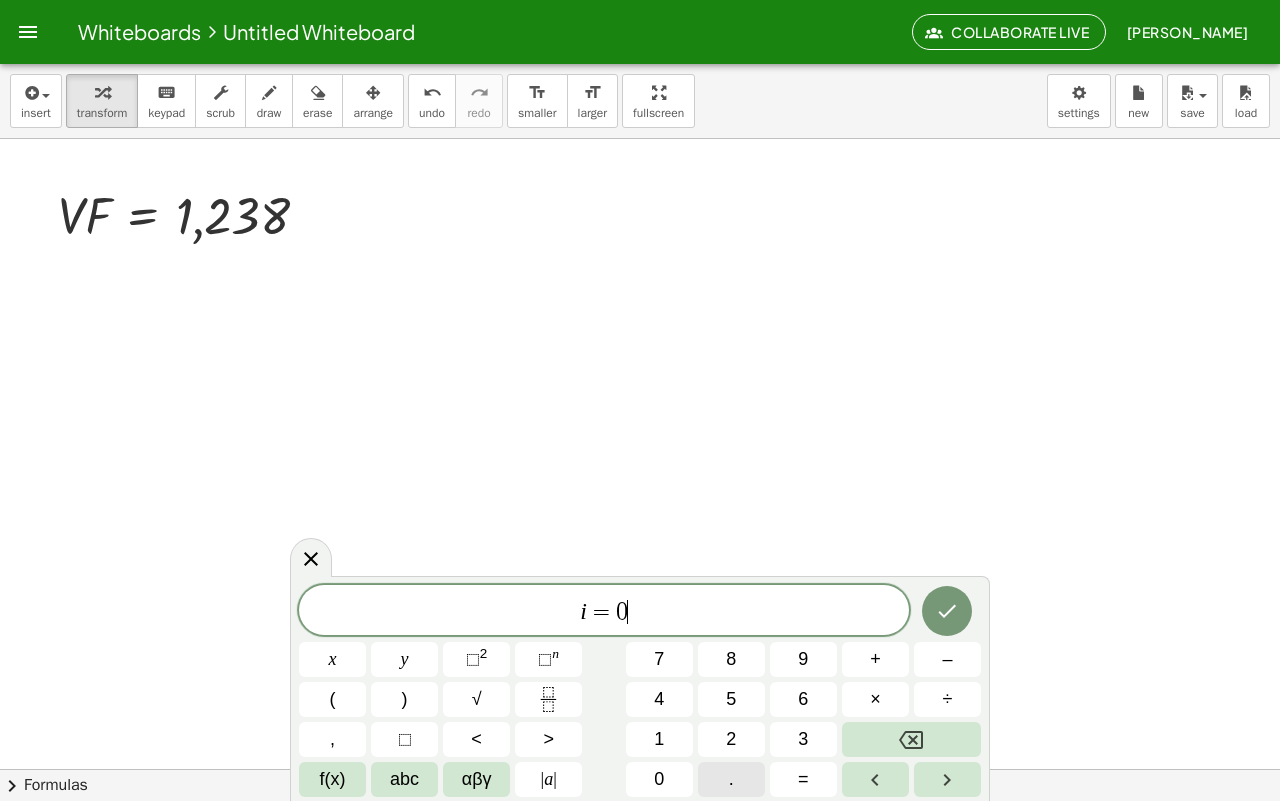 click on "." at bounding box center [731, 779] 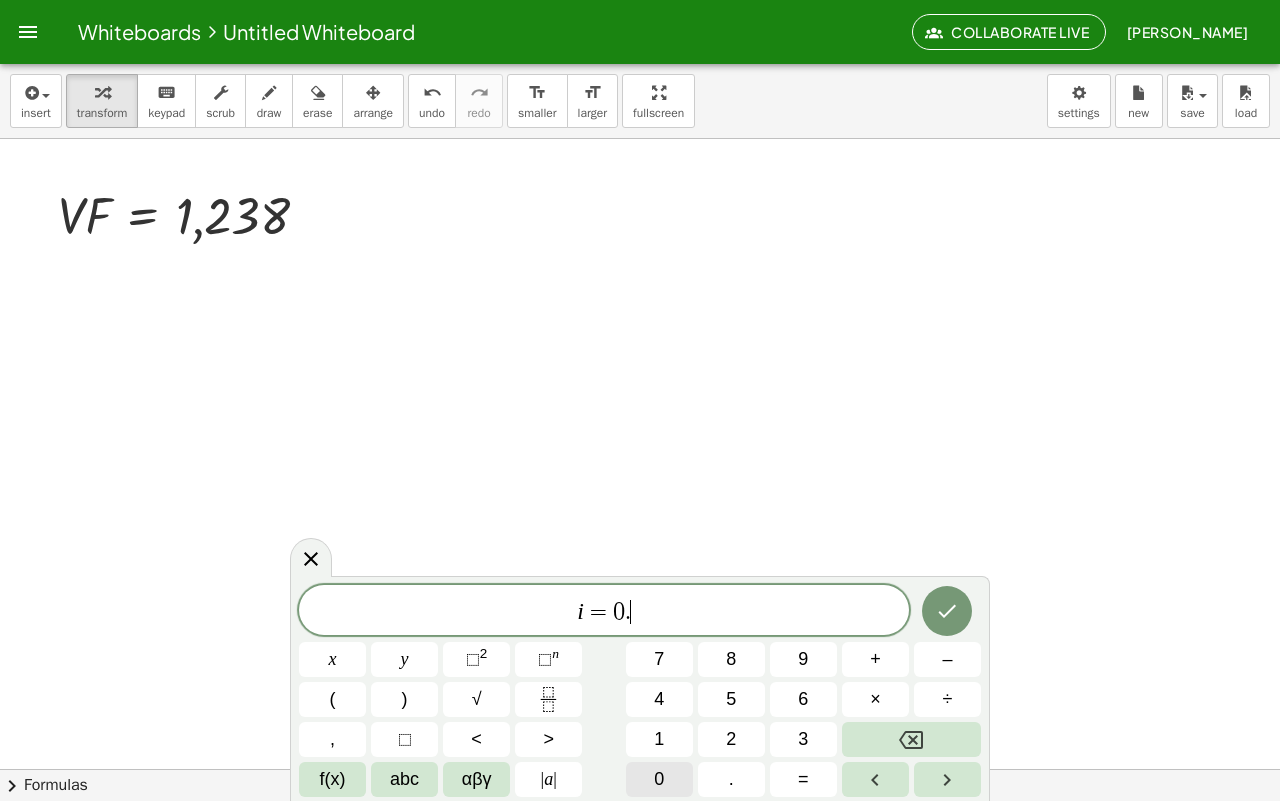 click on "0" at bounding box center (659, 779) 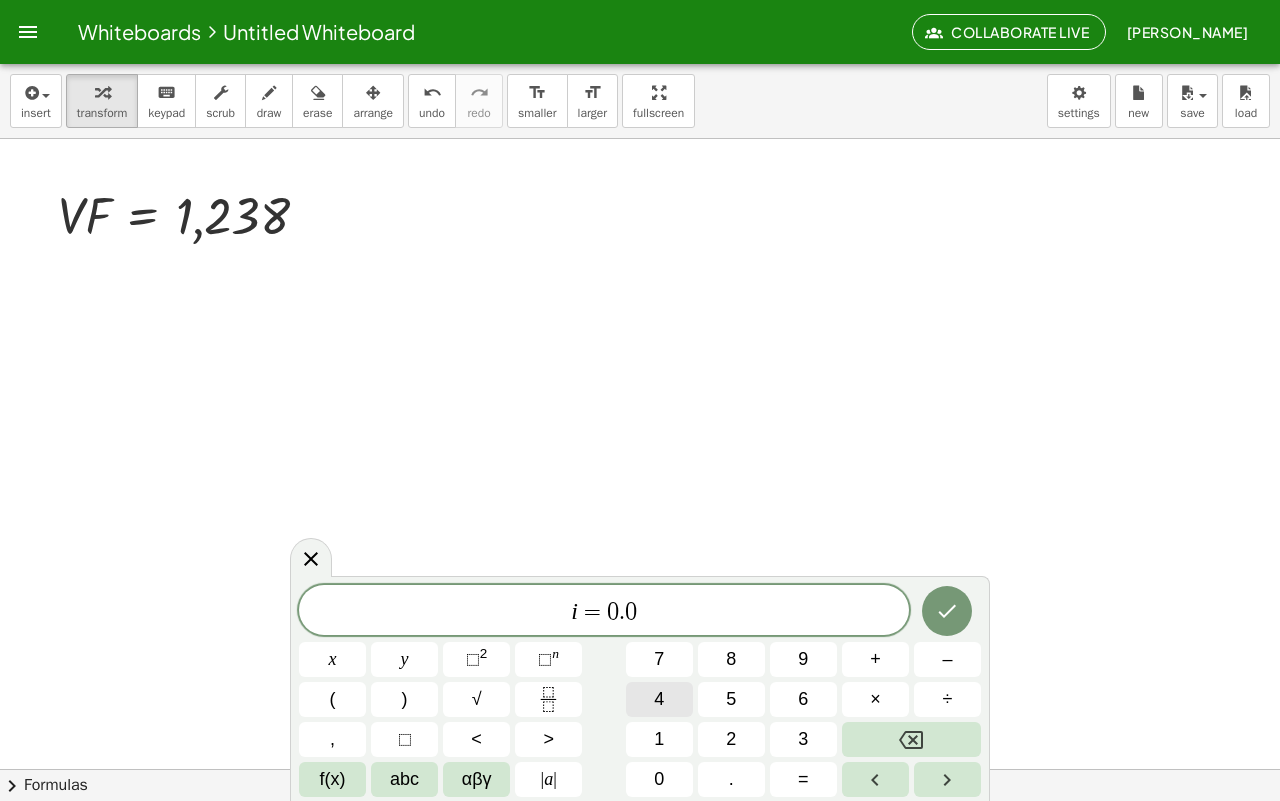 click on "4" at bounding box center (659, 699) 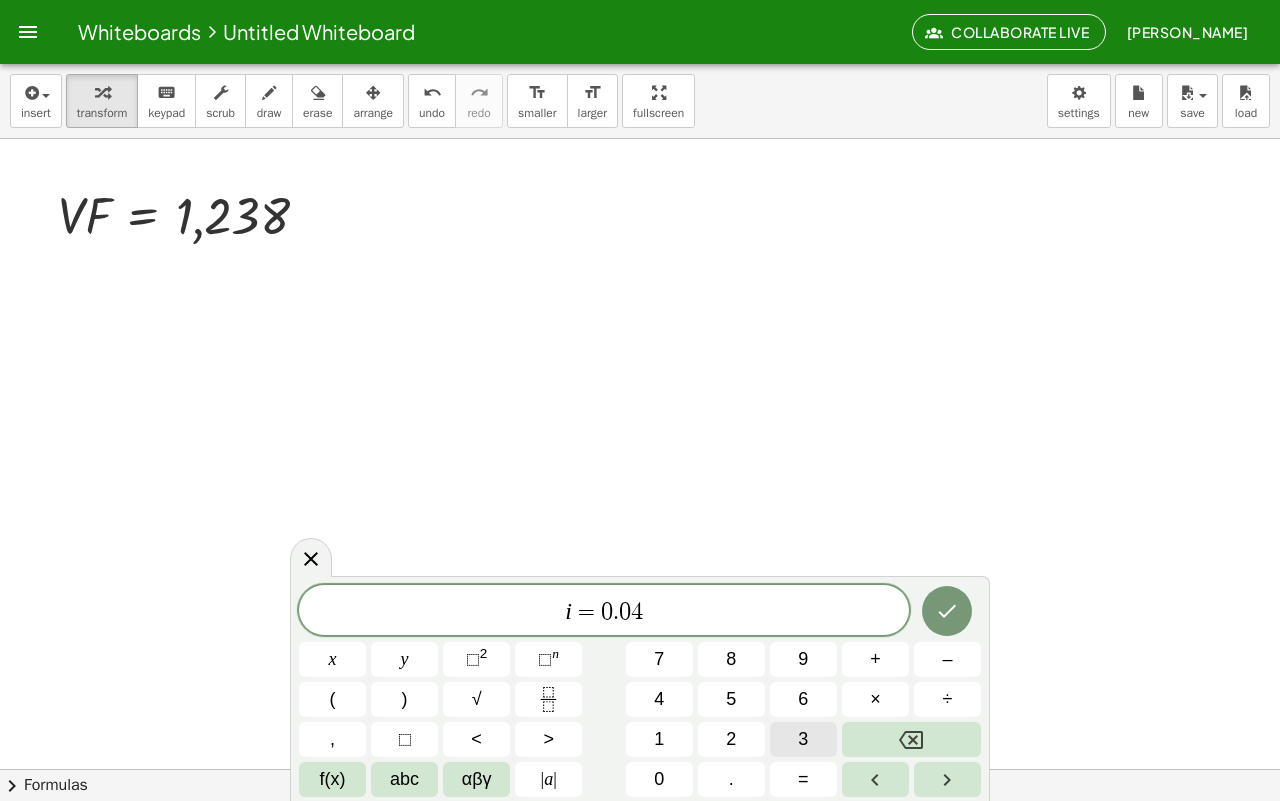 click on "3" at bounding box center [803, 739] 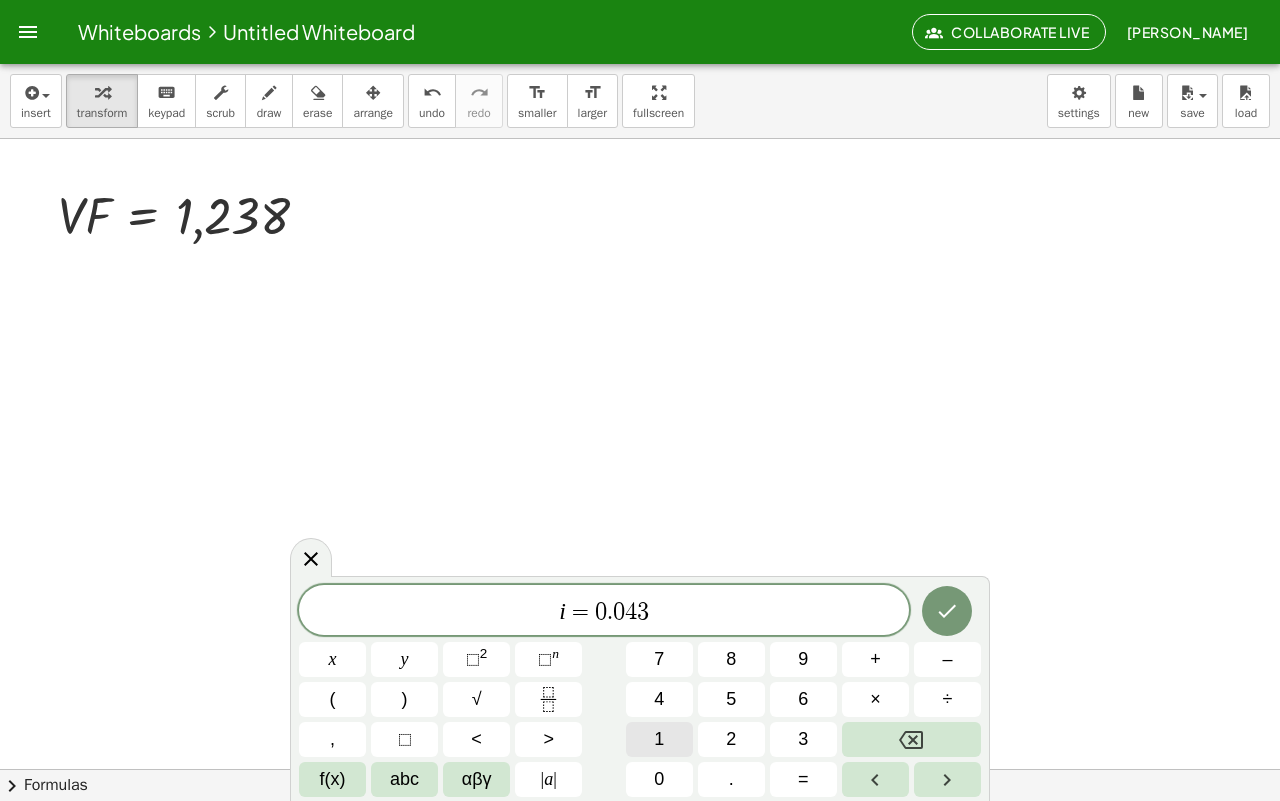 click on "1" at bounding box center [659, 739] 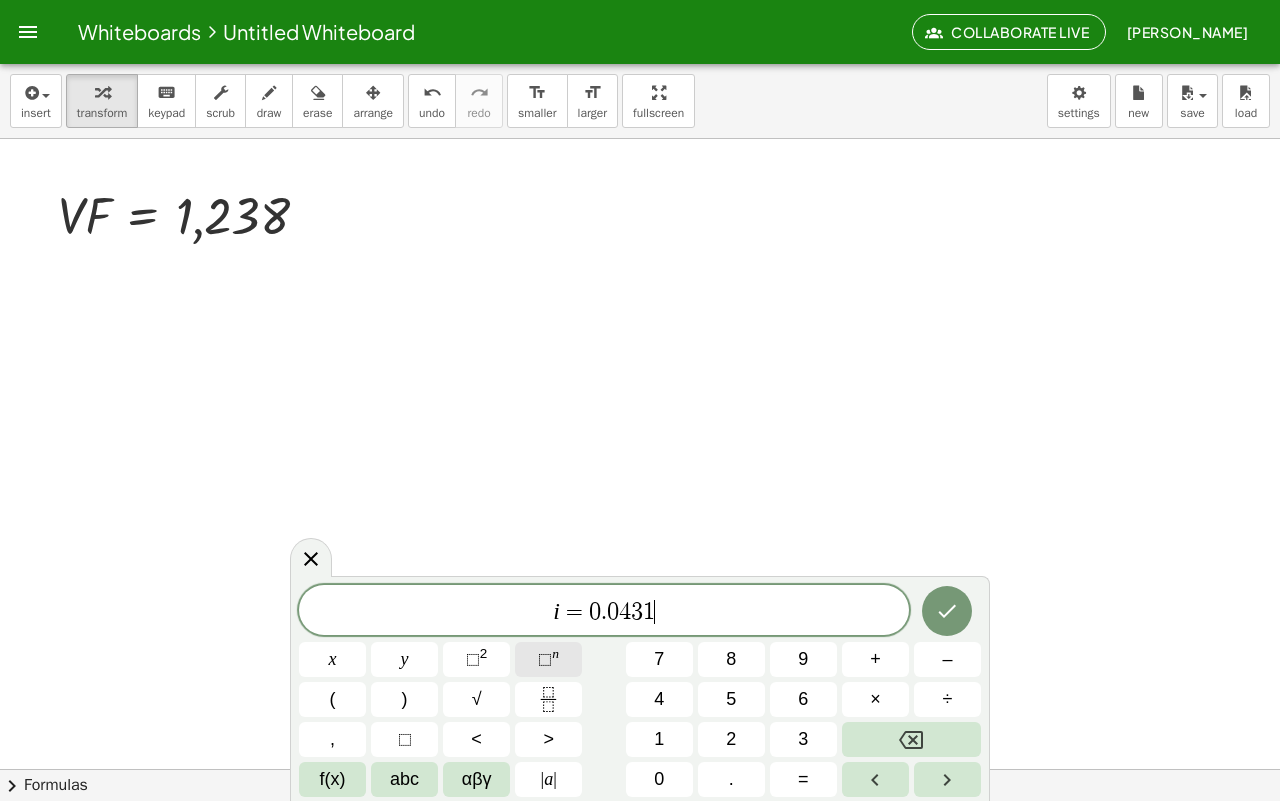 click on "⬚ n" at bounding box center (548, 659) 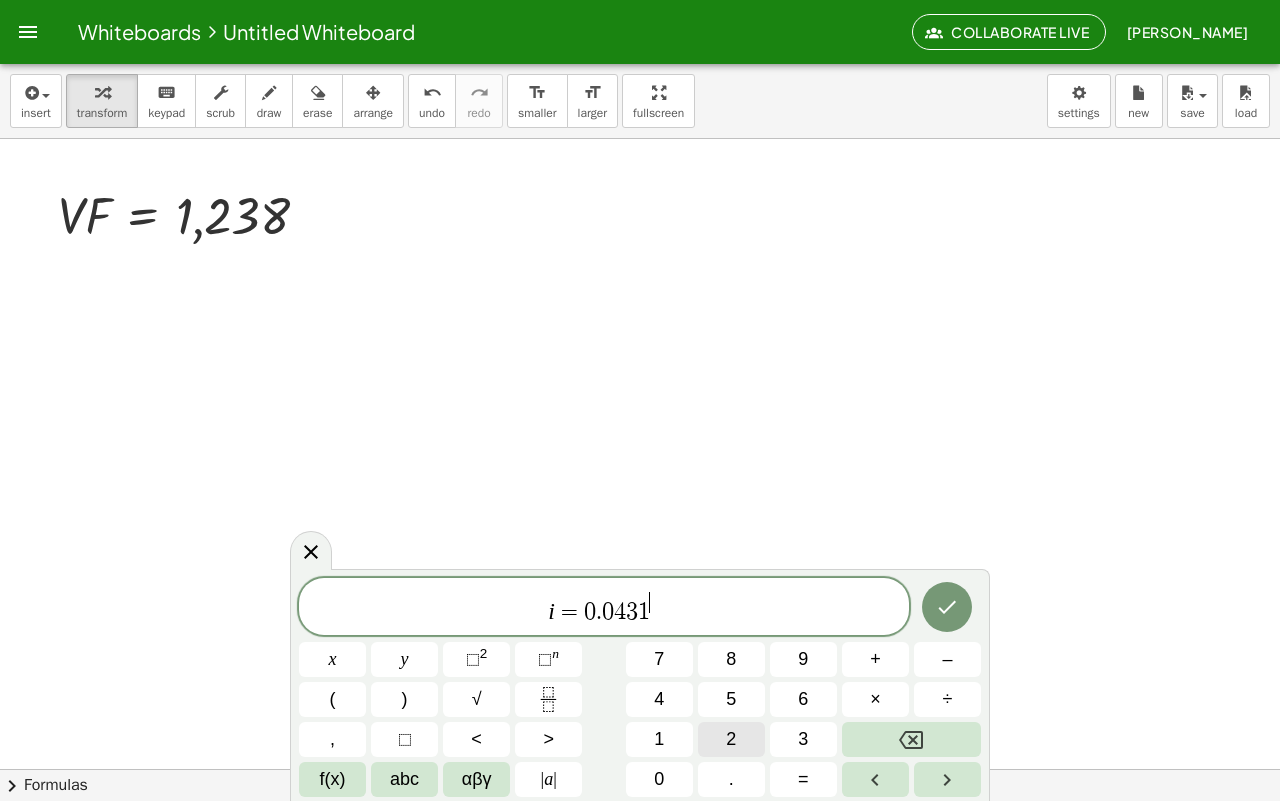 click on "2" at bounding box center [731, 739] 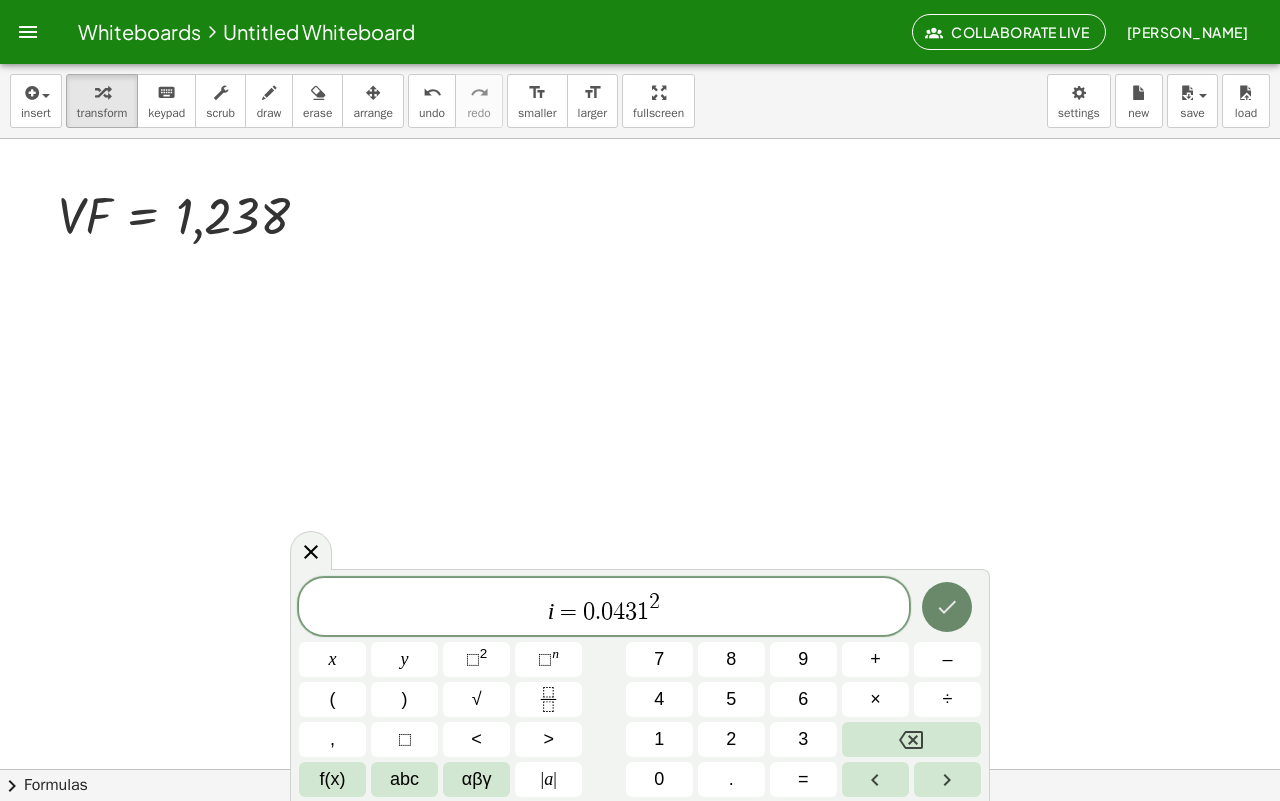 click at bounding box center [947, 607] 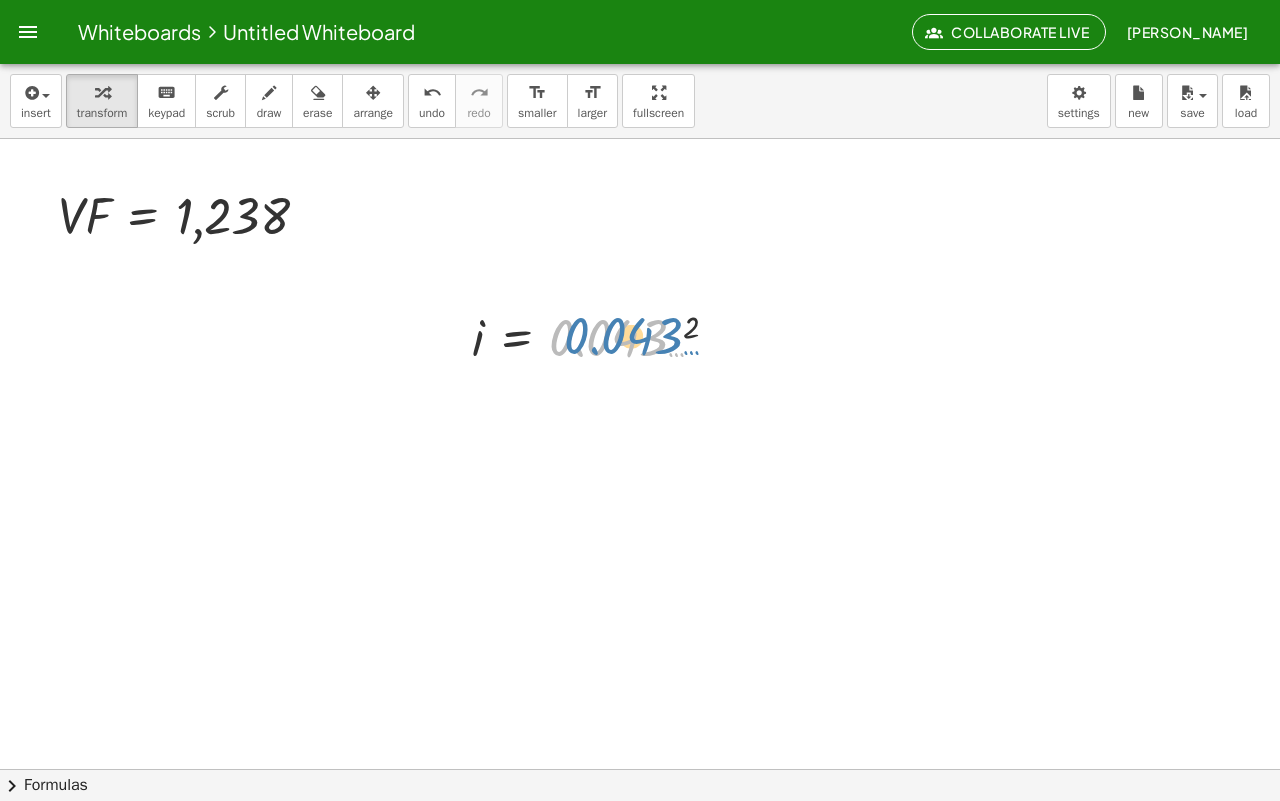 click at bounding box center [603, 337] 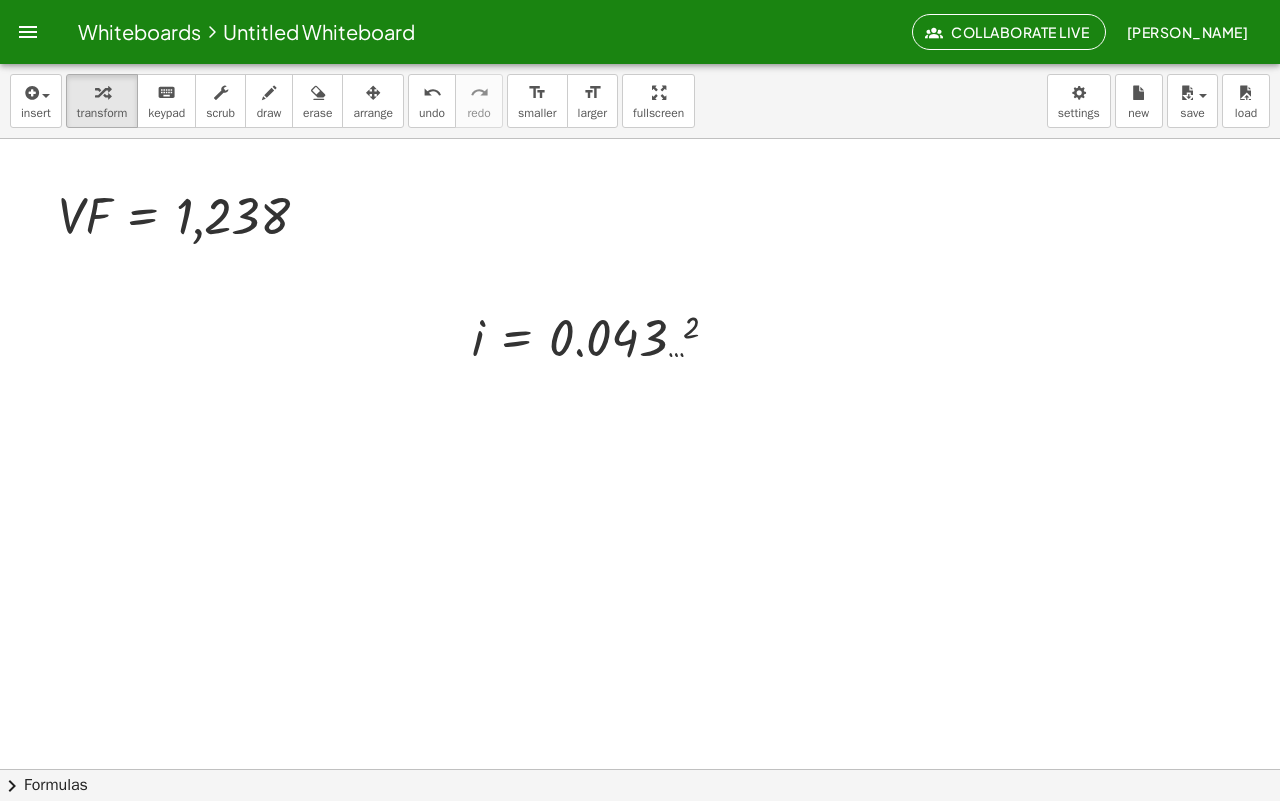 click at bounding box center [640, 719] 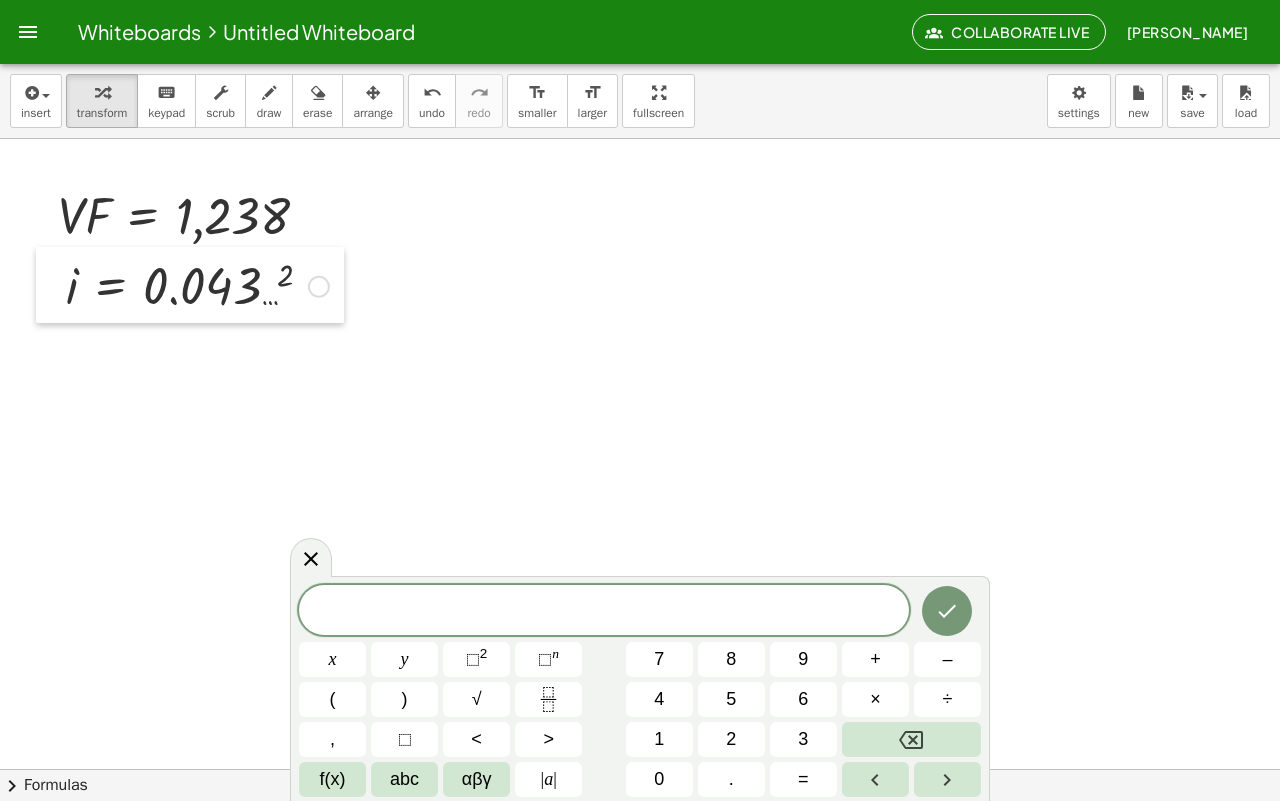 drag, startPoint x: 467, startPoint y: 345, endPoint x: 61, endPoint y: 293, distance: 409.3165 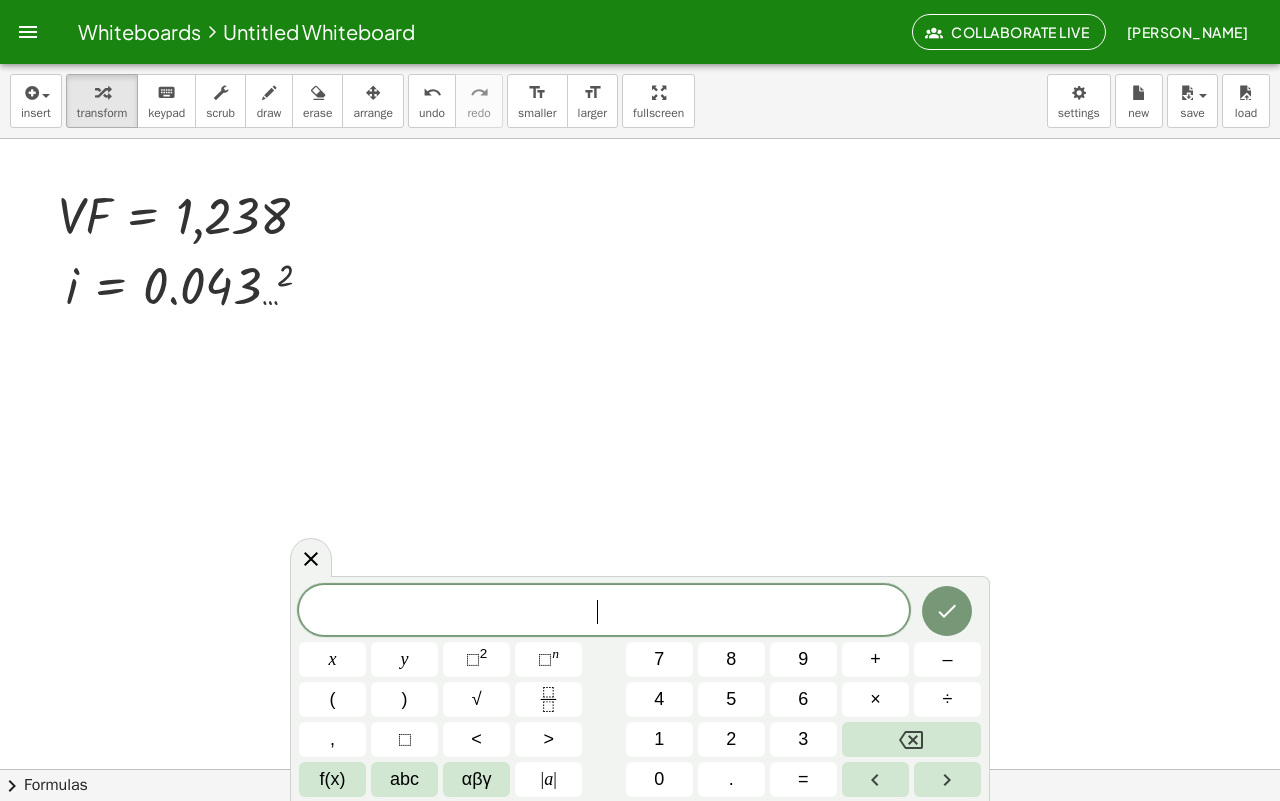click at bounding box center (640, 719) 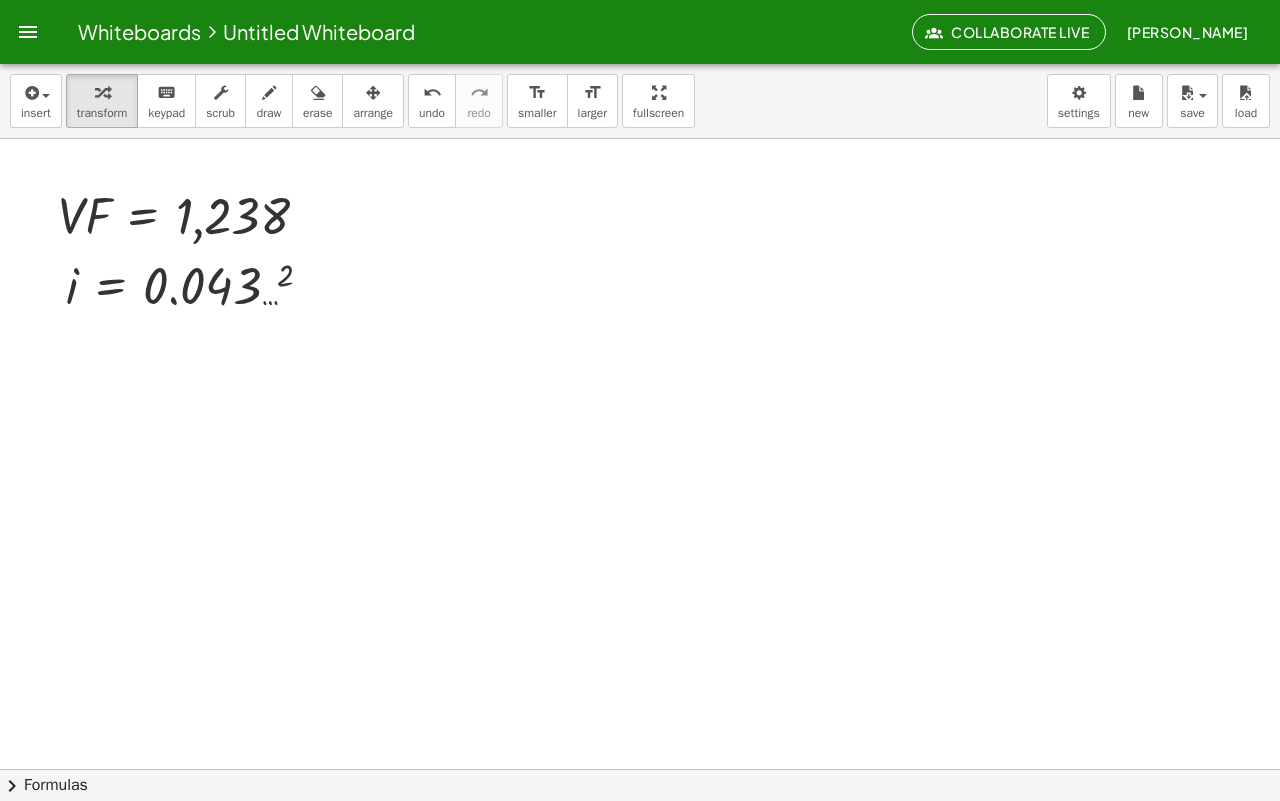 click at bounding box center [640, 719] 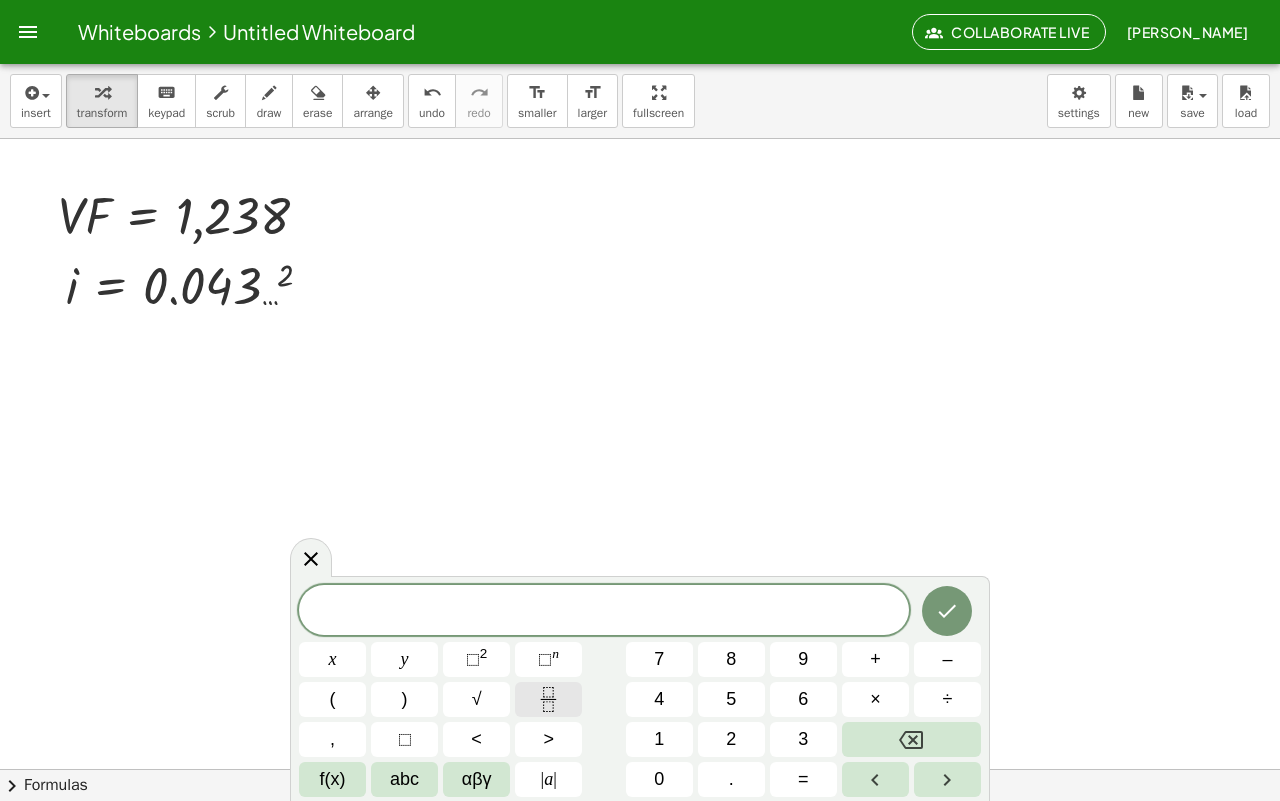 click 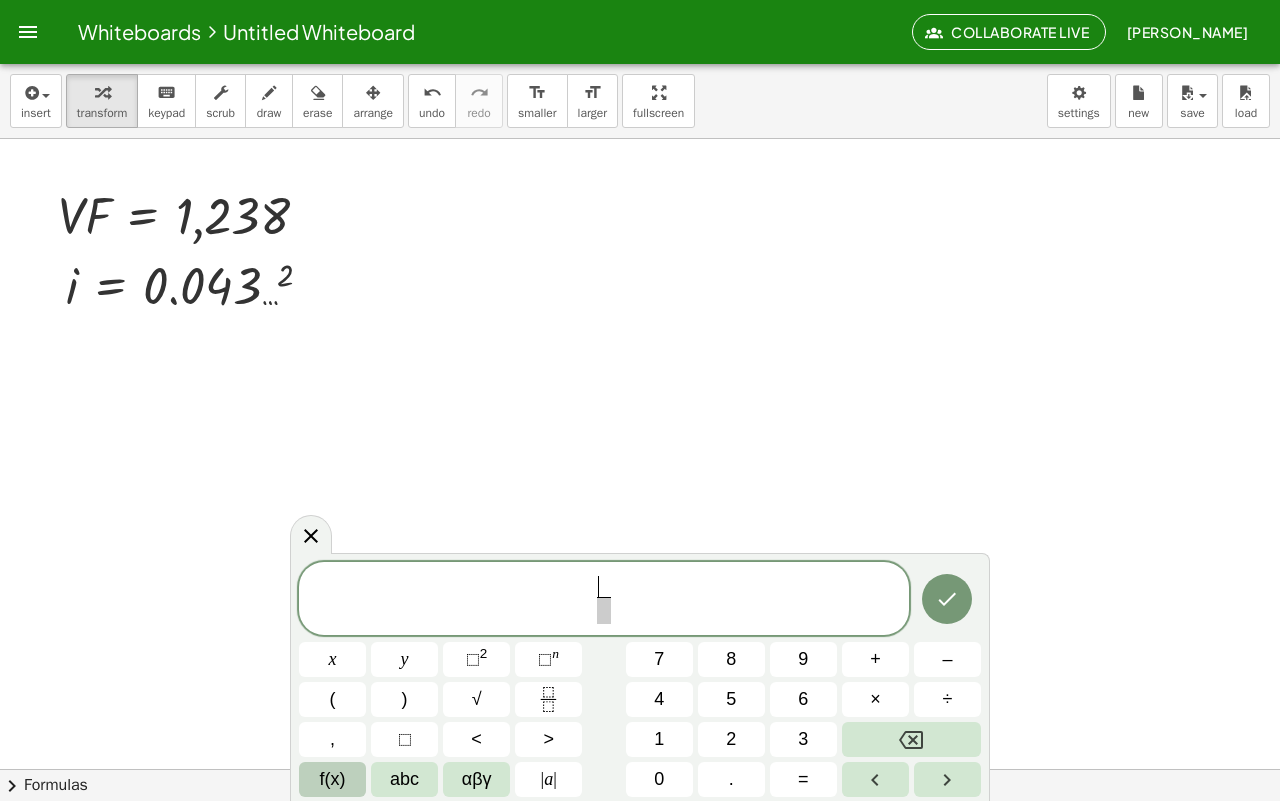 click on "f(x)" at bounding box center [332, 779] 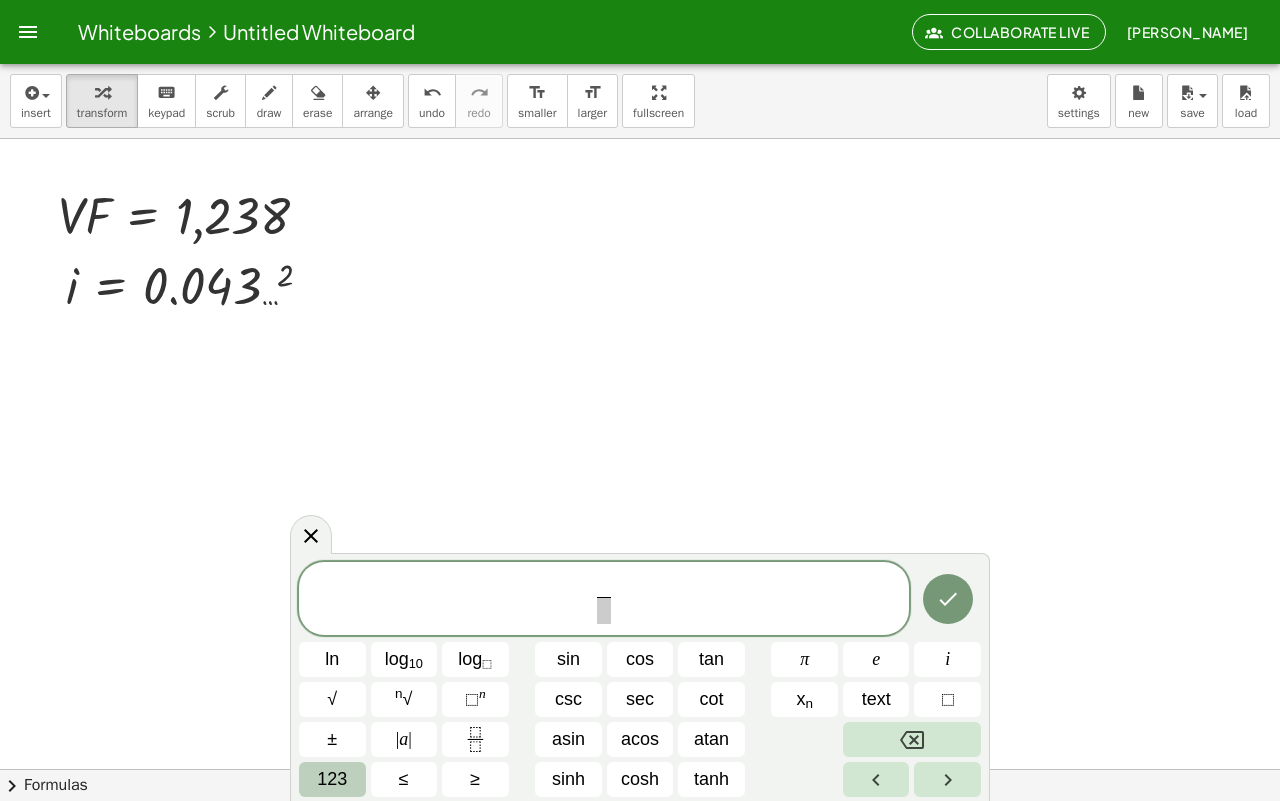 click on "123" at bounding box center [332, 779] 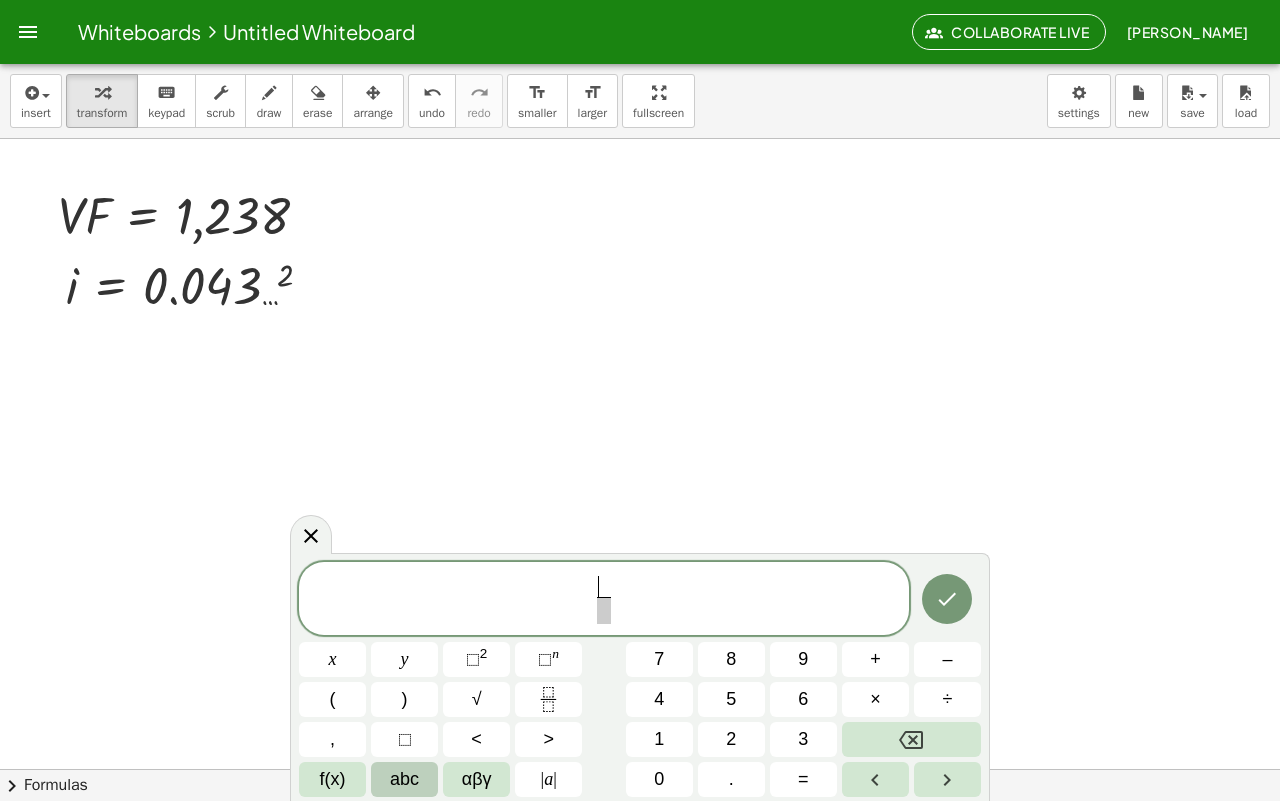 click on "abc" at bounding box center [404, 779] 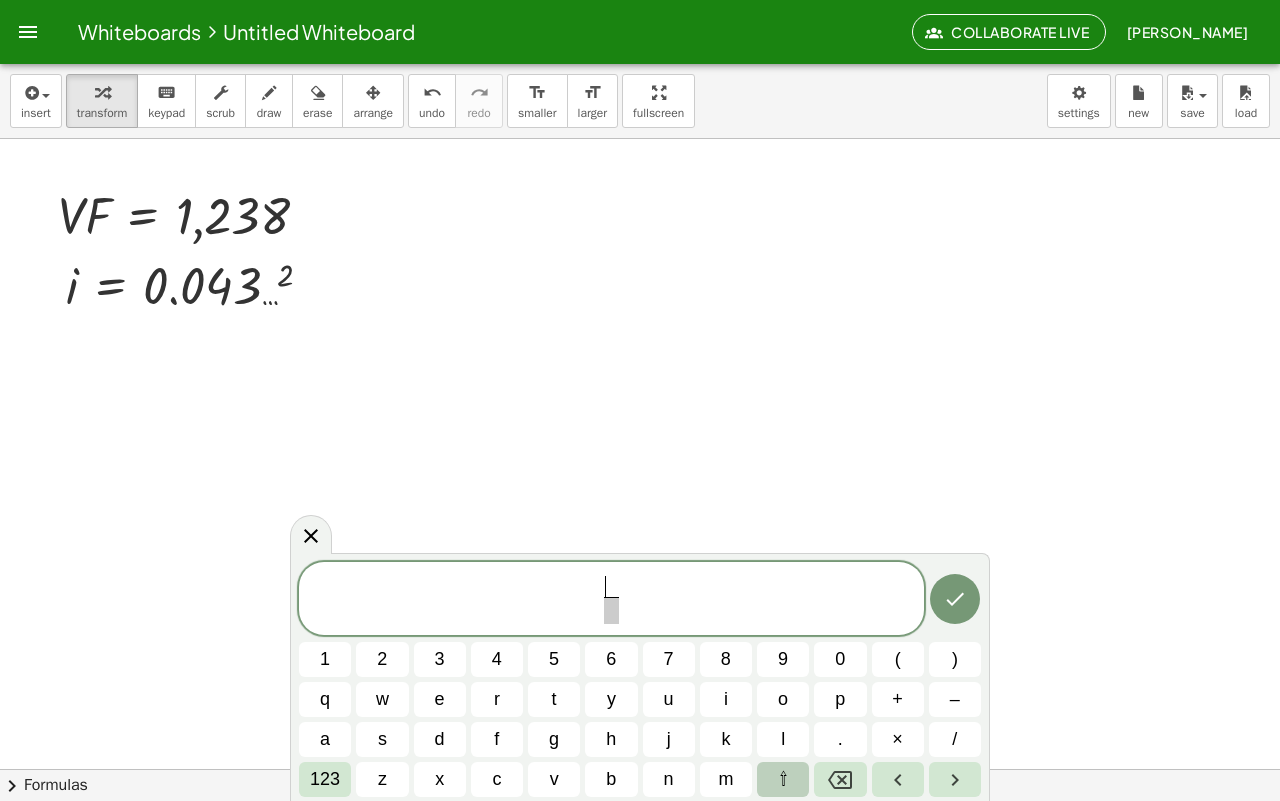 click on "⇧" at bounding box center (783, 779) 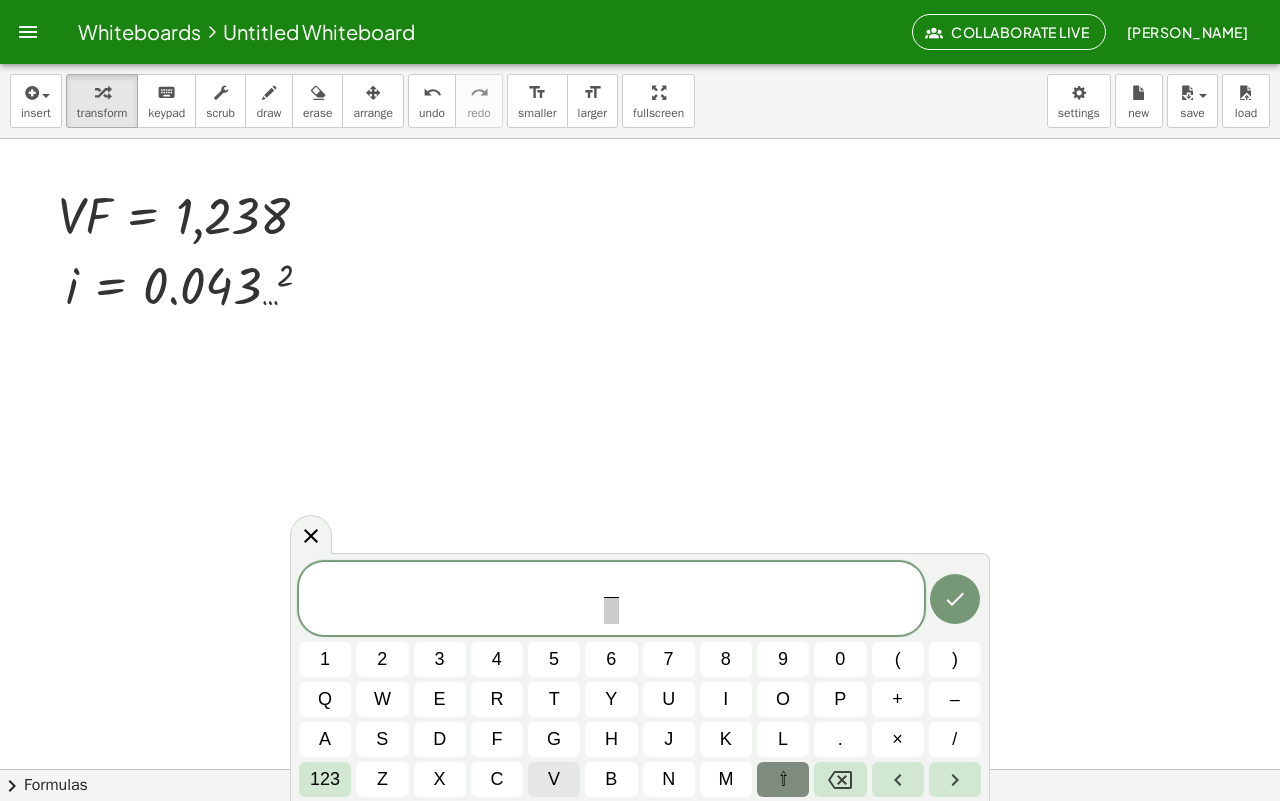click on "v" at bounding box center [554, 779] 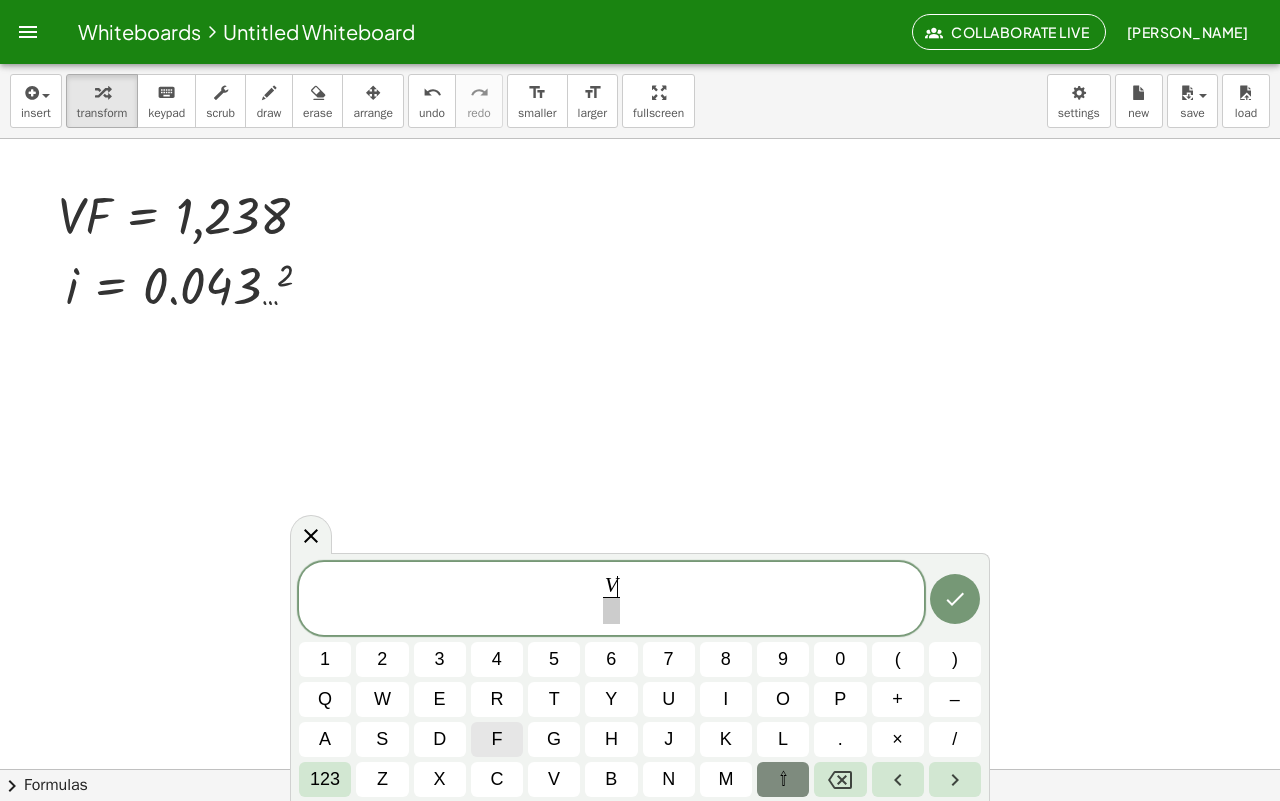 click on "f" at bounding box center (496, 739) 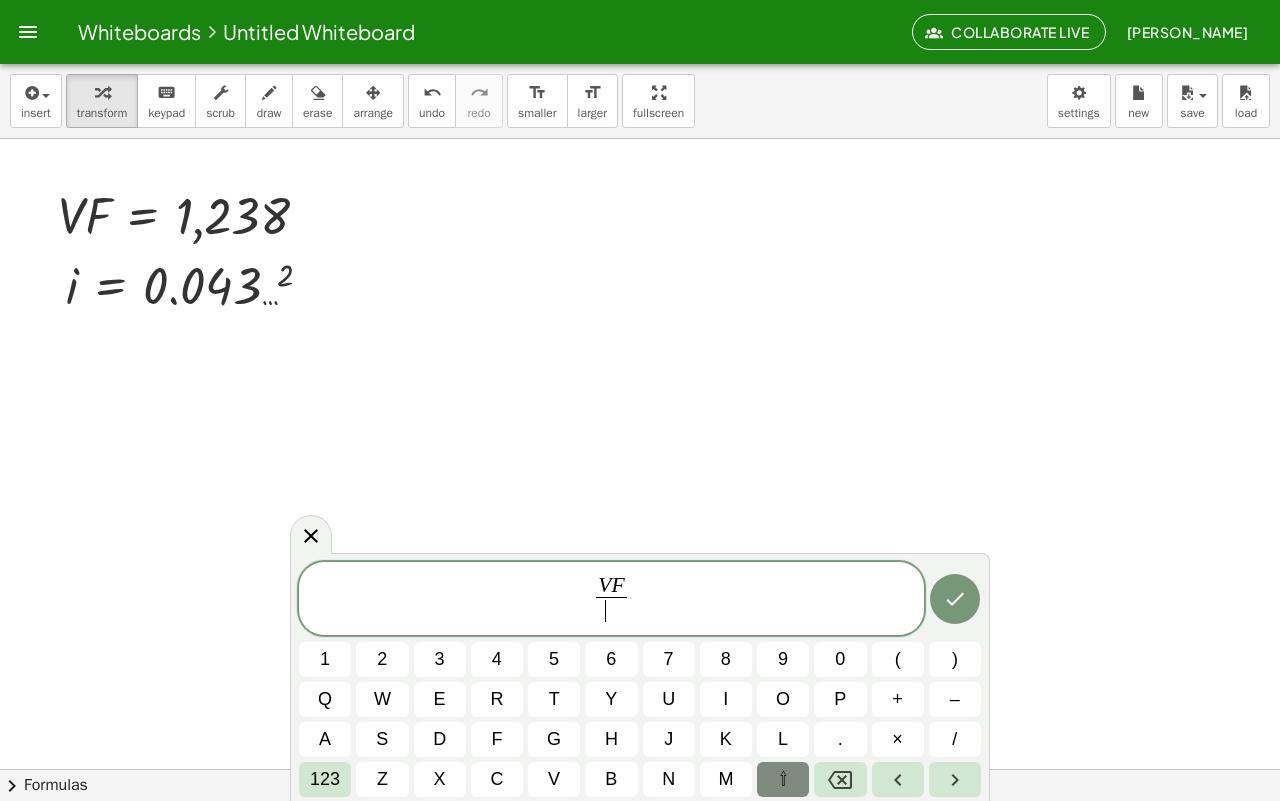 click on "​" at bounding box center (611, 610) 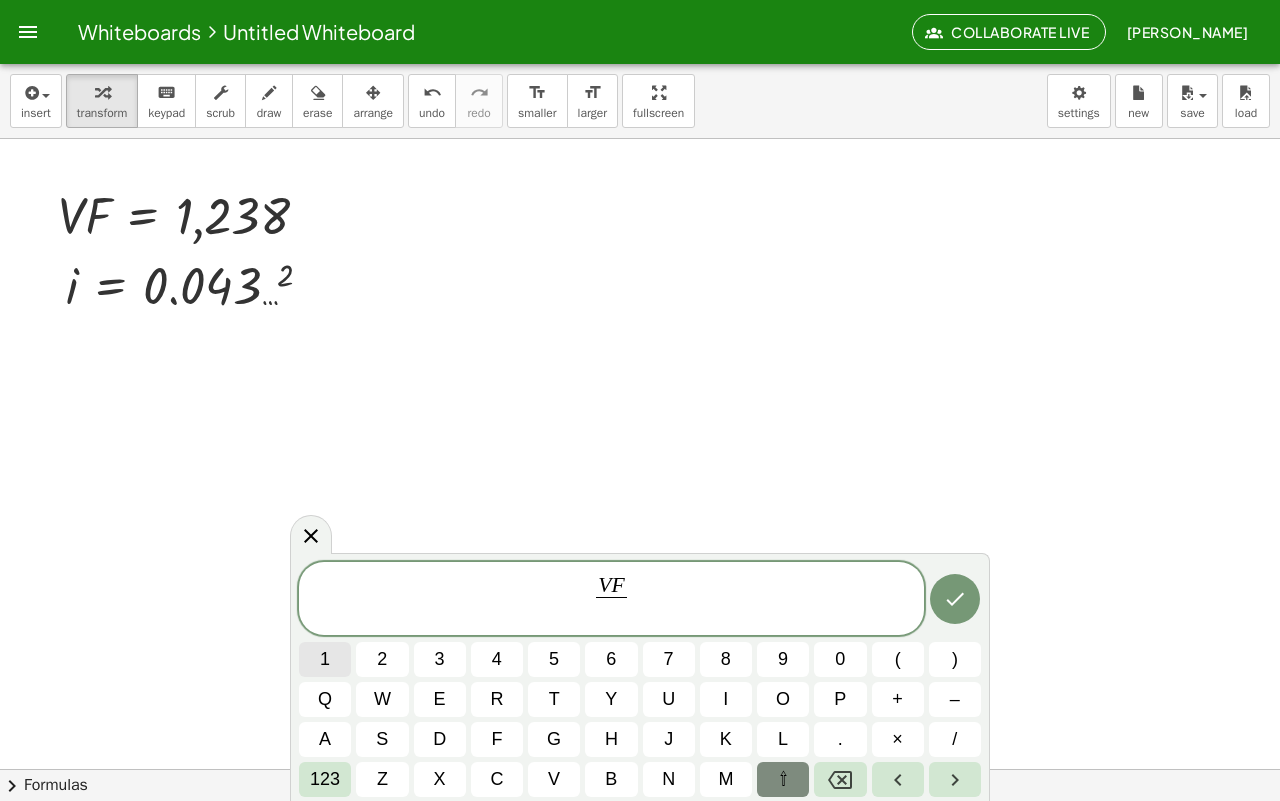 click on "1" at bounding box center (325, 659) 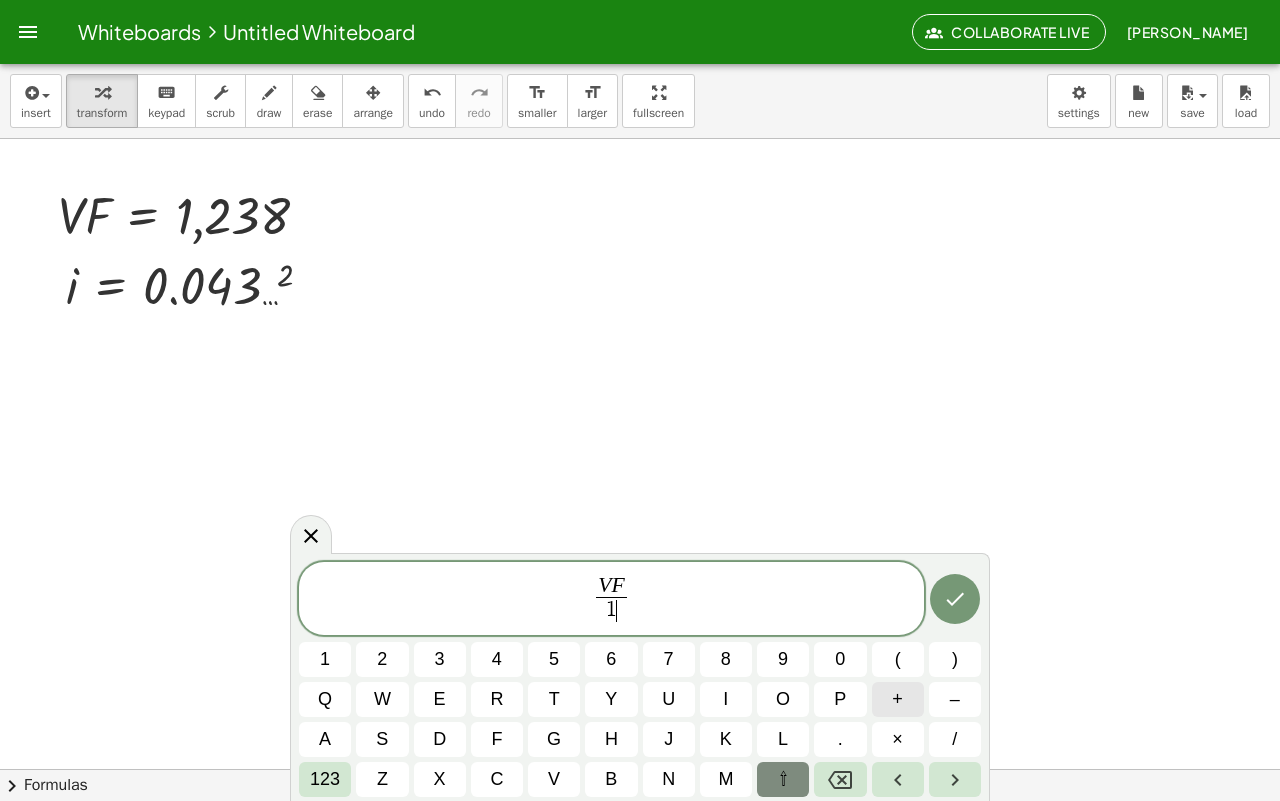 click on "+" at bounding box center (897, 699) 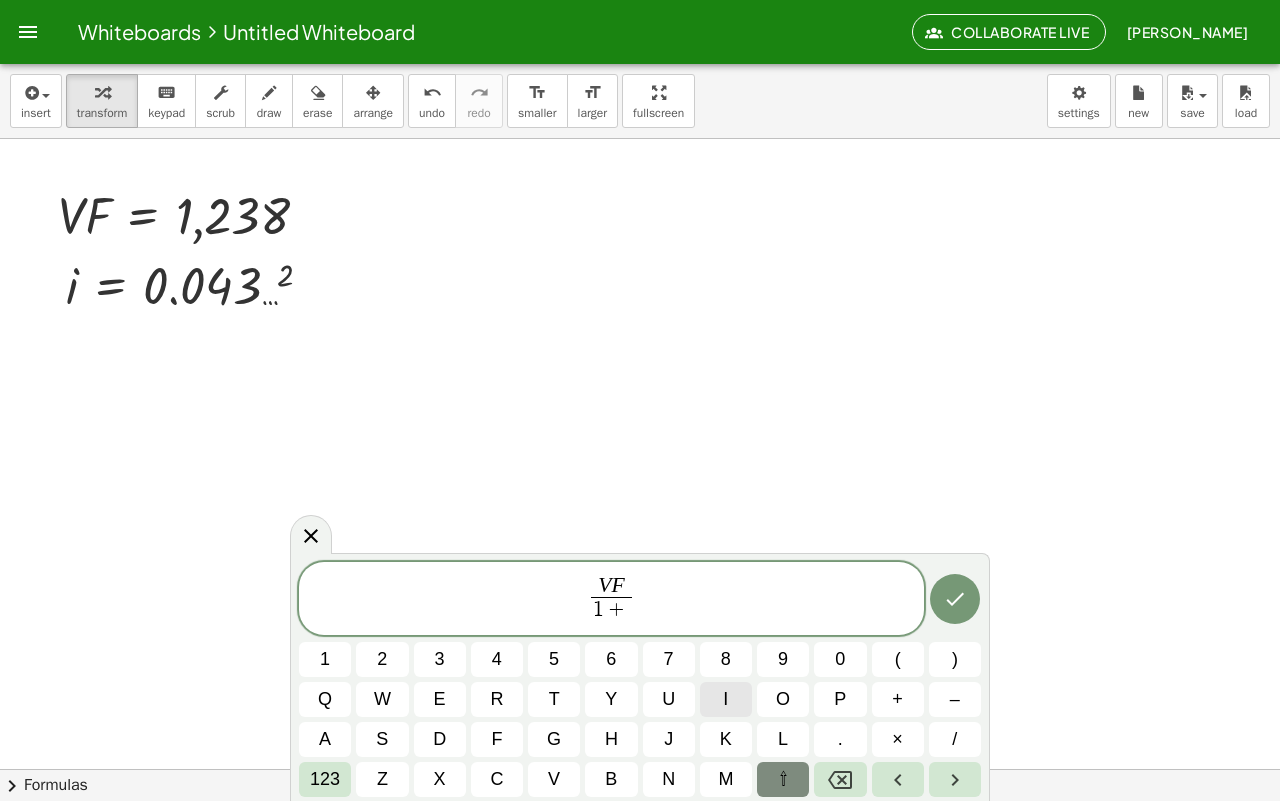 click on "i" at bounding box center (725, 699) 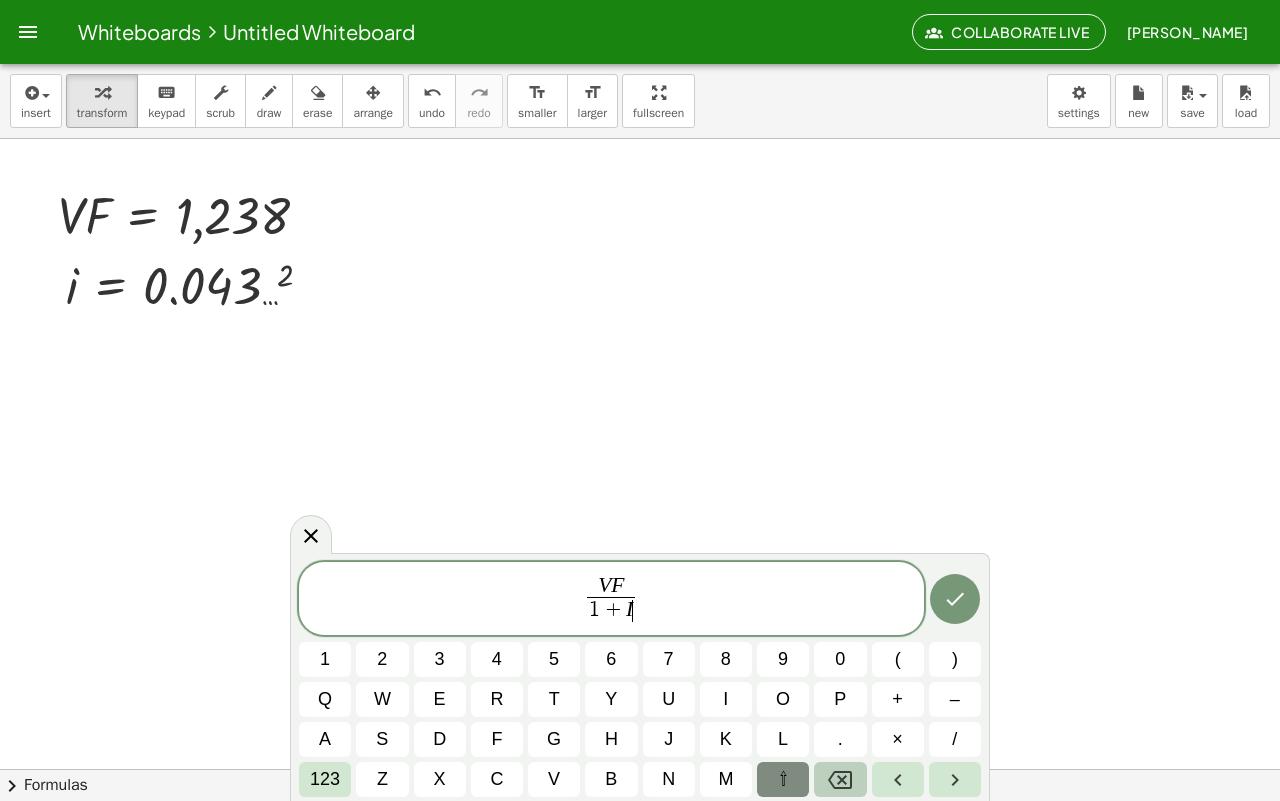 click 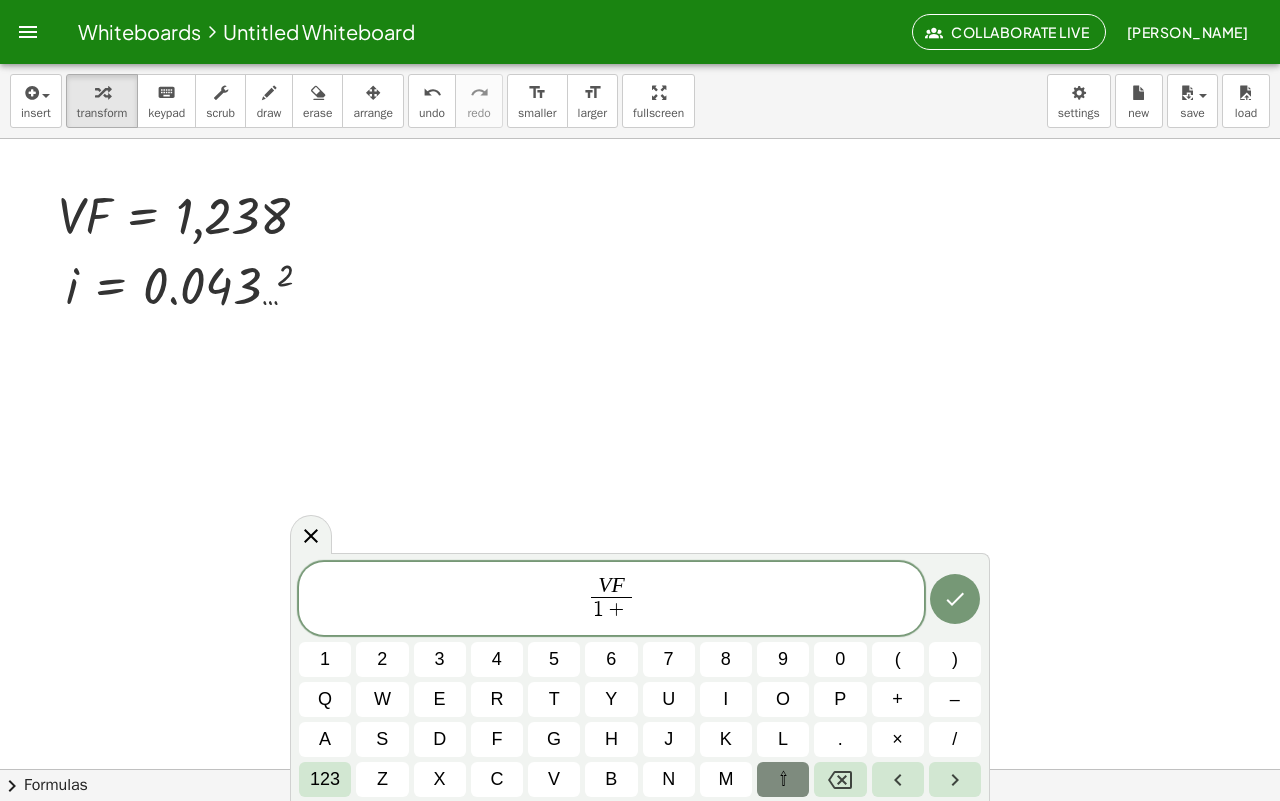 click on "⇧" at bounding box center [783, 779] 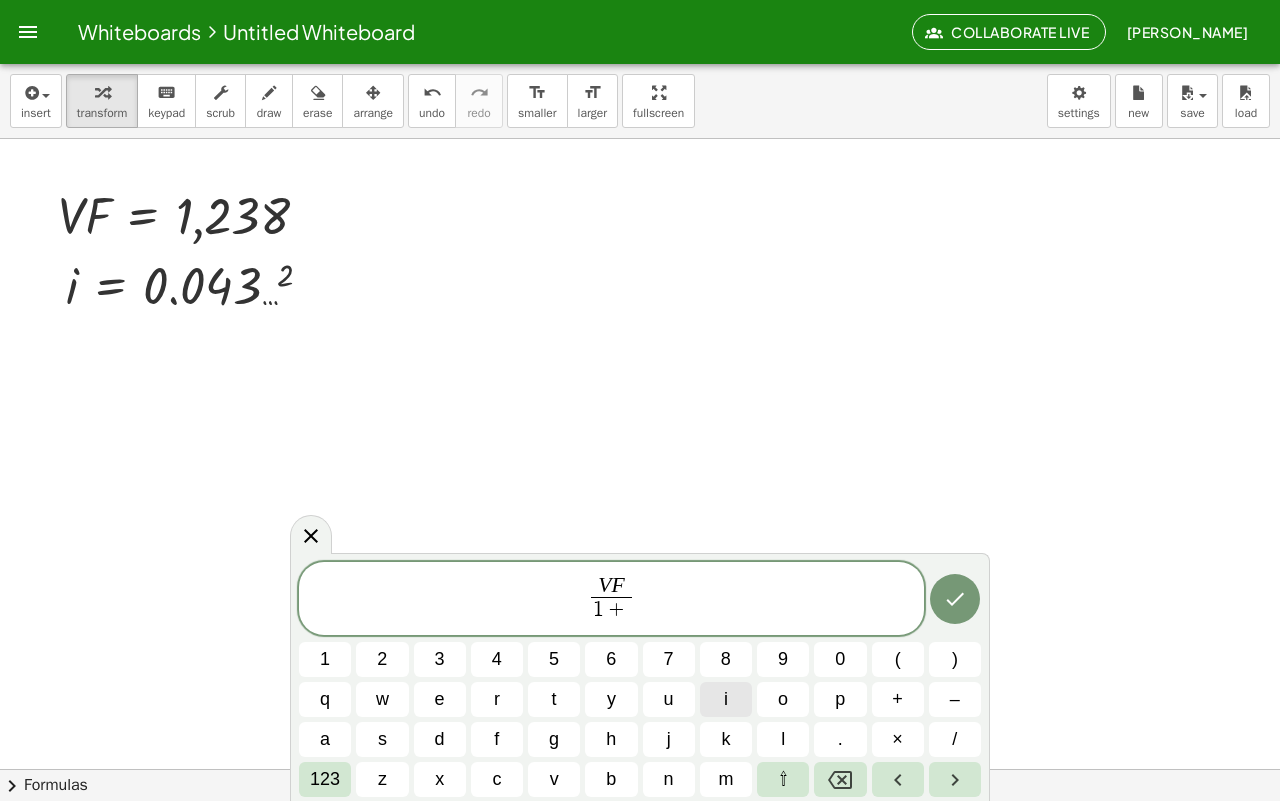 click on "i" at bounding box center [726, 699] 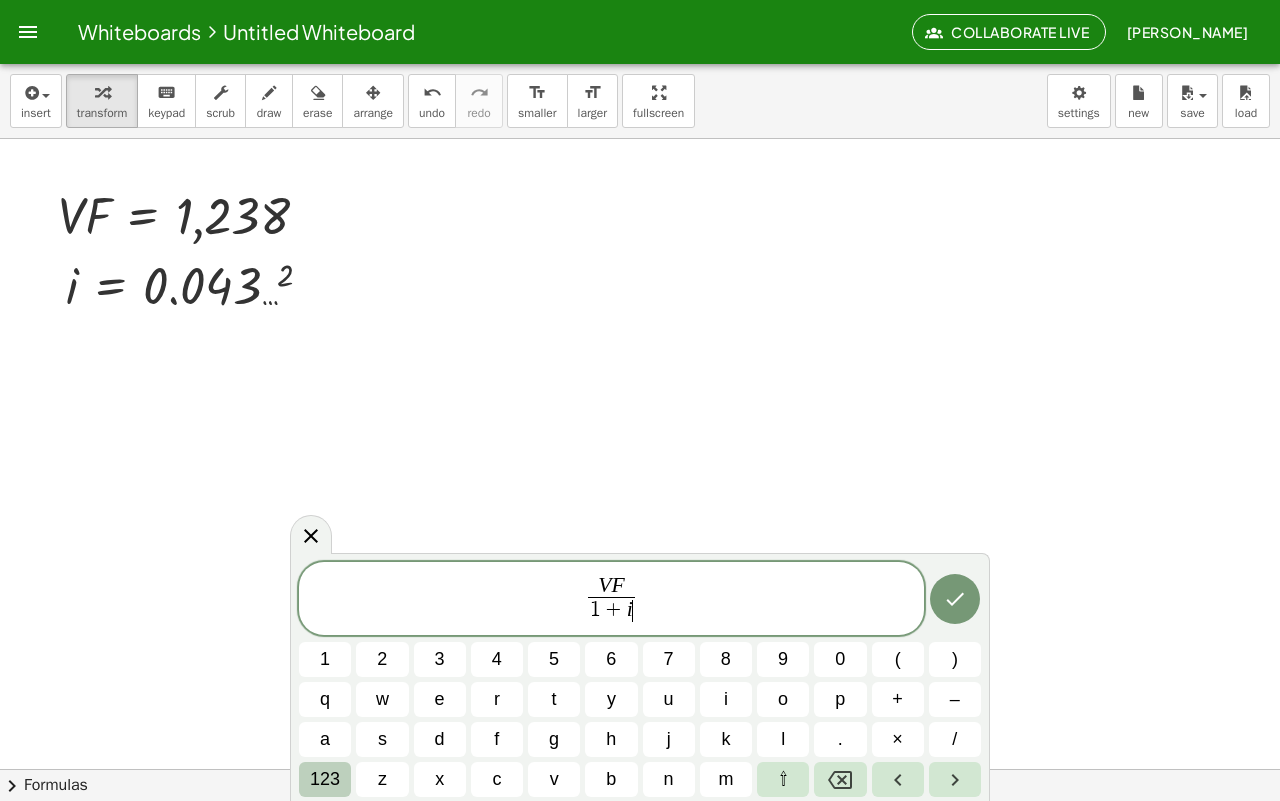 click on "123" at bounding box center (325, 779) 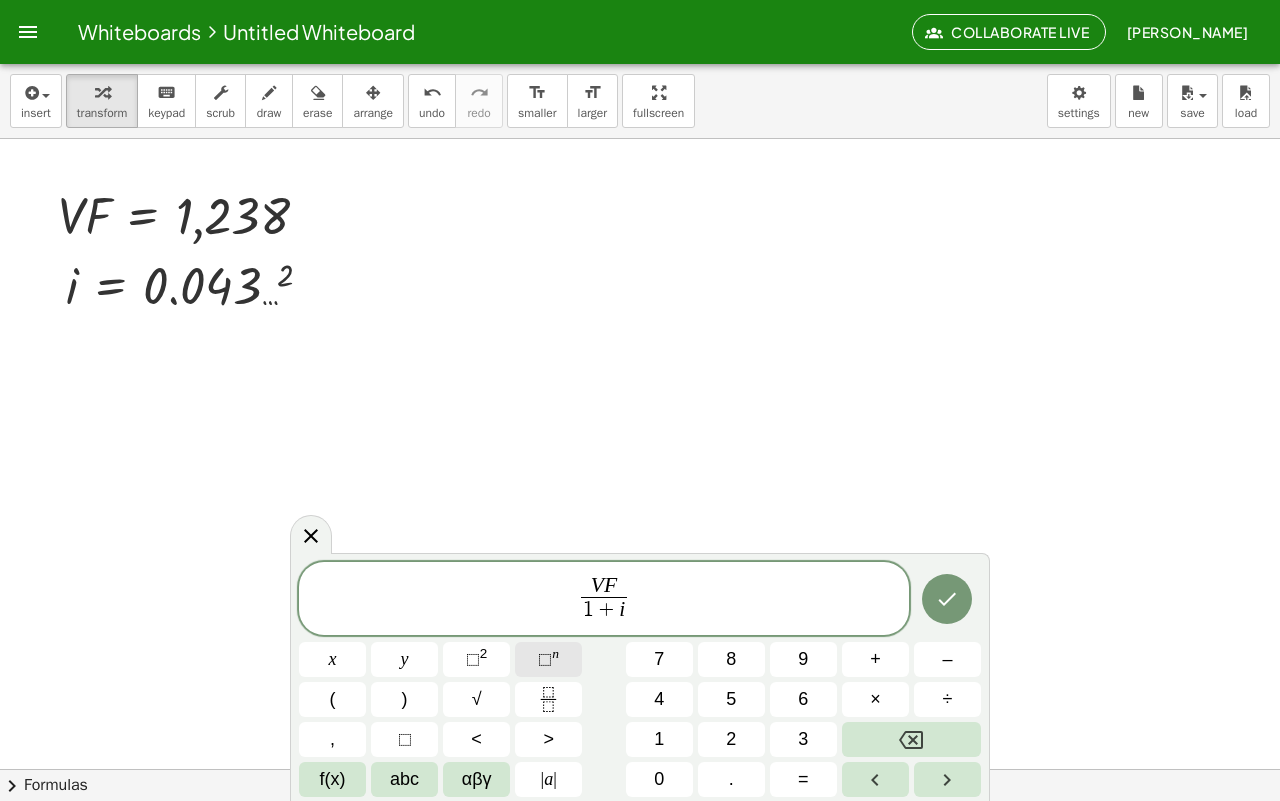 click on "⬚ n" at bounding box center (548, 659) 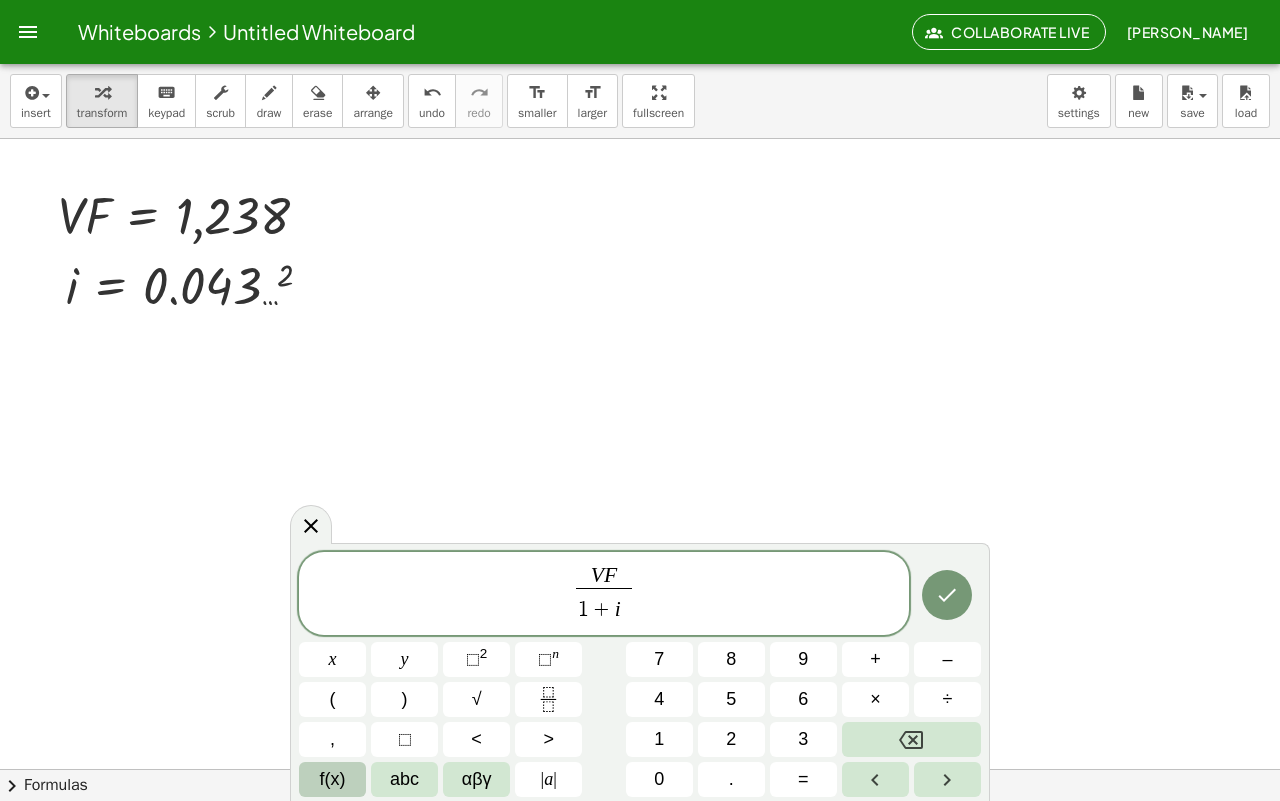 click on "f(x)" at bounding box center (333, 779) 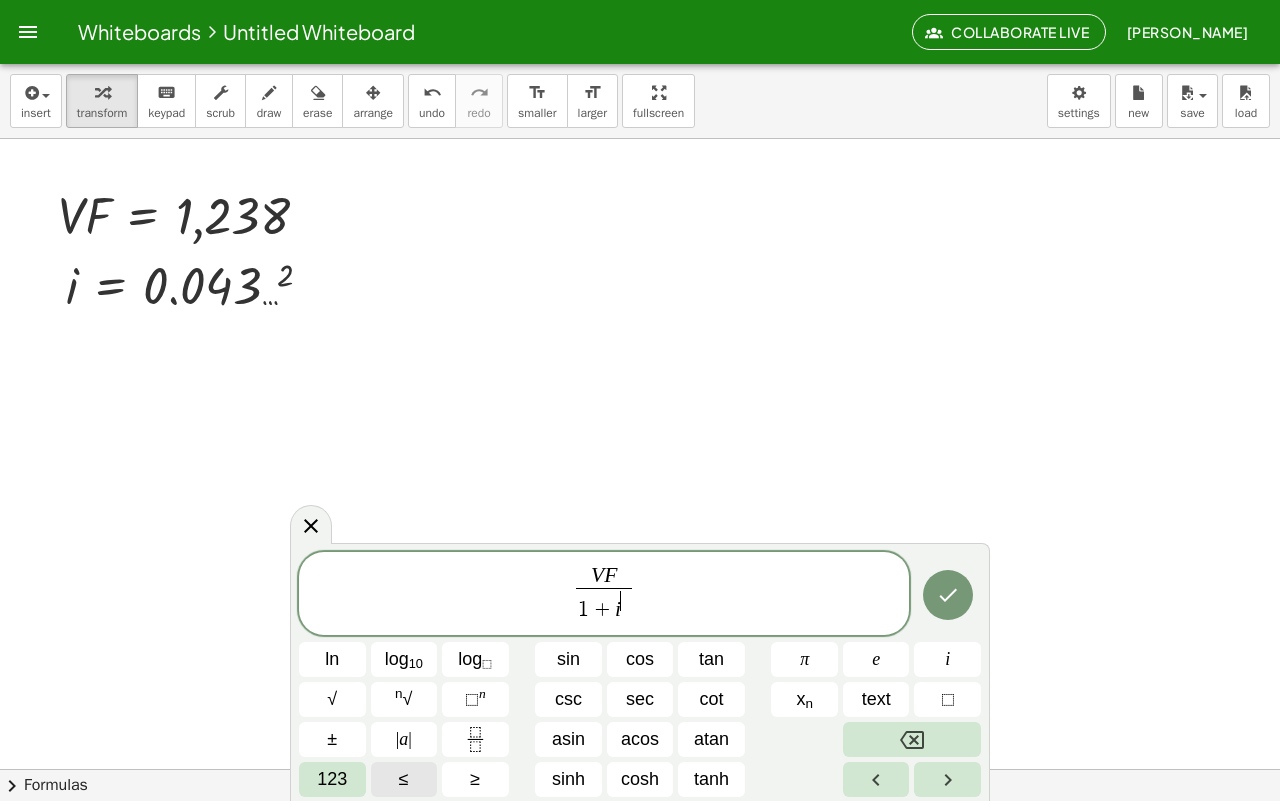 click on "≤" at bounding box center (404, 779) 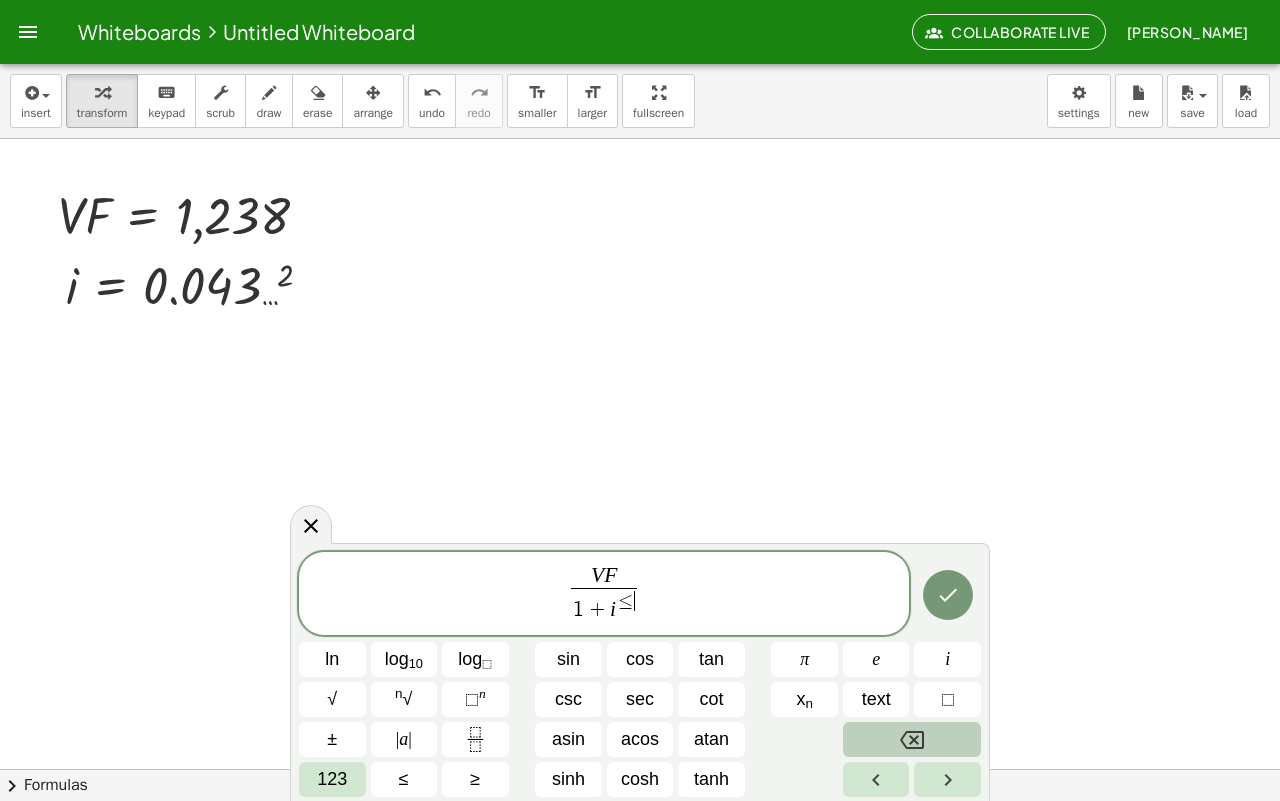 click at bounding box center [912, 739] 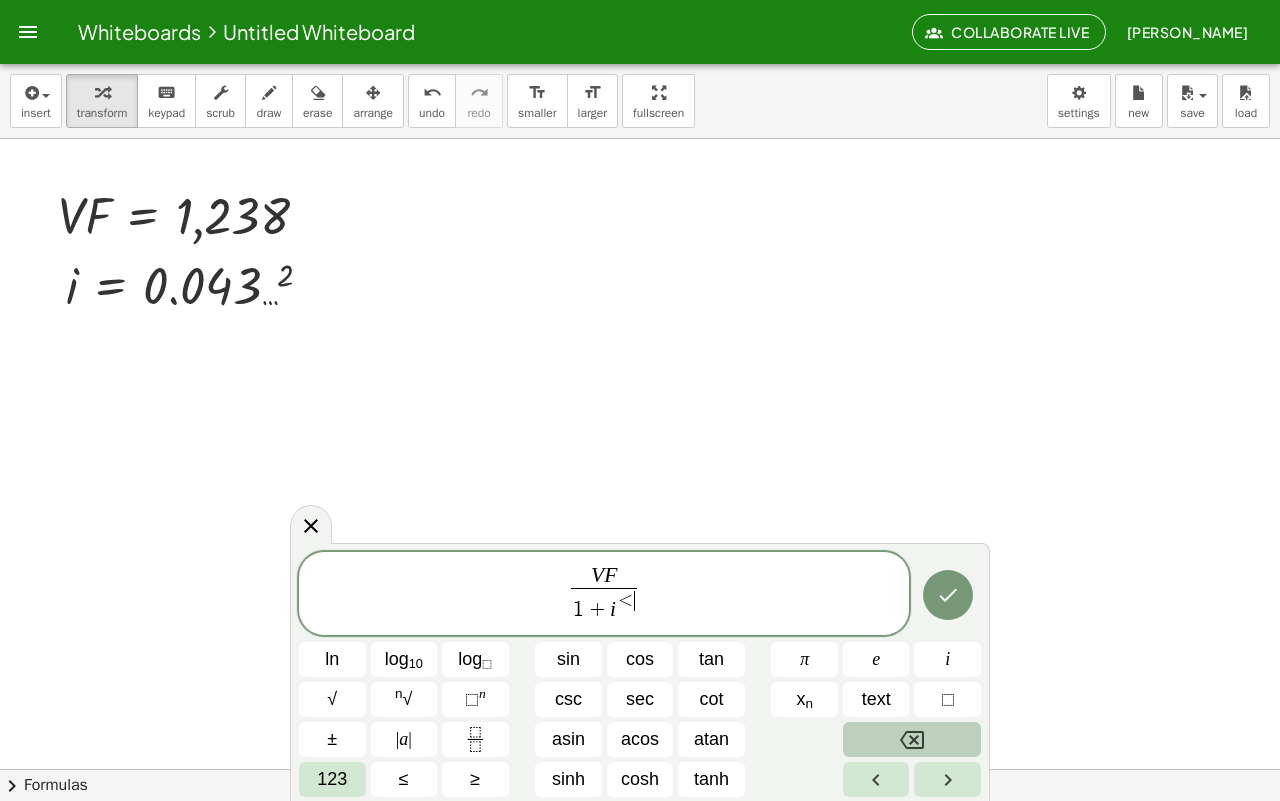 click at bounding box center (912, 739) 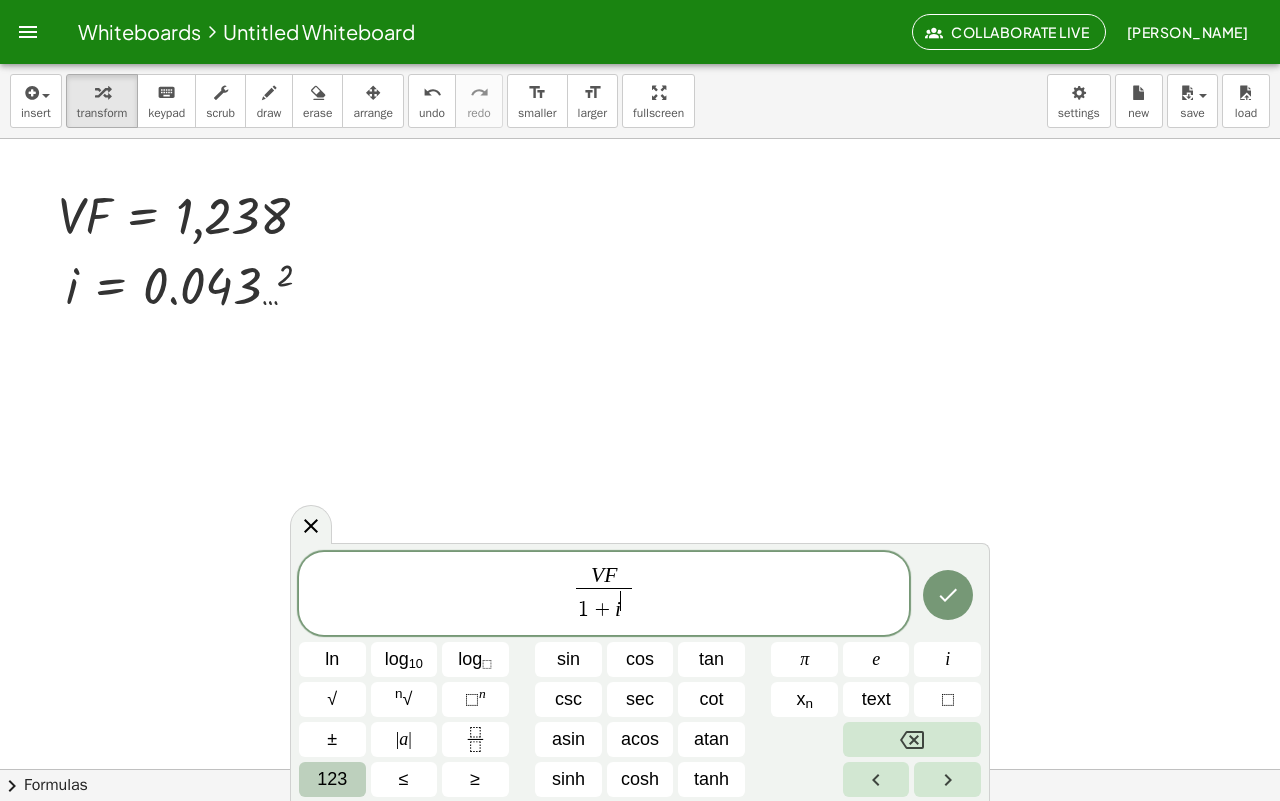 click on "123" at bounding box center [332, 779] 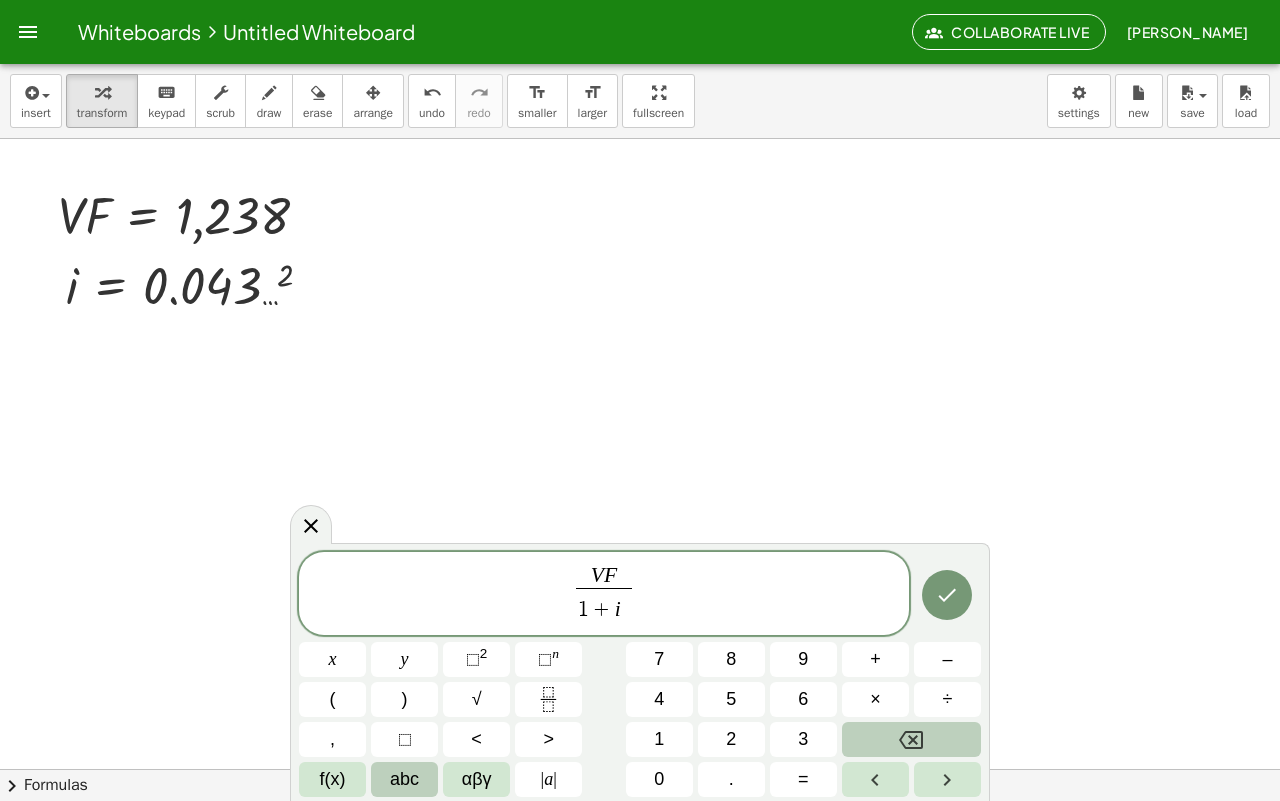 click on "abc" at bounding box center (404, 779) 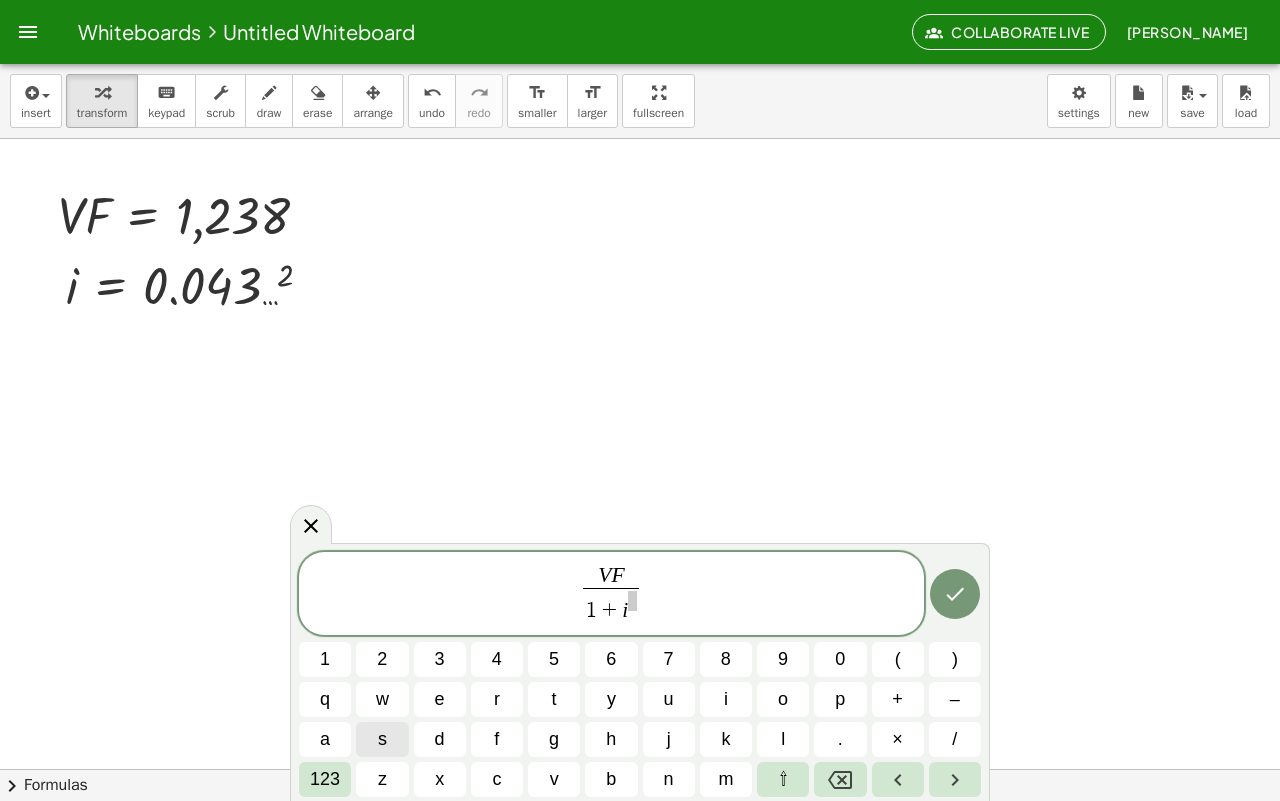 click on "**** V F 1 + i ​ 1 2 3 4 5 6 7 8 9 0 ( ) q w e r t y u i o p + – a s d f g h j k l . × / 123 z x c v b n m ⇧" at bounding box center [640, 674] 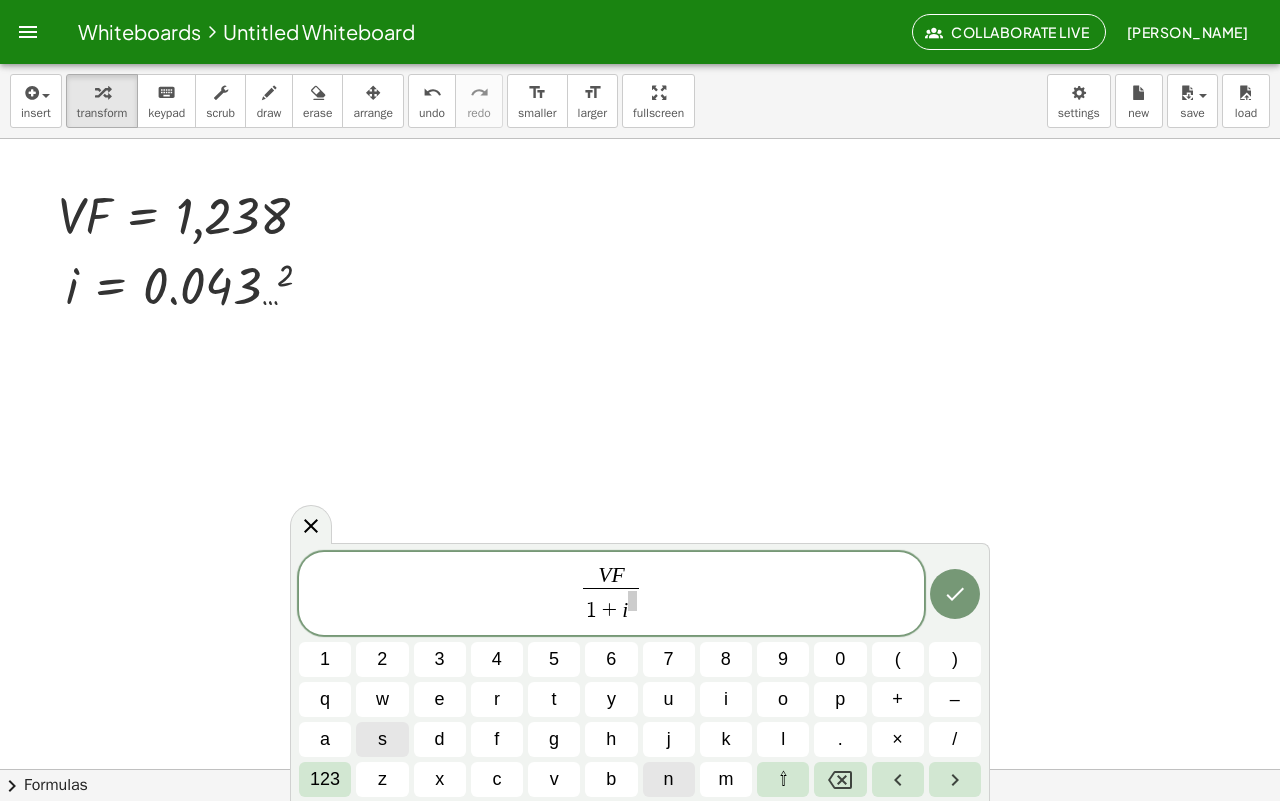 click on "n" at bounding box center (669, 779) 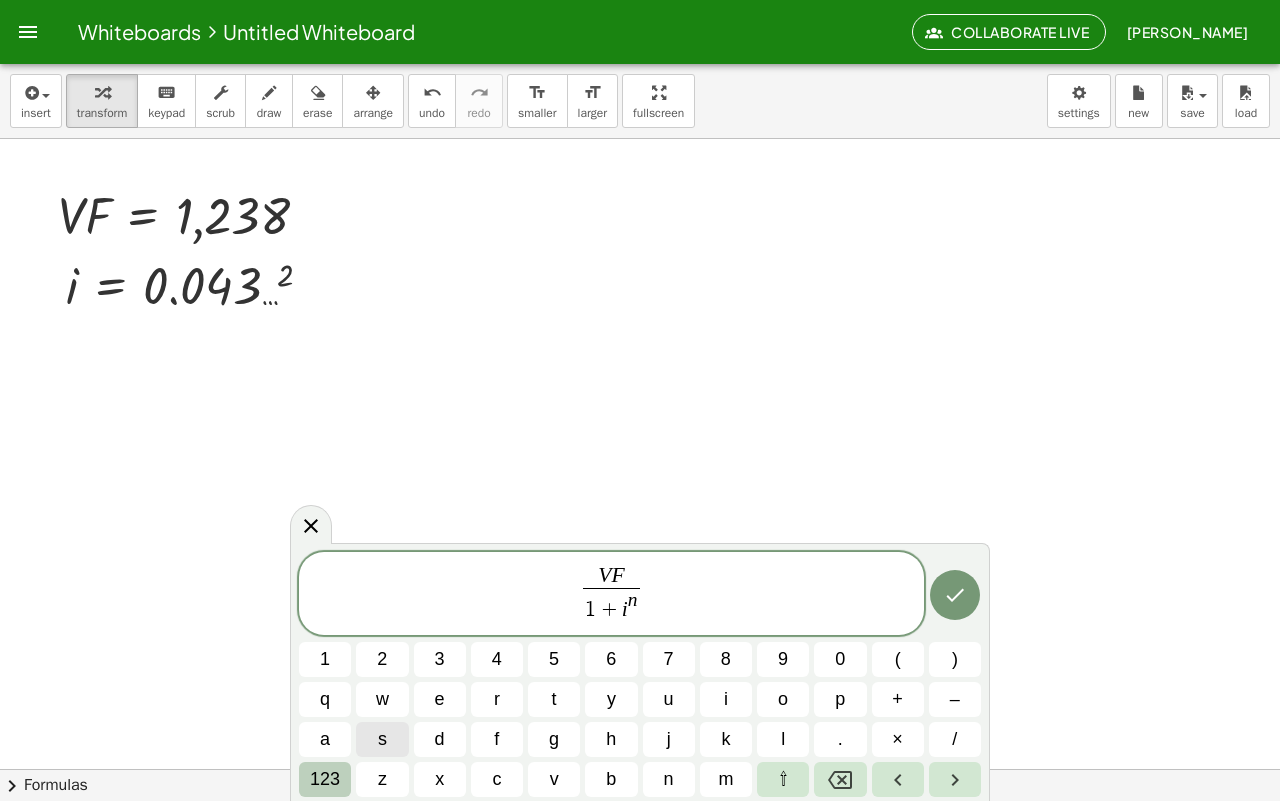 click on "123" at bounding box center (325, 779) 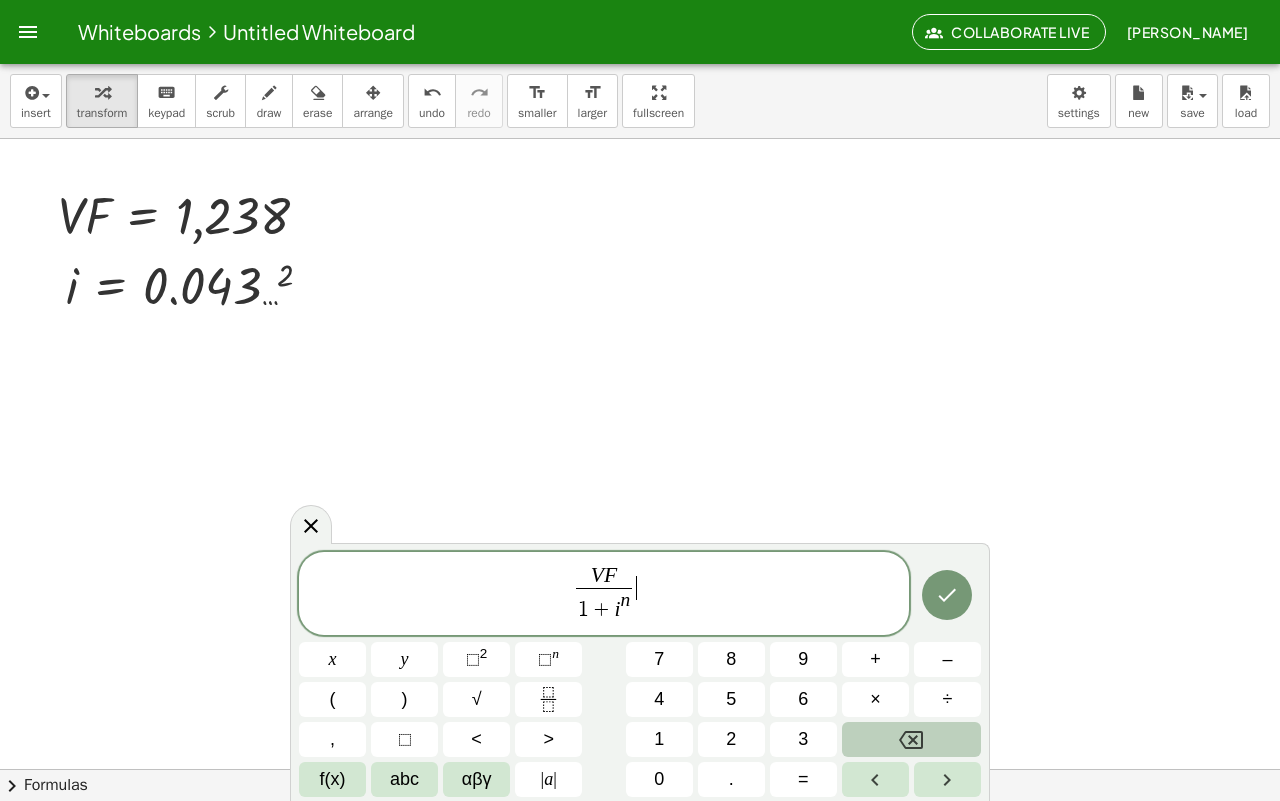 click on "V F 1 + i n ​ ​" at bounding box center [604, 595] 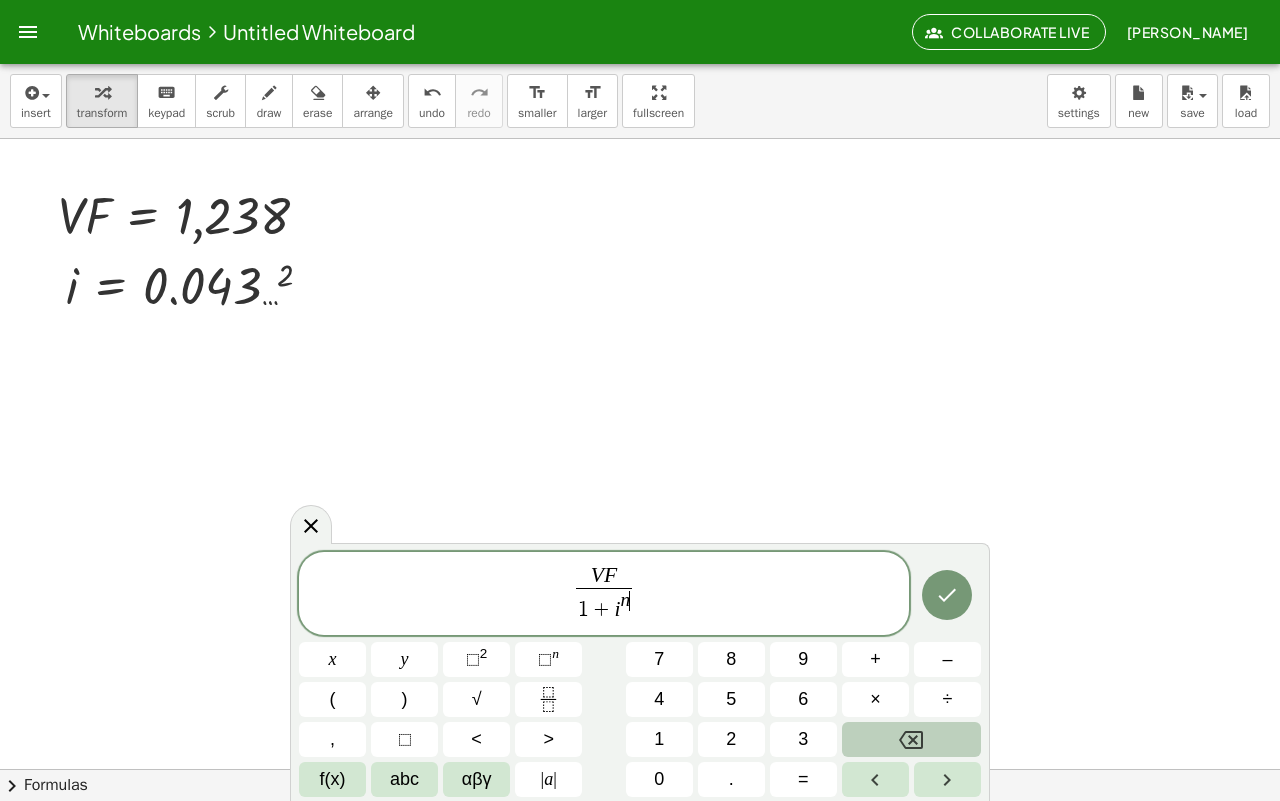 click on "1 + i n ​" at bounding box center (604, 606) 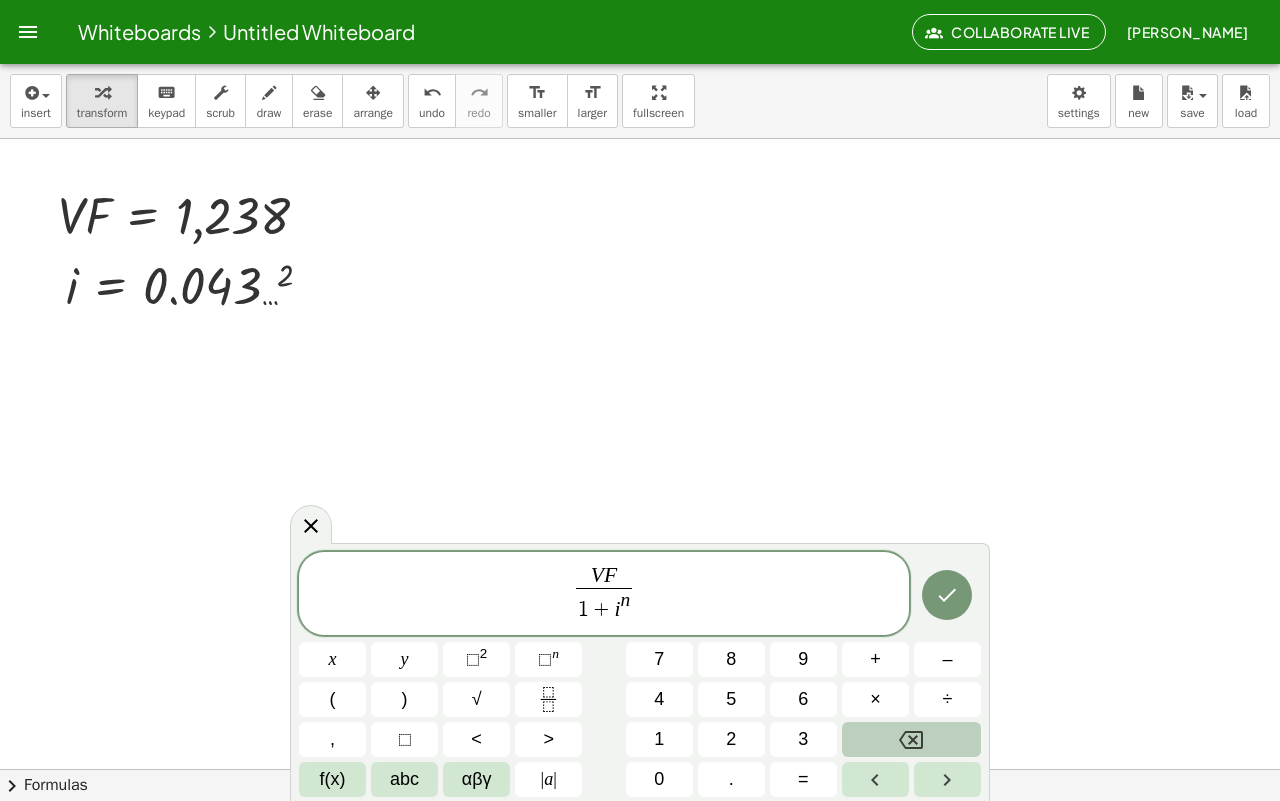 click on "V F 1 + i n ​ ​" at bounding box center (604, 595) 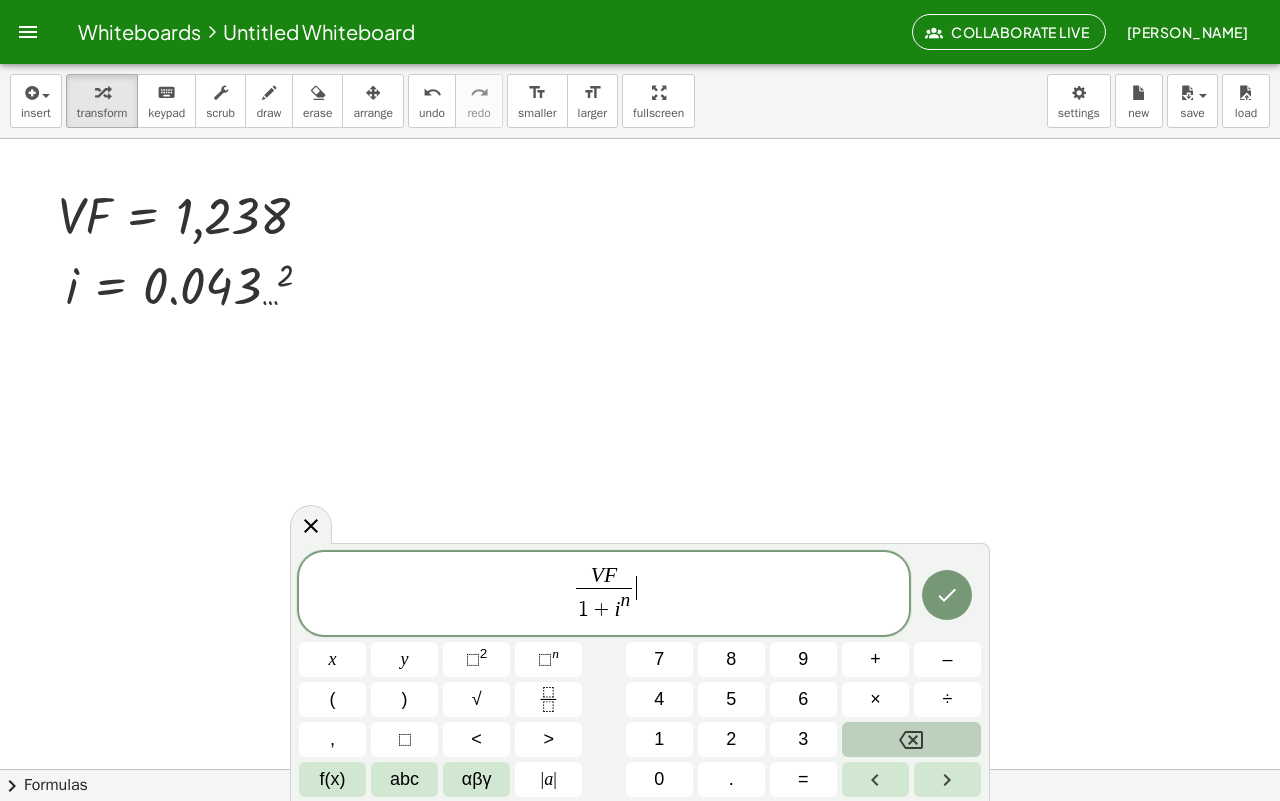 click on "V F 1 + i n ​ ​" at bounding box center (604, 595) 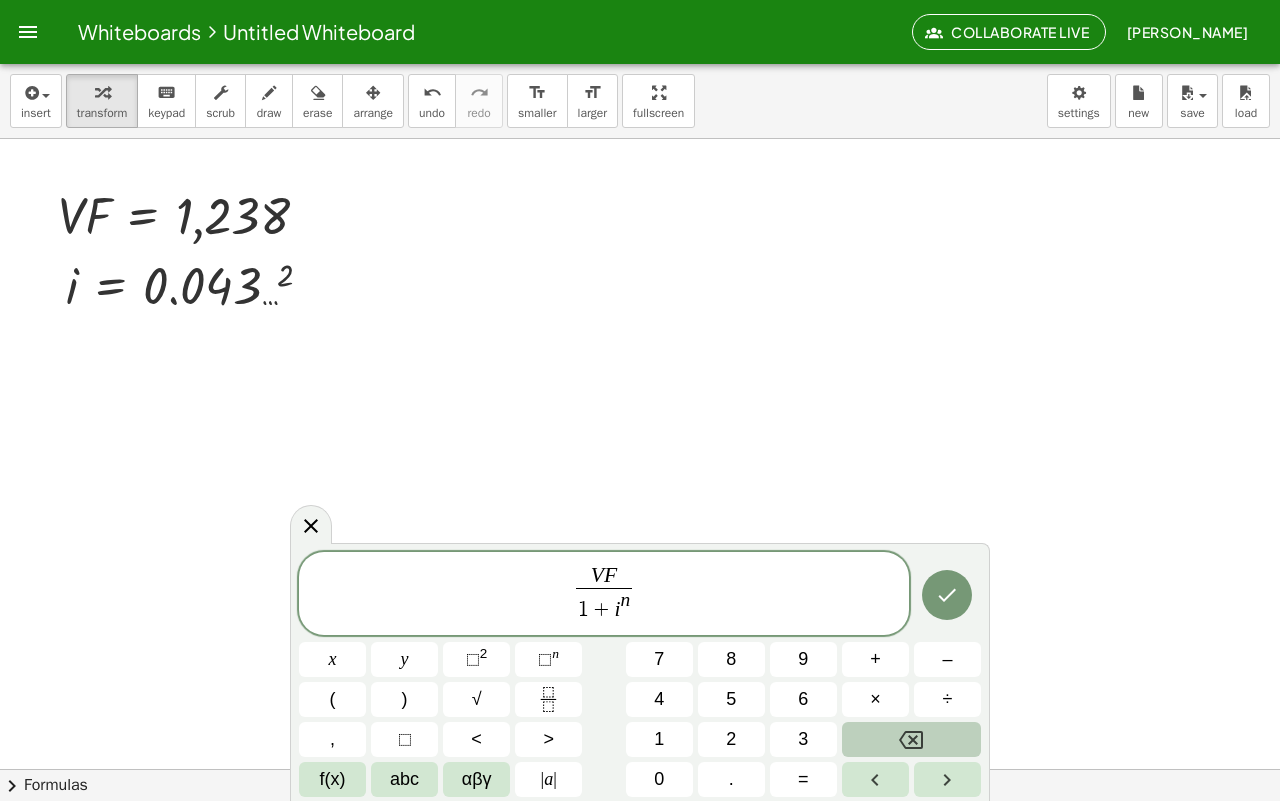 click on "1 + i n" at bounding box center (604, 606) 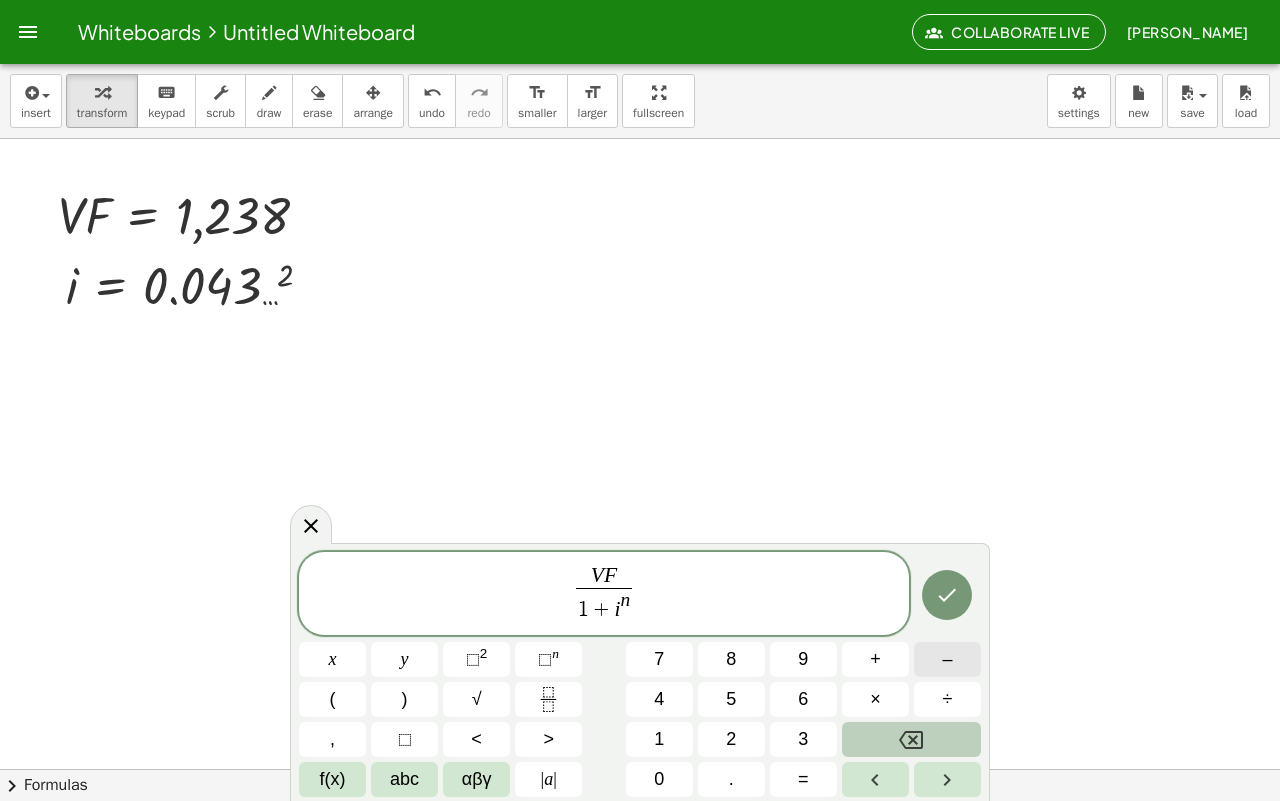 click on "–" at bounding box center [947, 659] 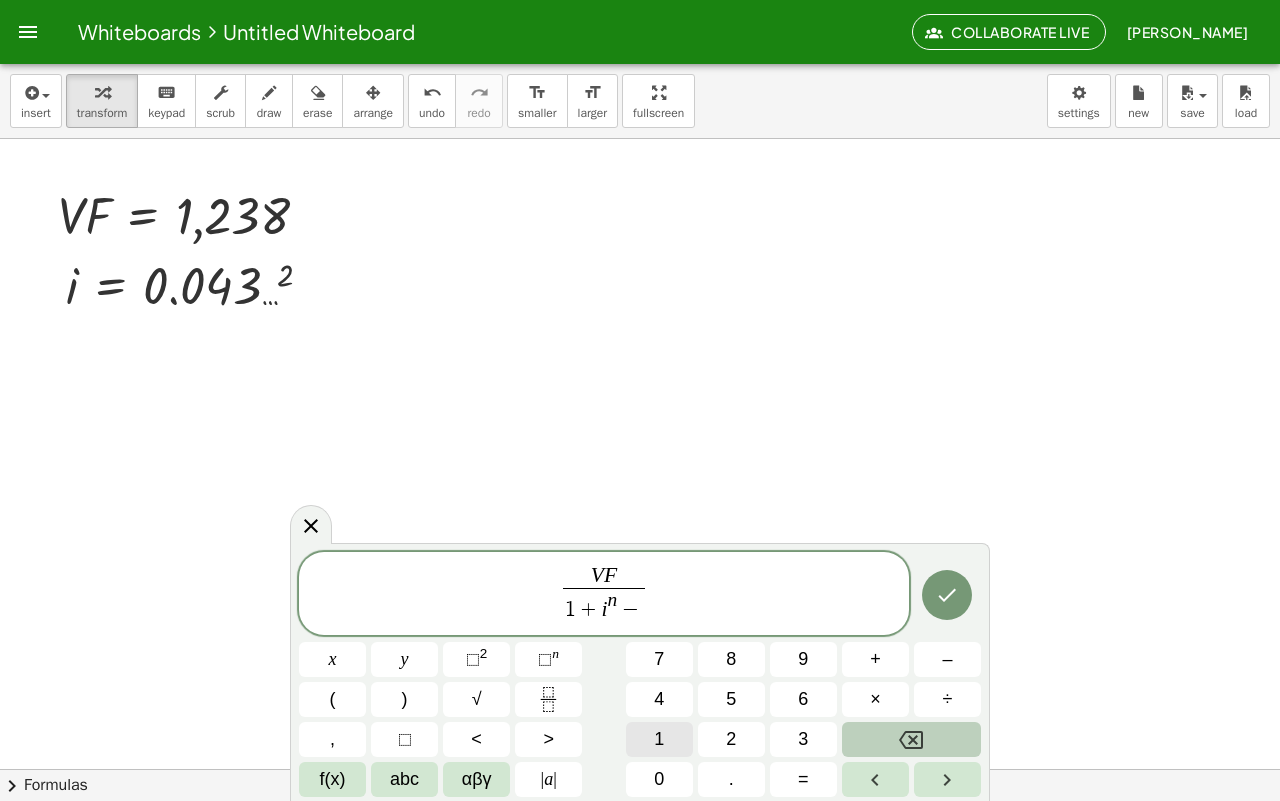 click on "1" at bounding box center (659, 739) 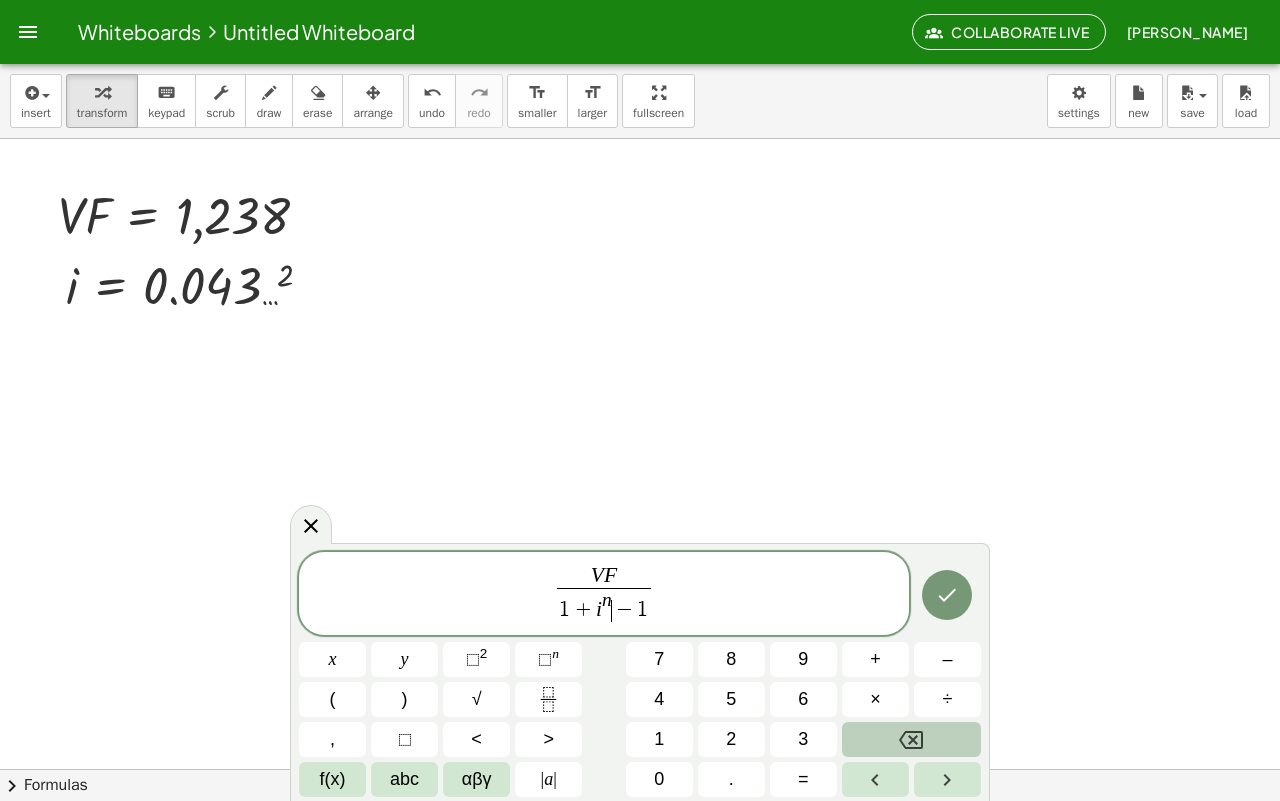 click on "−" at bounding box center (625, 611) 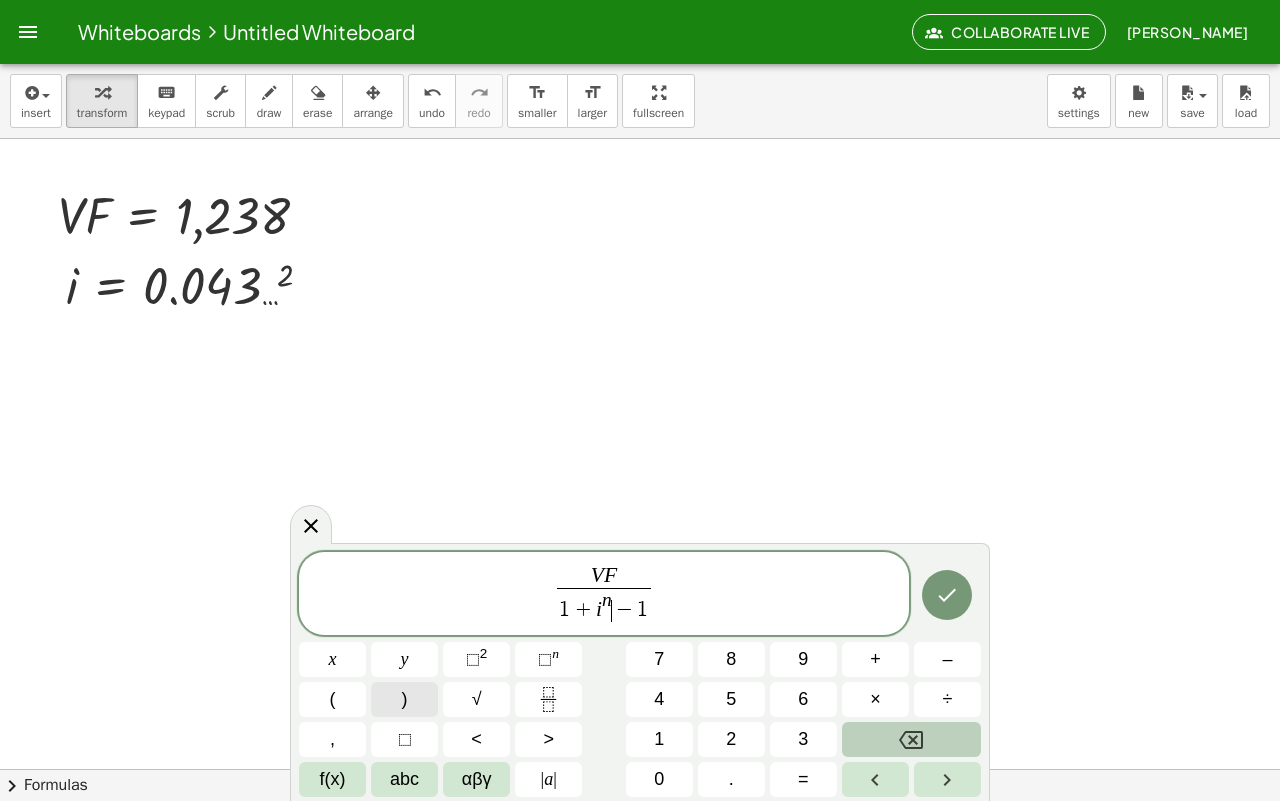 click on ")" at bounding box center (404, 699) 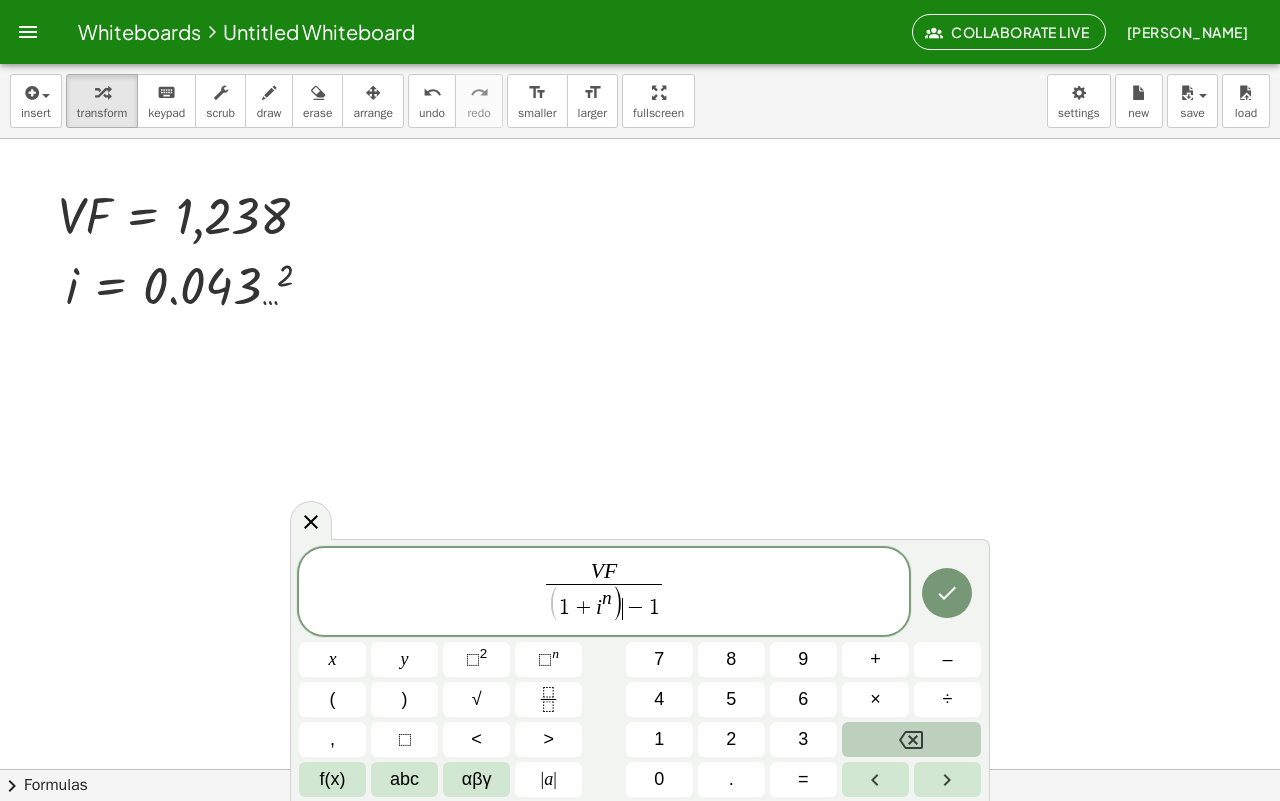 click on "(" at bounding box center [554, 604] 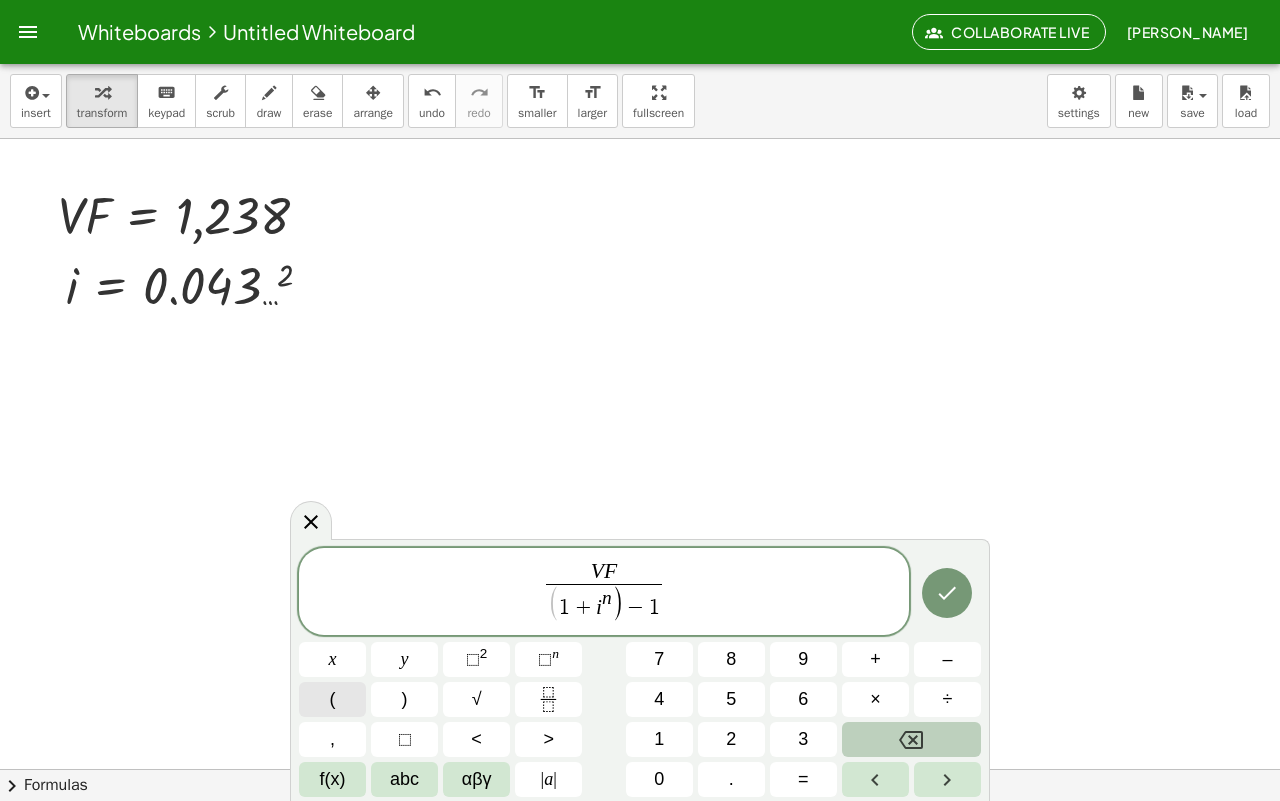 click on "(" at bounding box center [332, 699] 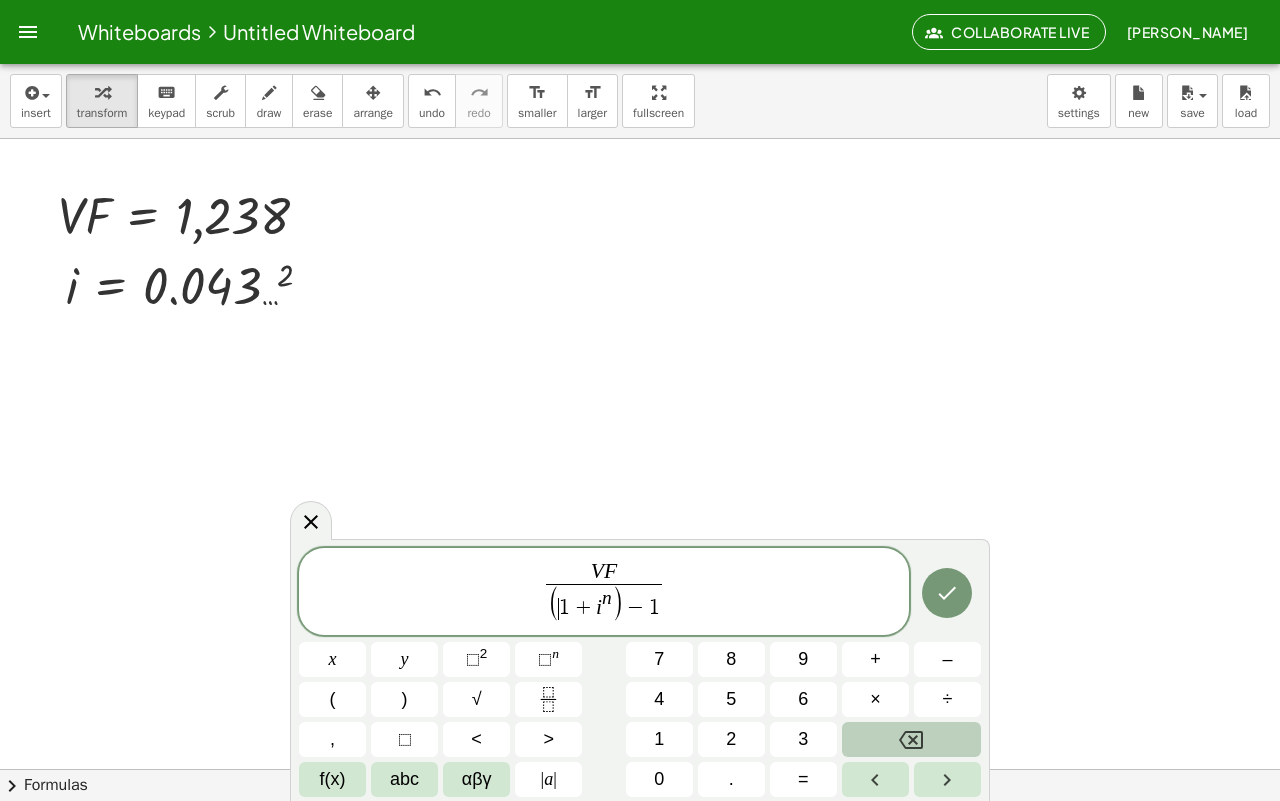 click at bounding box center [640, 719] 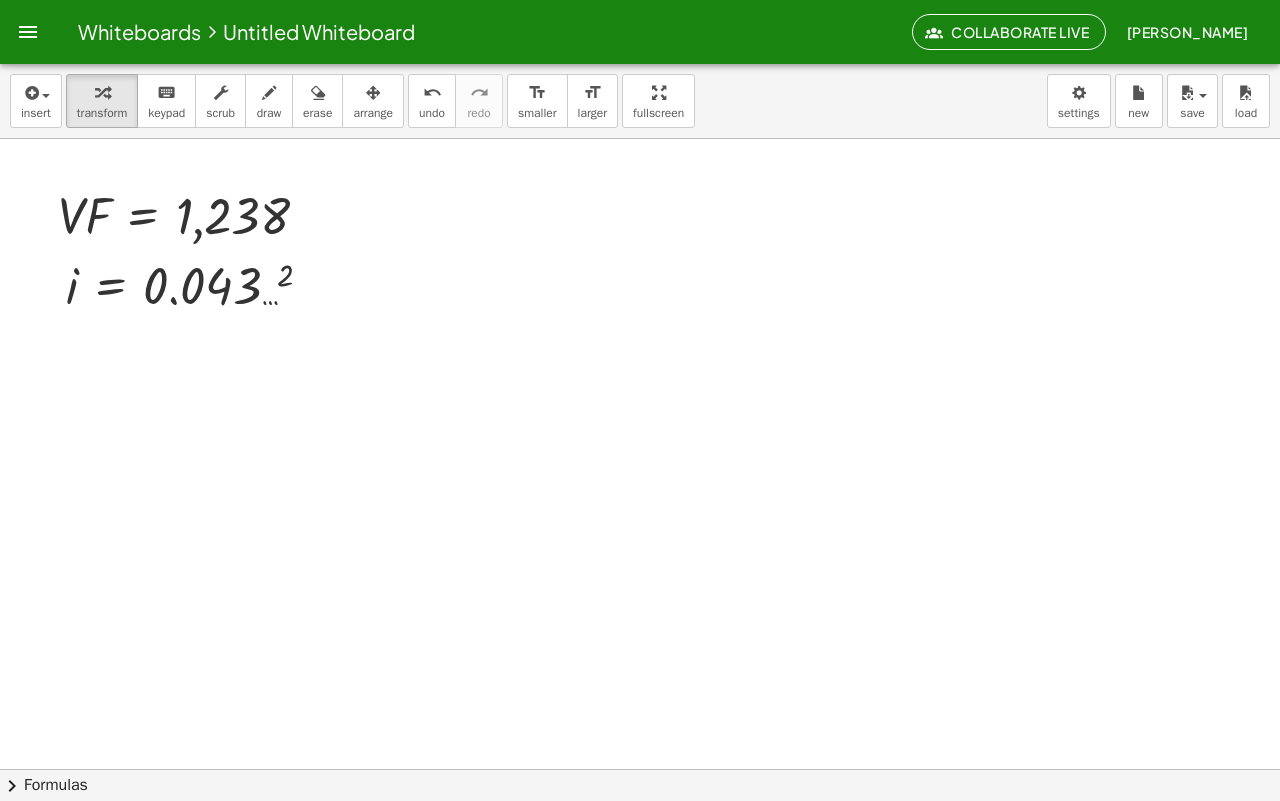 click at bounding box center (640, 719) 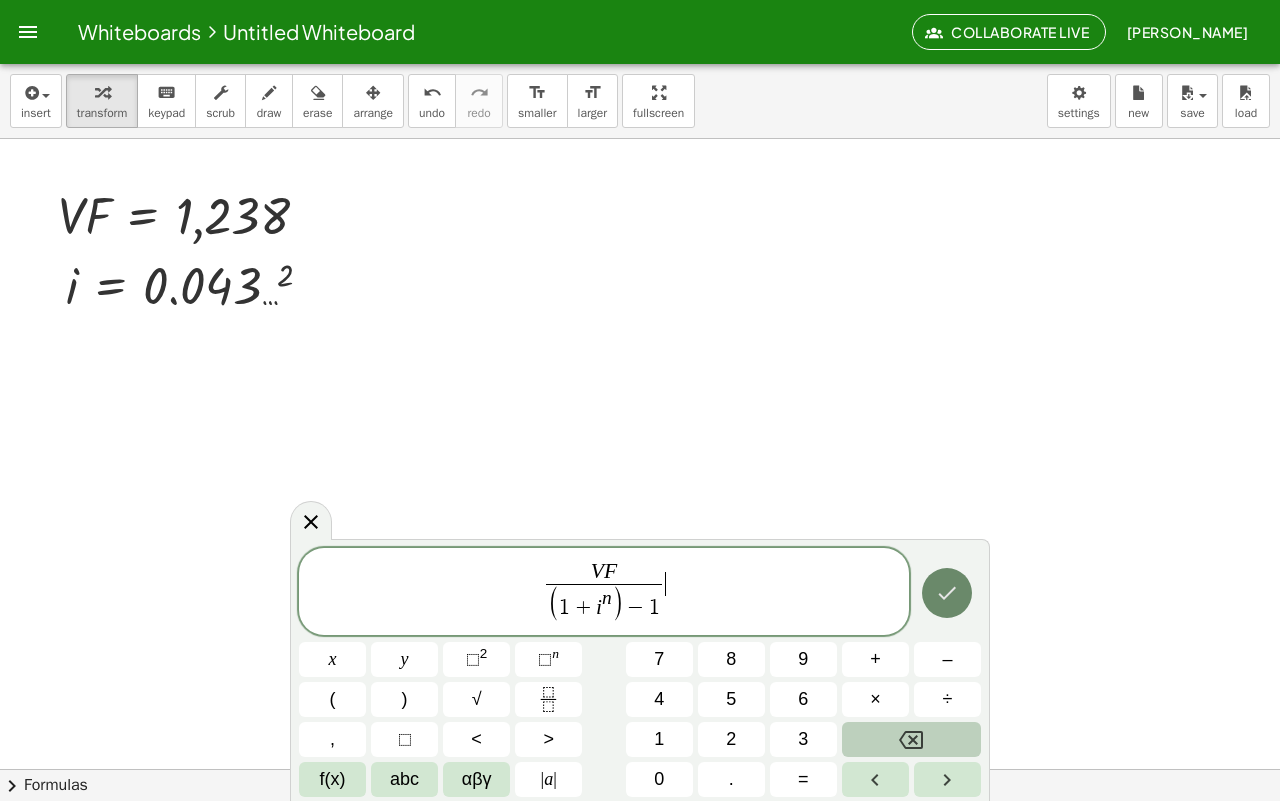 click 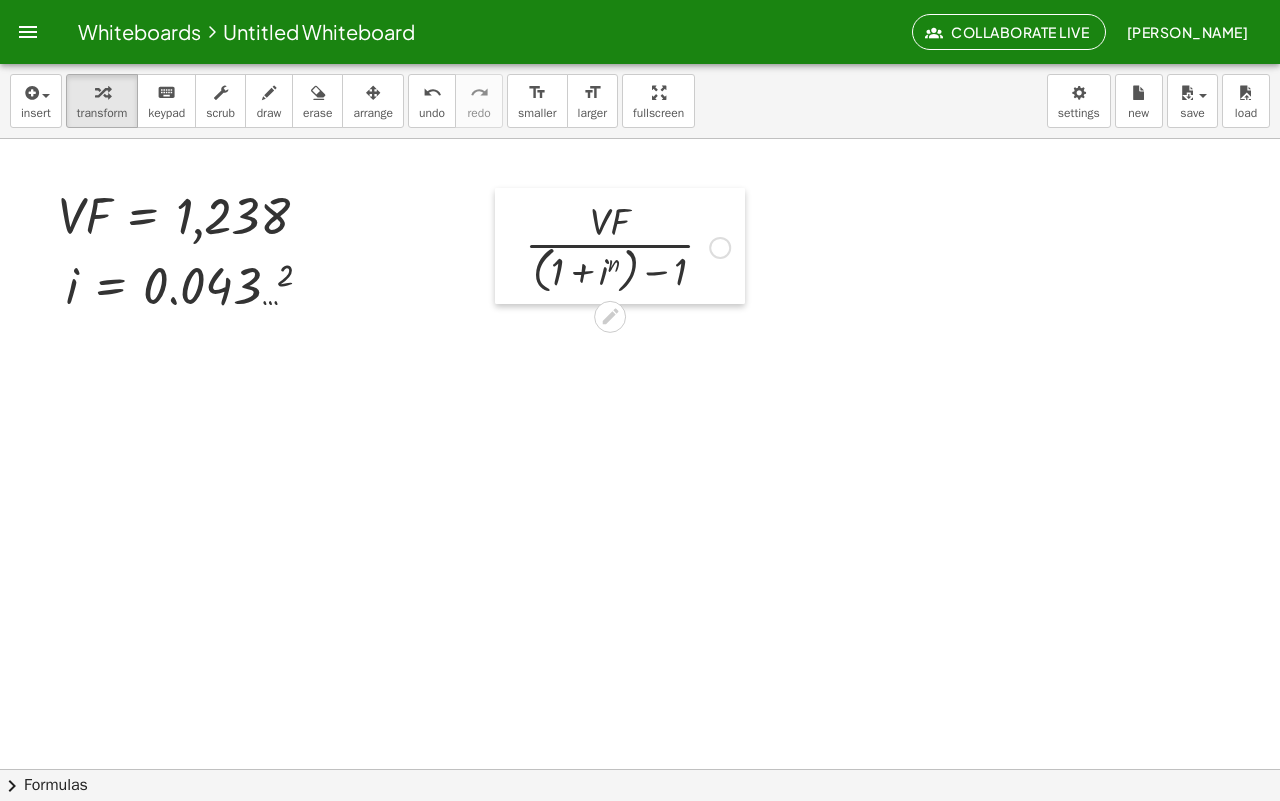 drag, startPoint x: 582, startPoint y: 698, endPoint x: 501, endPoint y: 262, distance: 443.46027 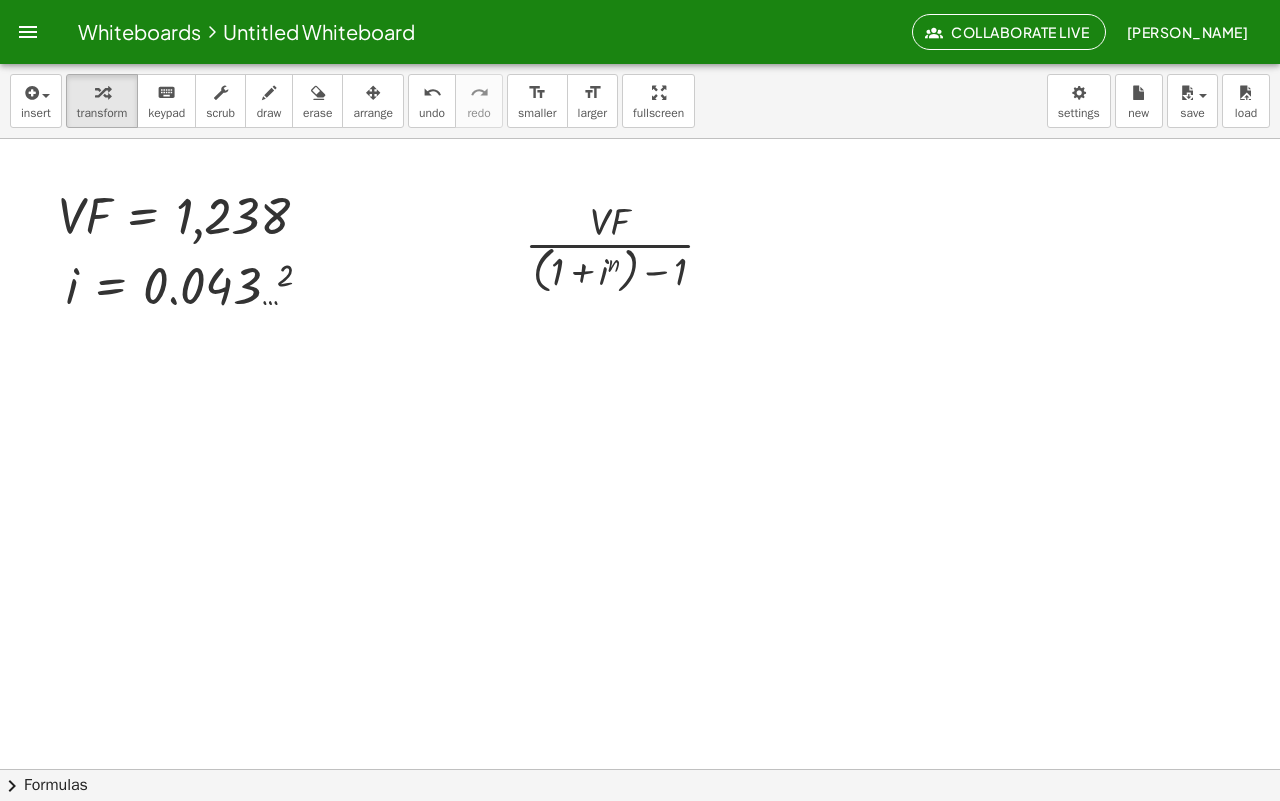 click at bounding box center [640, 719] 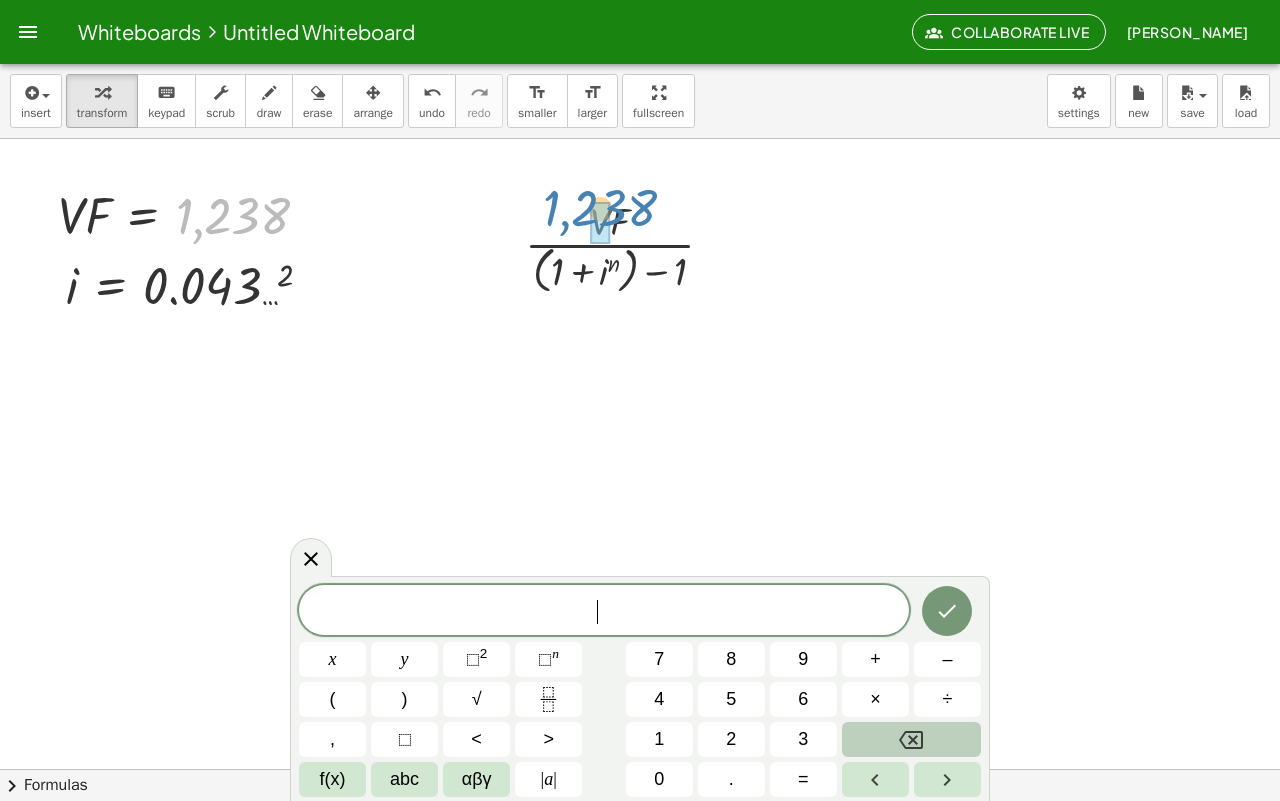 drag, startPoint x: 225, startPoint y: 221, endPoint x: 593, endPoint y: 218, distance: 368.01224 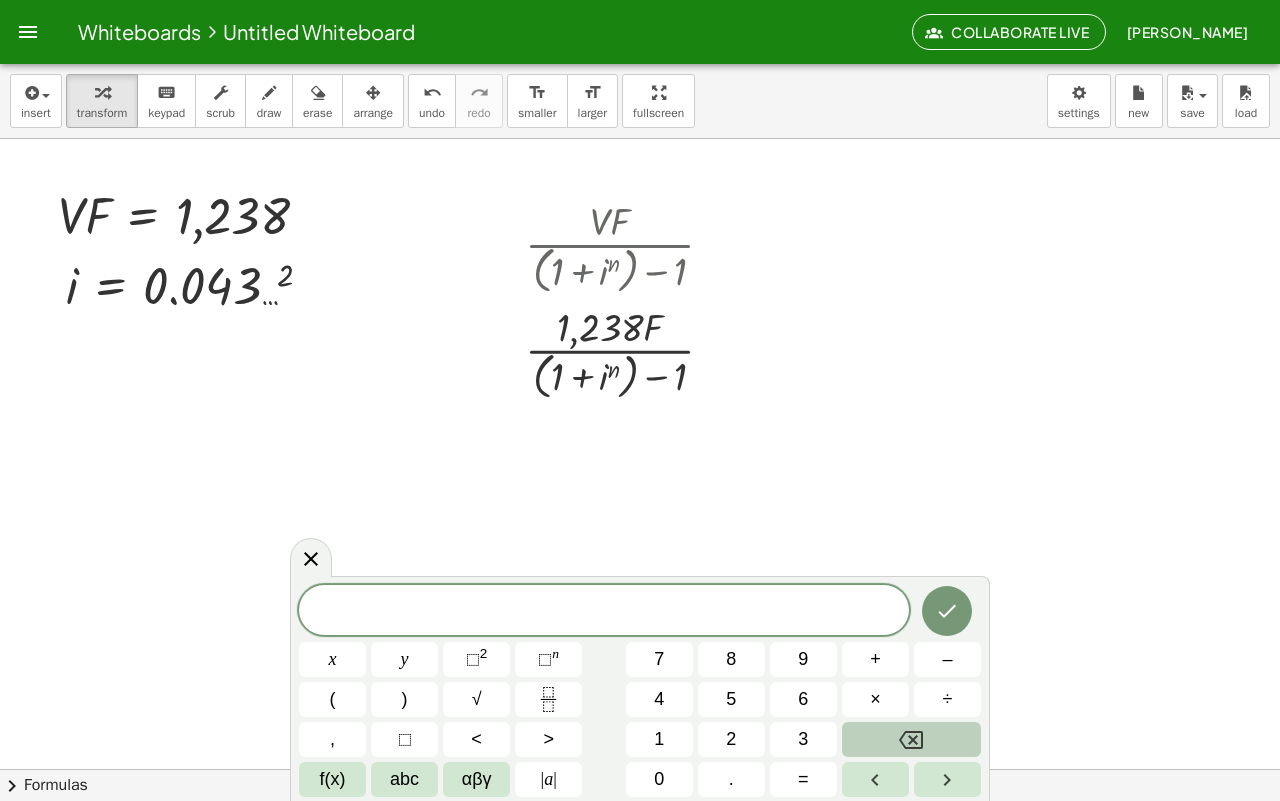 click at bounding box center (640, 719) 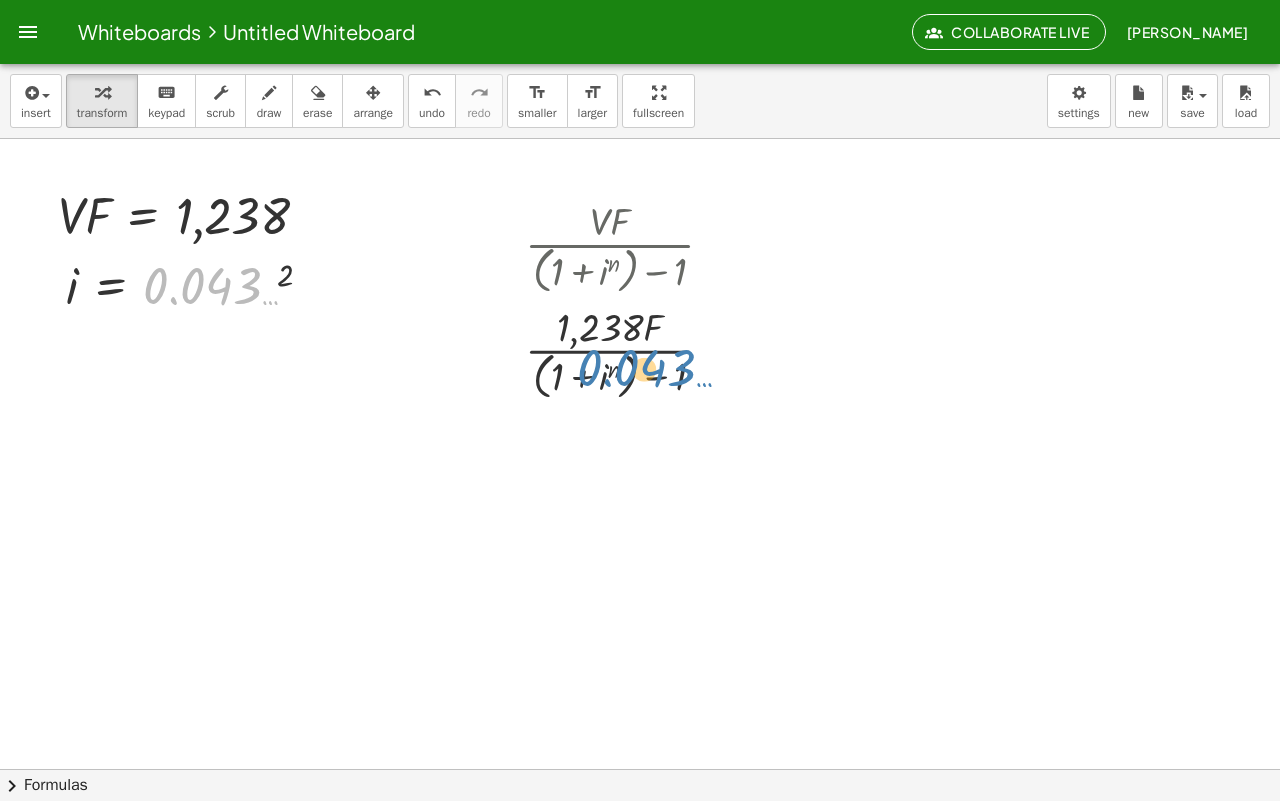 drag, startPoint x: 208, startPoint y: 285, endPoint x: 643, endPoint y: 368, distance: 442.8476 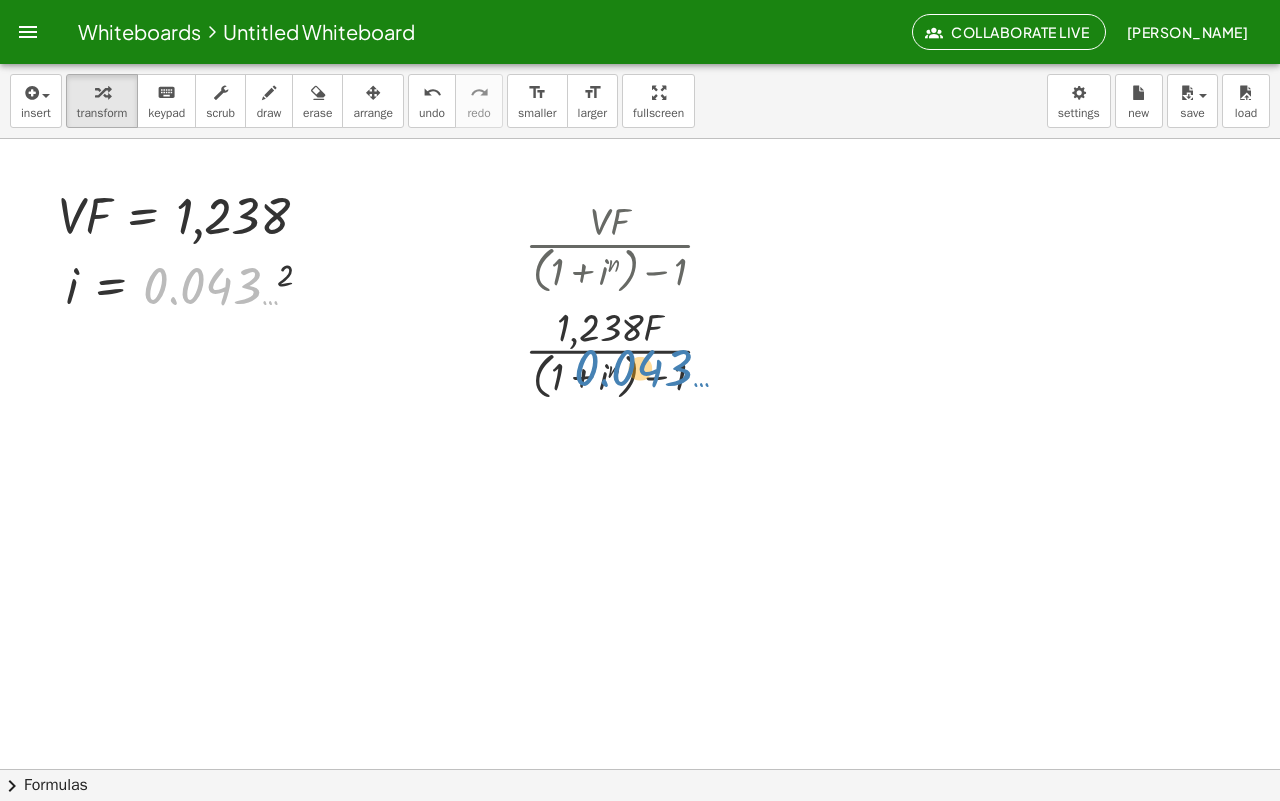 drag, startPoint x: 205, startPoint y: 290, endPoint x: 636, endPoint y: 373, distance: 438.91913 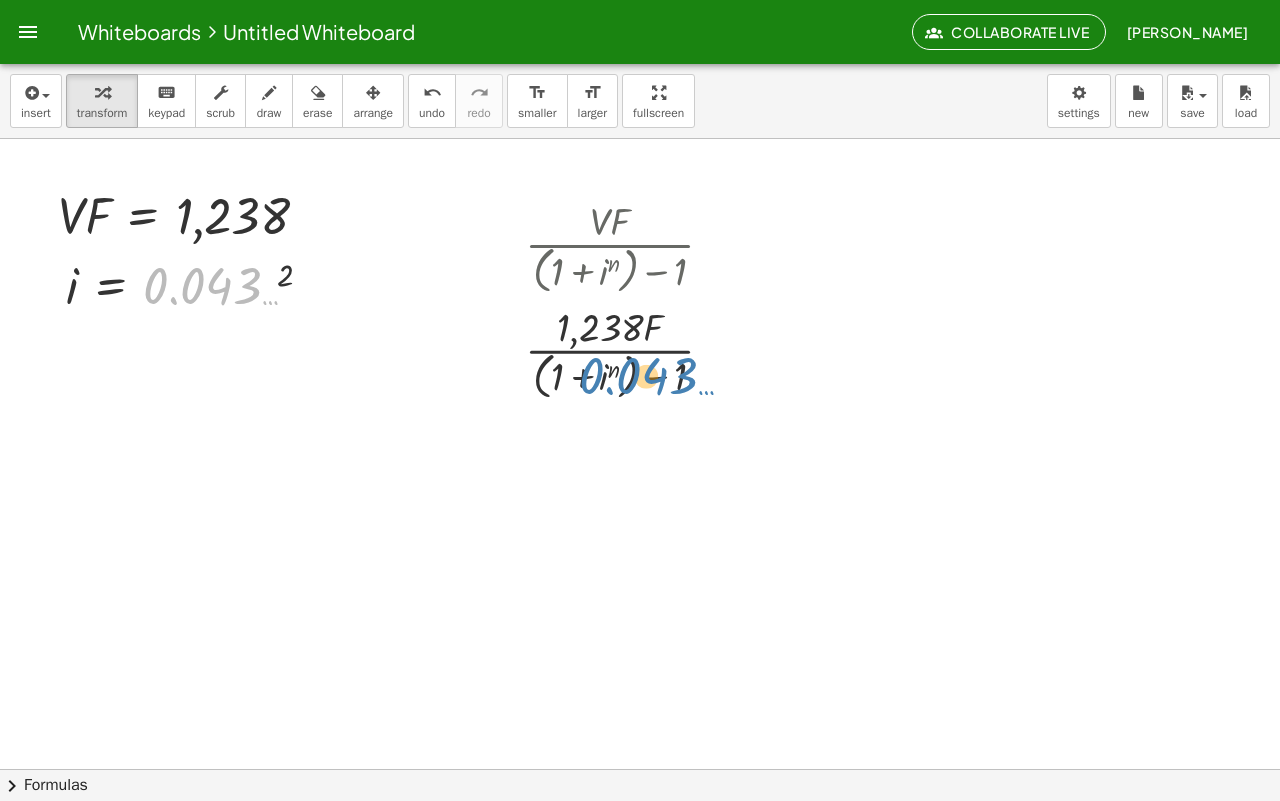 drag, startPoint x: 202, startPoint y: 276, endPoint x: 638, endPoint y: 366, distance: 445.1921 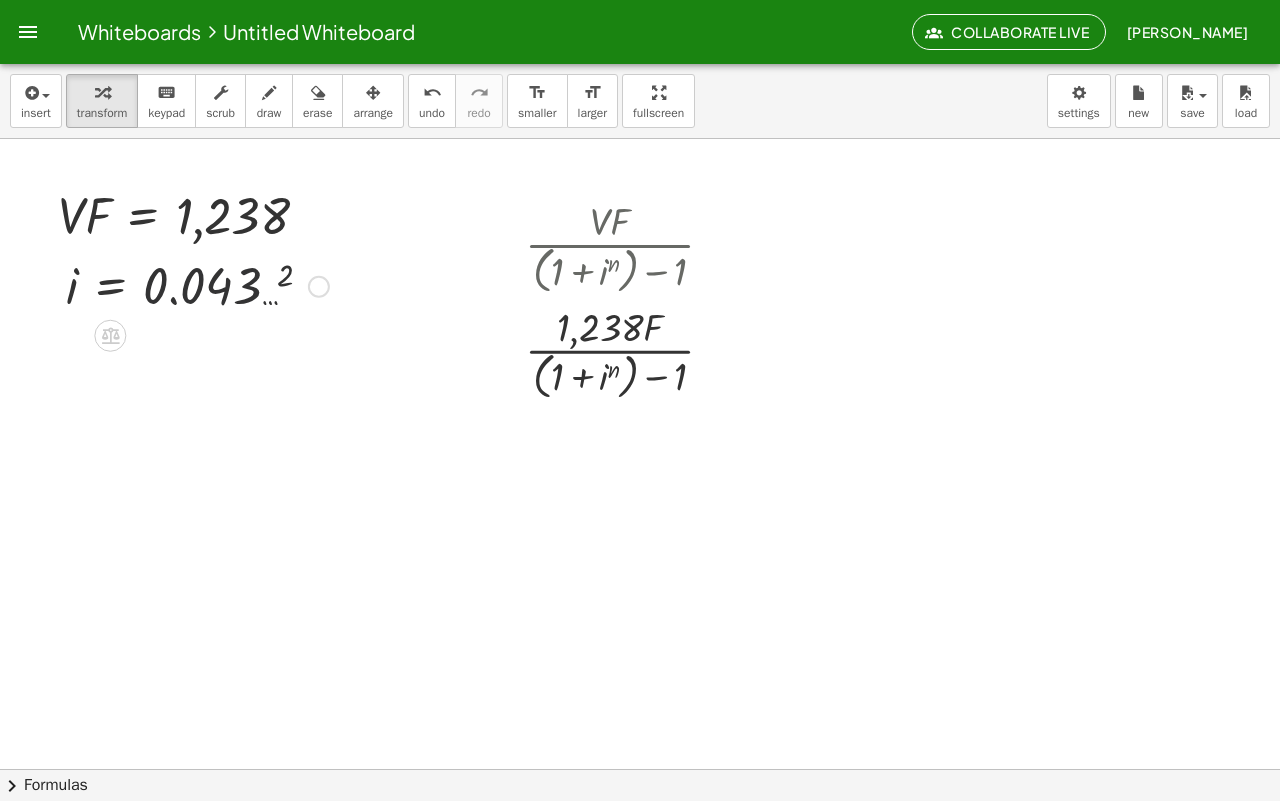 click at bounding box center (197, 285) 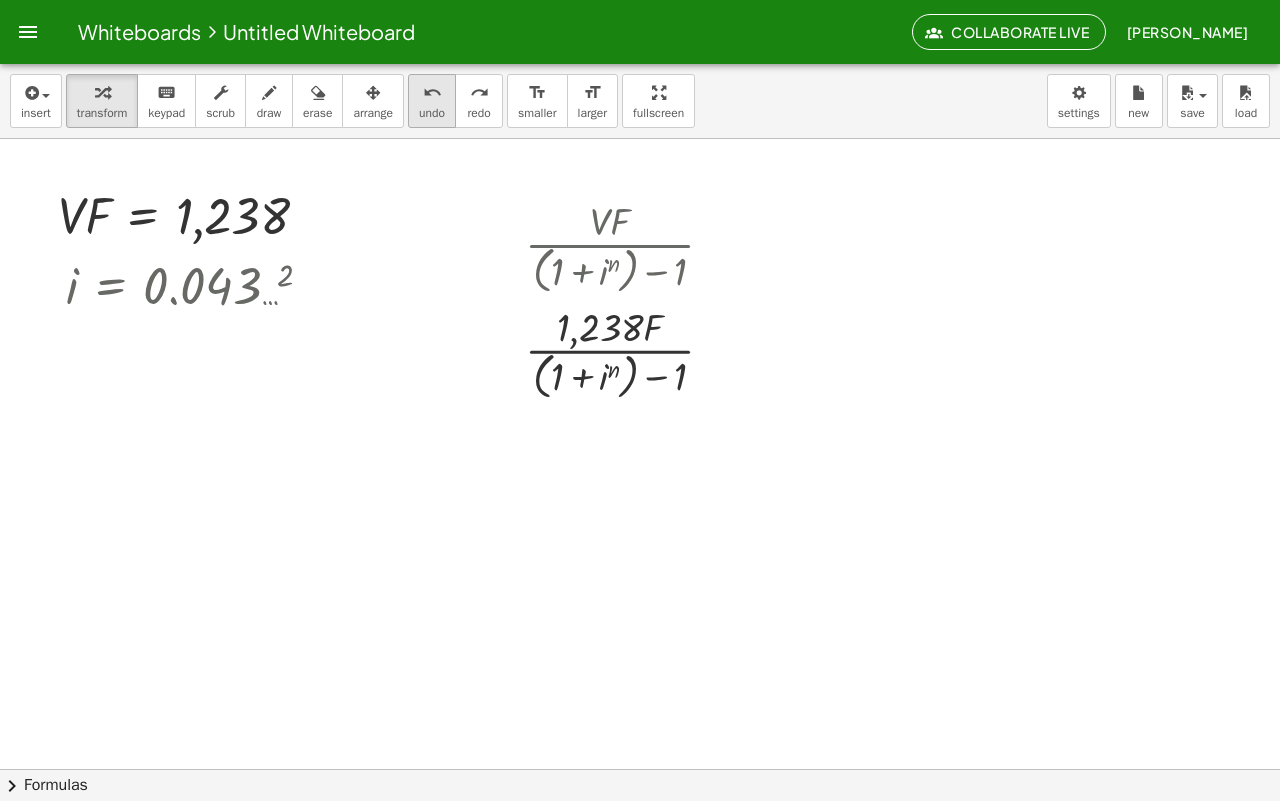 click on "undo" at bounding box center (432, 113) 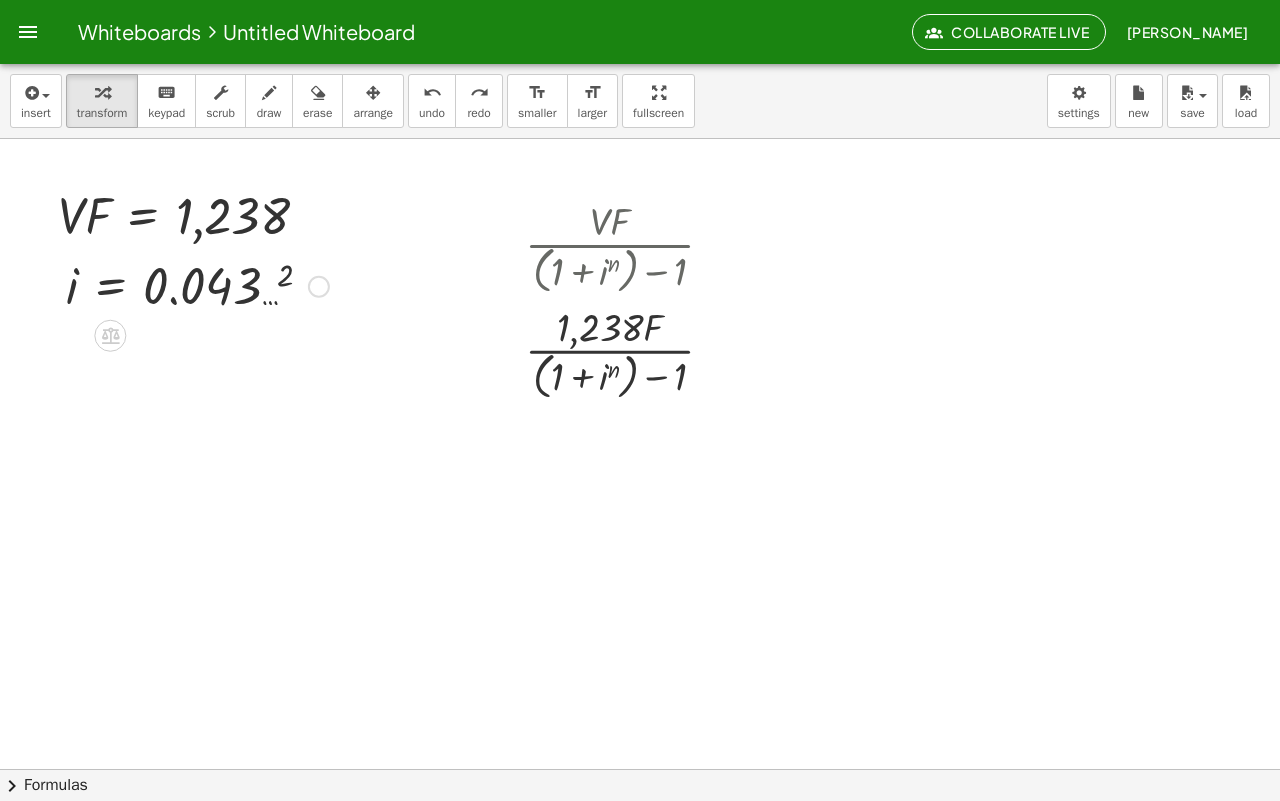 click at bounding box center [319, 287] 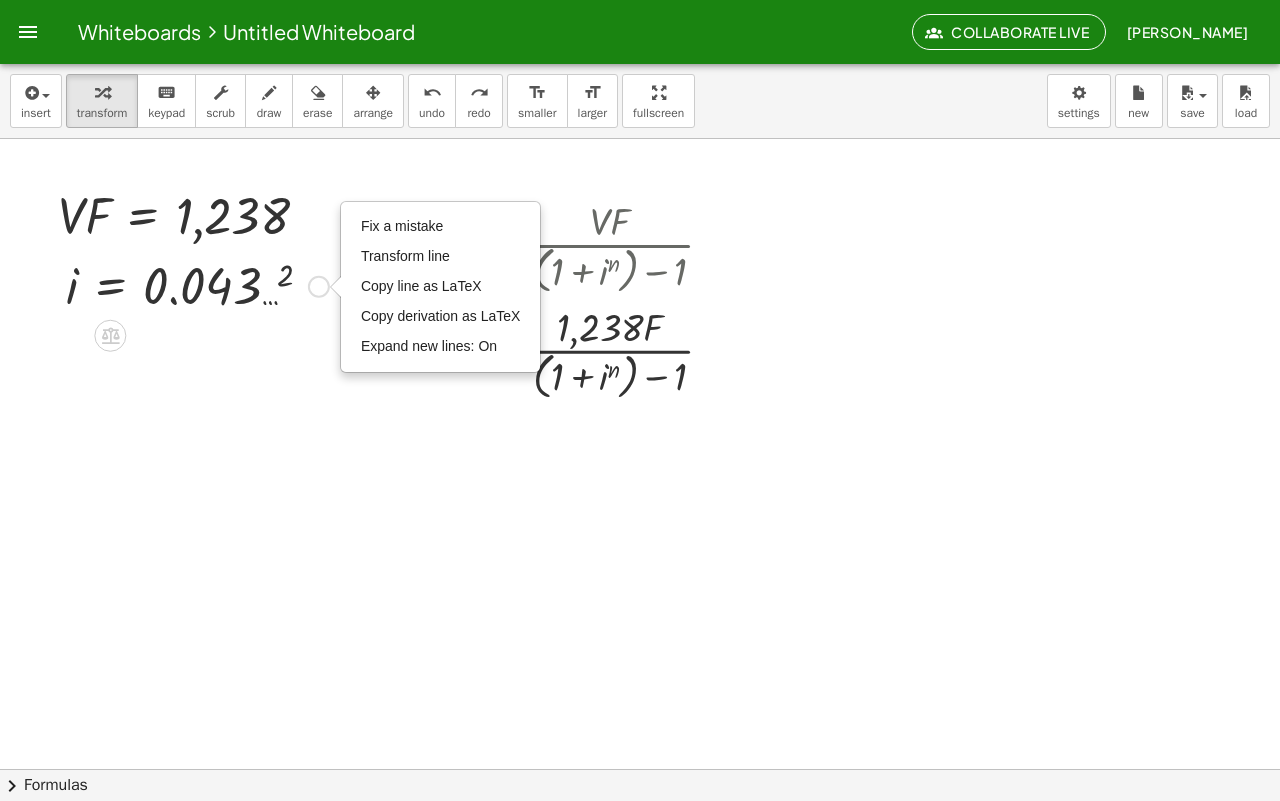 click at bounding box center (197, 285) 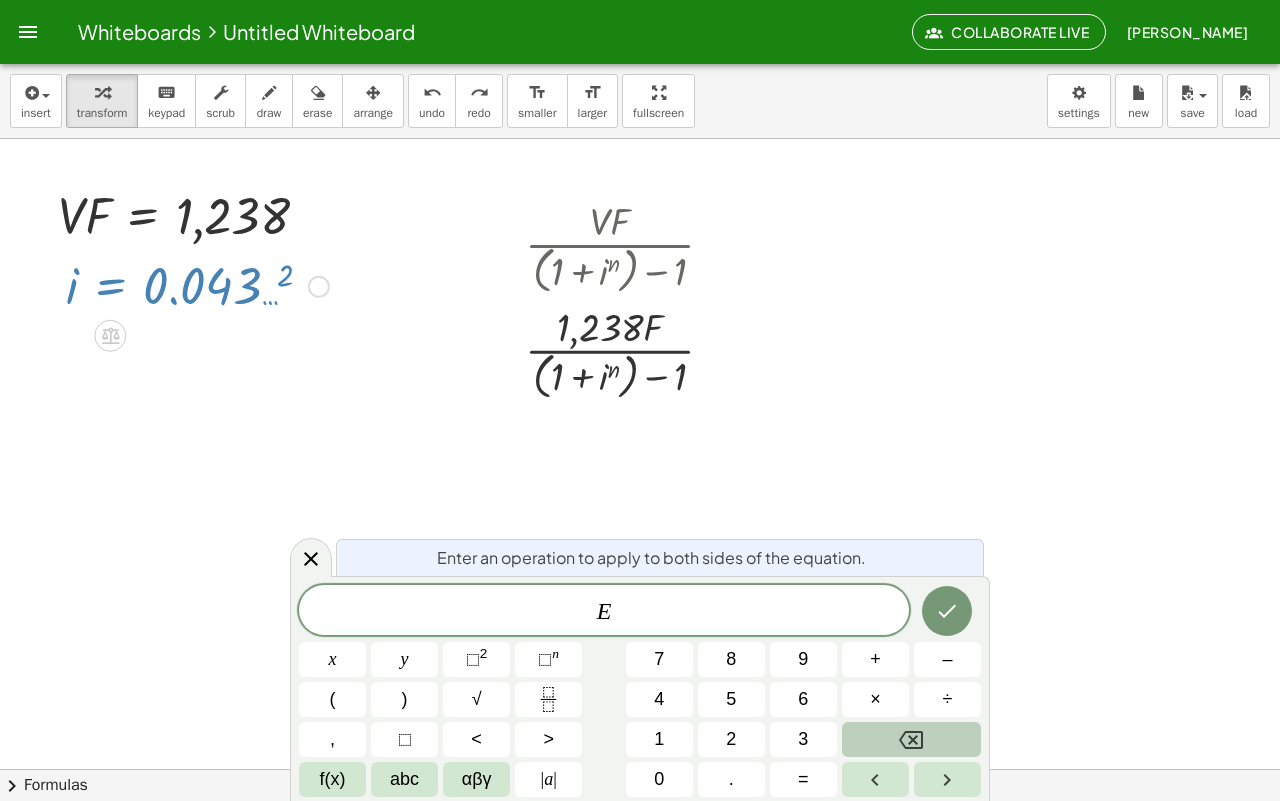 click on "**** E ​ x y ⬚ 2 ⬚ n 7 8 9 + – ( ) √ 4 5 6 × ÷ , ⬚ < > 1 2 3 f(x) abc αβγ | a | 0 . =" at bounding box center [640, 691] 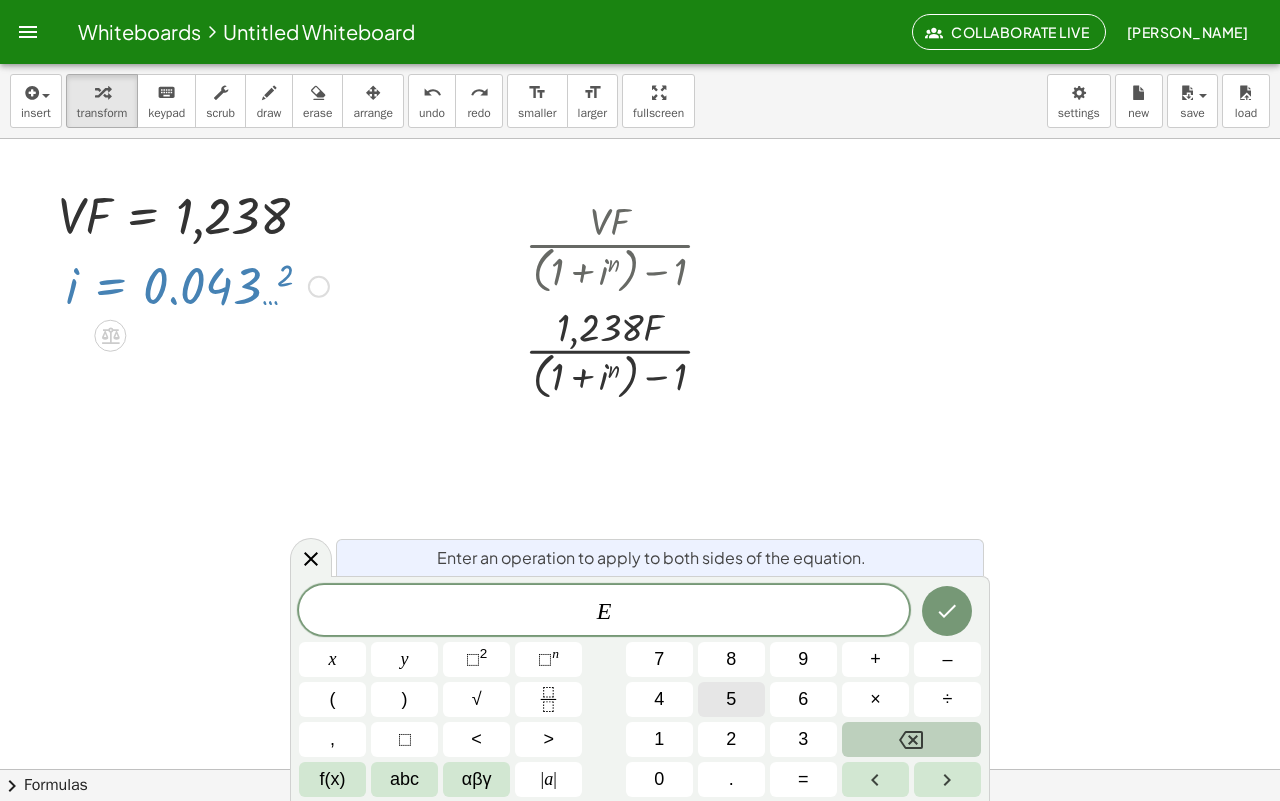 click on "5" at bounding box center [731, 699] 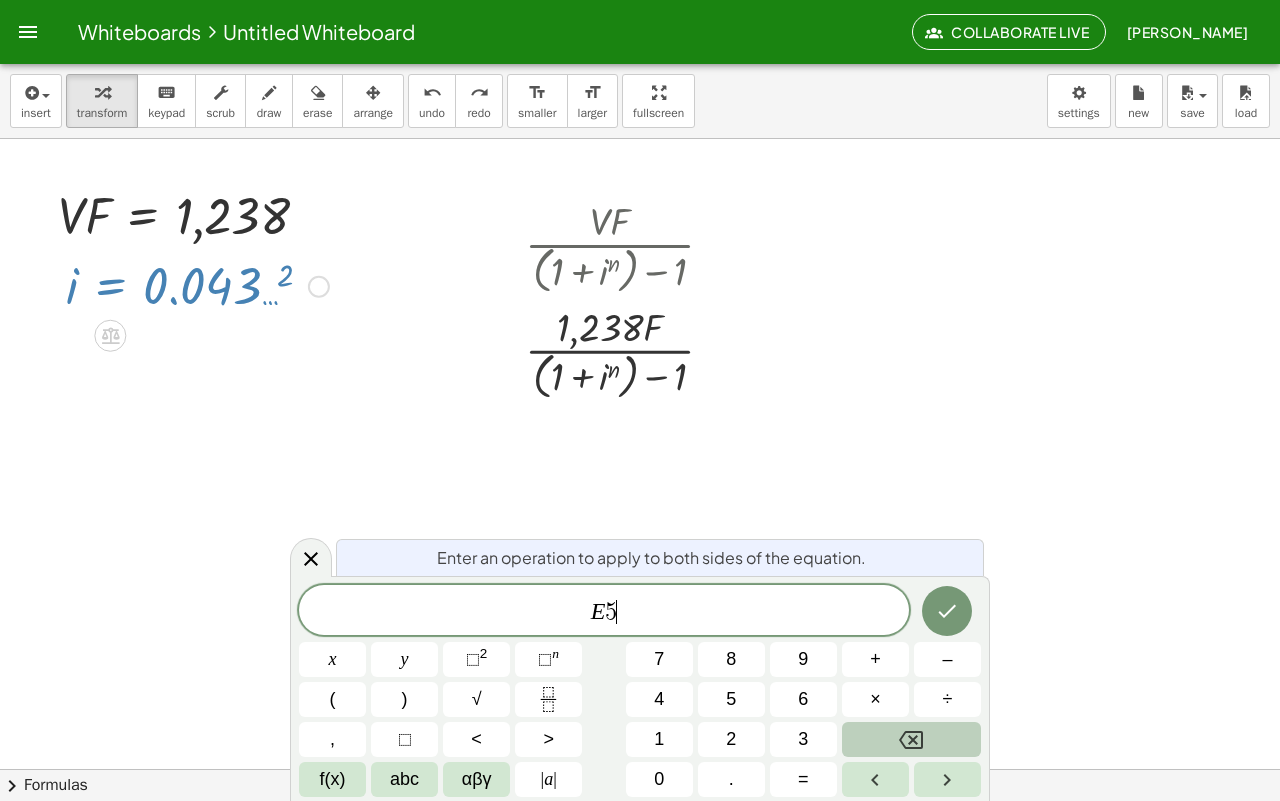 click on "**** E 5 ​ x y ⬚ 2 ⬚ n 7 8 9 + – ( ) √ 4 5 6 × ÷ , ⬚ < > 1 2 3 f(x) abc αβγ | a | 0 . =" at bounding box center [640, 691] 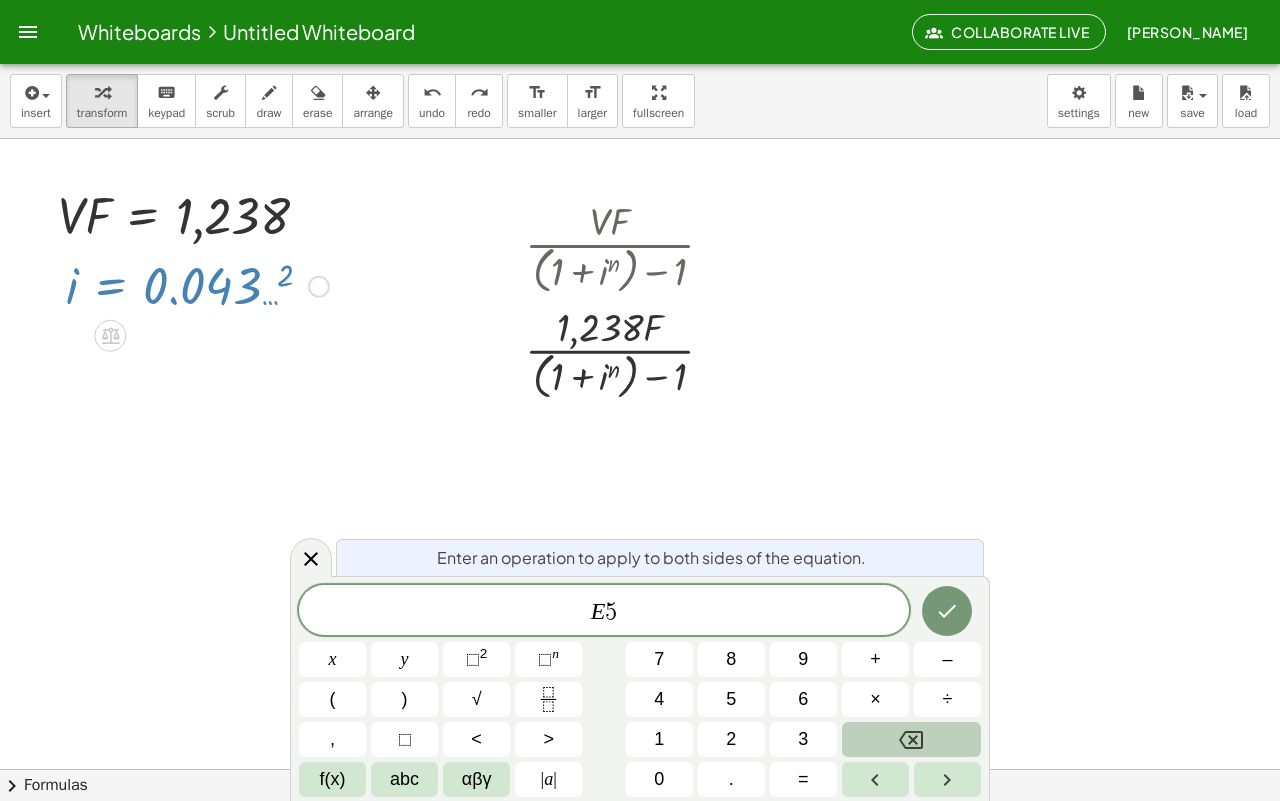 drag, startPoint x: 976, startPoint y: 561, endPoint x: 975, endPoint y: 571, distance: 10.049875 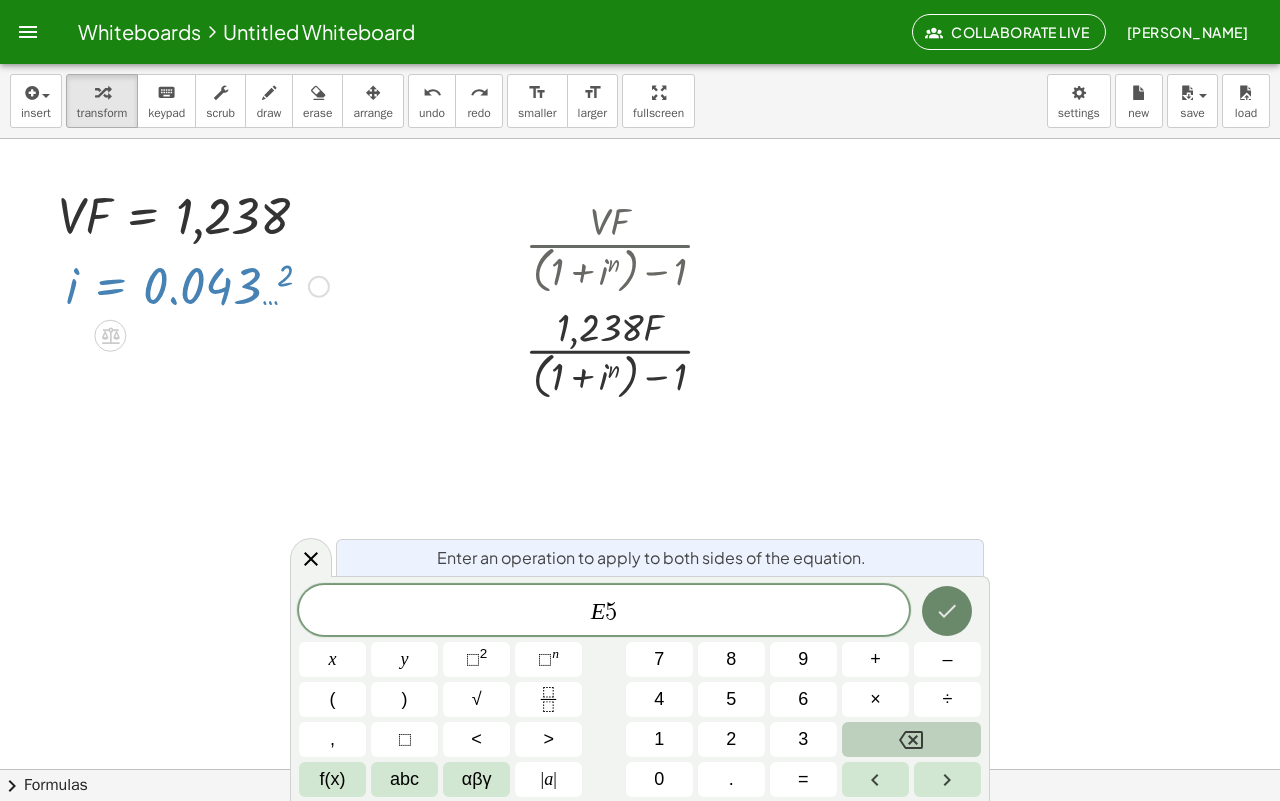 click 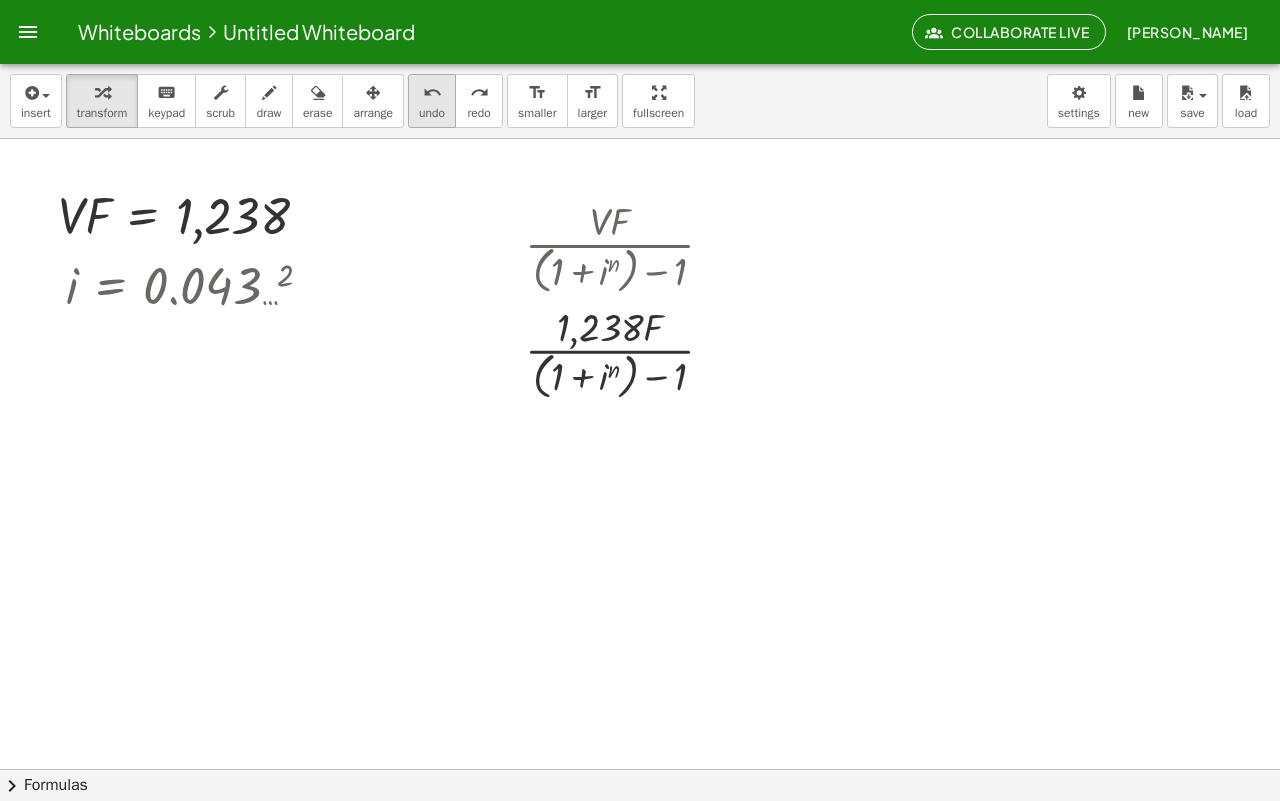 click on "undo" at bounding box center [432, 92] 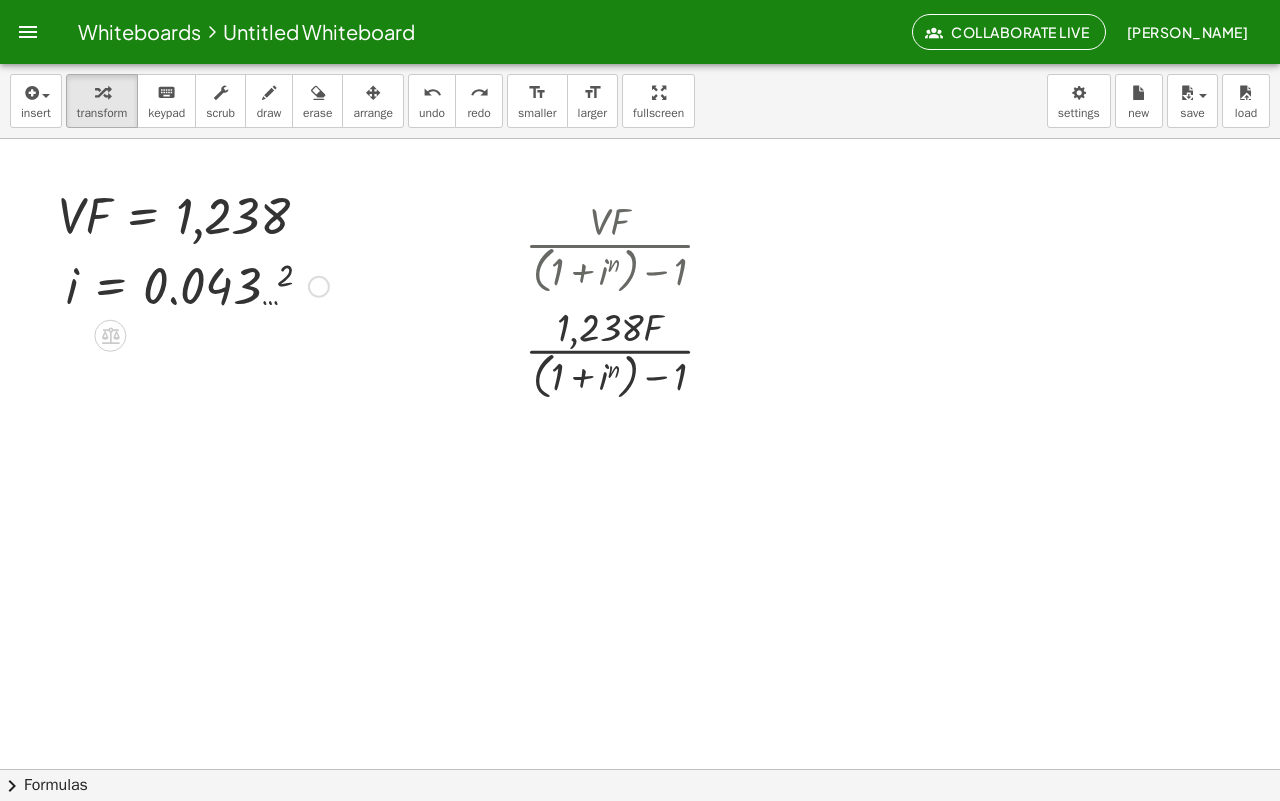 click at bounding box center (197, 285) 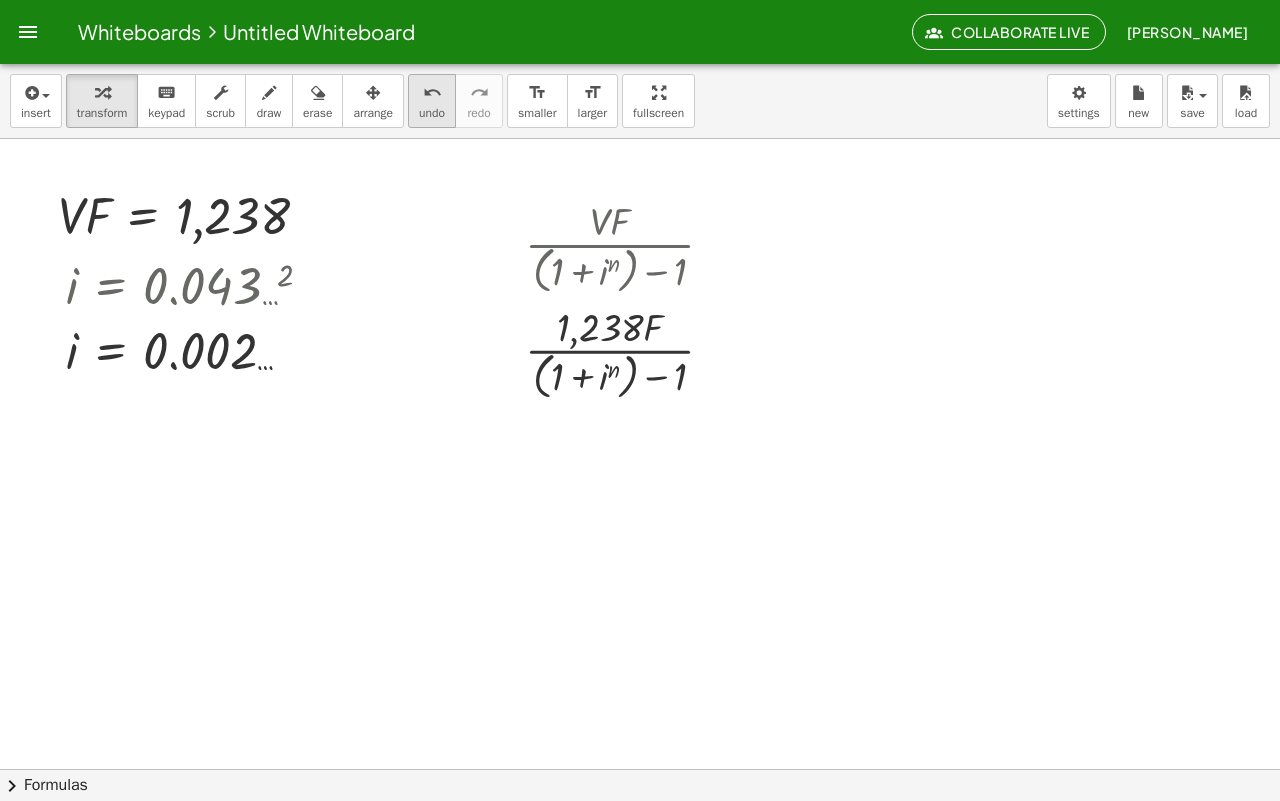 click on "undo" at bounding box center [432, 93] 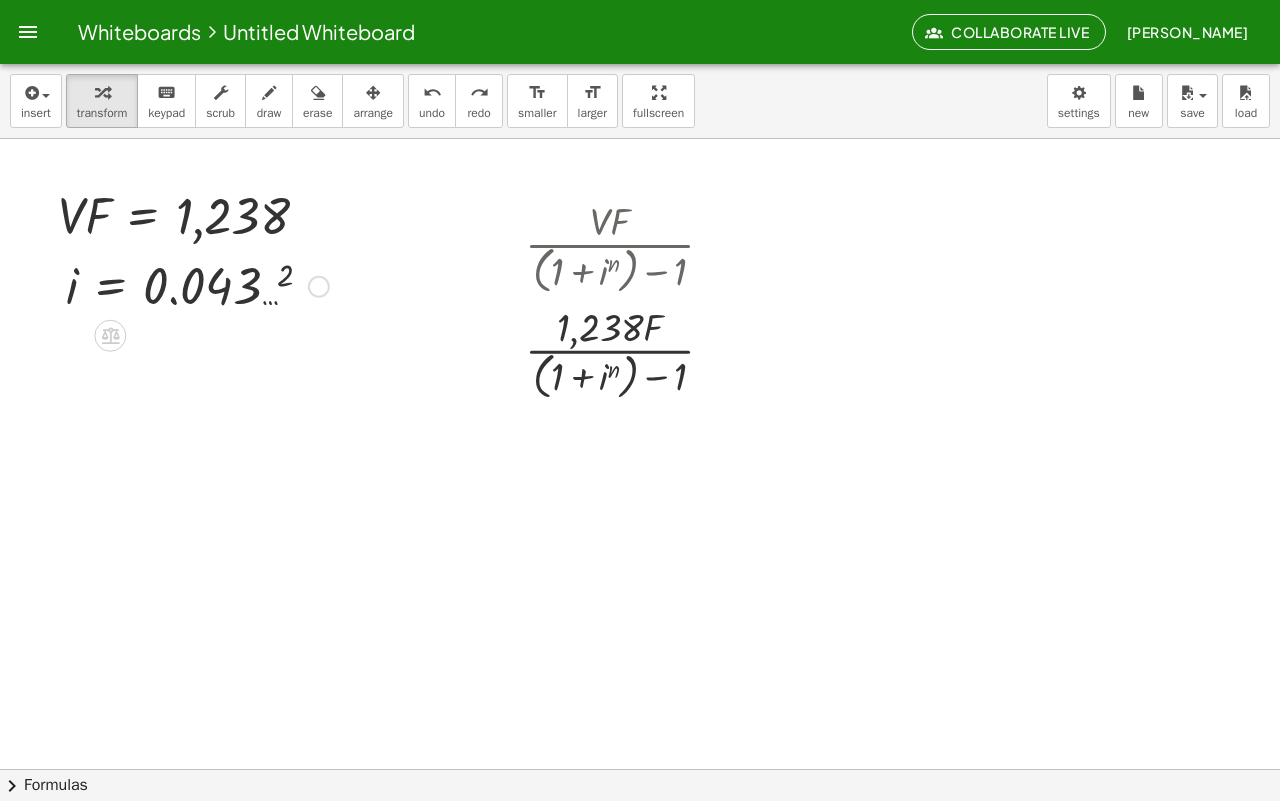 click at bounding box center [118, 333] 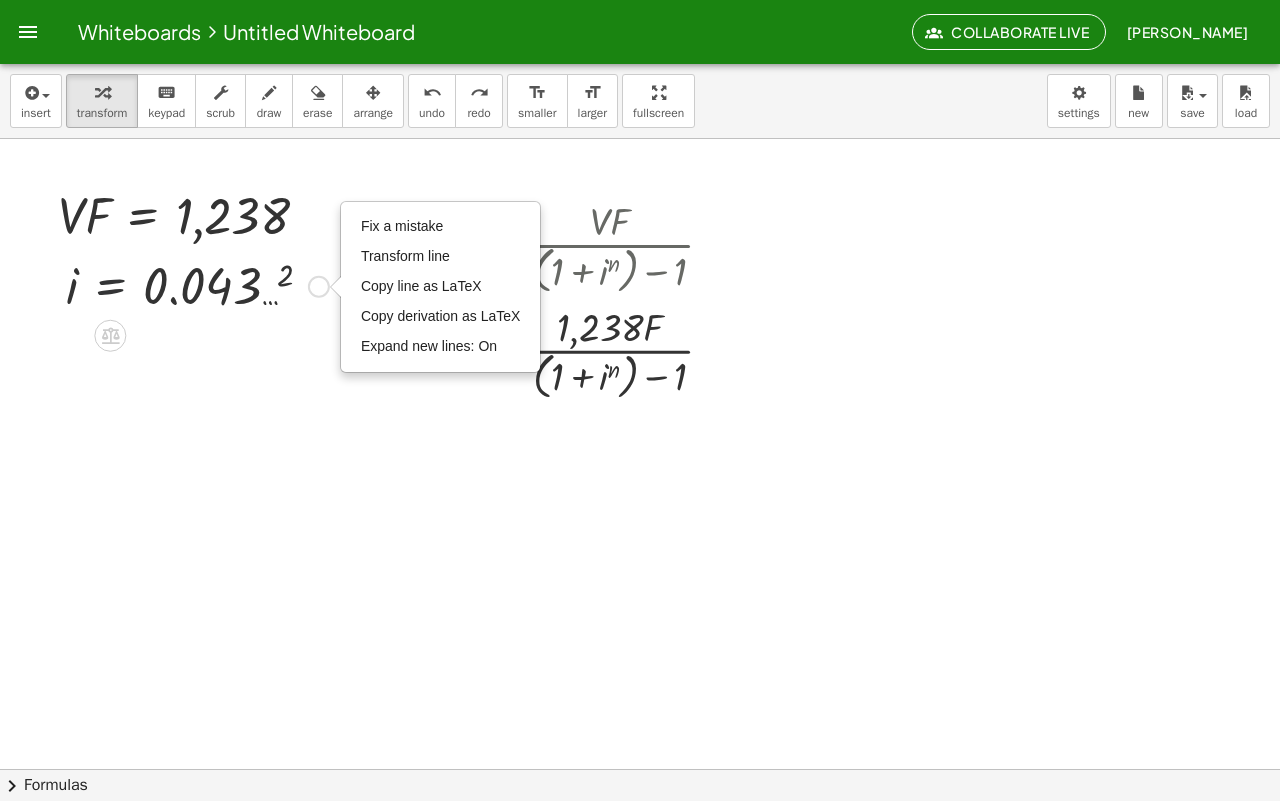 click at bounding box center [197, 285] 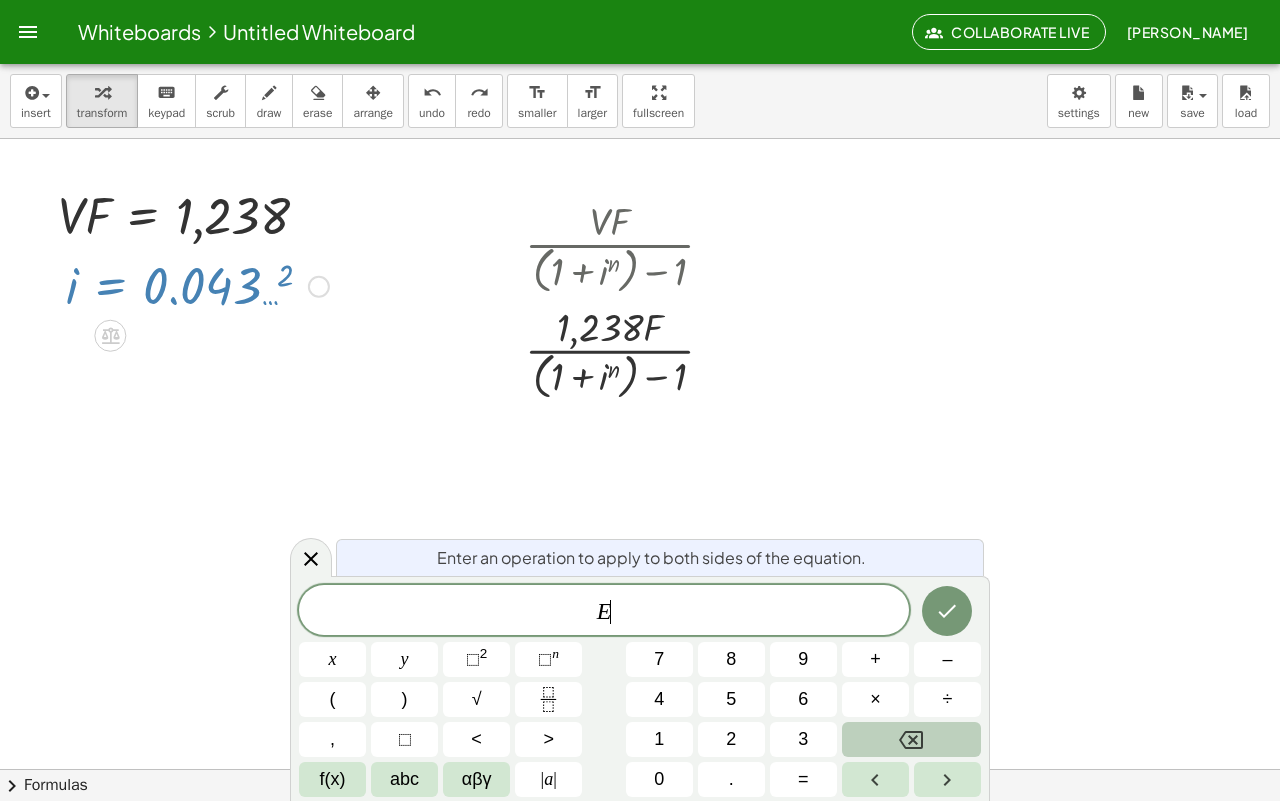 click at bounding box center (911, 739) 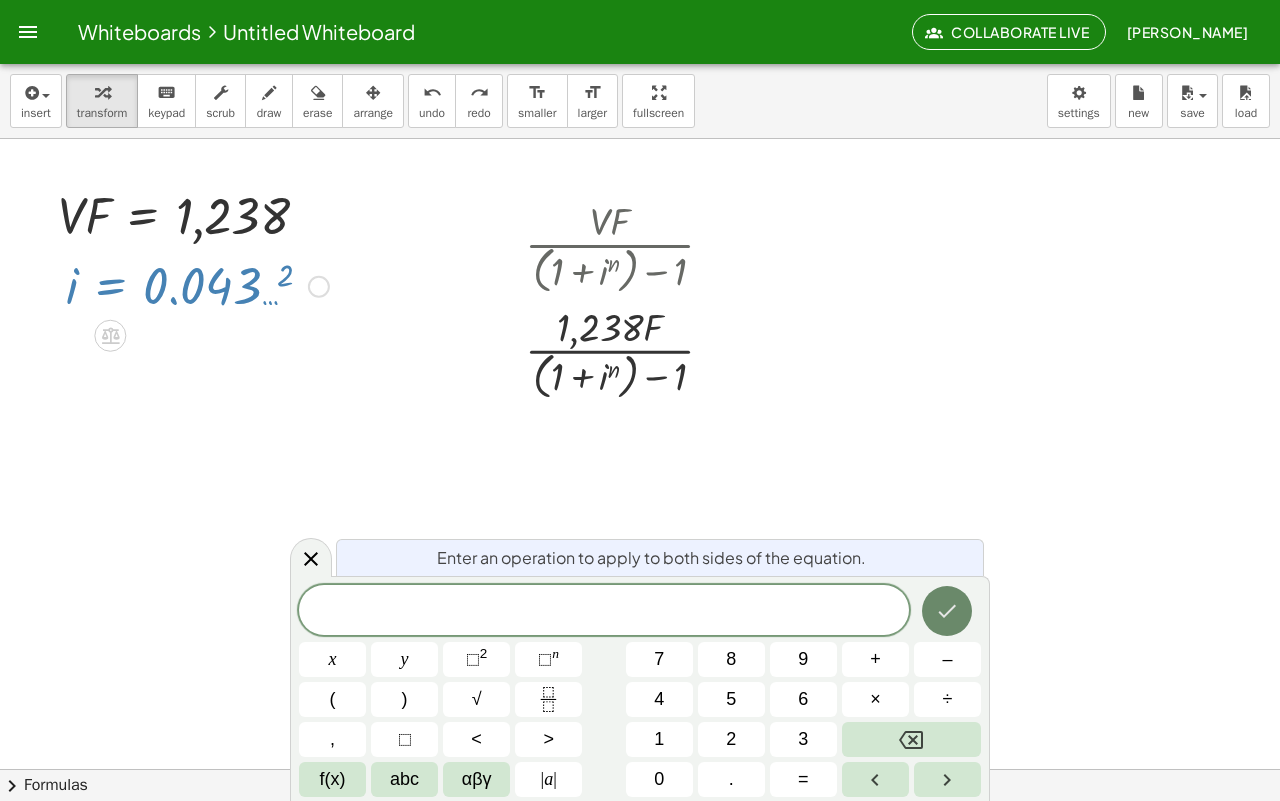 click at bounding box center (947, 611) 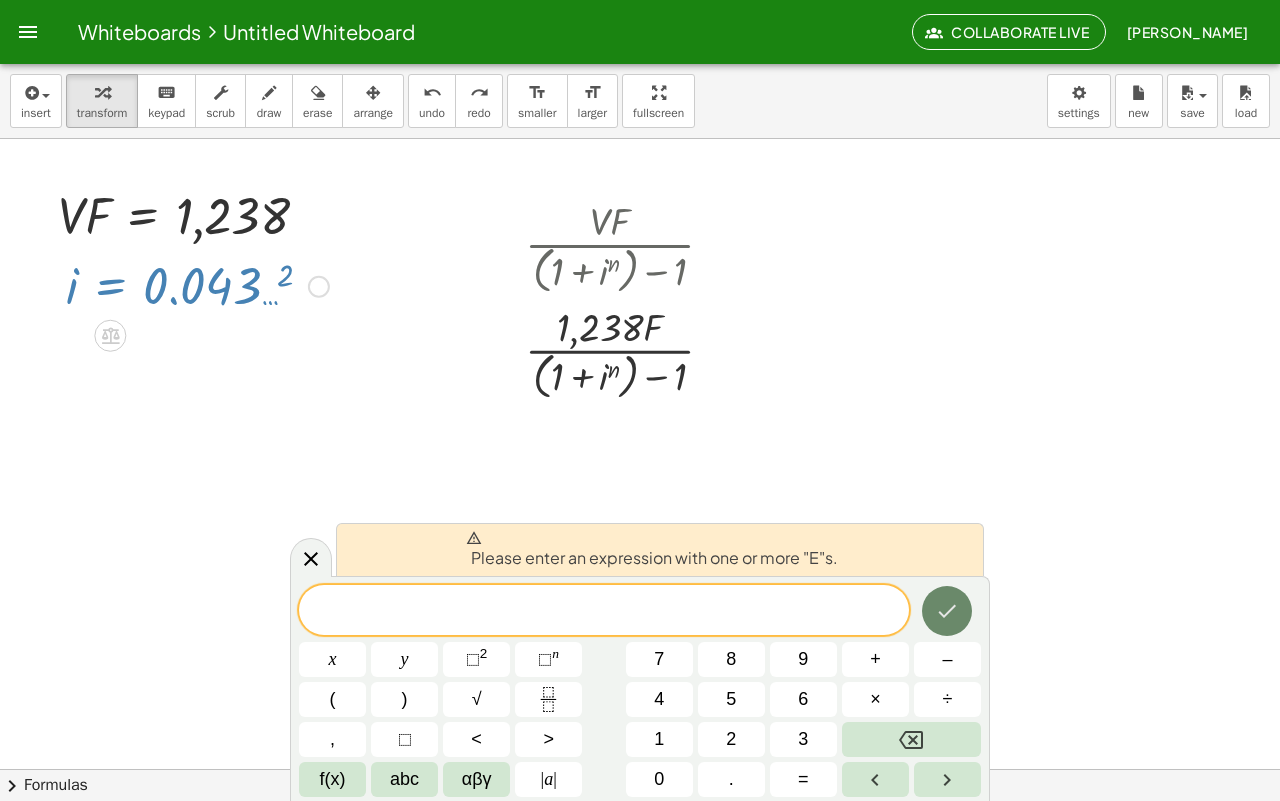 click at bounding box center (947, 611) 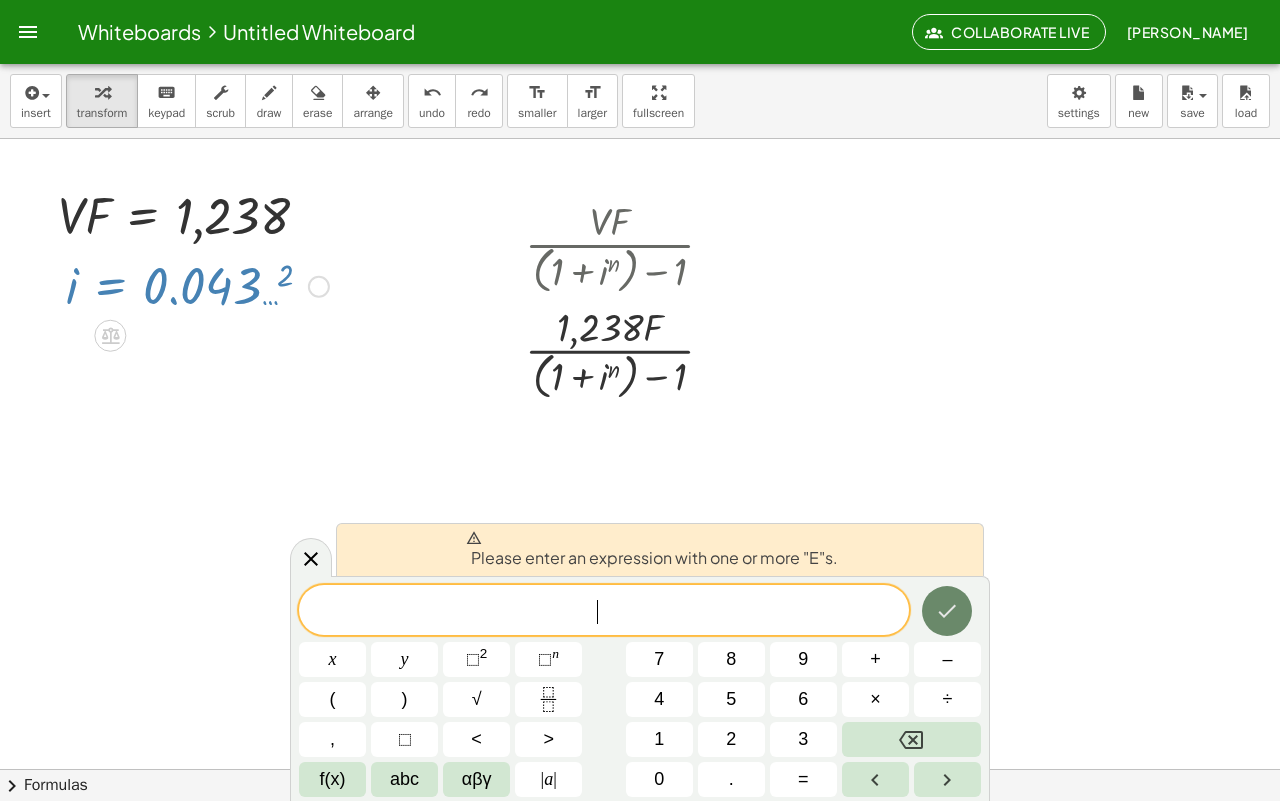 click at bounding box center (947, 611) 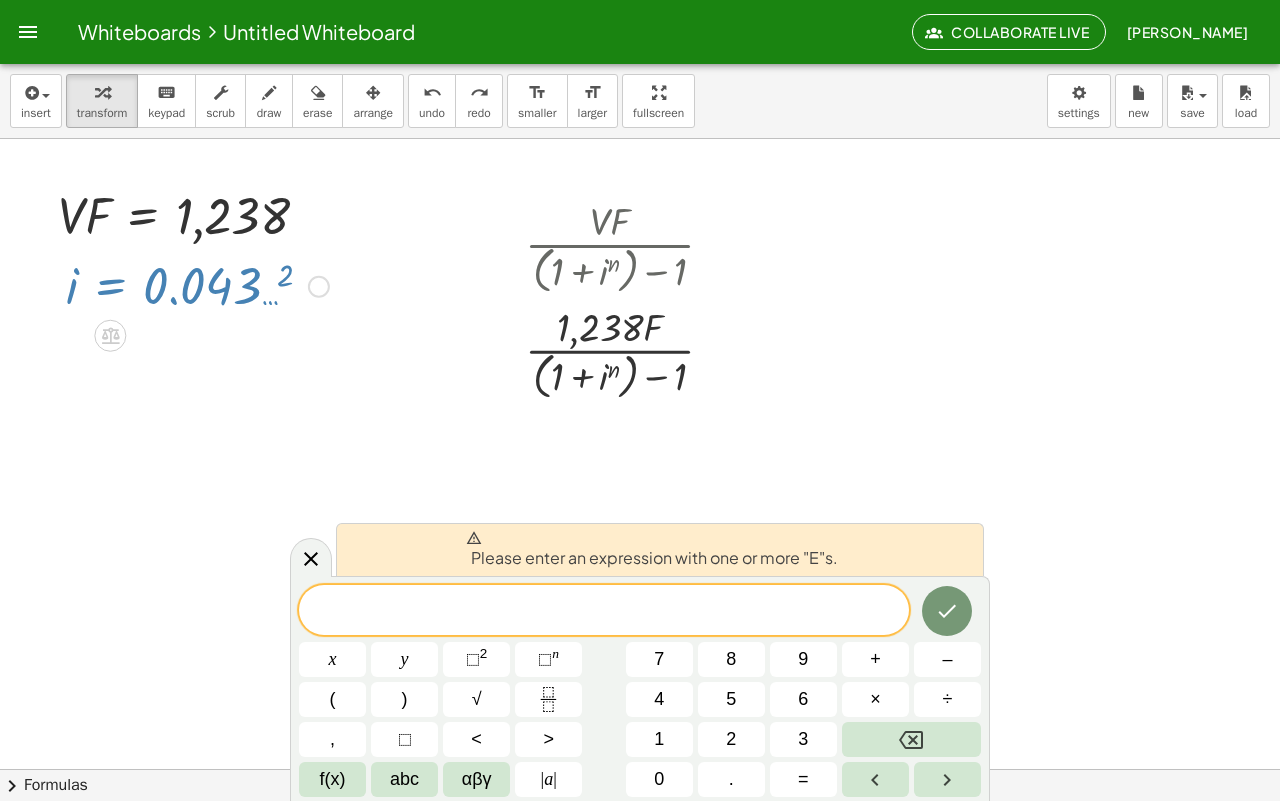 click at bounding box center (197, 285) 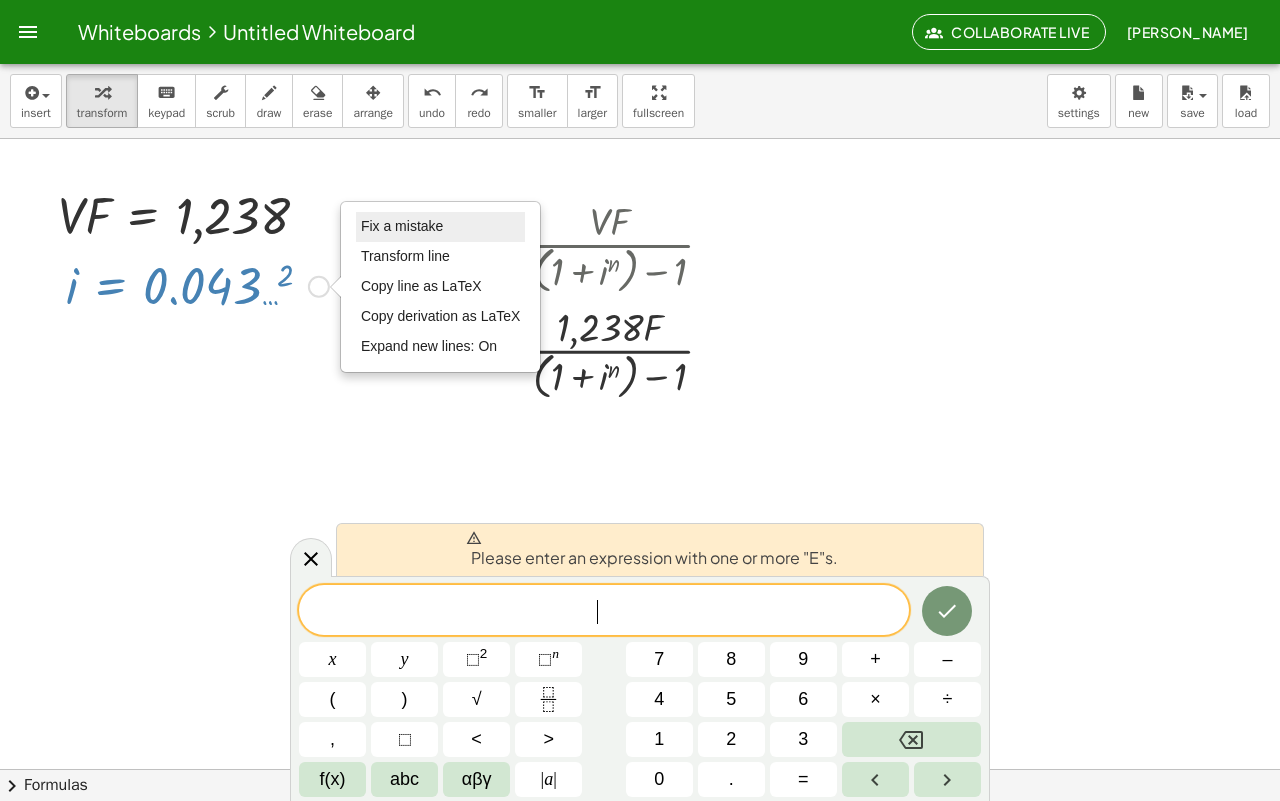 click on "Fix a mistake" at bounding box center [402, 226] 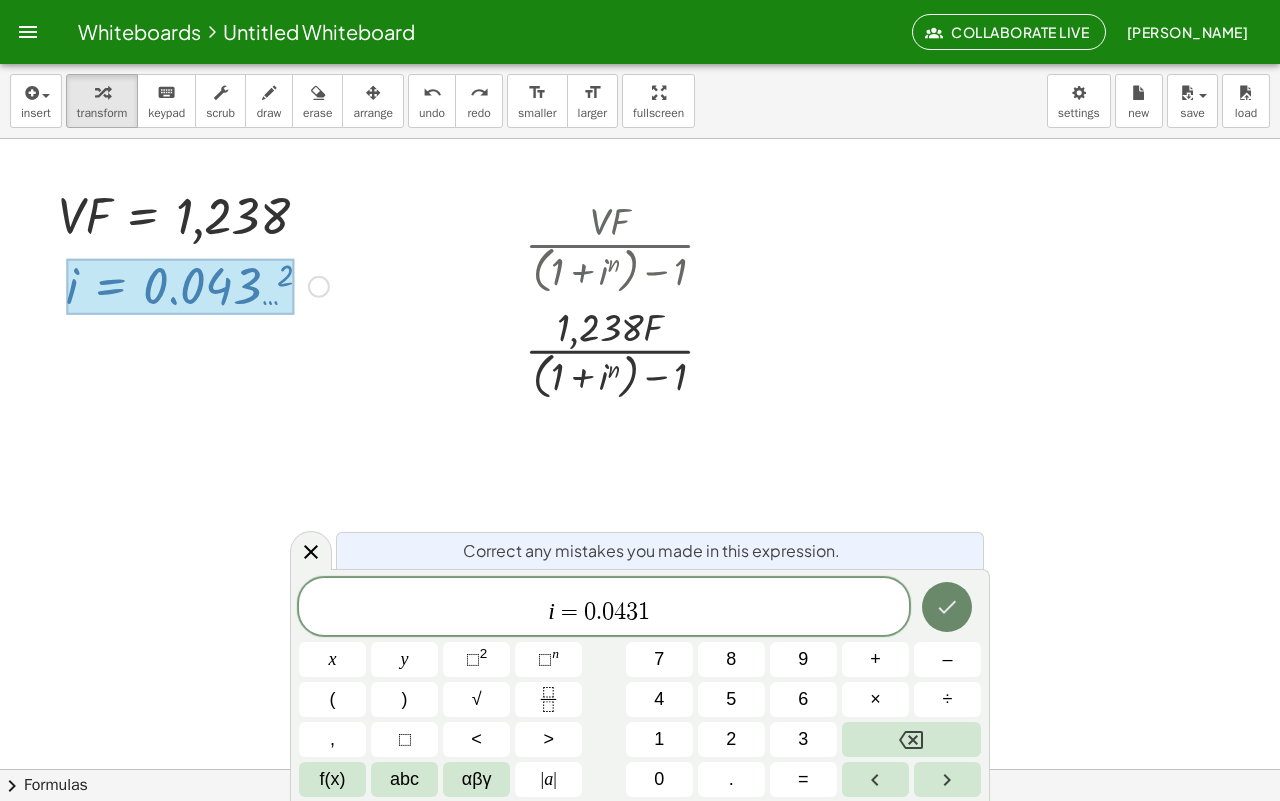 click 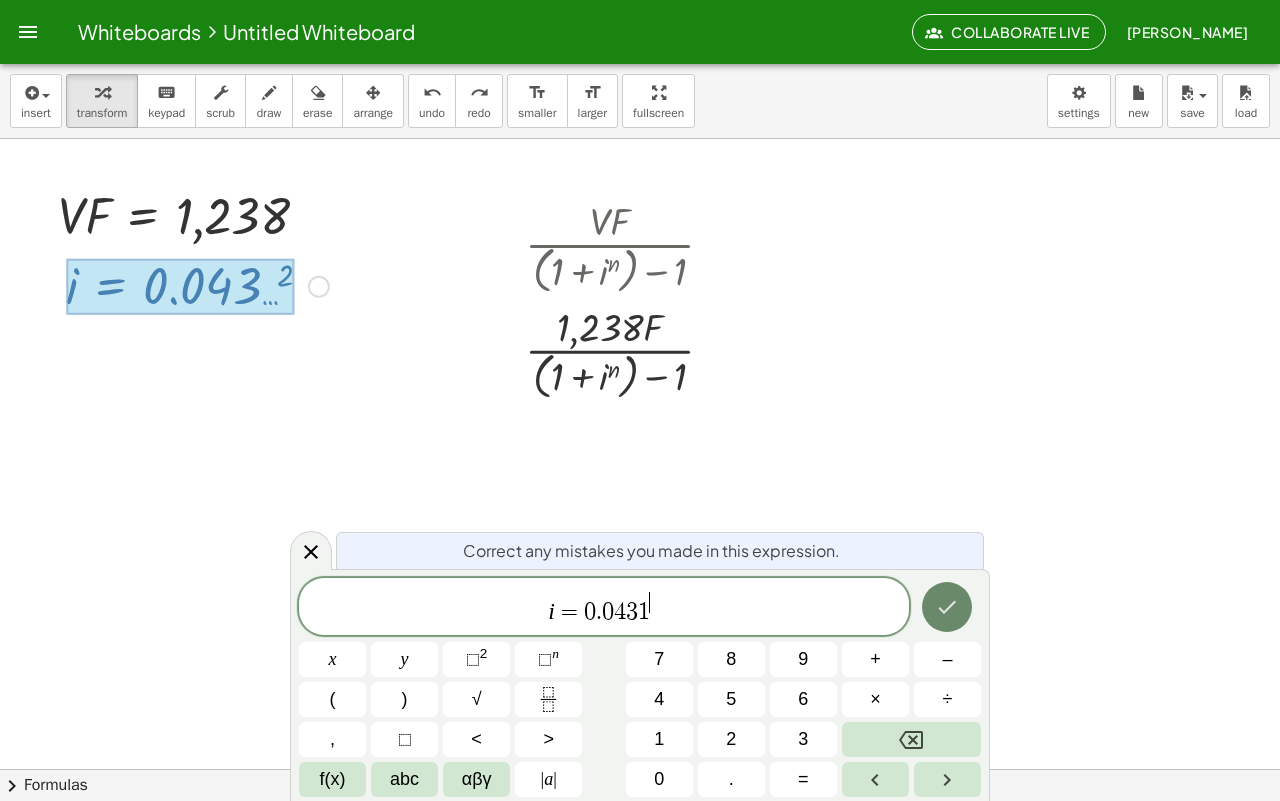 click 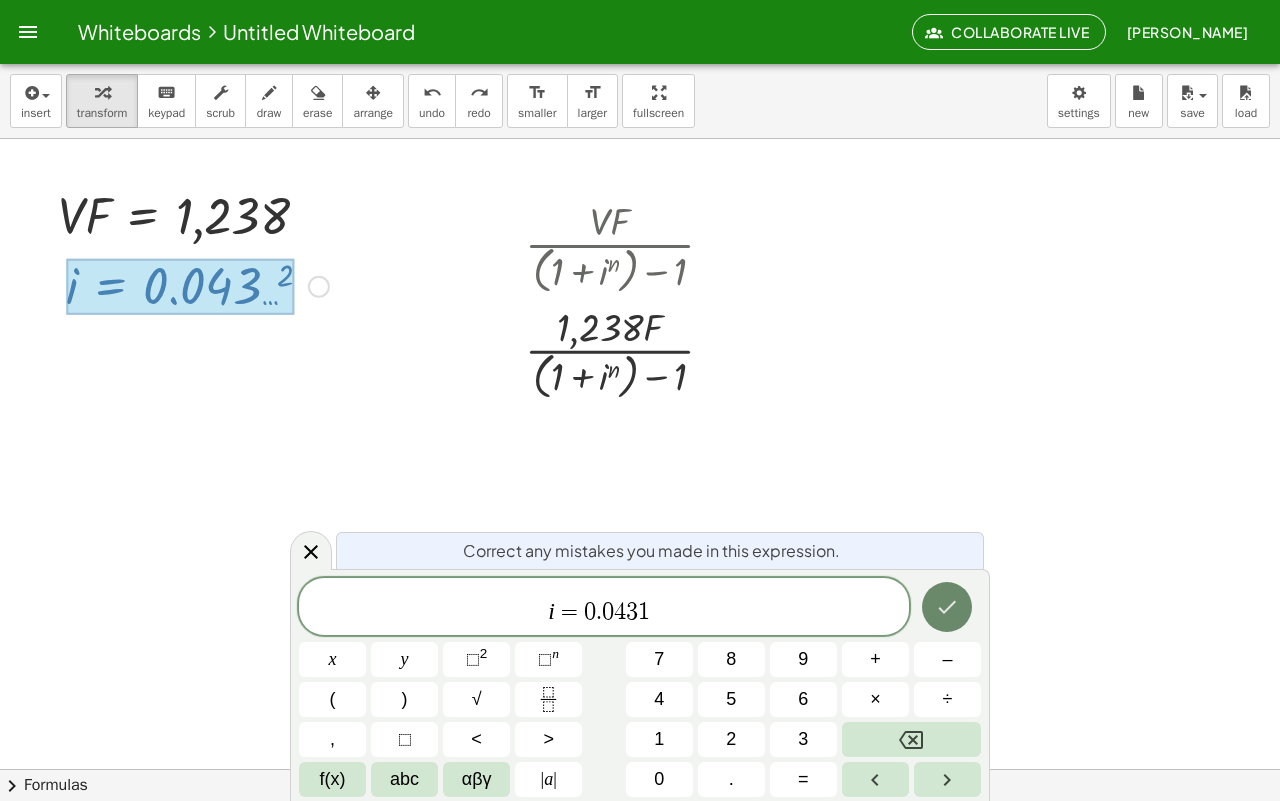 click 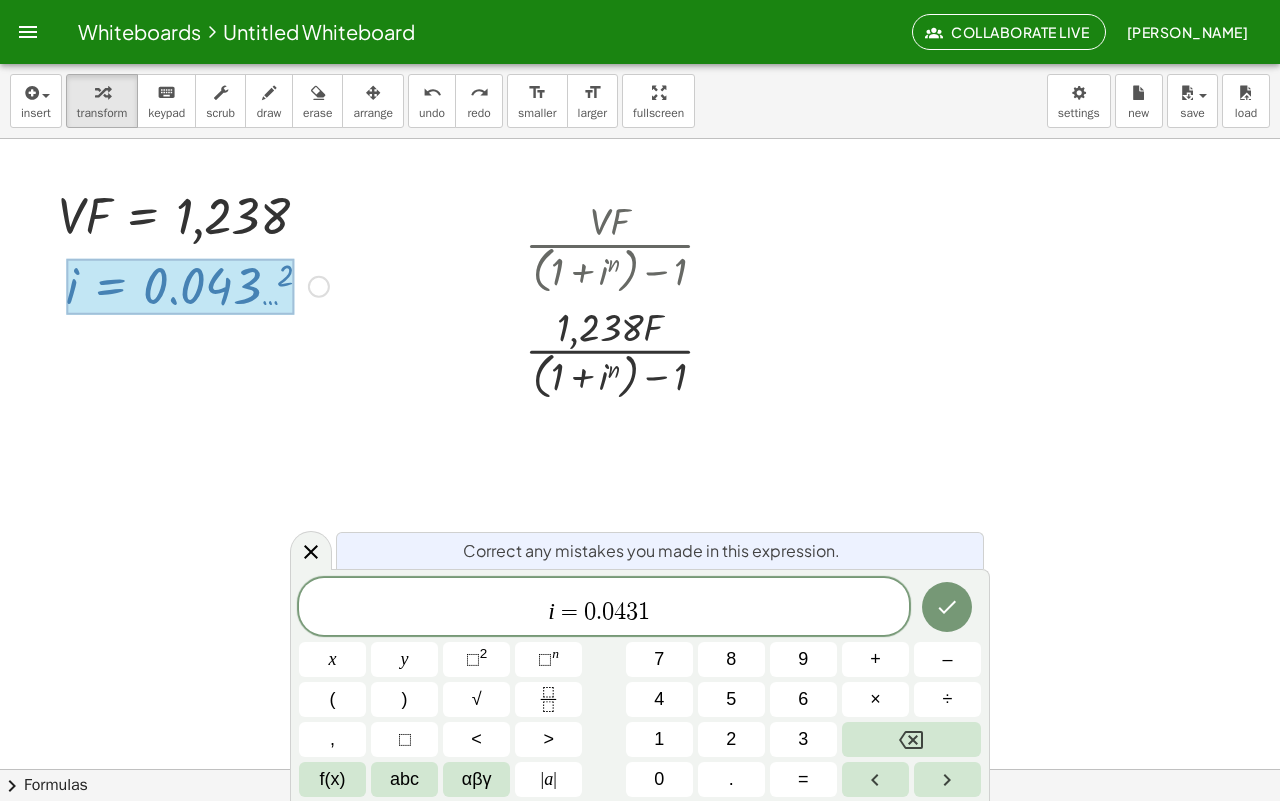 click at bounding box center (640, 719) 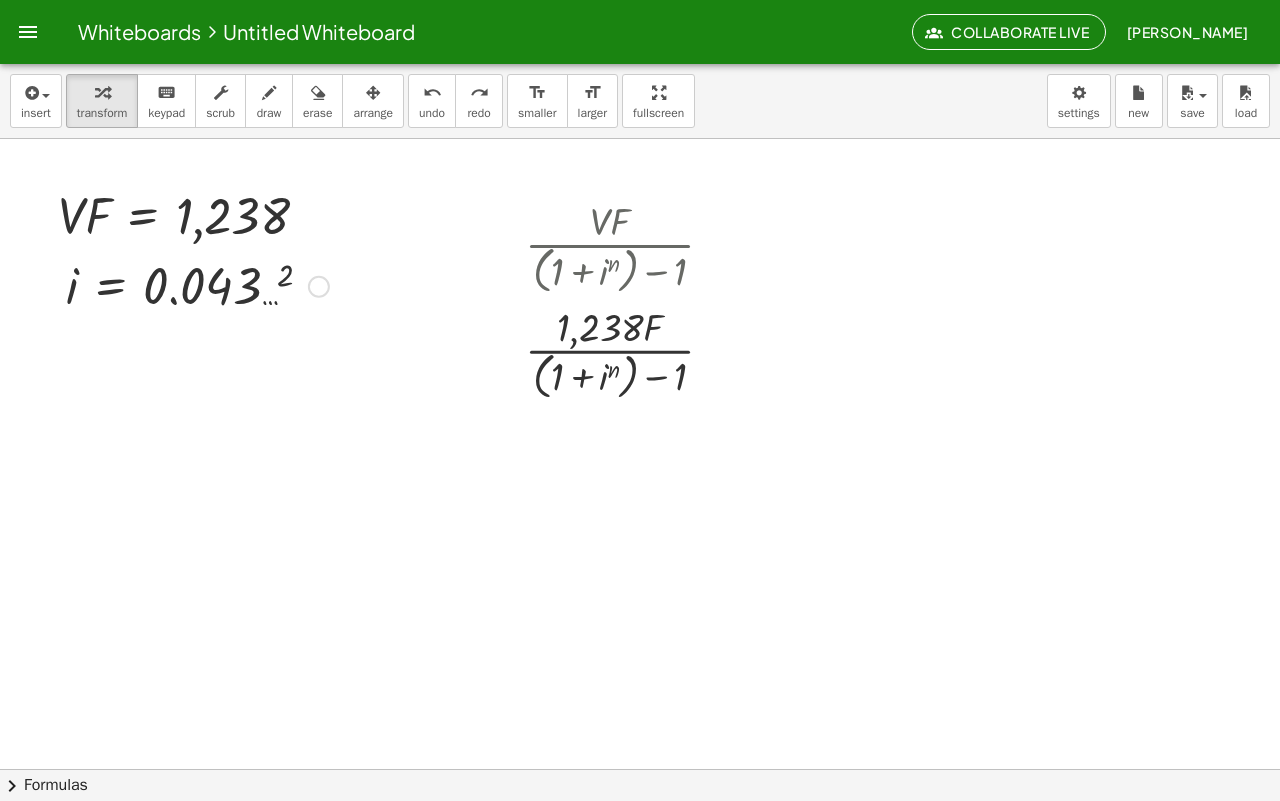click at bounding box center [197, 285] 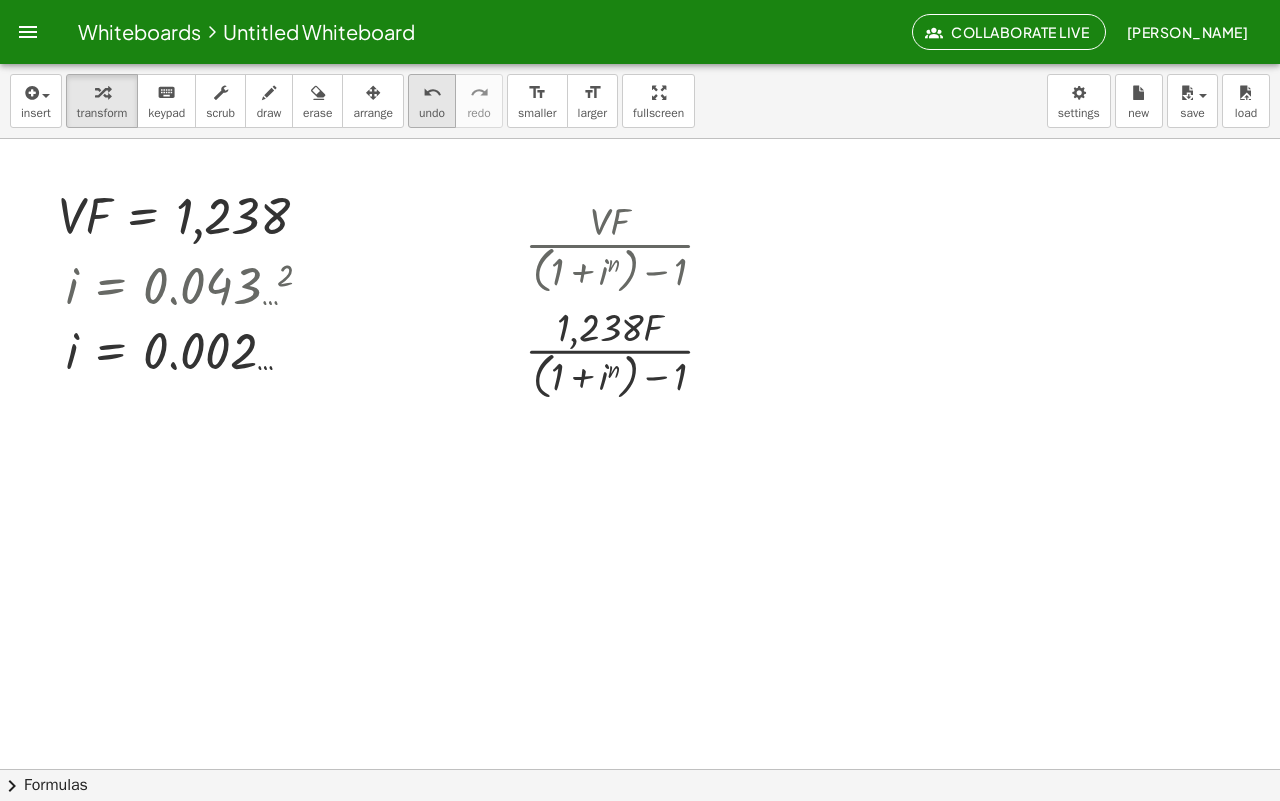 click on "undo" at bounding box center (432, 92) 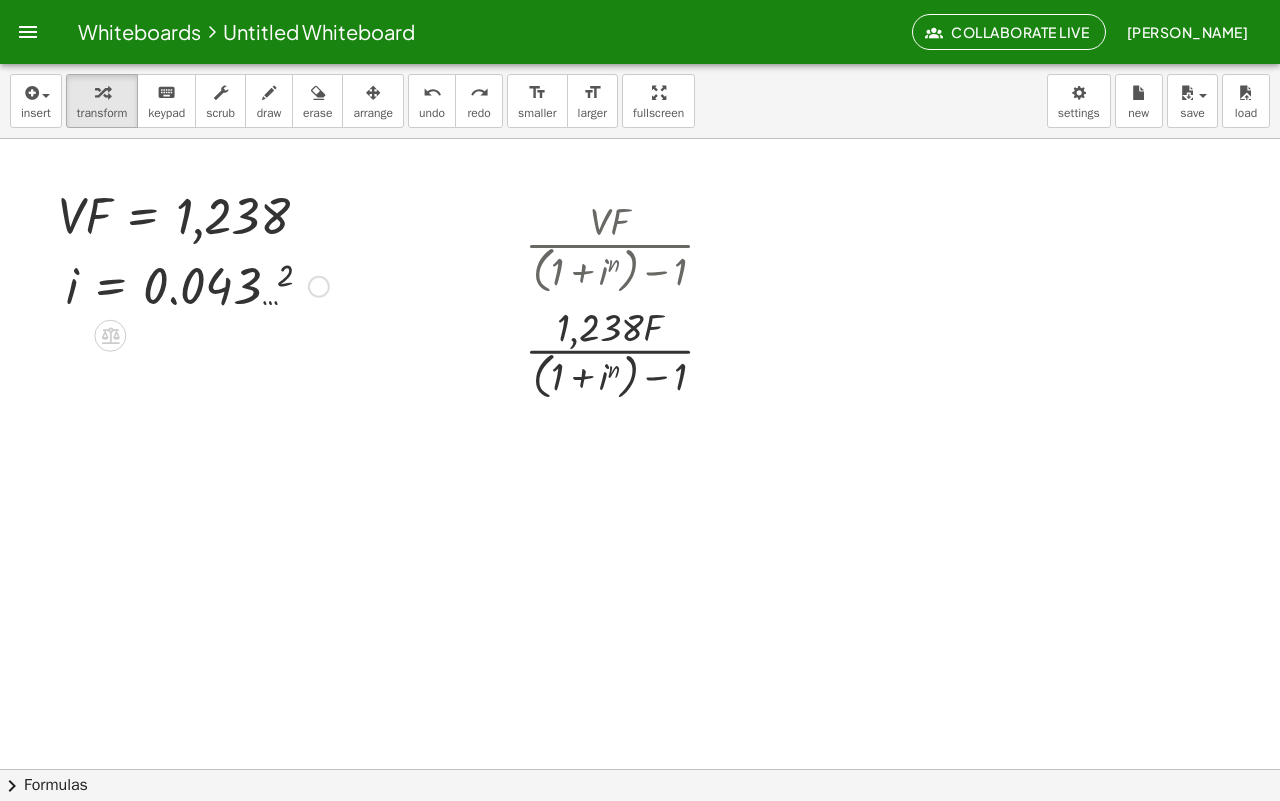 click at bounding box center (319, 287) 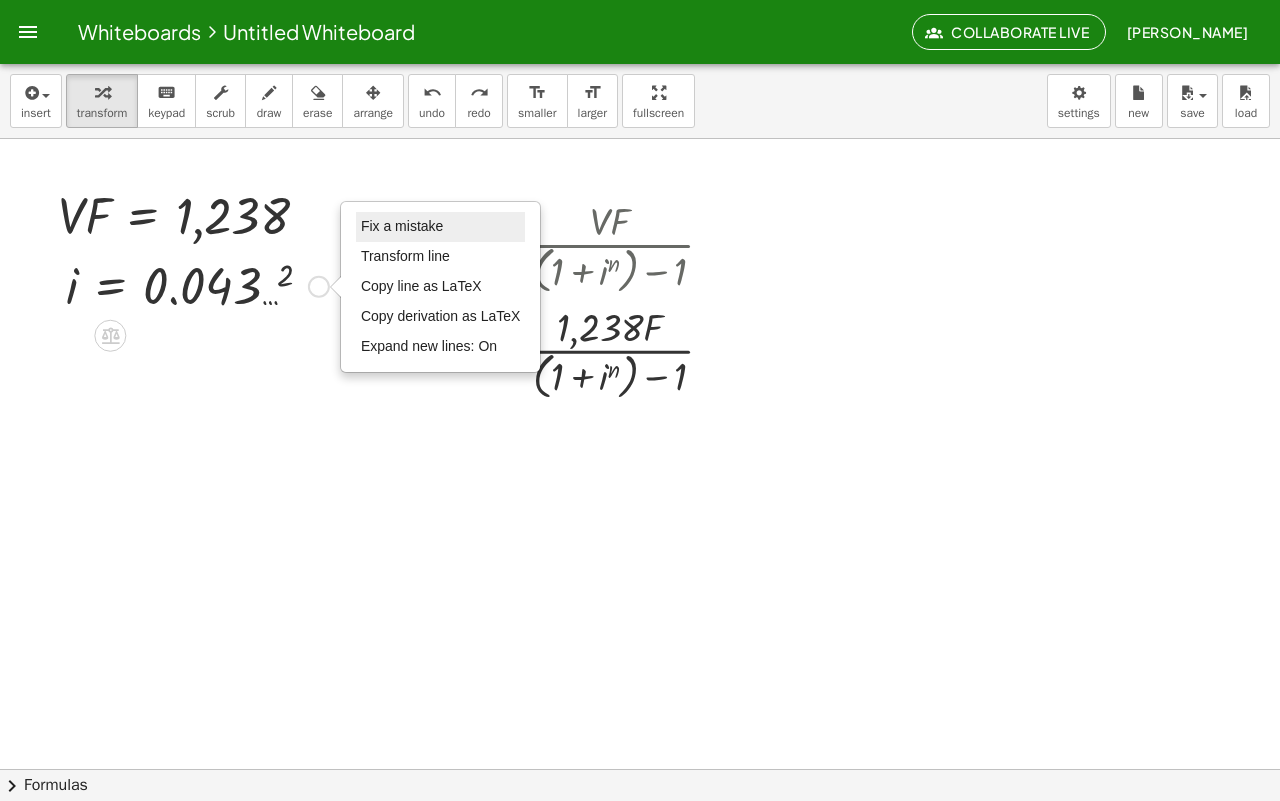 click on "Fix a mistake" at bounding box center [441, 227] 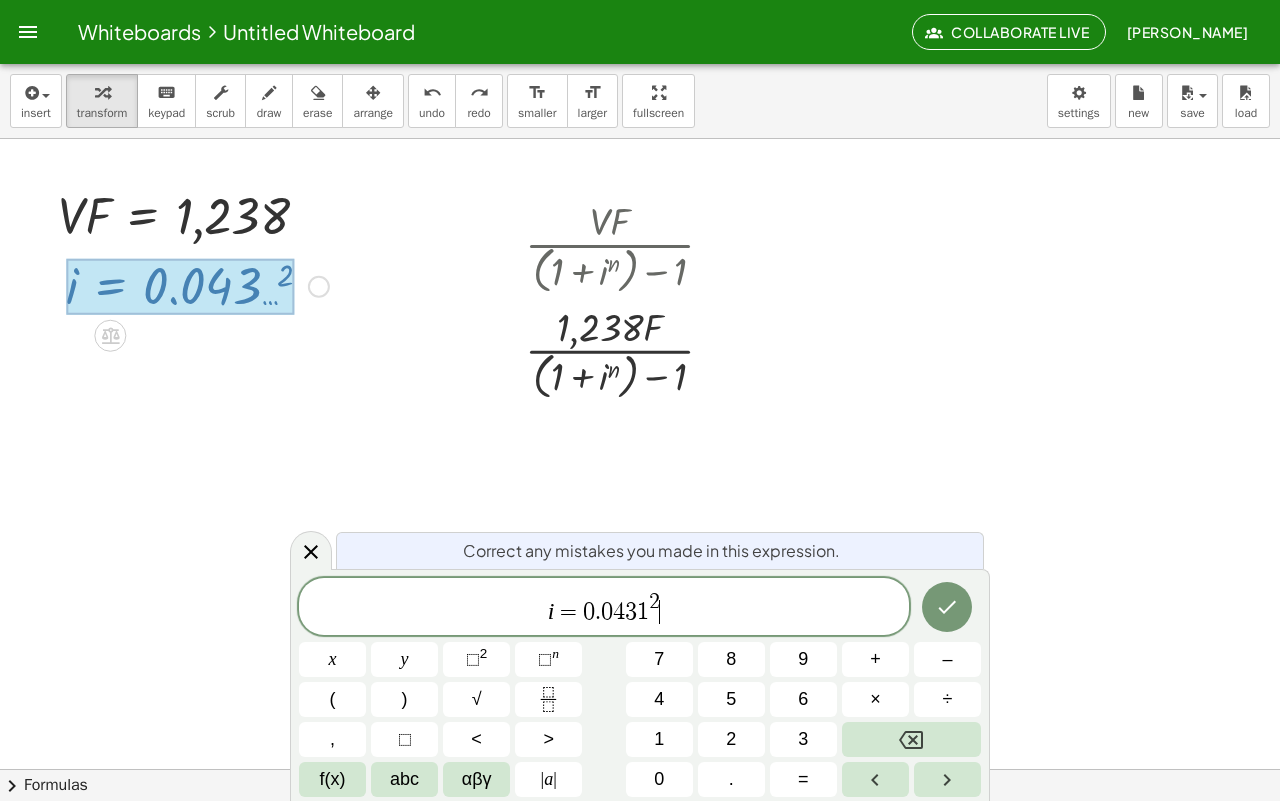 click on "**** i = 0 . 0 4 3 1 2 ​" 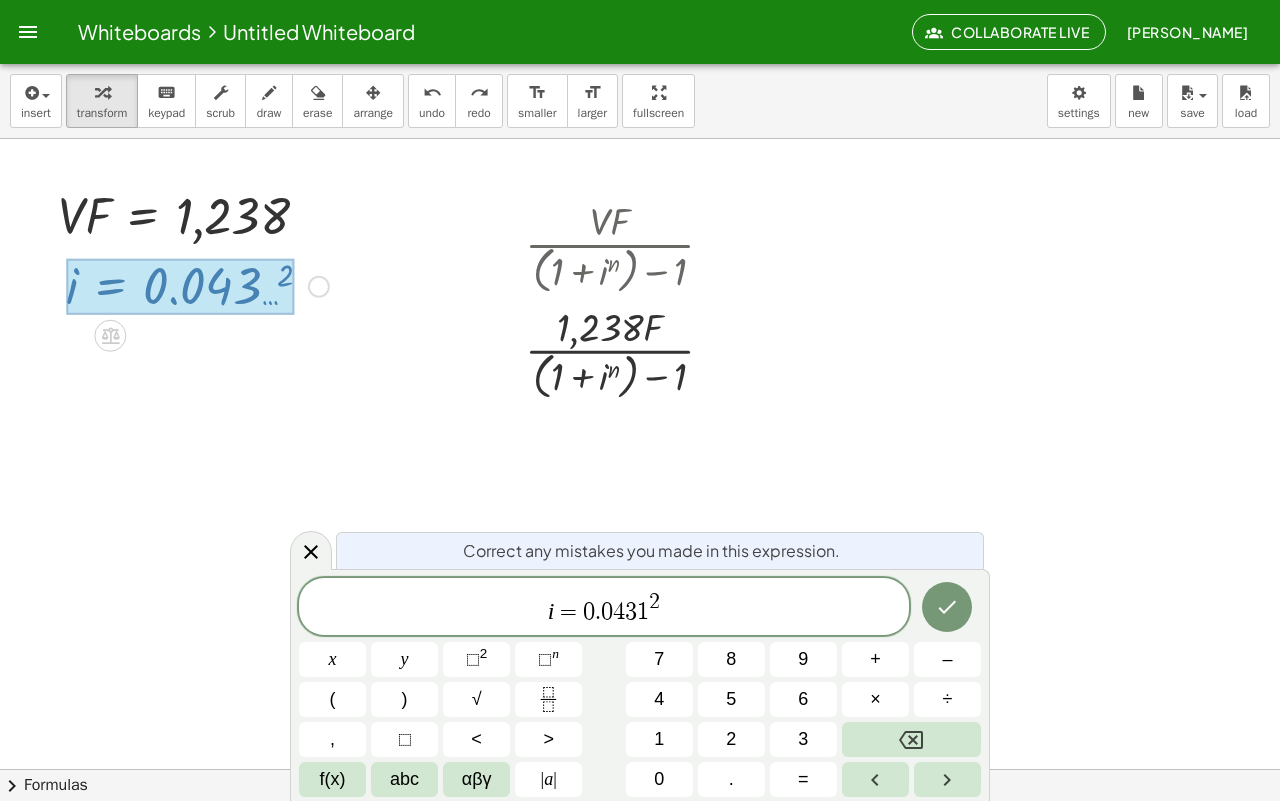 click on "i = 0 . 0 4 3 1 2 ​" at bounding box center (604, 608) 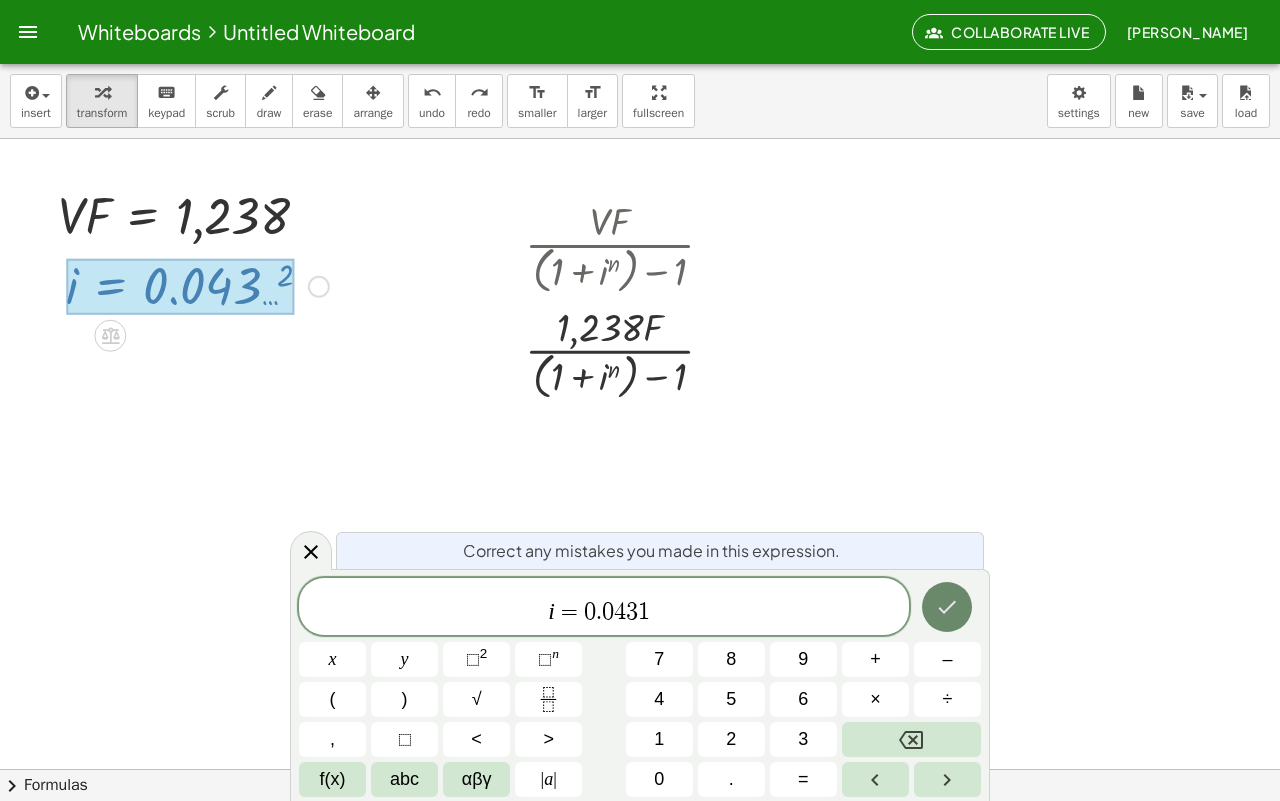 click at bounding box center [947, 607] 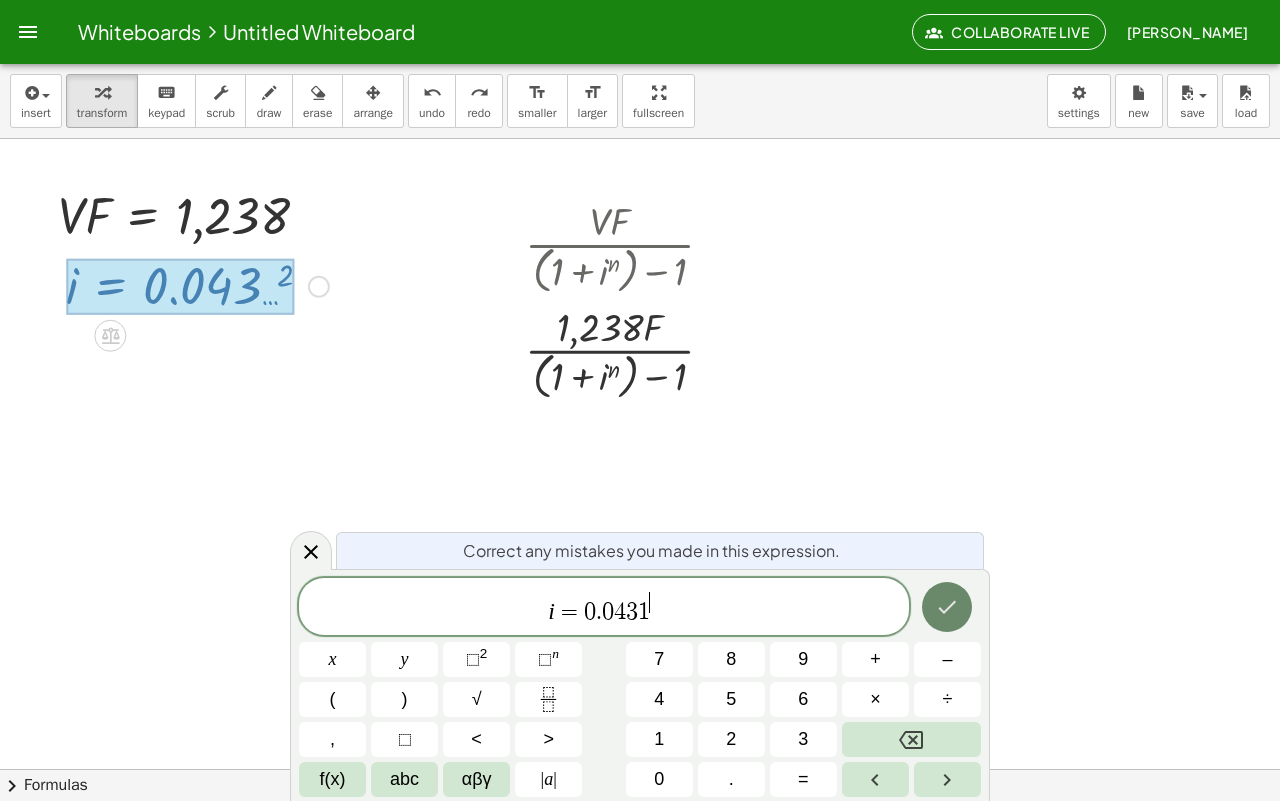 click 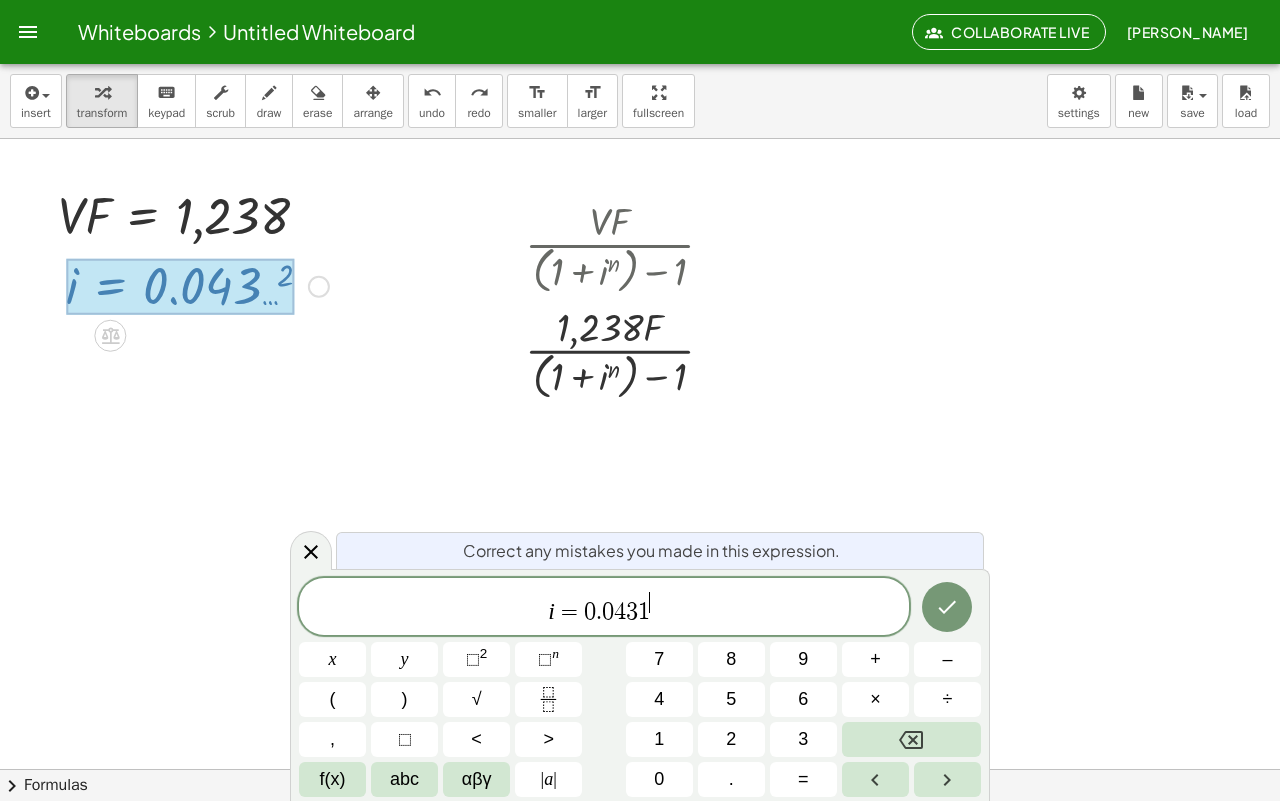 click at bounding box center [180, 287] 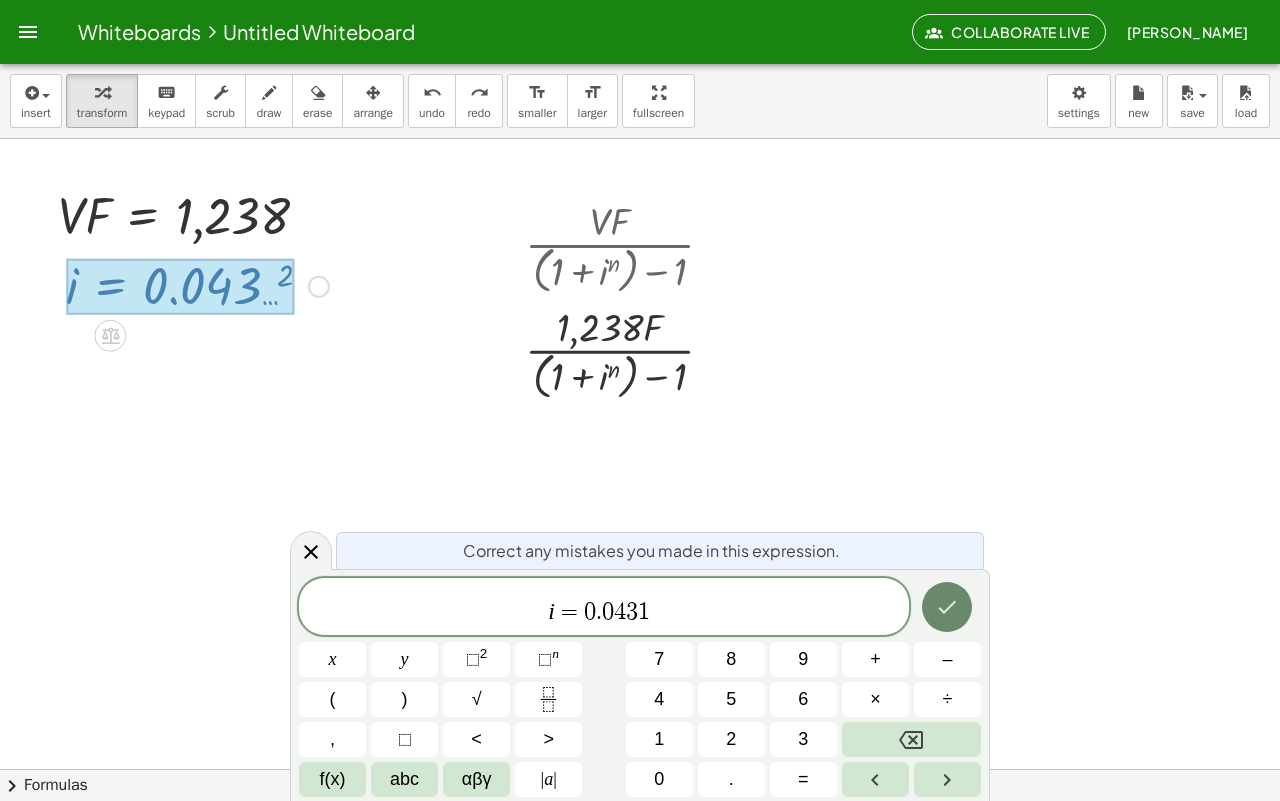 click at bounding box center [947, 607] 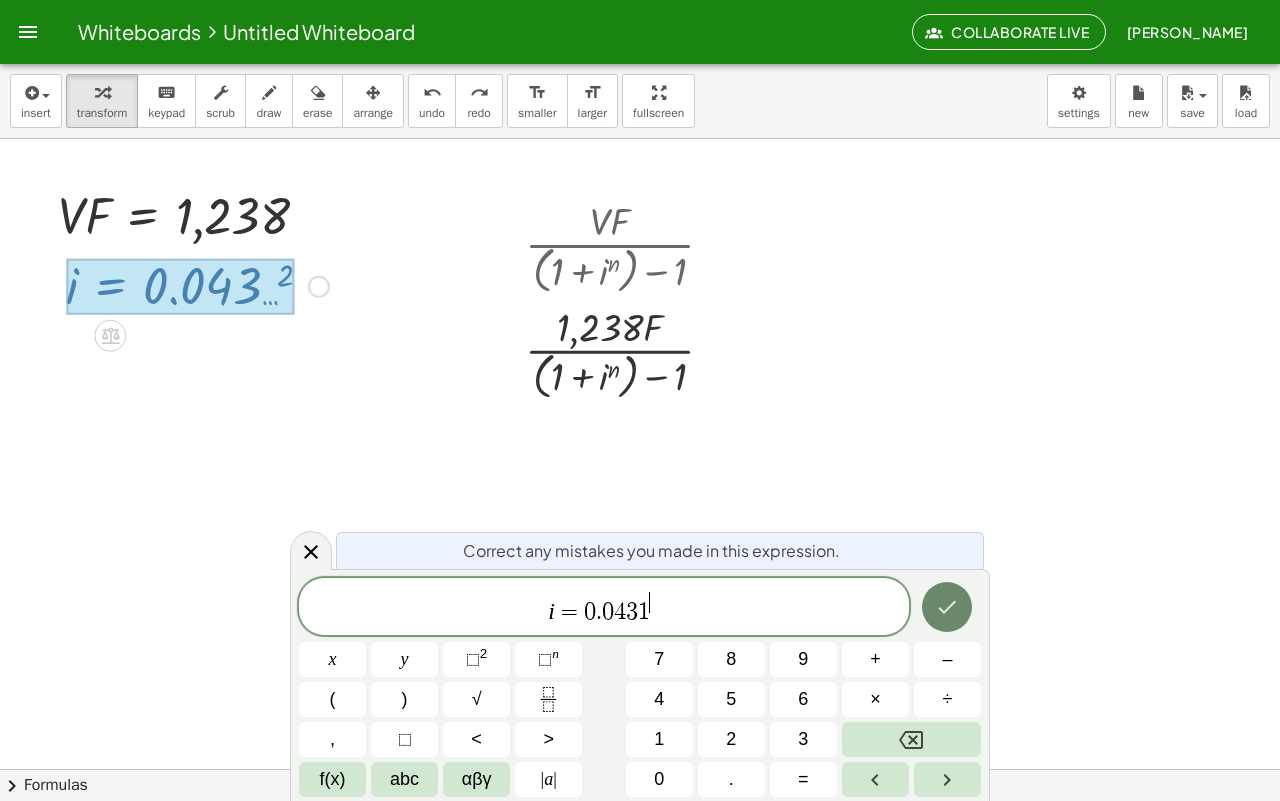 click at bounding box center (947, 607) 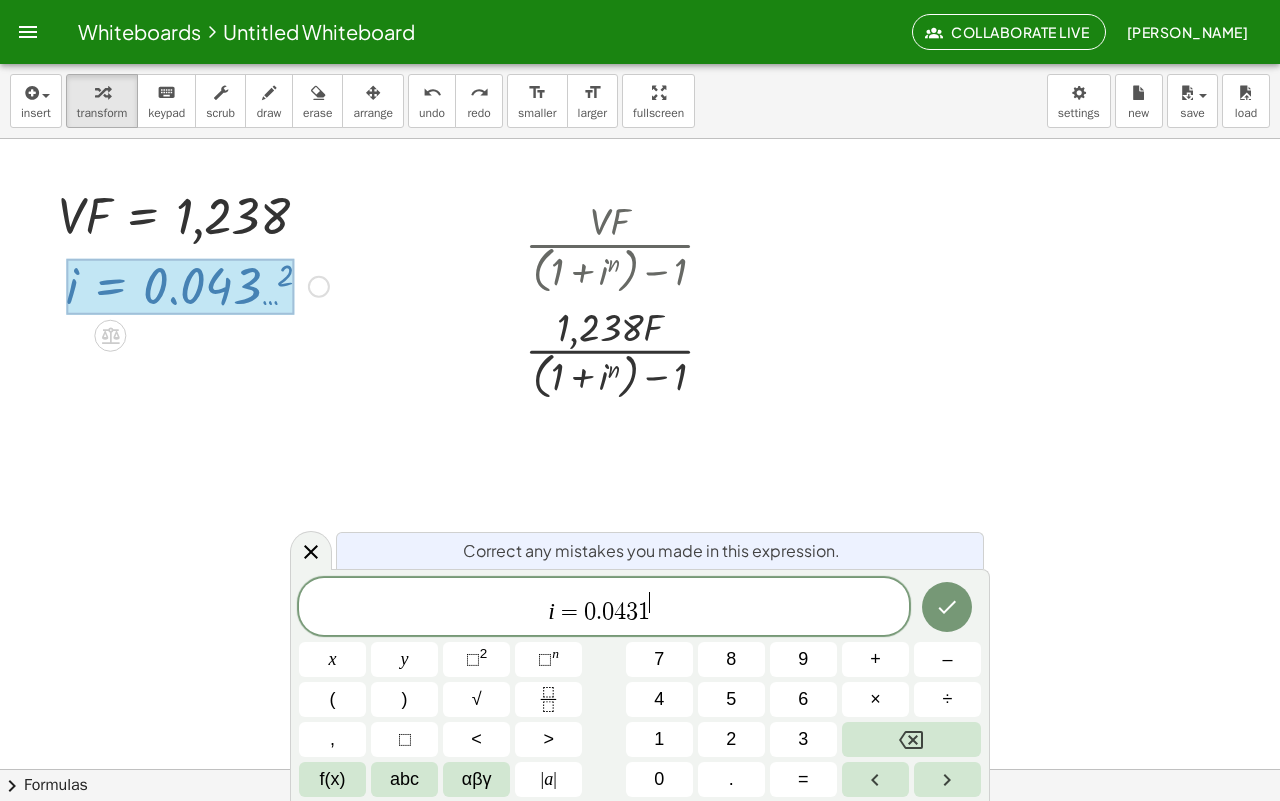 click at bounding box center (640, 719) 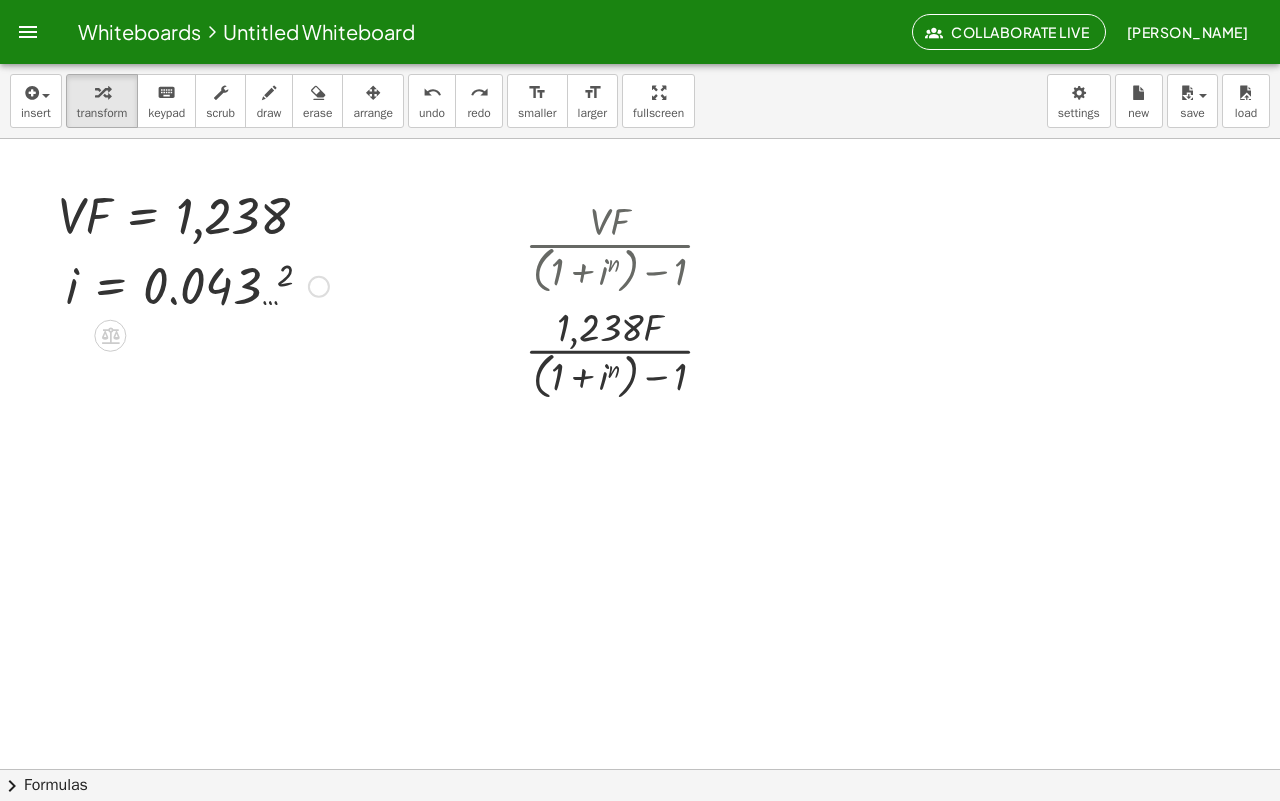 click on "Fix a mistake Transform line Copy line as LaTeX Copy derivation as LaTeX Expand new lines: On" at bounding box center [319, 287] 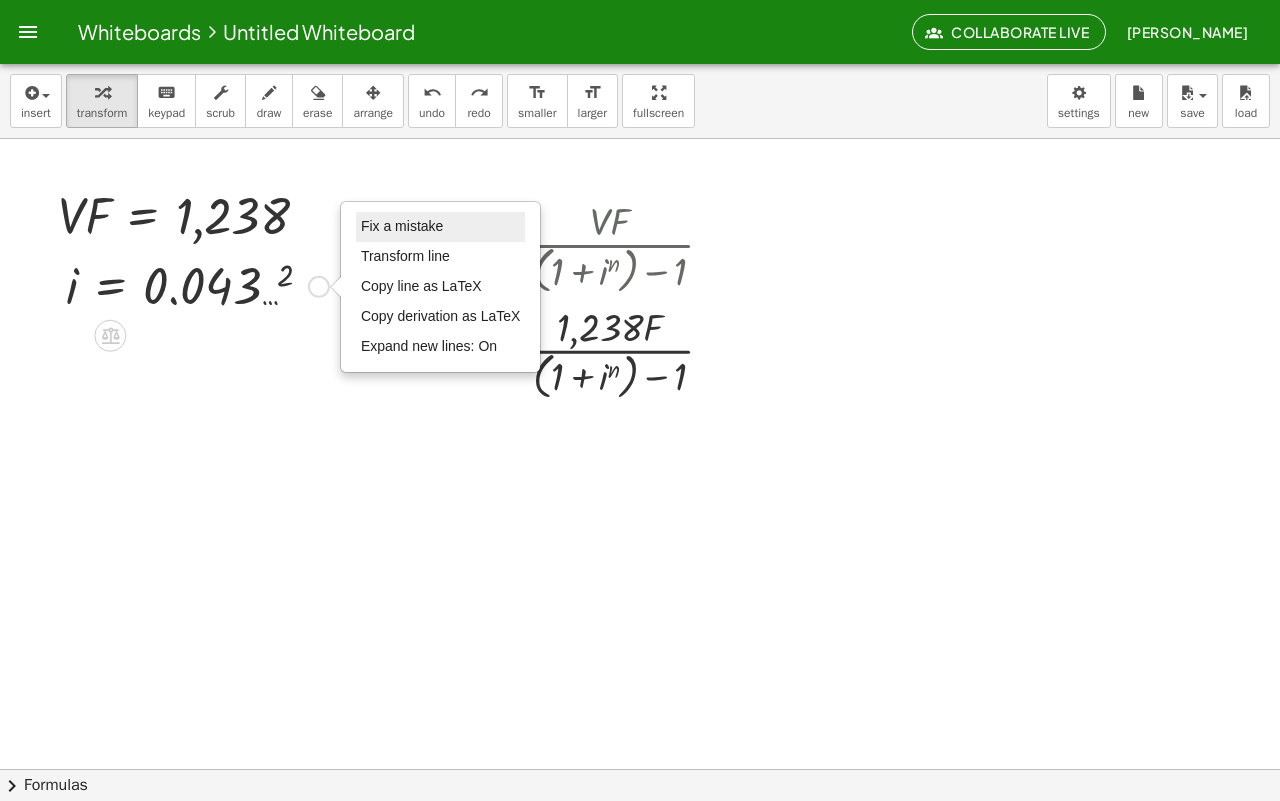 click on "Fix a mistake" at bounding box center (441, 227) 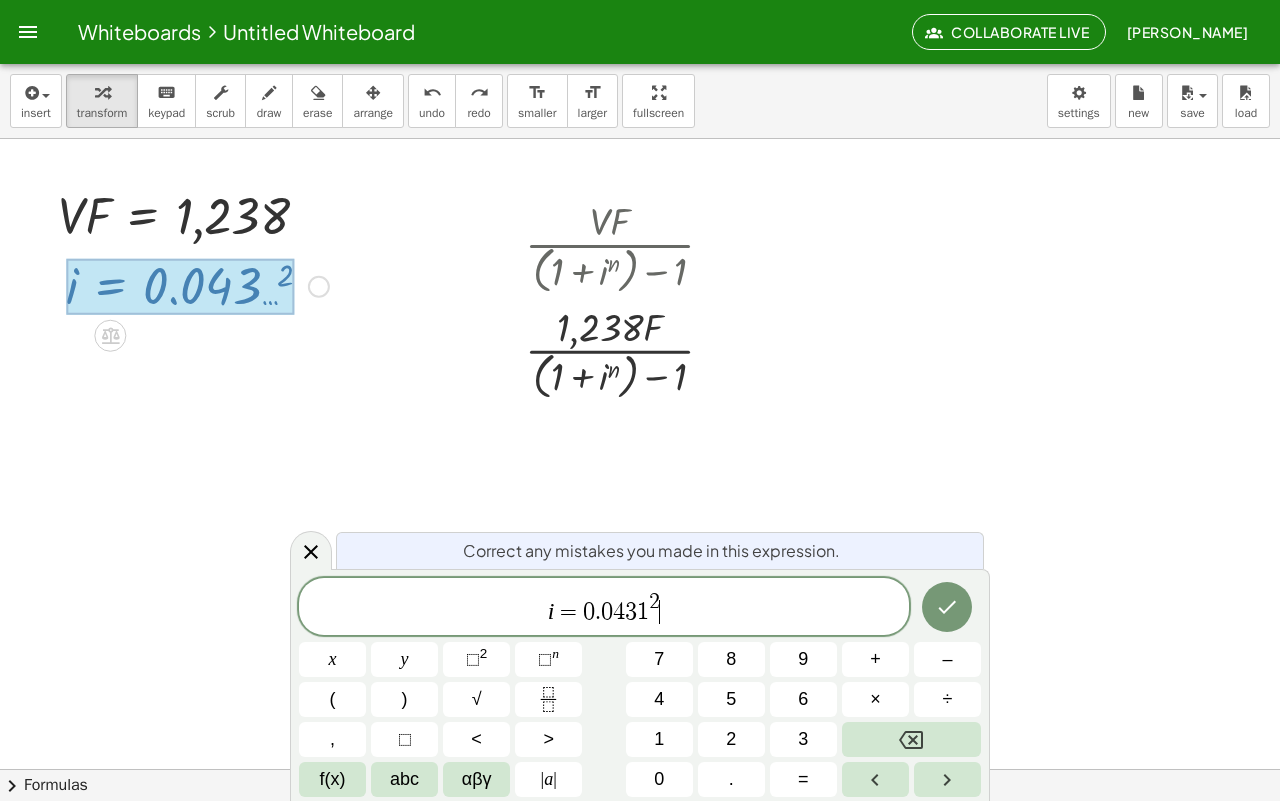click at bounding box center [180, 287] 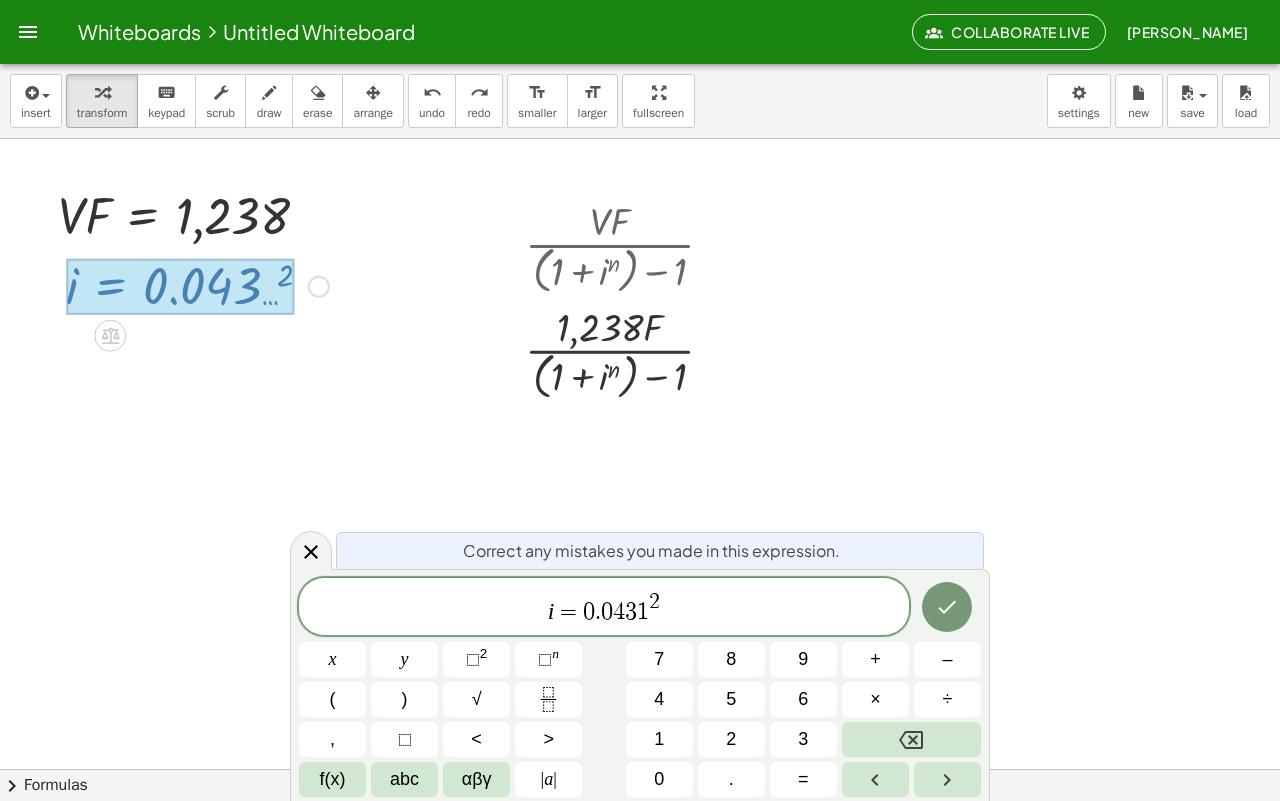 click at bounding box center (180, 287) 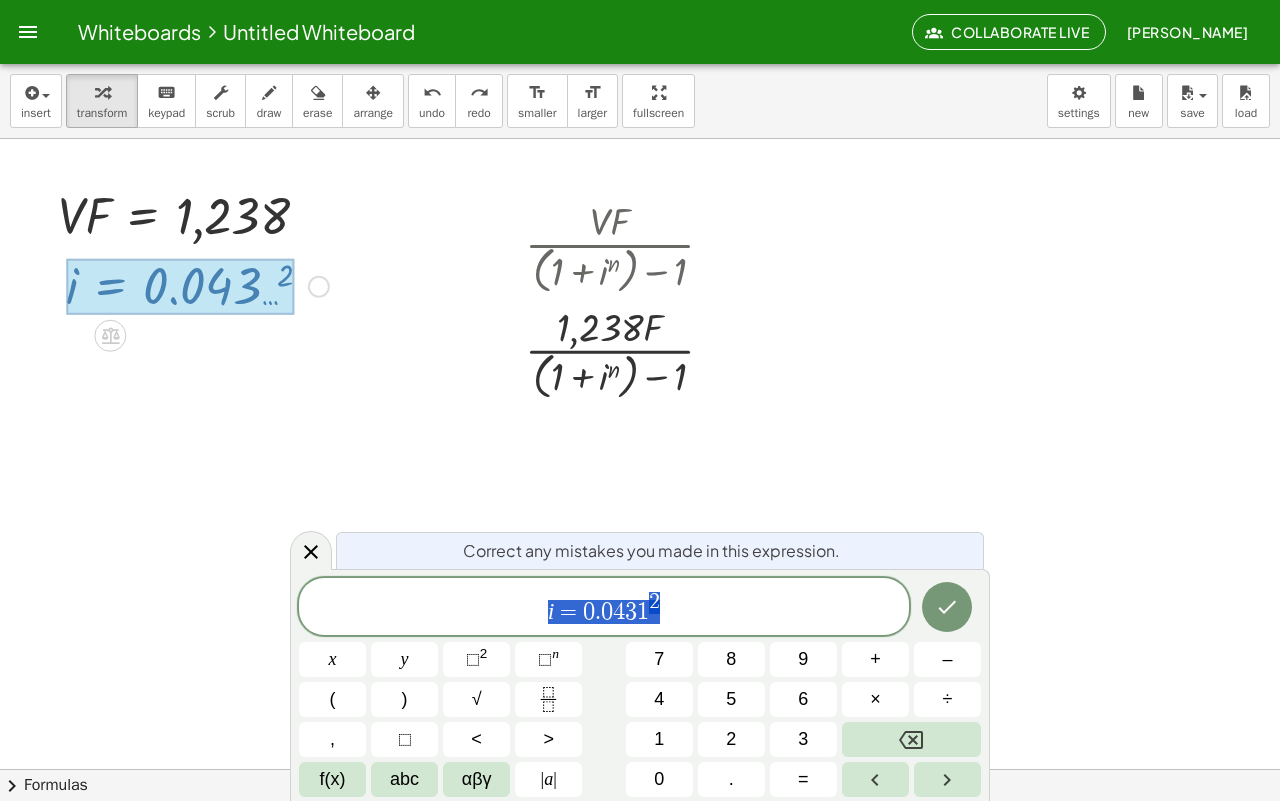 drag, startPoint x: 671, startPoint y: 605, endPoint x: 460, endPoint y: 636, distance: 213.26509 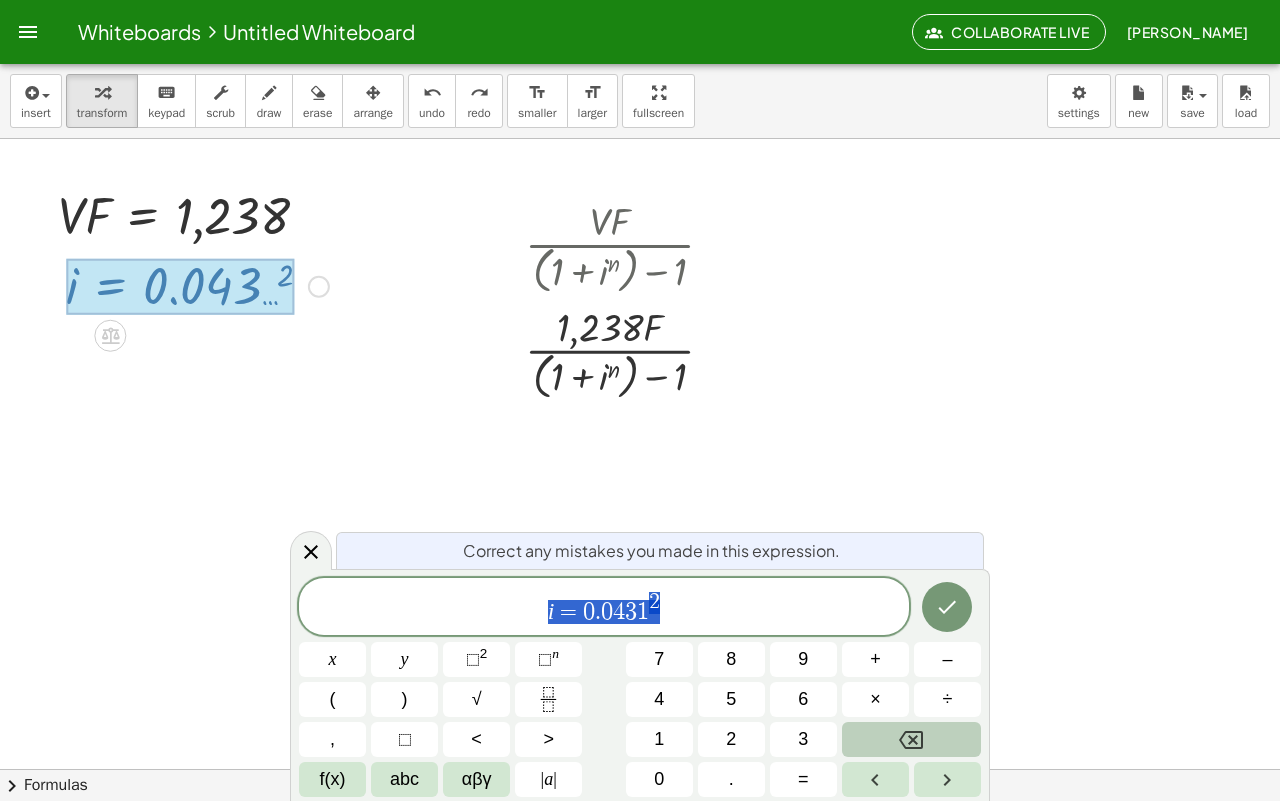 click 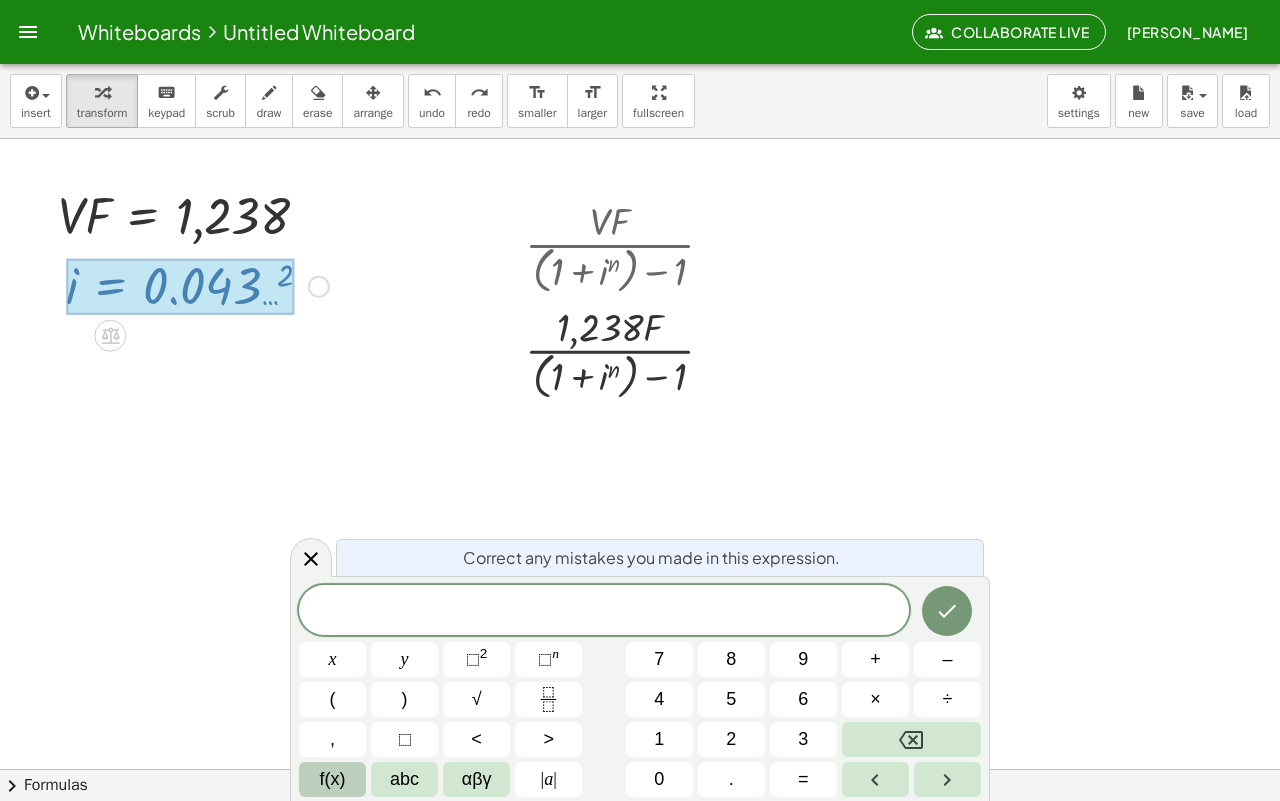 click on "f(x)" at bounding box center [333, 779] 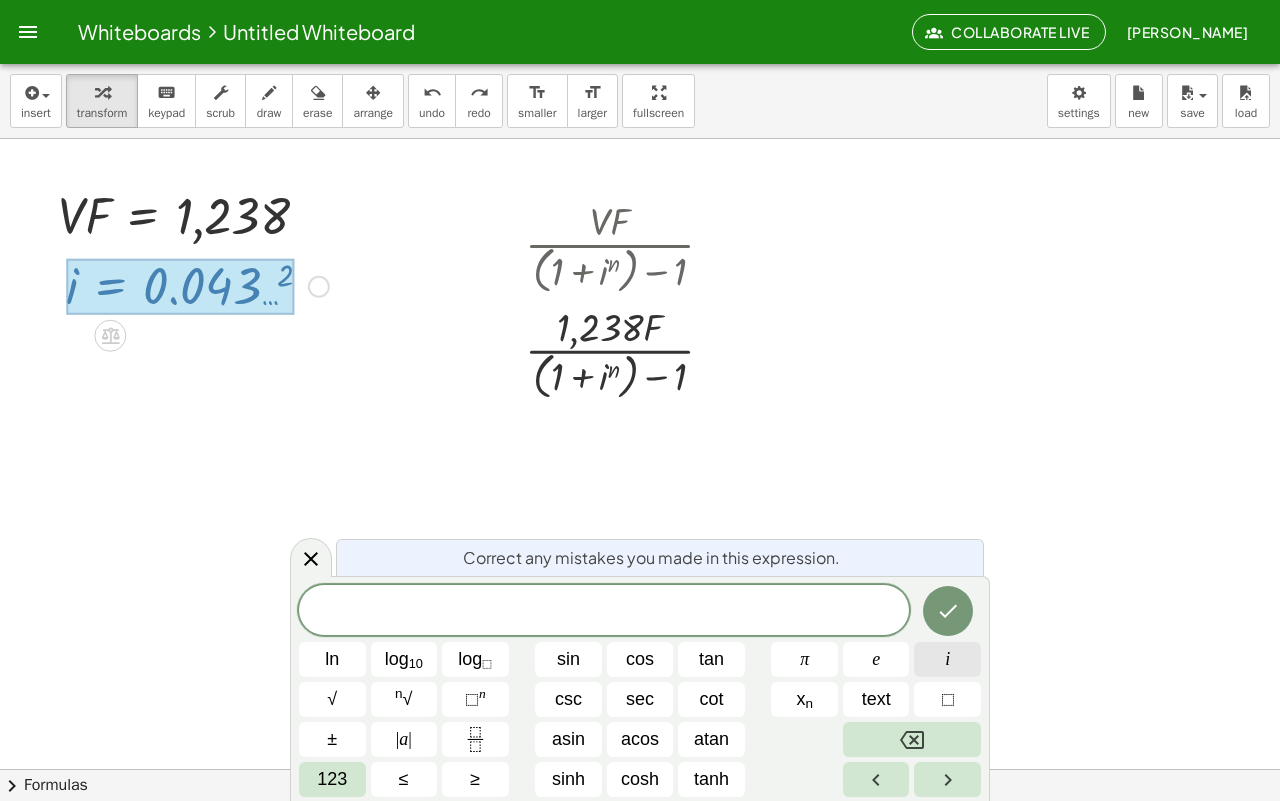 click on "i" at bounding box center [947, 659] 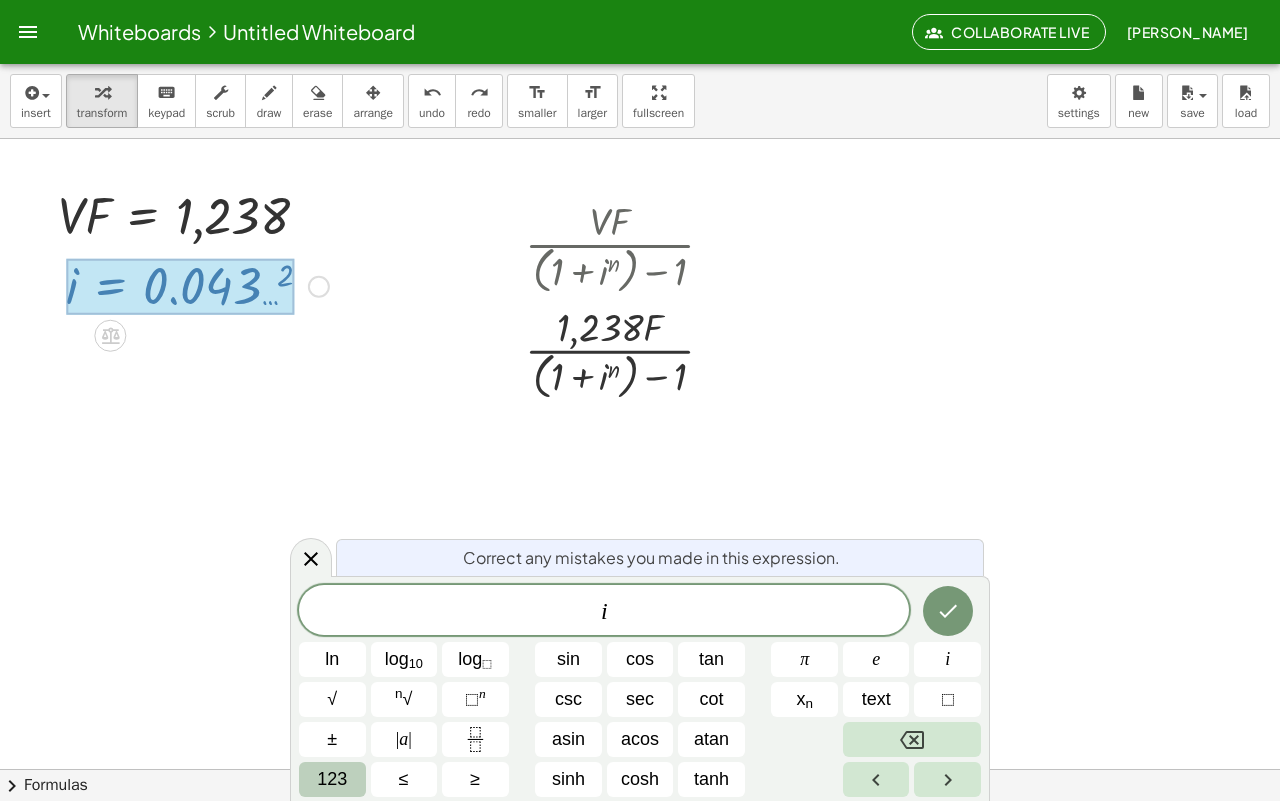 click on "123" at bounding box center (332, 779) 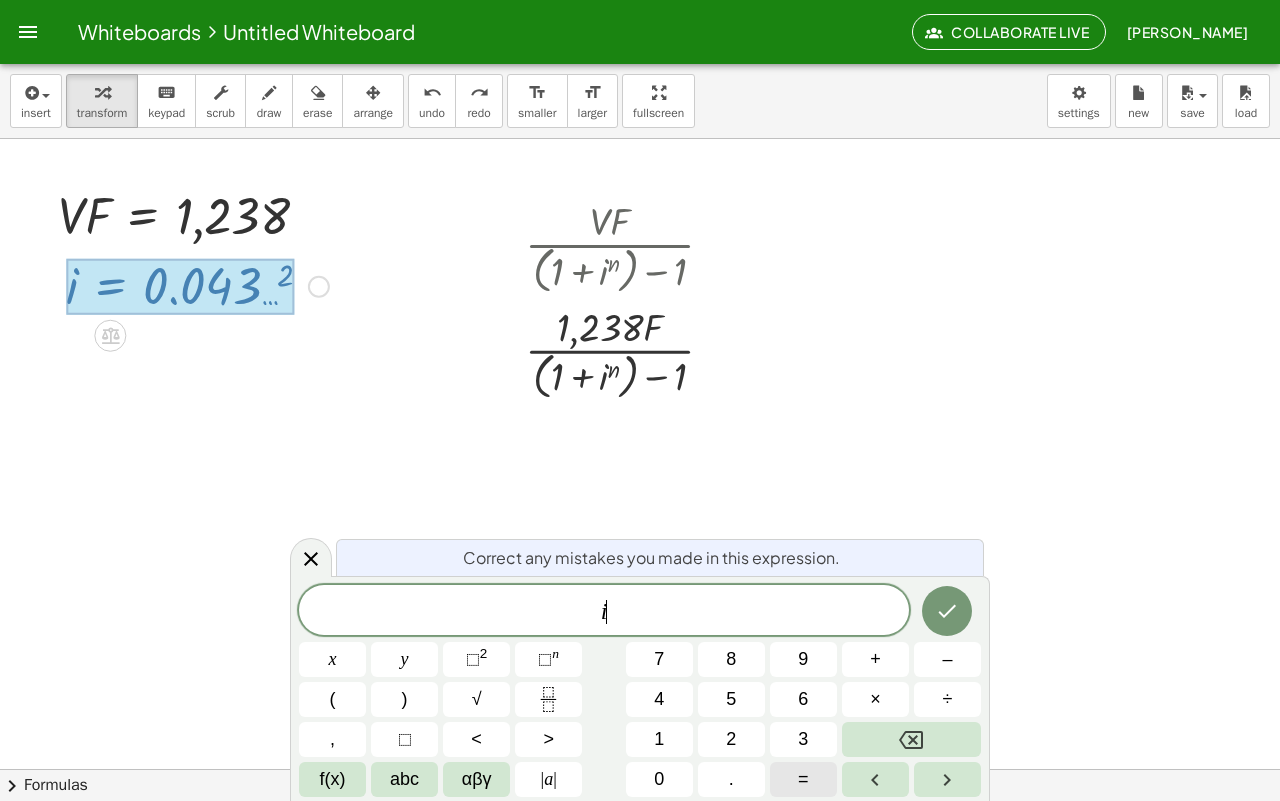 click on "=" at bounding box center (803, 779) 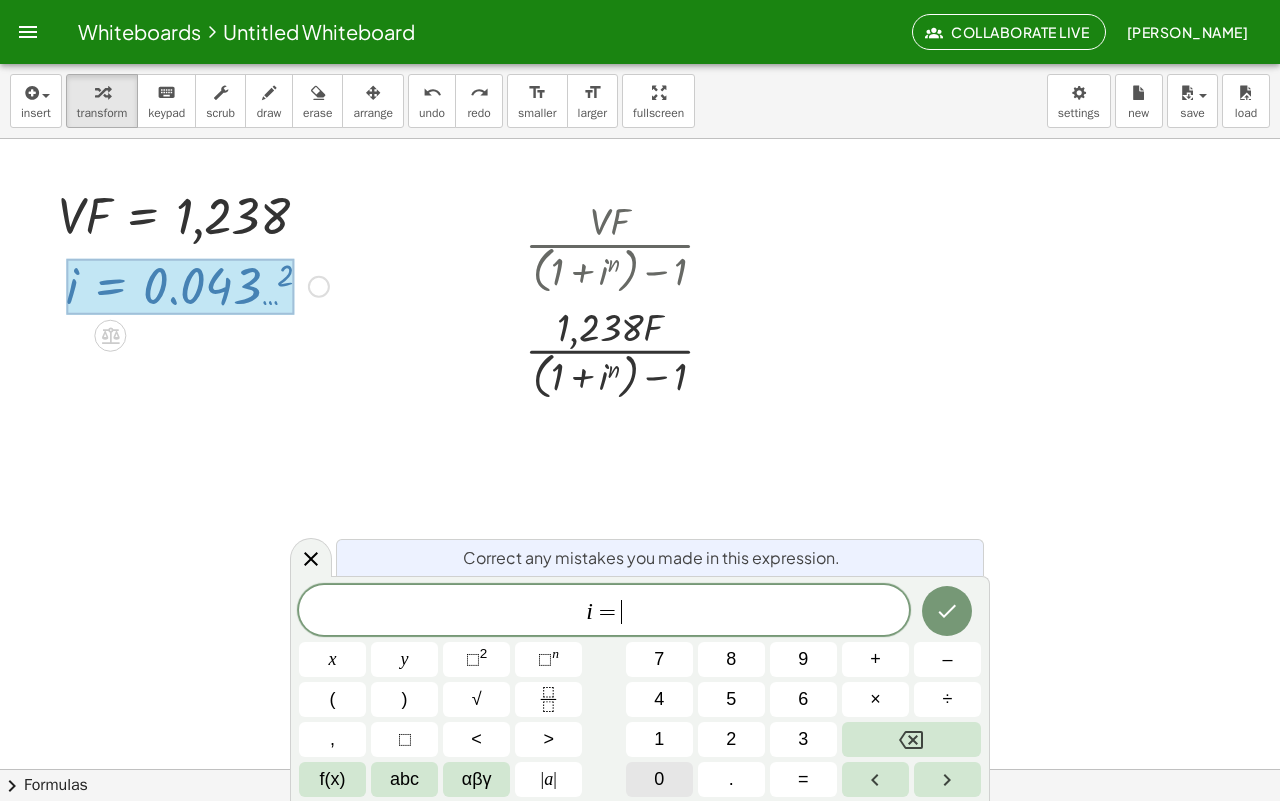 click on "0" at bounding box center (659, 779) 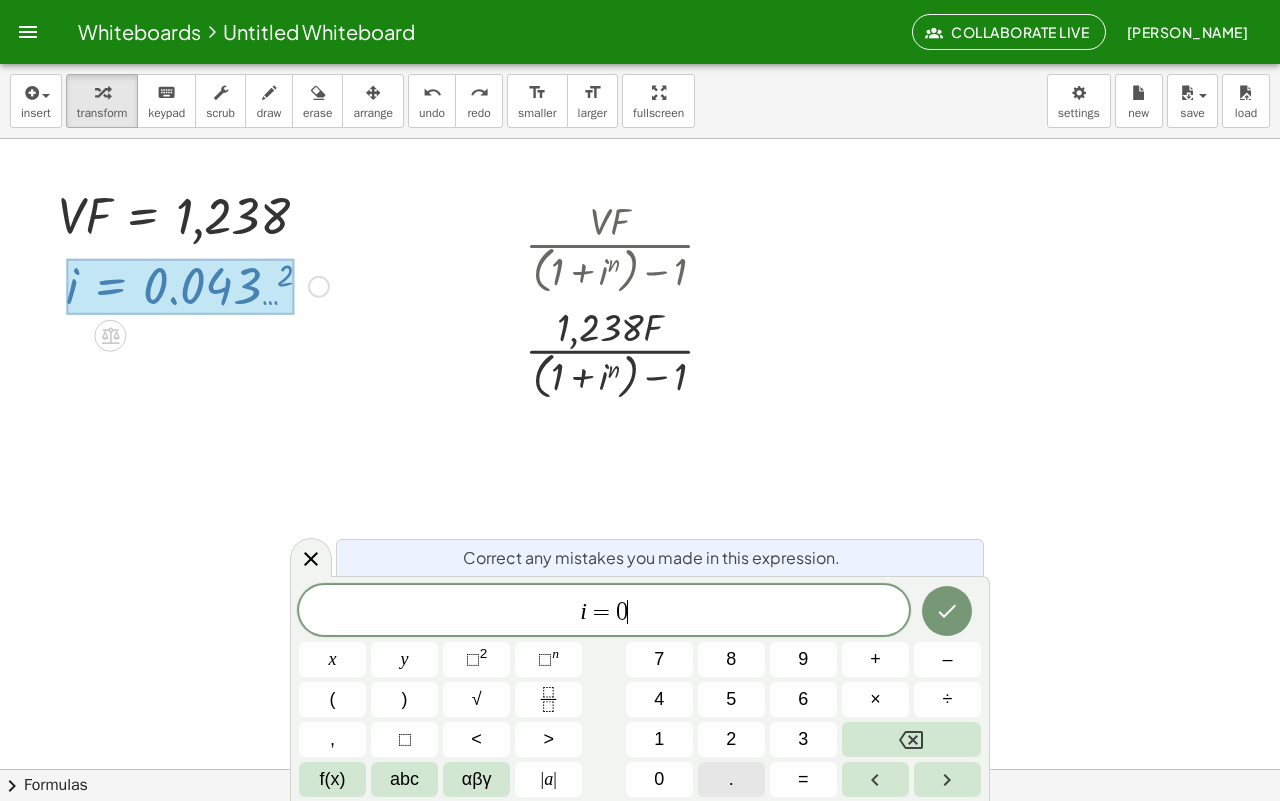 click on "." at bounding box center (731, 779) 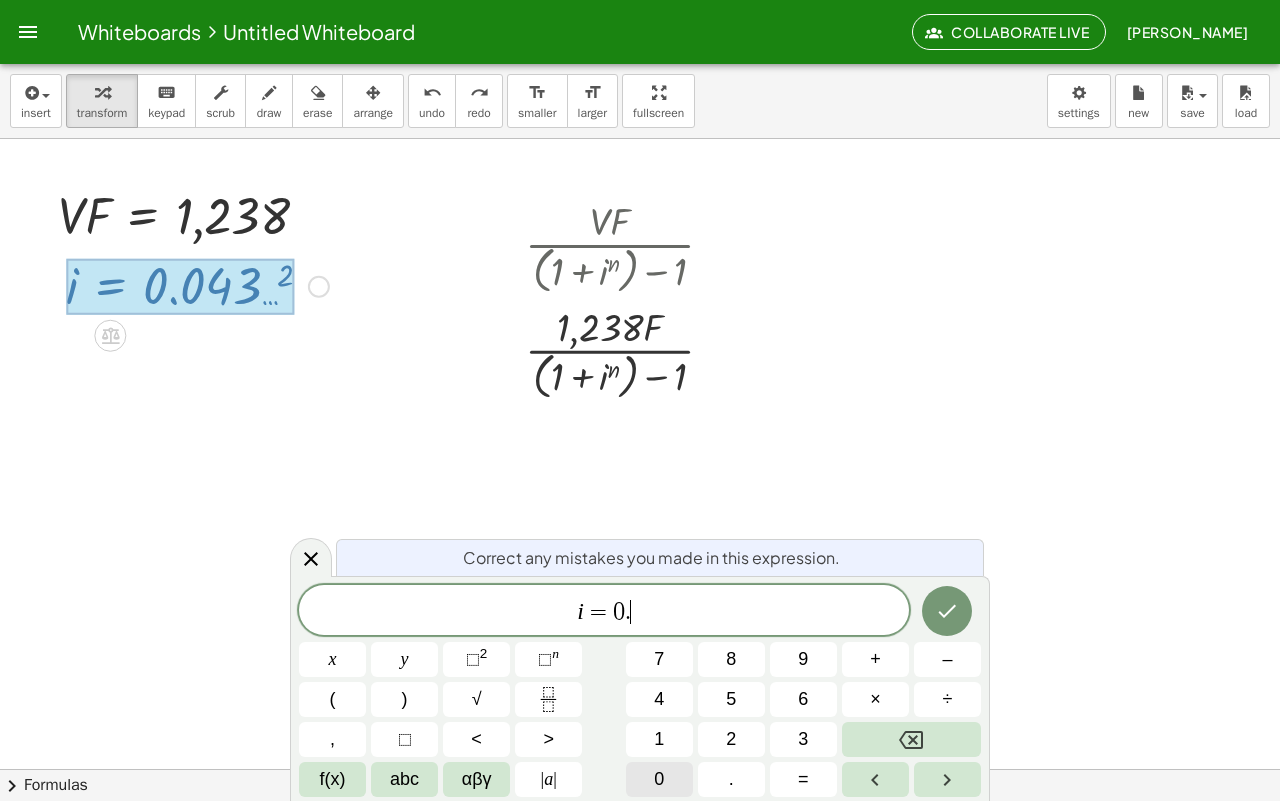 click on "0" at bounding box center (659, 779) 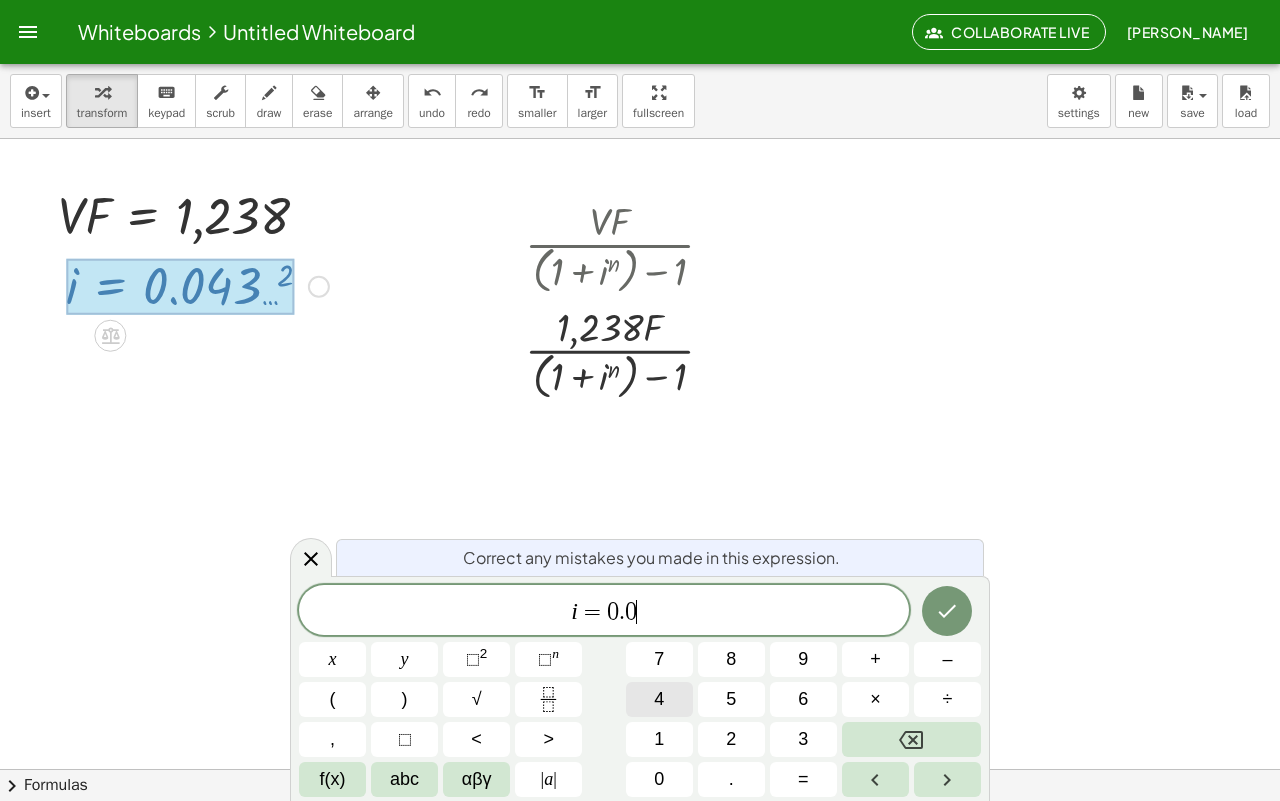 click on "4" at bounding box center (659, 699) 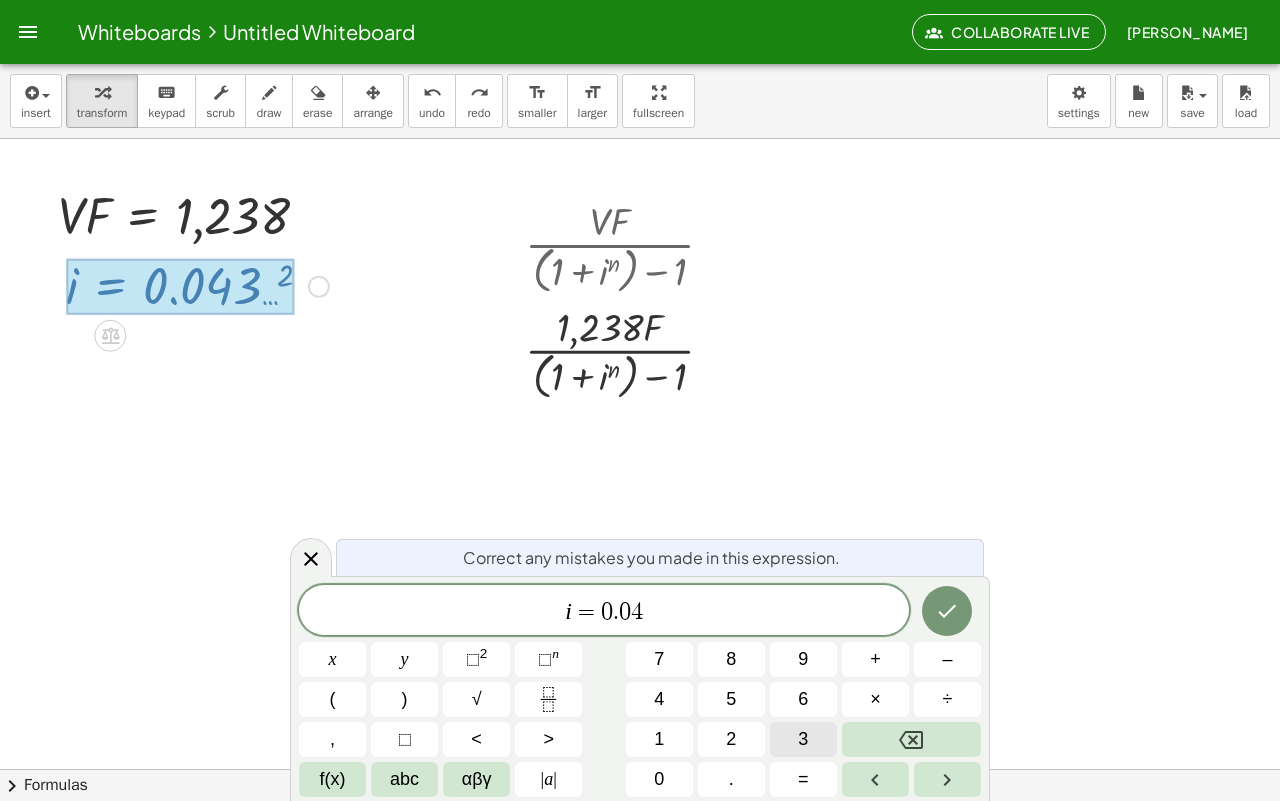 click on "3" at bounding box center (803, 739) 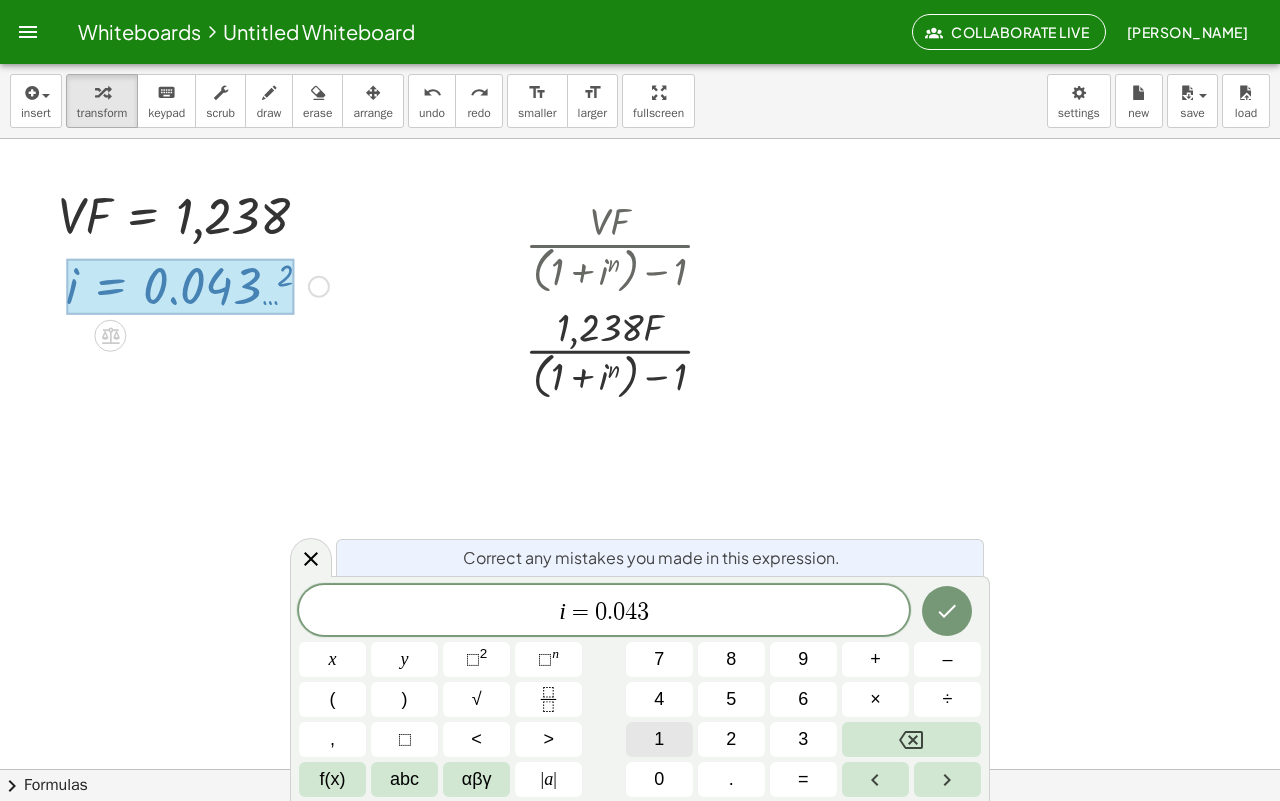 click on "1" at bounding box center (659, 739) 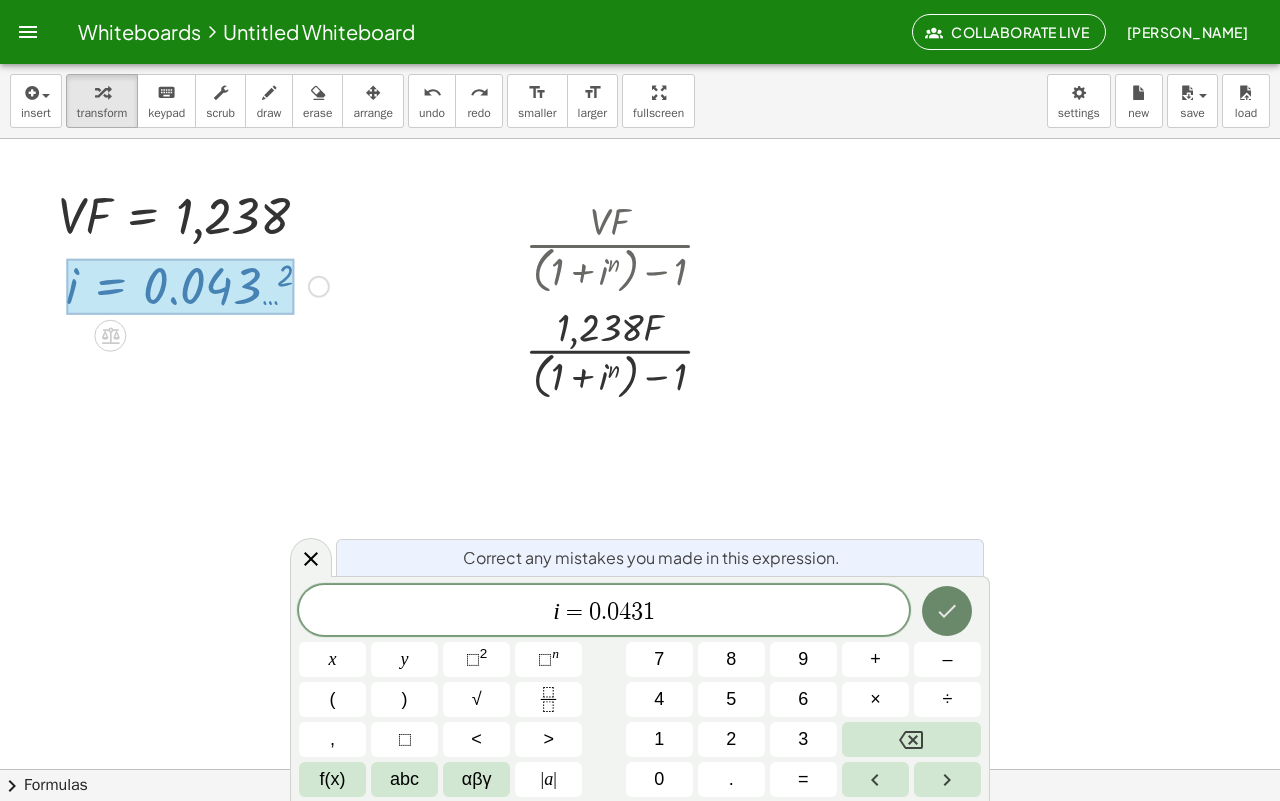 click 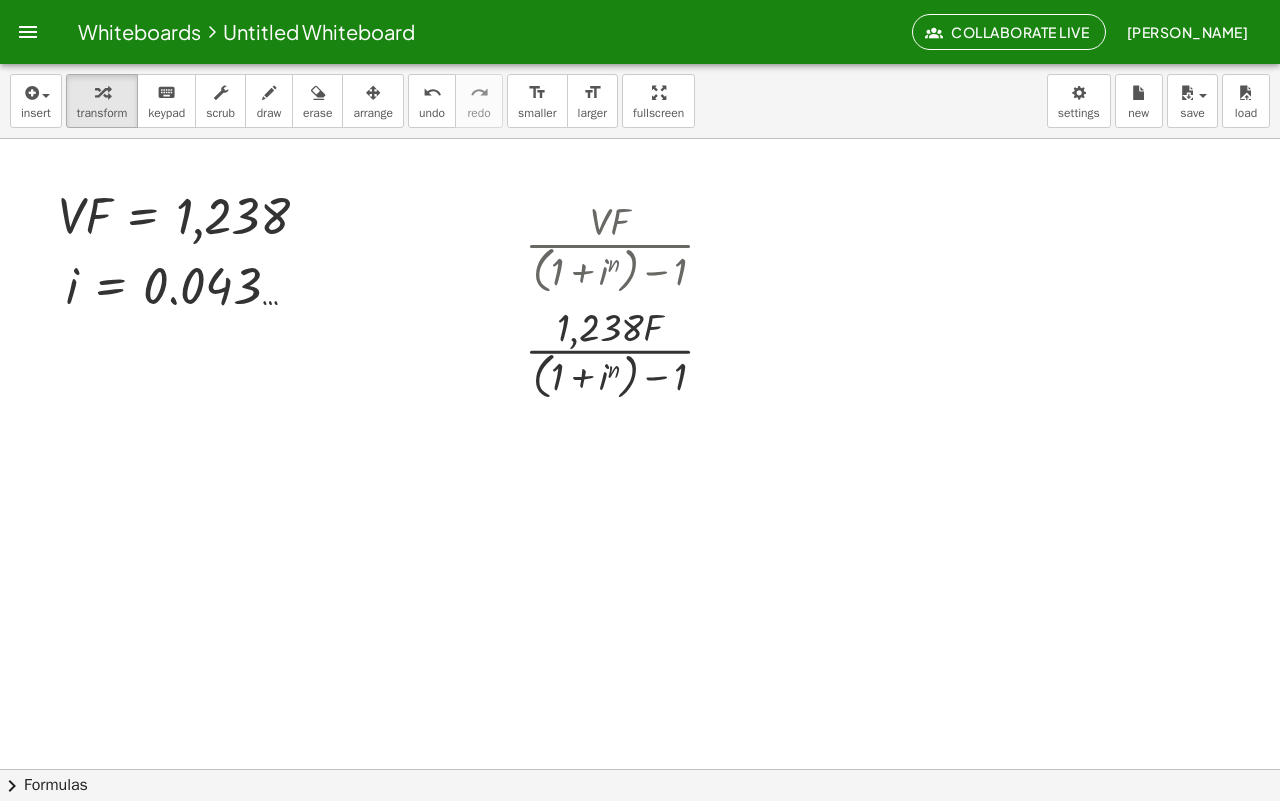 click at bounding box center (640, 719) 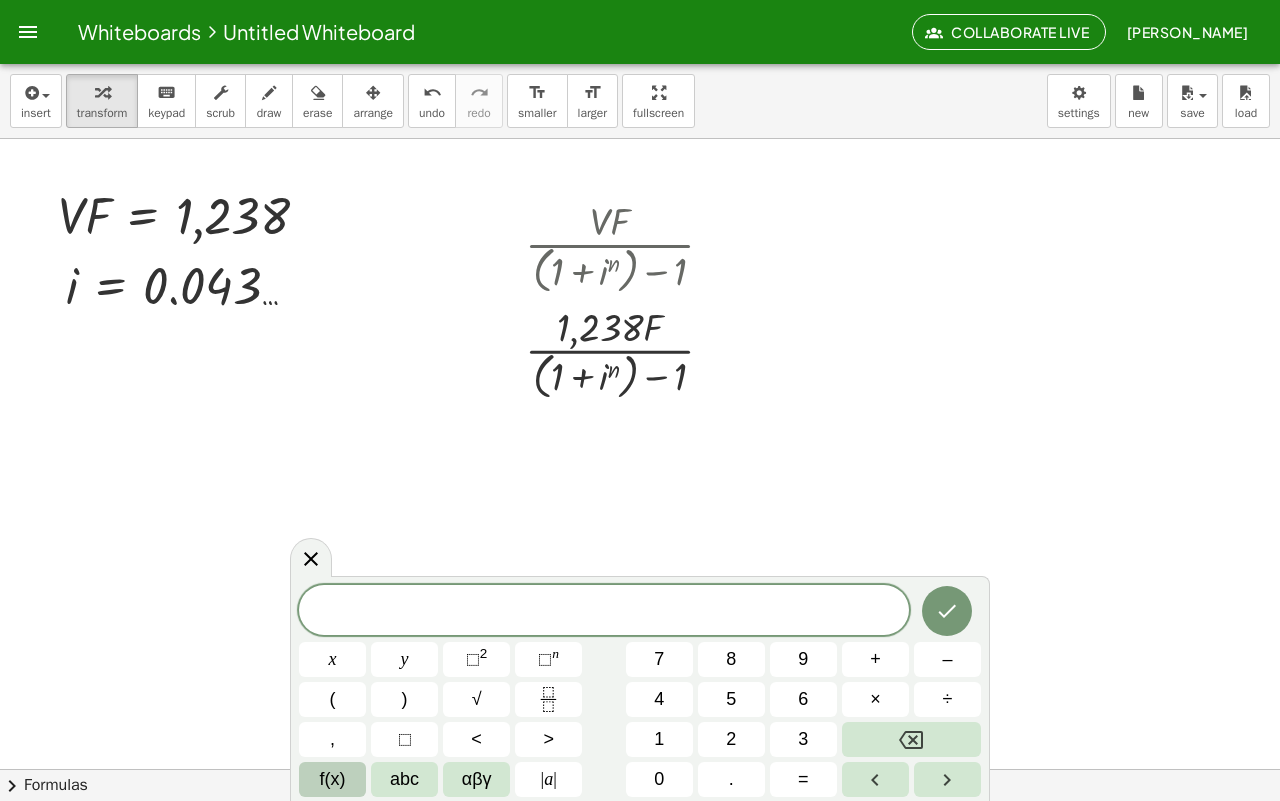click on "f(x)" at bounding box center (333, 779) 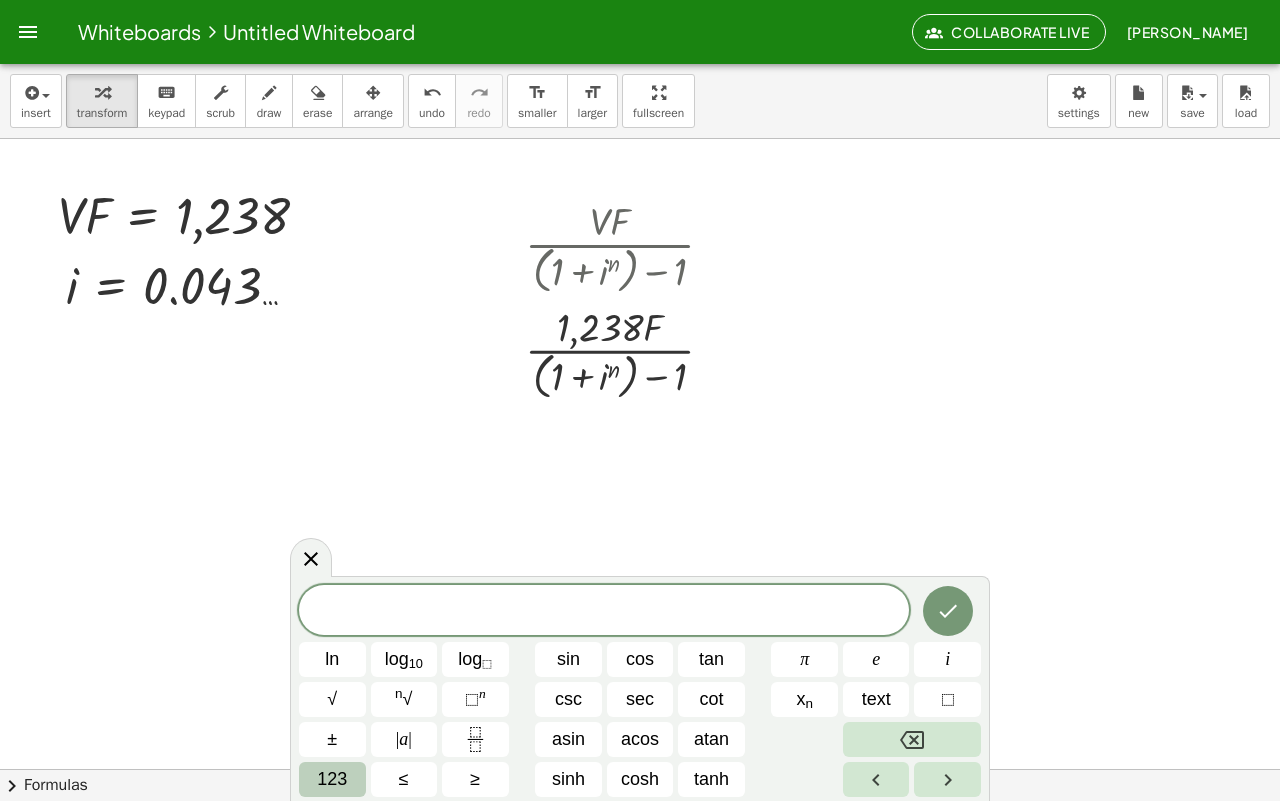 click on "123" at bounding box center (332, 779) 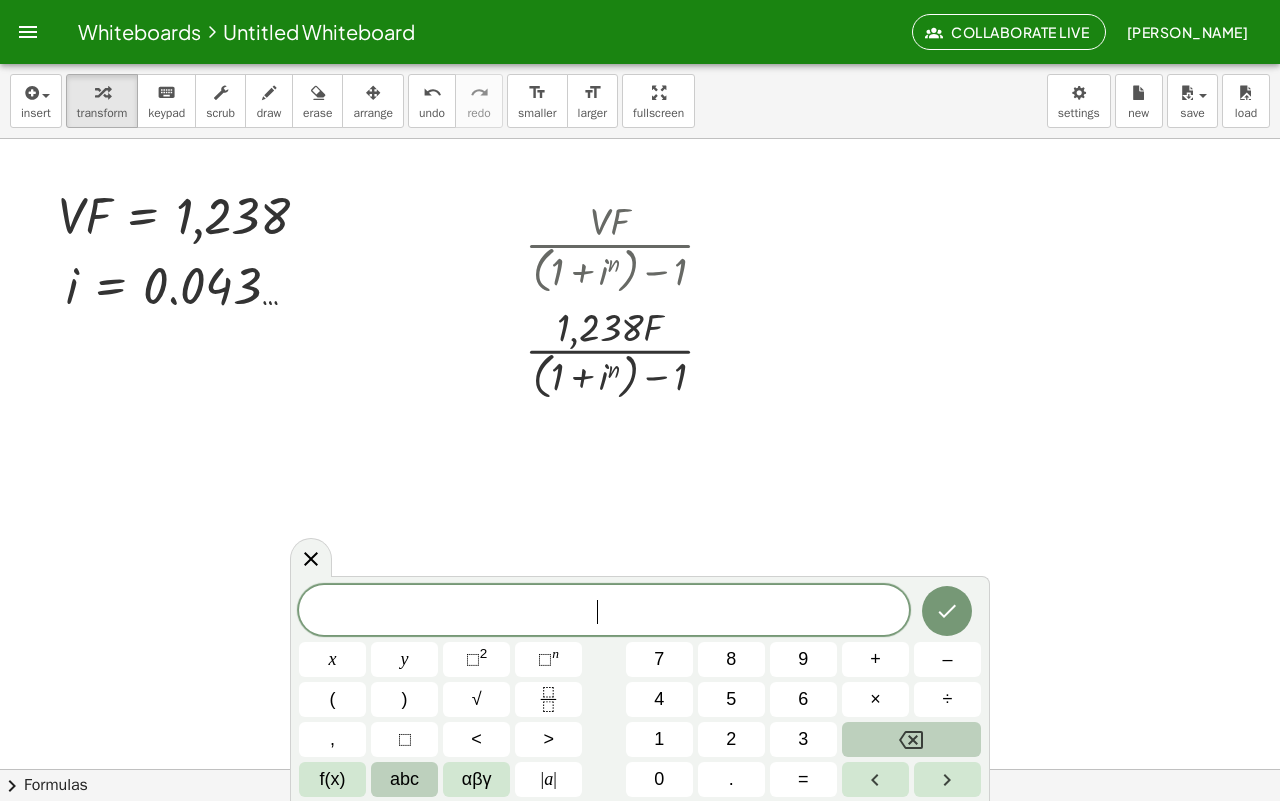 click on "abc" at bounding box center [404, 779] 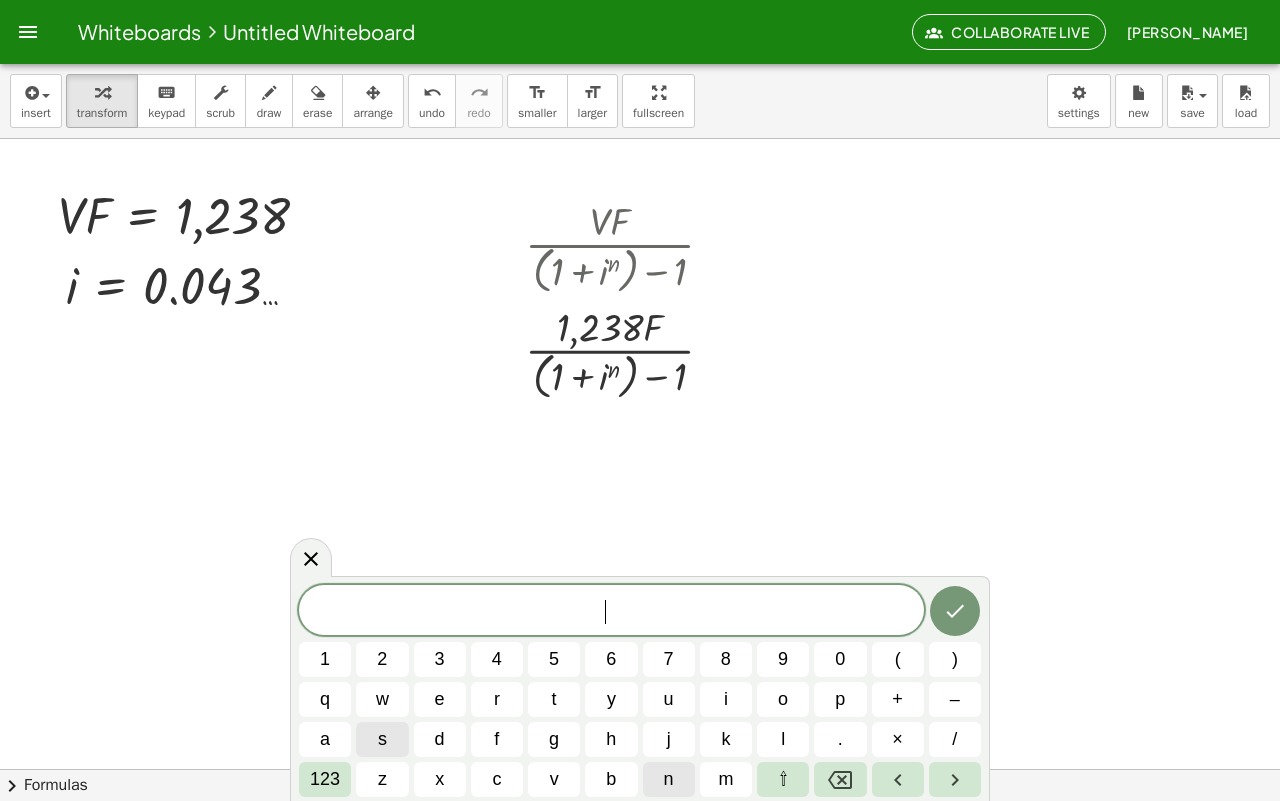 click on "n" at bounding box center (669, 779) 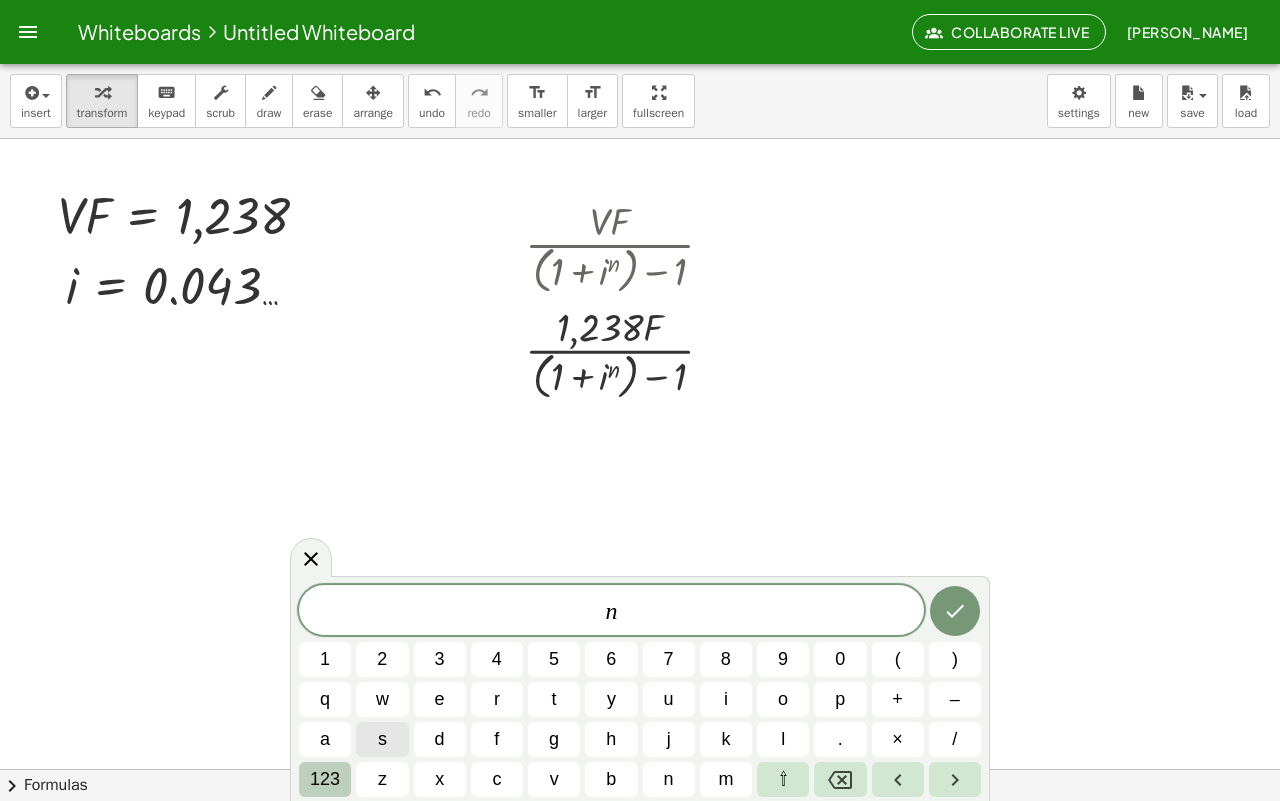 click on "123" at bounding box center [325, 779] 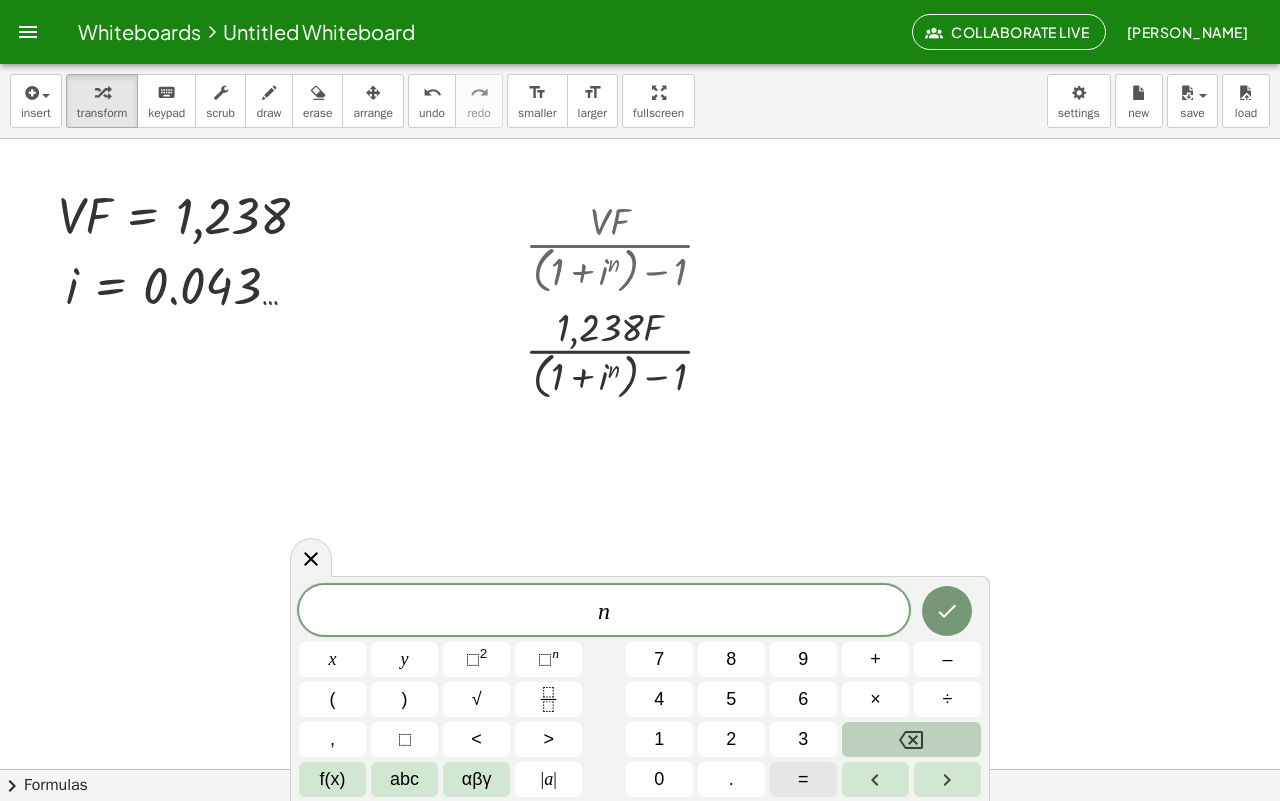 click on "=" at bounding box center [803, 779] 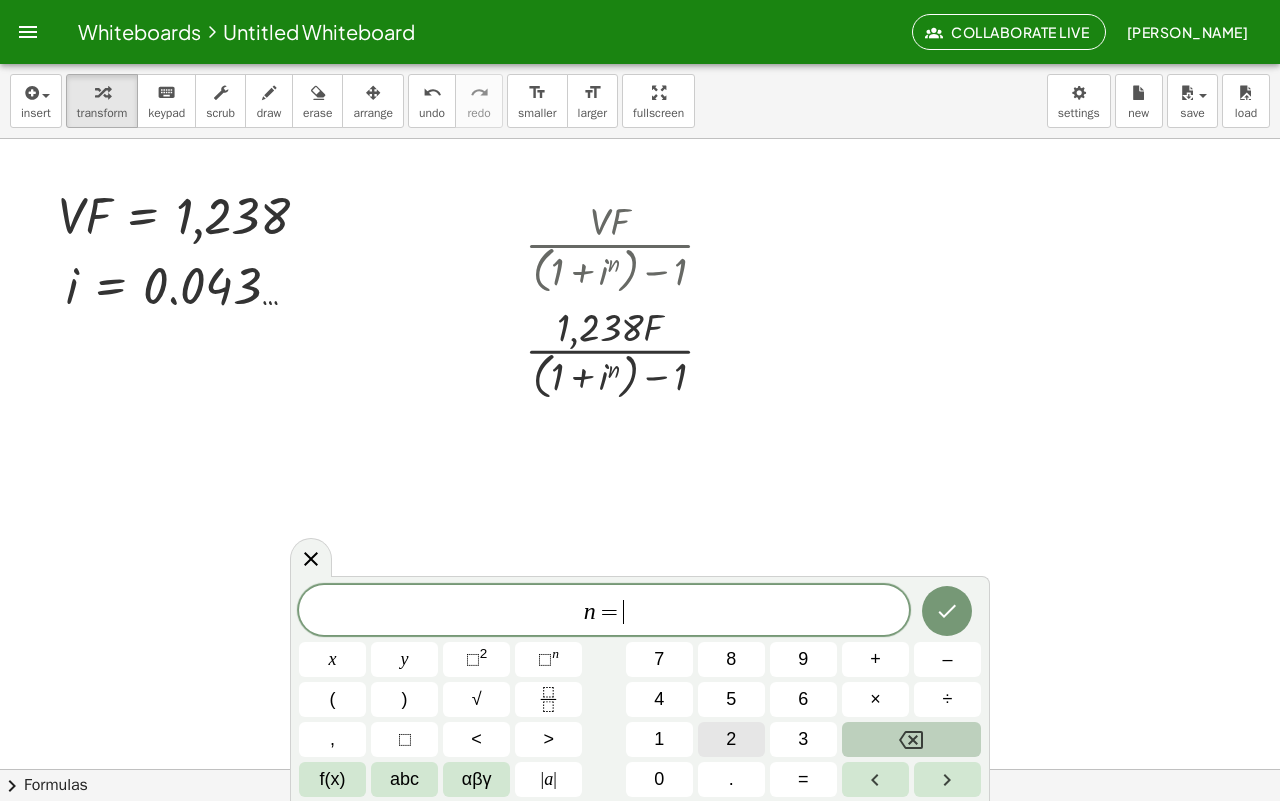 click on "2" at bounding box center (731, 739) 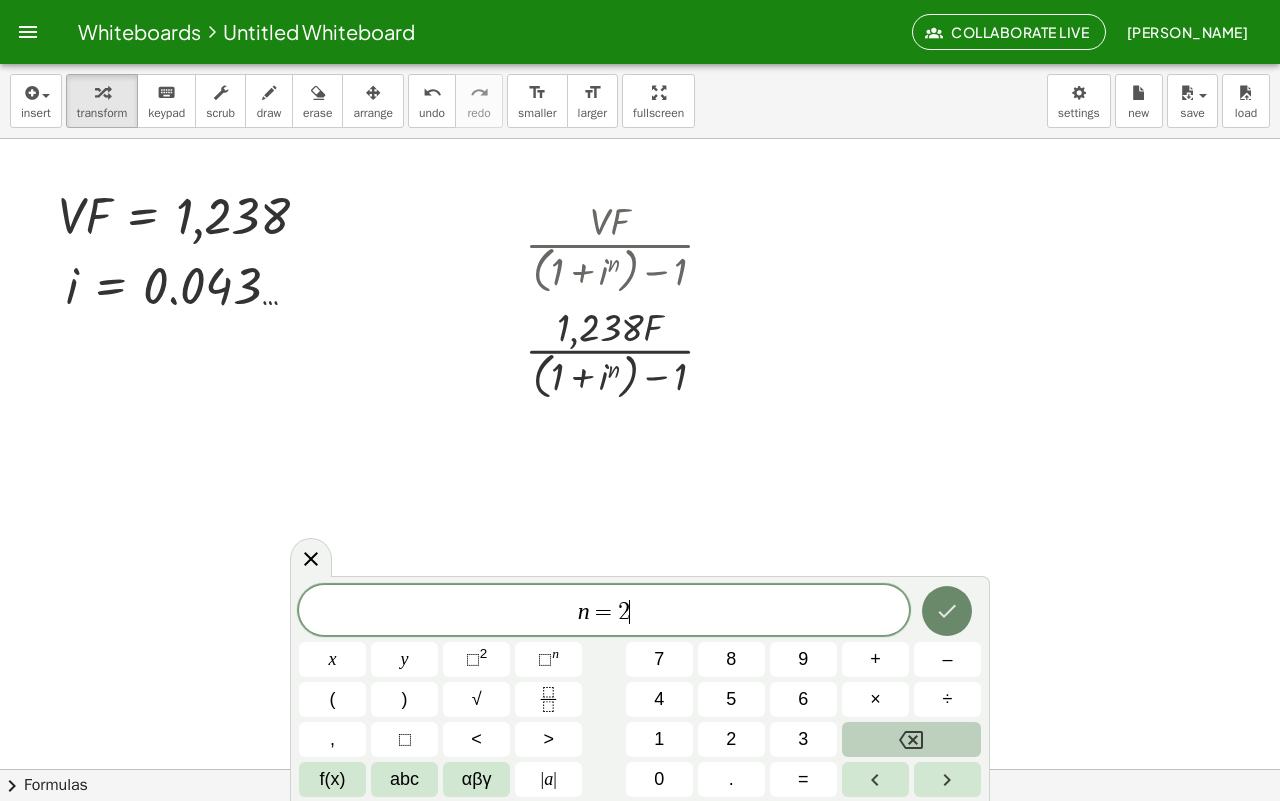 click at bounding box center [947, 611] 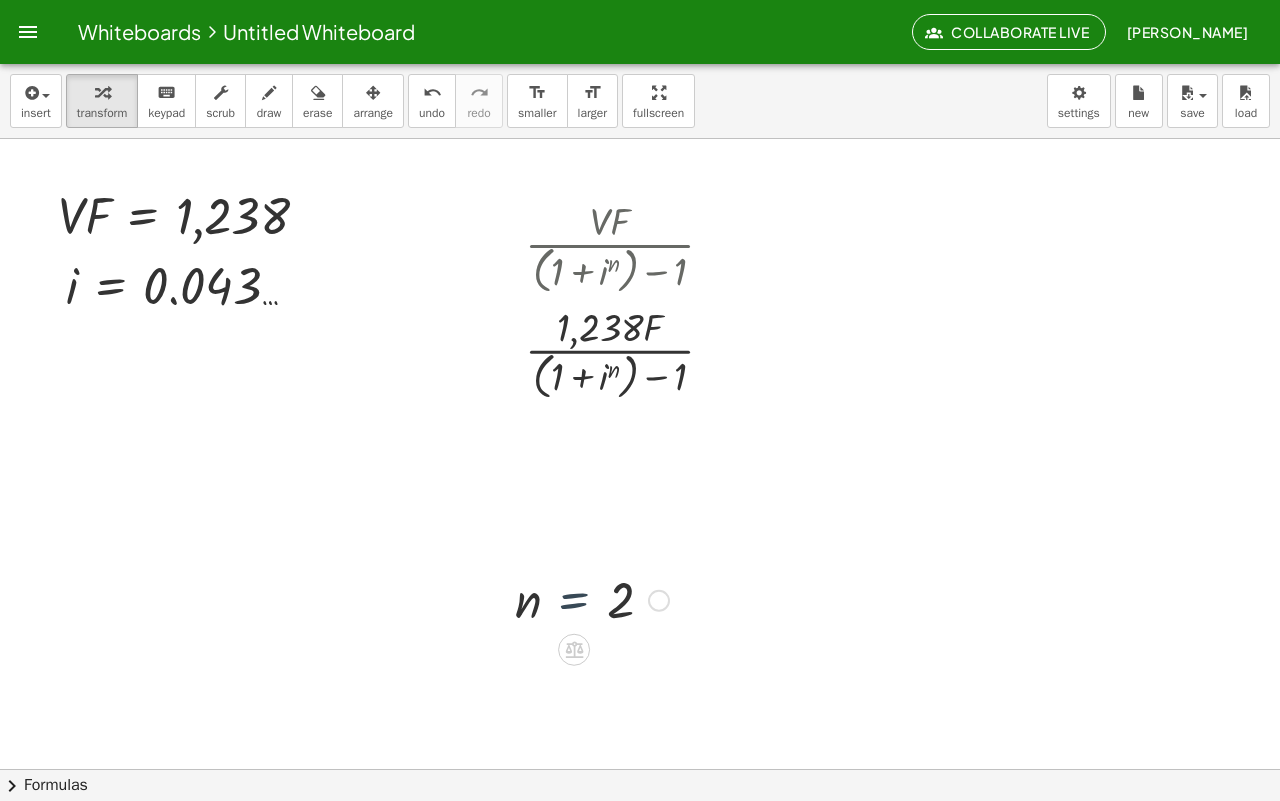 click at bounding box center (592, 599) 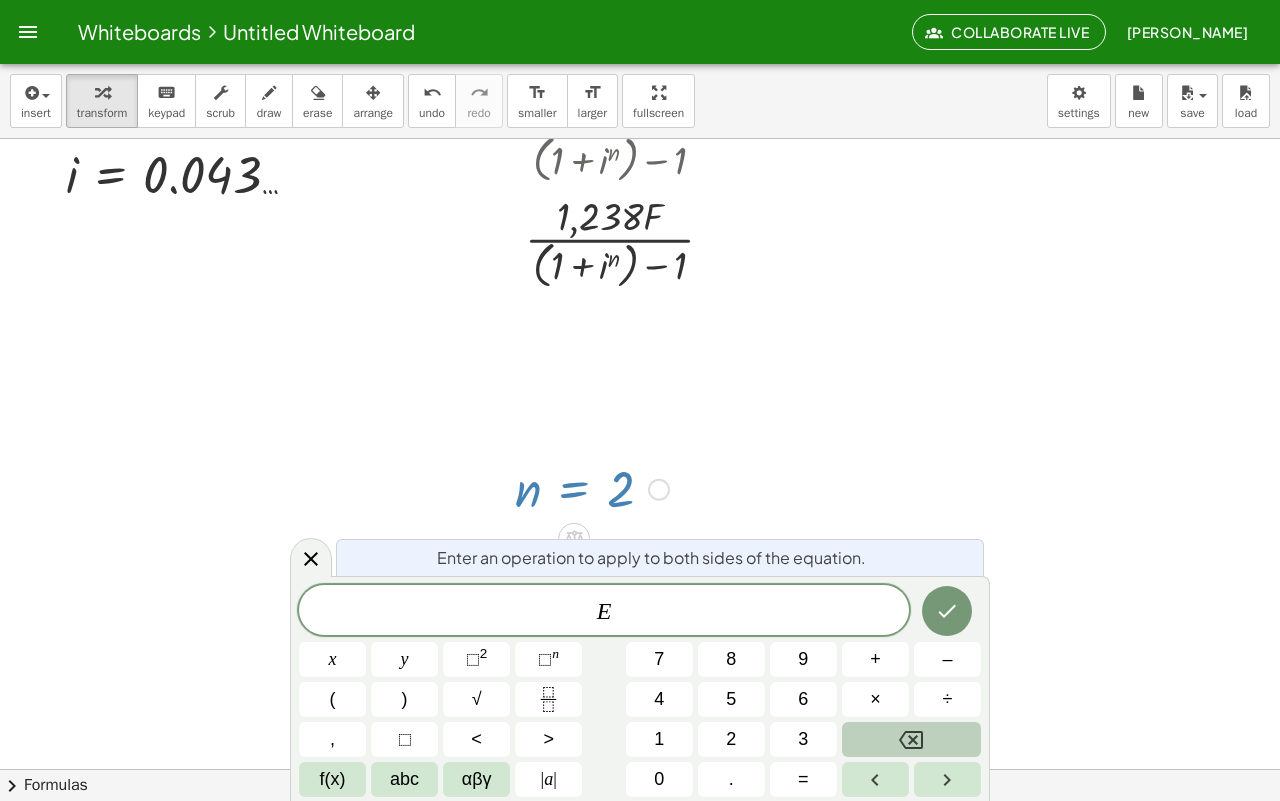 scroll, scrollTop: 161, scrollLeft: 0, axis: vertical 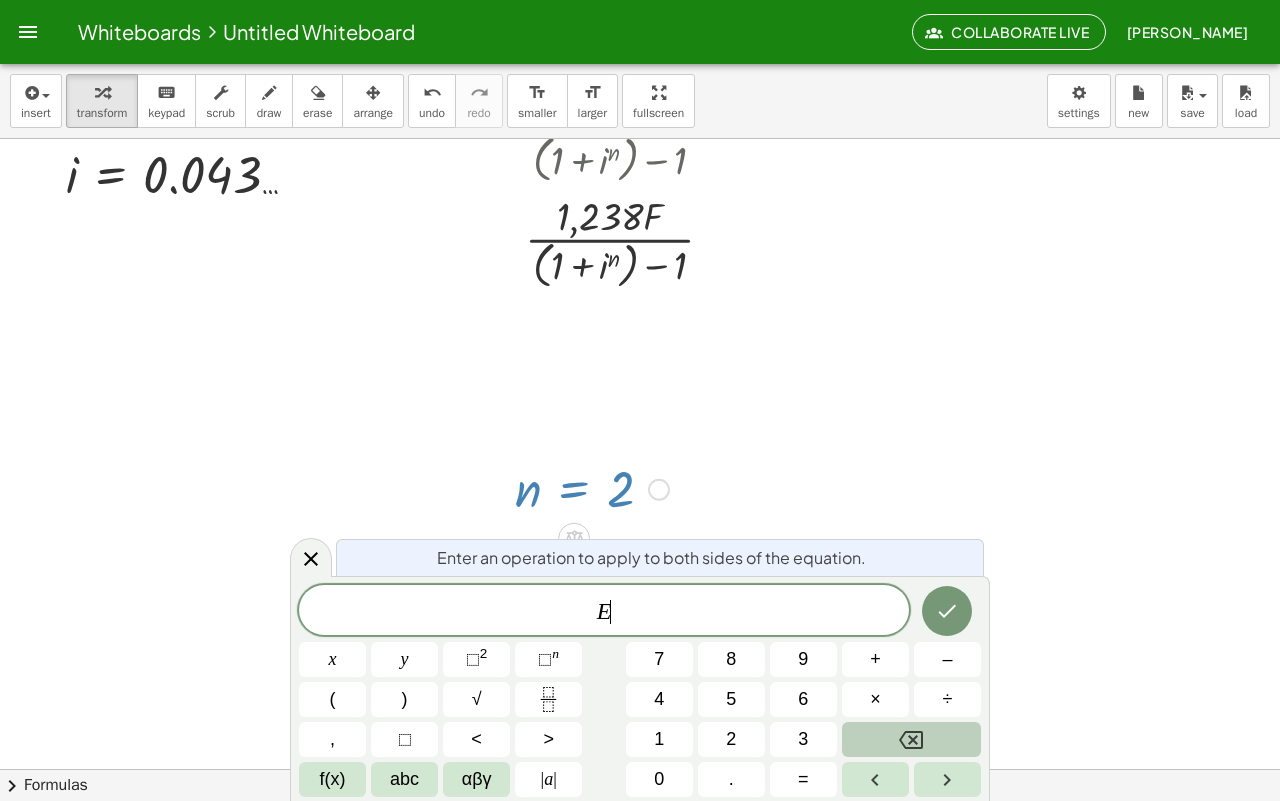 click at bounding box center (640, 608) 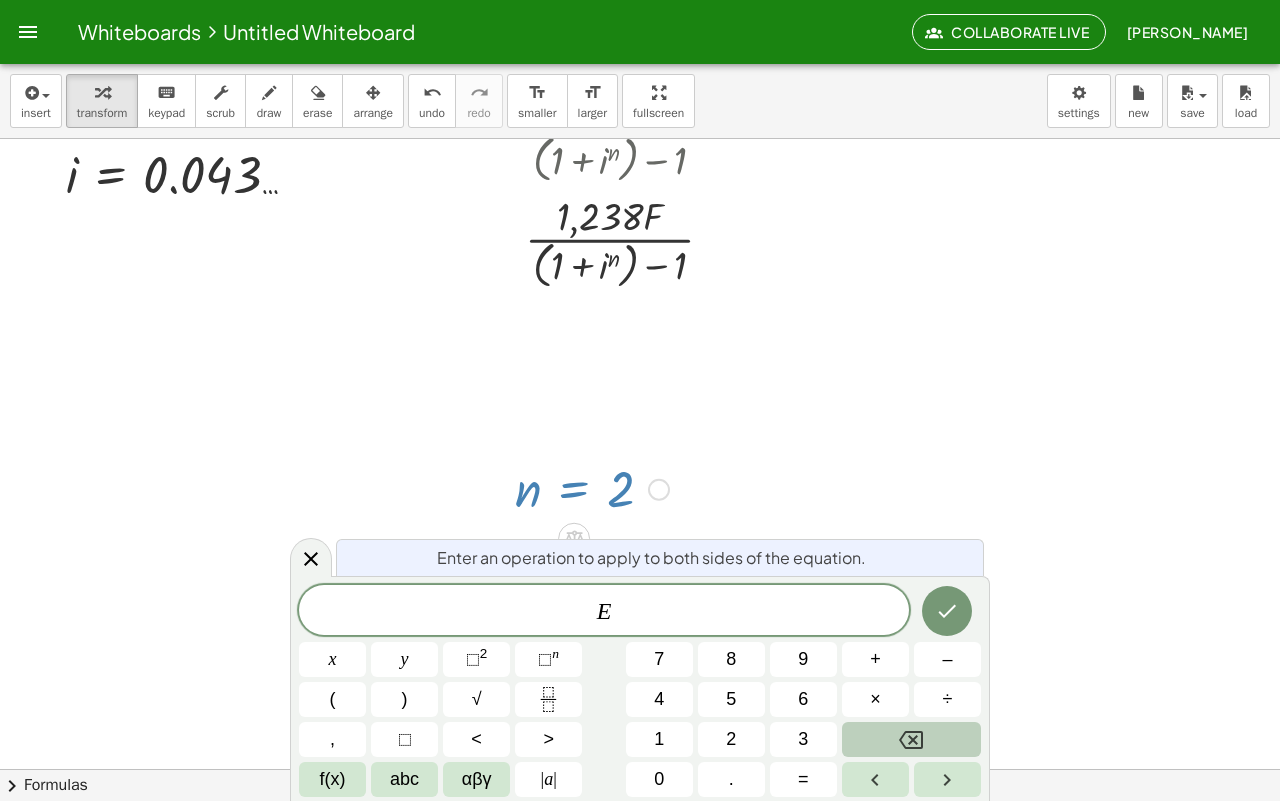 click at bounding box center [640, 608] 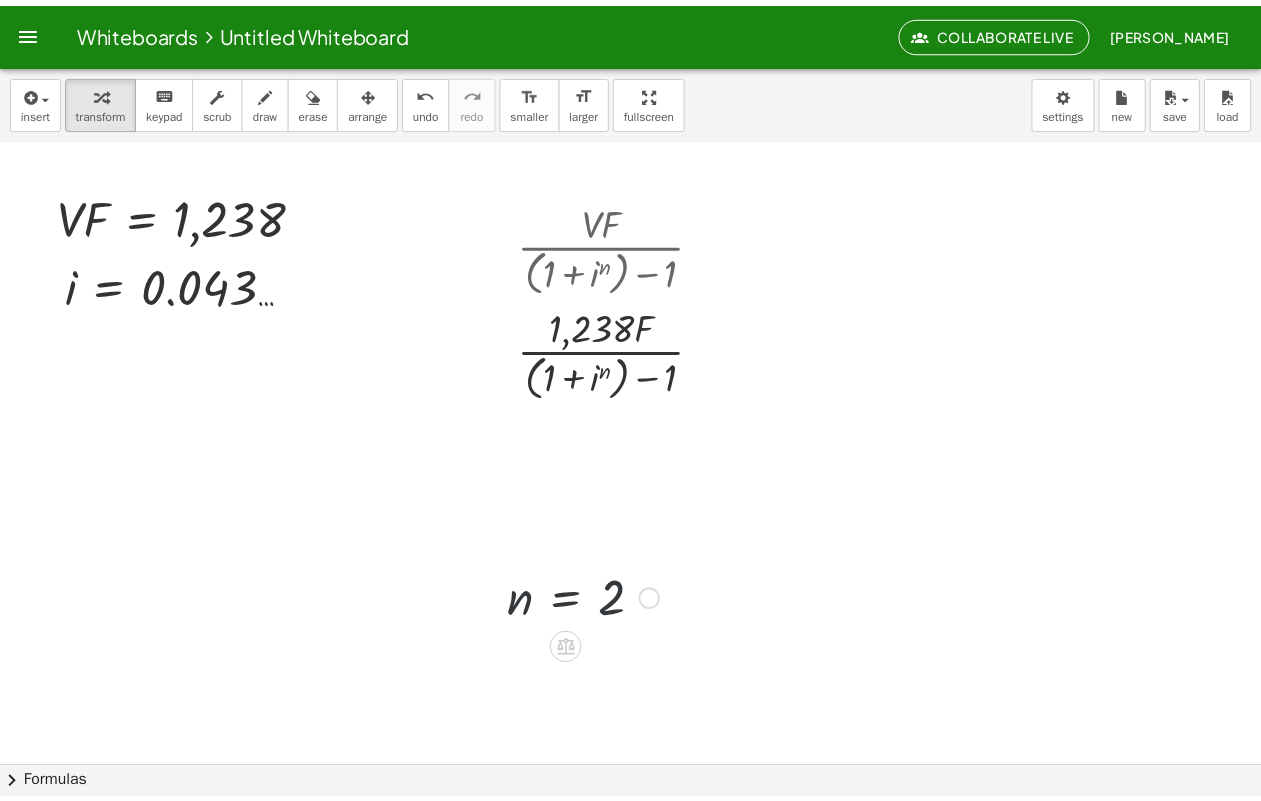 scroll, scrollTop: 50, scrollLeft: 0, axis: vertical 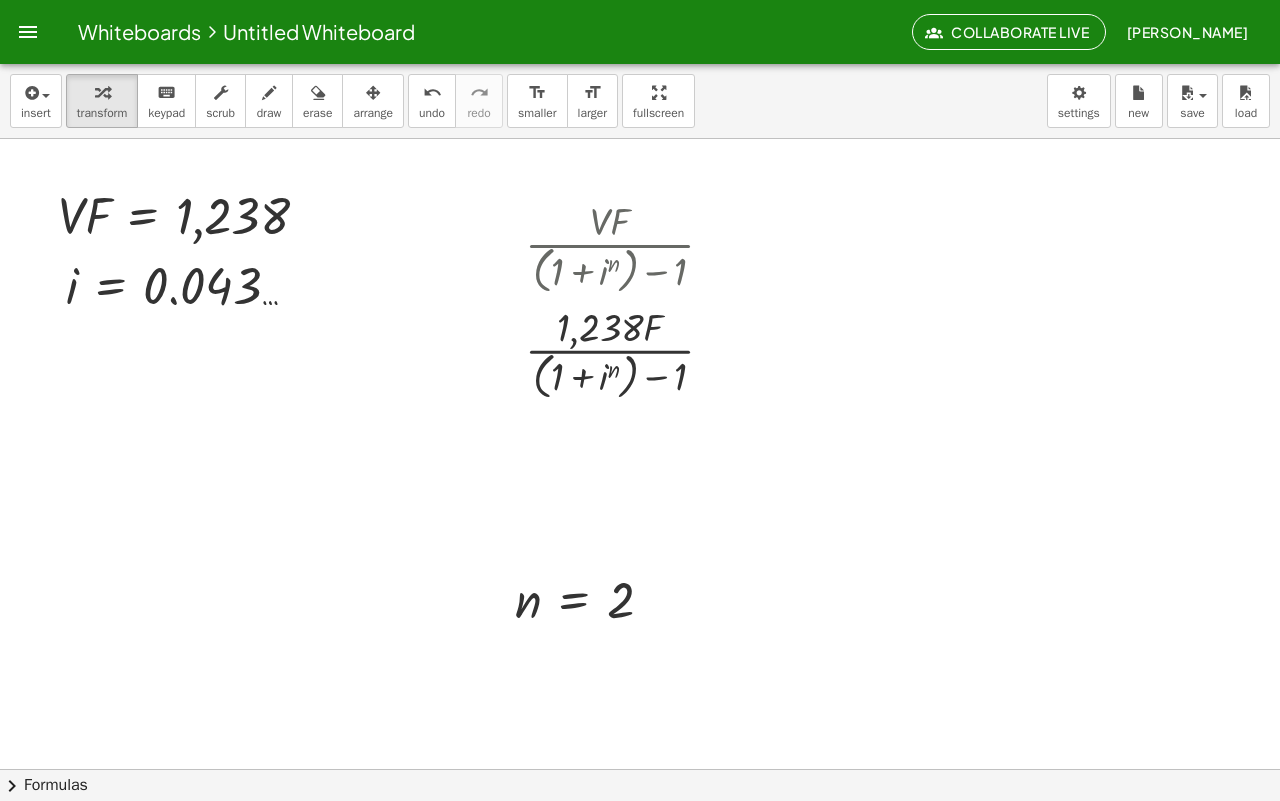 click at bounding box center (640, 719) 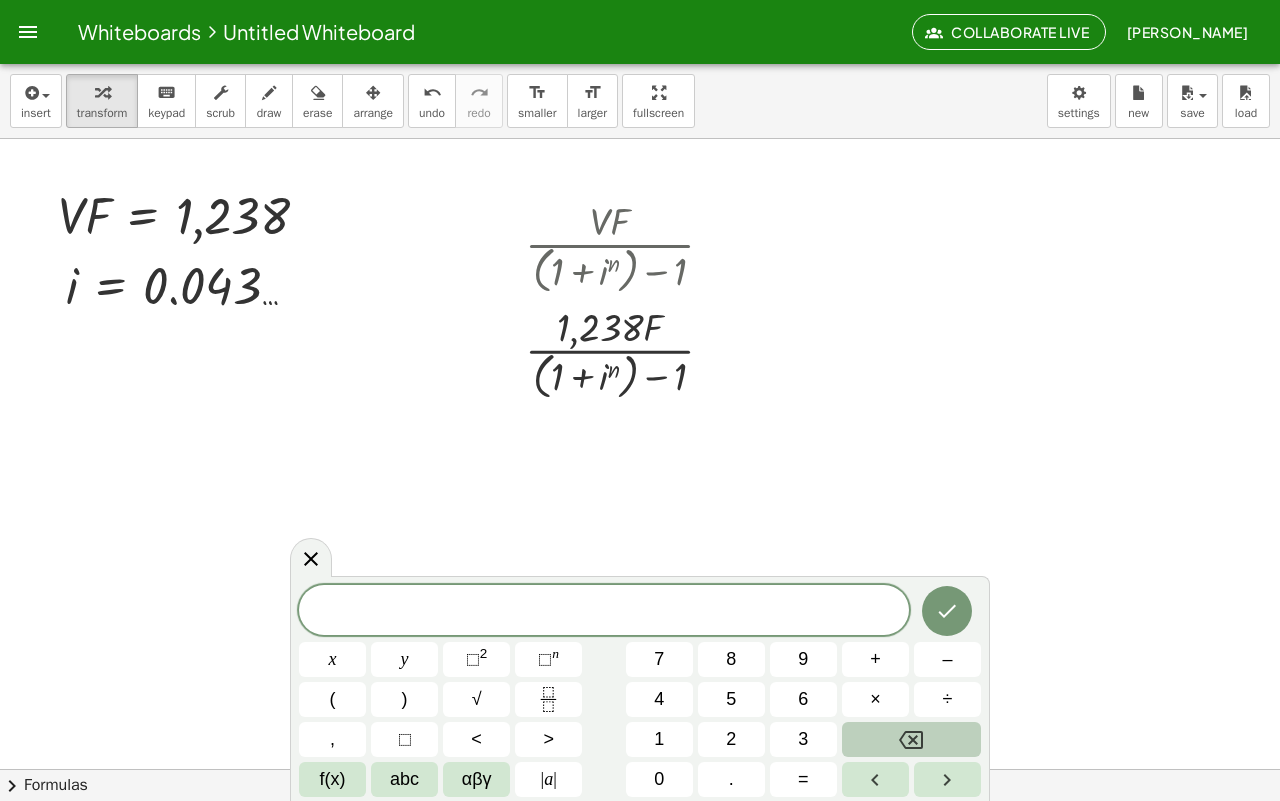 click at bounding box center (640, 719) 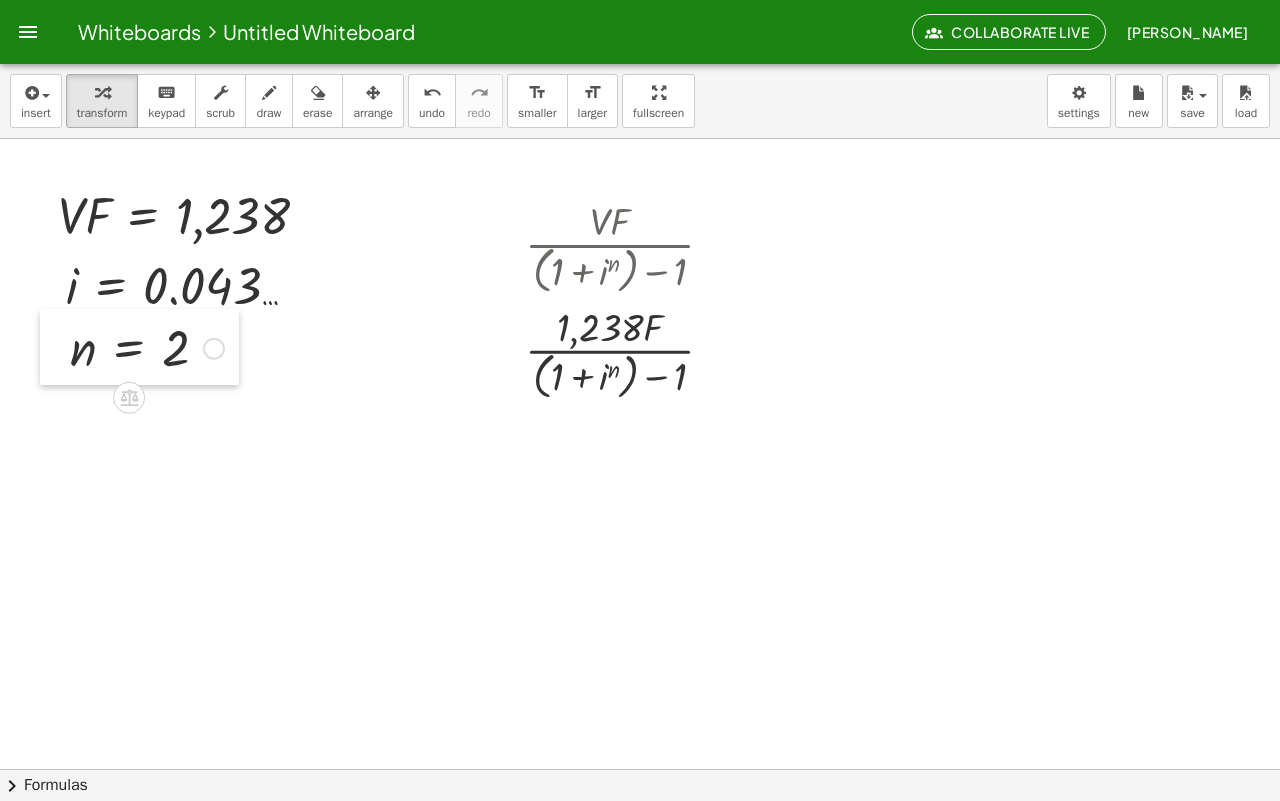drag, startPoint x: 498, startPoint y: 613, endPoint x: 53, endPoint y: 361, distance: 511.39905 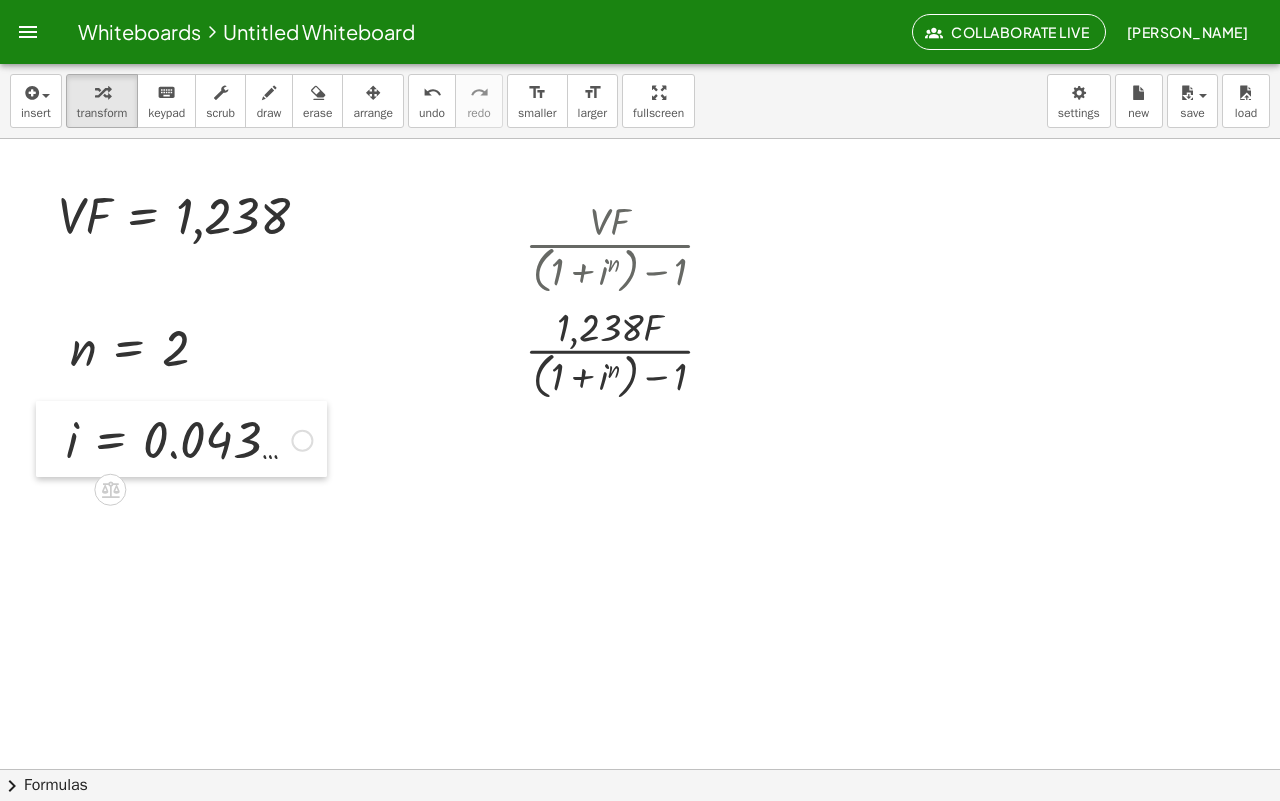 drag, startPoint x: 51, startPoint y: 303, endPoint x: 51, endPoint y: 457, distance: 154 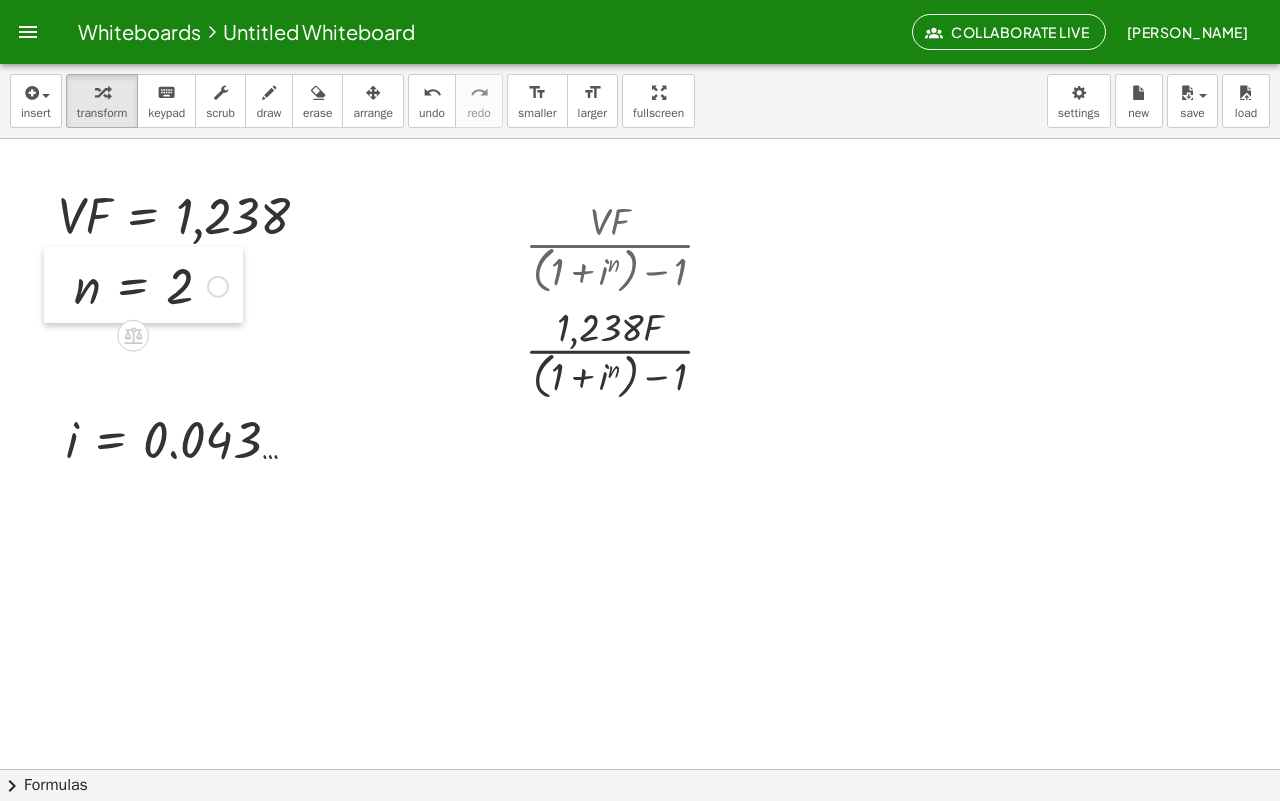 drag, startPoint x: 62, startPoint y: 358, endPoint x: 66, endPoint y: 295, distance: 63.126858 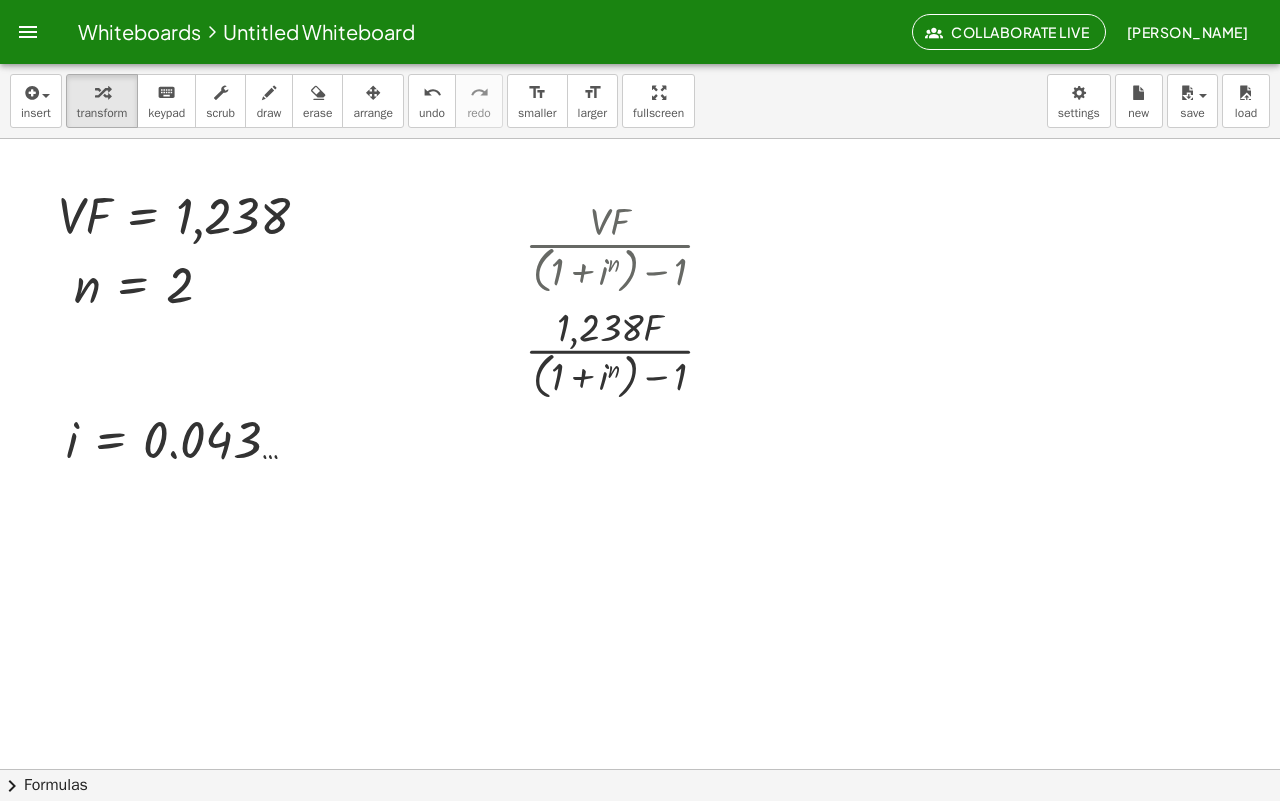 click at bounding box center [640, 719] 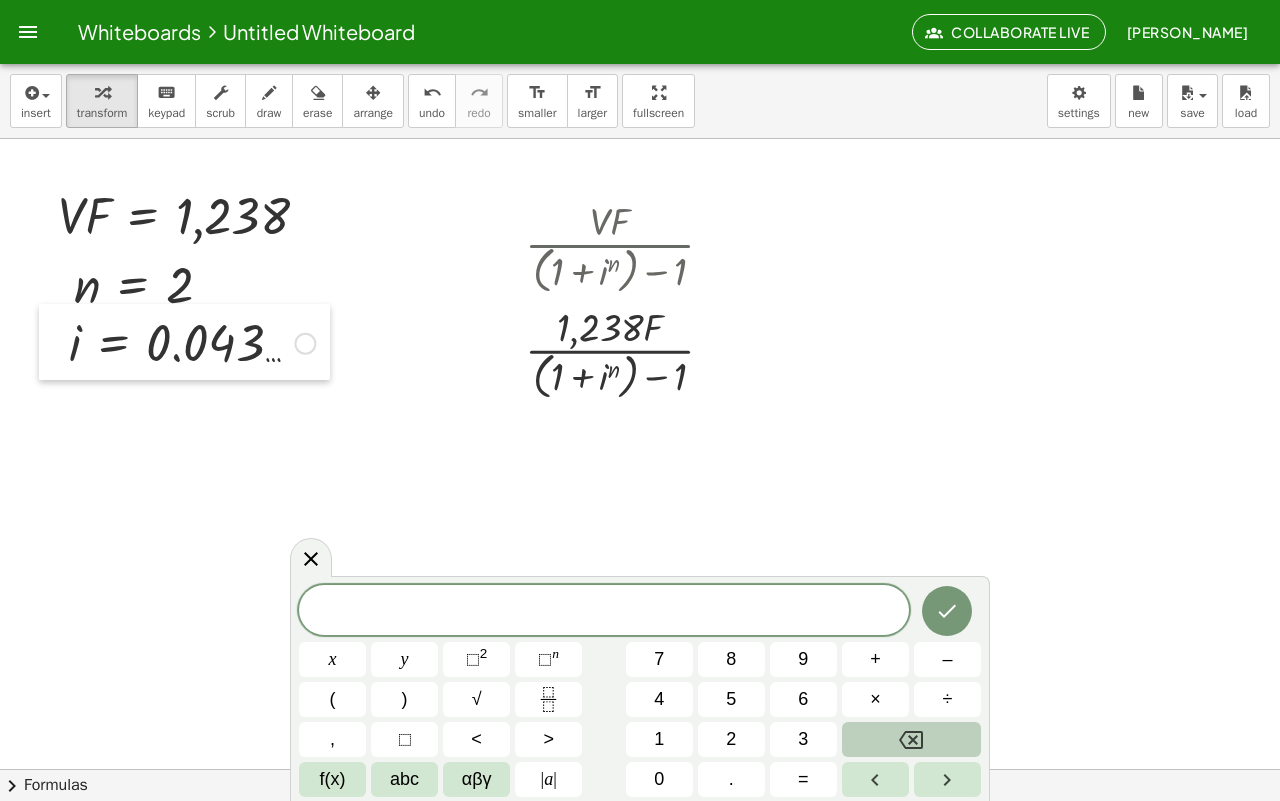 drag, startPoint x: 53, startPoint y: 453, endPoint x: 56, endPoint y: 356, distance: 97.04638 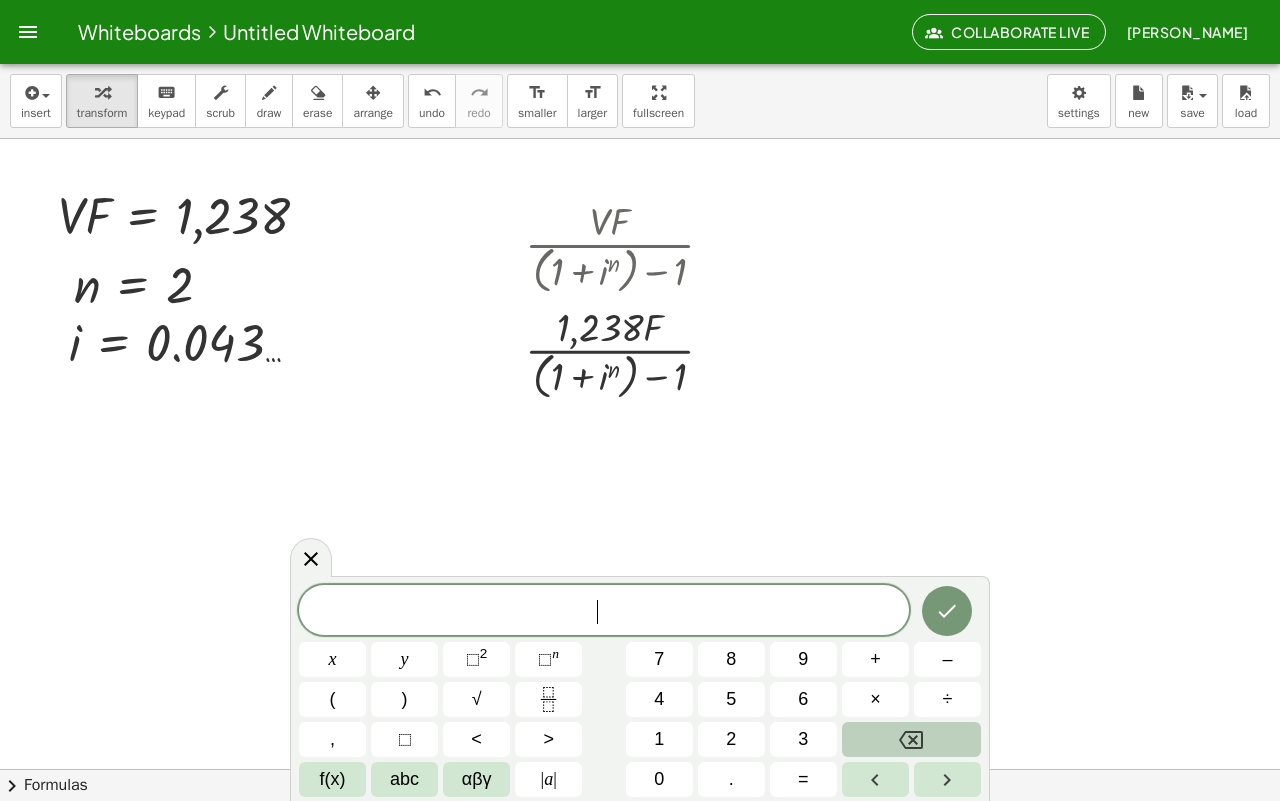 click at bounding box center [640, 719] 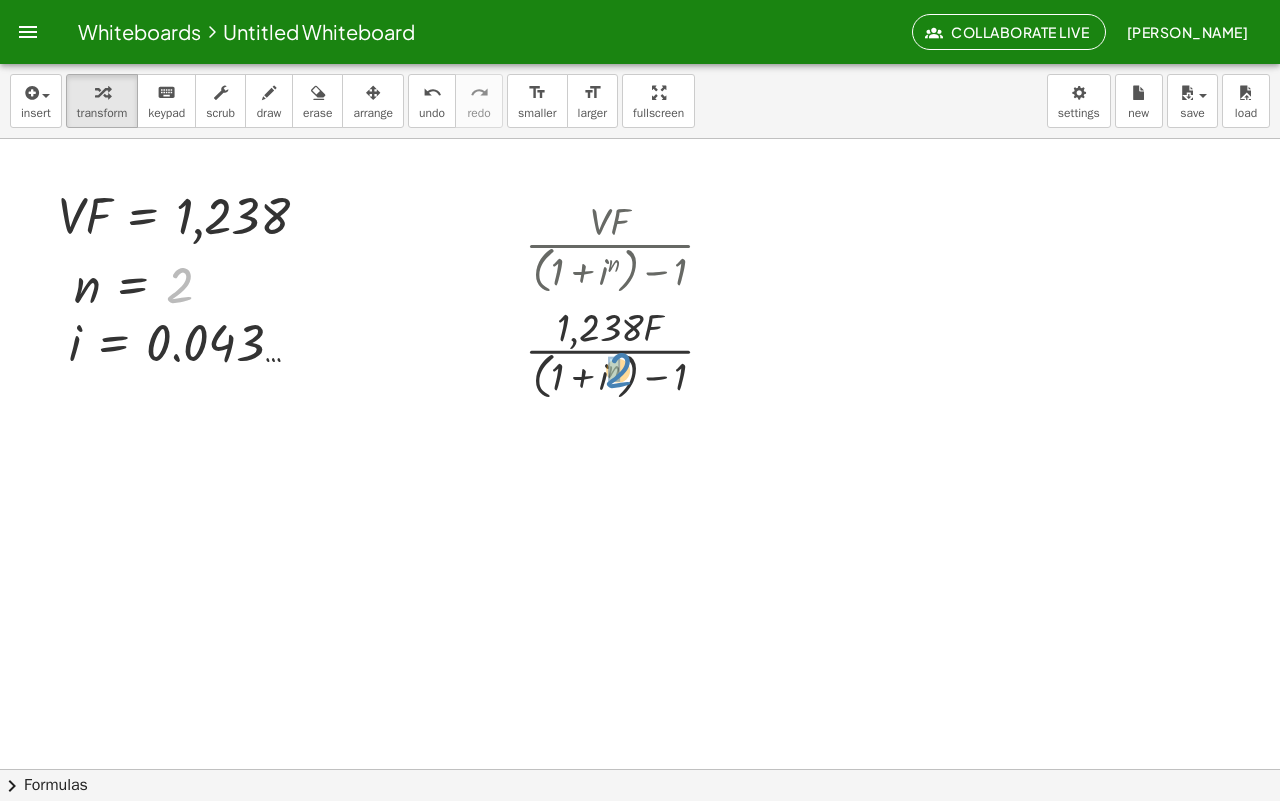 drag, startPoint x: 181, startPoint y: 286, endPoint x: 620, endPoint y: 371, distance: 447.15323 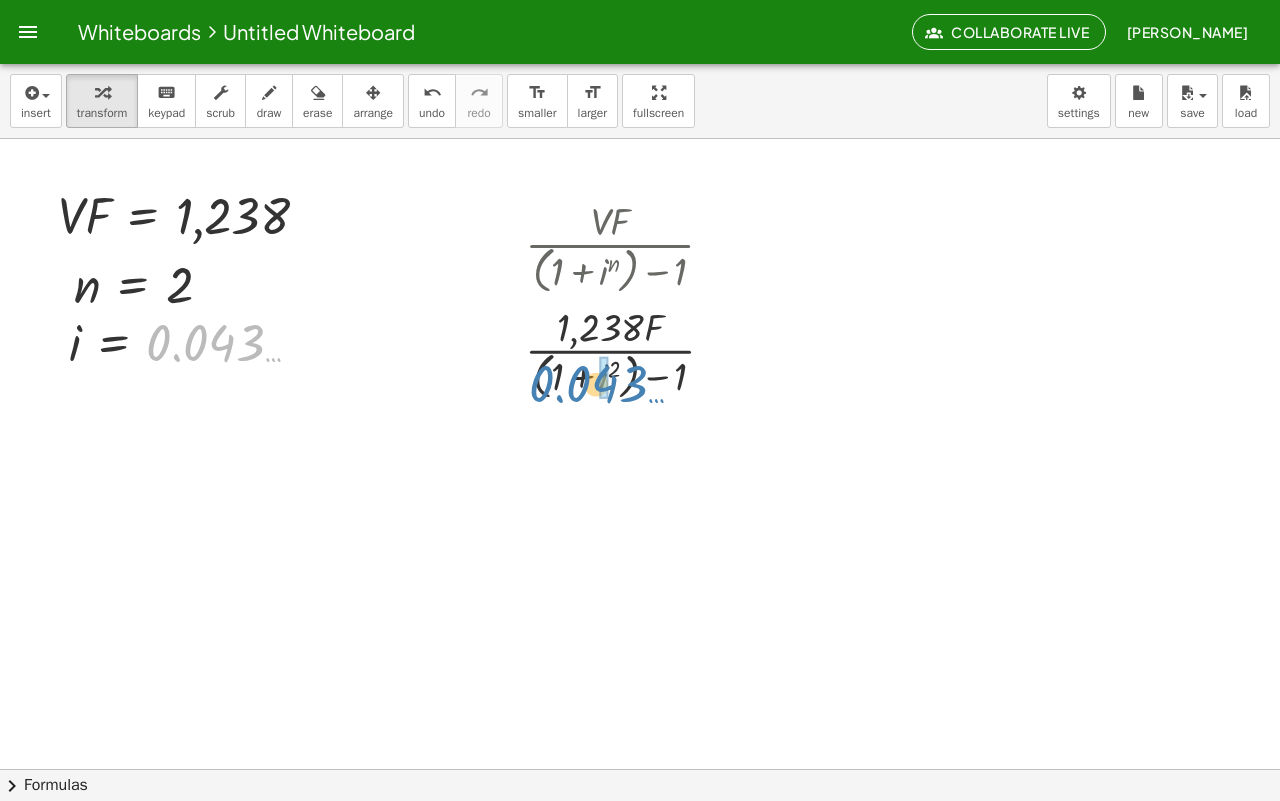 drag, startPoint x: 217, startPoint y: 348, endPoint x: 601, endPoint y: 388, distance: 386.0777 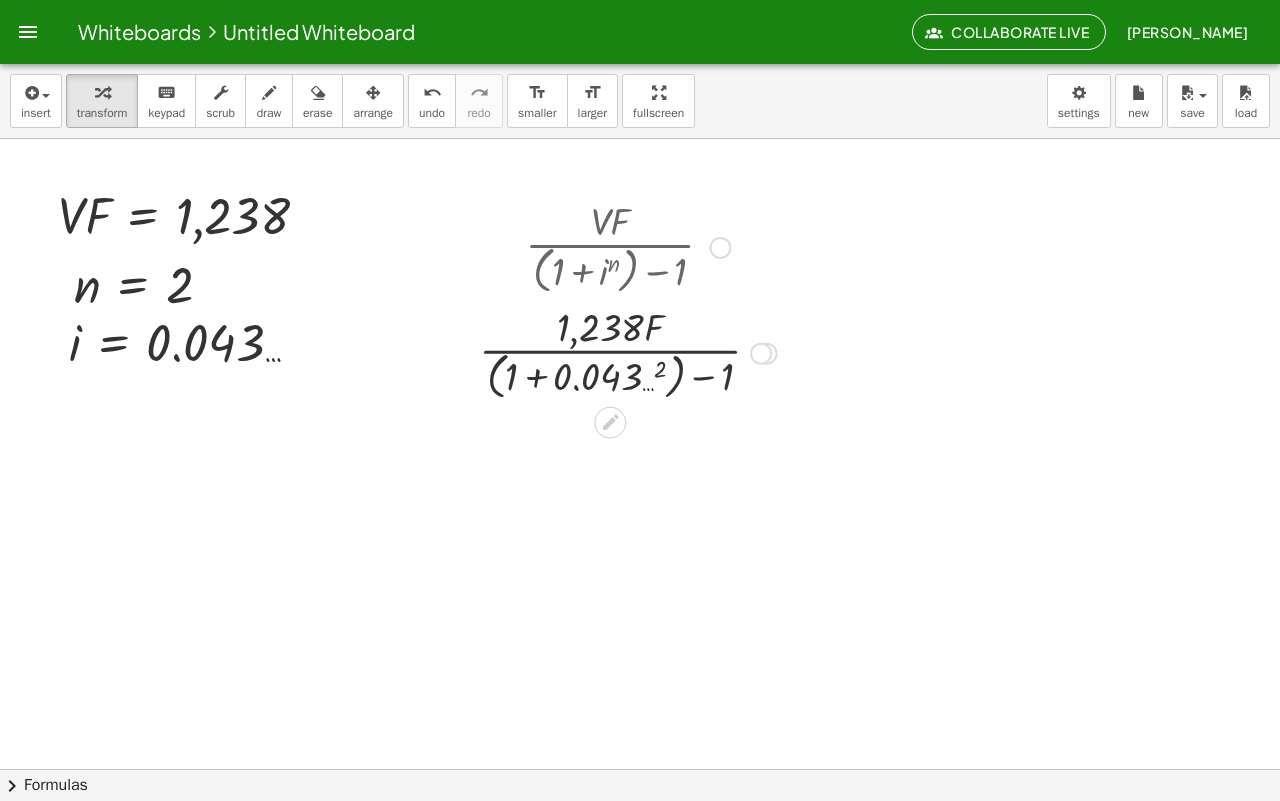 click at bounding box center (628, 352) 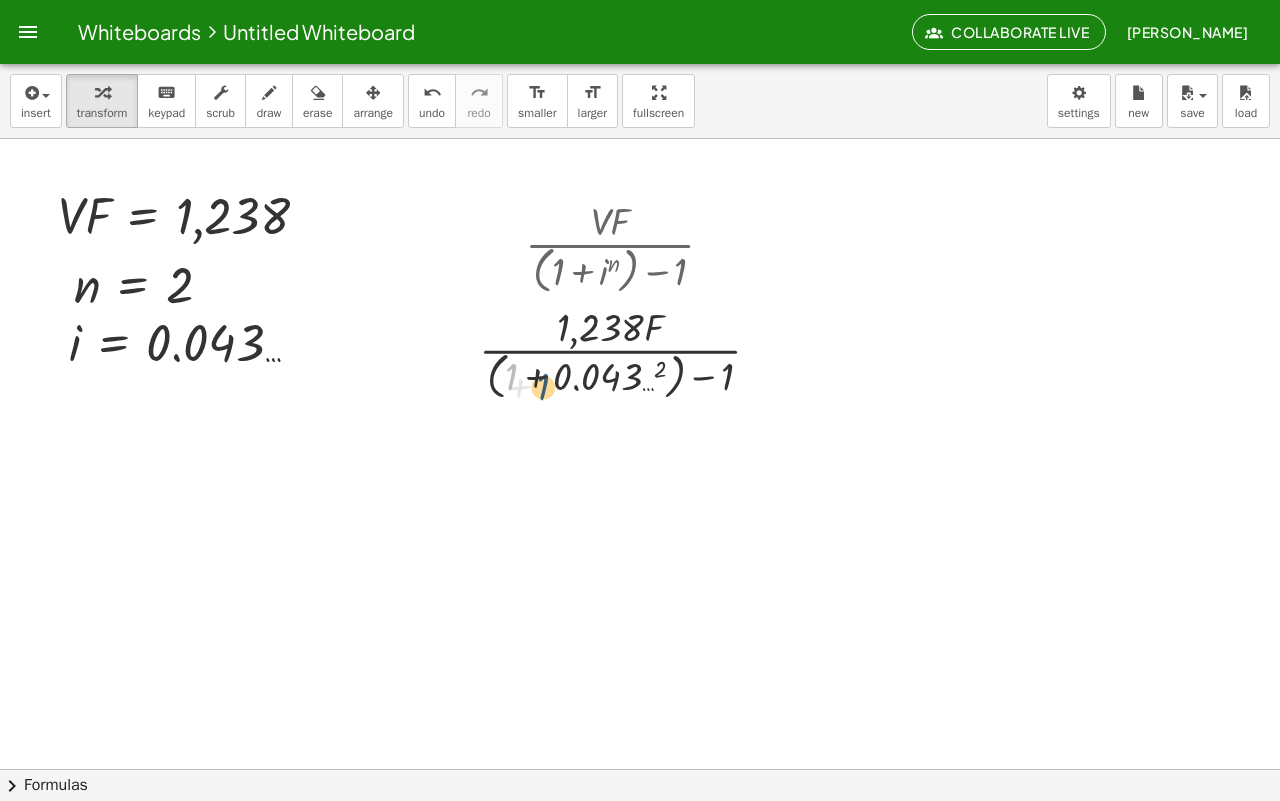 drag, startPoint x: 513, startPoint y: 370, endPoint x: 545, endPoint y: 380, distance: 33.526108 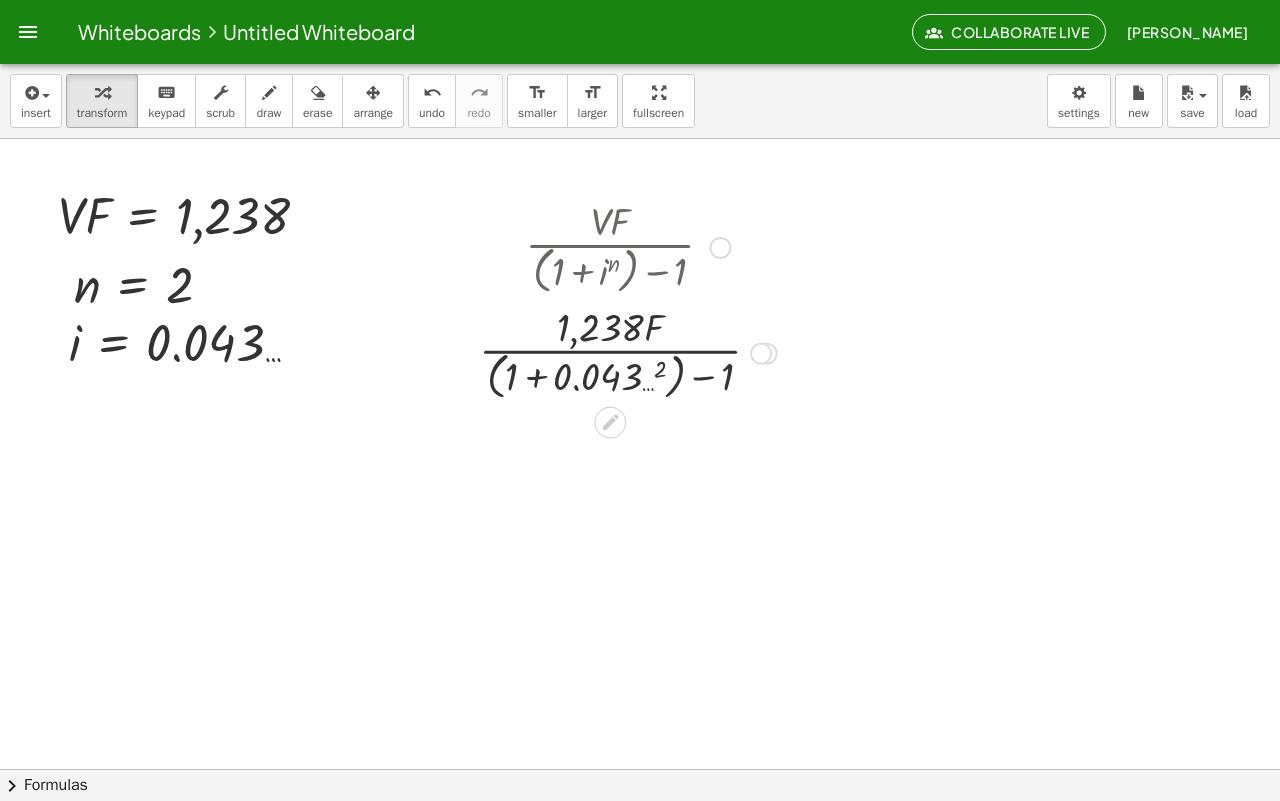 click at bounding box center [628, 352] 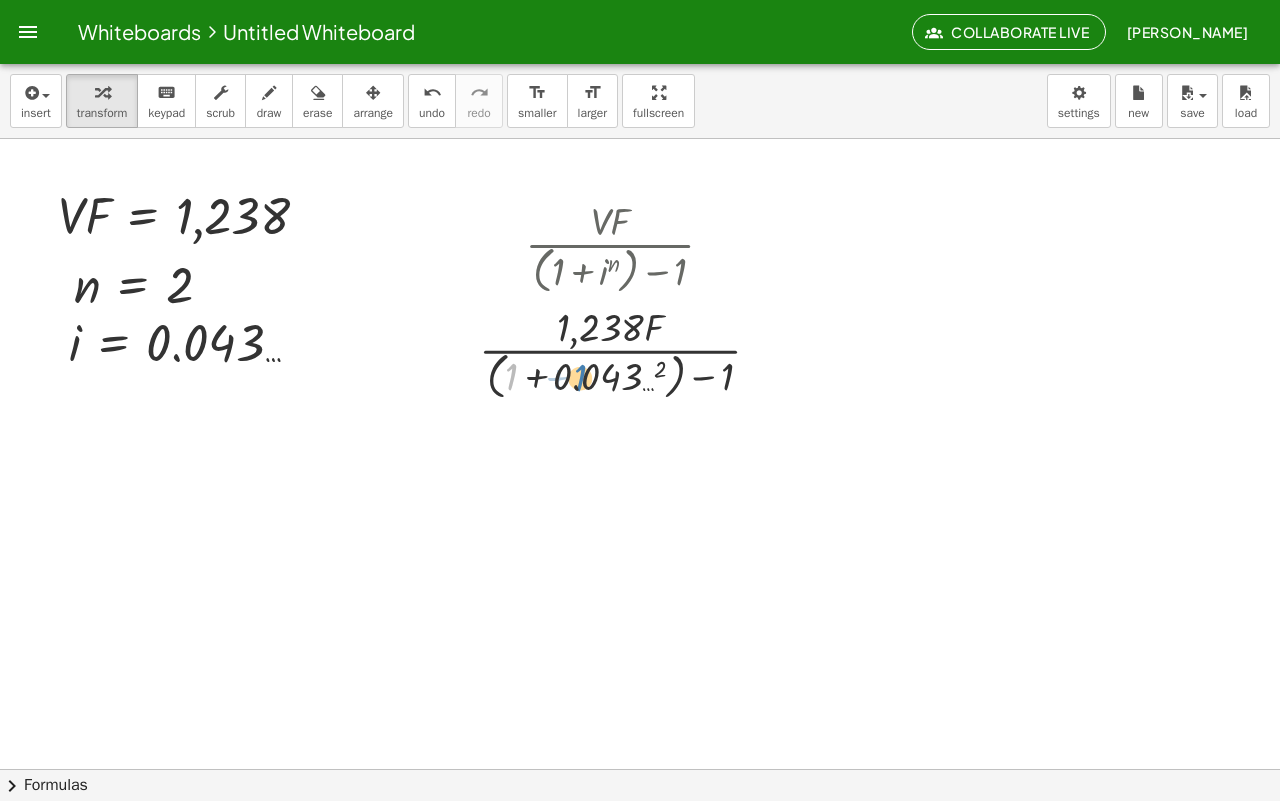 drag, startPoint x: 513, startPoint y: 377, endPoint x: 583, endPoint y: 376, distance: 70.00714 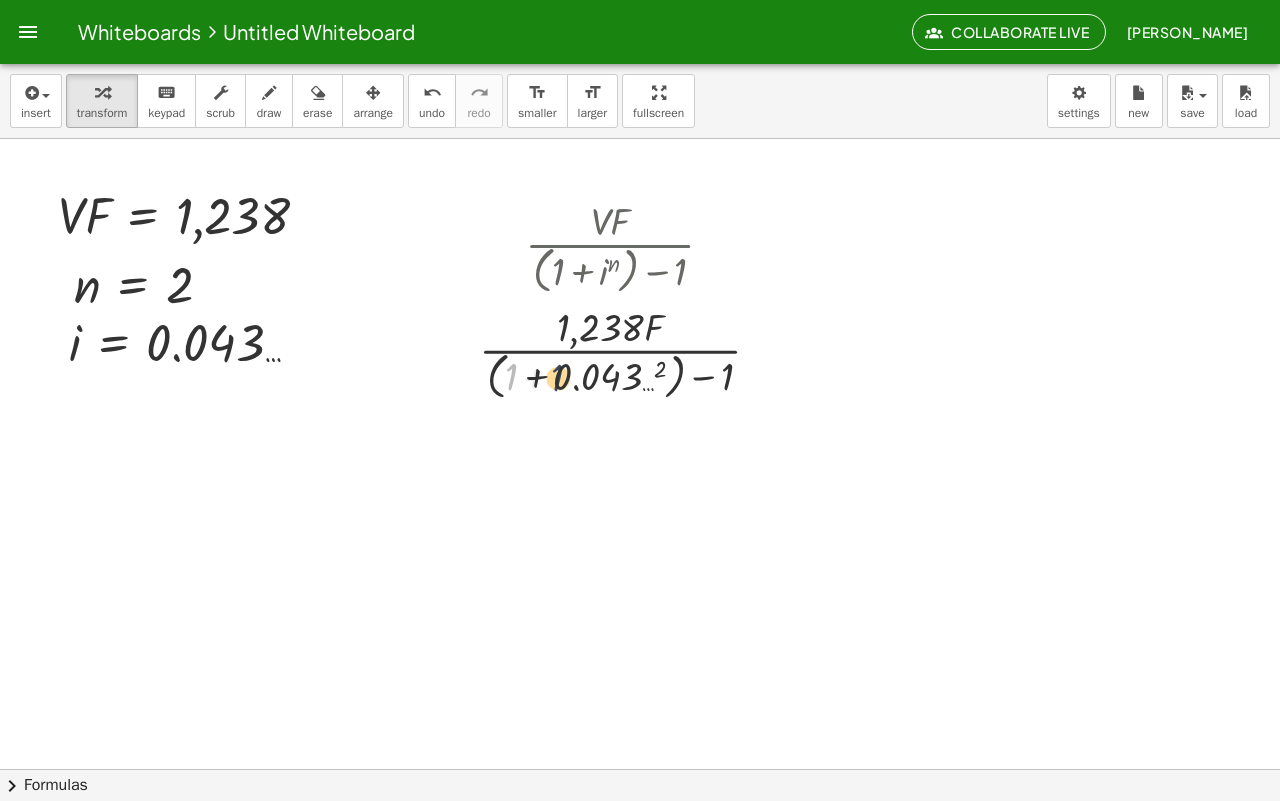 drag, startPoint x: 506, startPoint y: 372, endPoint x: 562, endPoint y: 373, distance: 56.008926 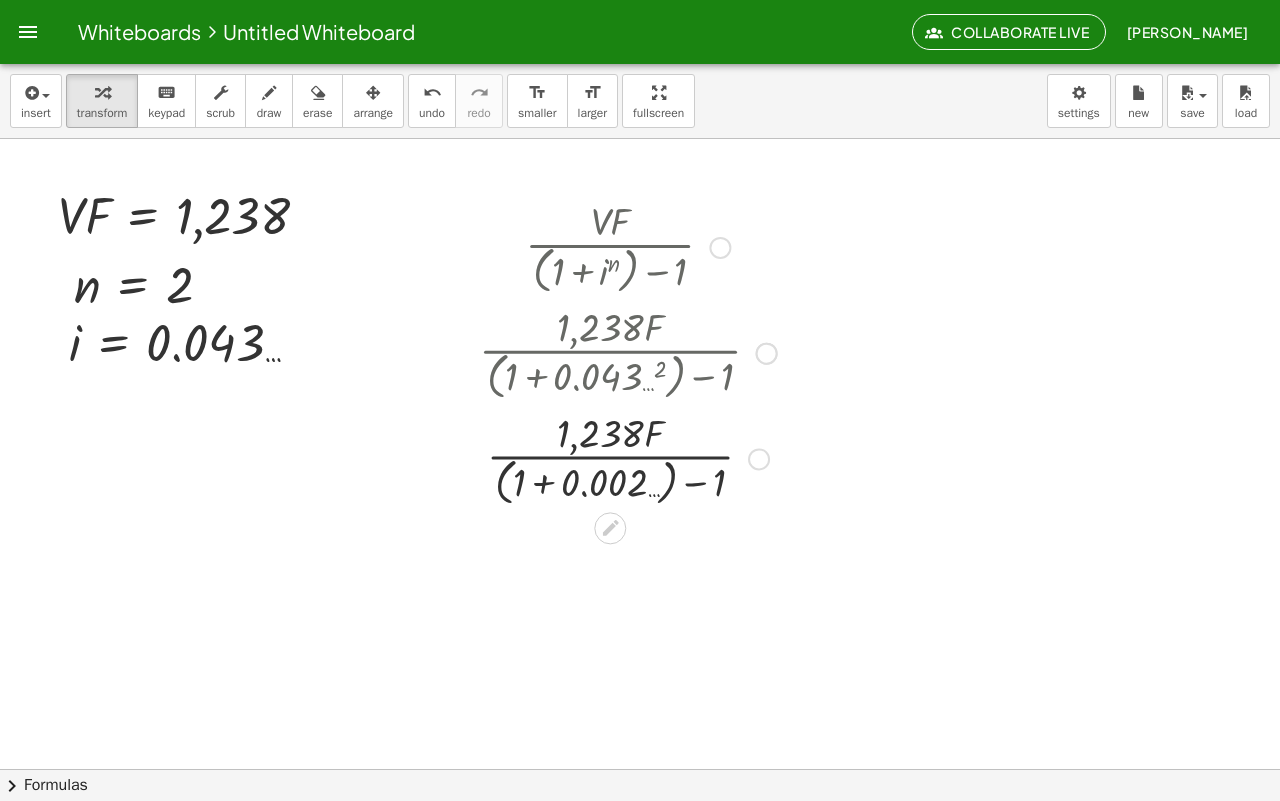 click at bounding box center (628, 458) 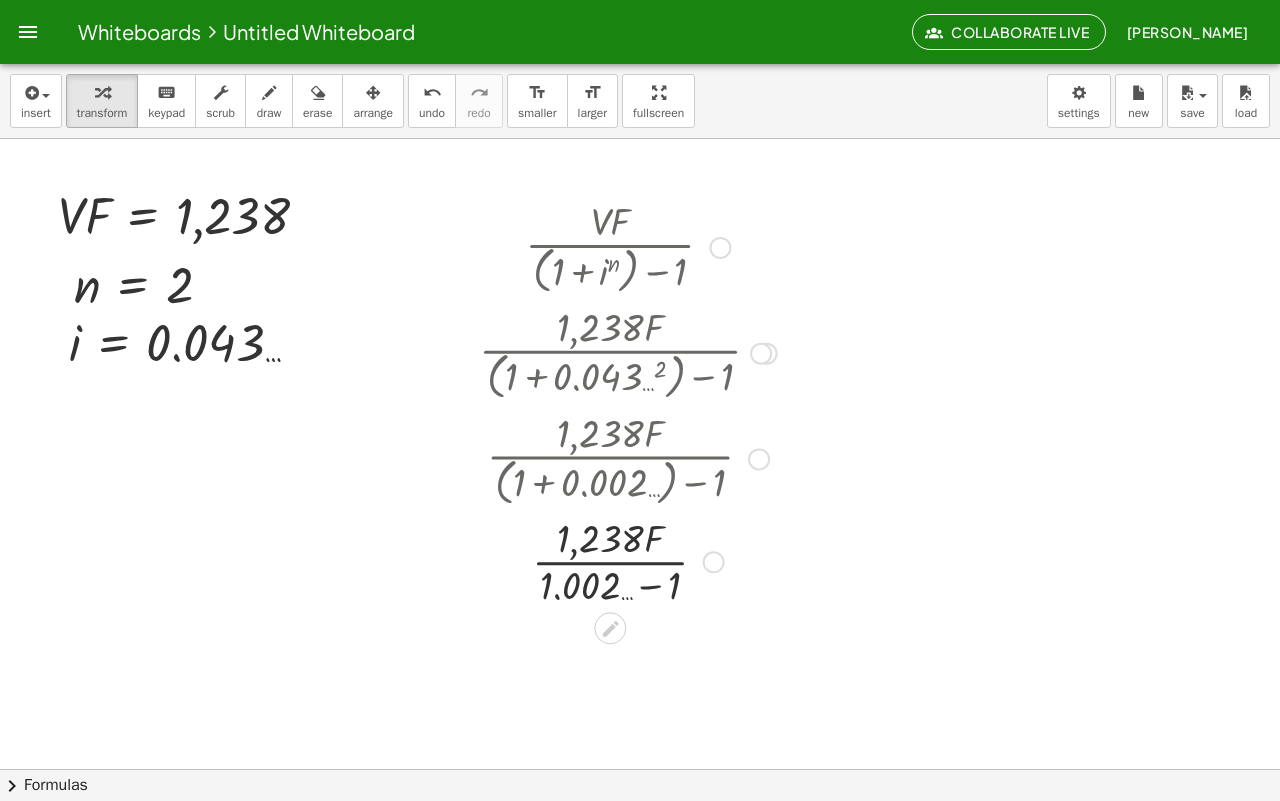 click at bounding box center [628, 560] 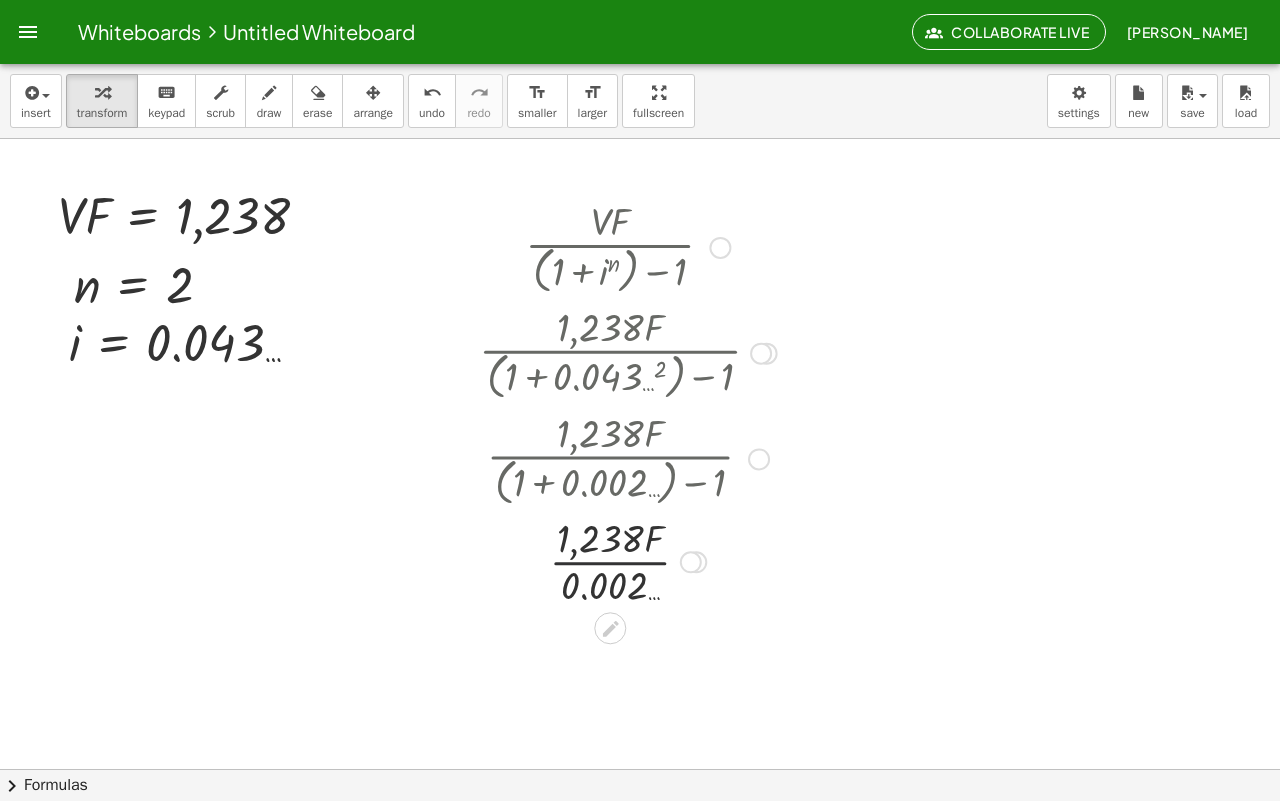 click at bounding box center (628, 560) 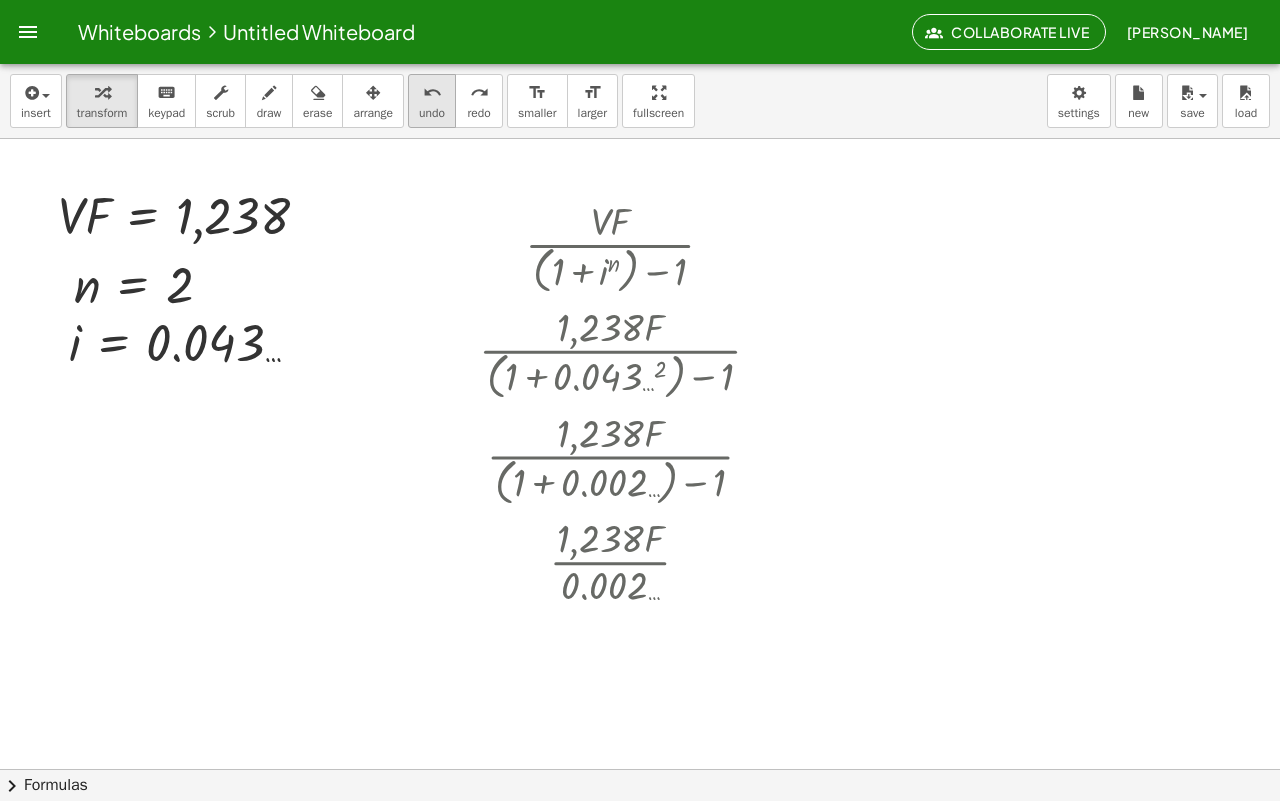 click on "undo" at bounding box center (432, 93) 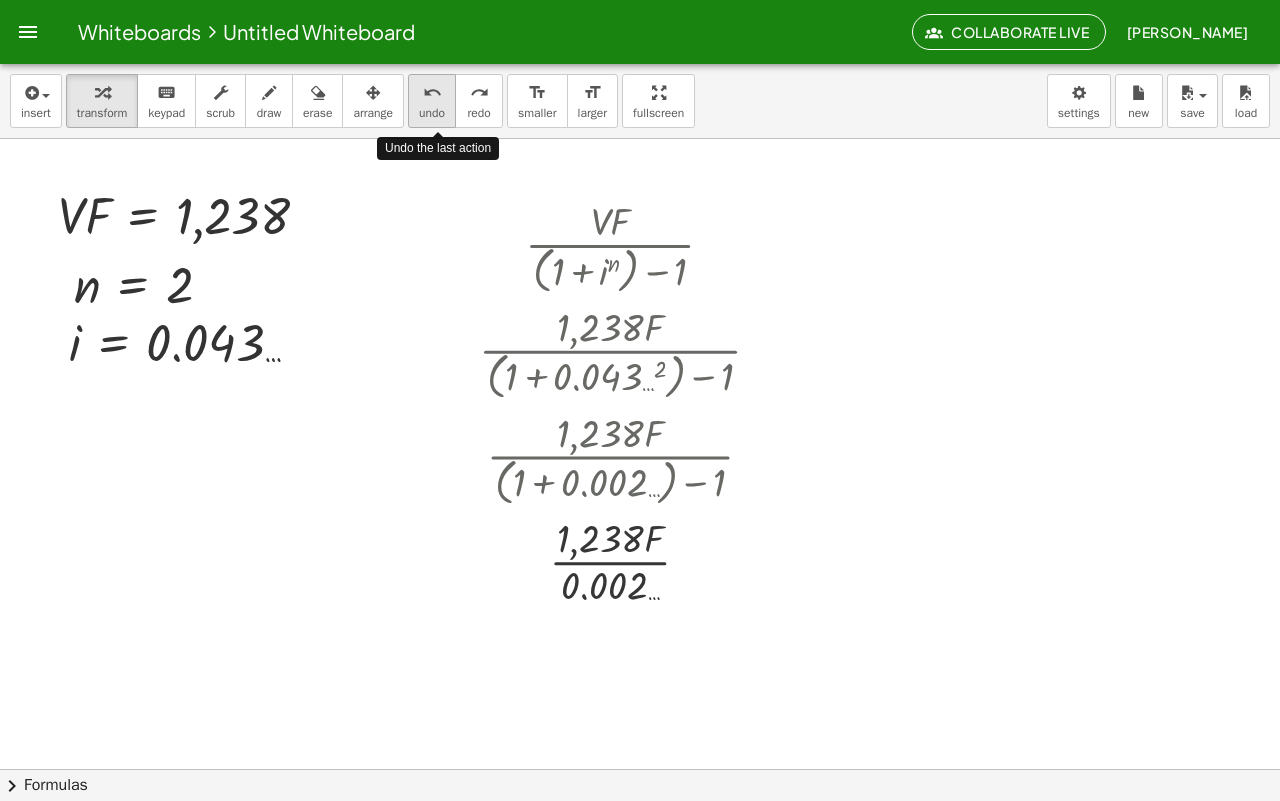 click on "undo" at bounding box center (432, 93) 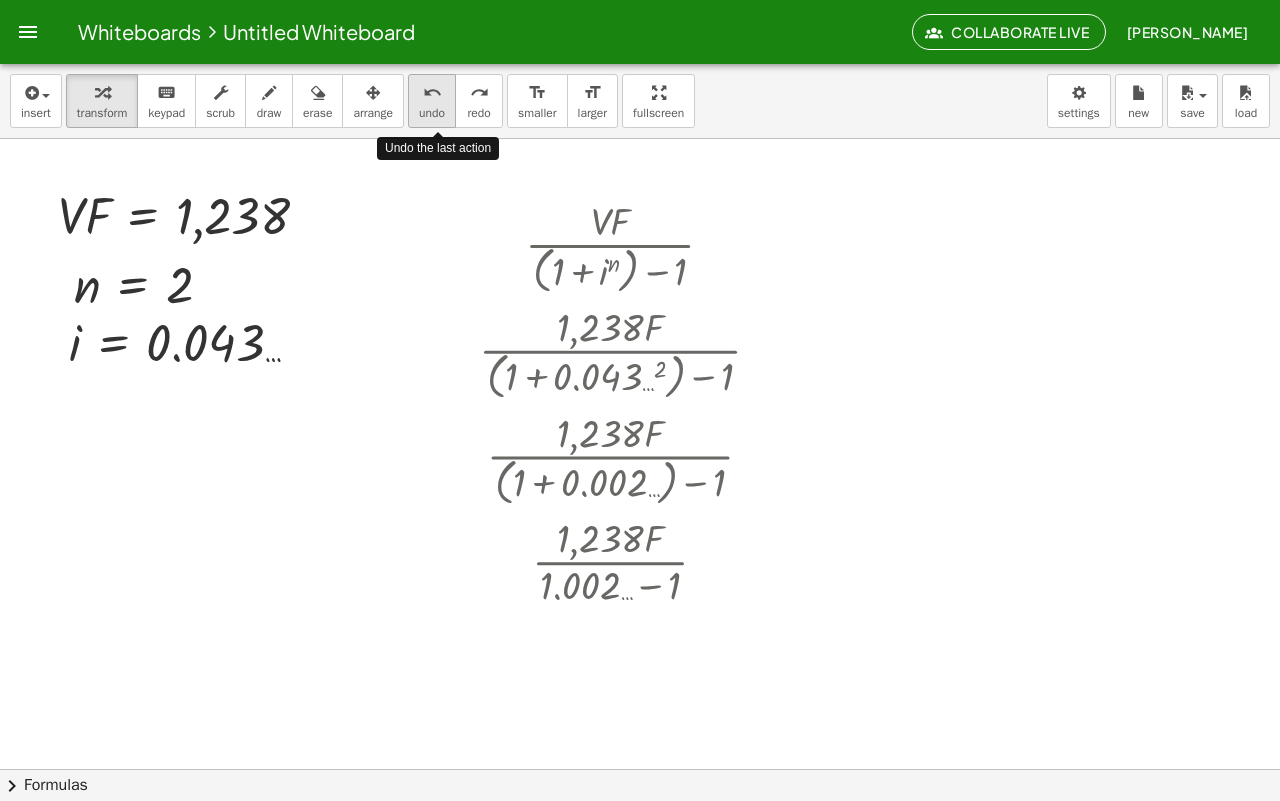 click on "undo" at bounding box center [432, 93] 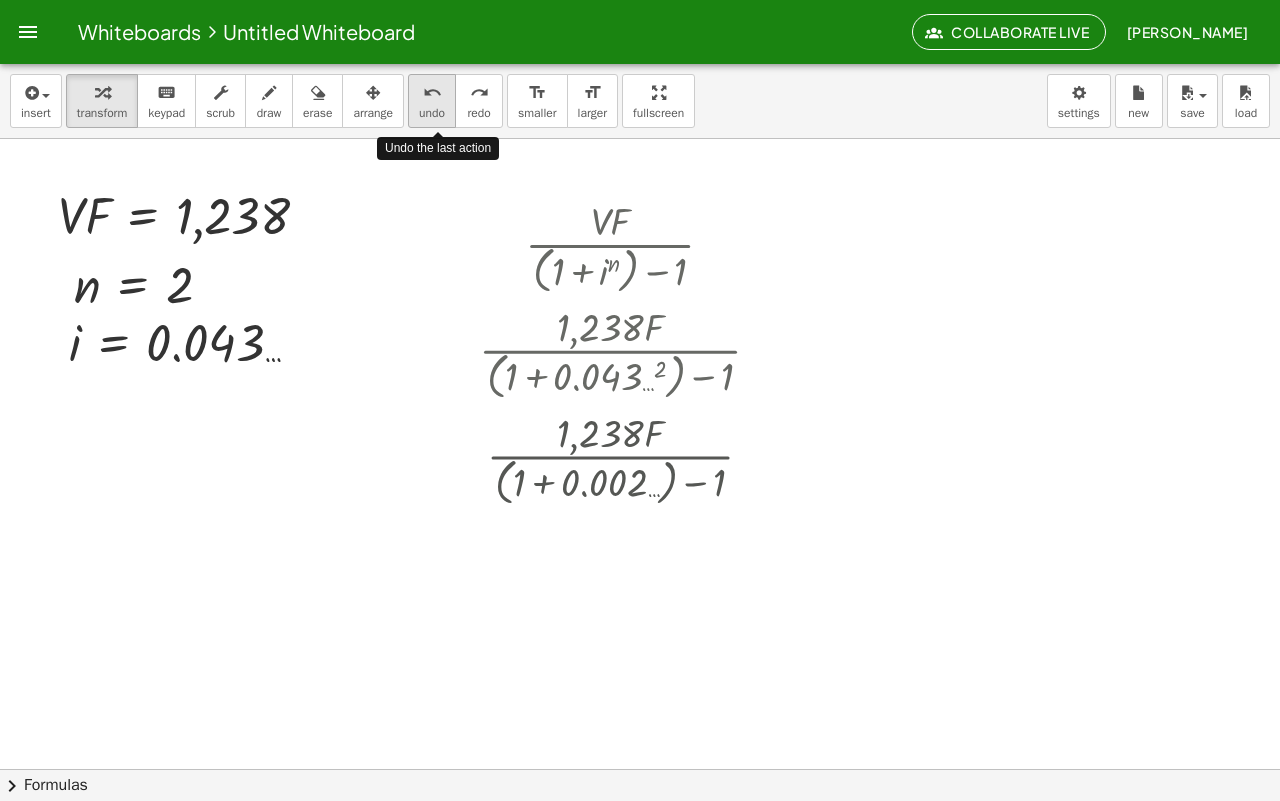 click on "undo" at bounding box center [432, 93] 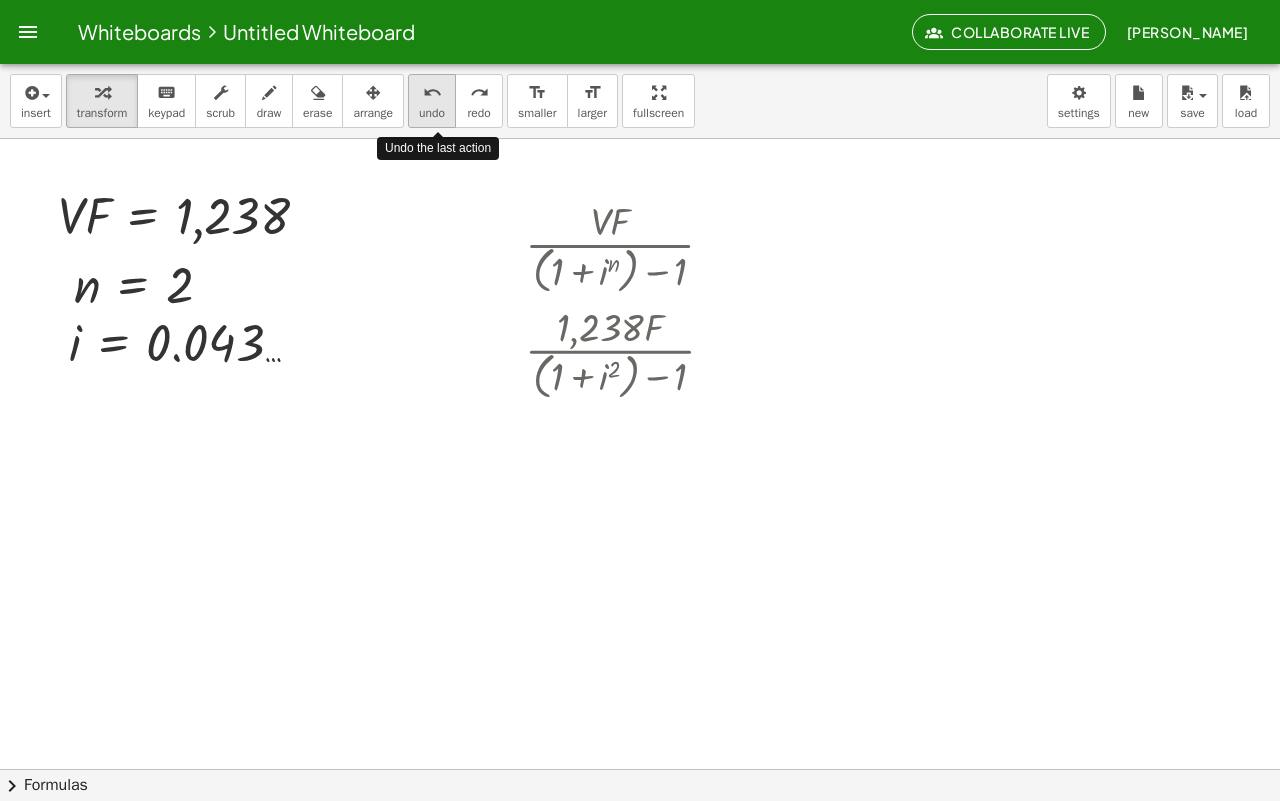 click on "undo" at bounding box center [432, 93] 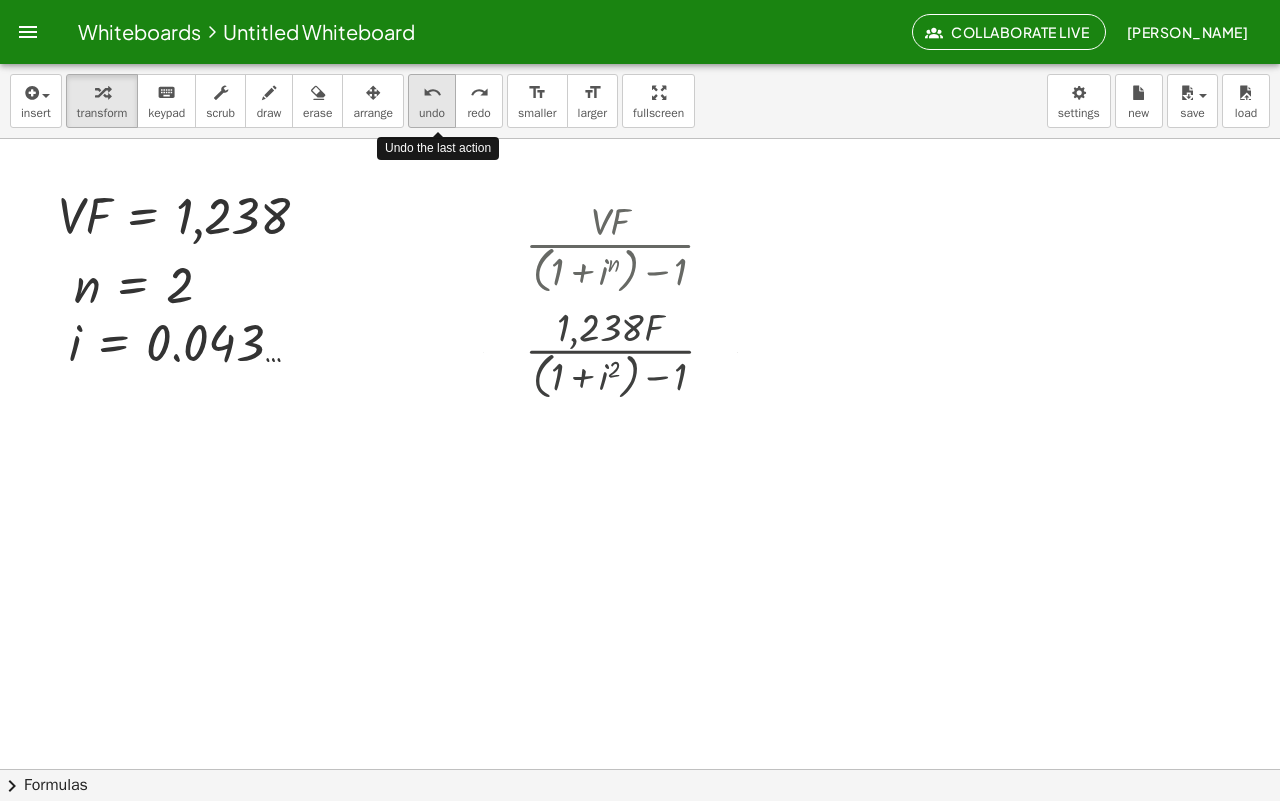 click on "undo" at bounding box center (432, 93) 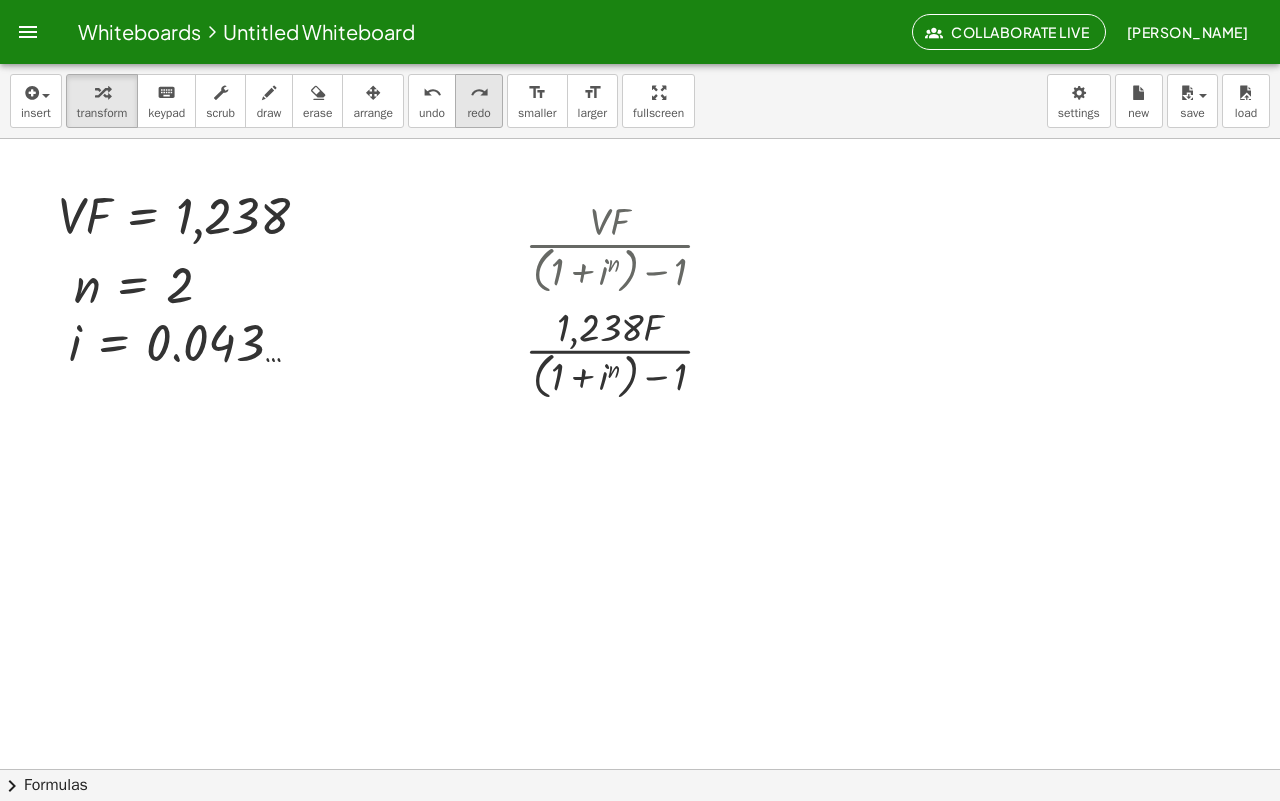 click on "redo" at bounding box center (478, 113) 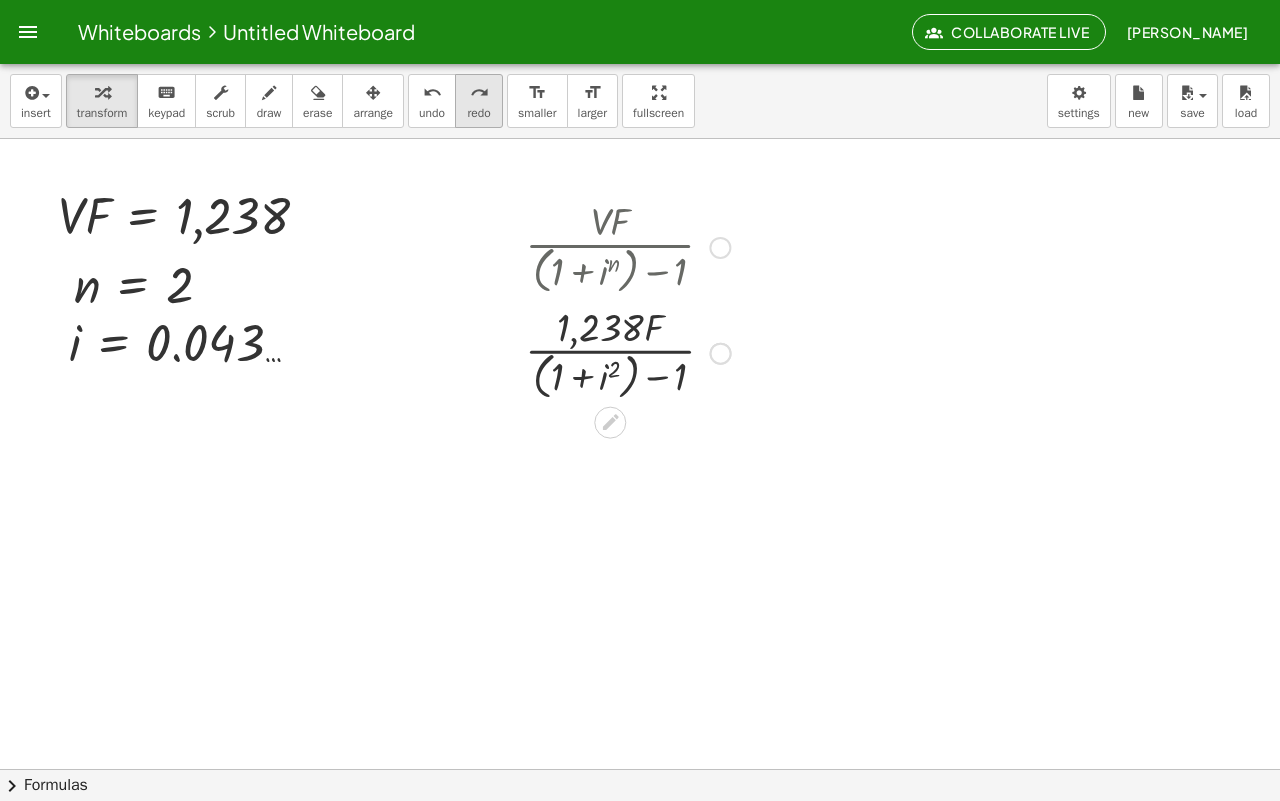 click on "redo" at bounding box center (478, 113) 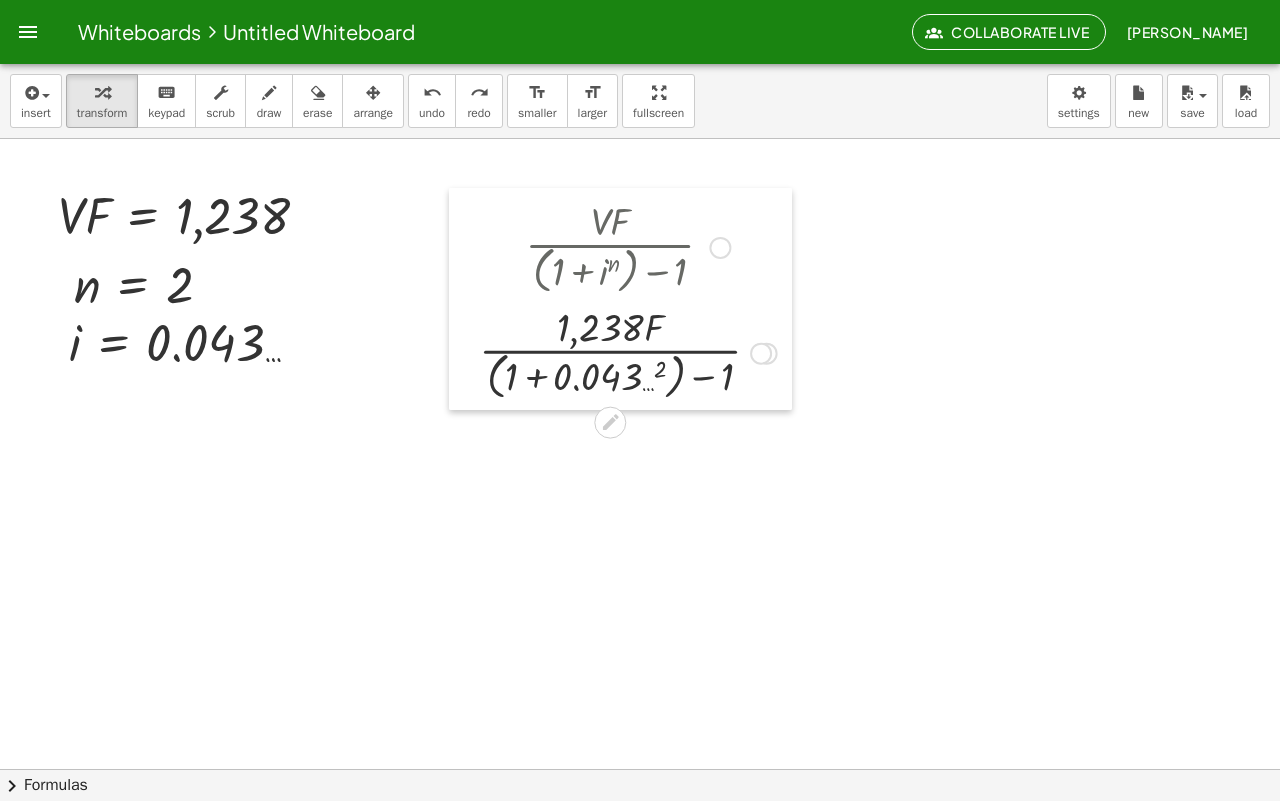 click at bounding box center (464, 299) 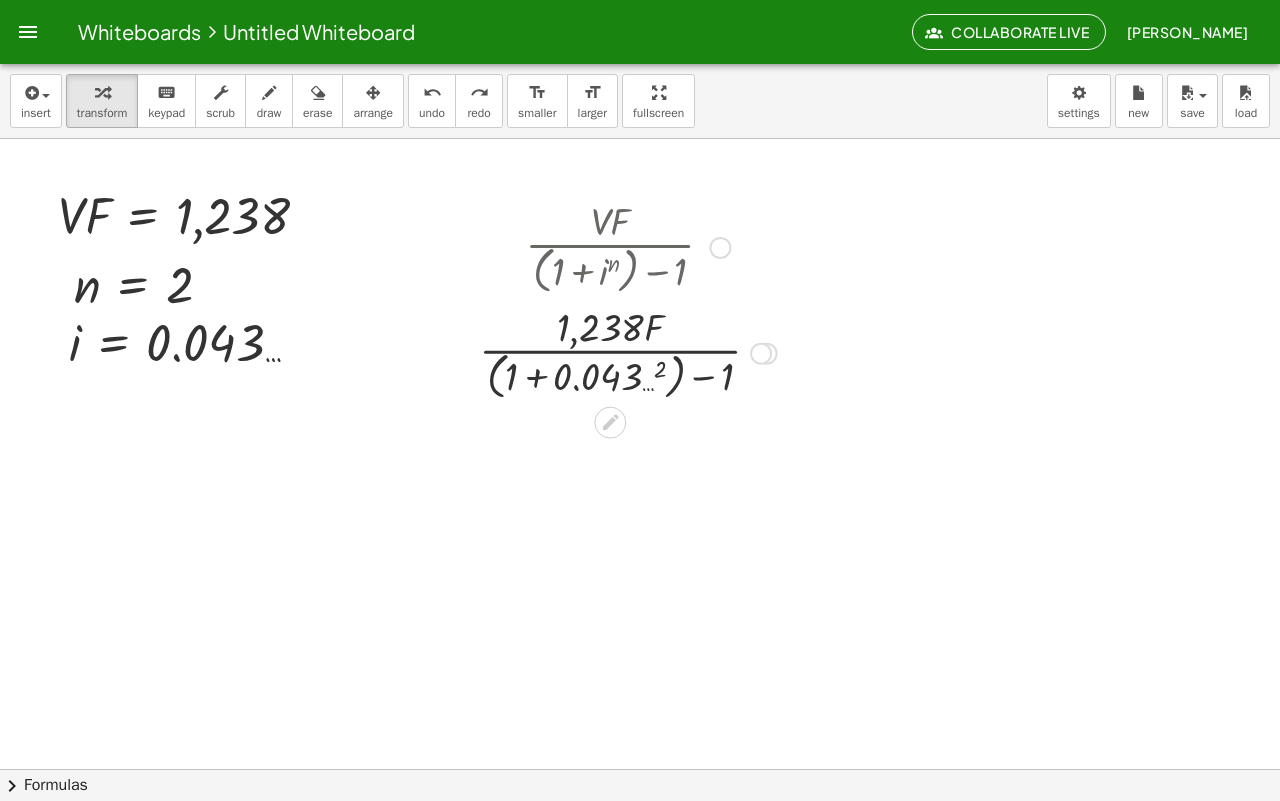 click at bounding box center [628, 246] 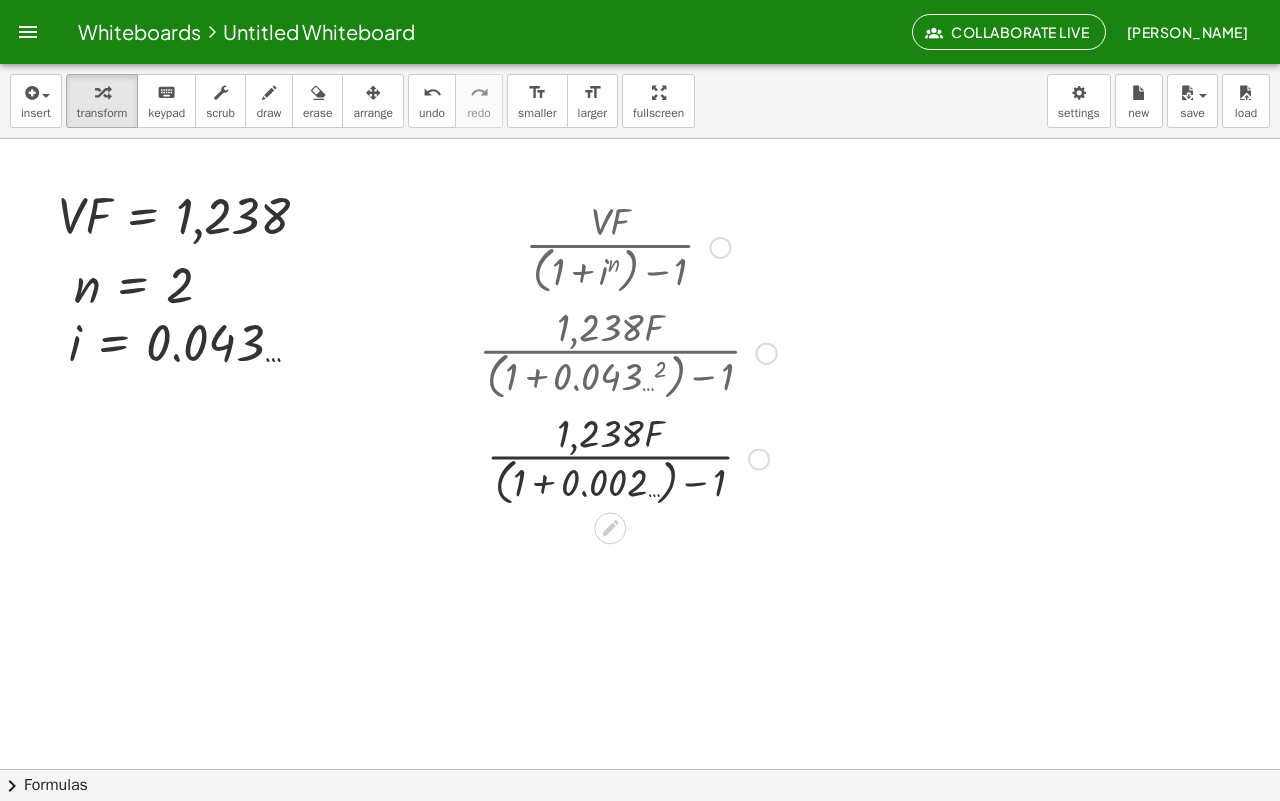 click at bounding box center [628, 458] 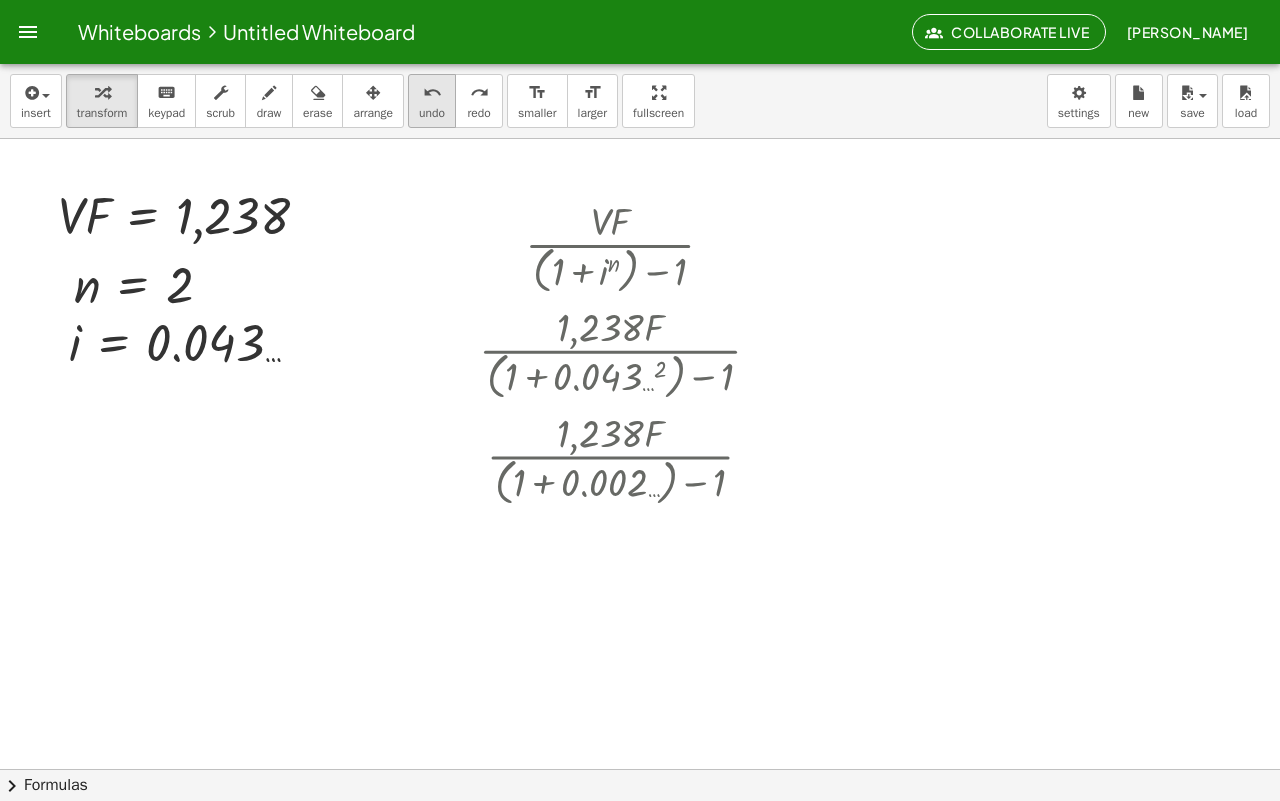 click on "undo undo" at bounding box center [432, 101] 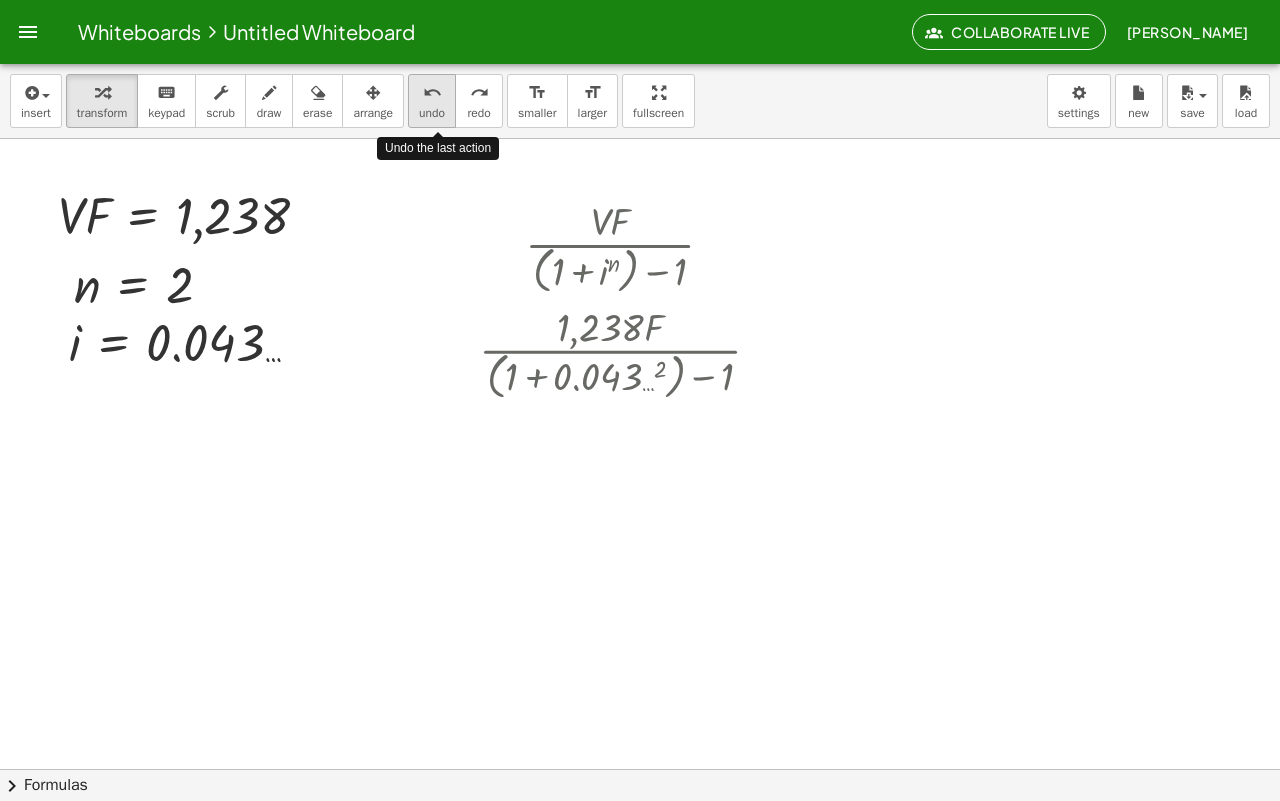 click on "undo" at bounding box center (432, 93) 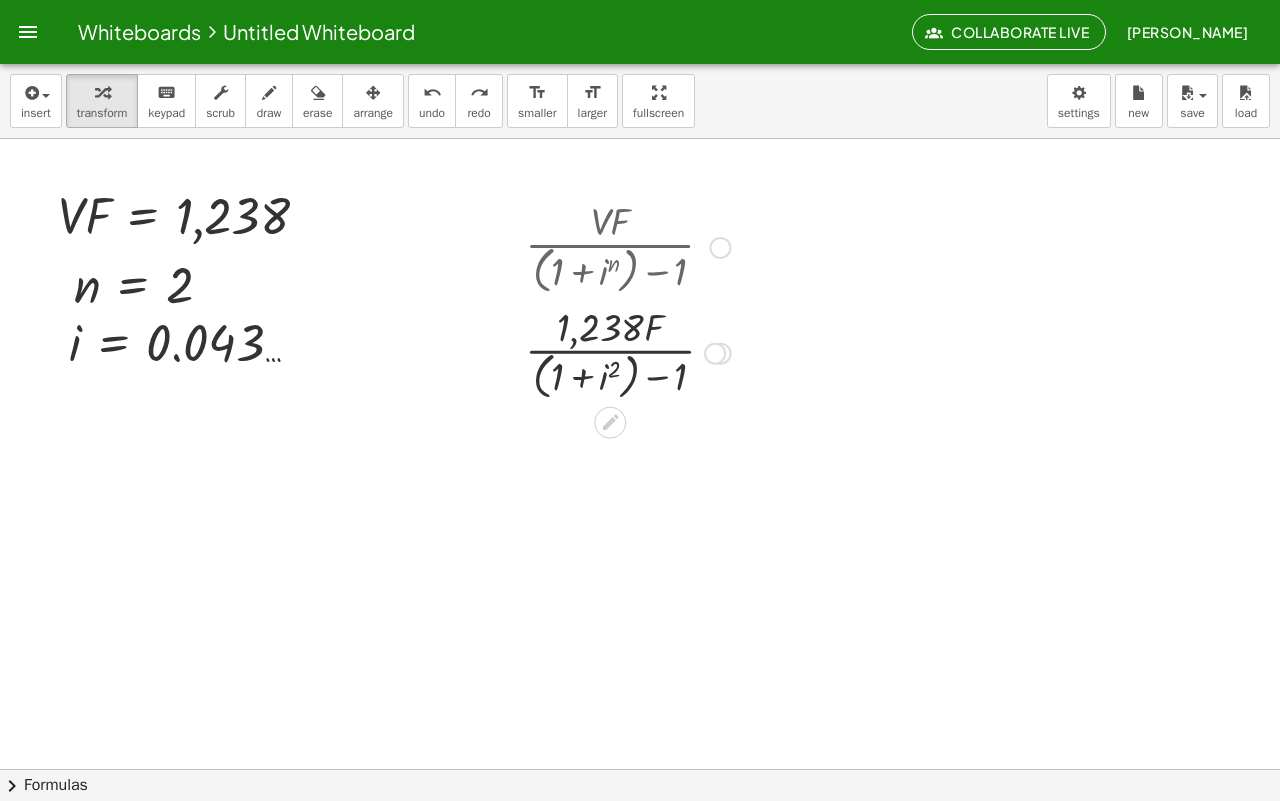 click at bounding box center [628, 246] 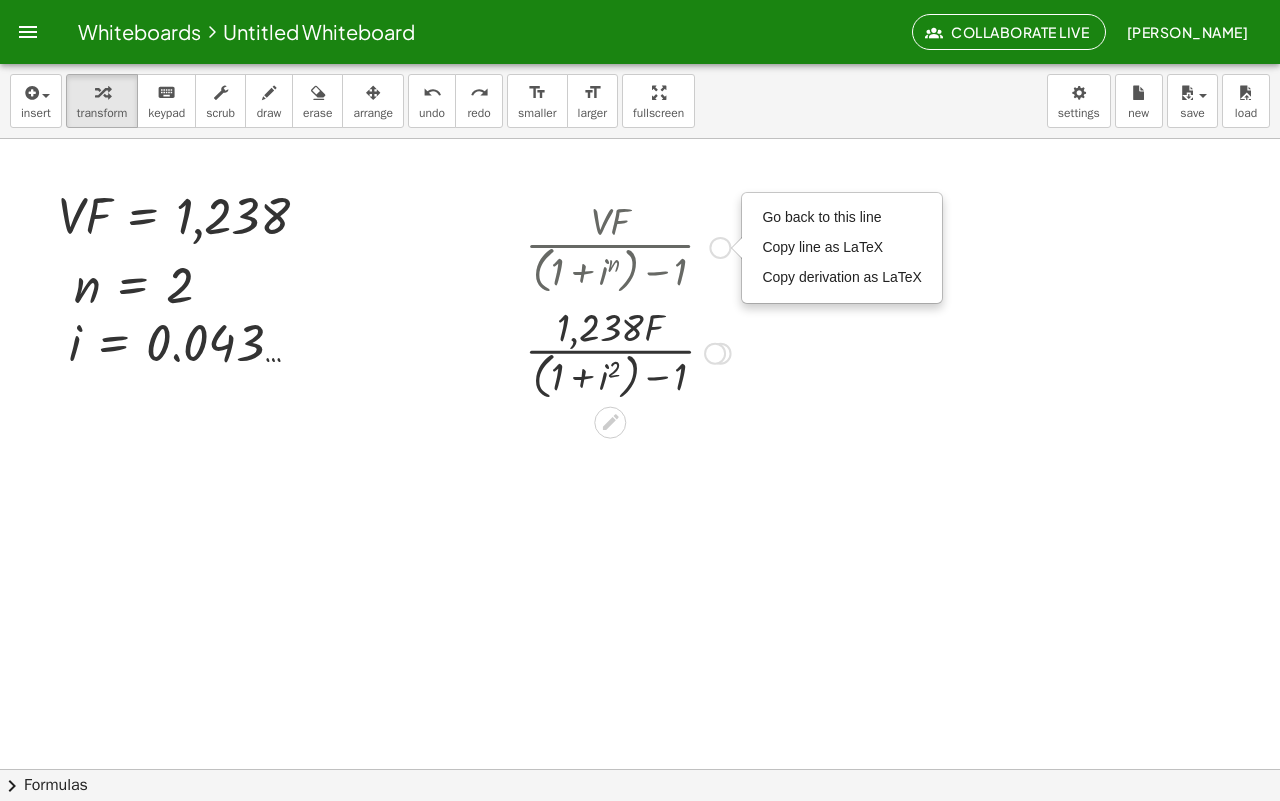 click at bounding box center [628, 246] 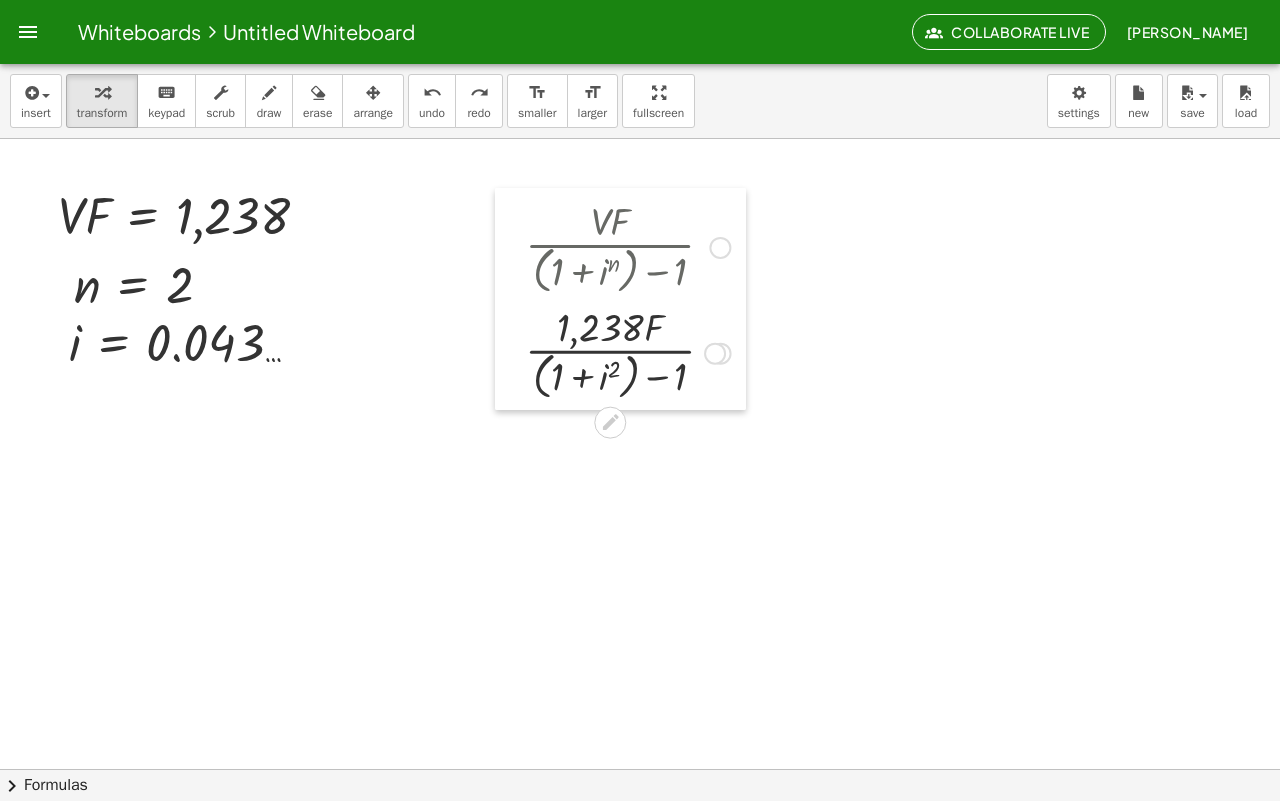 click at bounding box center [510, 299] 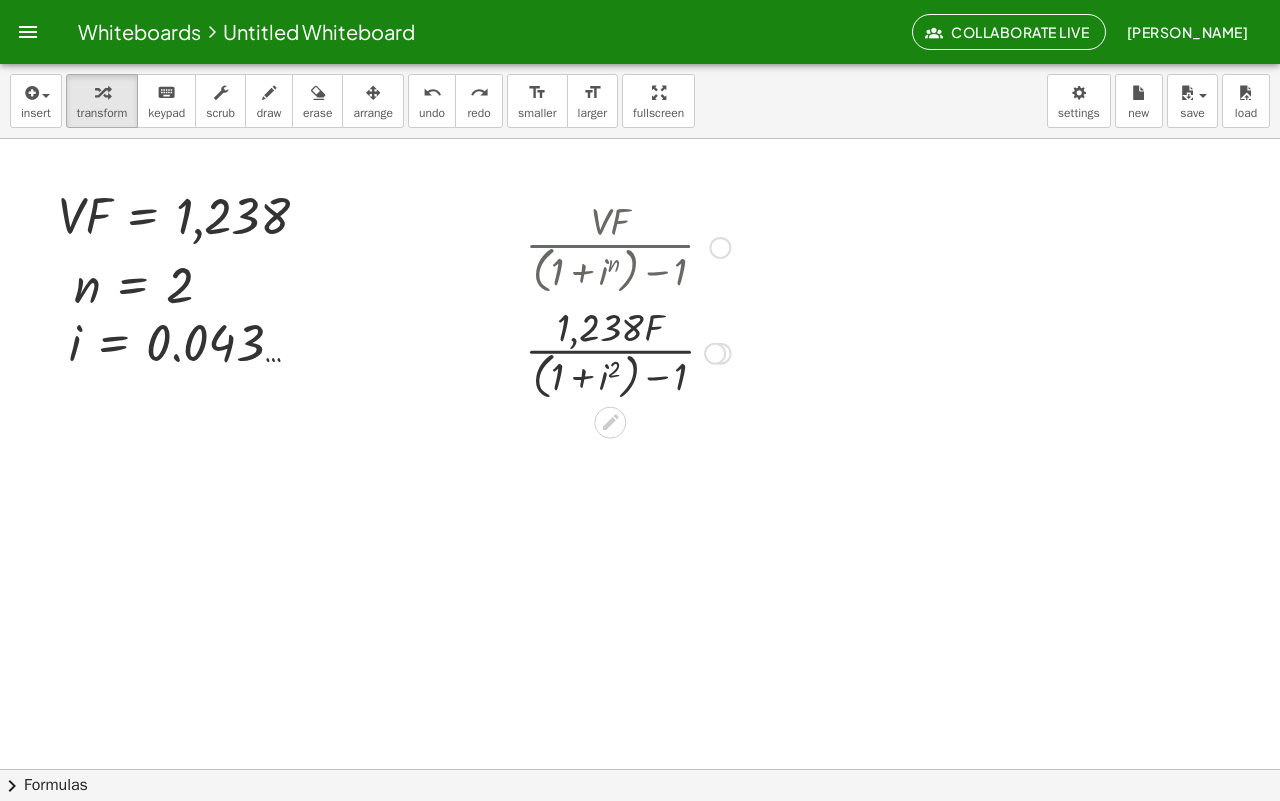 click at bounding box center [510, 299] 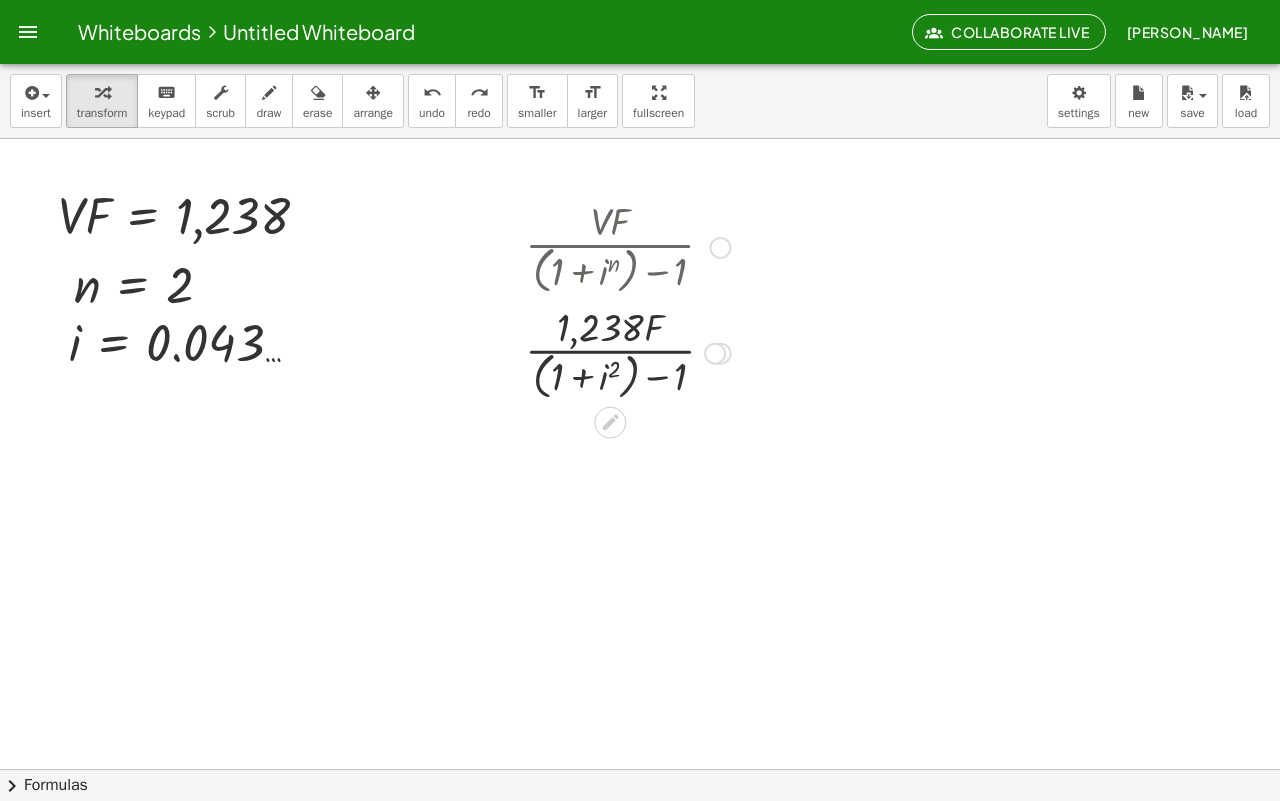click on "Go back to this line Copy line as LaTeX Copy derivation as LaTeX" at bounding box center [720, 248] 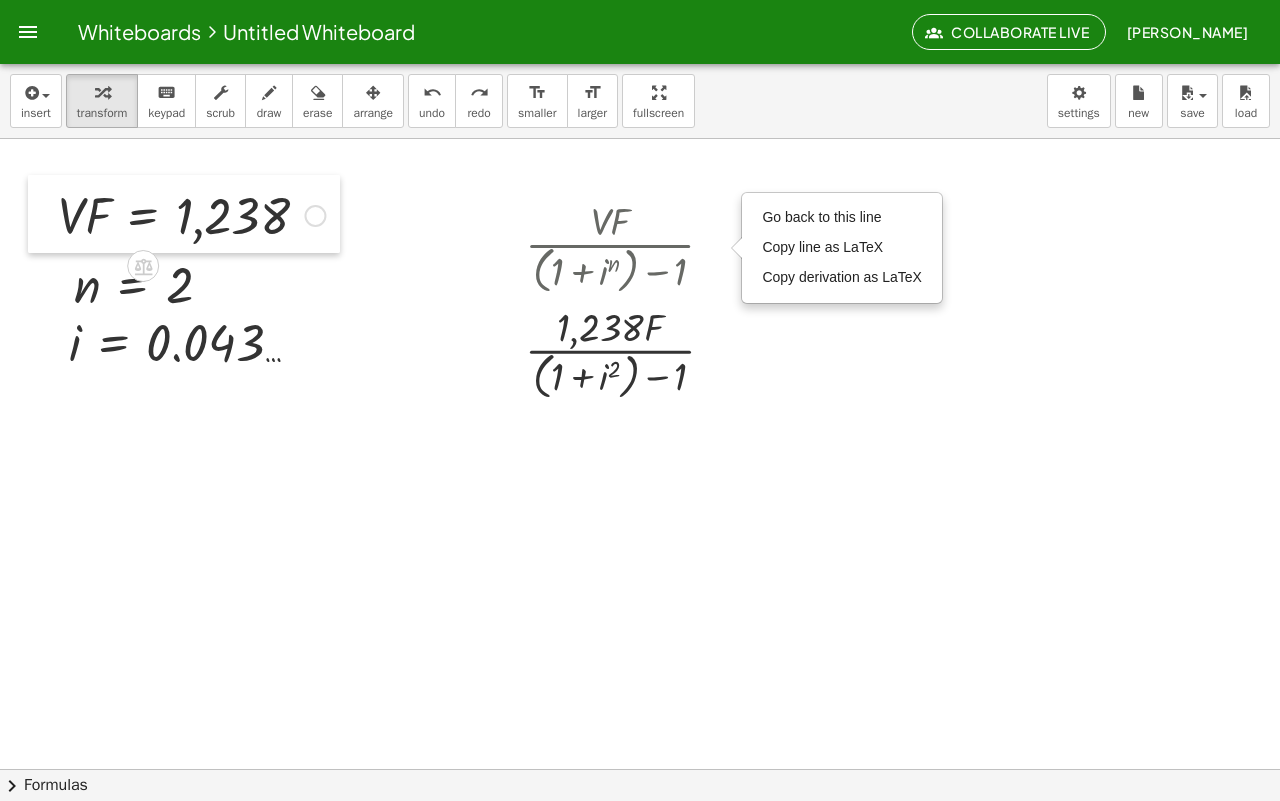 click at bounding box center [43, 214] 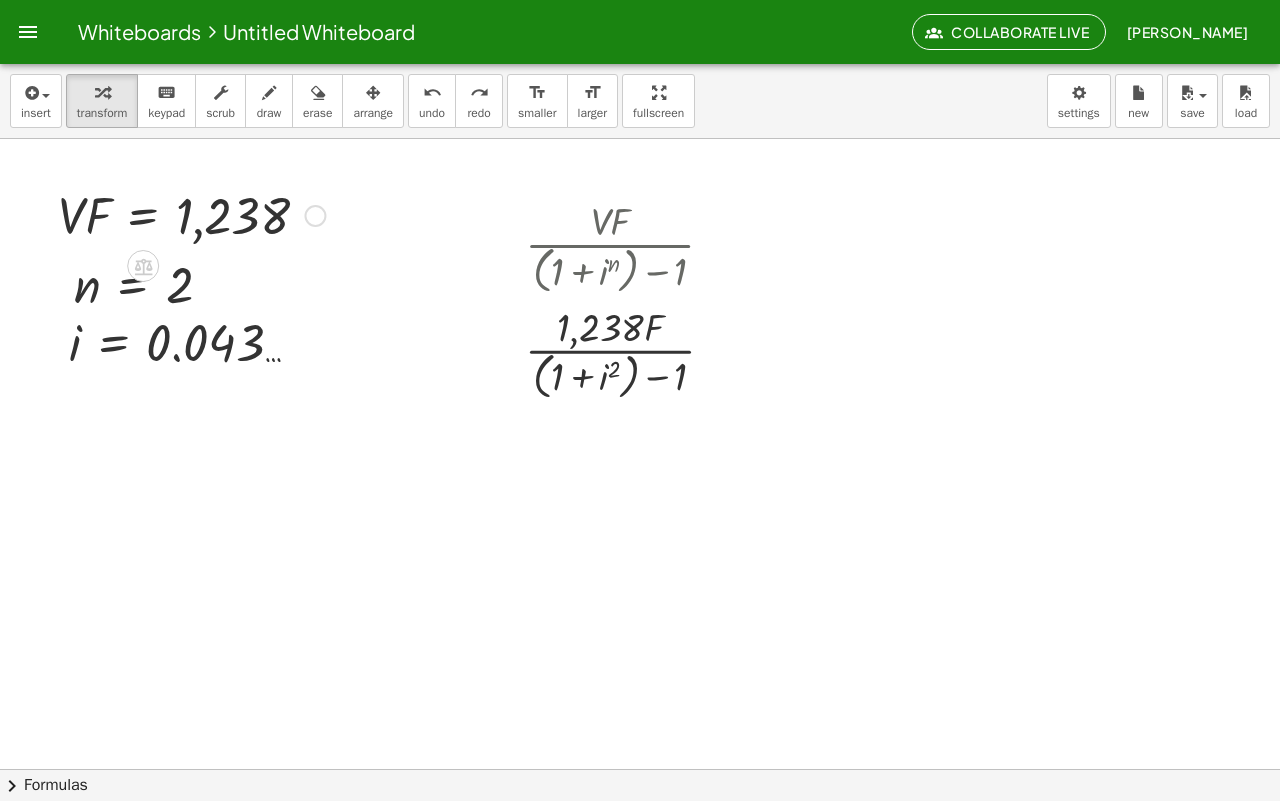 click at bounding box center [315, 216] 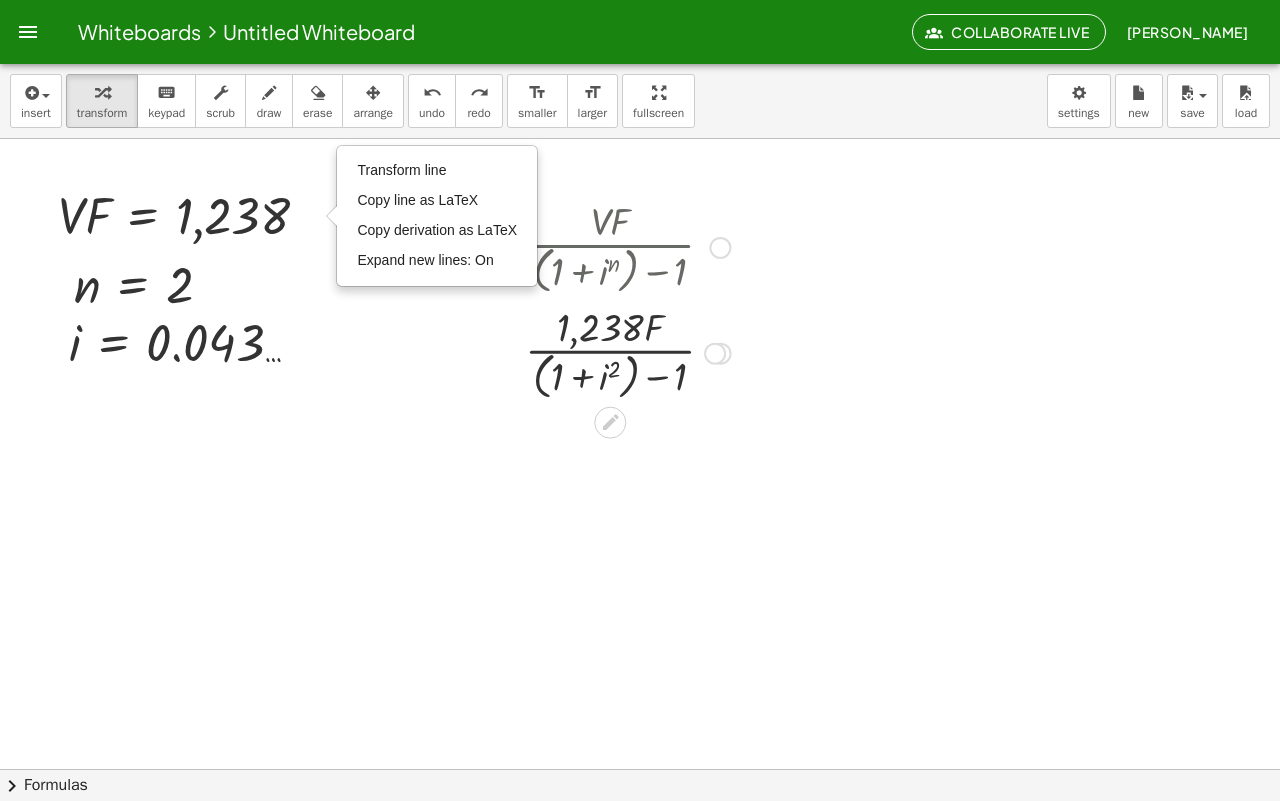 click at bounding box center [628, 246] 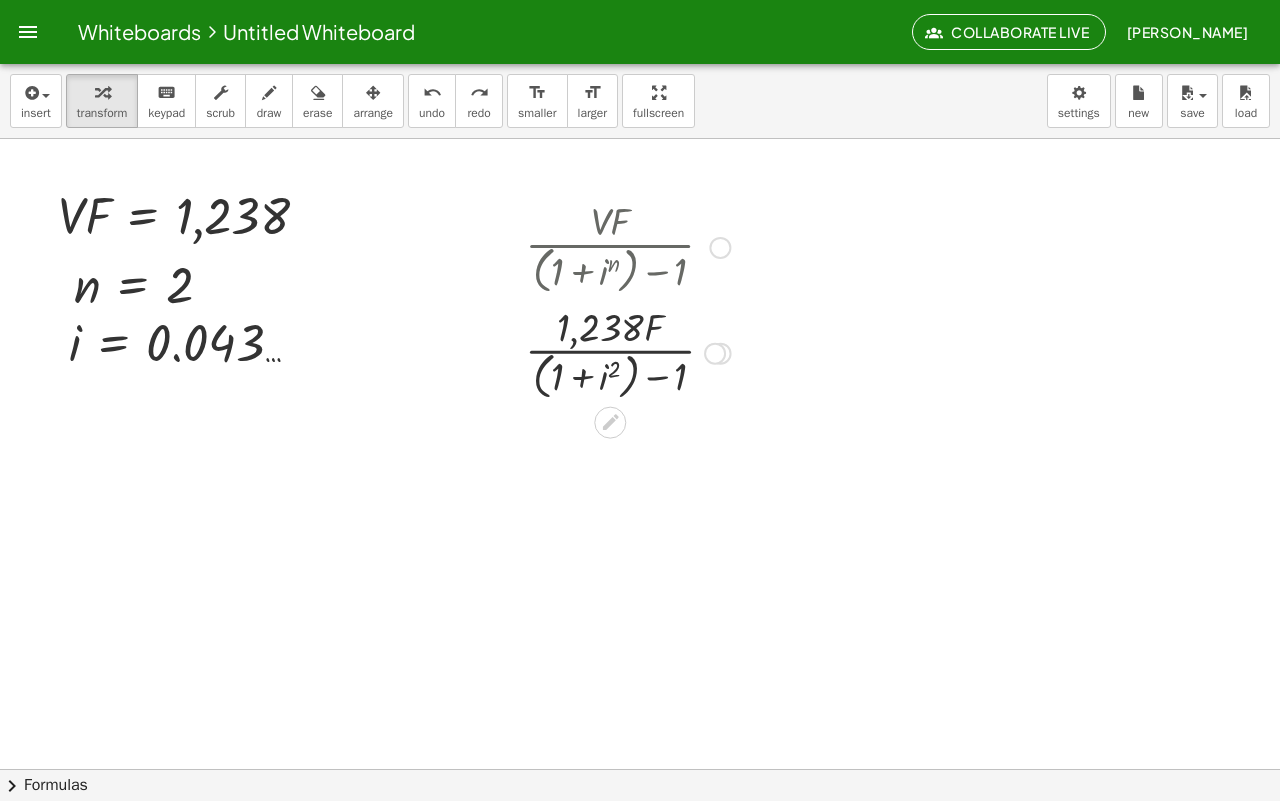 click at bounding box center (628, 246) 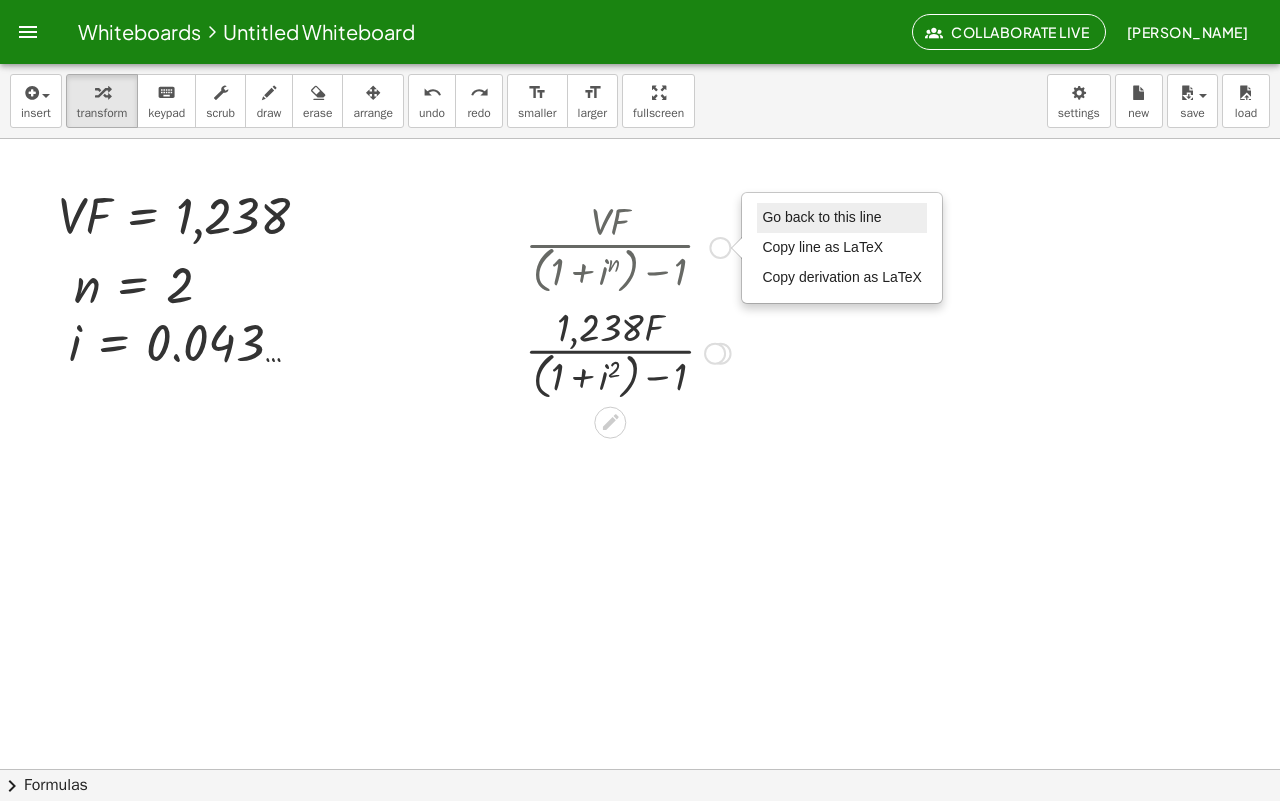 click on "Go back to this line" at bounding box center (842, 218) 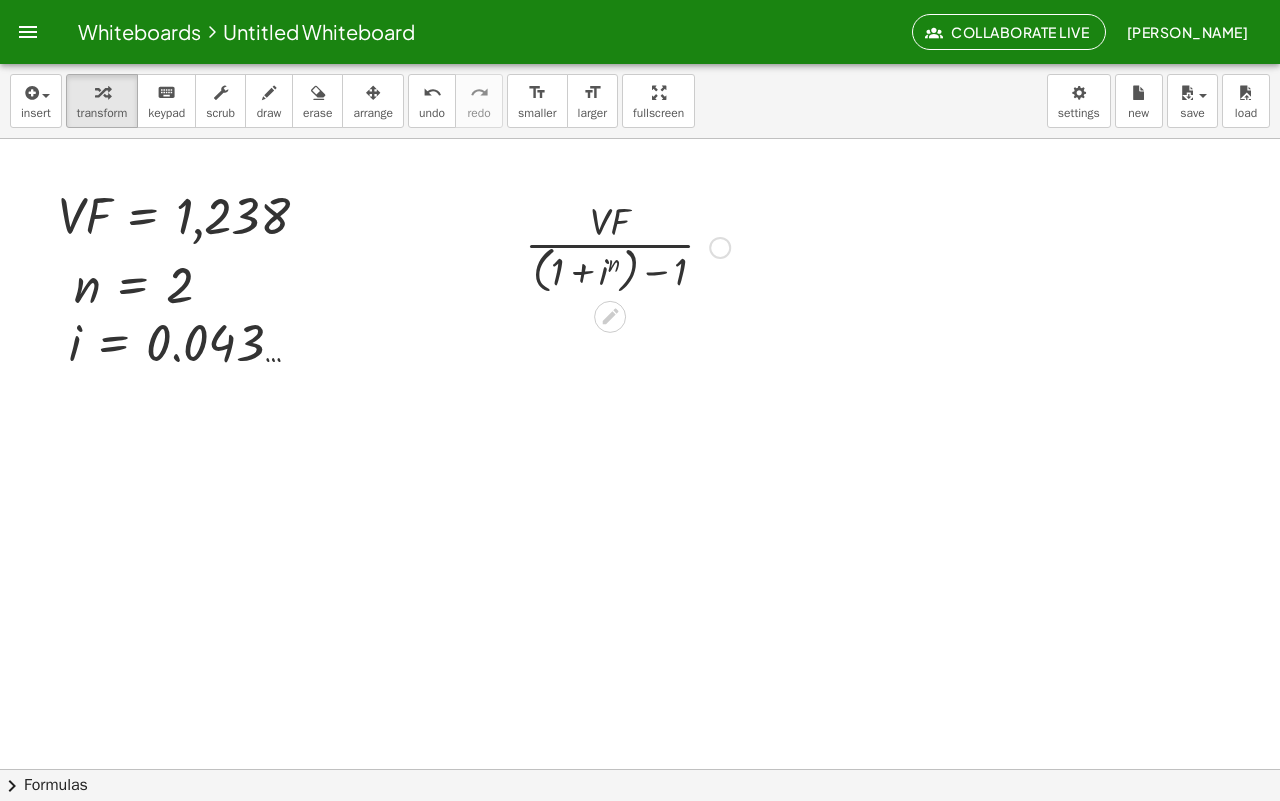 click on "Go back to this line Copy line as LaTeX Copy derivation as LaTeX" at bounding box center [720, 248] 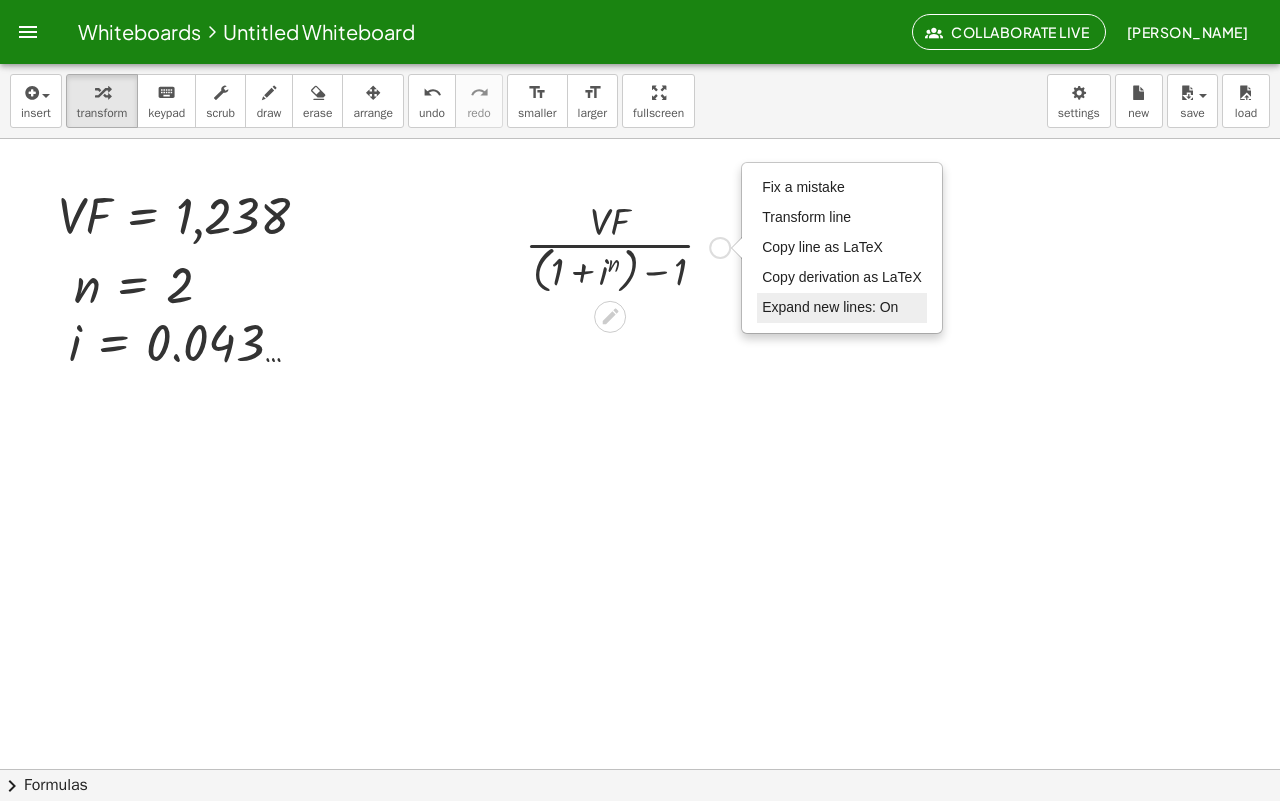 click on "Expand new lines: On" at bounding box center [830, 307] 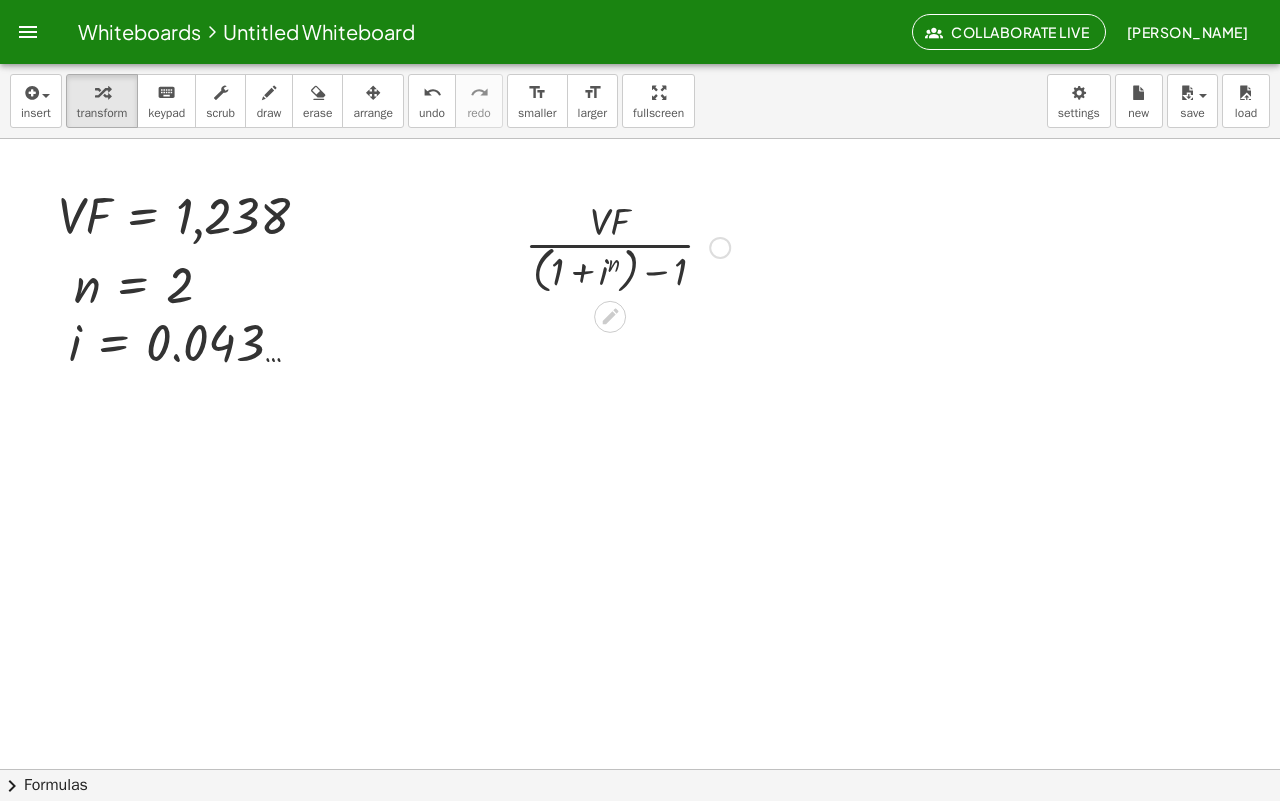 click on "Fix a mistake Transform line Copy line as LaTeX Copy derivation as LaTeX Expand new lines: On" at bounding box center [720, 248] 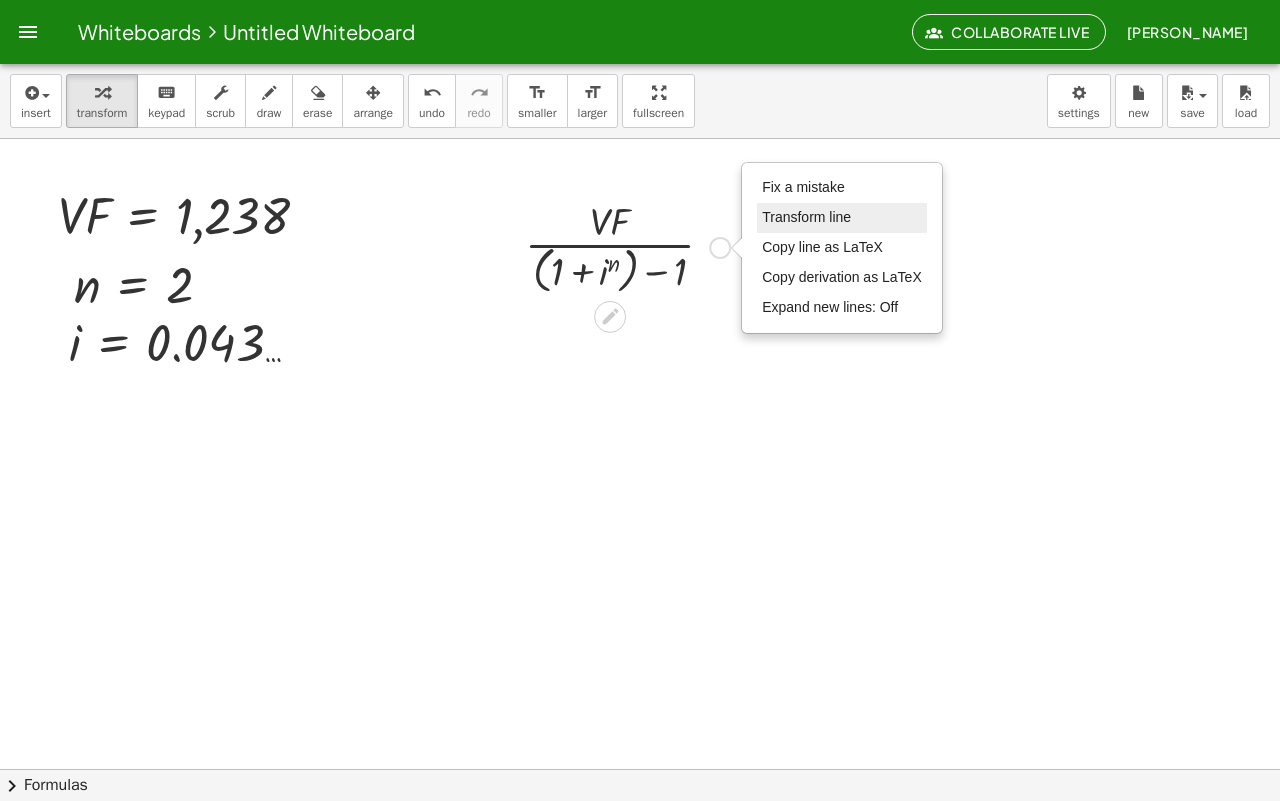 click on "Transform line" at bounding box center [806, 217] 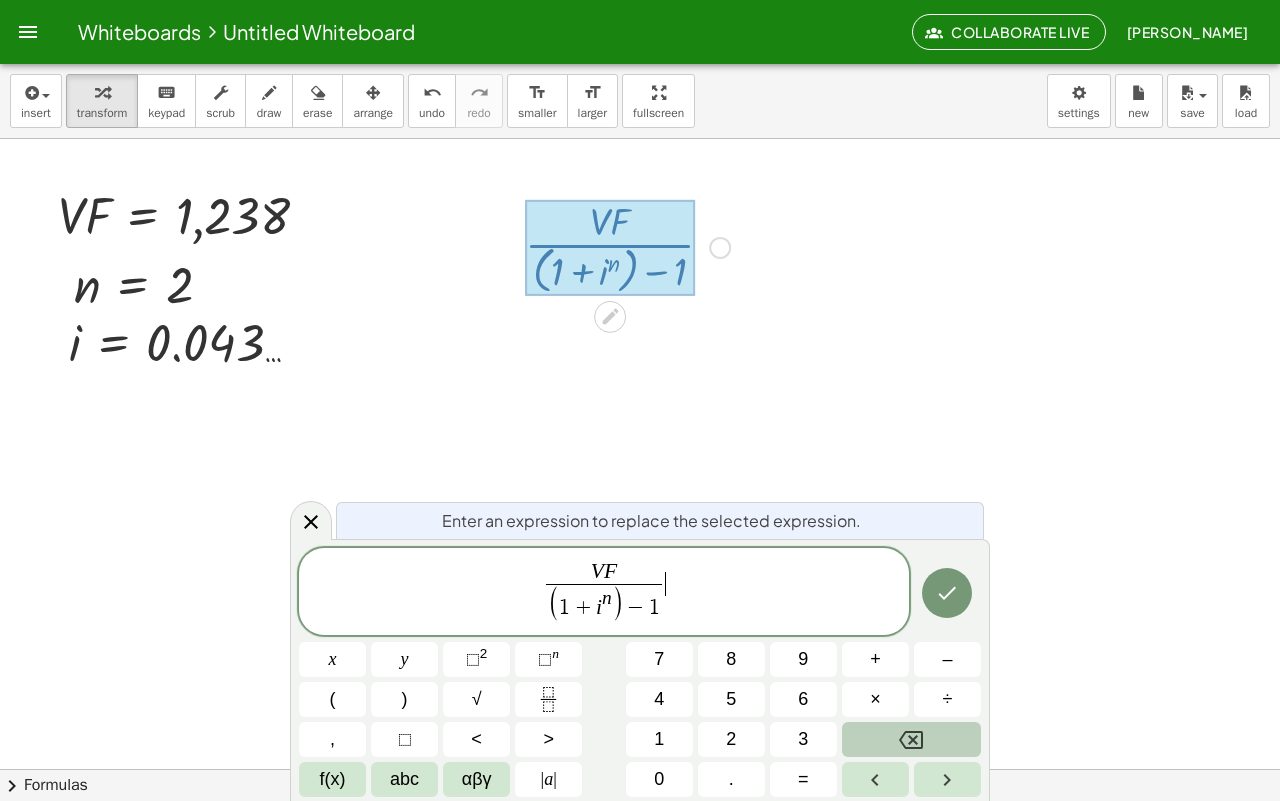 click on "V F ( 1 + i n ) − 1 ​ ​" at bounding box center (604, 593) 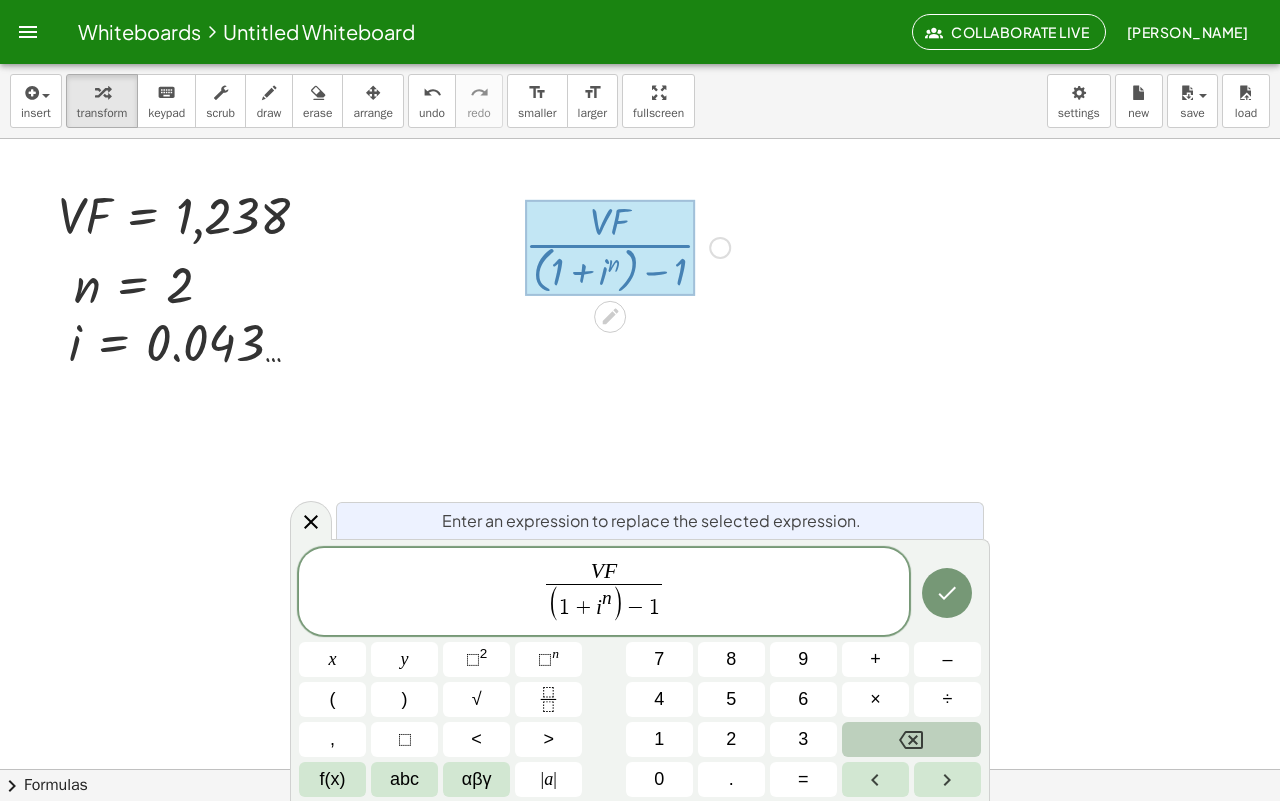 click on "V F ( 1 + i n ) − 1 ​ ​" at bounding box center [604, 593] 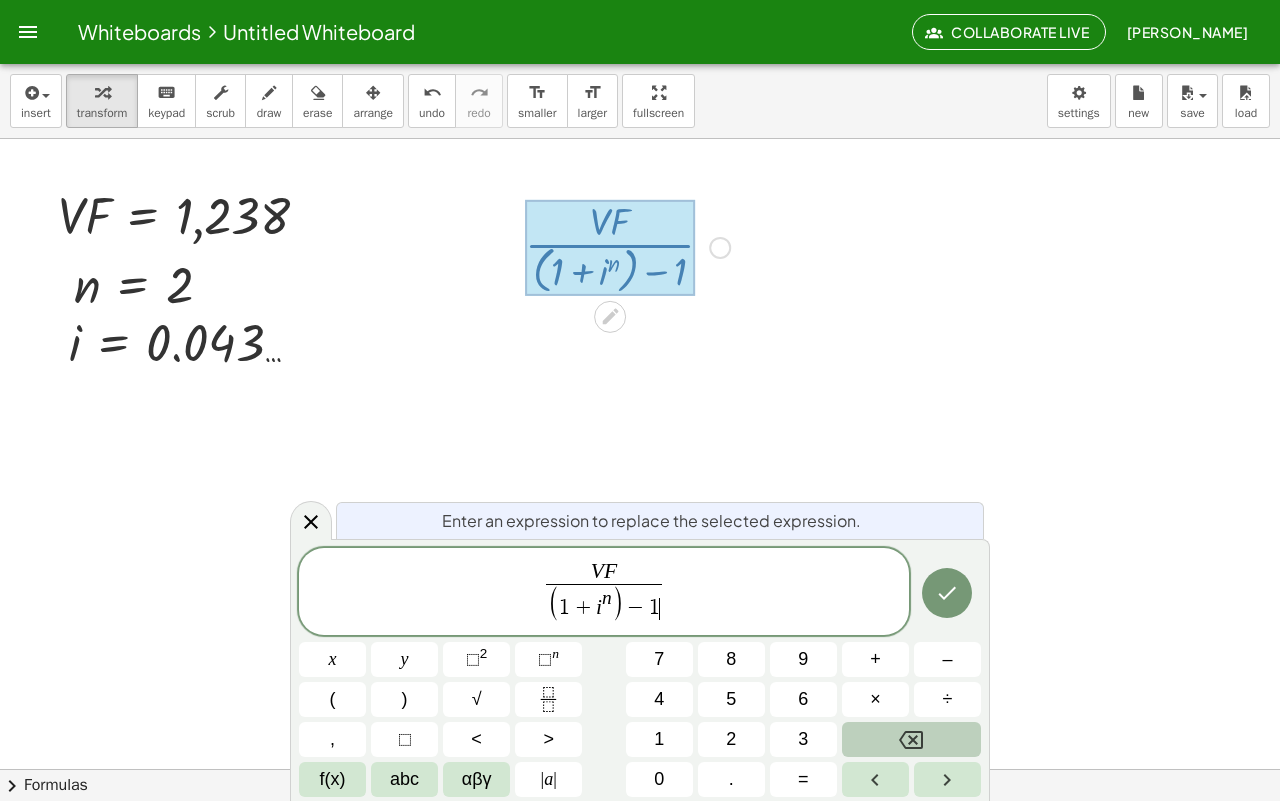 click on "1" at bounding box center (654, 608) 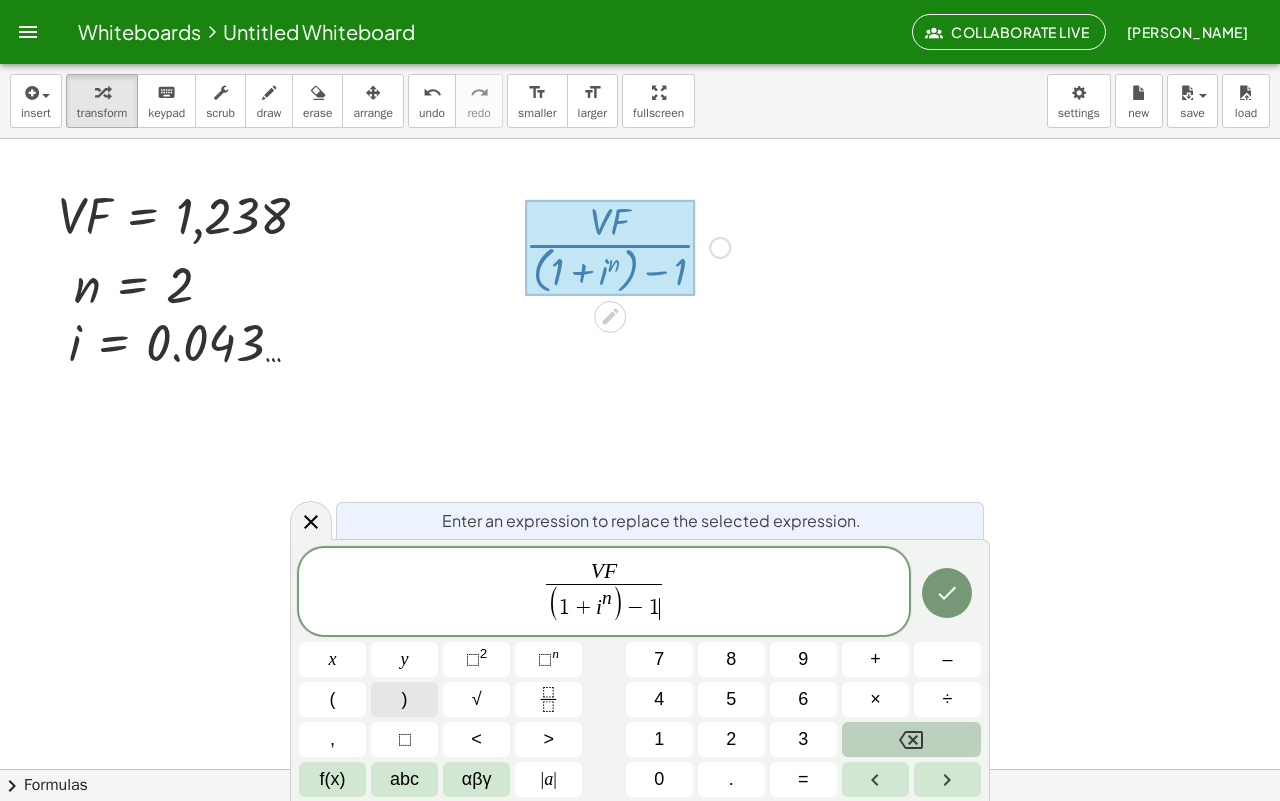 click on ")" at bounding box center (404, 699) 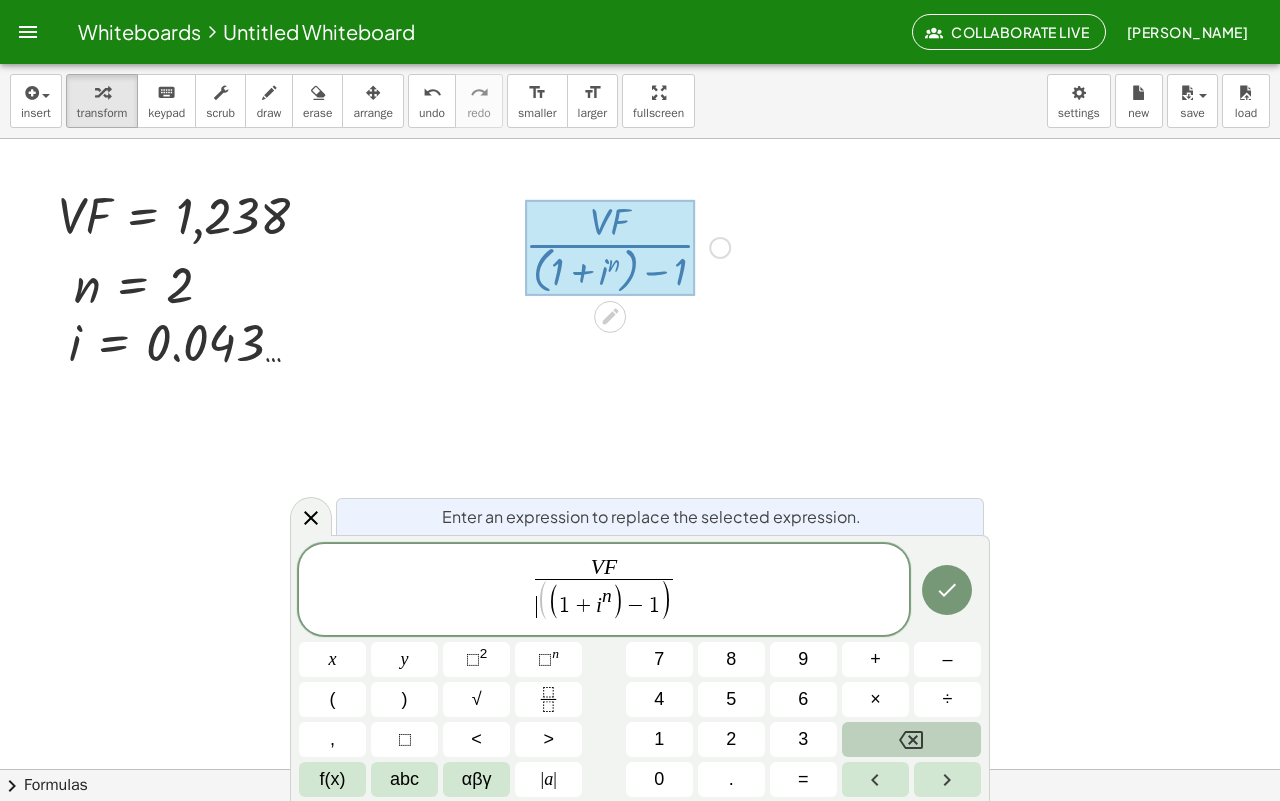 click on "​ ( ( 1 + i n ) − 1 )" at bounding box center [604, 601] 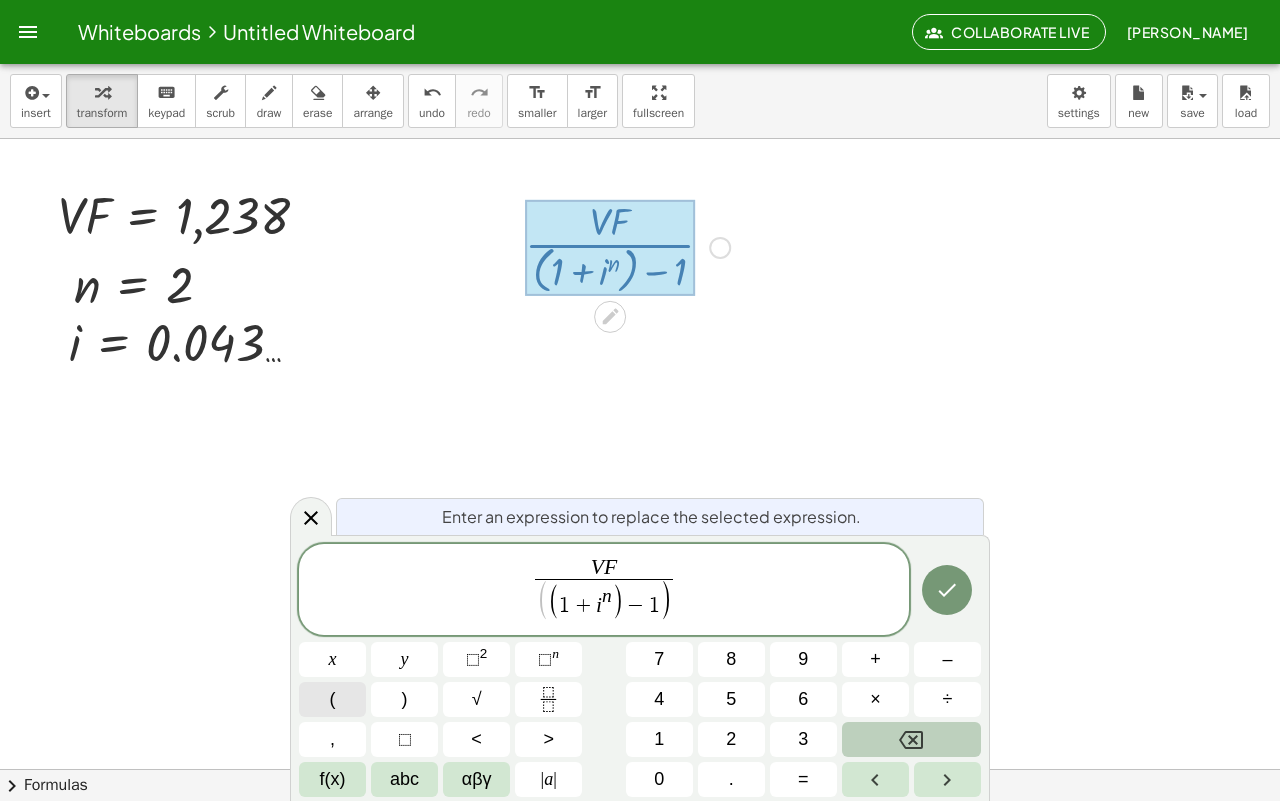 click on "(" at bounding box center [332, 699] 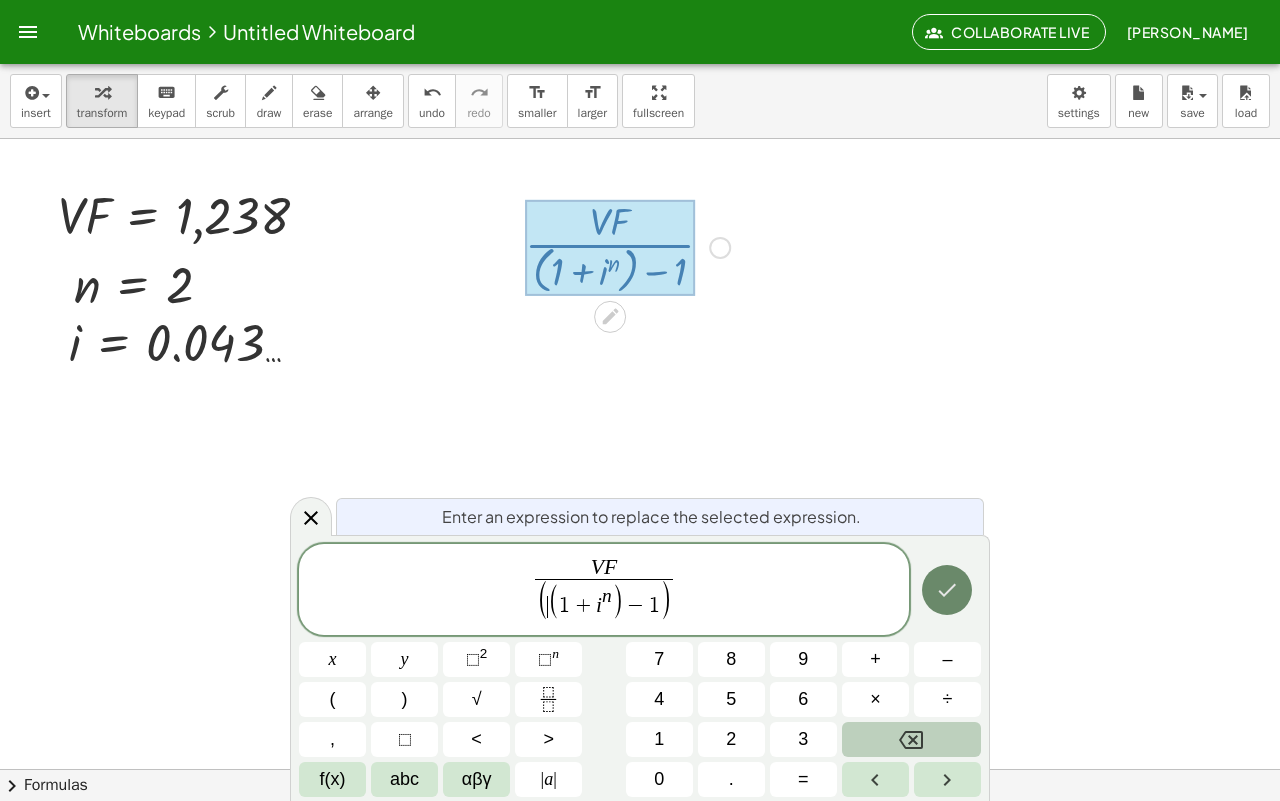 click 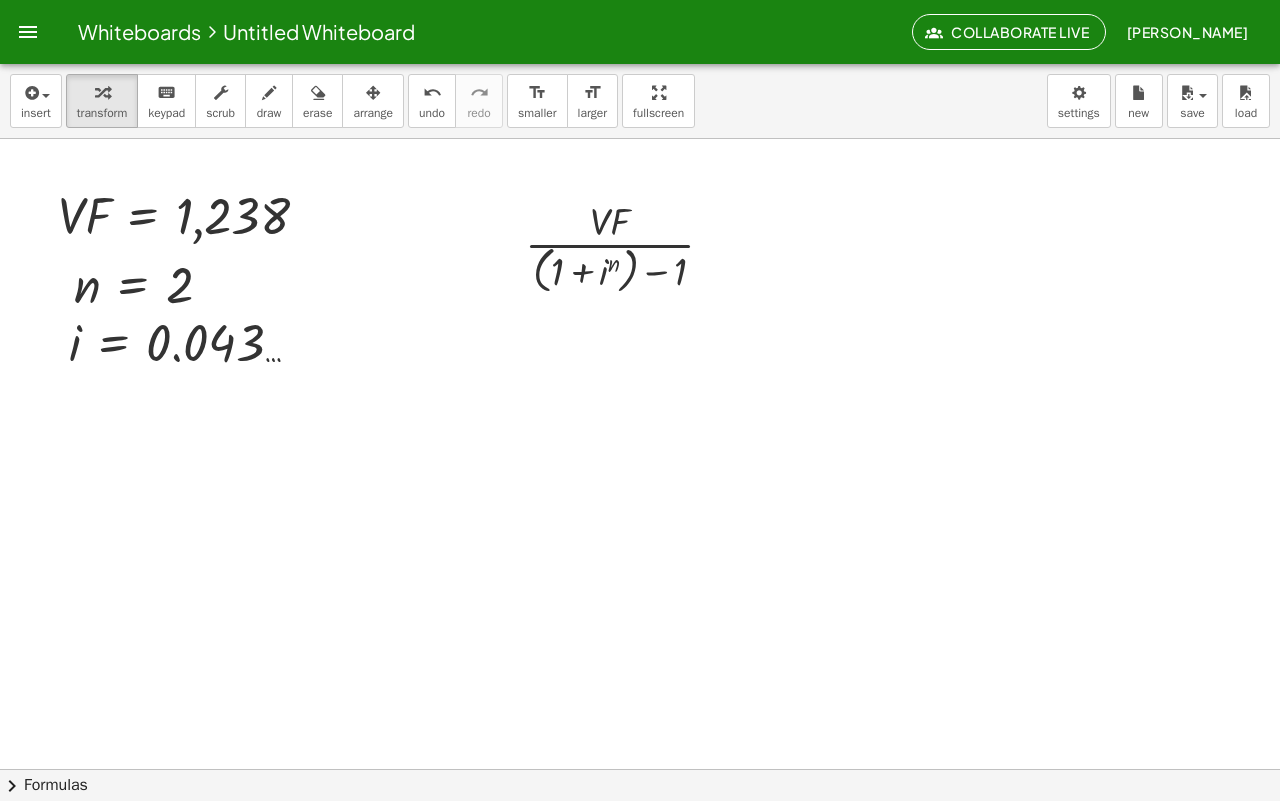click at bounding box center (640, 719) 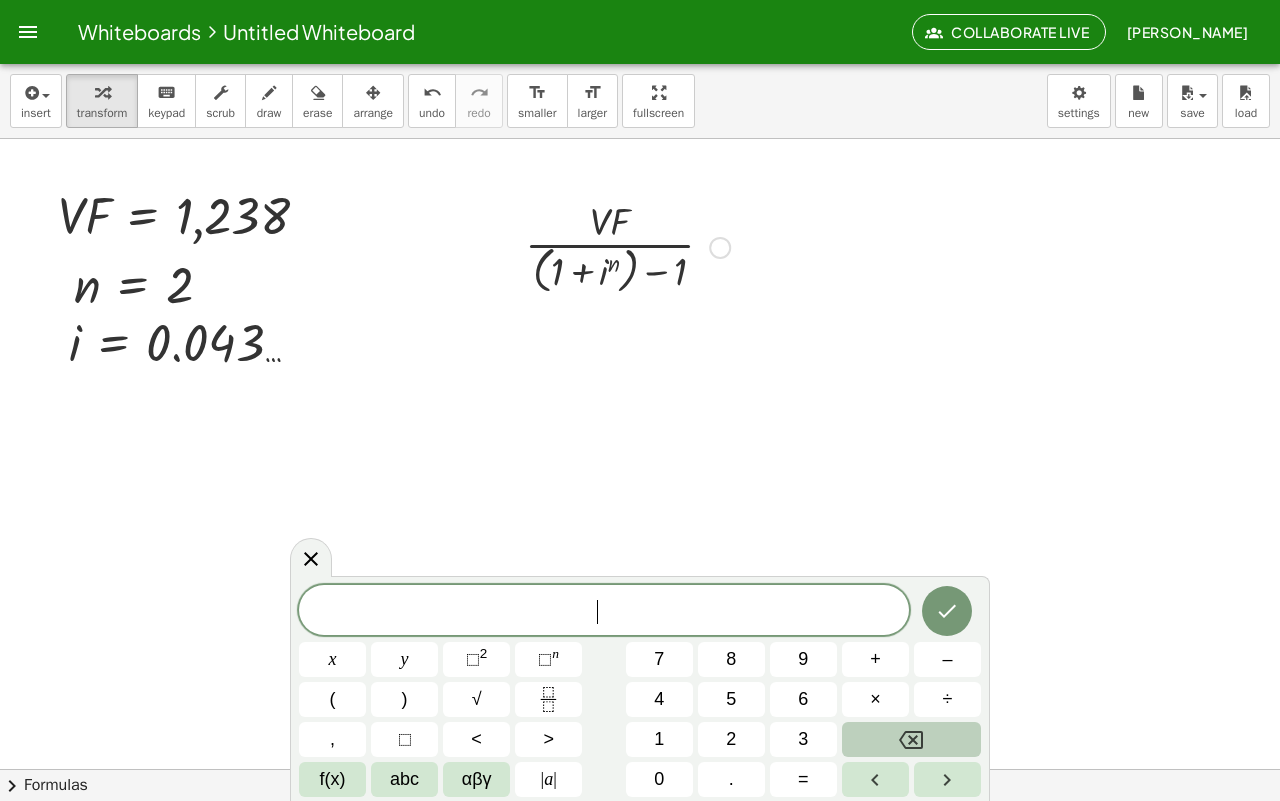 click at bounding box center (720, 248) 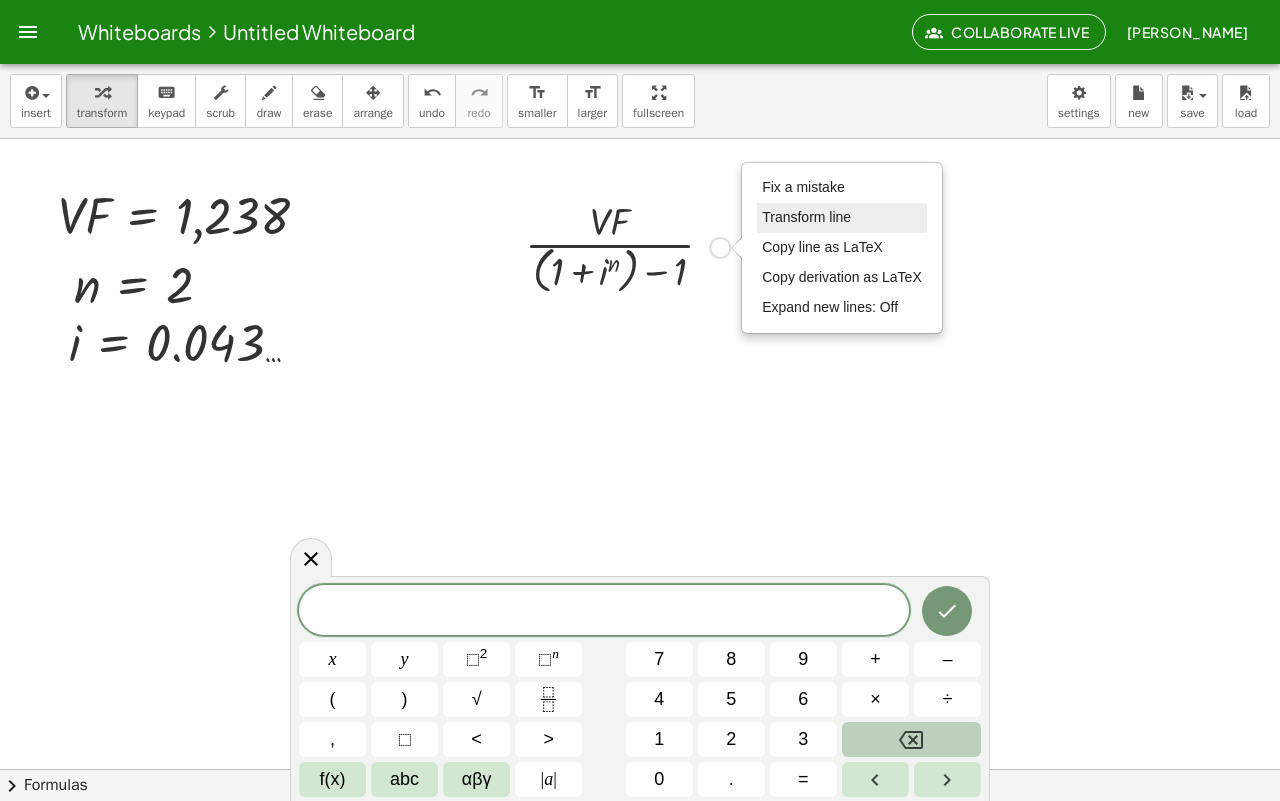 click on "Transform line" at bounding box center (806, 217) 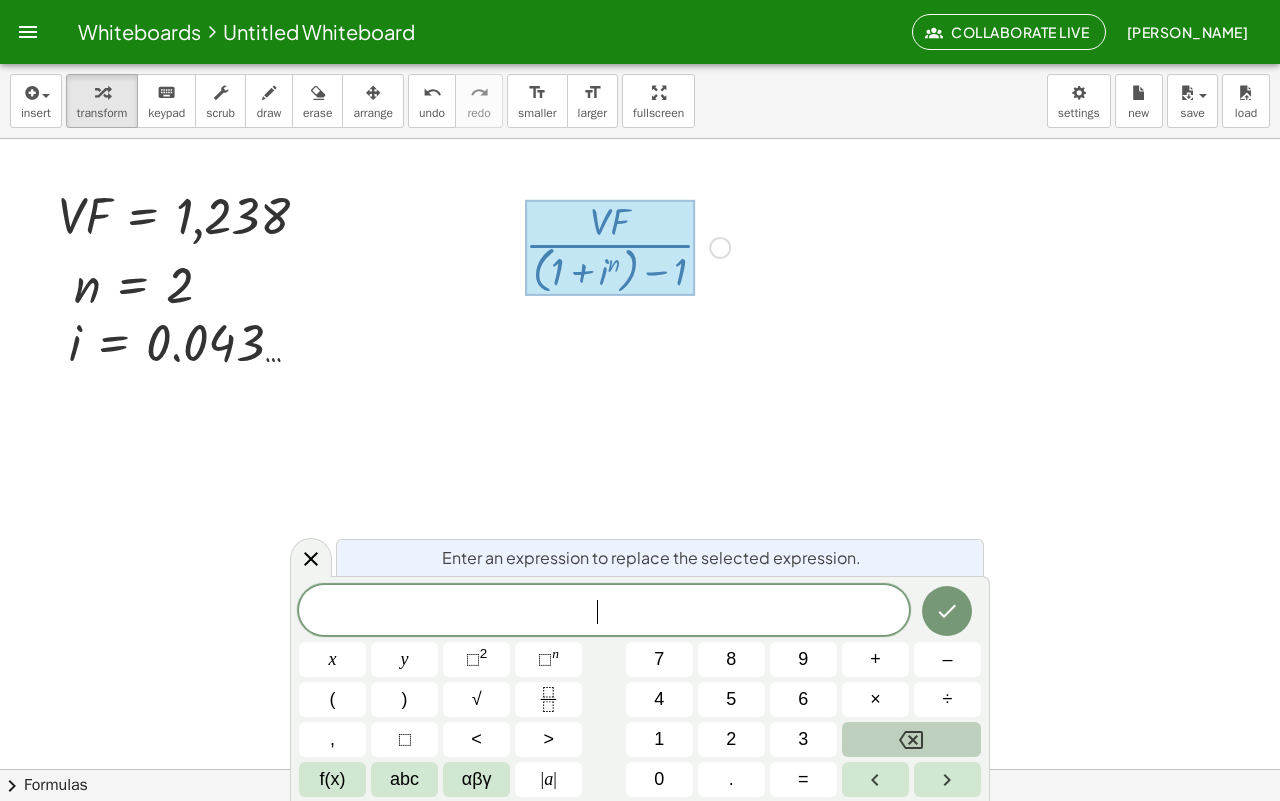 click at bounding box center (640, 719) 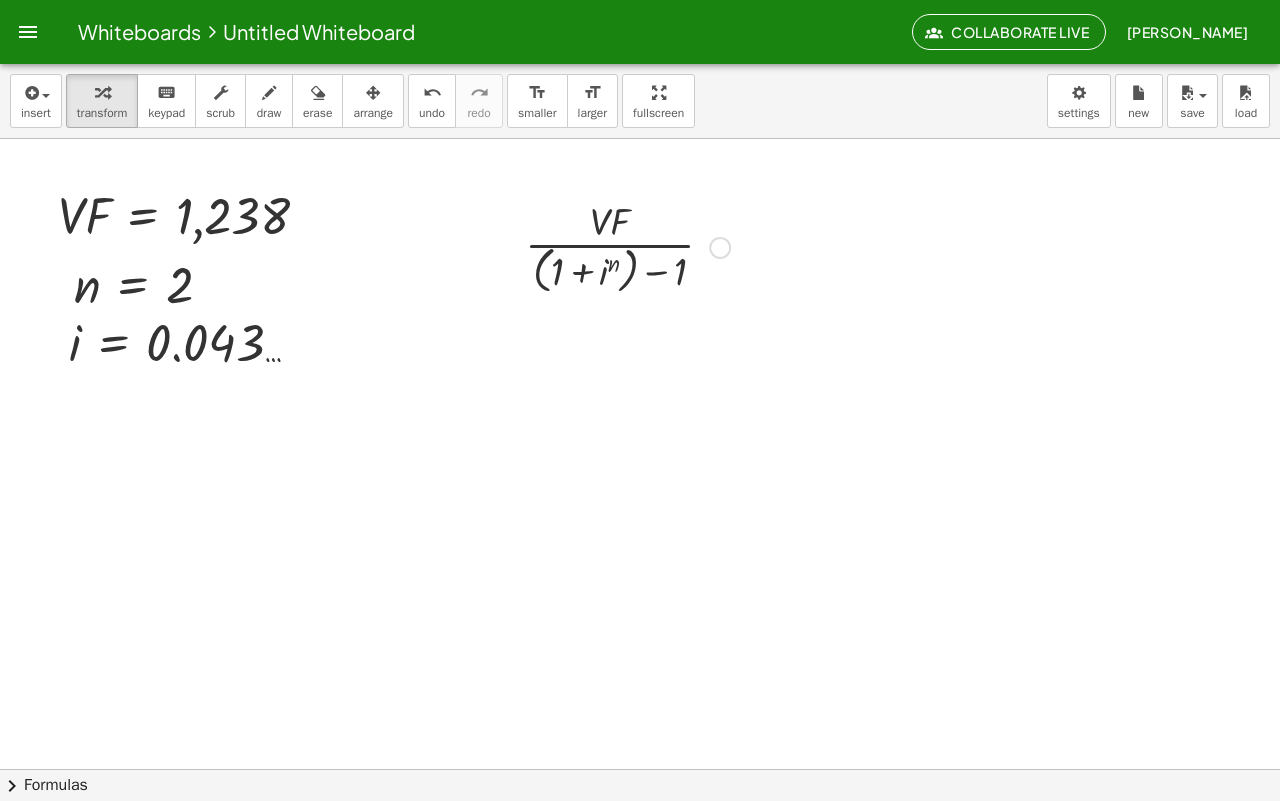 click at bounding box center [627, 246] 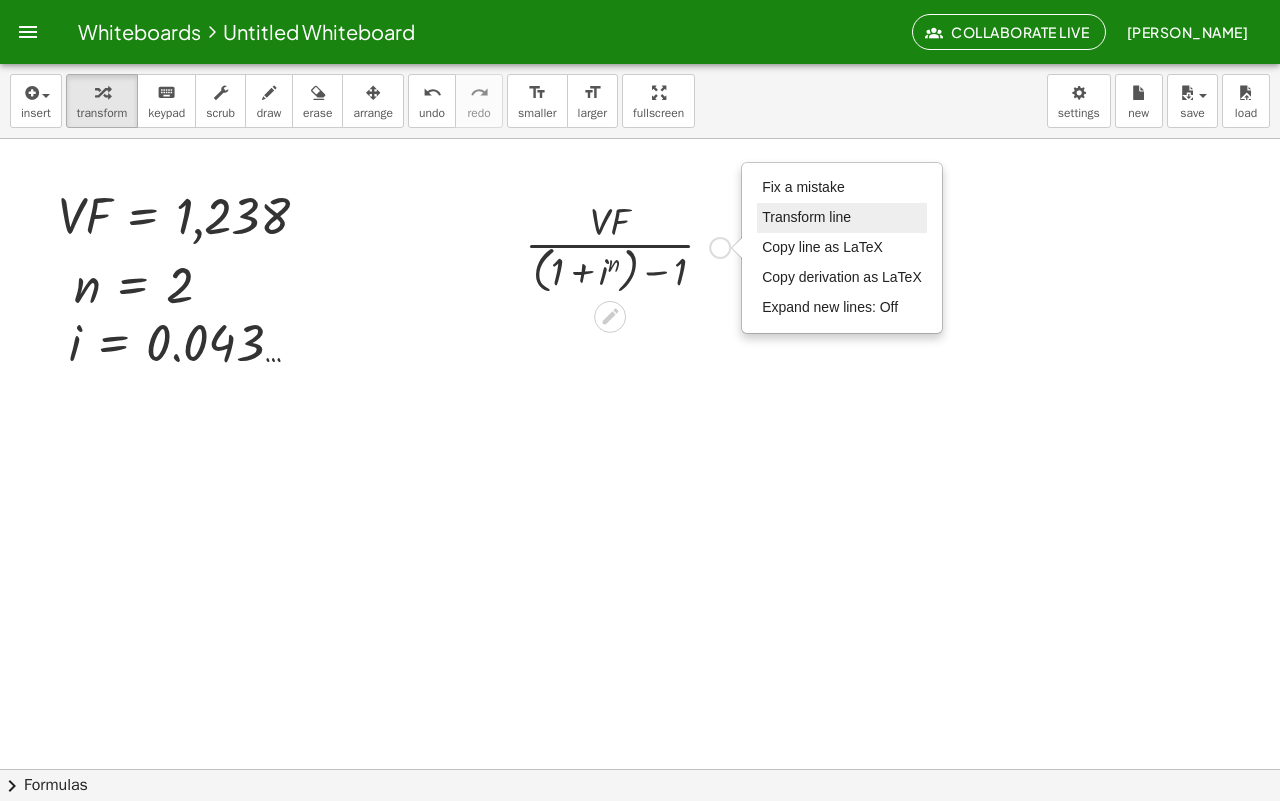 click on "Transform line" at bounding box center (806, 217) 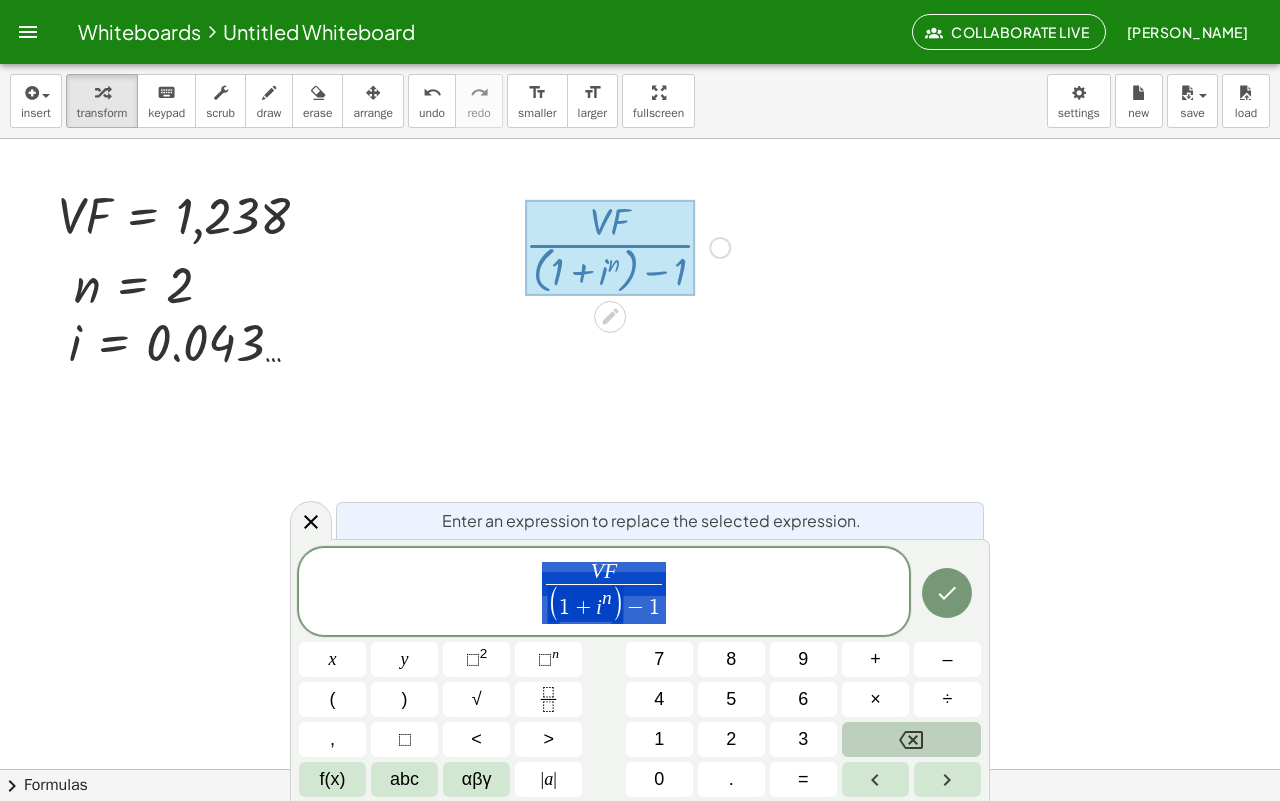click on "V F ( 1 + i n ) − 1 ​" at bounding box center [604, 593] 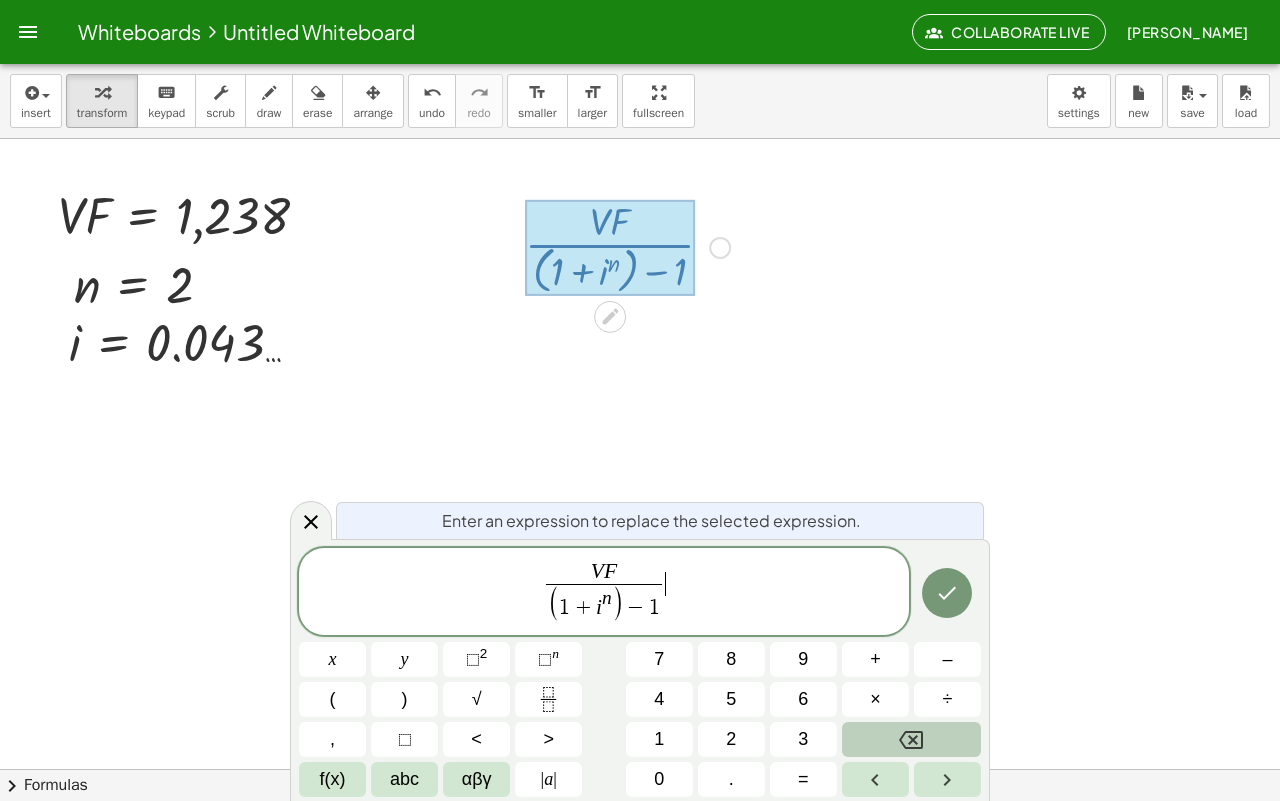 click on "1" at bounding box center [654, 608] 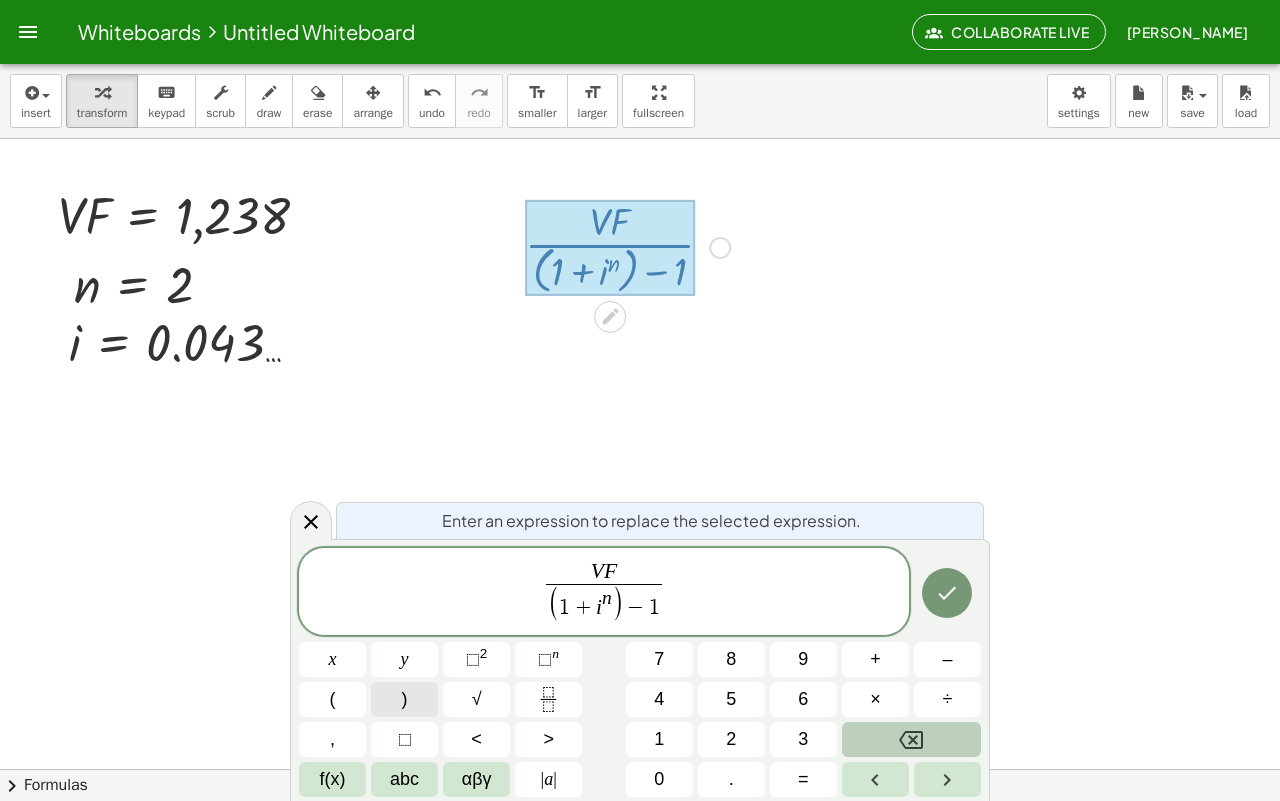 click on ")" at bounding box center (404, 699) 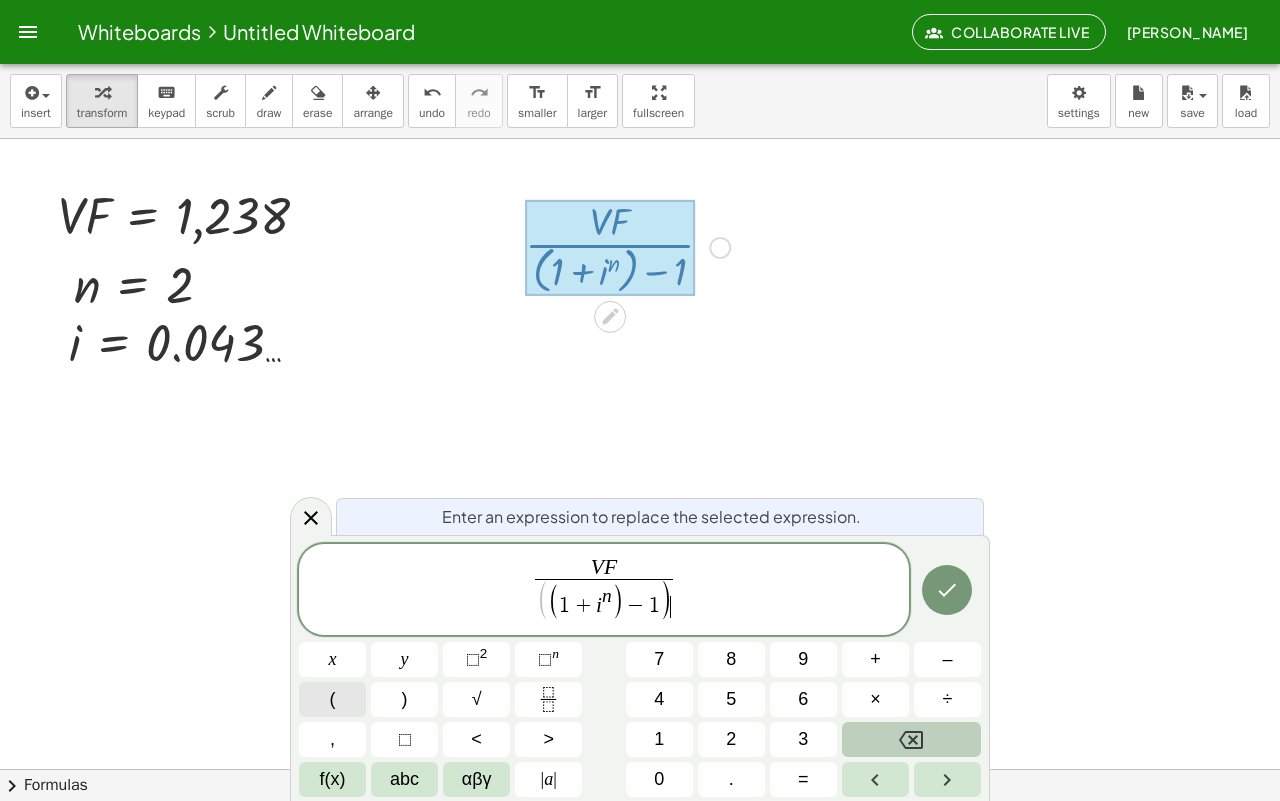 click on "(" at bounding box center [332, 699] 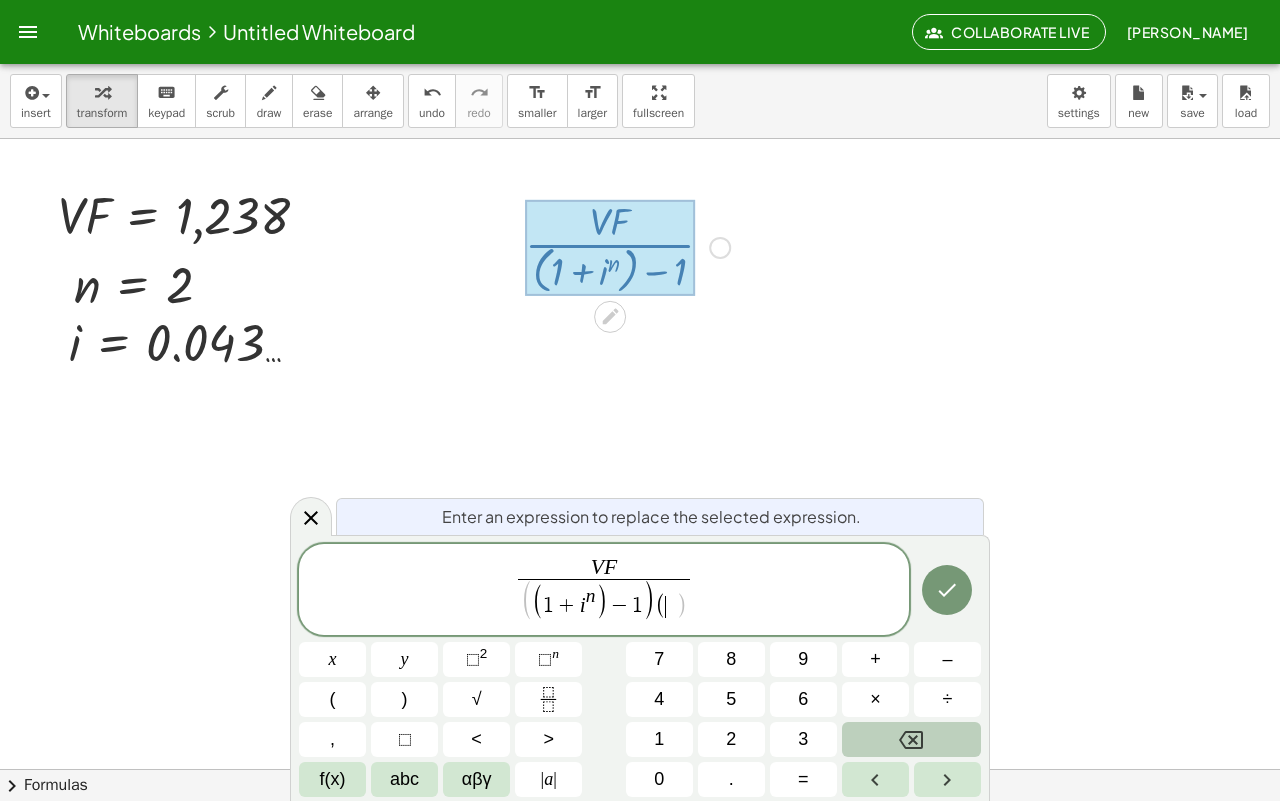 click 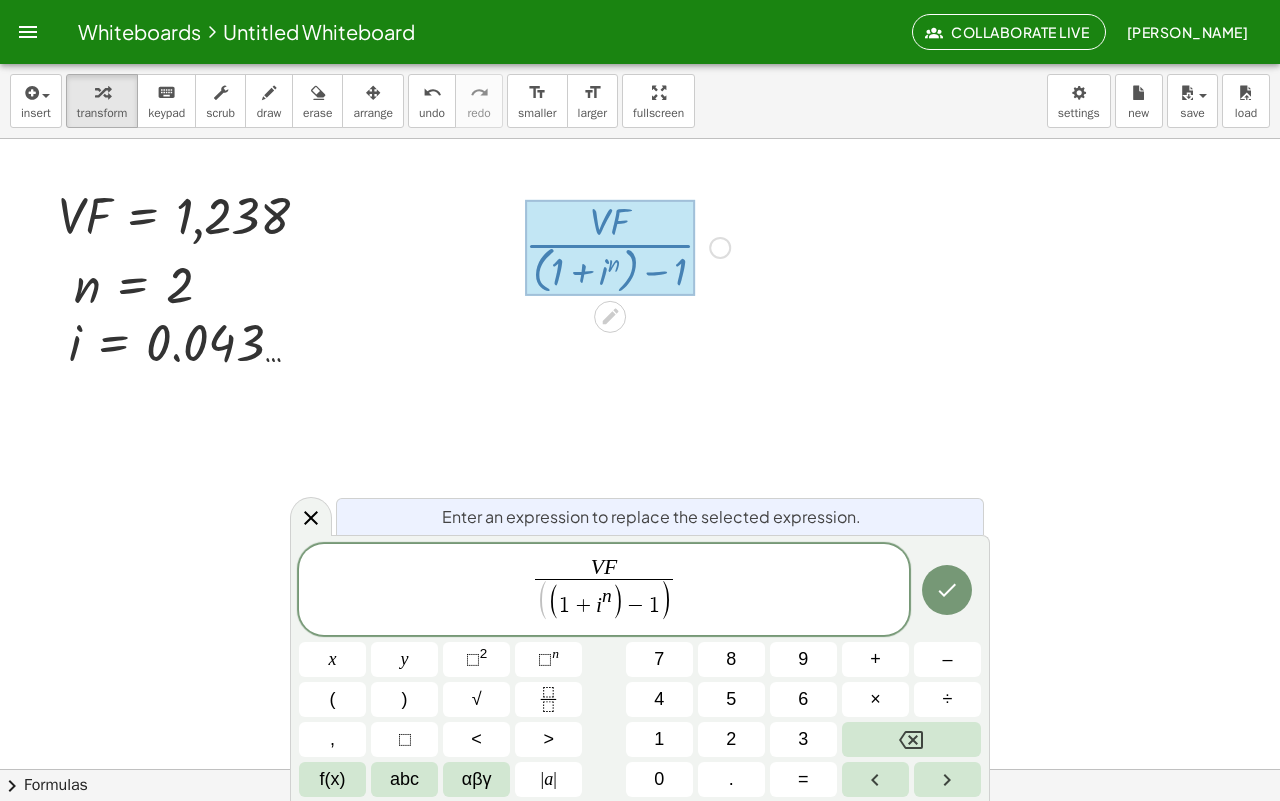 click on "(" at bounding box center [542, 602] 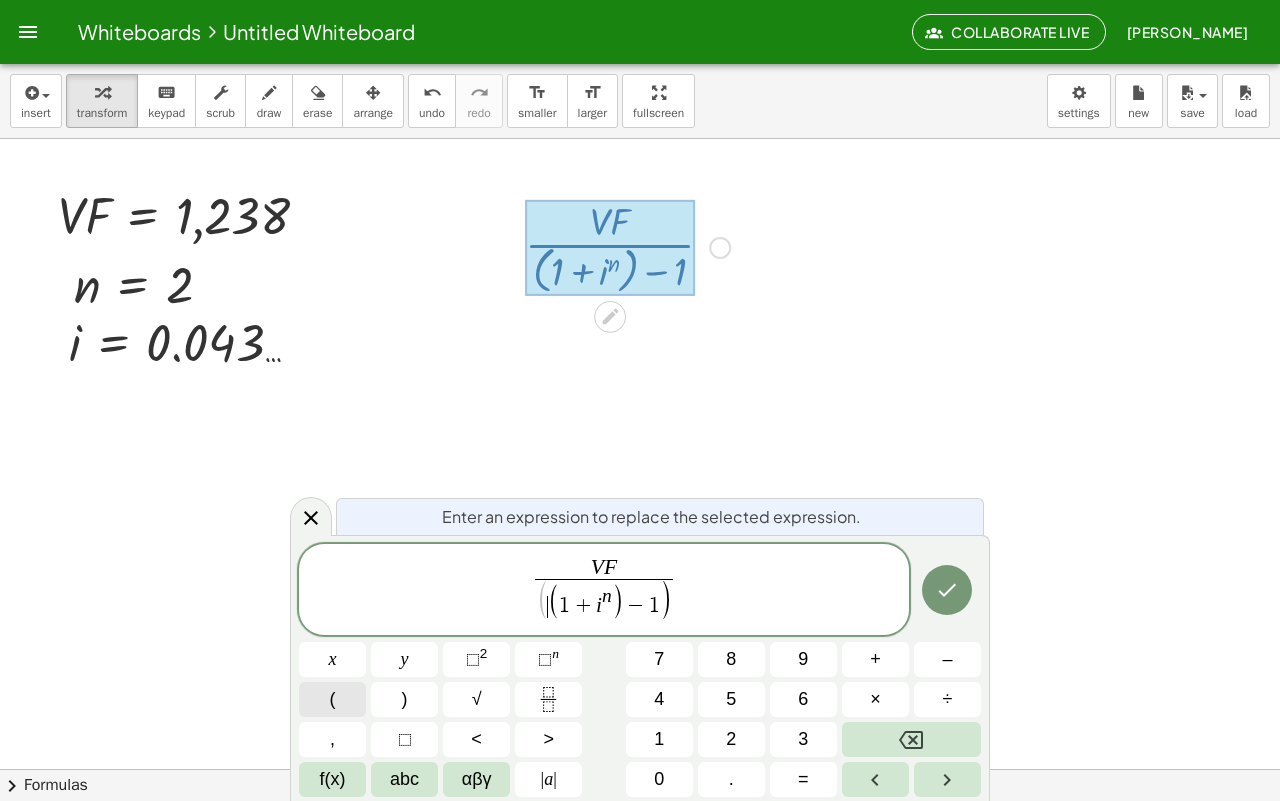 click on "(" at bounding box center (332, 699) 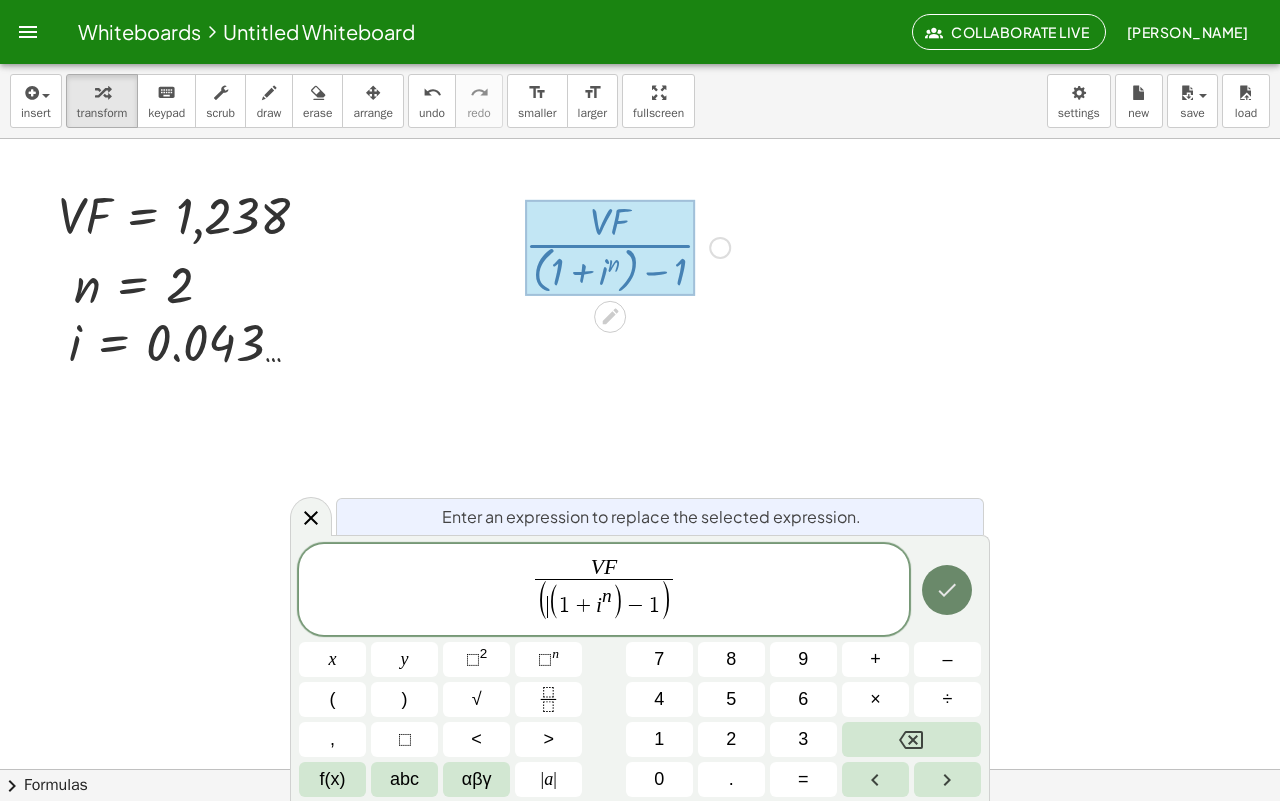 click 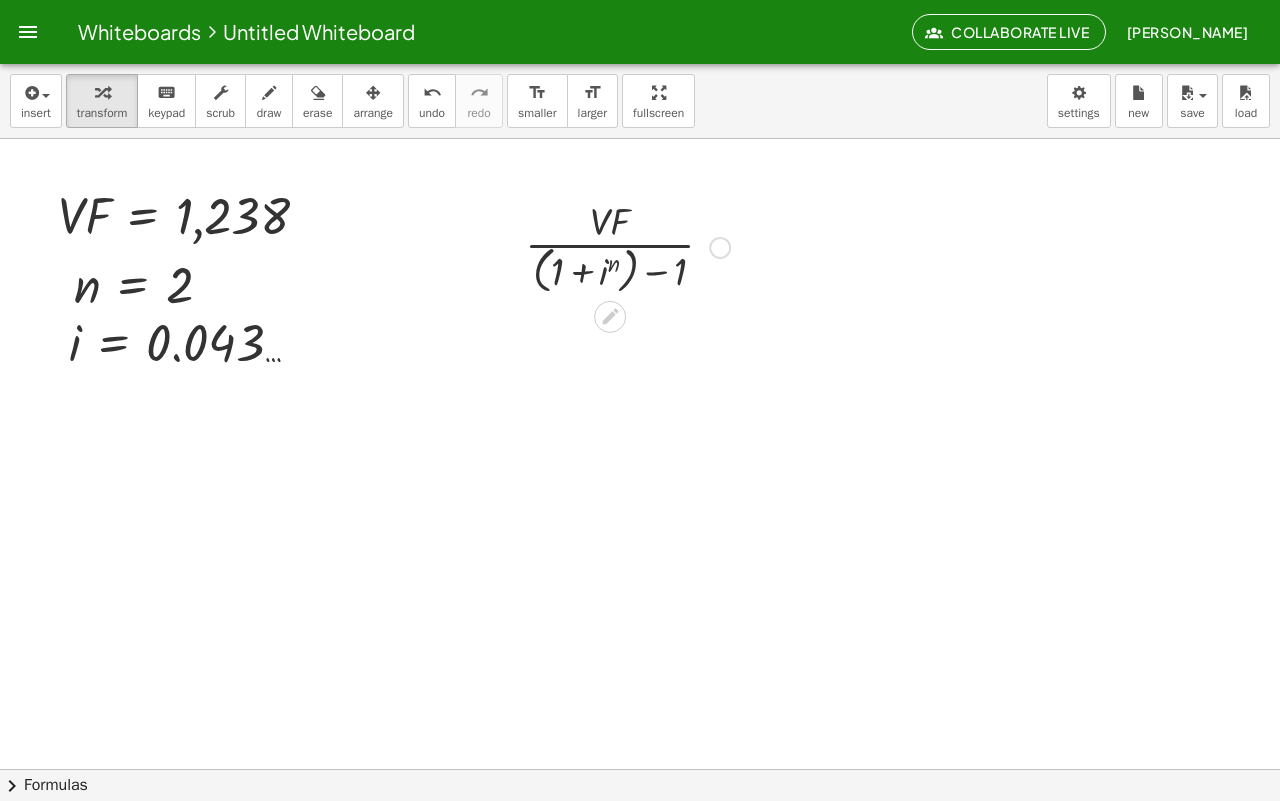 click at bounding box center (627, 246) 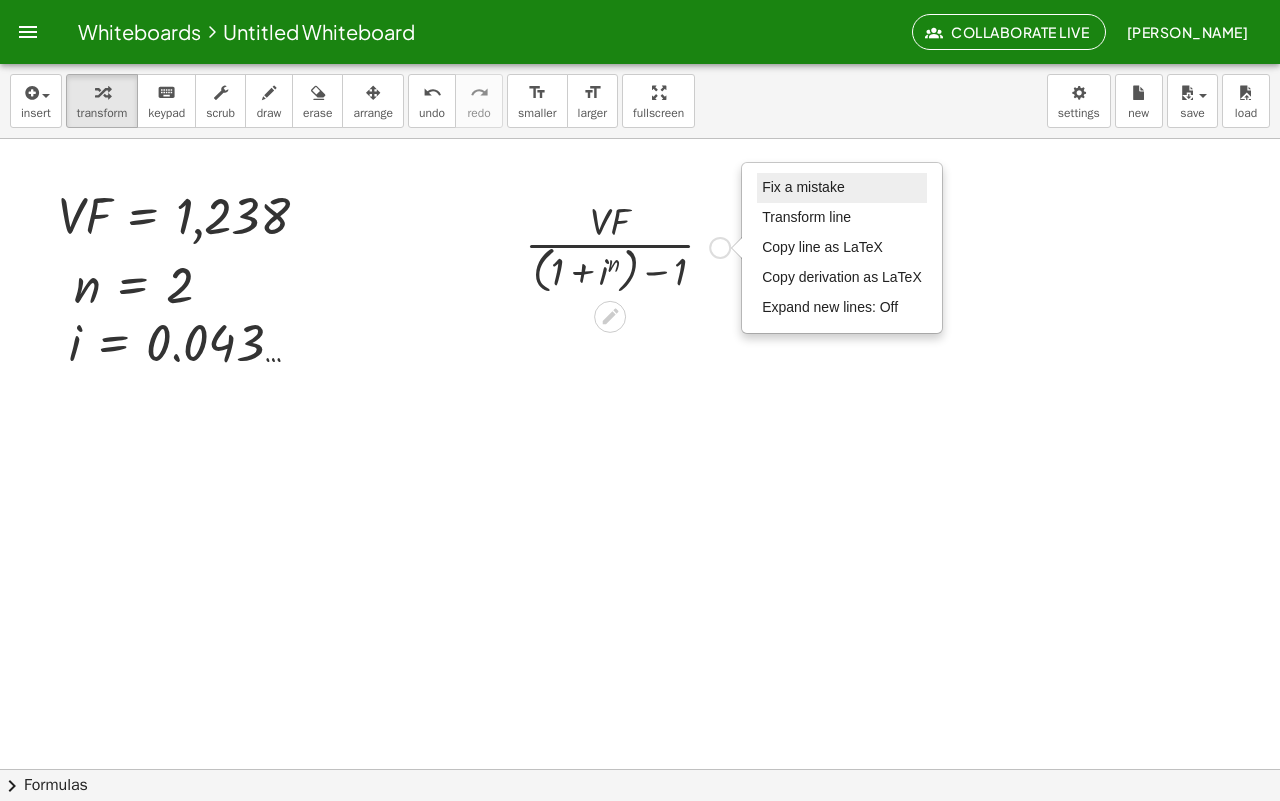 click on "Fix a mistake" at bounding box center [803, 187] 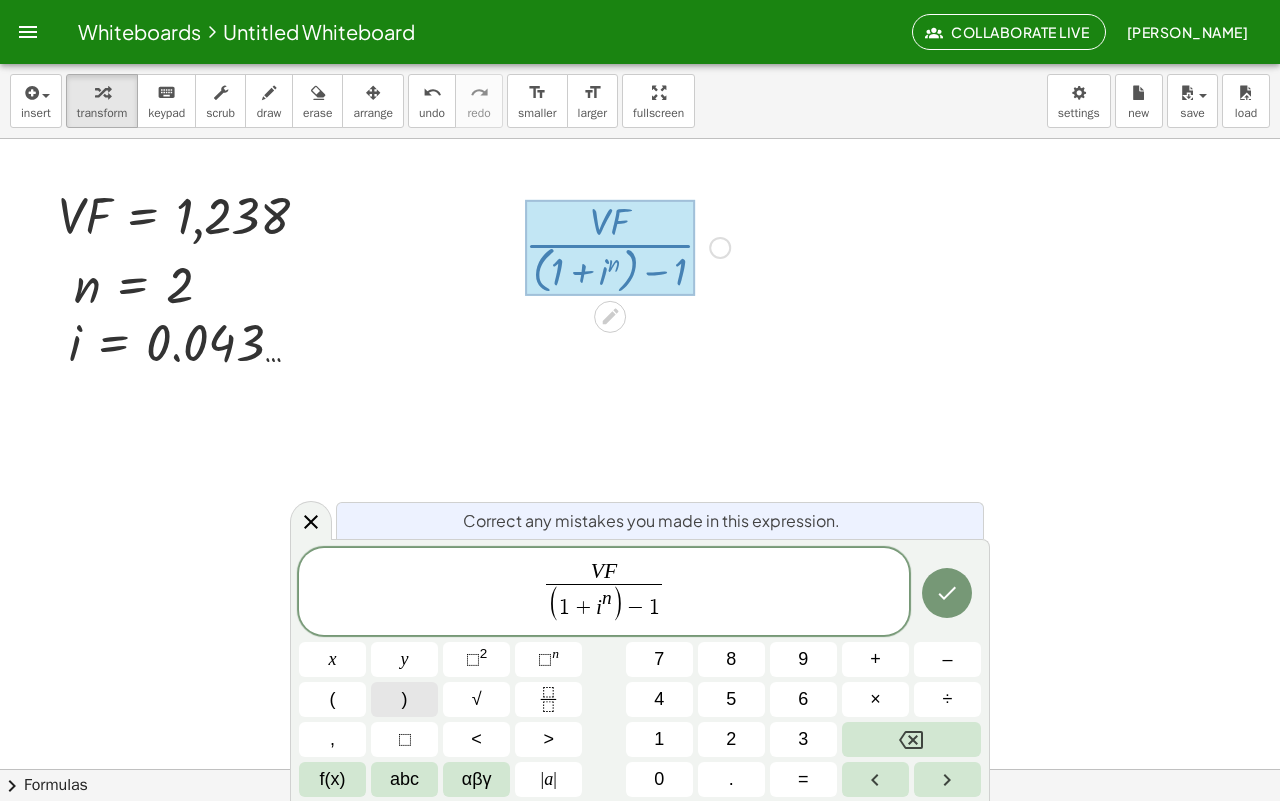 click on ")" at bounding box center [405, 699] 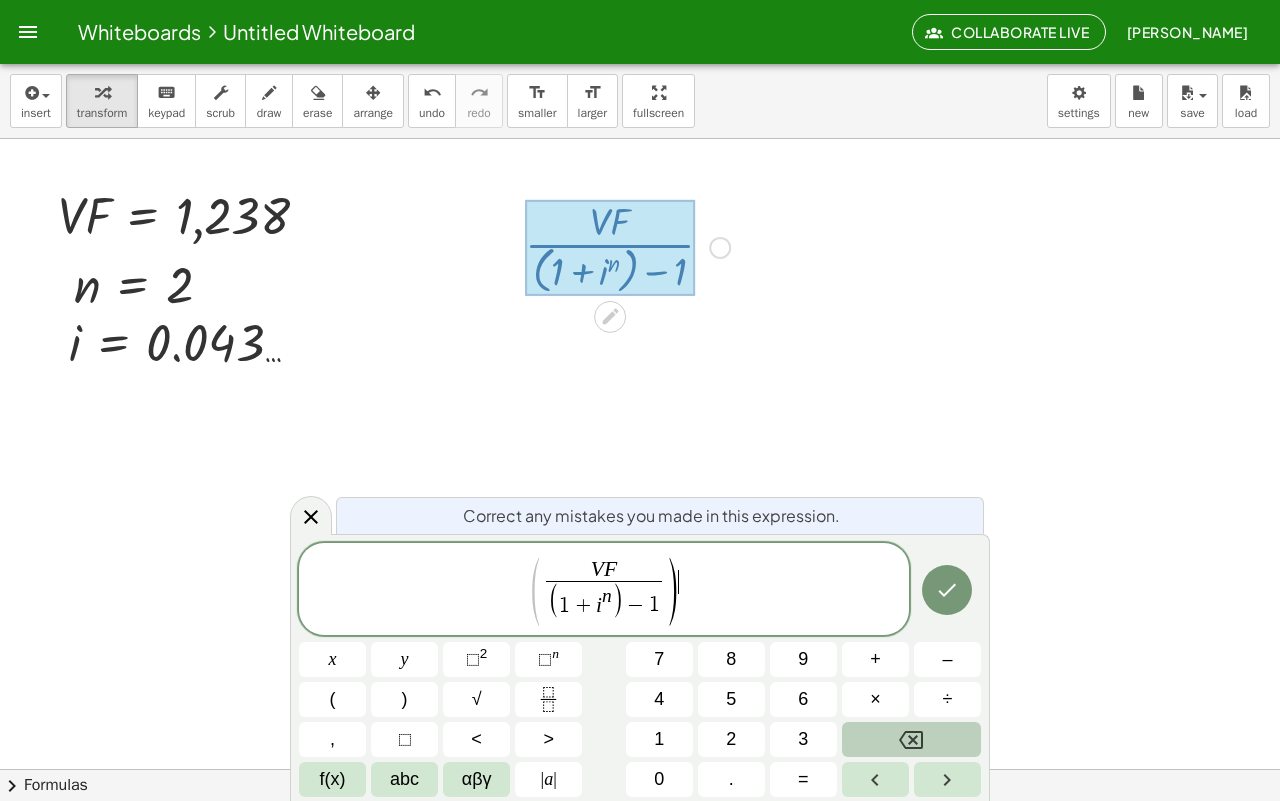 click at bounding box center (911, 739) 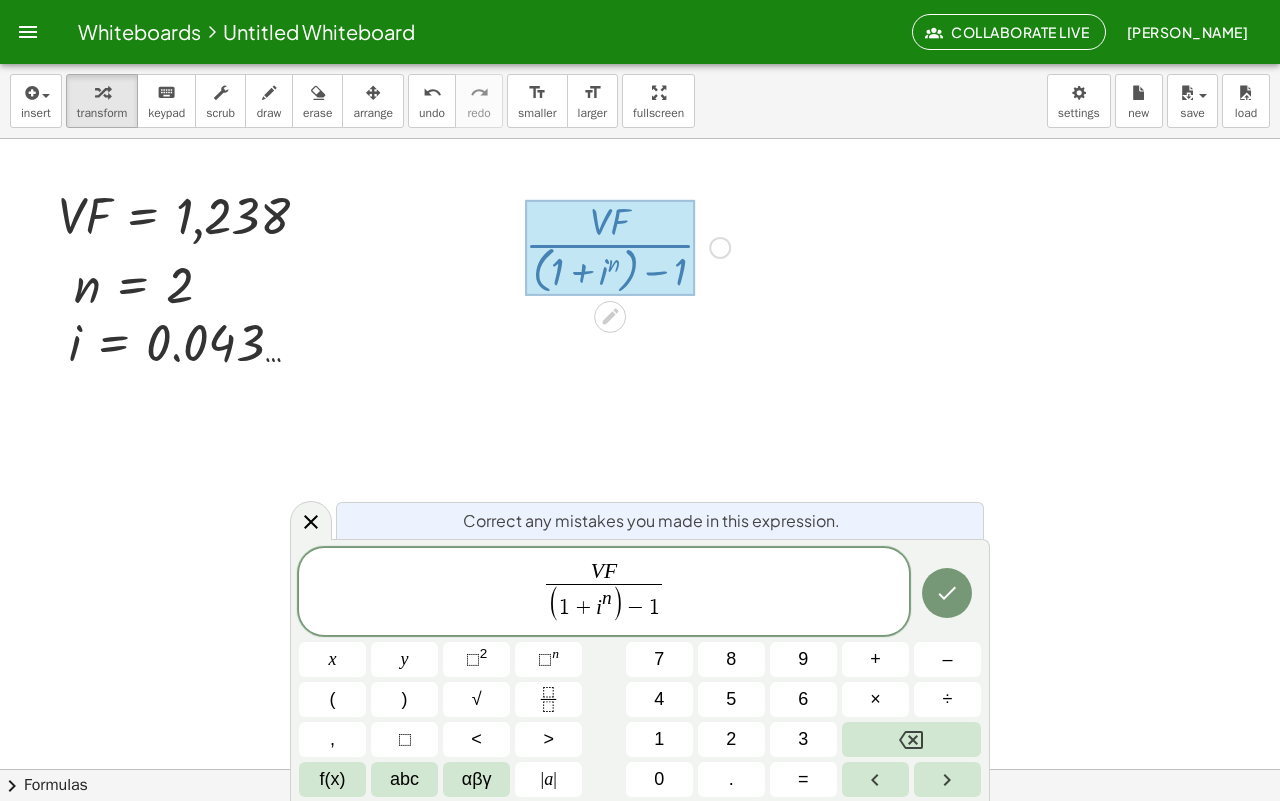 click on "V F ( 1 + i n ) − 1 ​ ​" at bounding box center (604, 593) 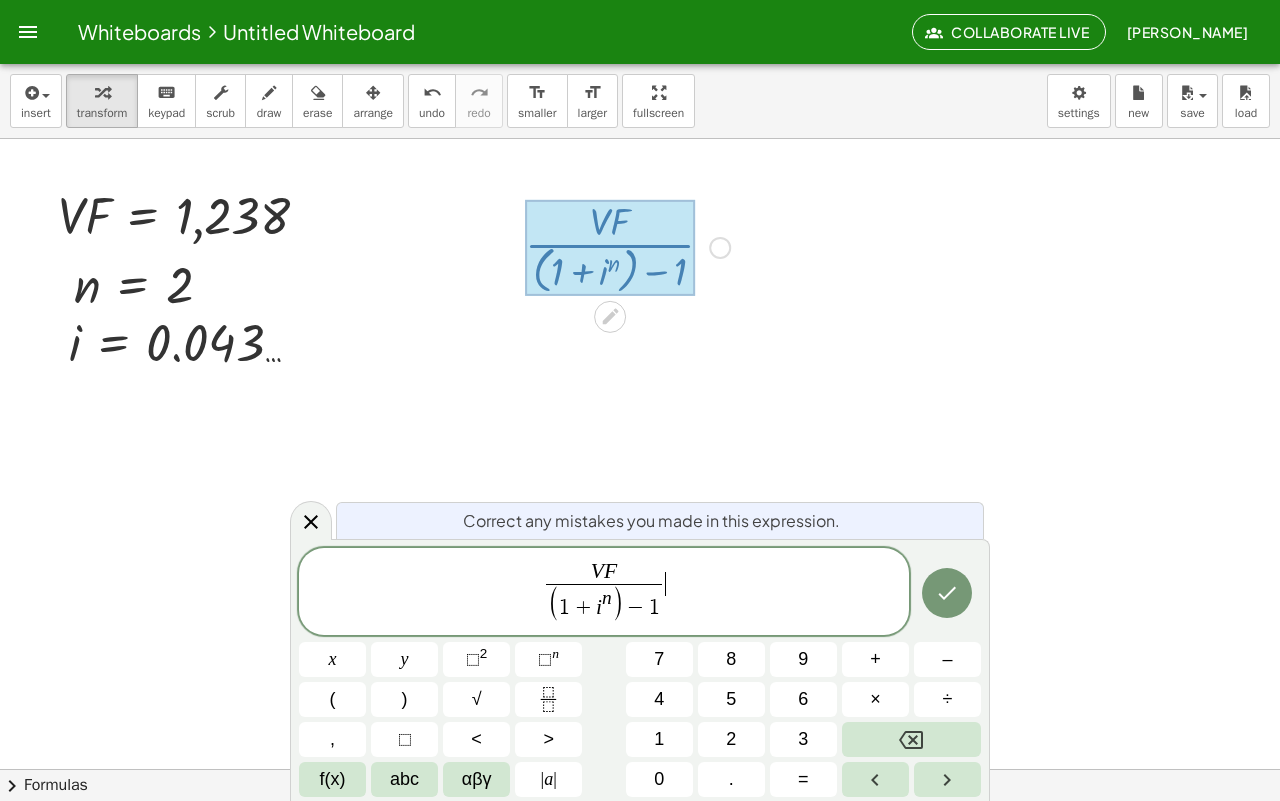 click on "V F ( 1 + i n ) − 1 ​" at bounding box center [604, 593] 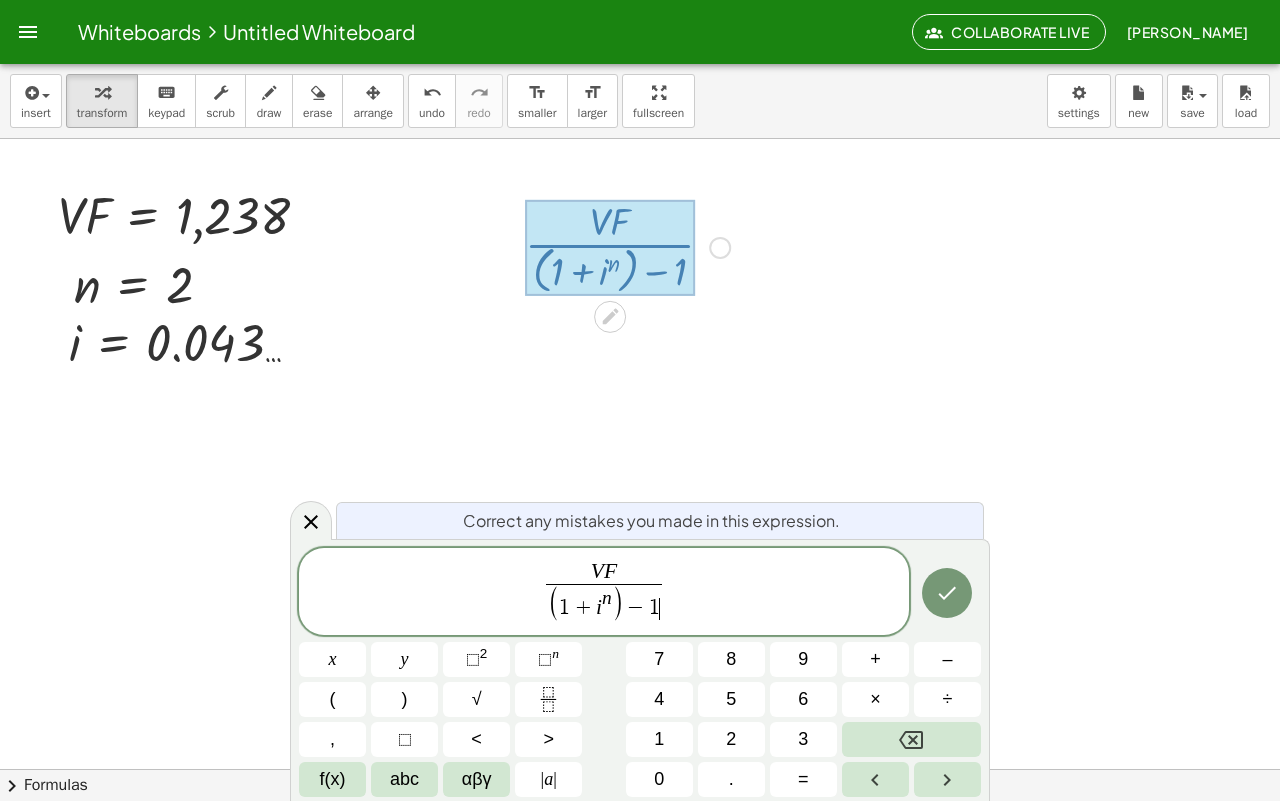 click on "V F ( 1 + i n ) − 1 ​ ​" at bounding box center (604, 593) 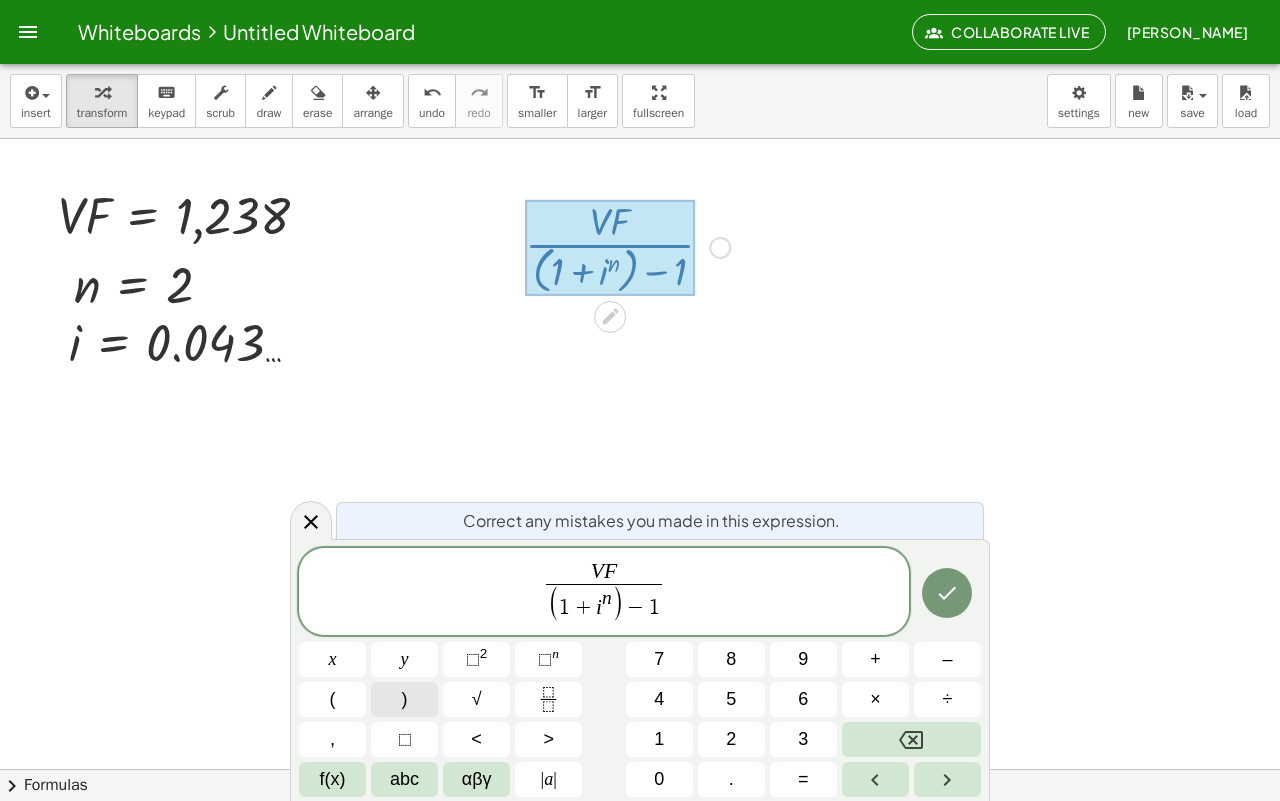 click on ")" at bounding box center (404, 699) 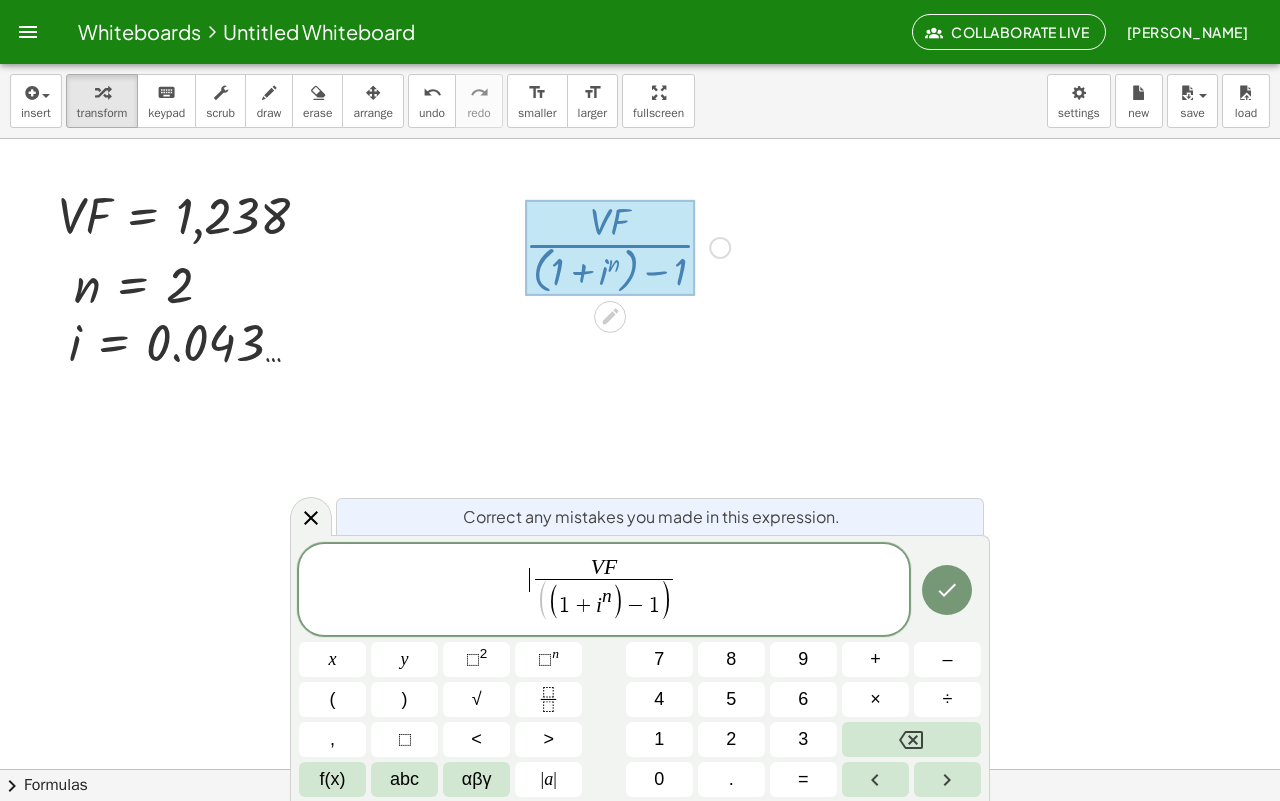 click on "V F ( ( 1 + i n ) − 1 ) ​" at bounding box center [603, 591] 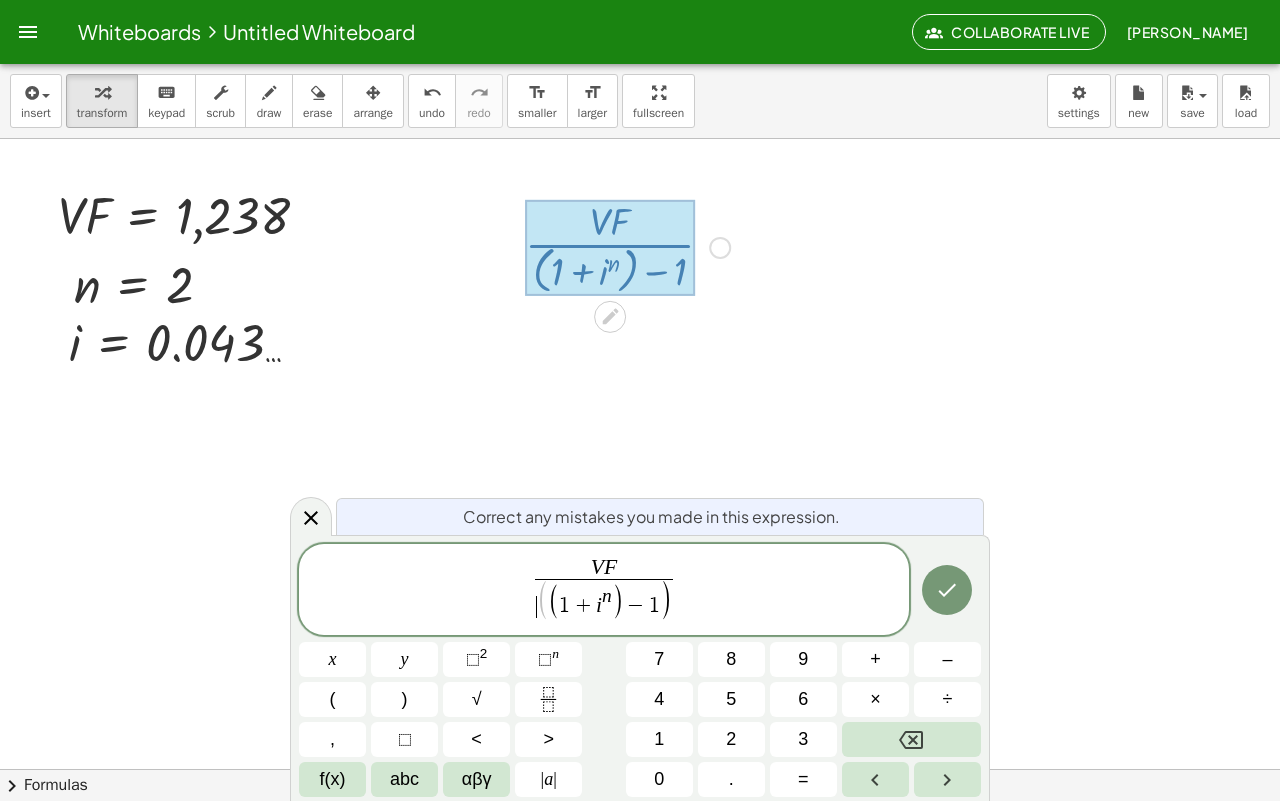 click on "(" at bounding box center (542, 602) 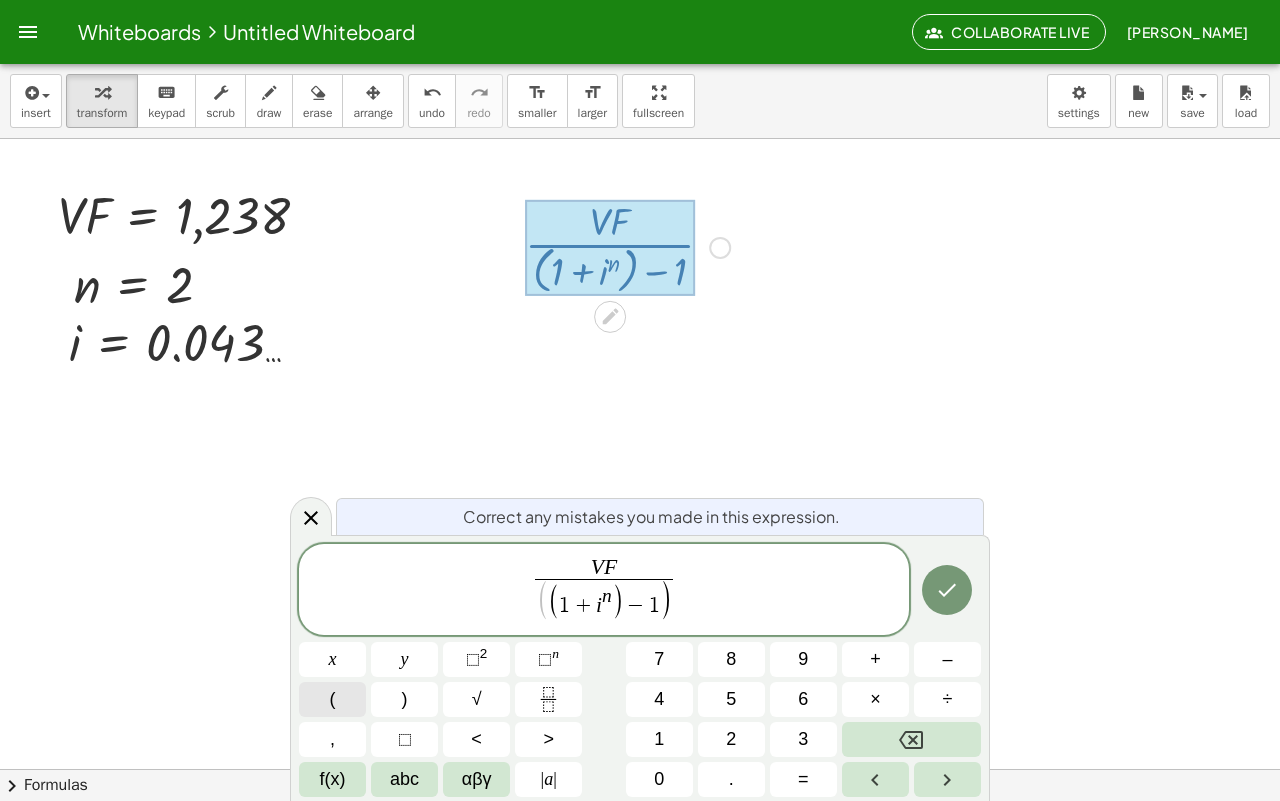 click on "(" at bounding box center (332, 699) 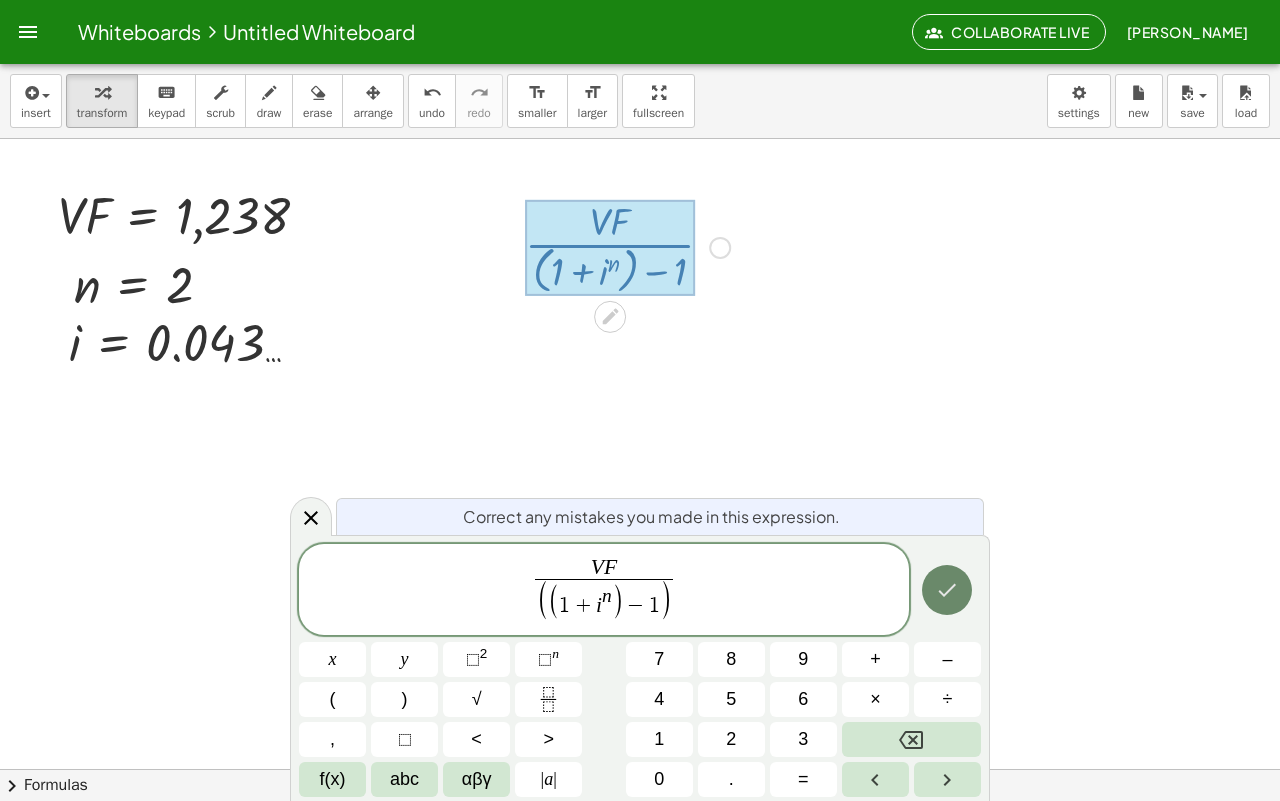 click at bounding box center [947, 590] 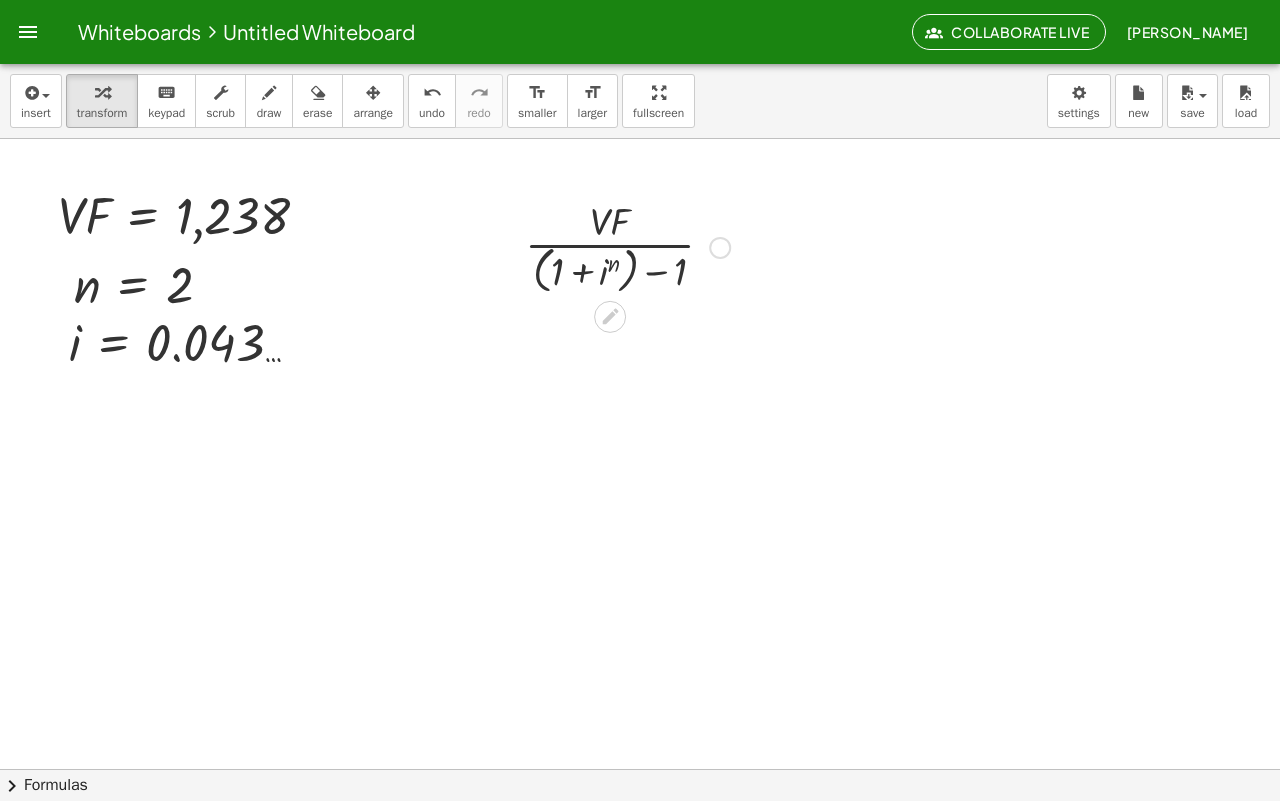 click on "Fix a mistake Transform line Copy line as LaTeX Copy derivation as LaTeX Expand new lines: Off" at bounding box center (720, 248) 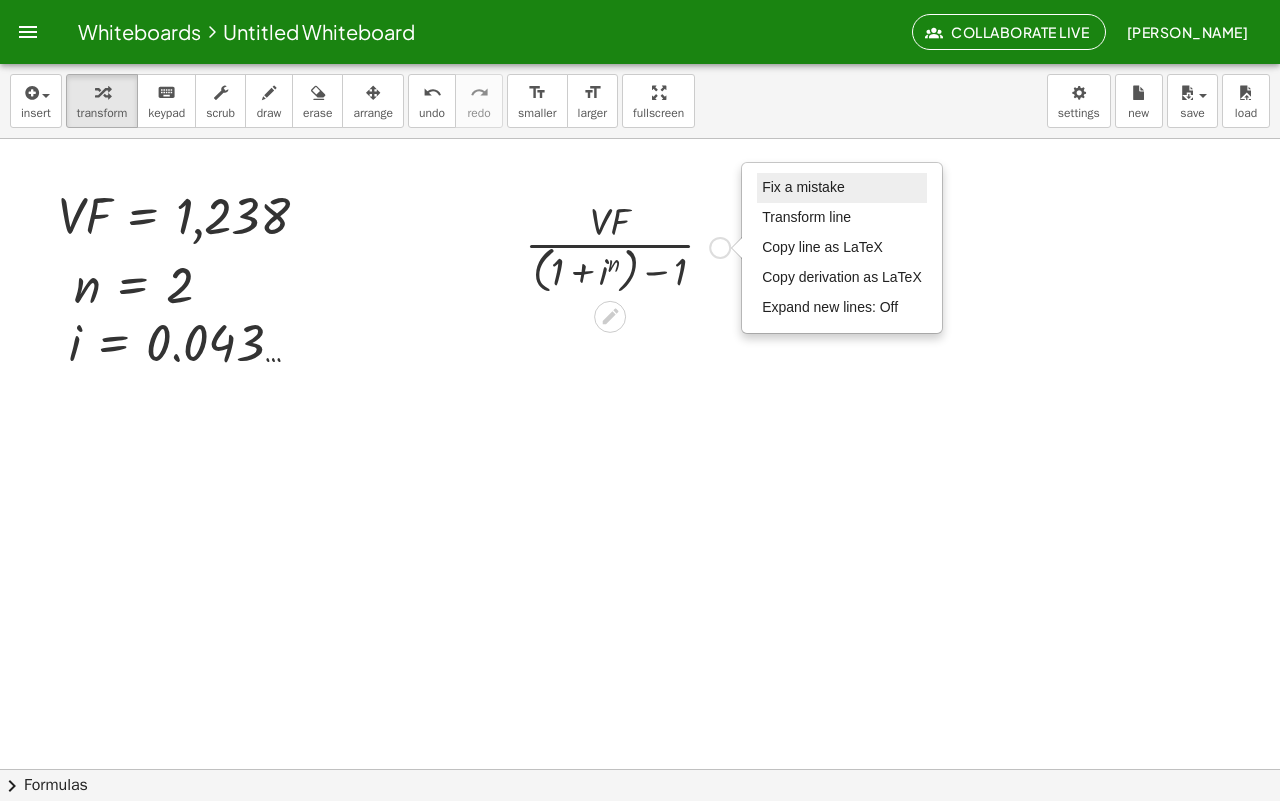 click on "Fix a mistake" at bounding box center [803, 187] 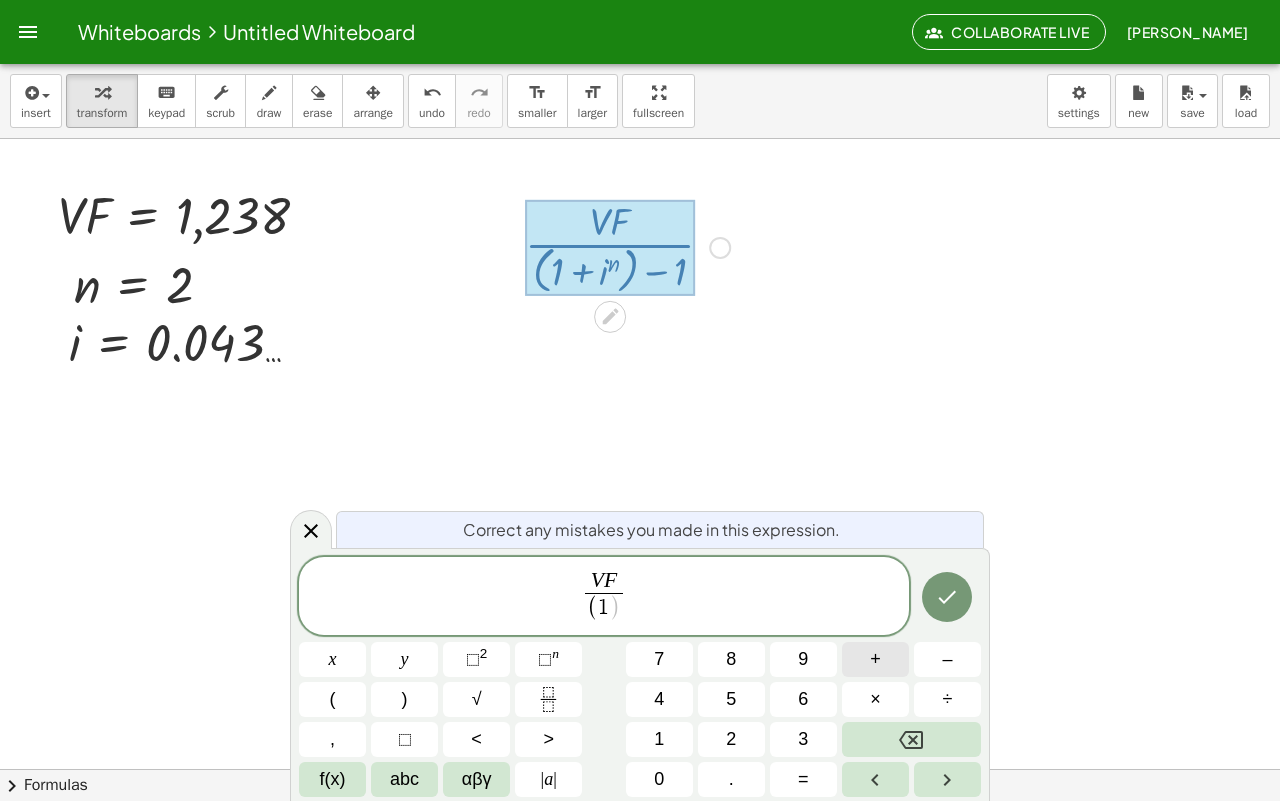 click on "+" at bounding box center (875, 659) 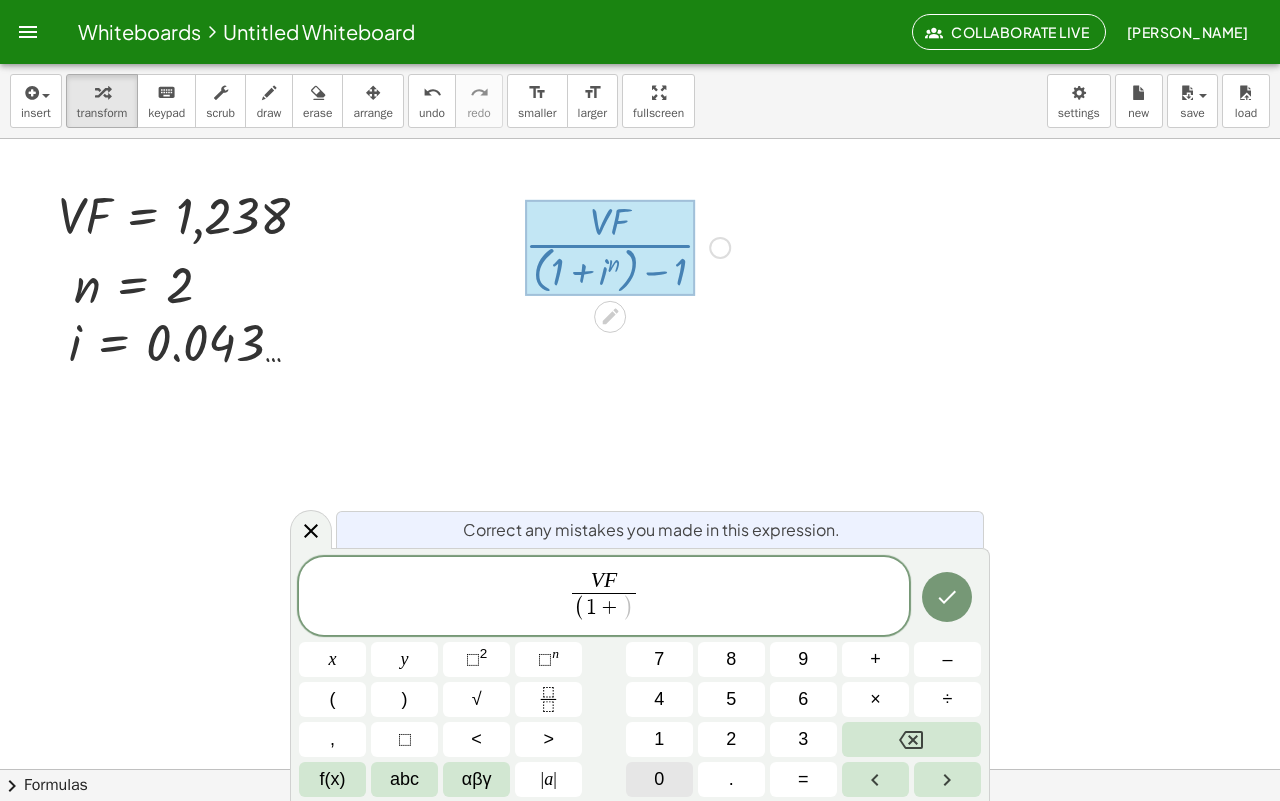 click on "0" at bounding box center (659, 779) 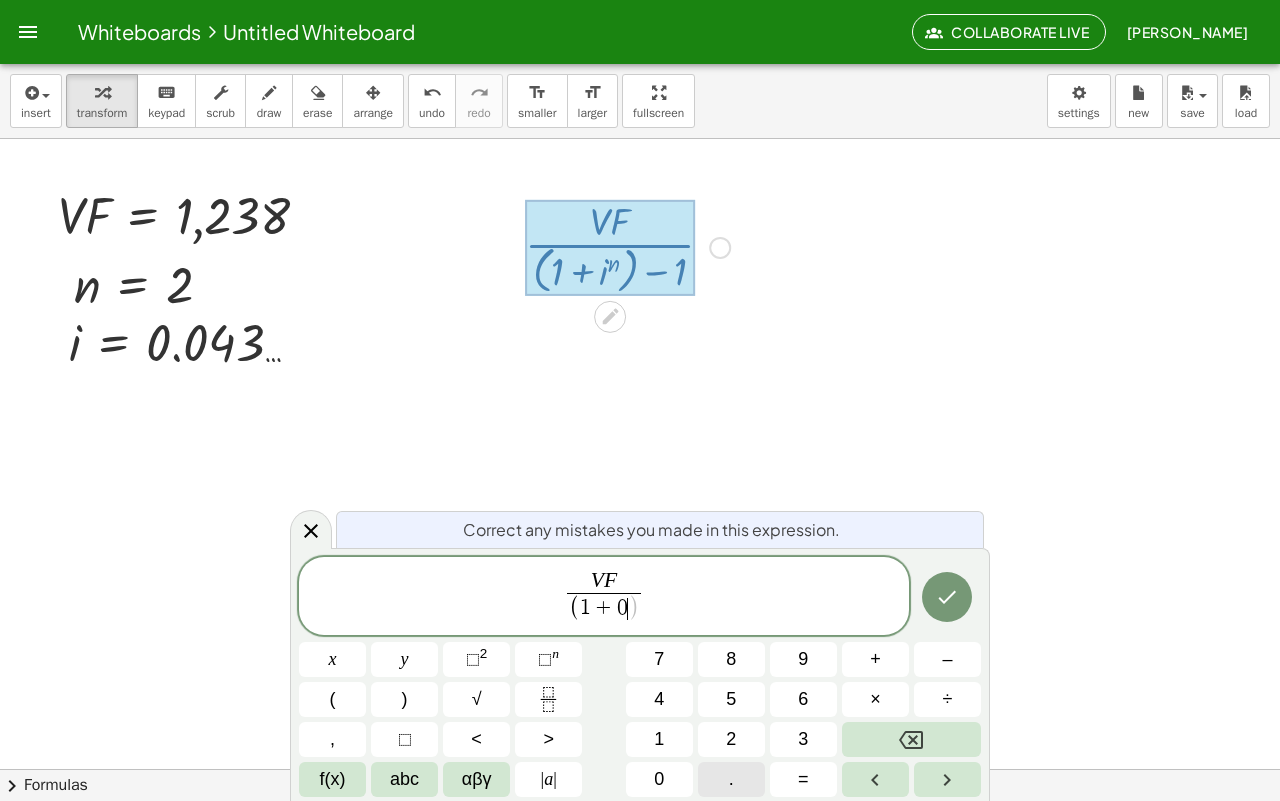 click on "." at bounding box center [731, 779] 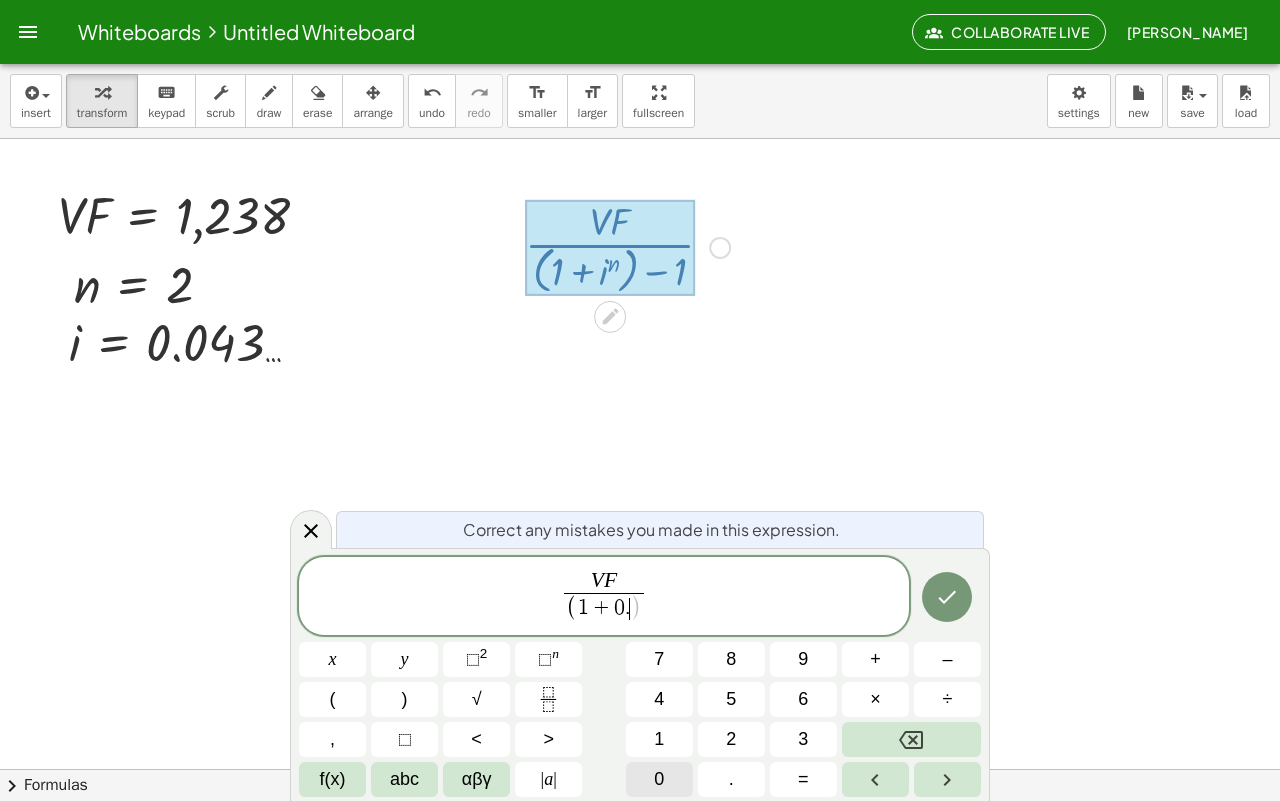 click on "0" at bounding box center [659, 779] 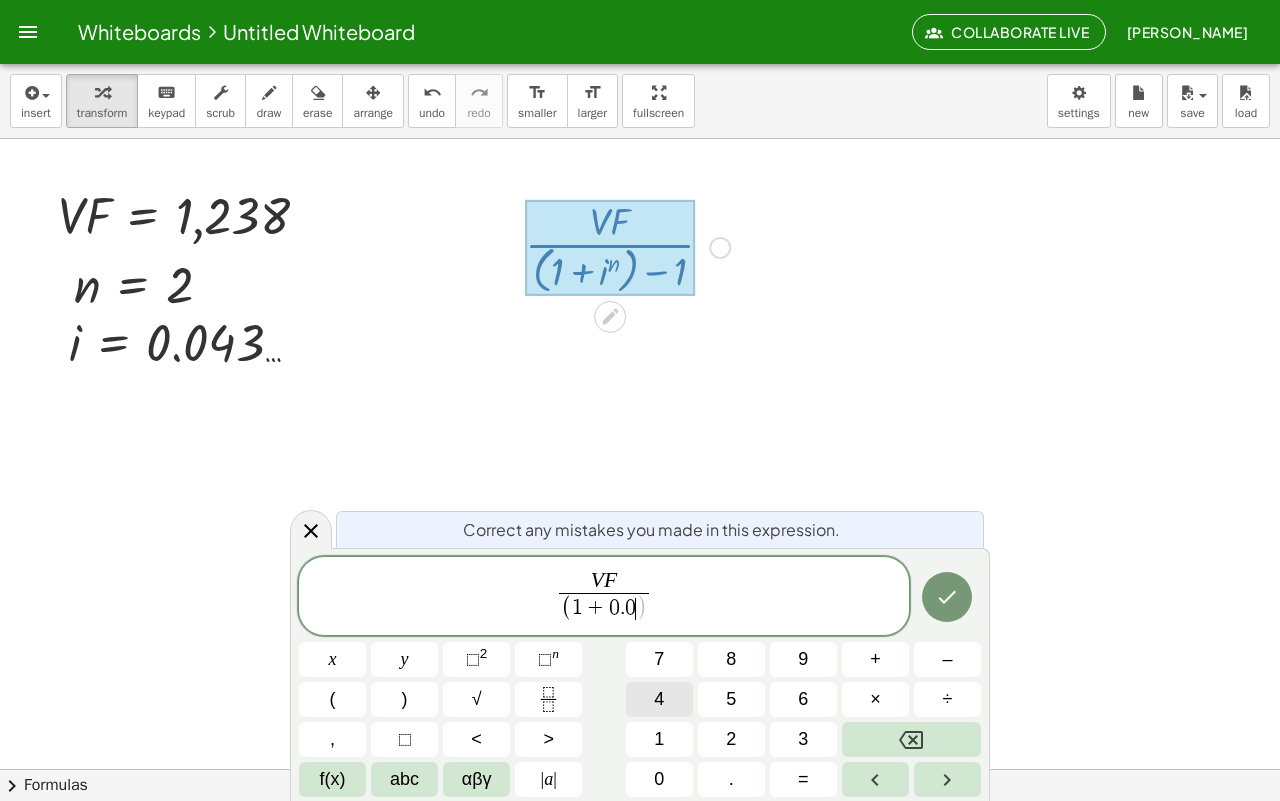 click on "4" at bounding box center (659, 699) 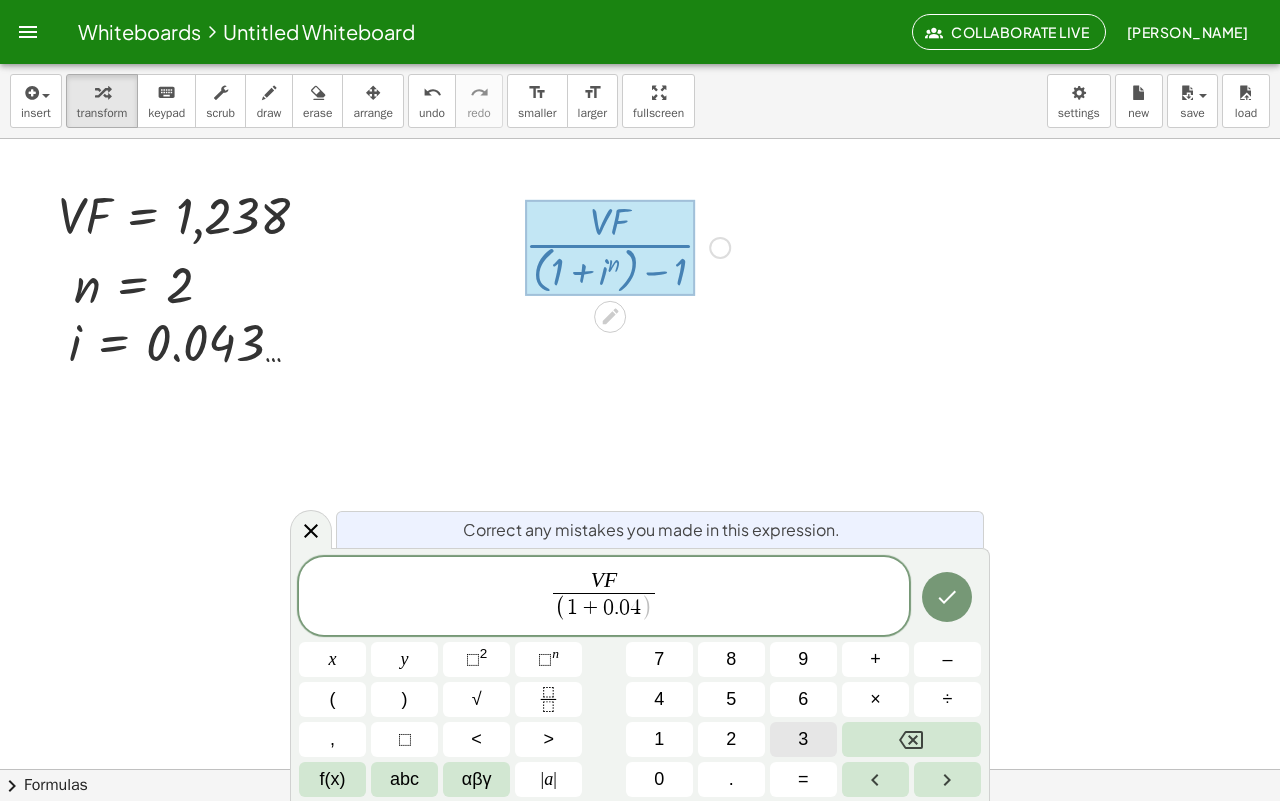 click on "3" at bounding box center (803, 739) 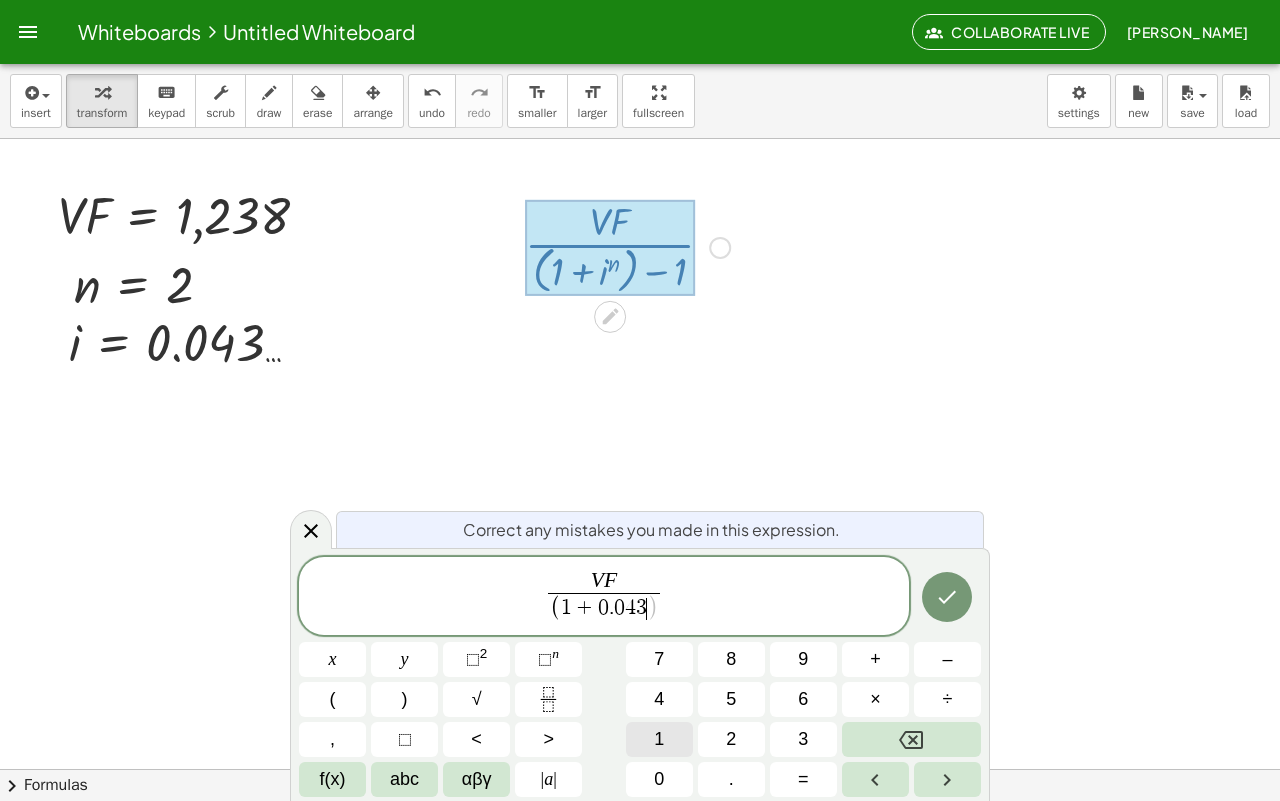 click on "1" at bounding box center (659, 739) 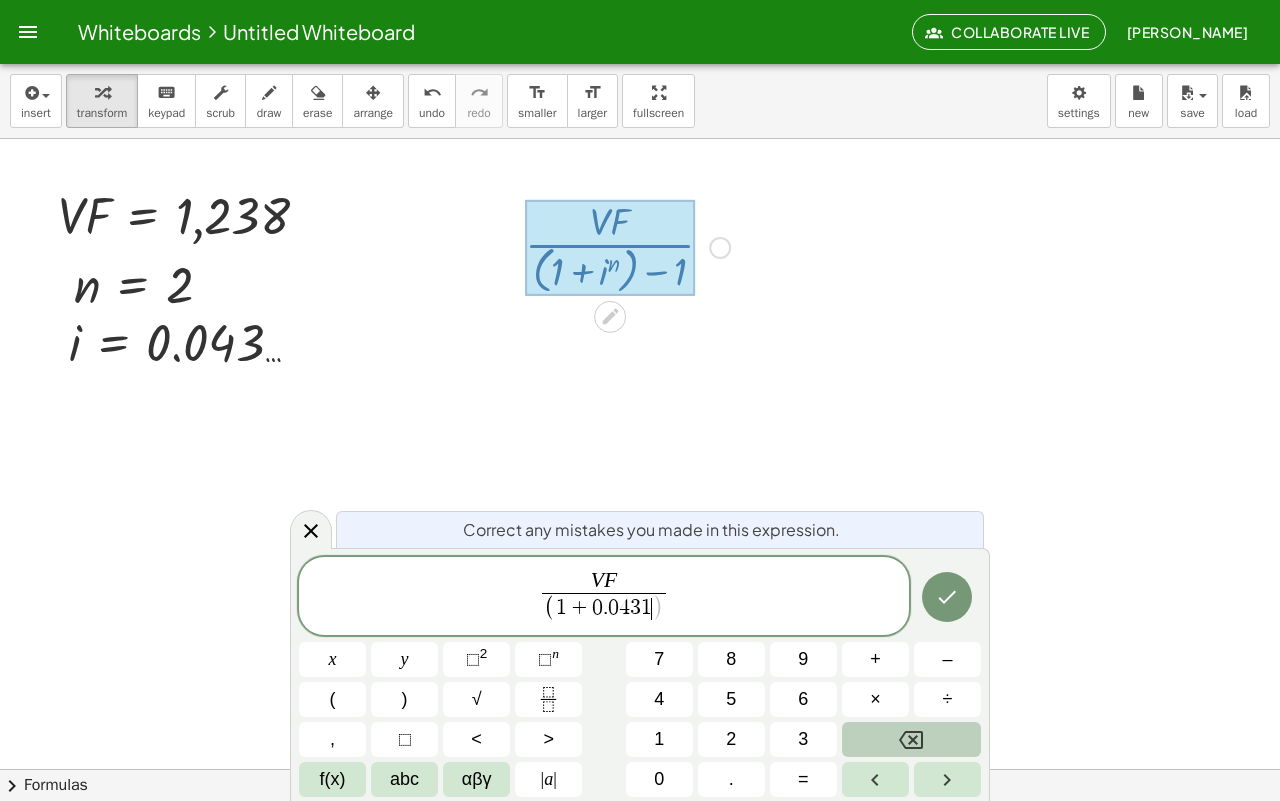 click 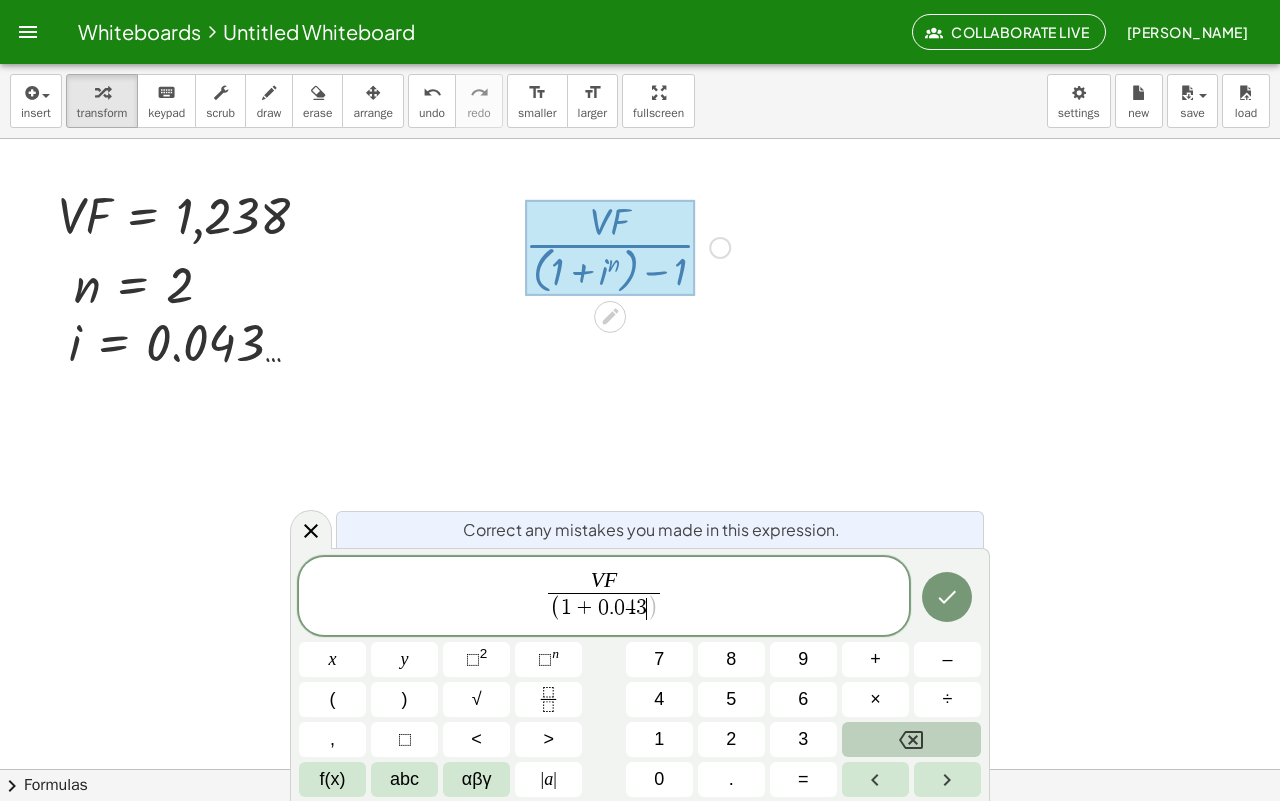 click 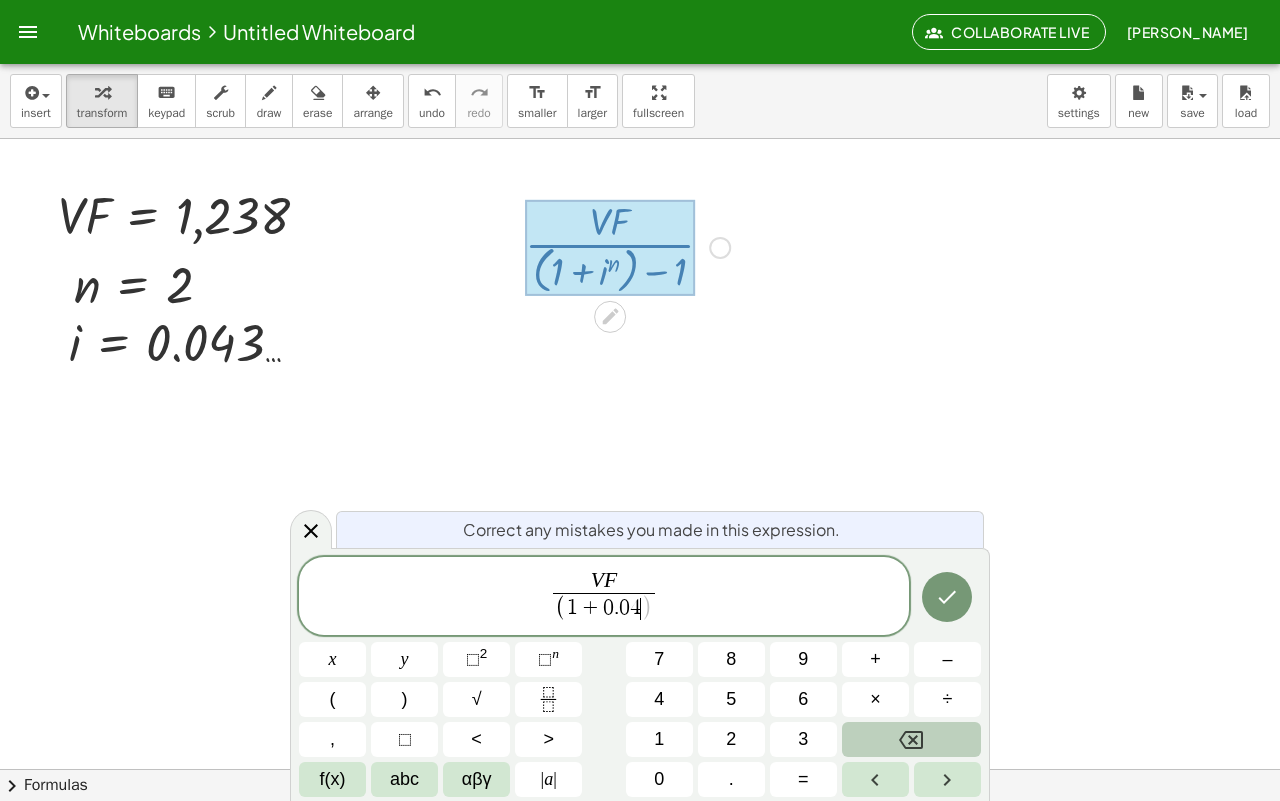 click 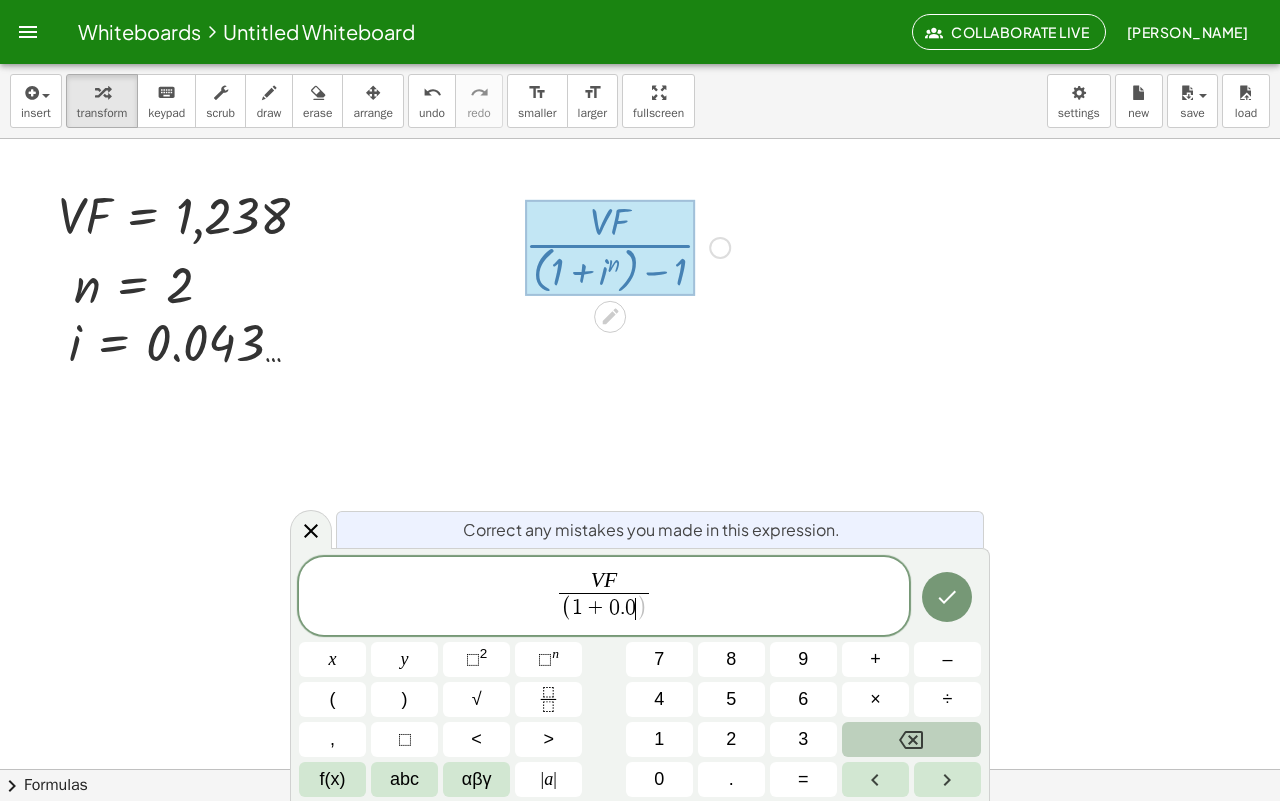 click 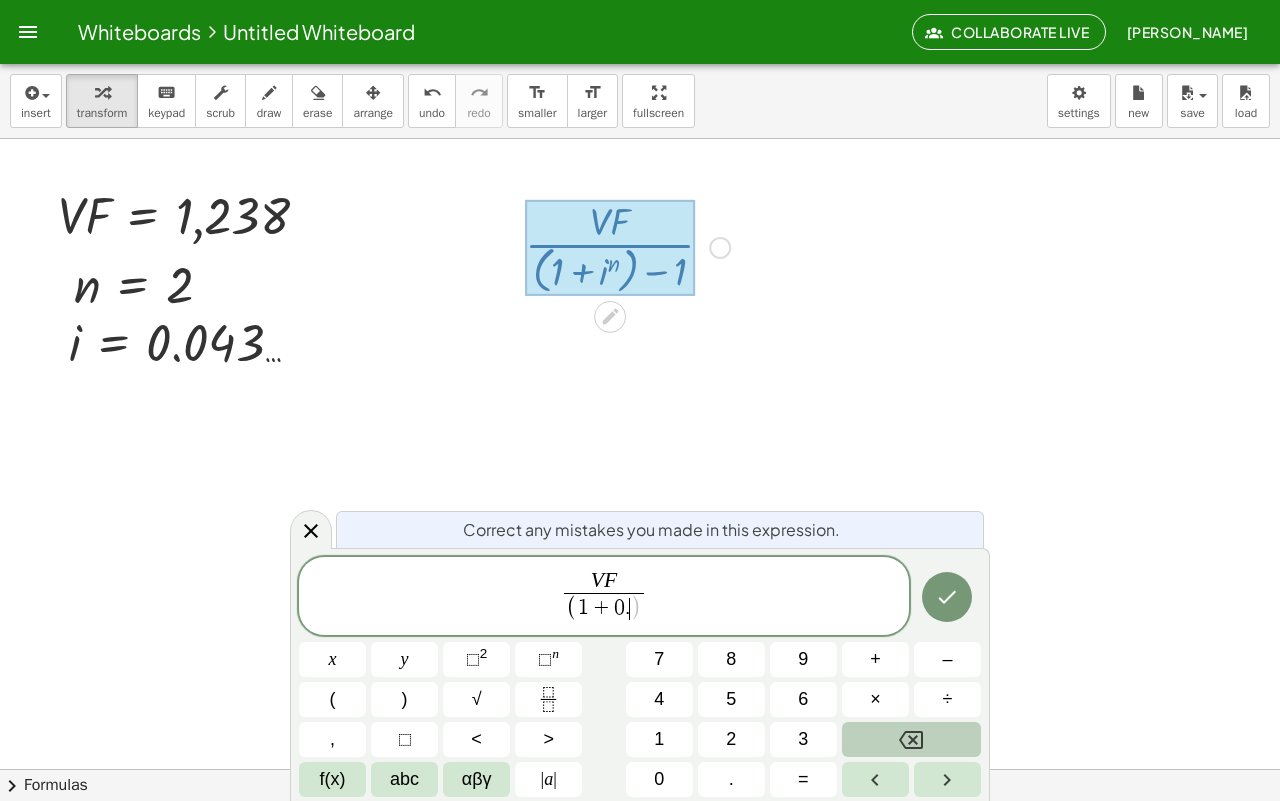 click 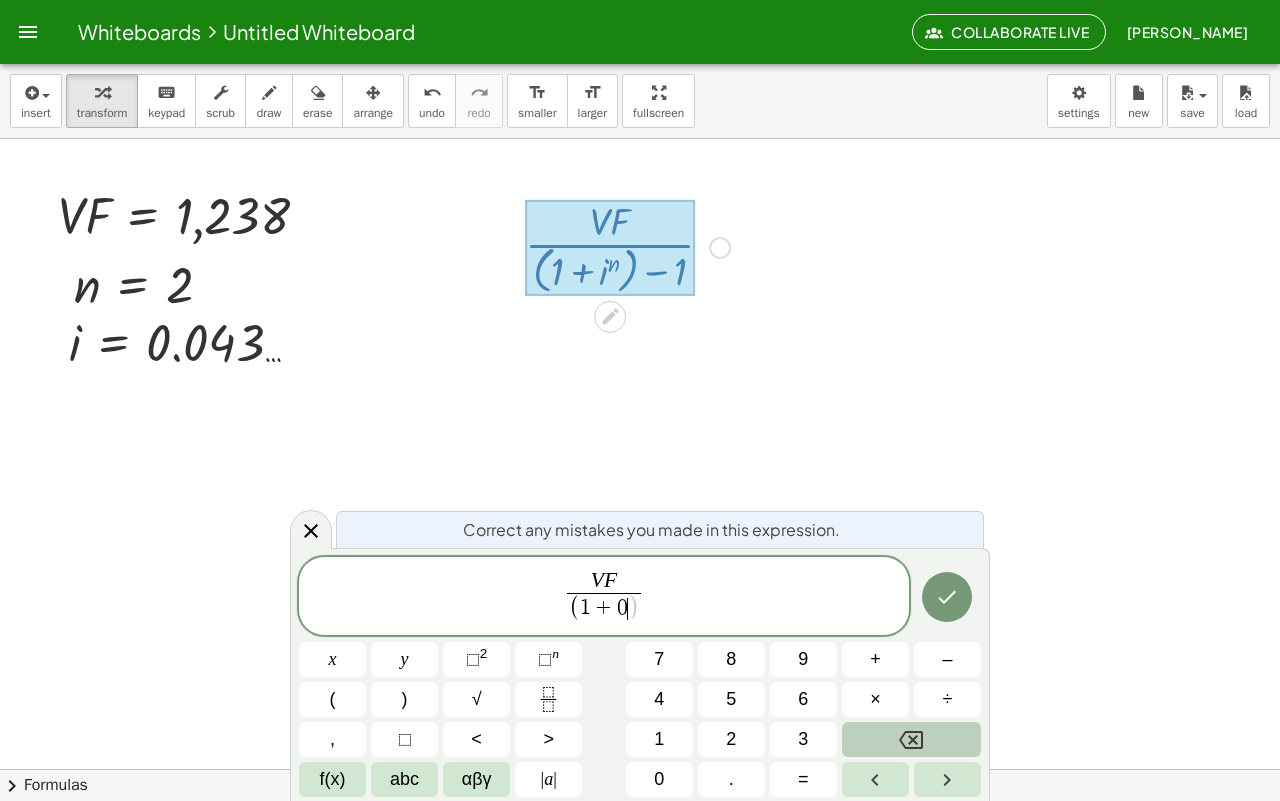 click 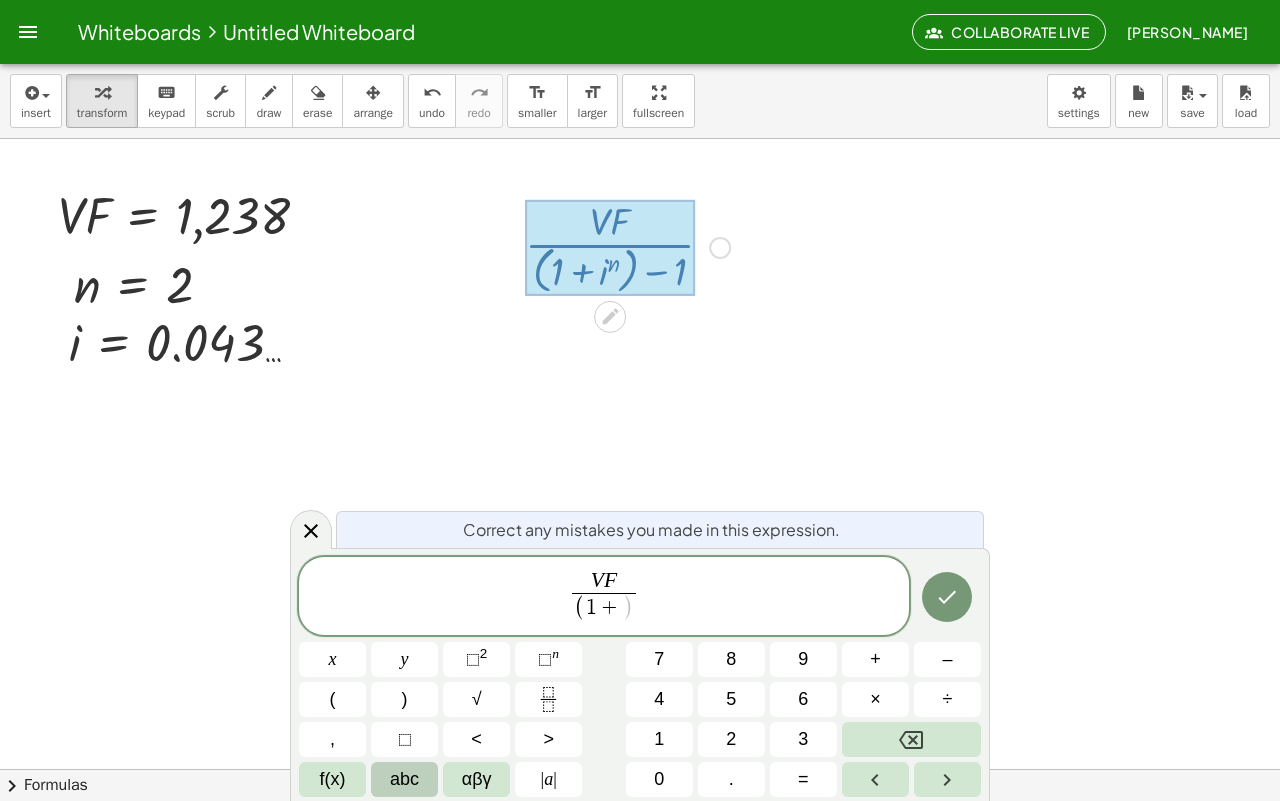 click on "abc" at bounding box center [404, 779] 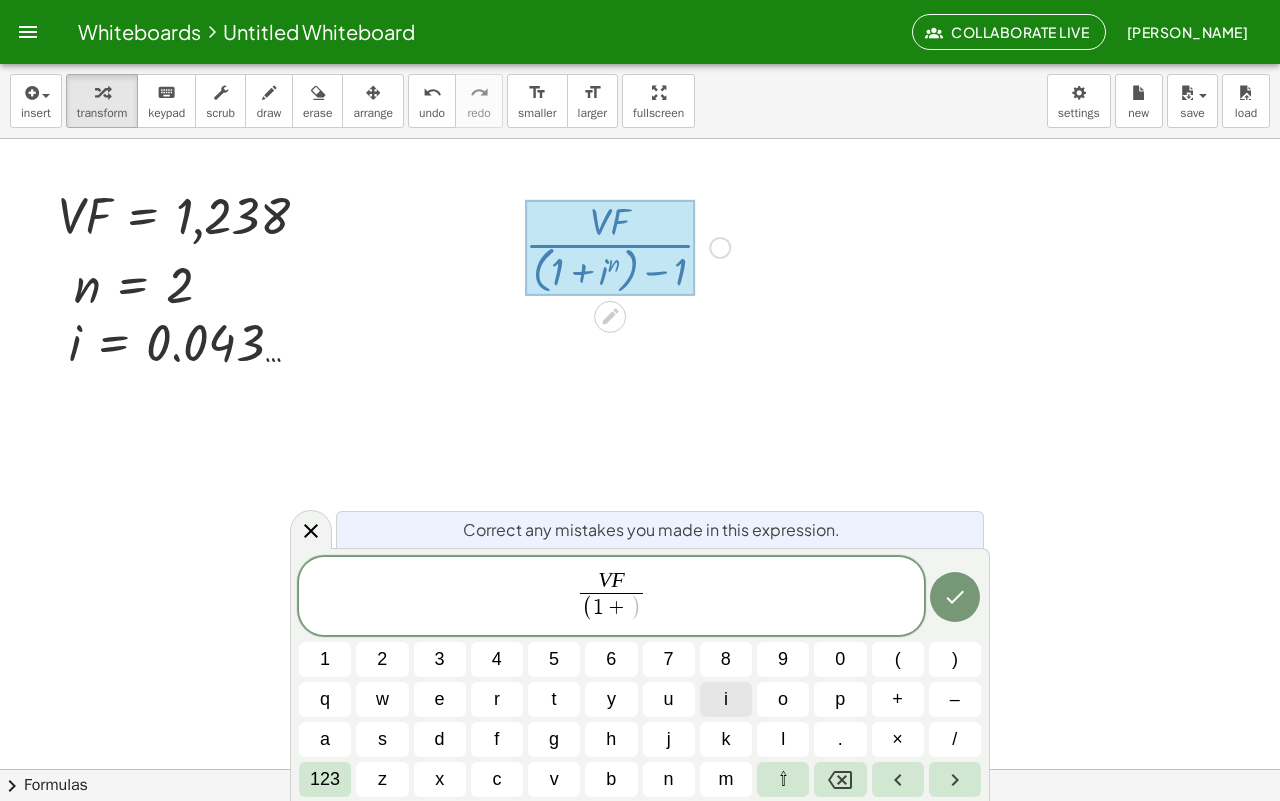 click on "i" at bounding box center (726, 699) 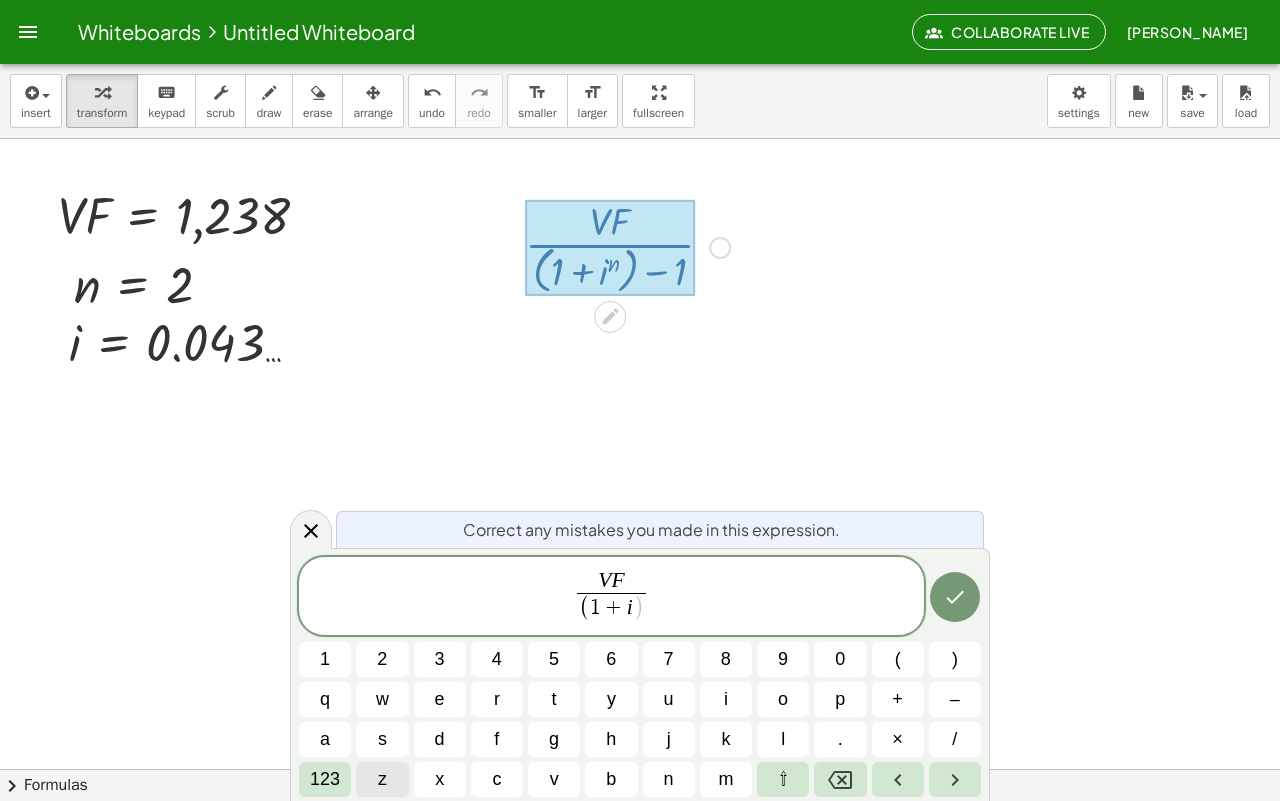 click on "z" at bounding box center [382, 779] 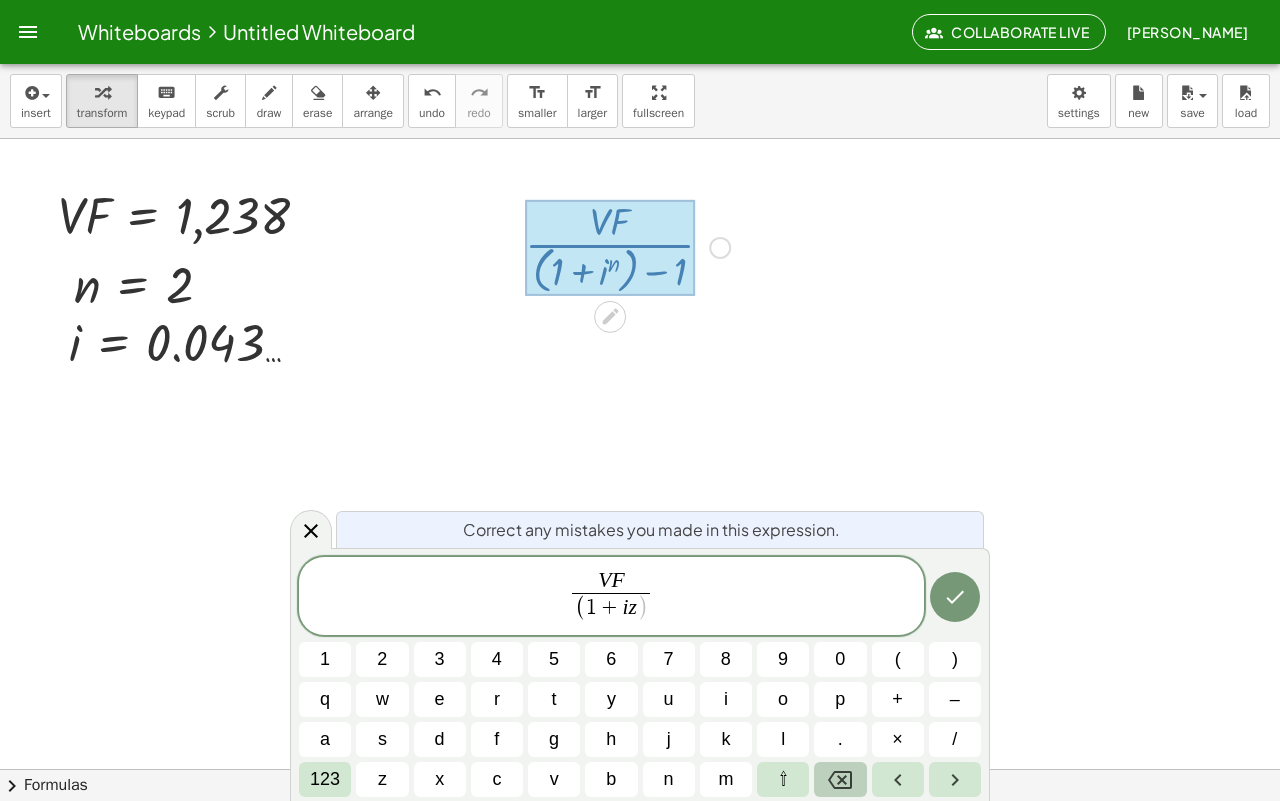 click at bounding box center [840, 779] 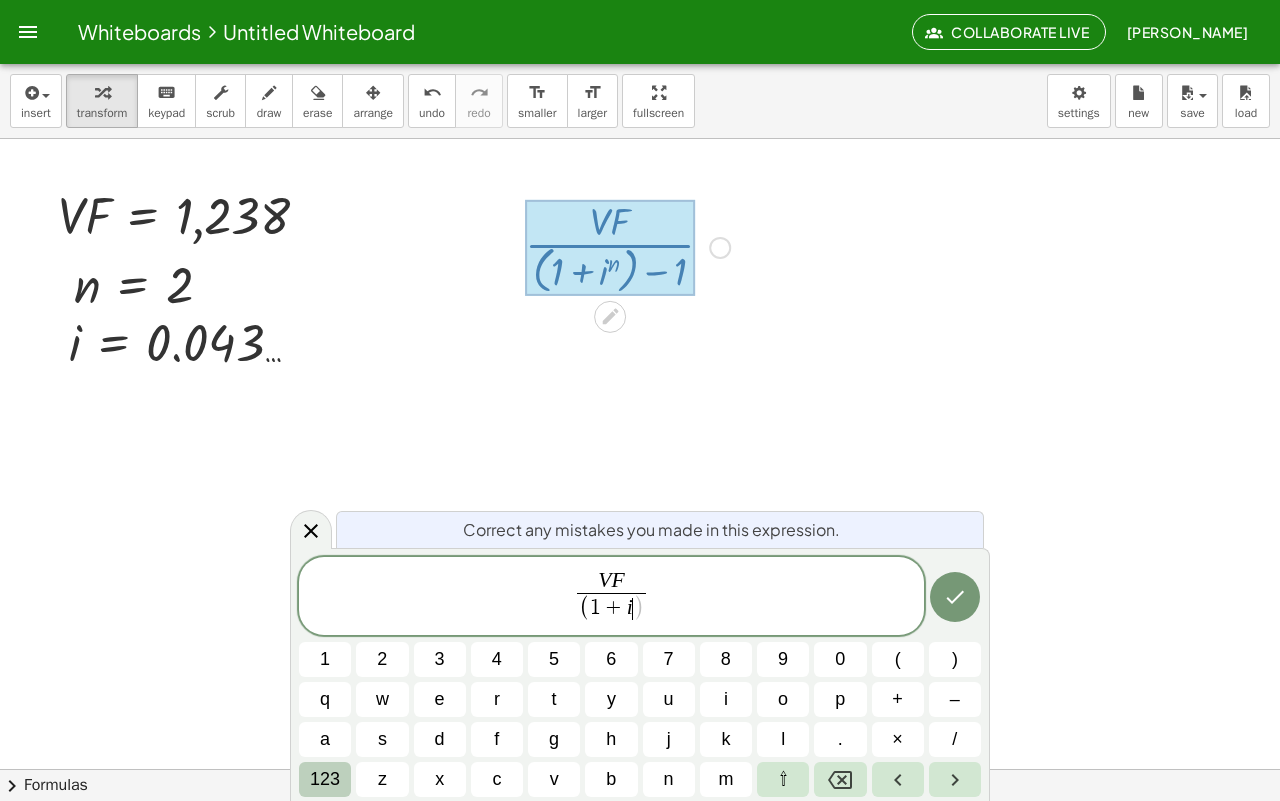 click on "123" at bounding box center (325, 779) 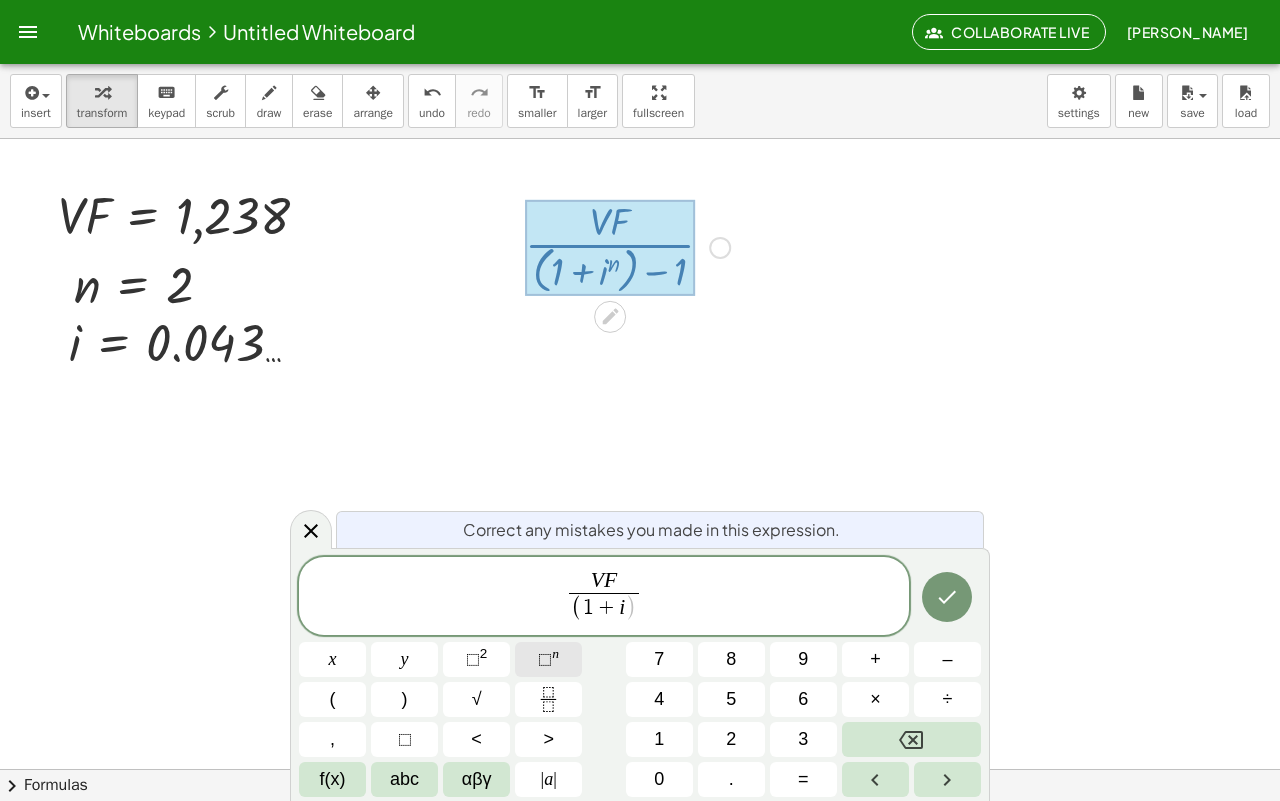 click on "⬚ n" 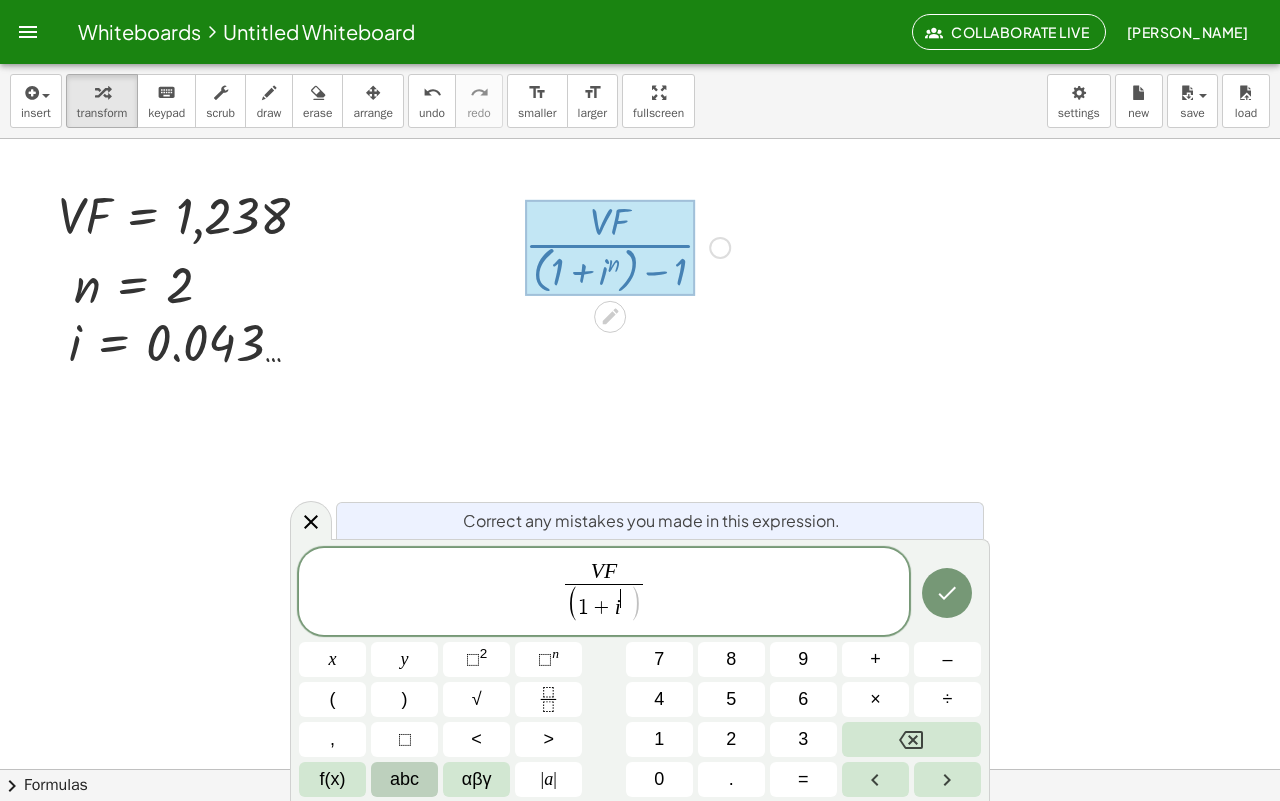 click on "abc" at bounding box center (404, 779) 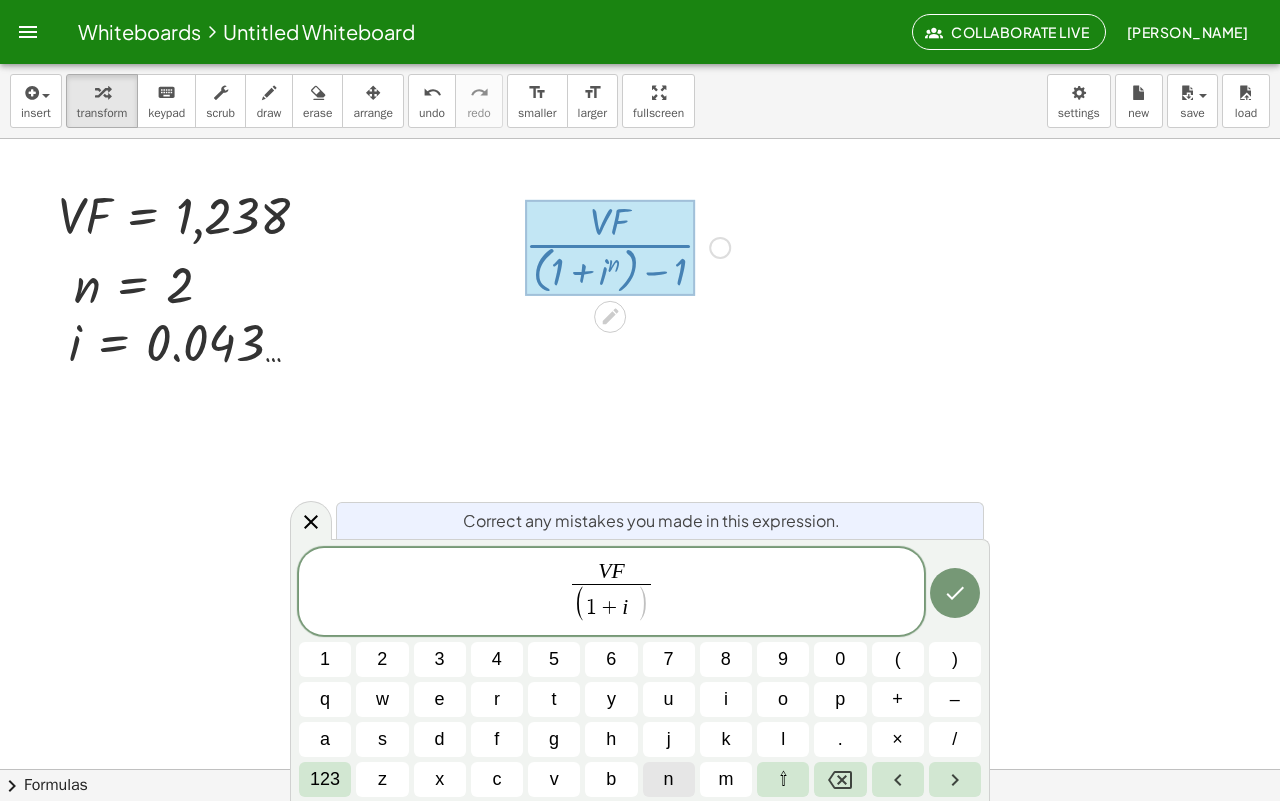 click on "n" at bounding box center (669, 779) 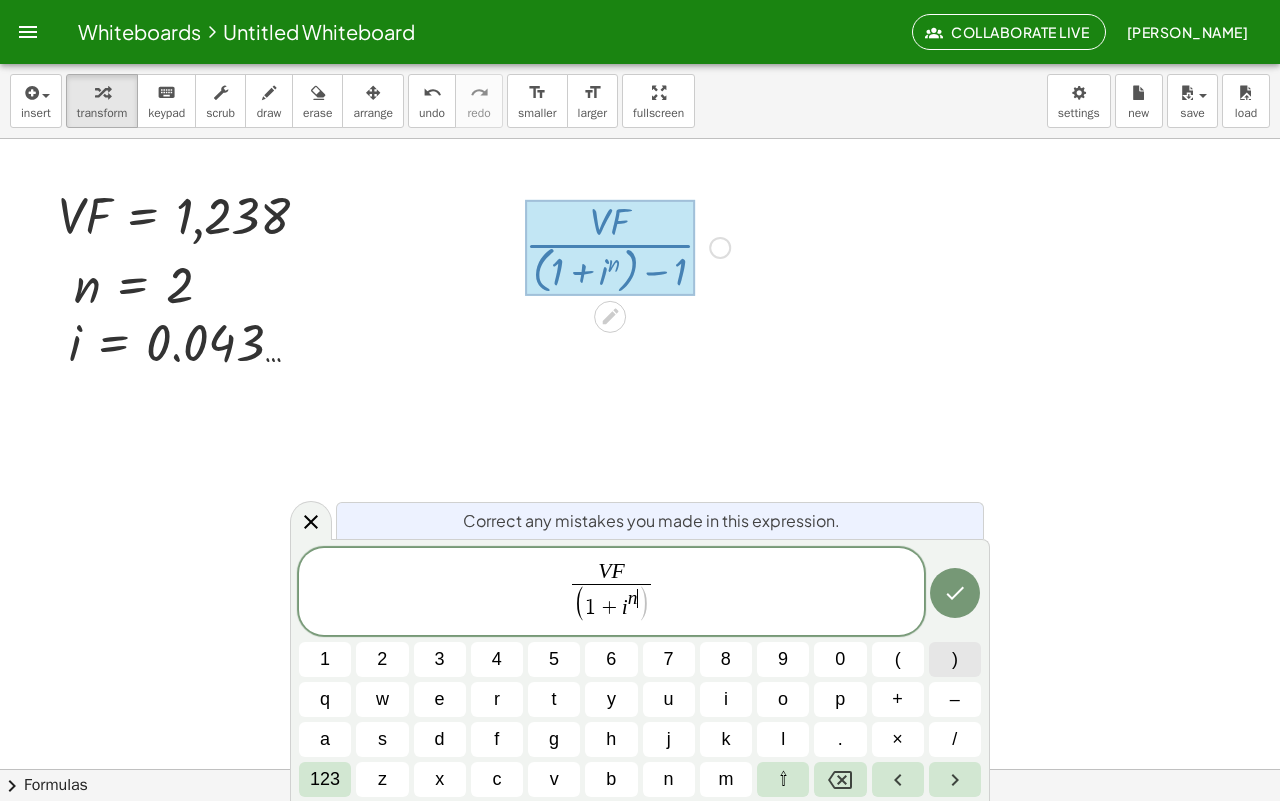 click on ")" at bounding box center [955, 659] 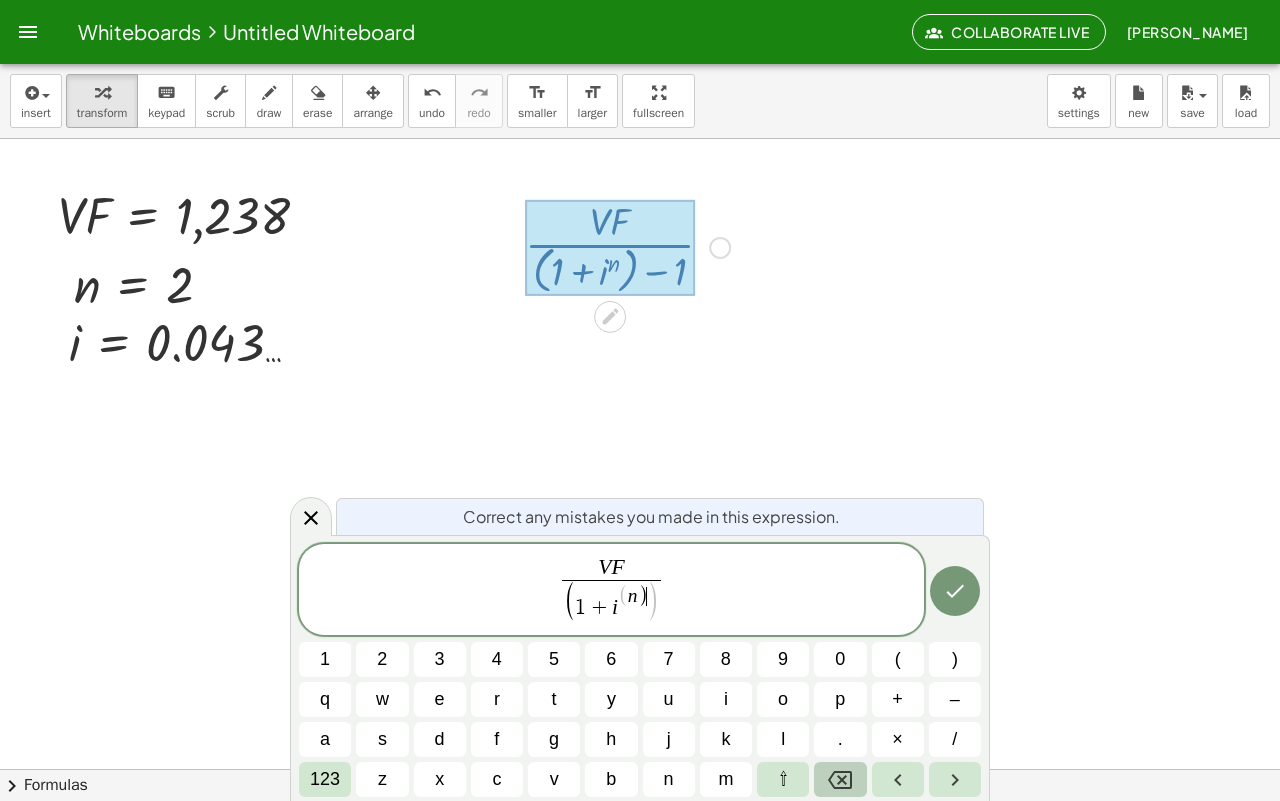 click 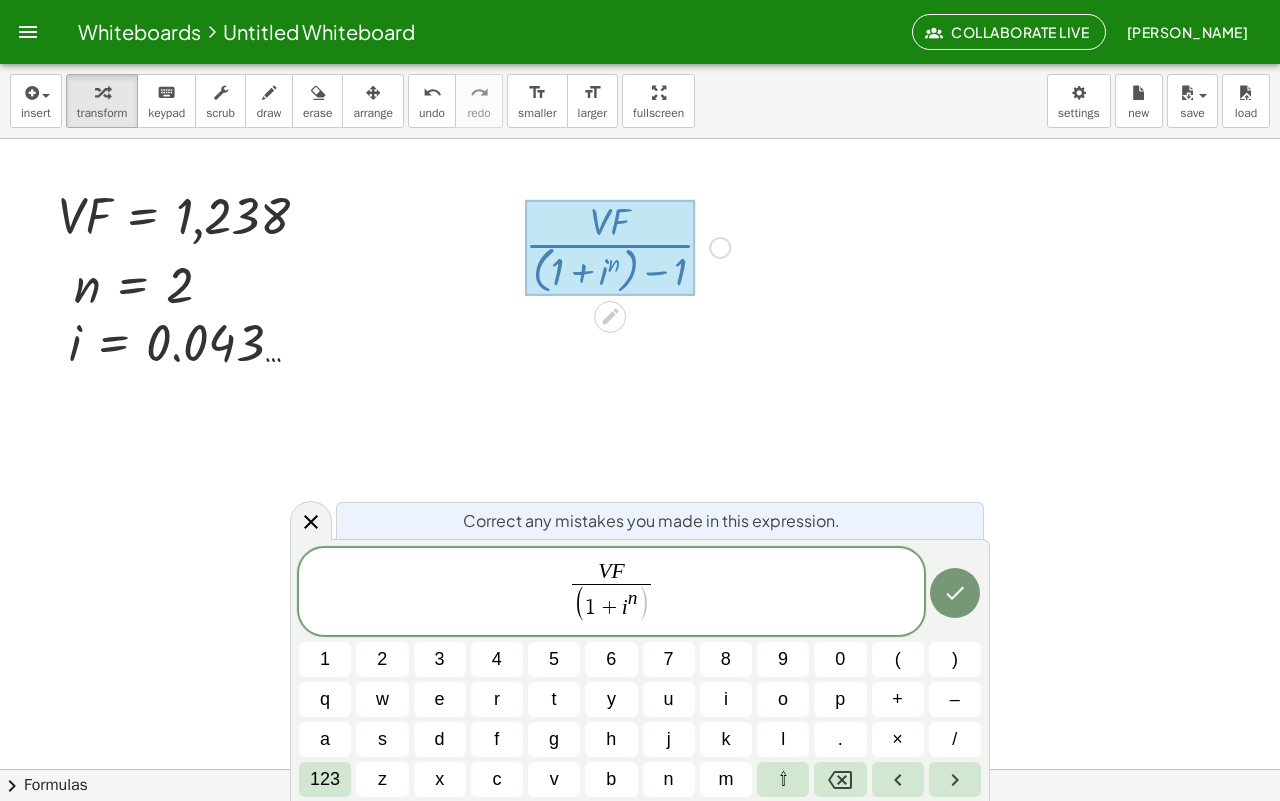 click at bounding box center (640, 719) 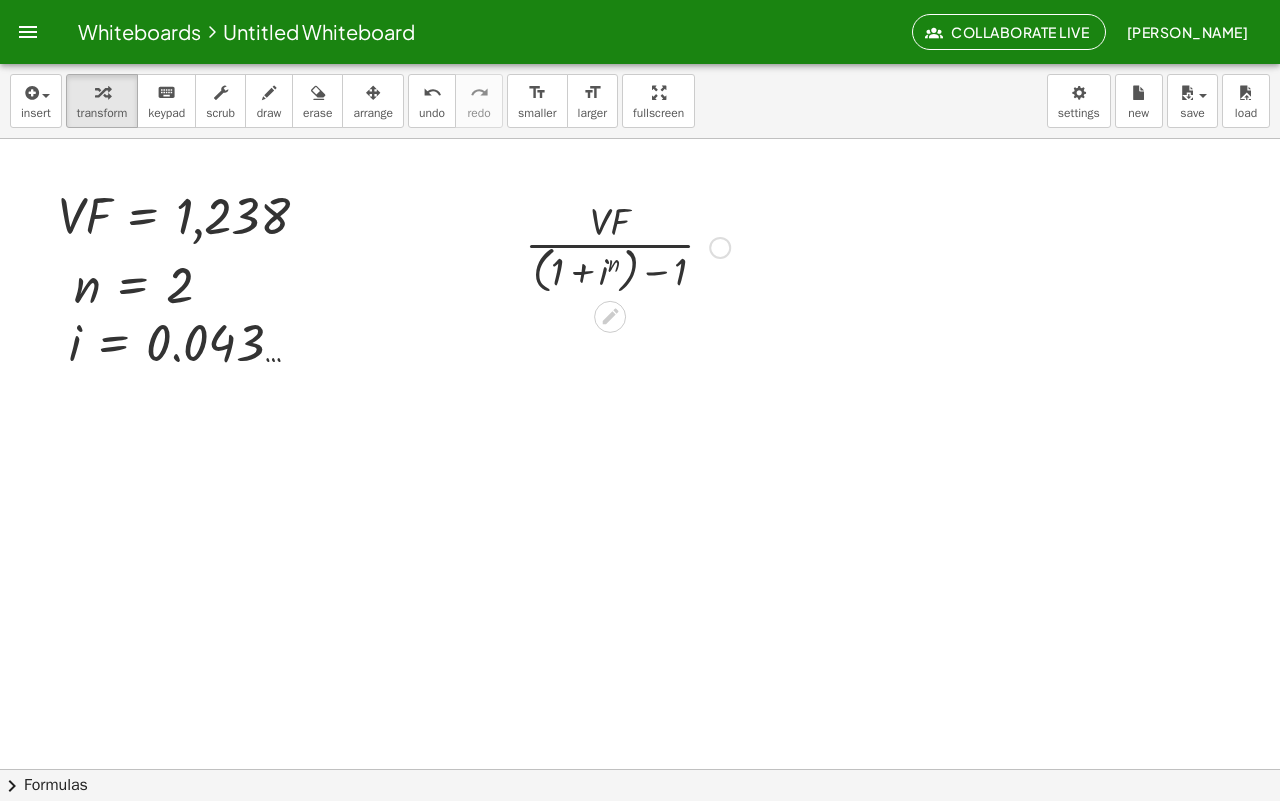 click at bounding box center [627, 246] 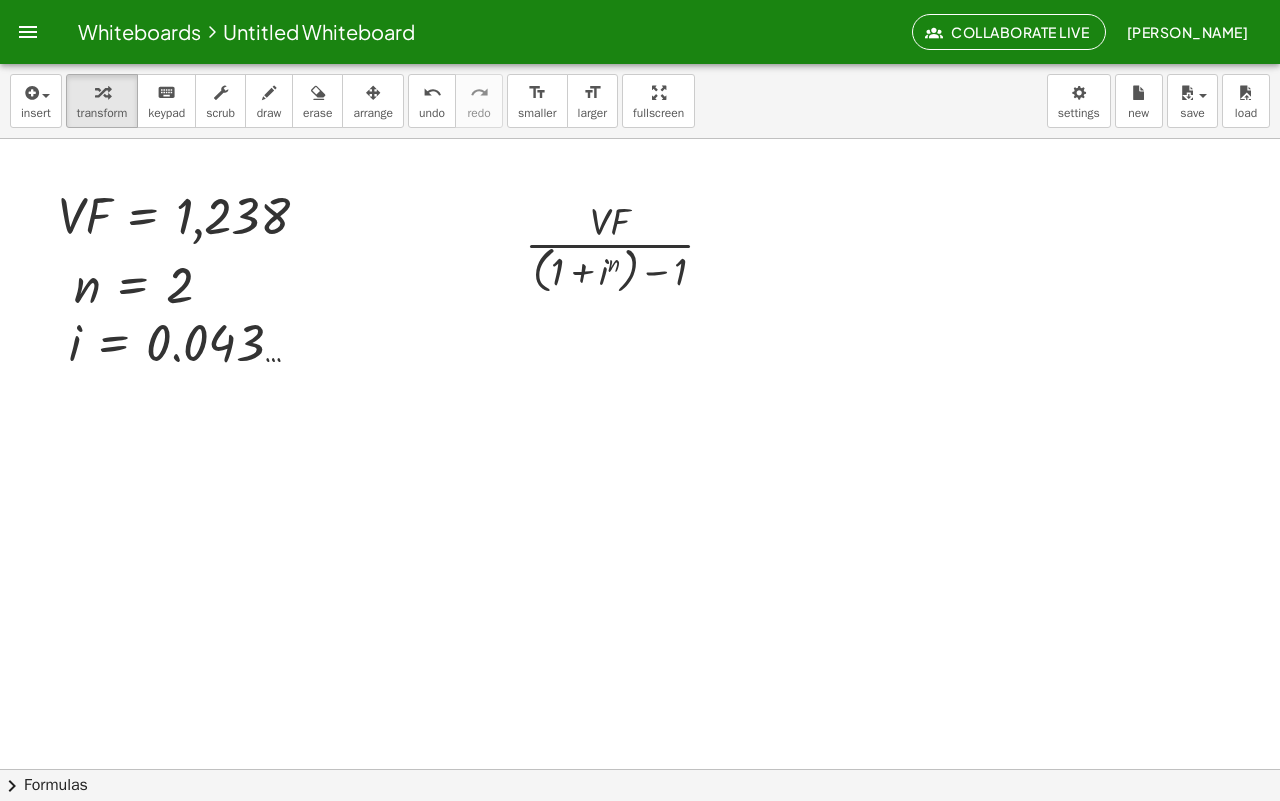 click 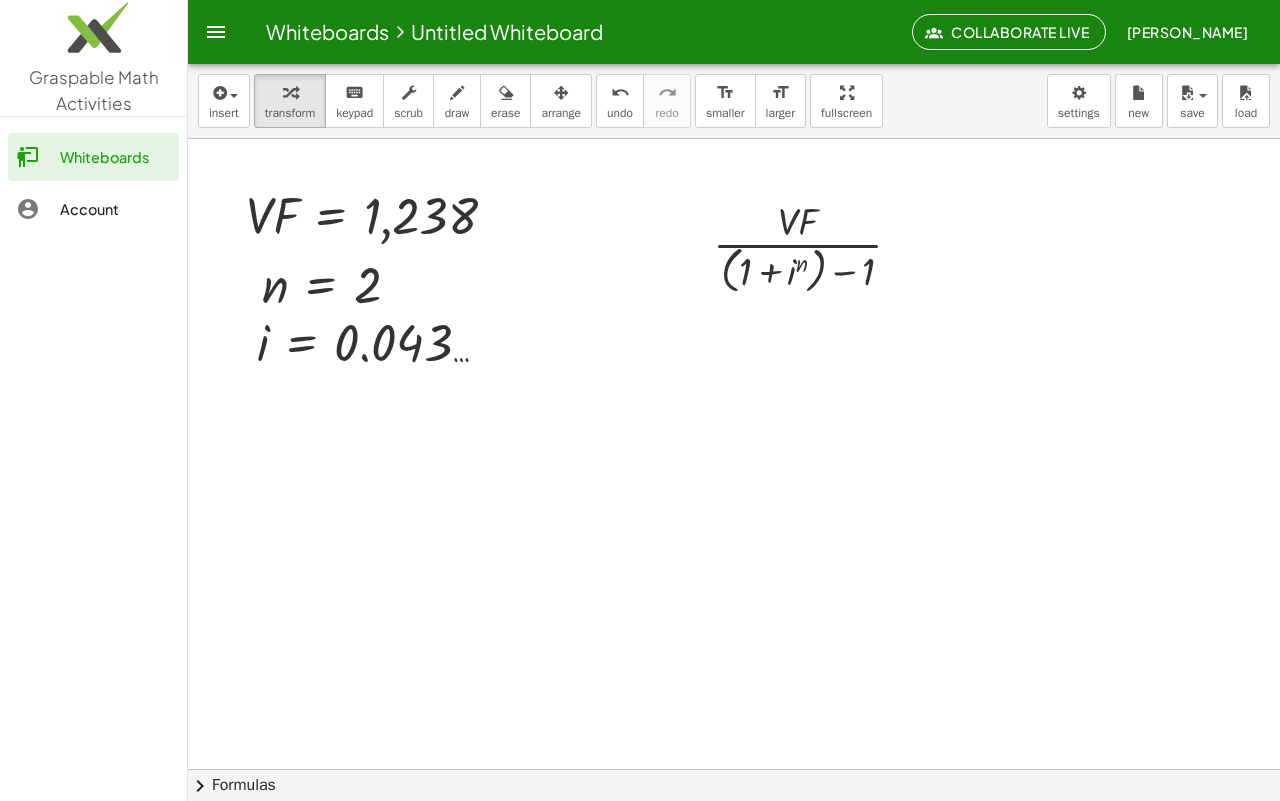 click on "Account" 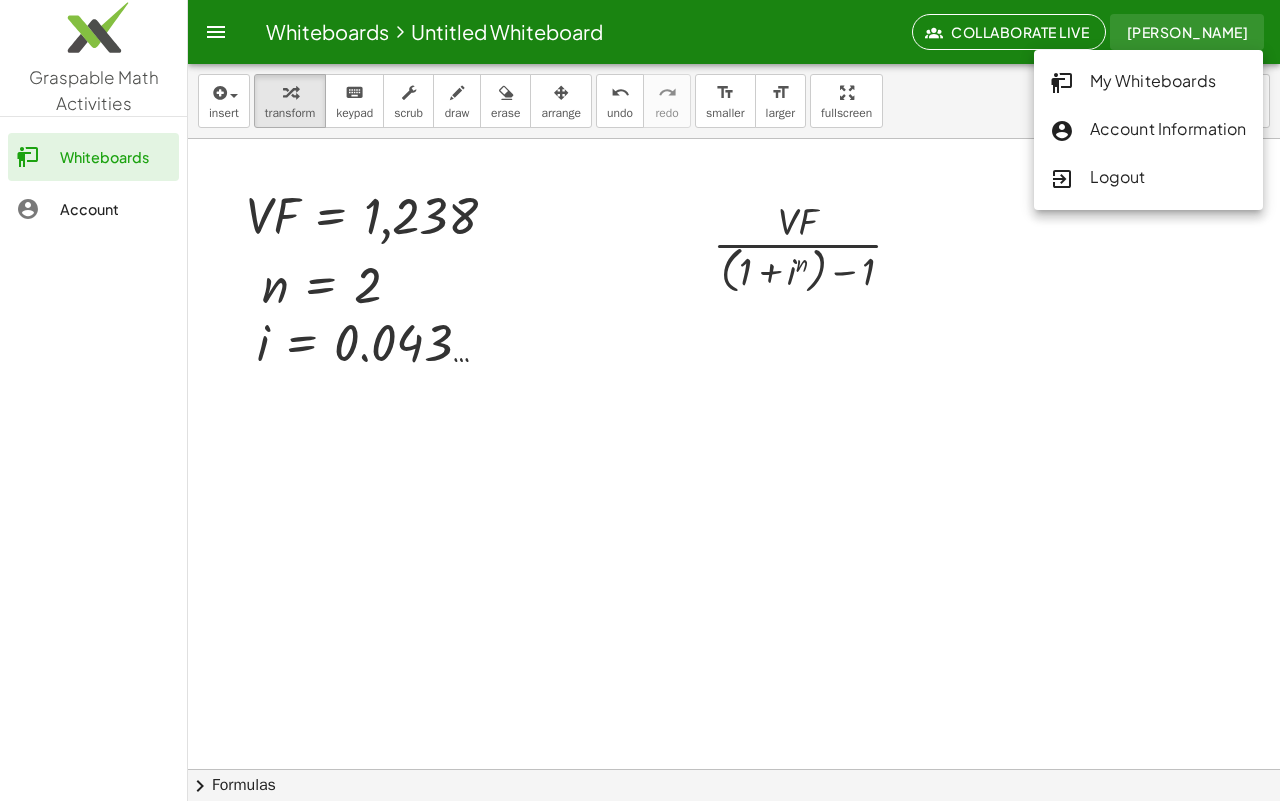 click on "Logout" 